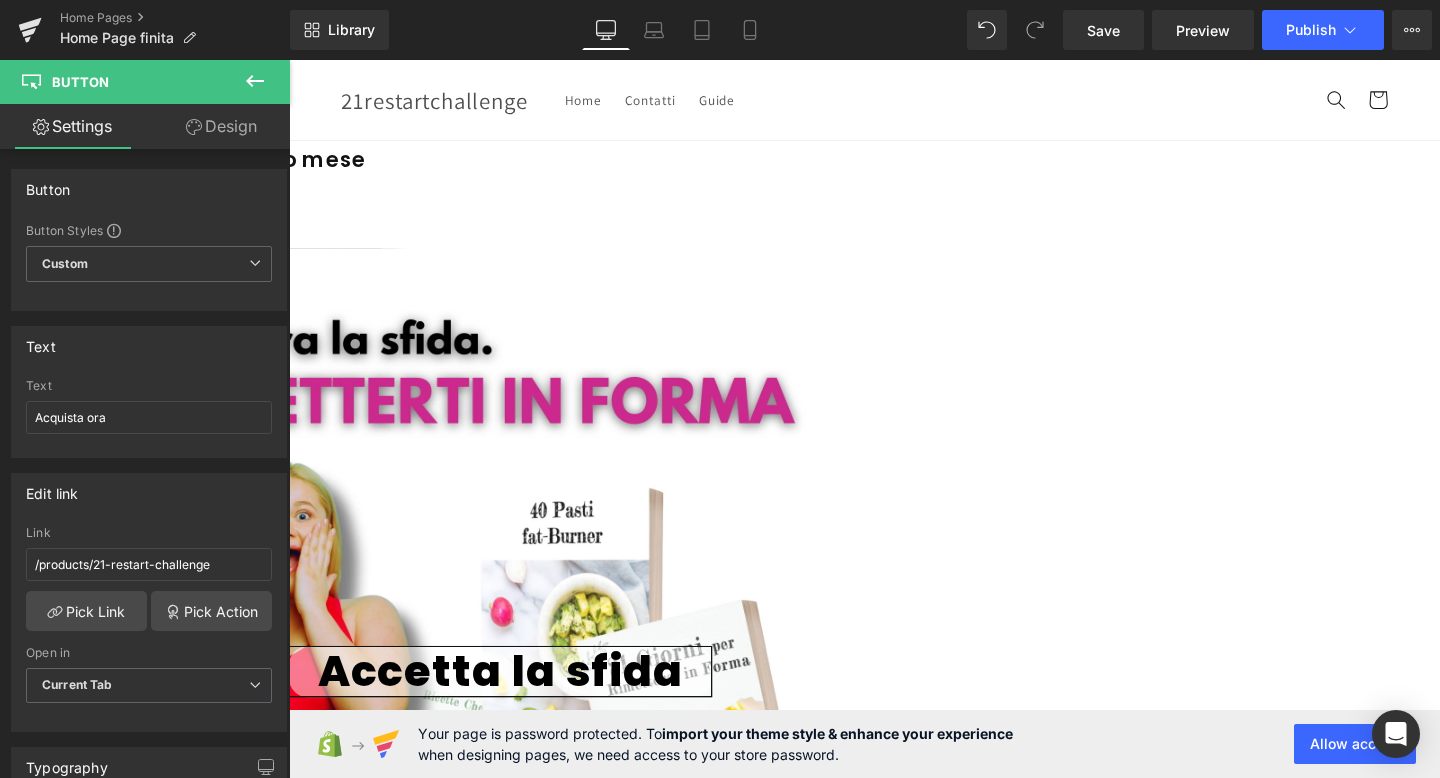 scroll, scrollTop: 0, scrollLeft: 0, axis: both 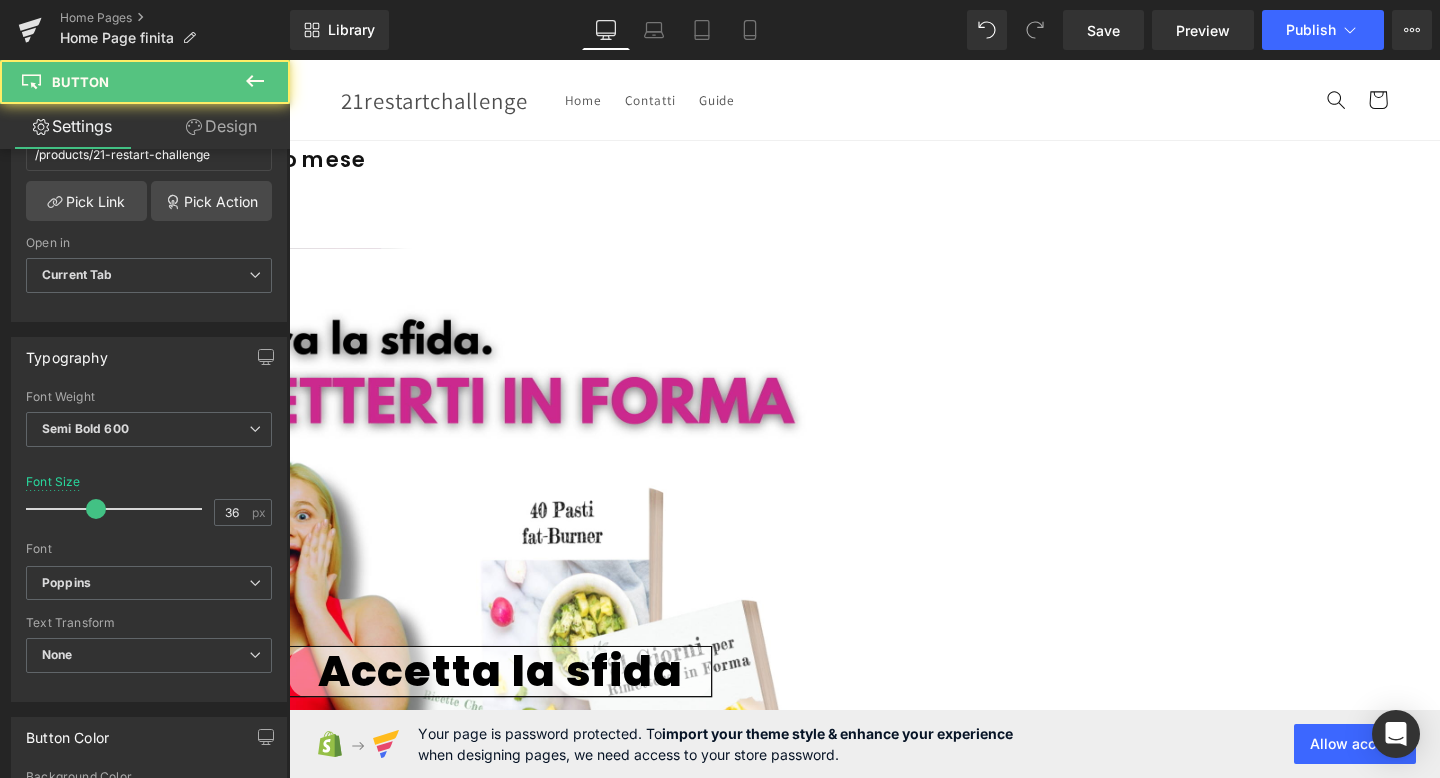 click on "Acquista ora" at bounding box center (-165, 220) 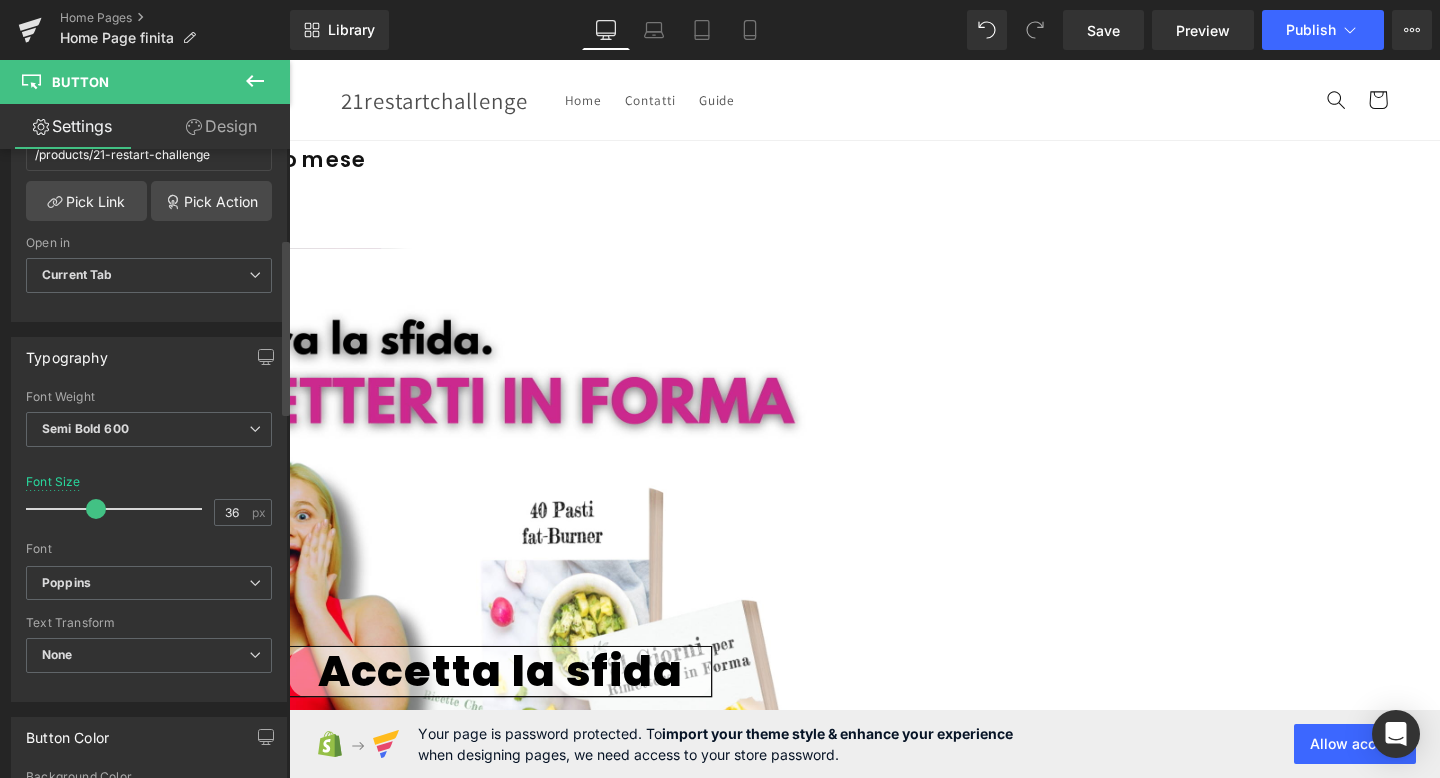 scroll, scrollTop: 0, scrollLeft: 0, axis: both 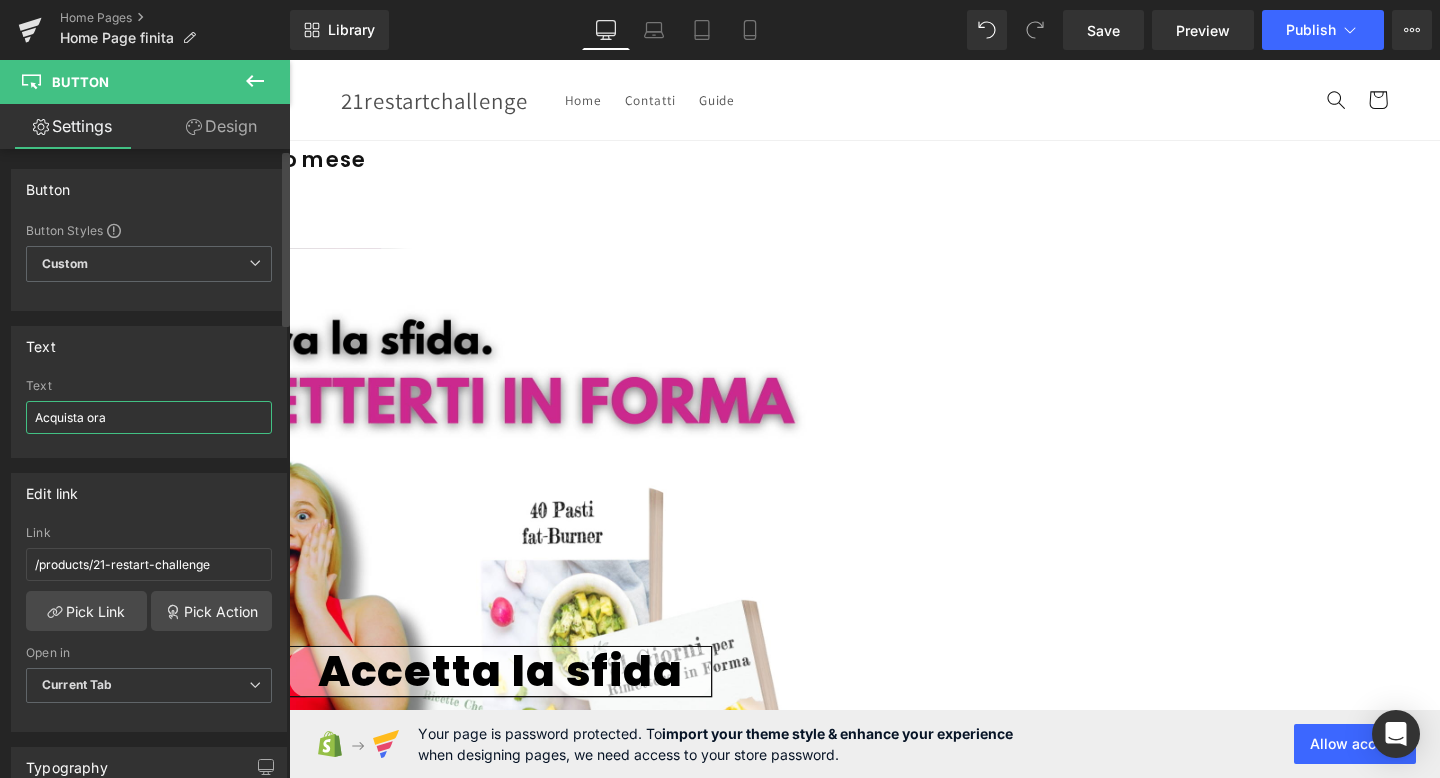 click on "Acquista ora" at bounding box center (149, 417) 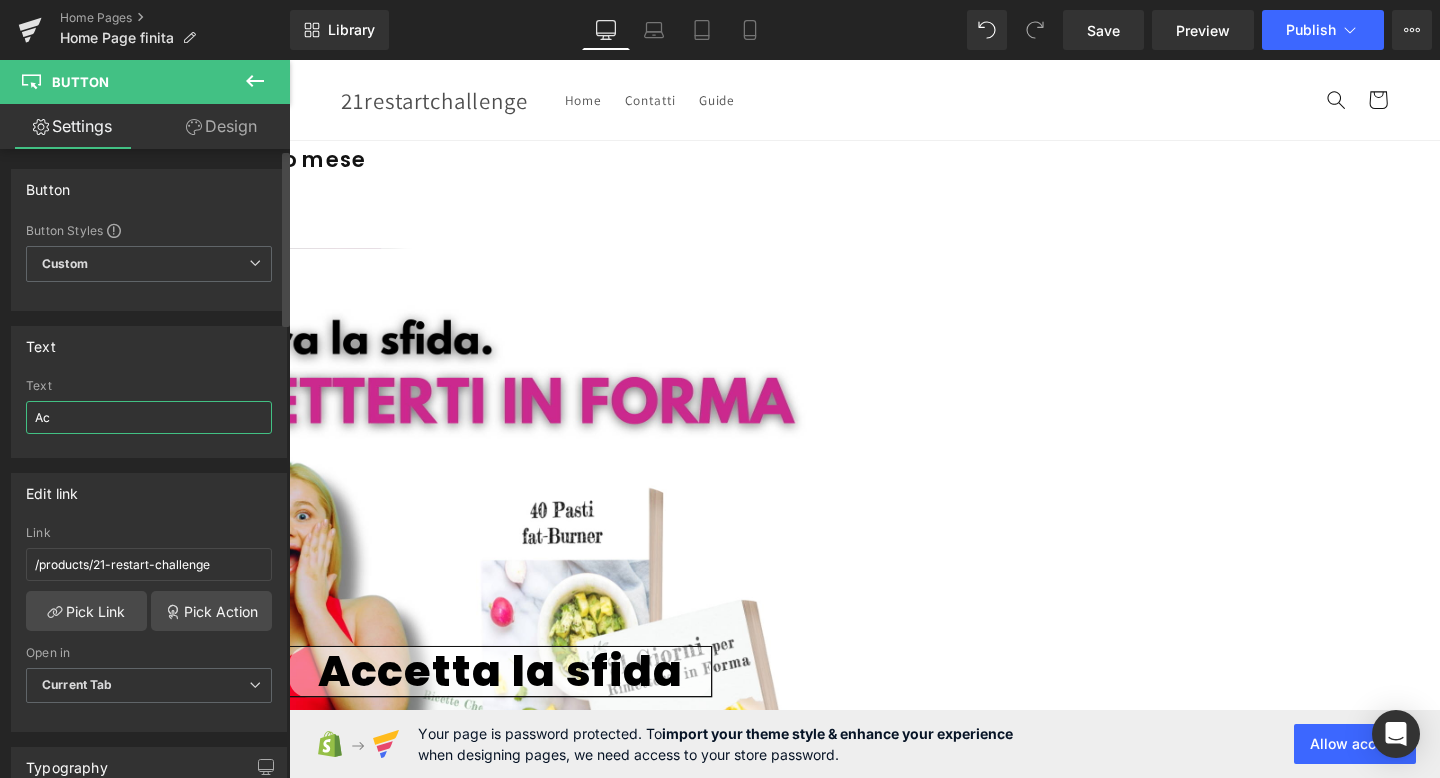 type on "A" 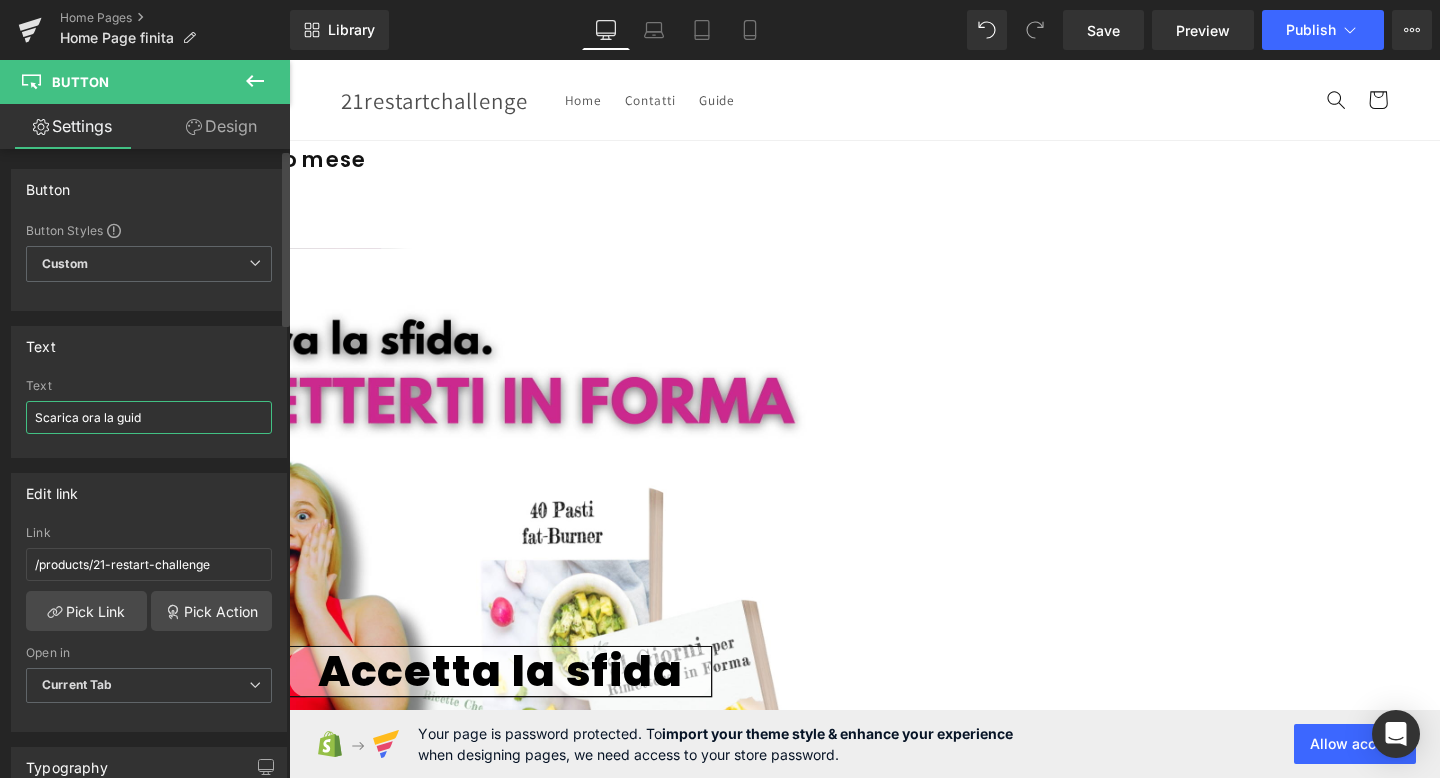 type on "Scarica ora la guida" 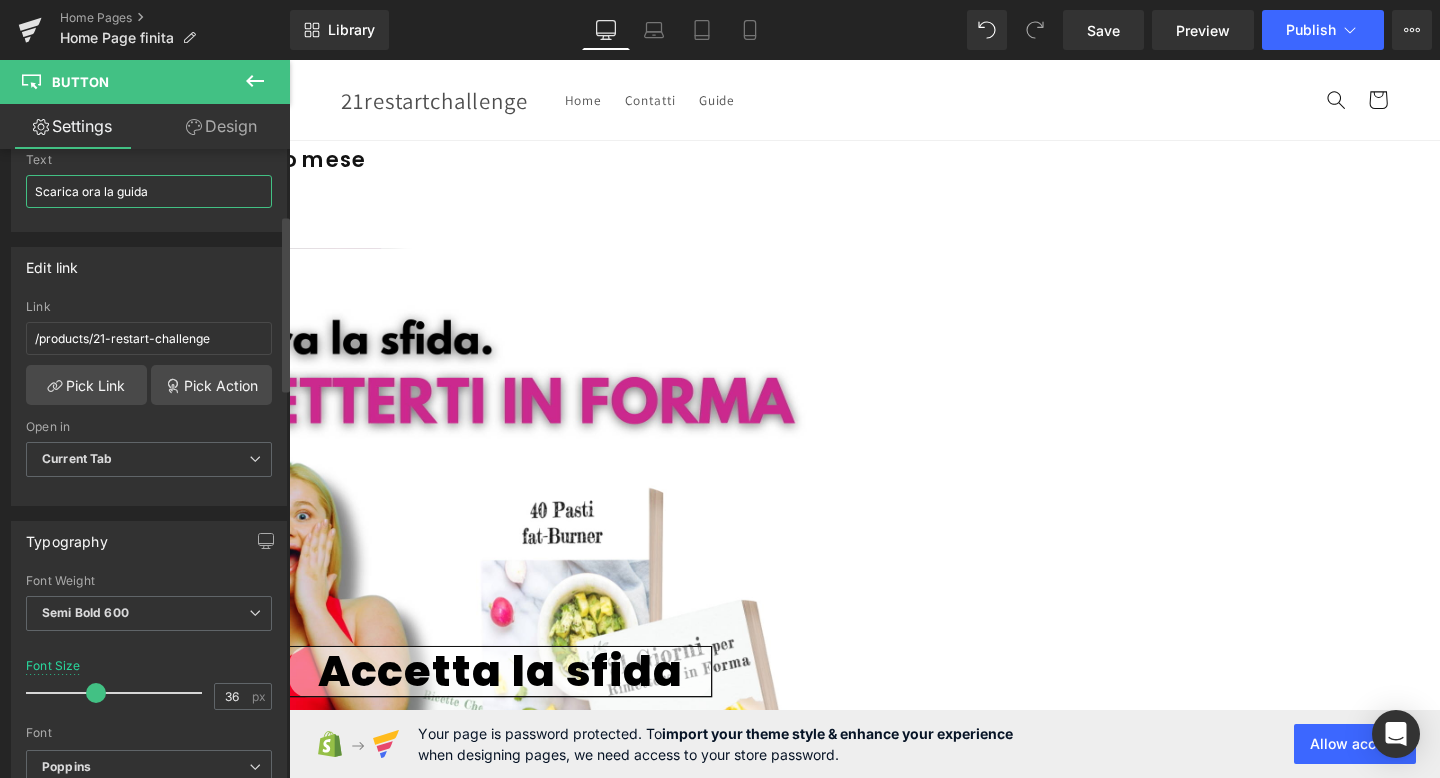 scroll, scrollTop: 249, scrollLeft: 0, axis: vertical 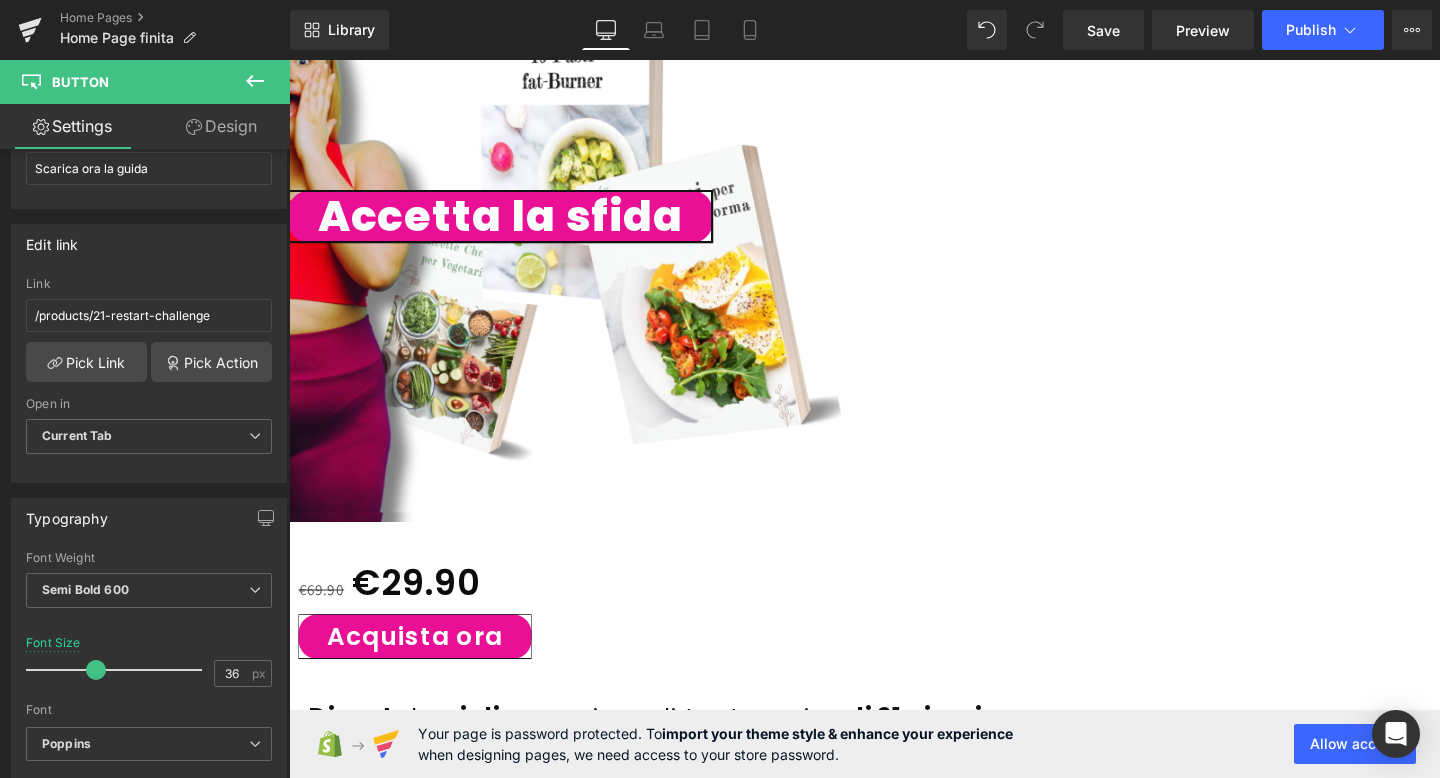 click on "Accetta la sfida" at bounding box center [511, 225] 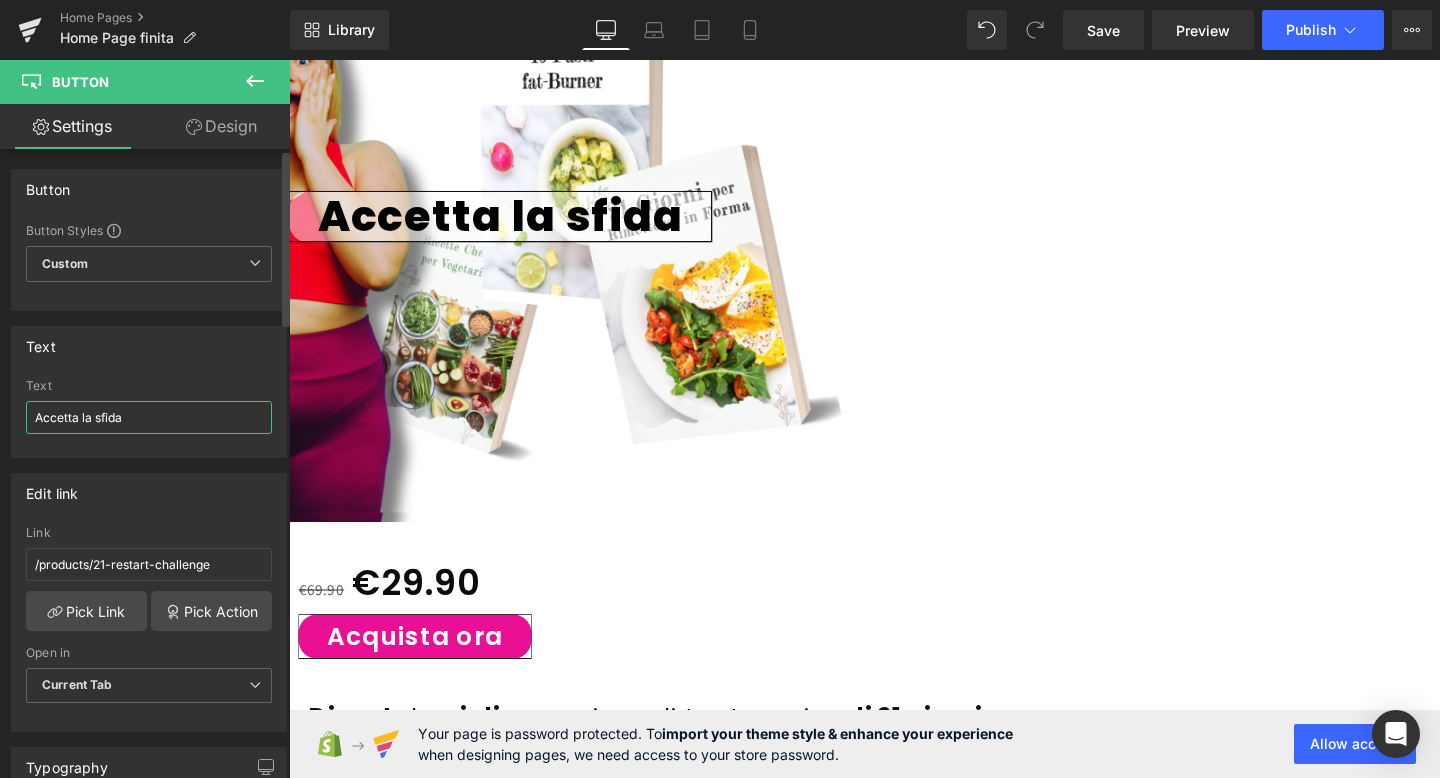 click on "Accetta la sfida" at bounding box center [149, 417] 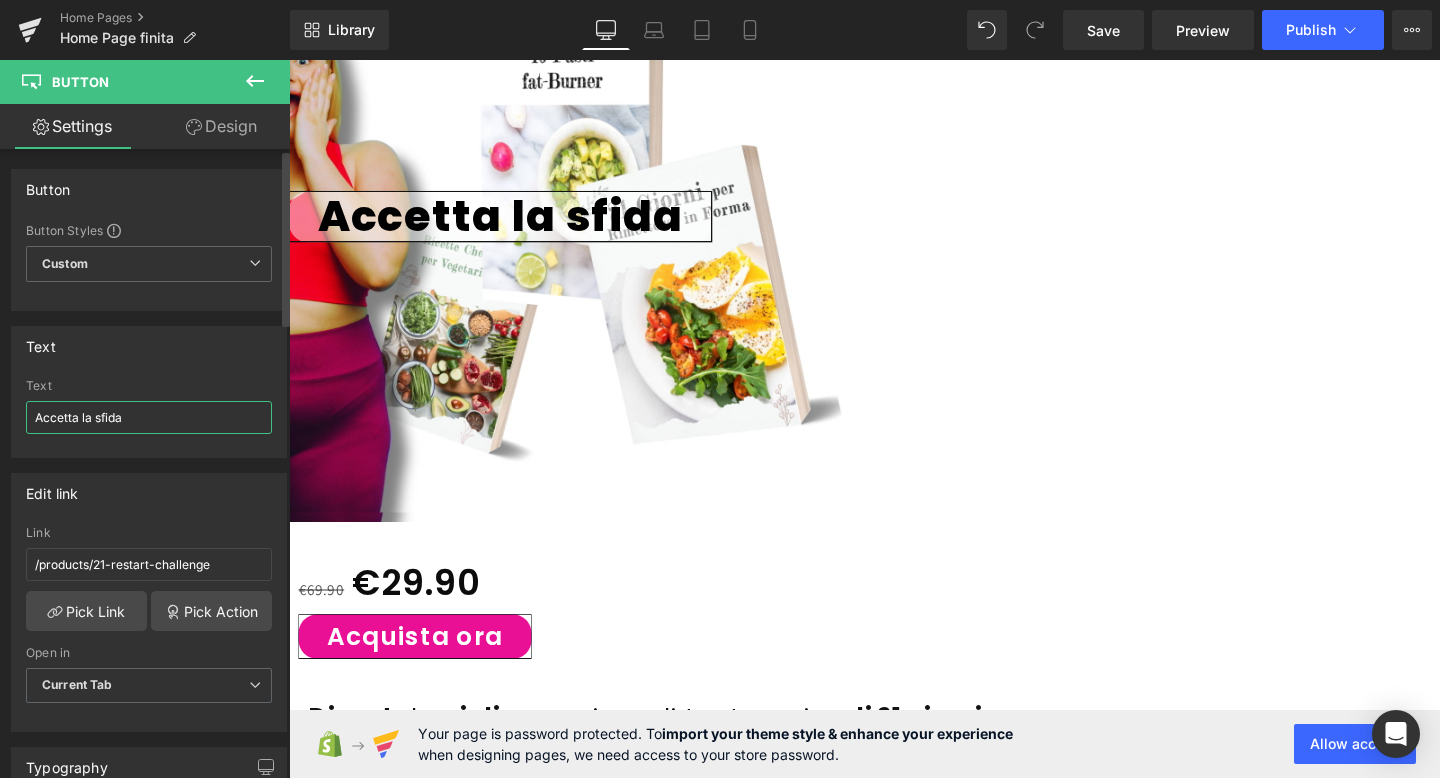 click on "Accetta la sfida" at bounding box center [149, 417] 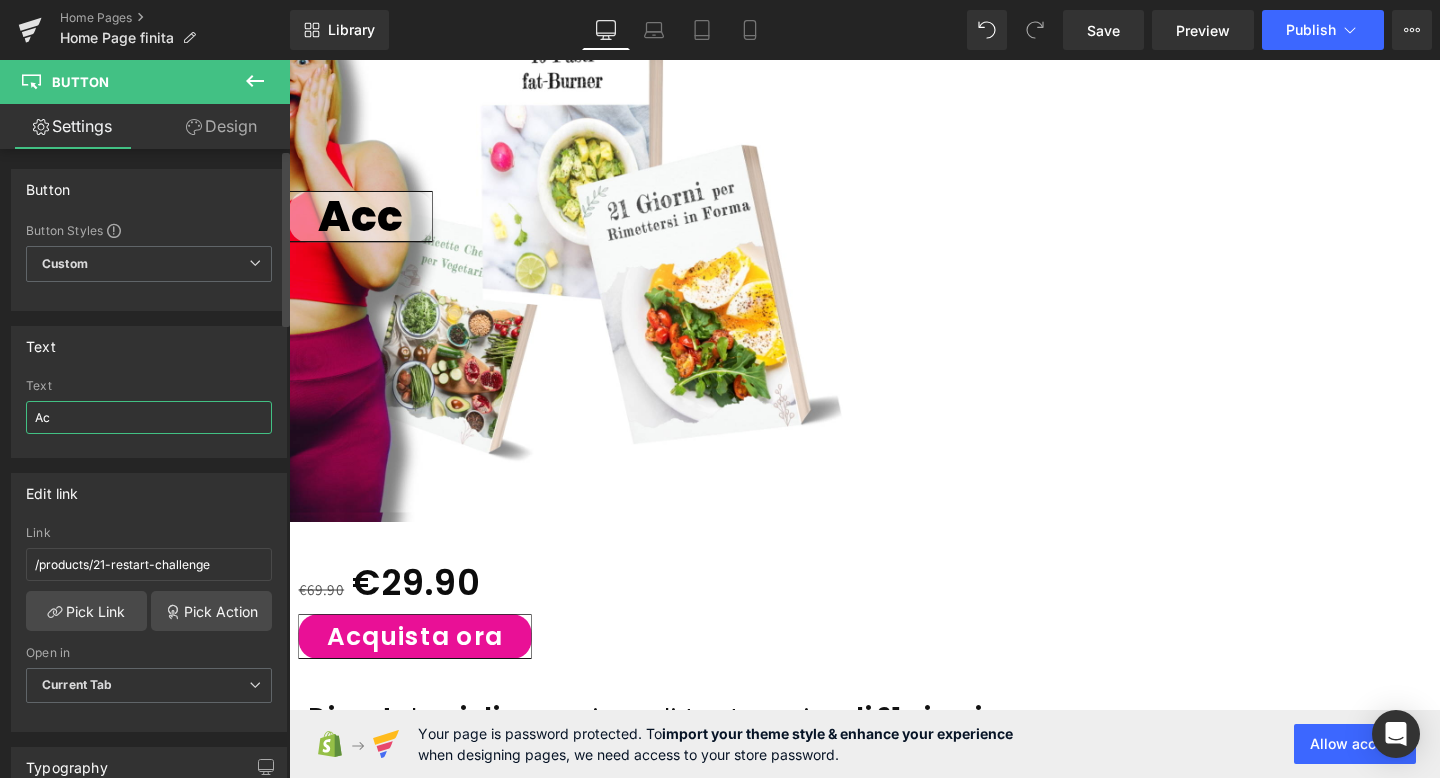 type on "A" 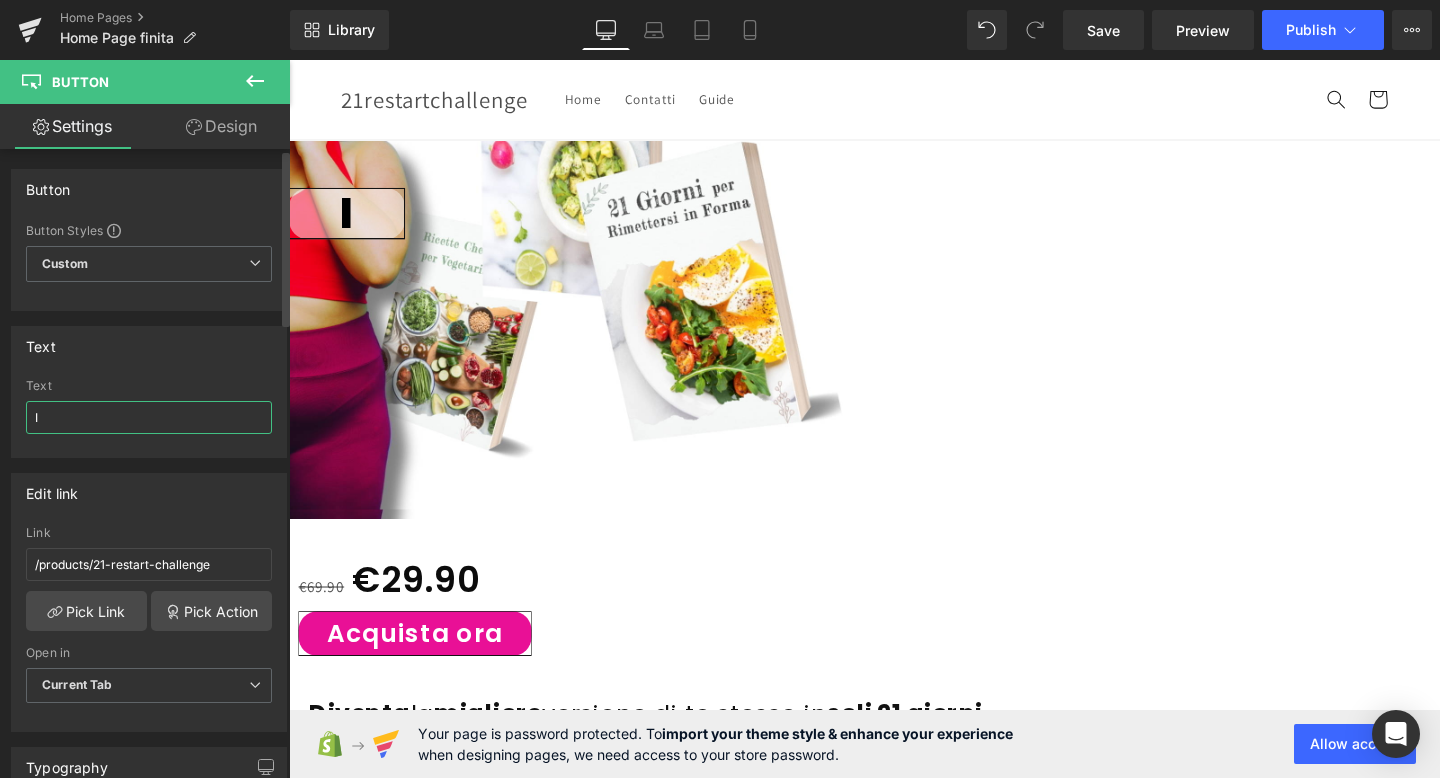 scroll, scrollTop: 478, scrollLeft: 0, axis: vertical 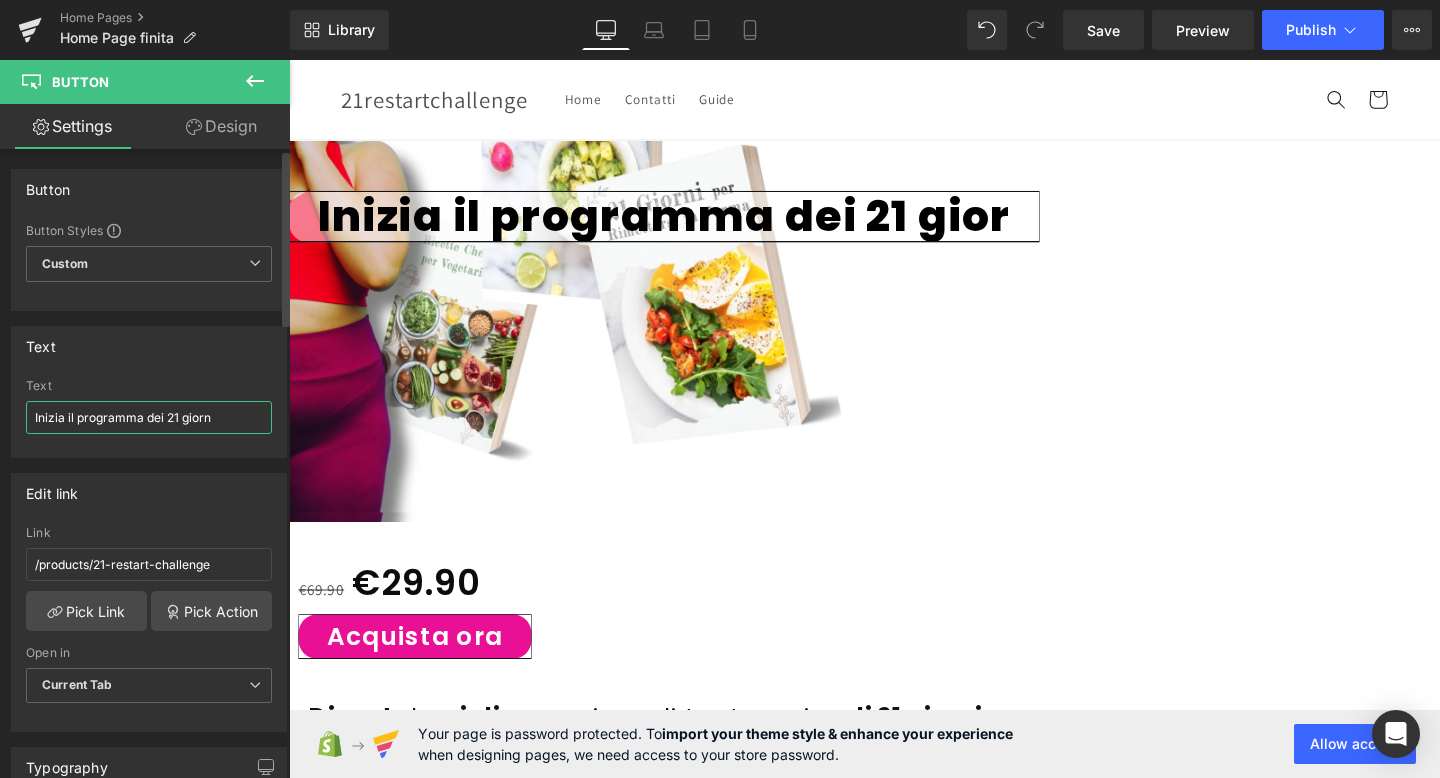 type on "Inizia il programma dei 21 giorni" 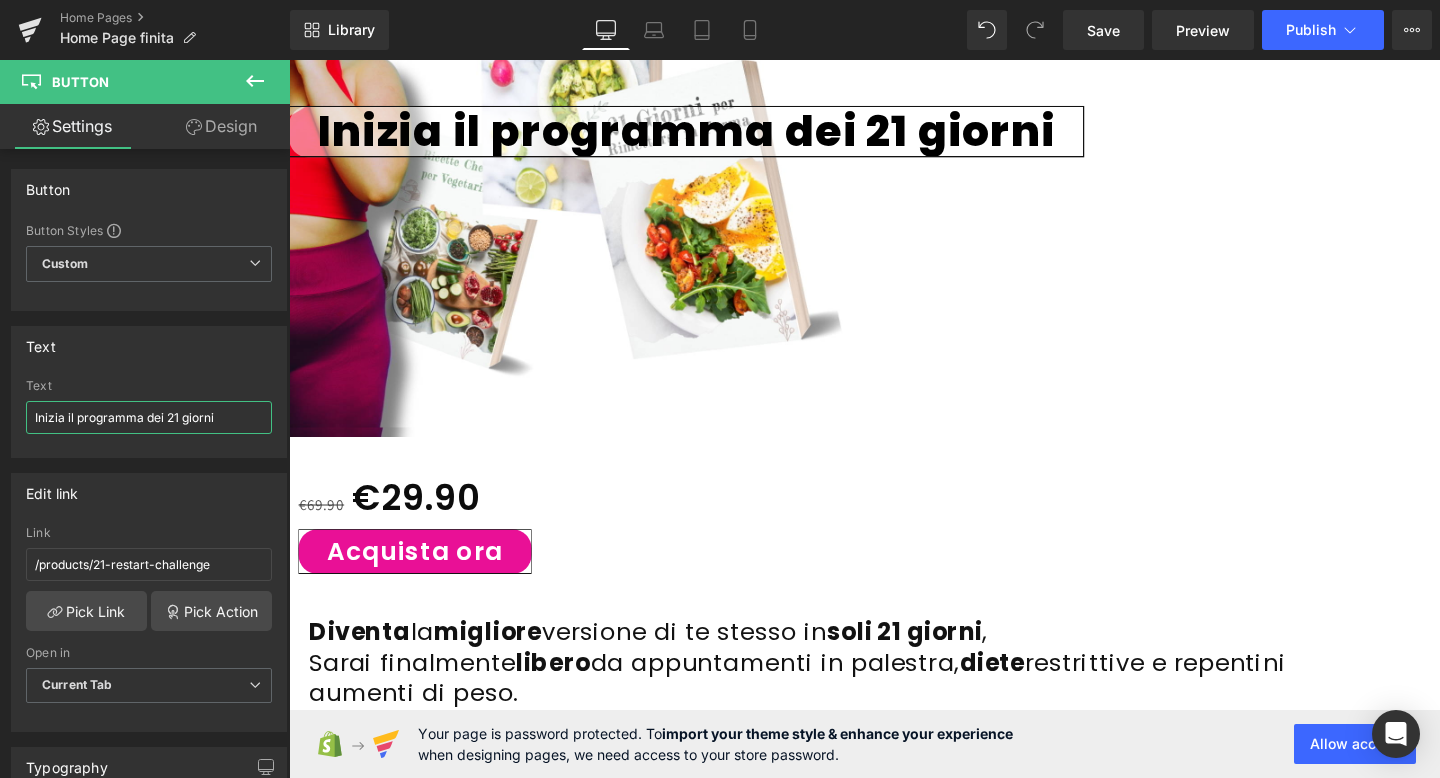 scroll, scrollTop: 594, scrollLeft: 0, axis: vertical 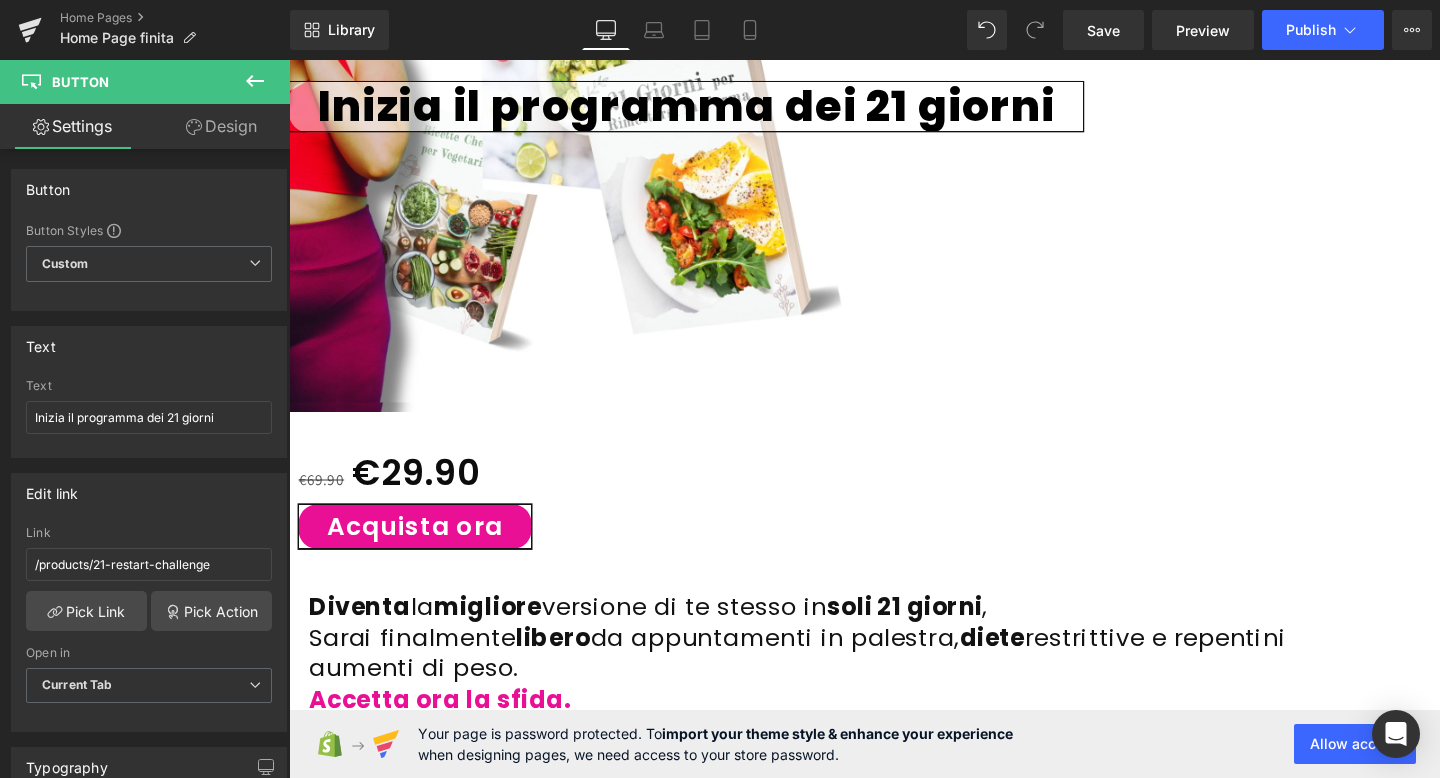 click on "Acquista ora
(P) Cart Button" at bounding box center (894, 550) 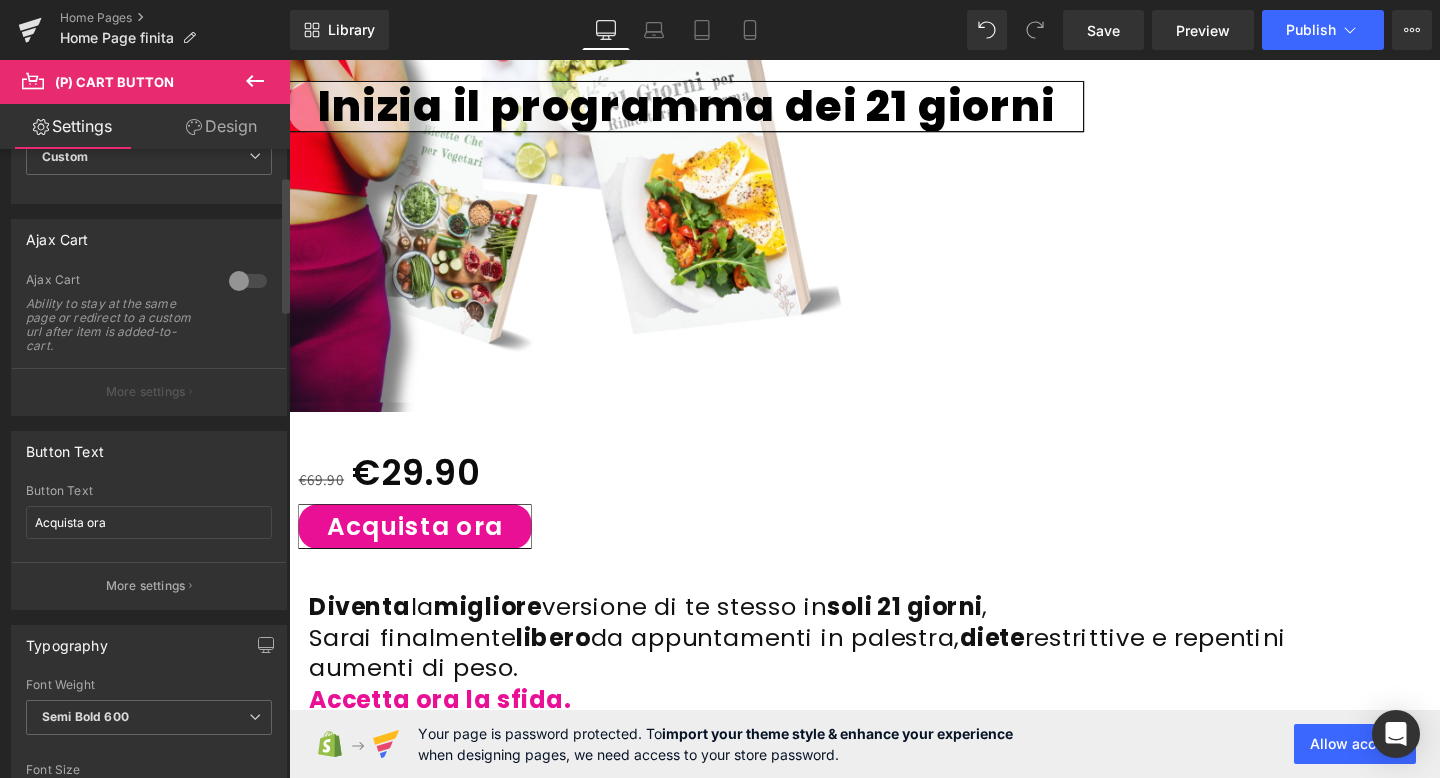 scroll, scrollTop: 123, scrollLeft: 0, axis: vertical 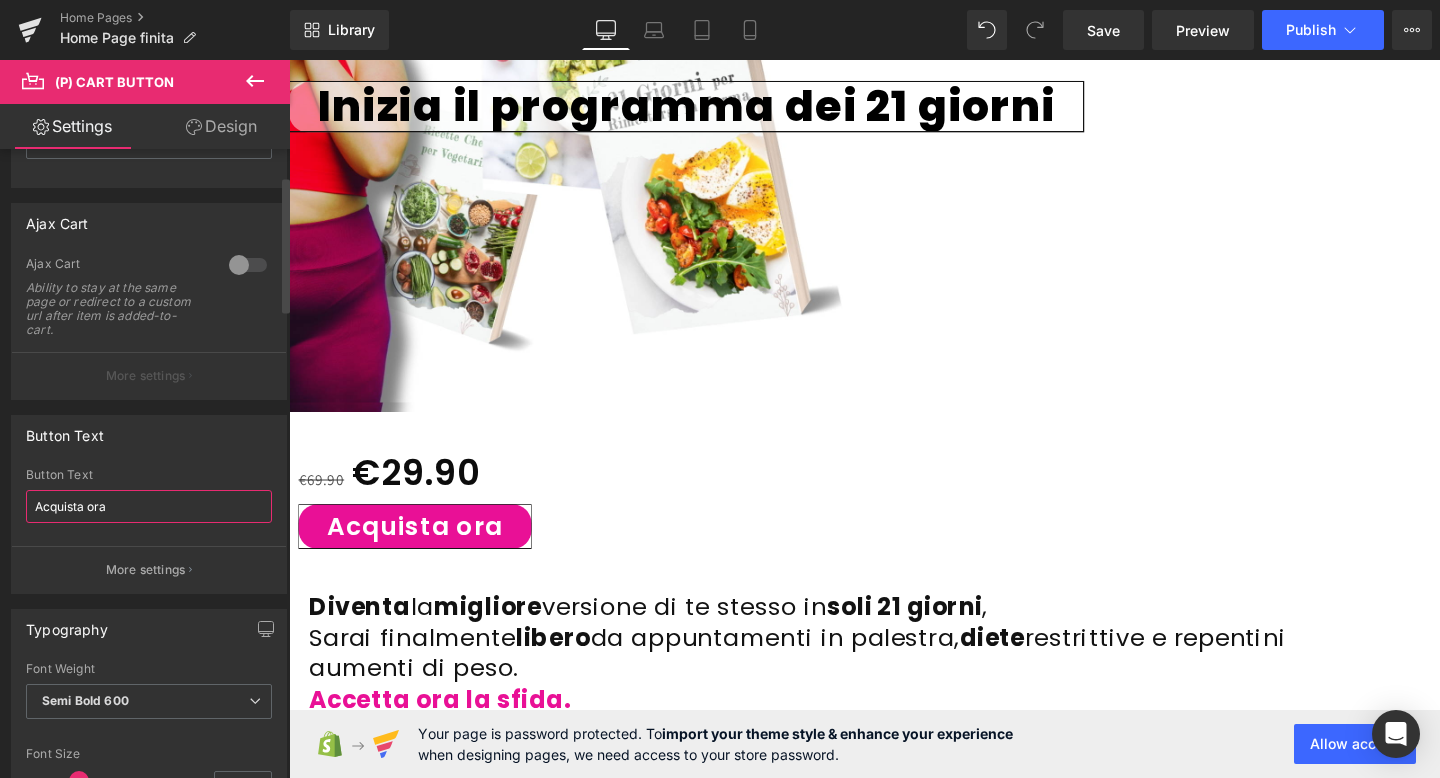 click on "Acquista ora" at bounding box center (149, 506) 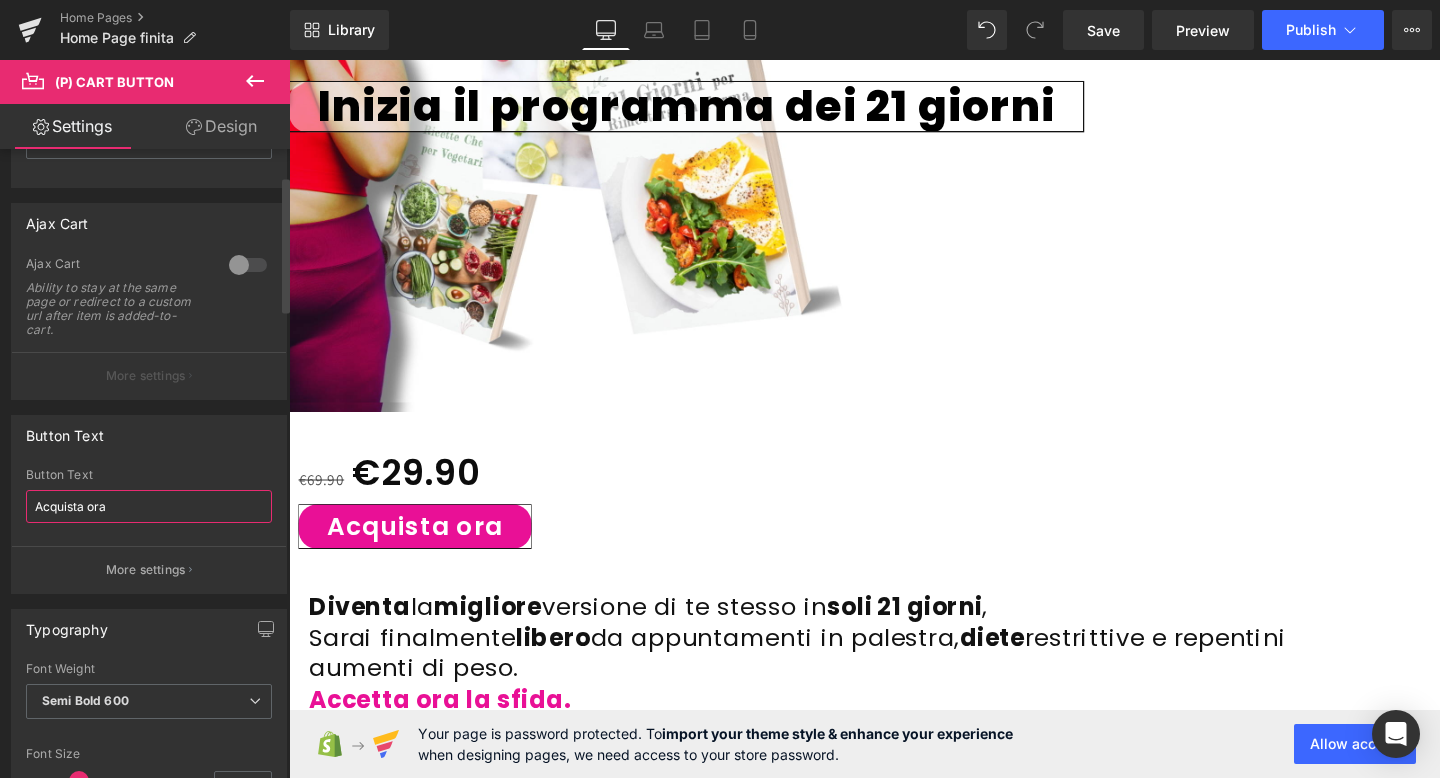click on "Acquista ora" at bounding box center [149, 506] 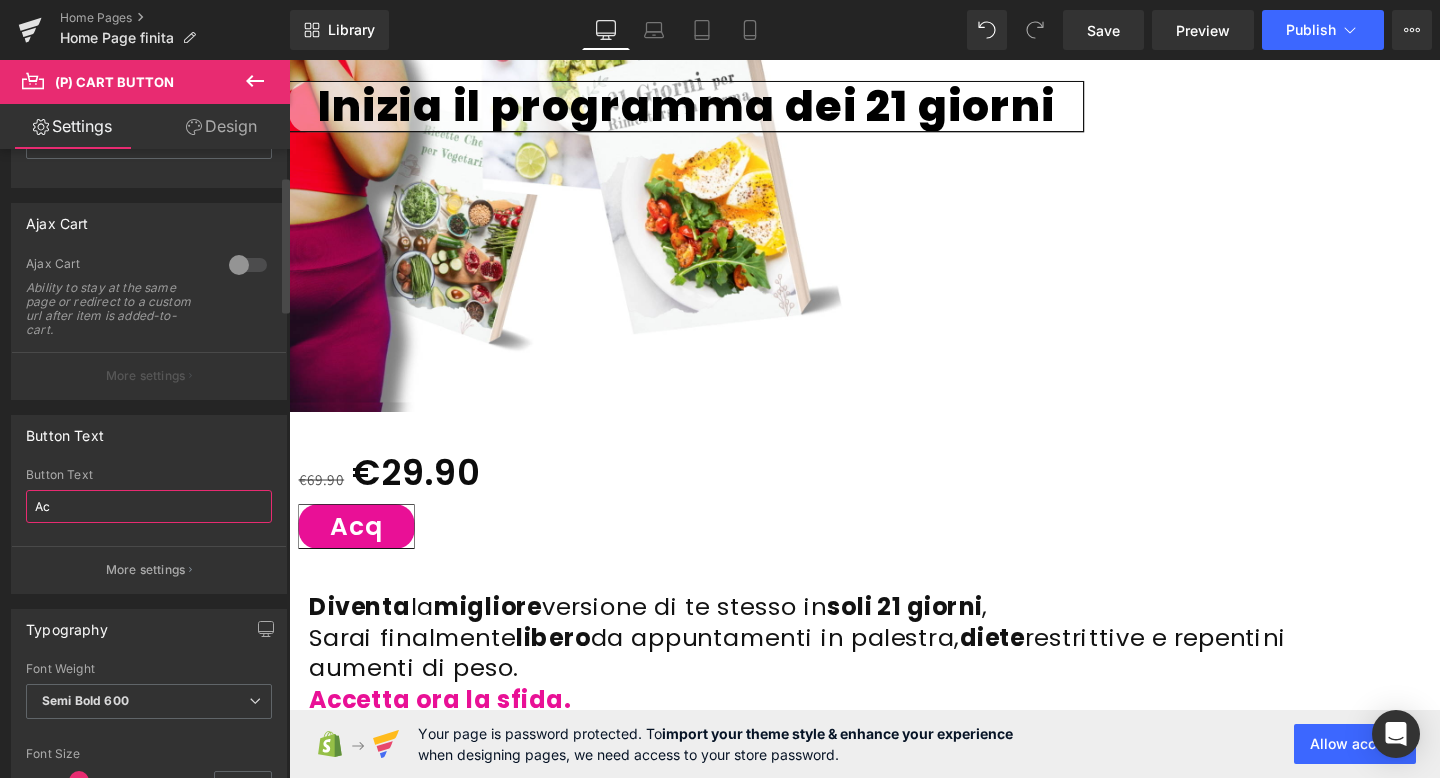 type on "A" 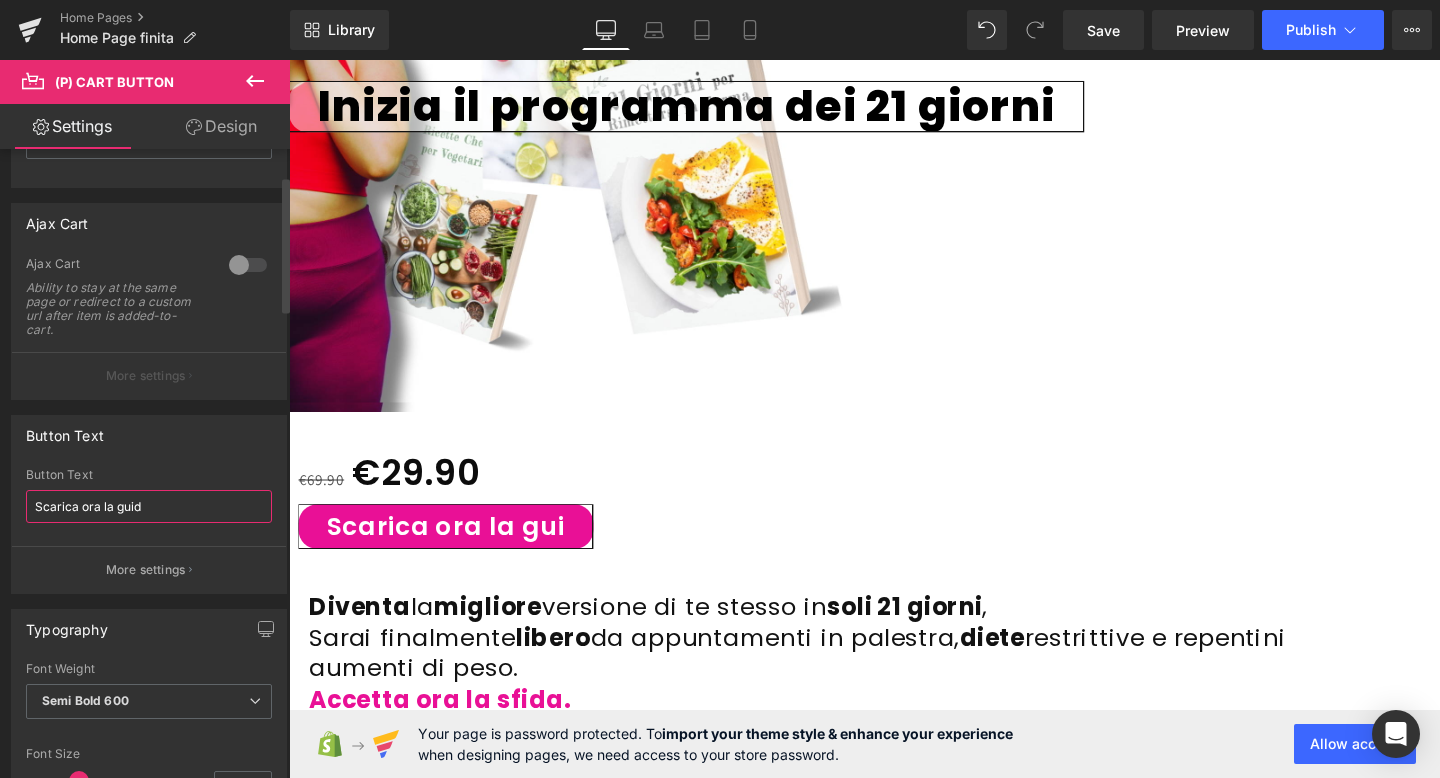 type on "Scarica ora la guida" 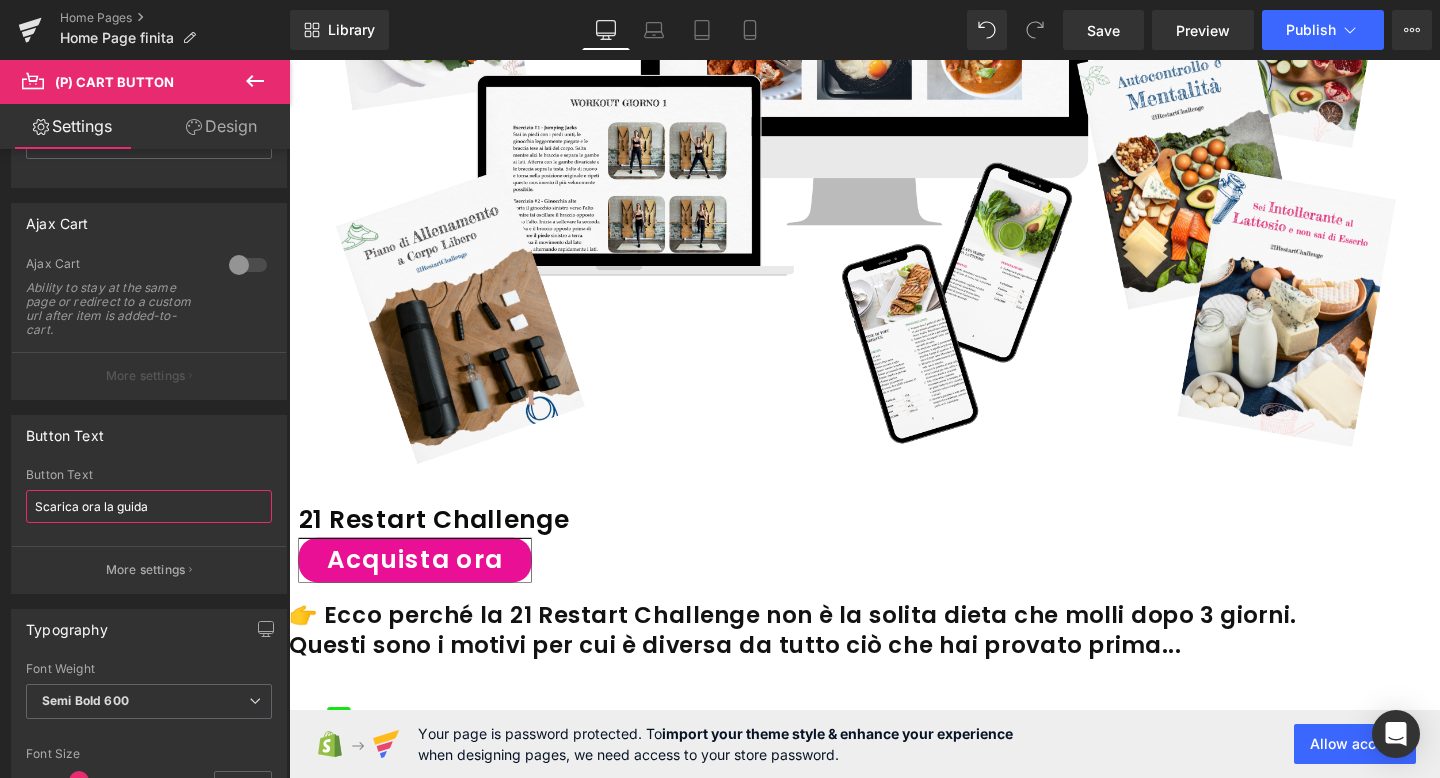 scroll, scrollTop: 1711, scrollLeft: 0, axis: vertical 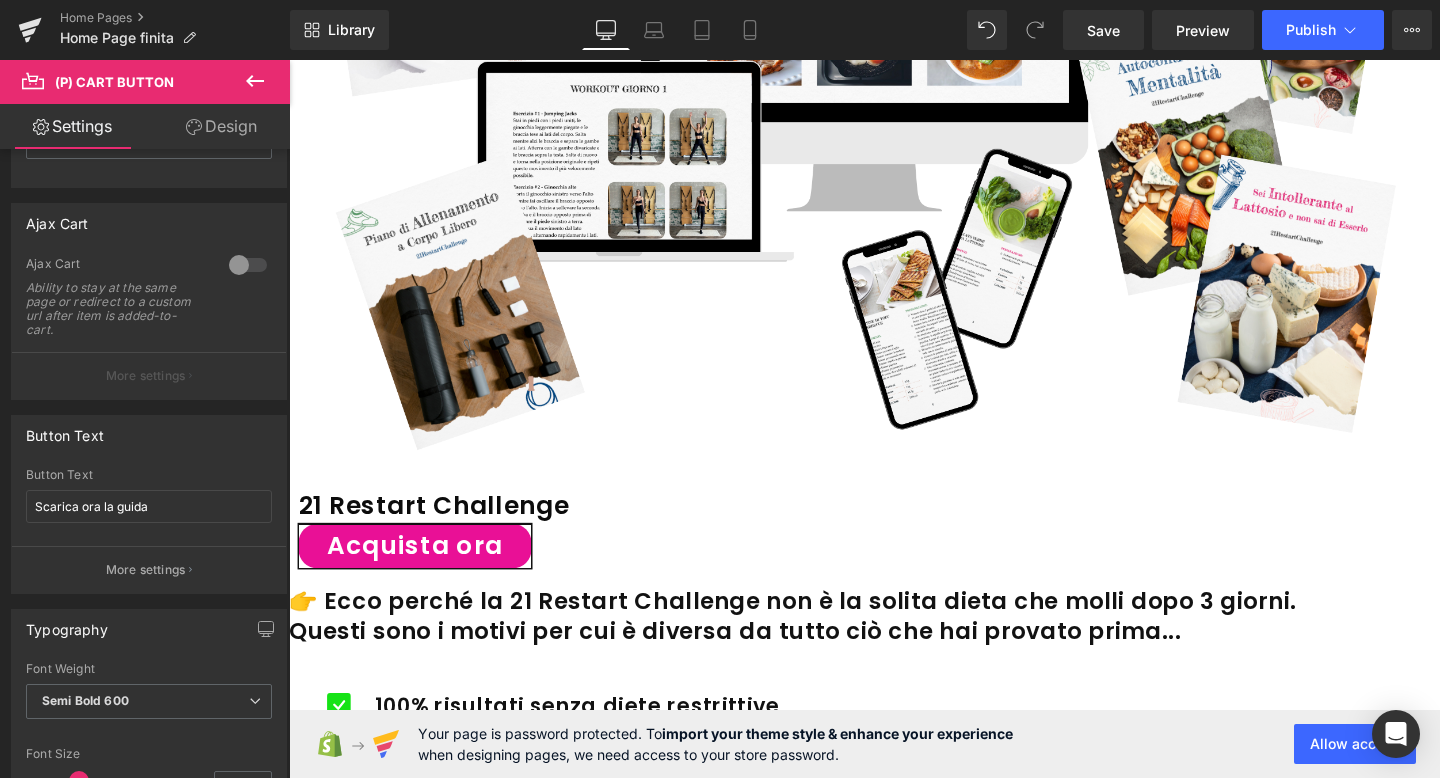 click on "Acquista ora
(P) Cart Button" at bounding box center (898, 571) 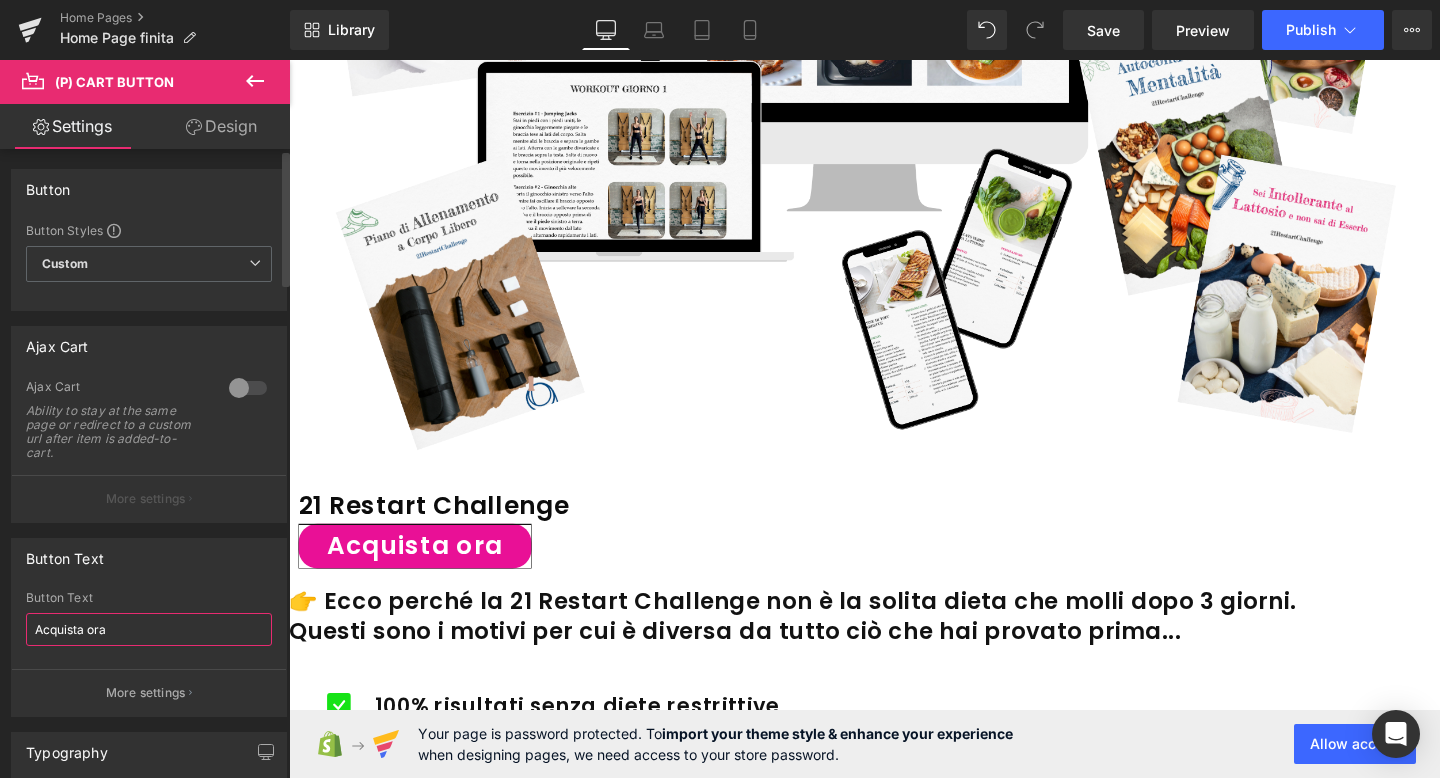 click on "Acquista ora" at bounding box center [149, 629] 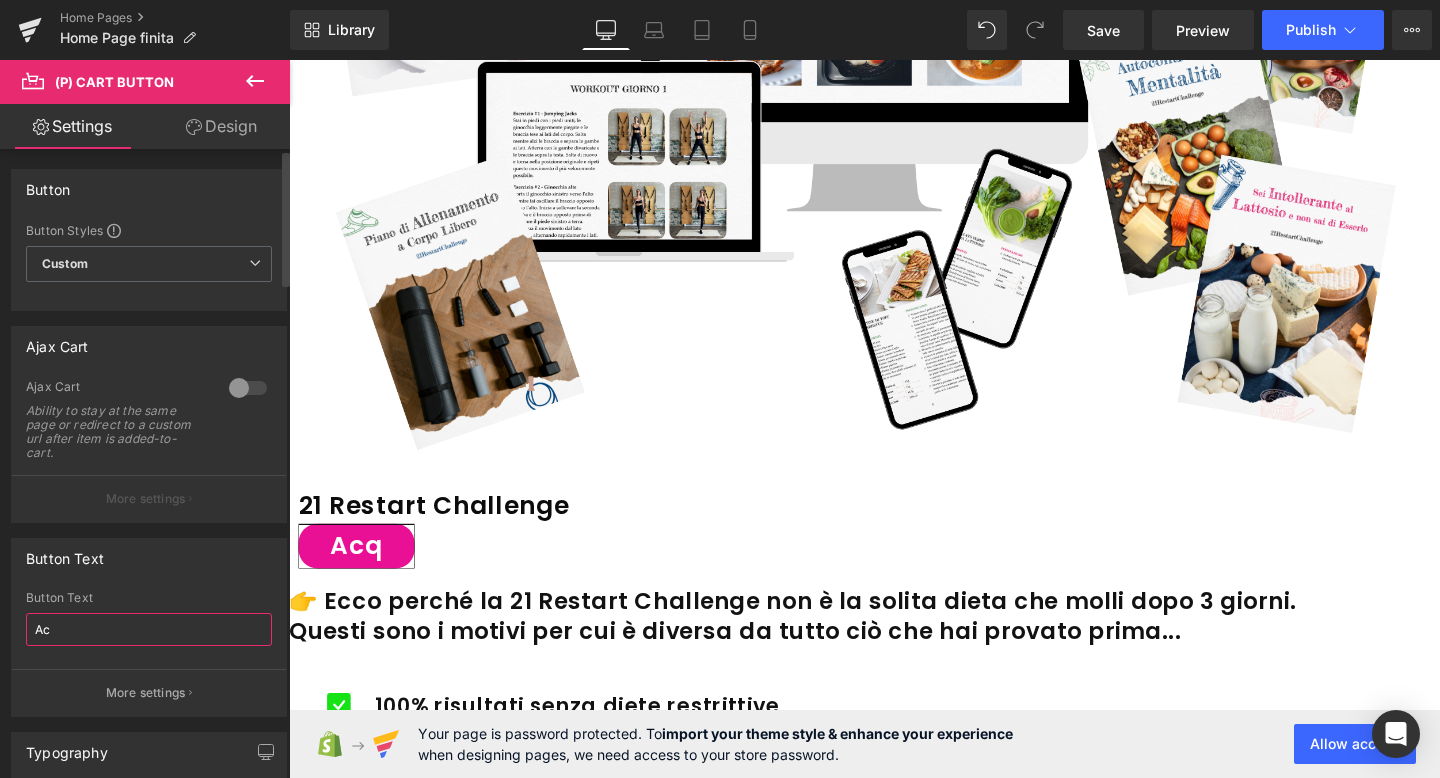 type on "A" 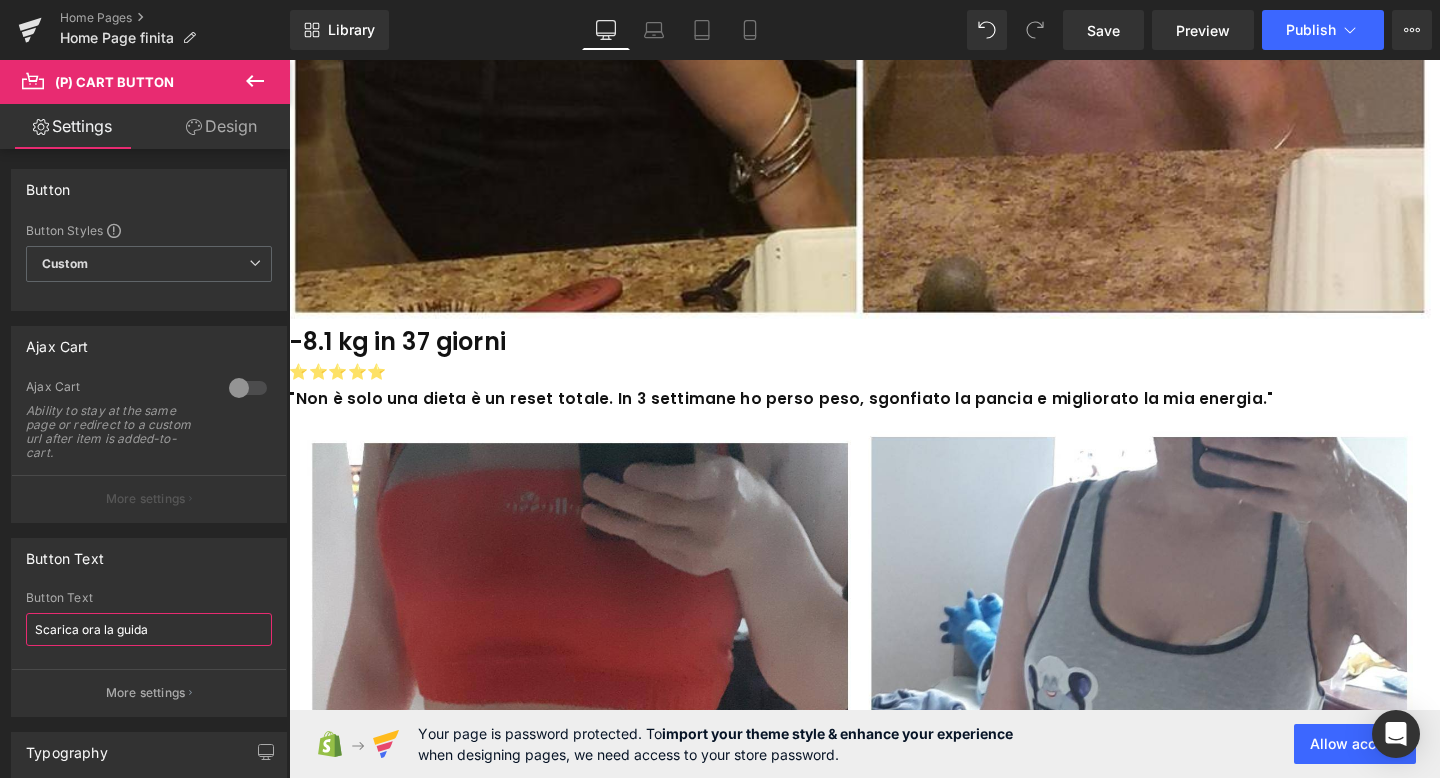 scroll, scrollTop: 3650, scrollLeft: 0, axis: vertical 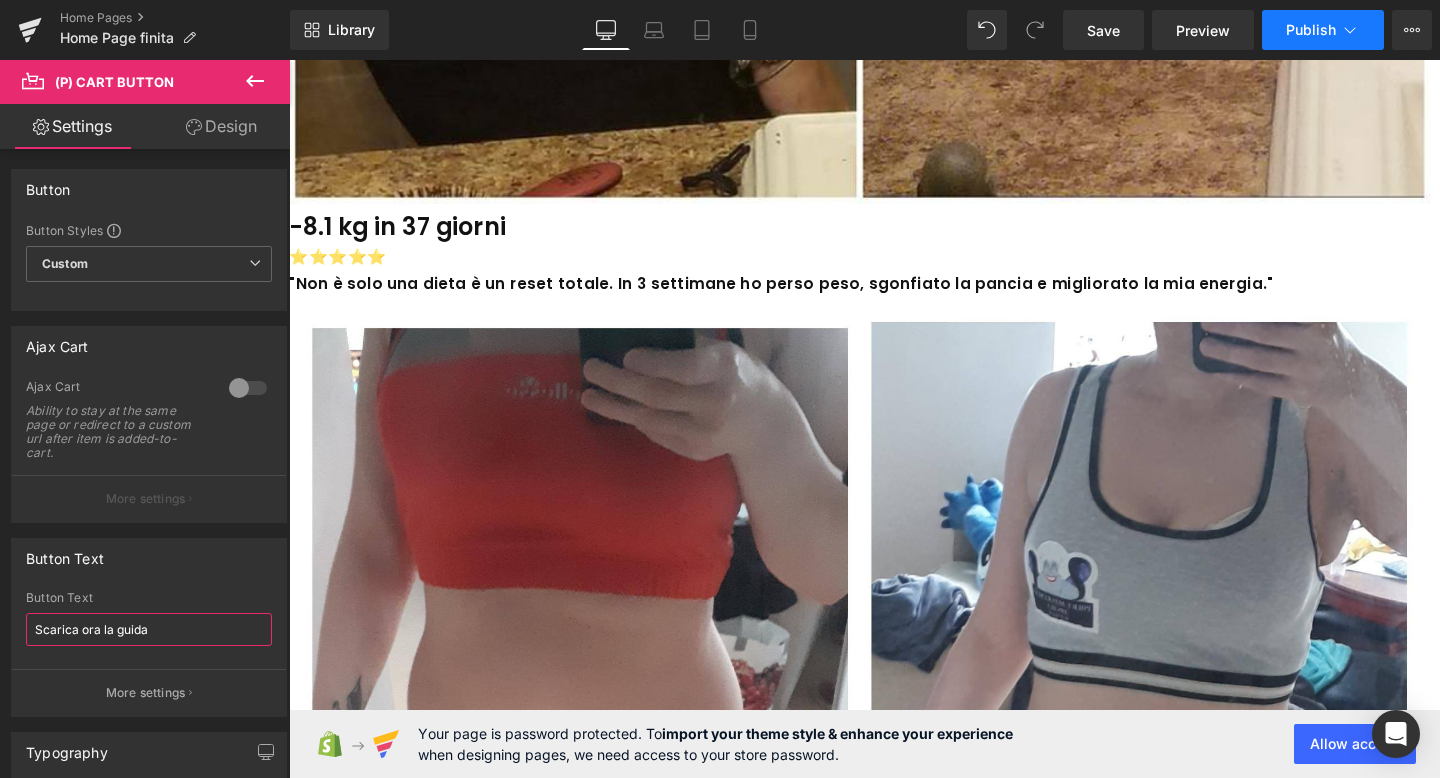 type on "Scarica ora la guida" 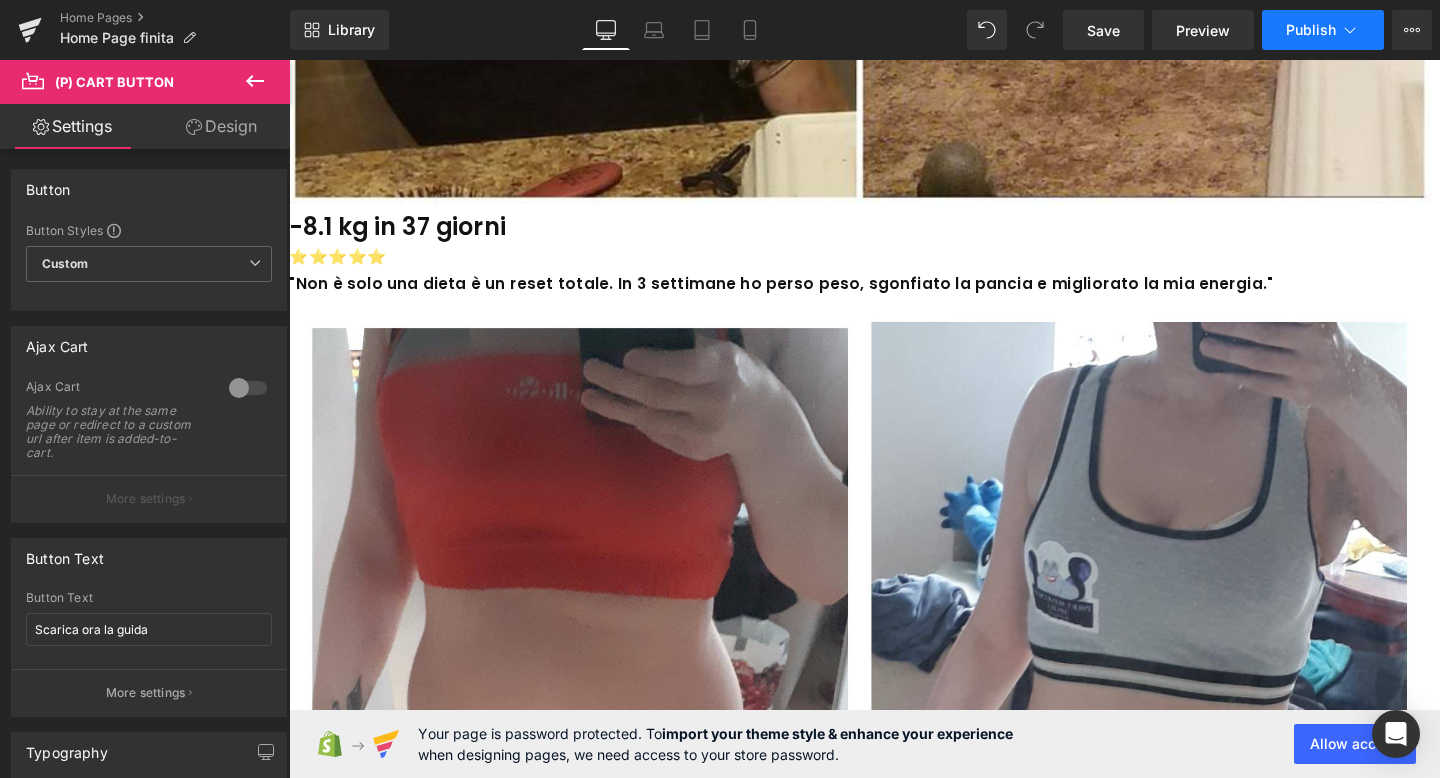 click on "Publish" at bounding box center (1311, 30) 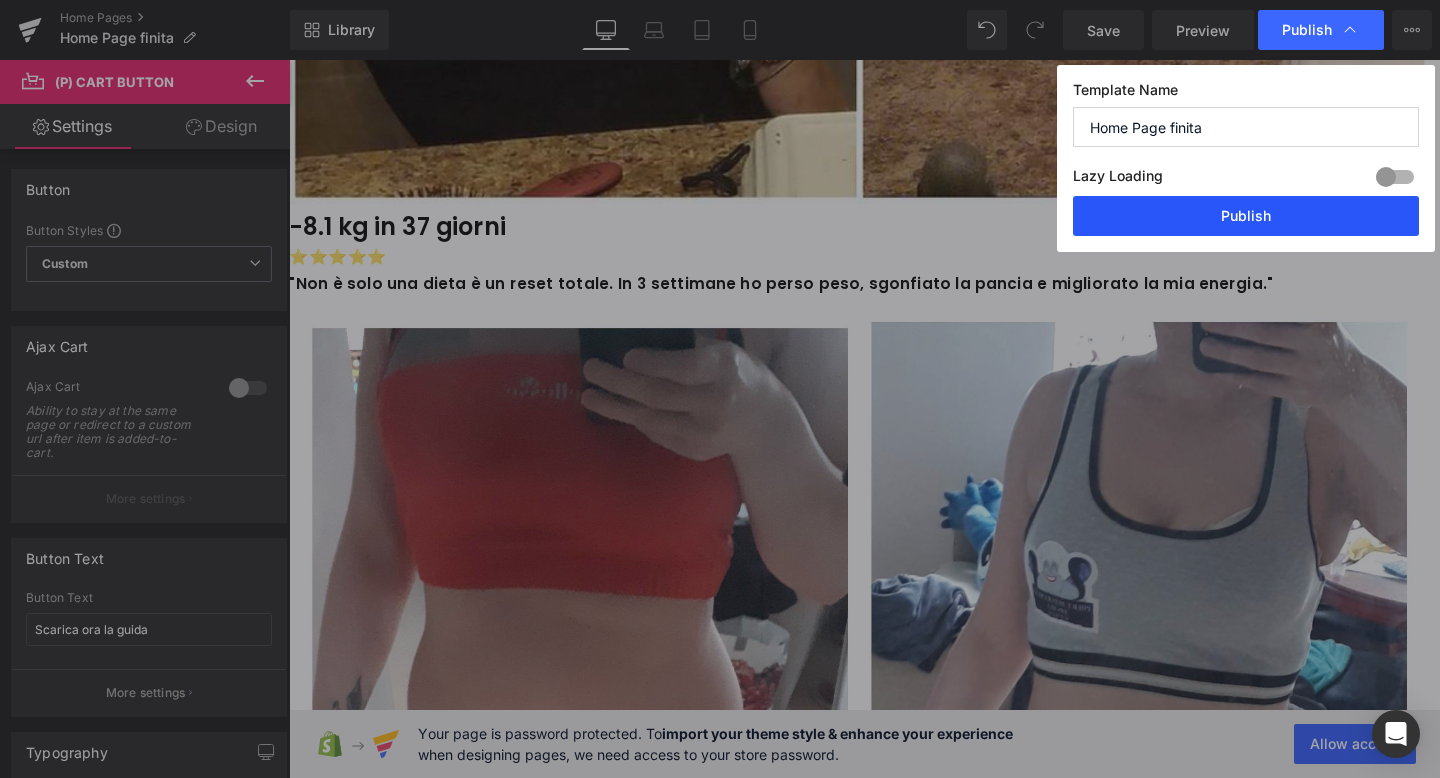 click on "Publish" at bounding box center (1246, 216) 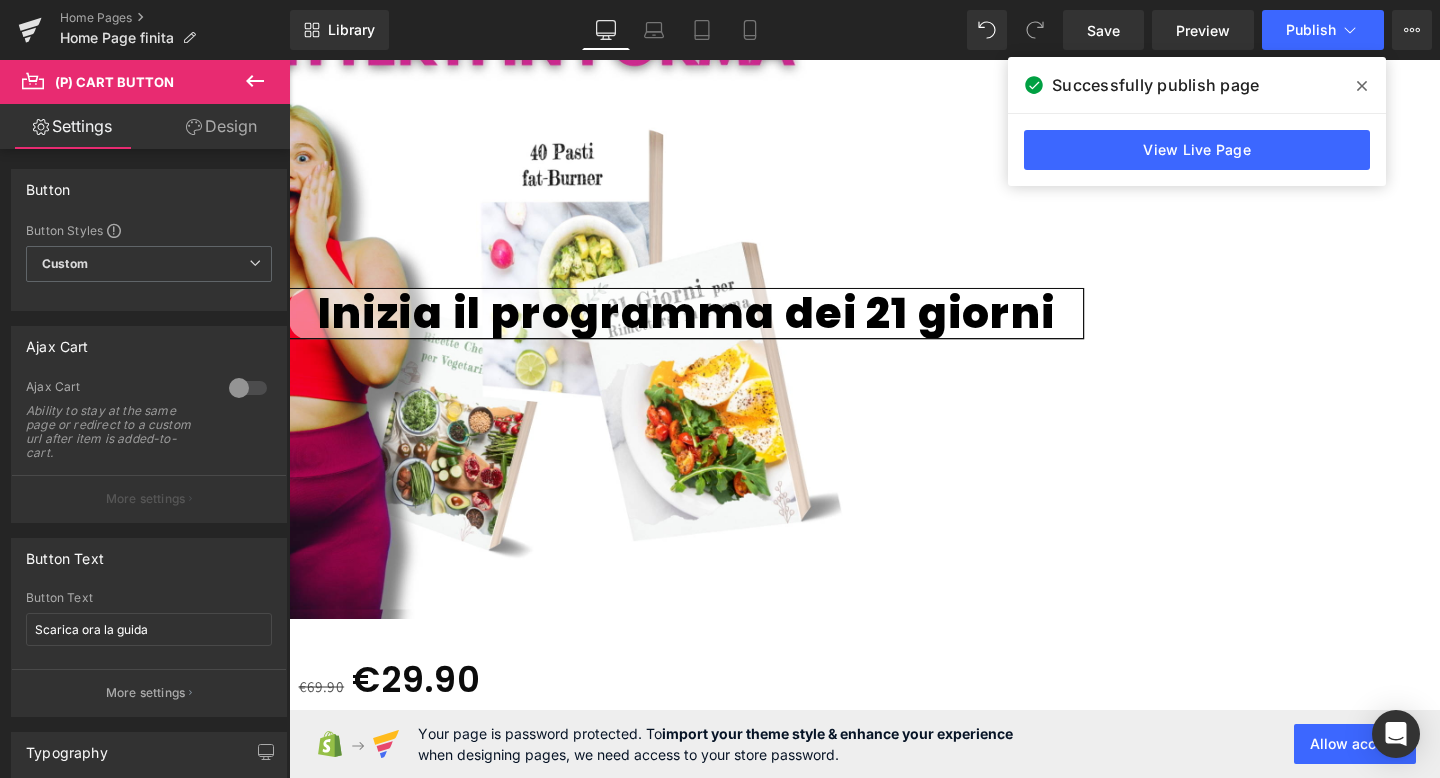 scroll, scrollTop: 0, scrollLeft: 0, axis: both 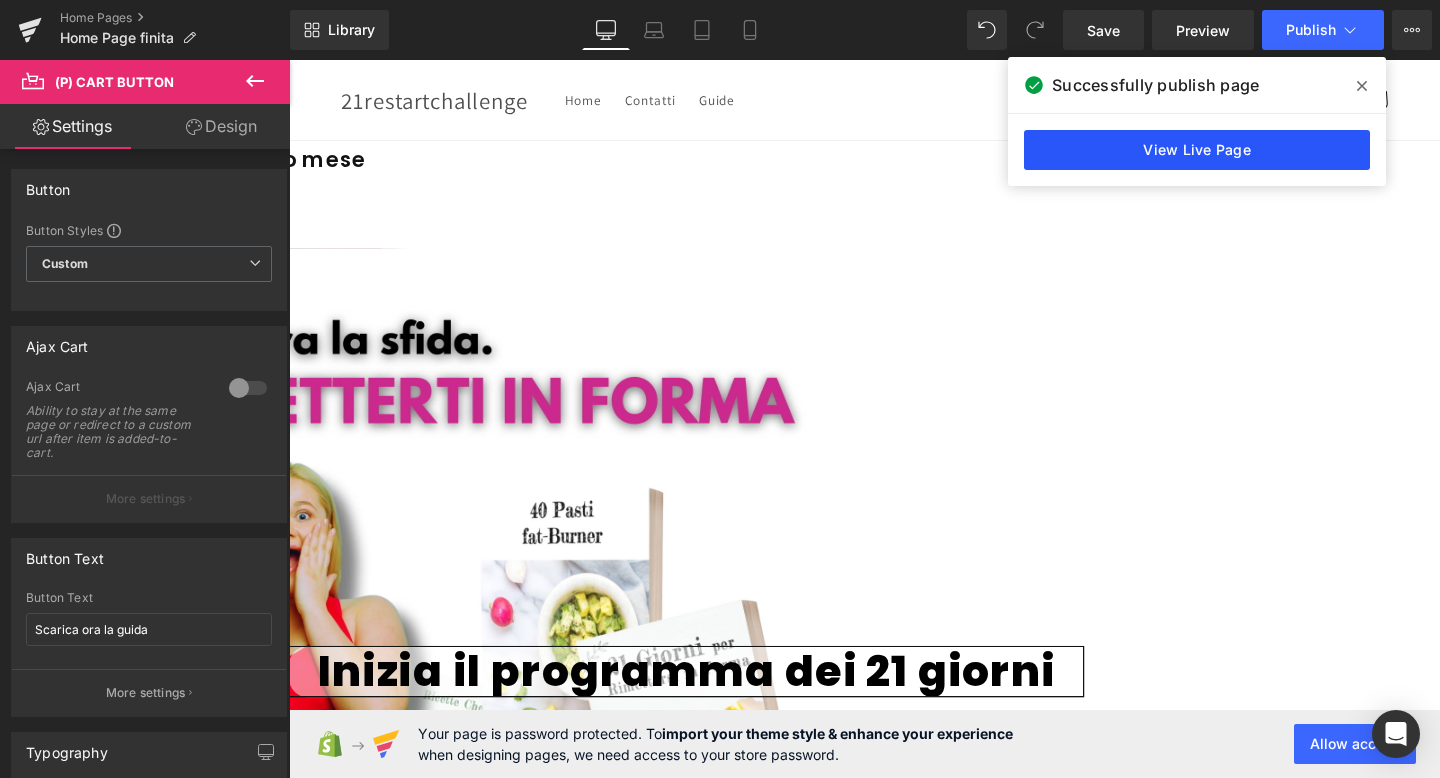 click on "View Live Page" at bounding box center (1197, 150) 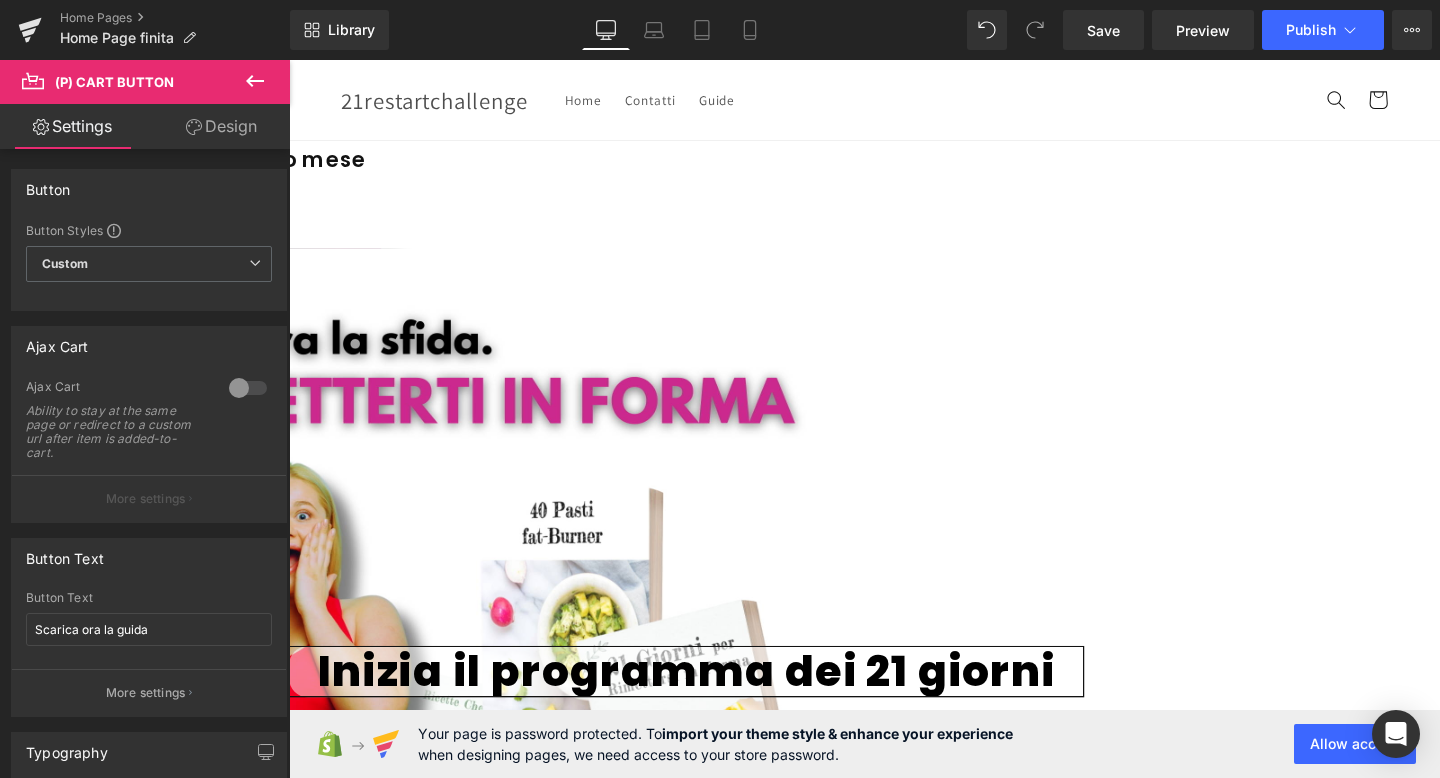 click 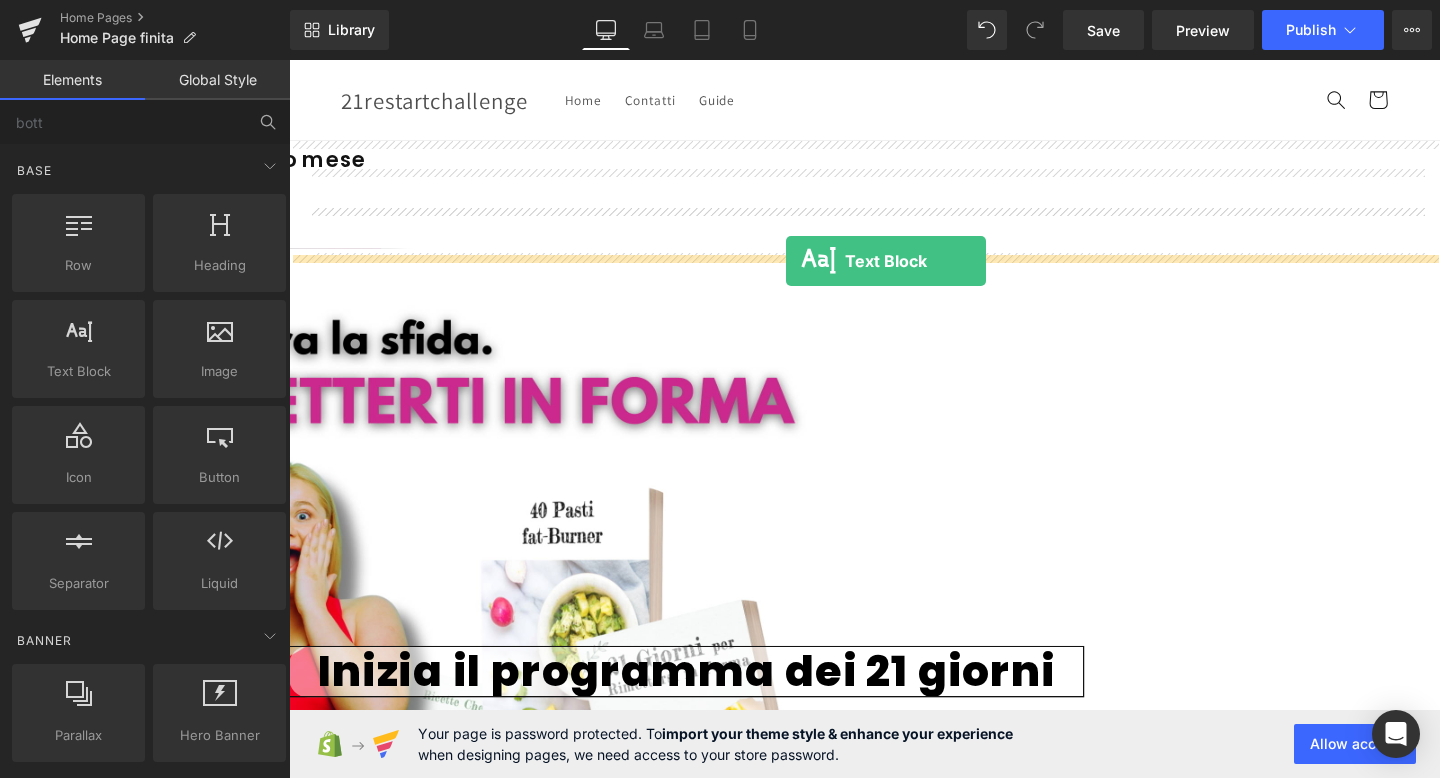 drag, startPoint x: 387, startPoint y: 403, endPoint x: 811, endPoint y: 270, distance: 444.37033 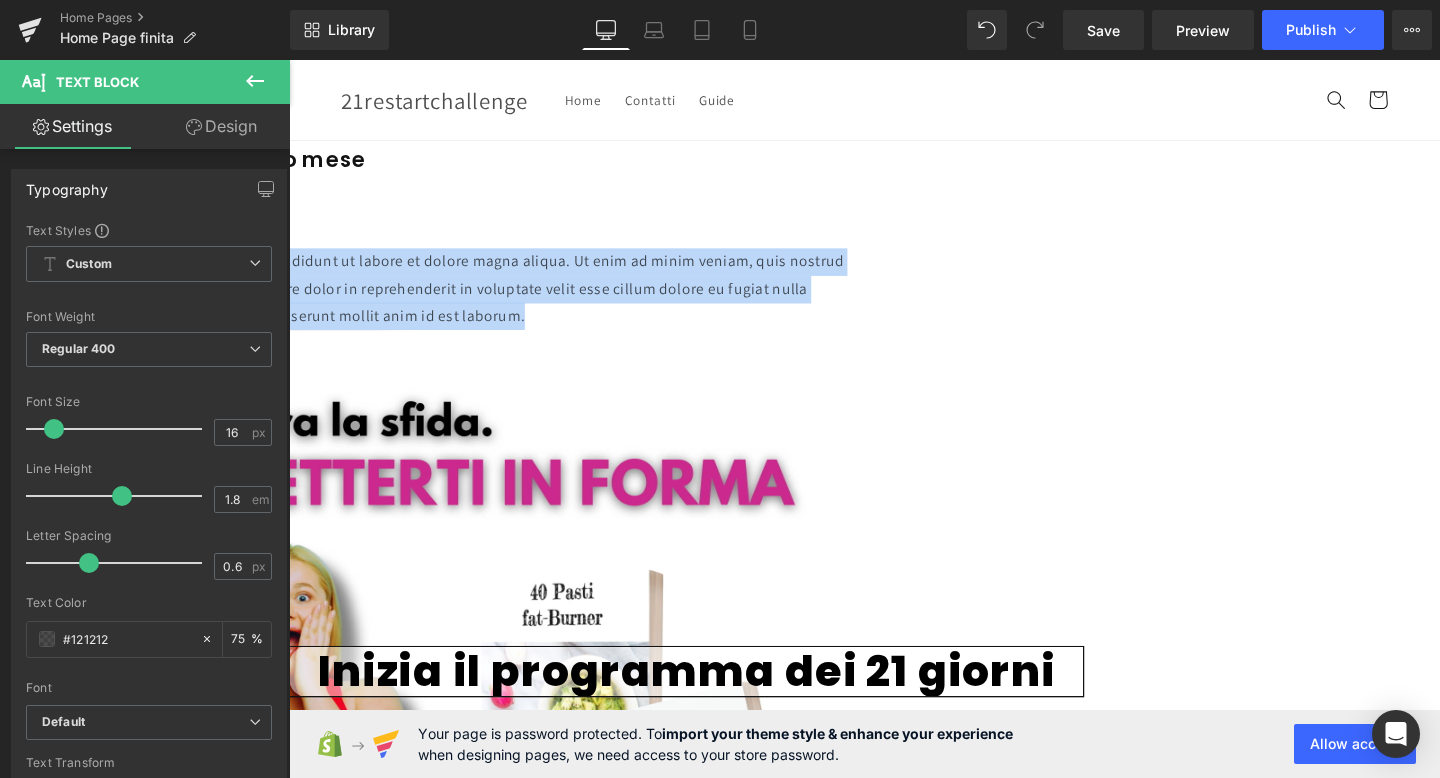 drag, startPoint x: 1058, startPoint y: 340, endPoint x: 291, endPoint y: 282, distance: 769.1898 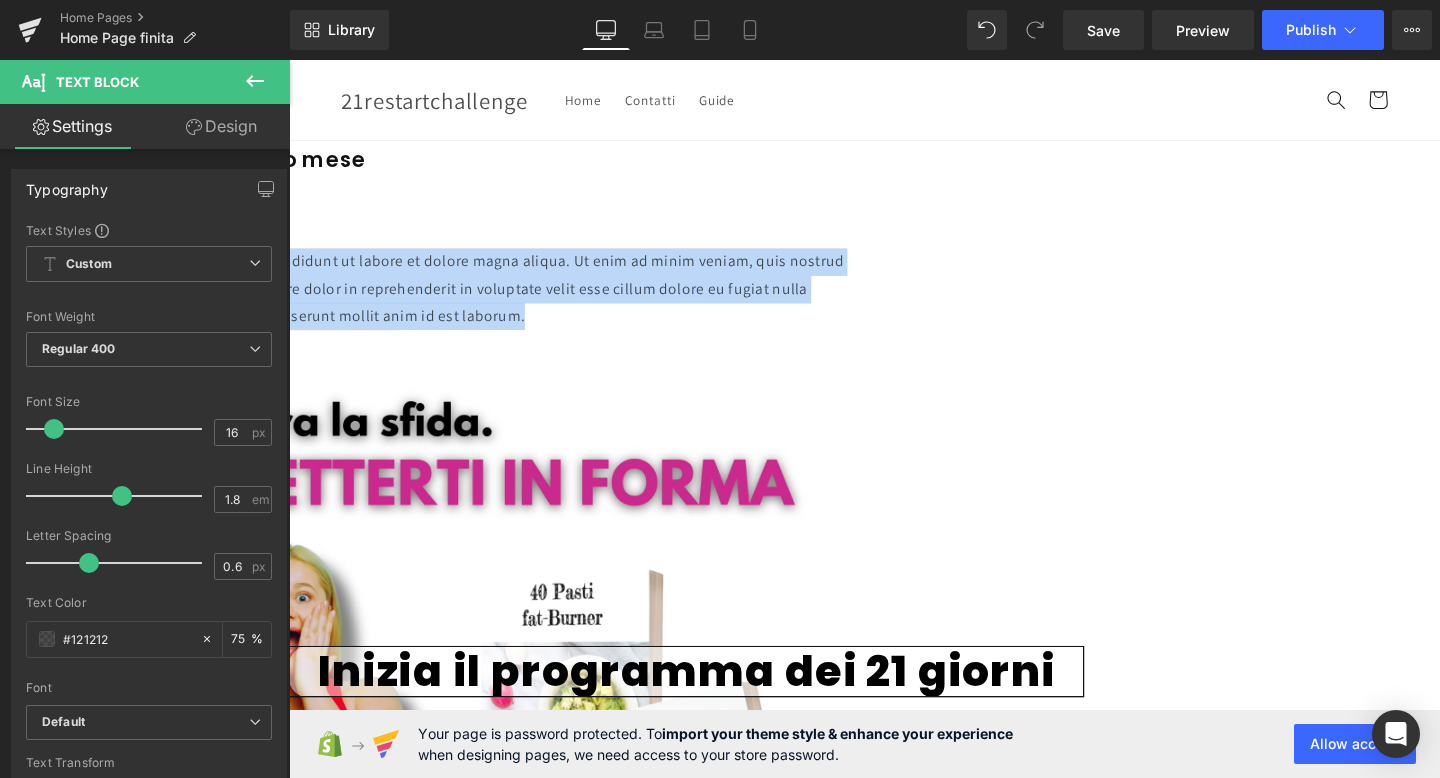 click on "🔥 Oltre 1500 persone l’hanno già scaricata questo mese
Heading         Scarica ora la guida Button
Row
Lorem ipsum dolor sit amet, consectetur adipiscing elit, sed do eiusmod tempor incididunt ut labore et dolore magna aliqua. Ut enim ad minim veniam, quis nostrud exercitation ullamco laboris nisi ut aliquip ex ea commodo consequat. Duis aute irure dolor in reprehenderit in voluptate velit esse cillum dolore eu fugiat nulla pariatur. Excepteur sint occaecat cupidatat non proident, sunt in culpa qui officia deserunt mollit anim id est laborum.
Text Block
Inizia il programma dei 21 giorni Button
Hero Banner         Row" at bounding box center [289, 632] 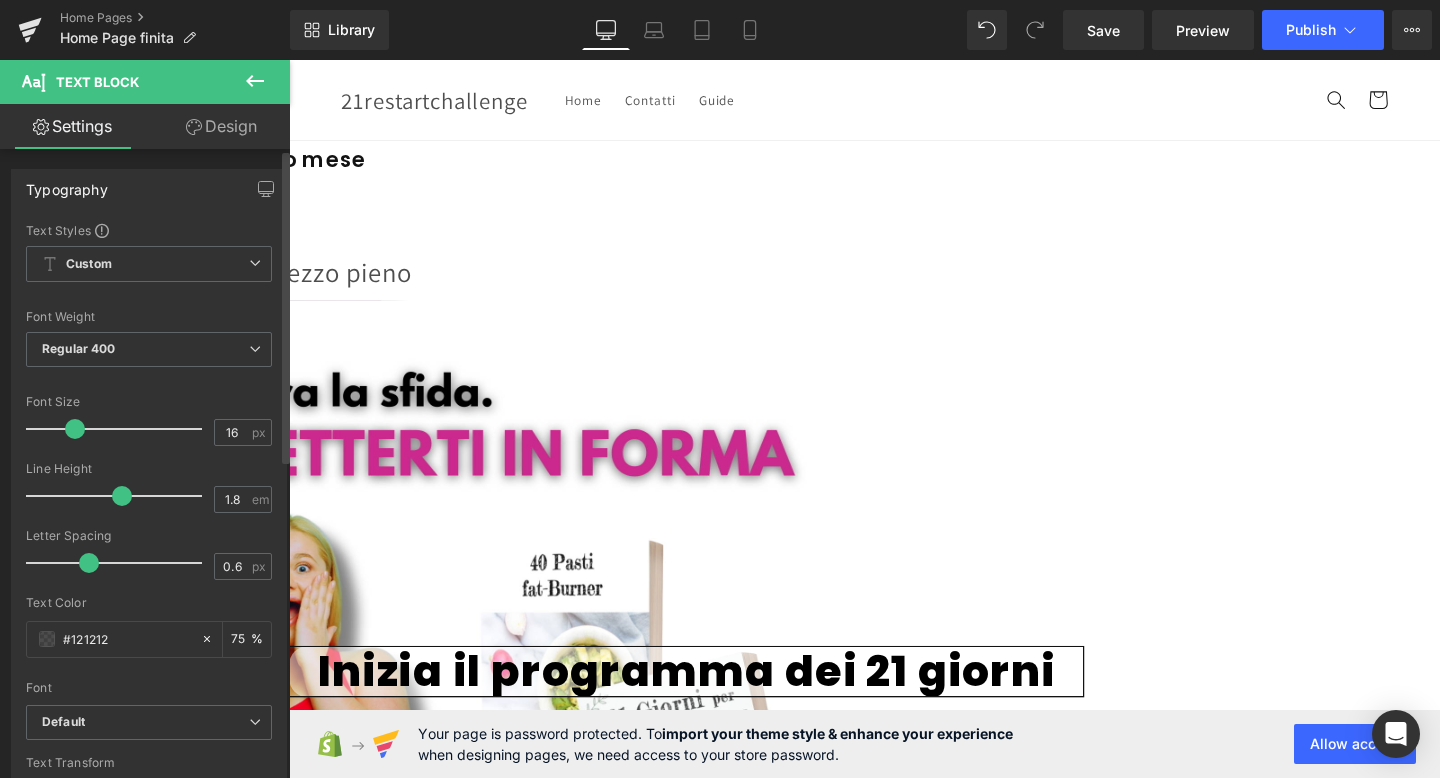 drag, startPoint x: 61, startPoint y: 434, endPoint x: 73, endPoint y: 434, distance: 12 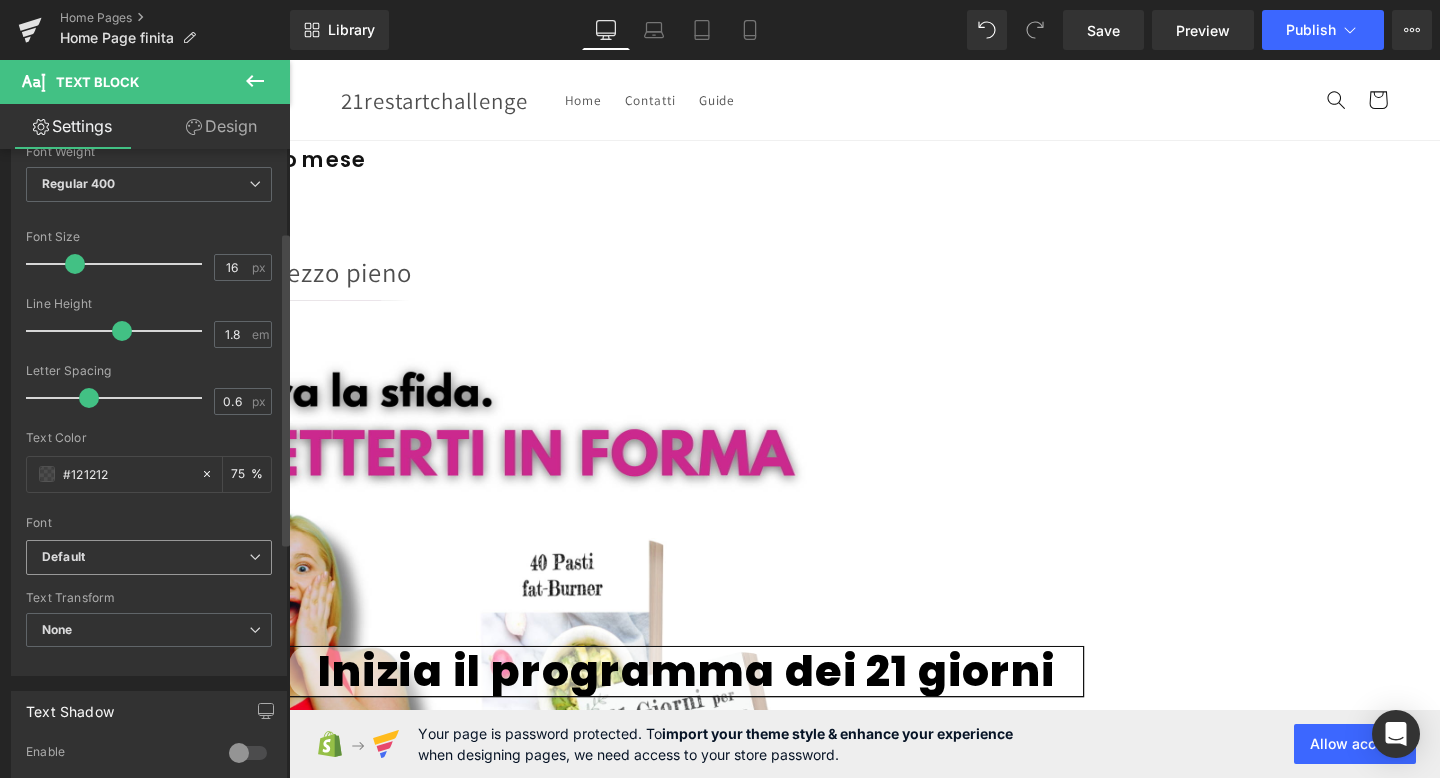 scroll, scrollTop: 637, scrollLeft: 0, axis: vertical 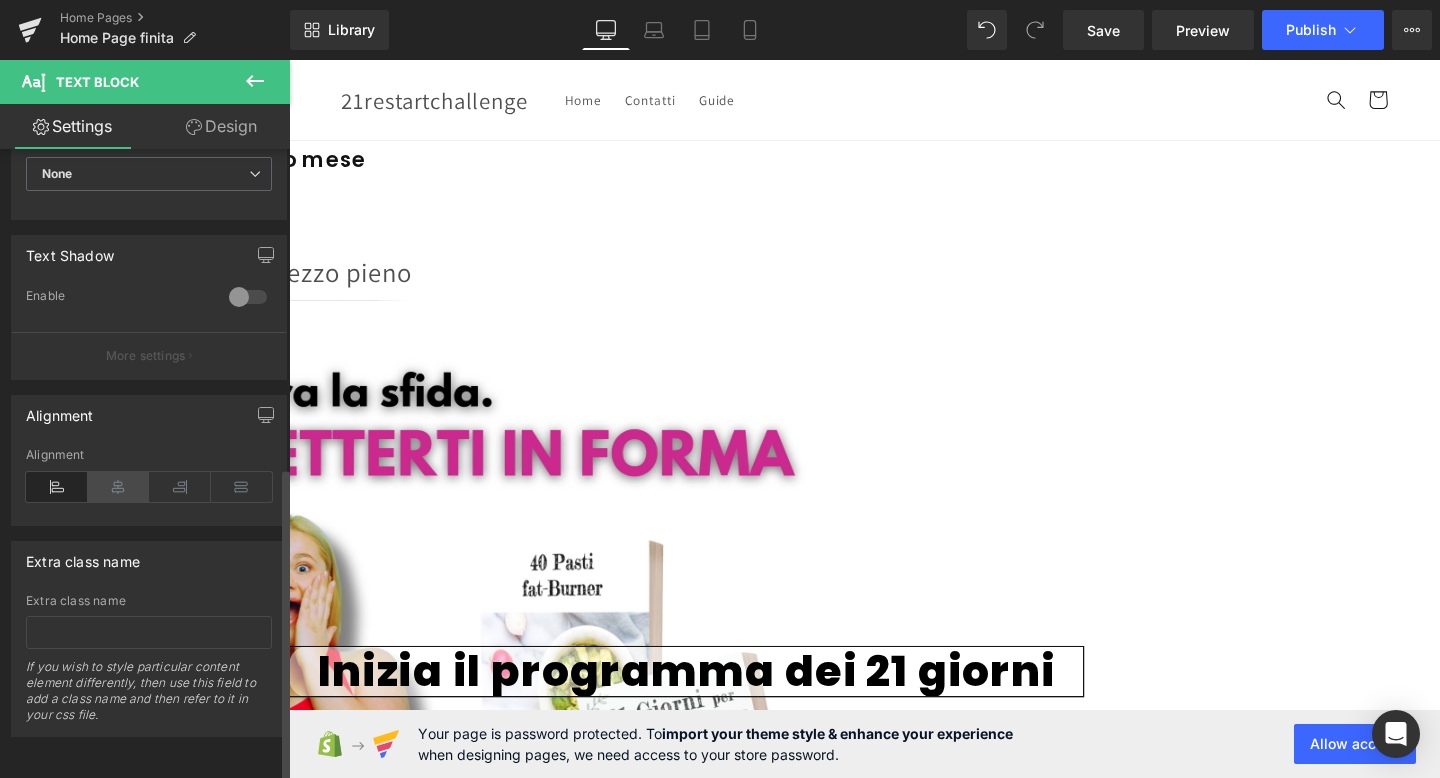 click at bounding box center [119, 487] 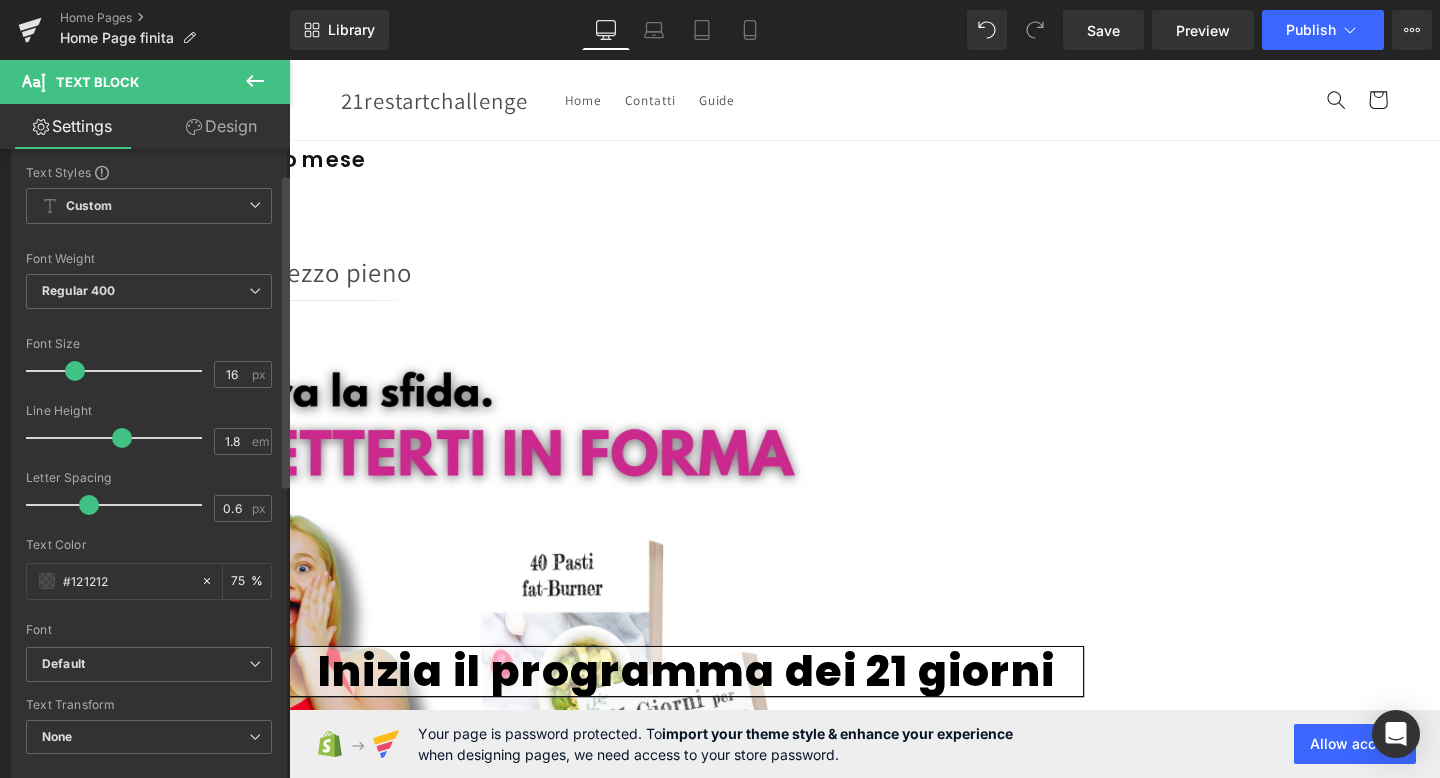 scroll, scrollTop: 59, scrollLeft: 0, axis: vertical 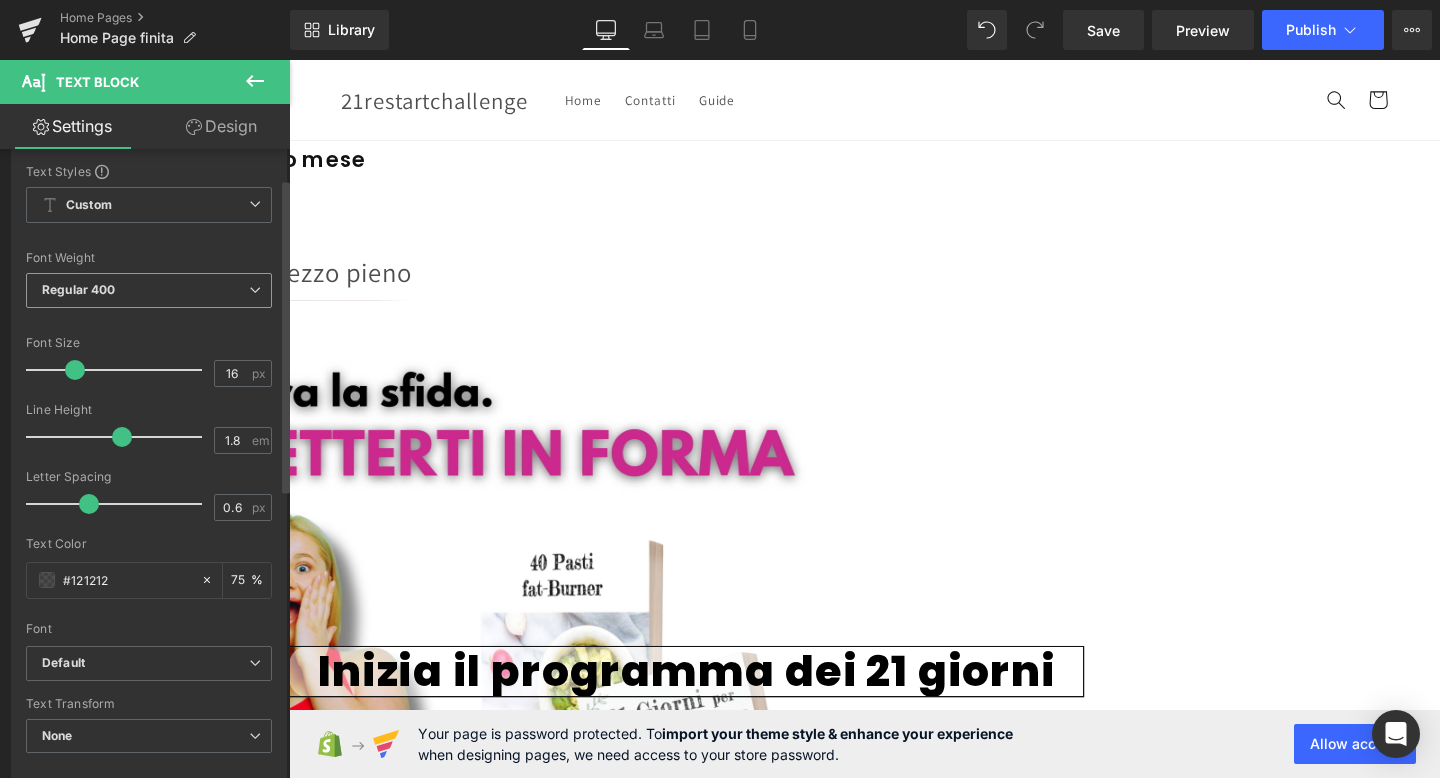click on "Regular 400" at bounding box center [149, 290] 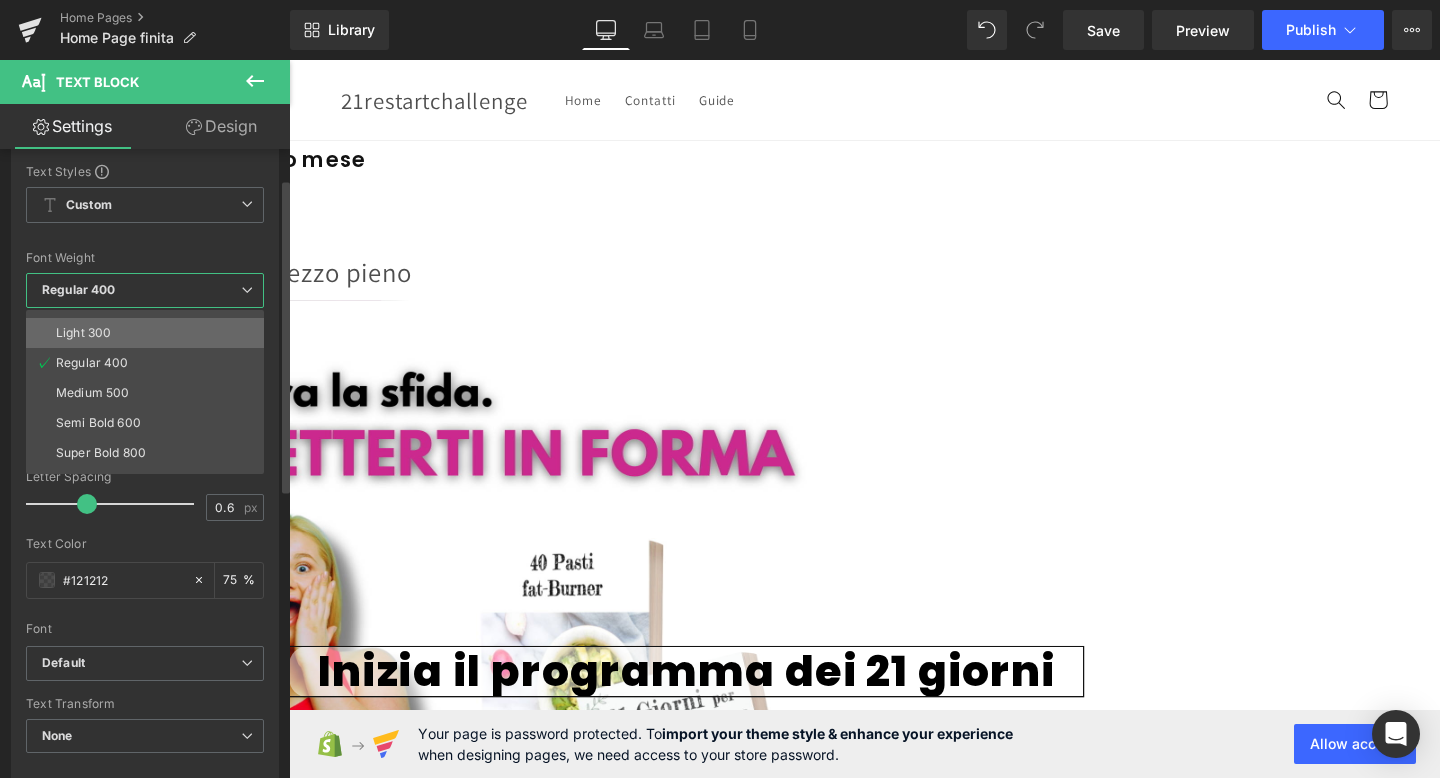 scroll, scrollTop: 78, scrollLeft: 0, axis: vertical 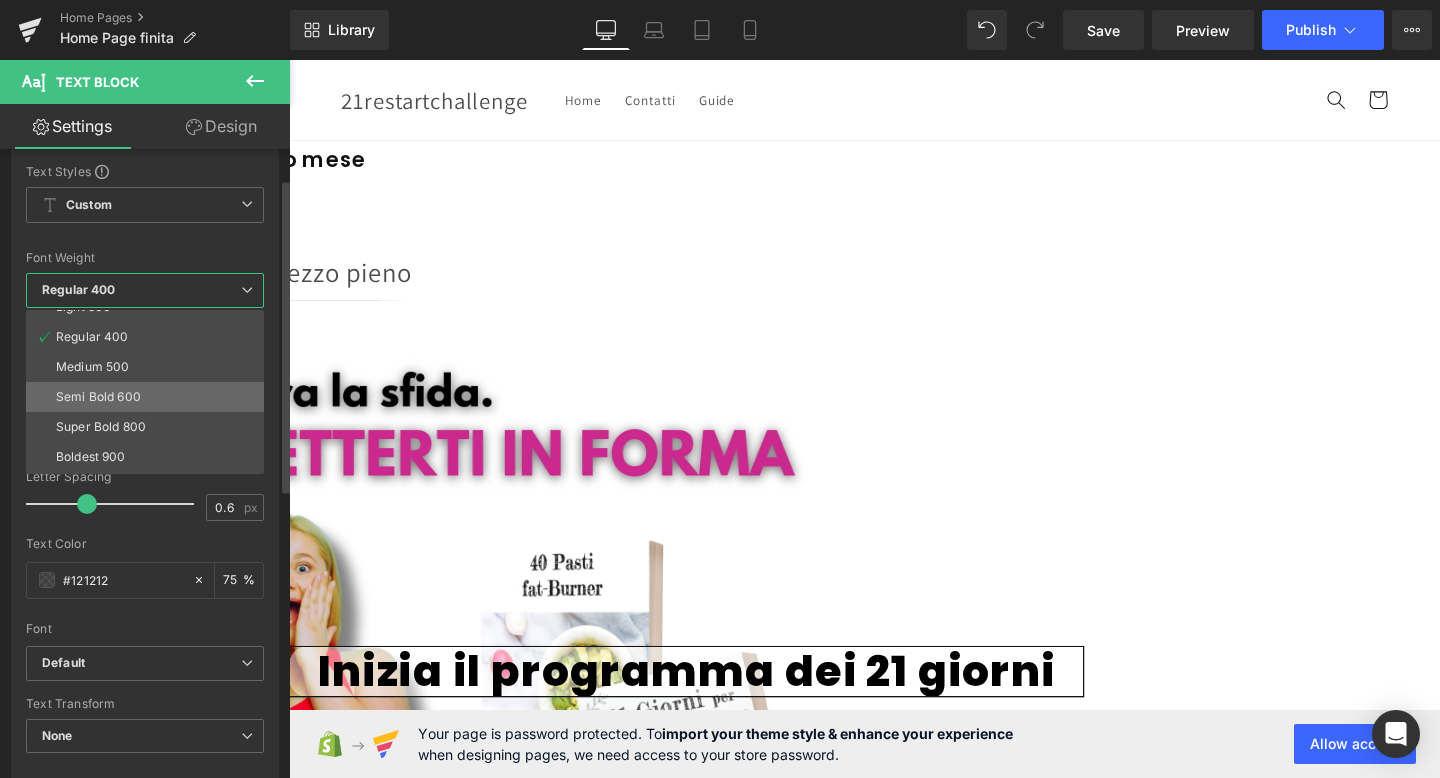 click on "Semi Bold 600" at bounding box center (98, 397) 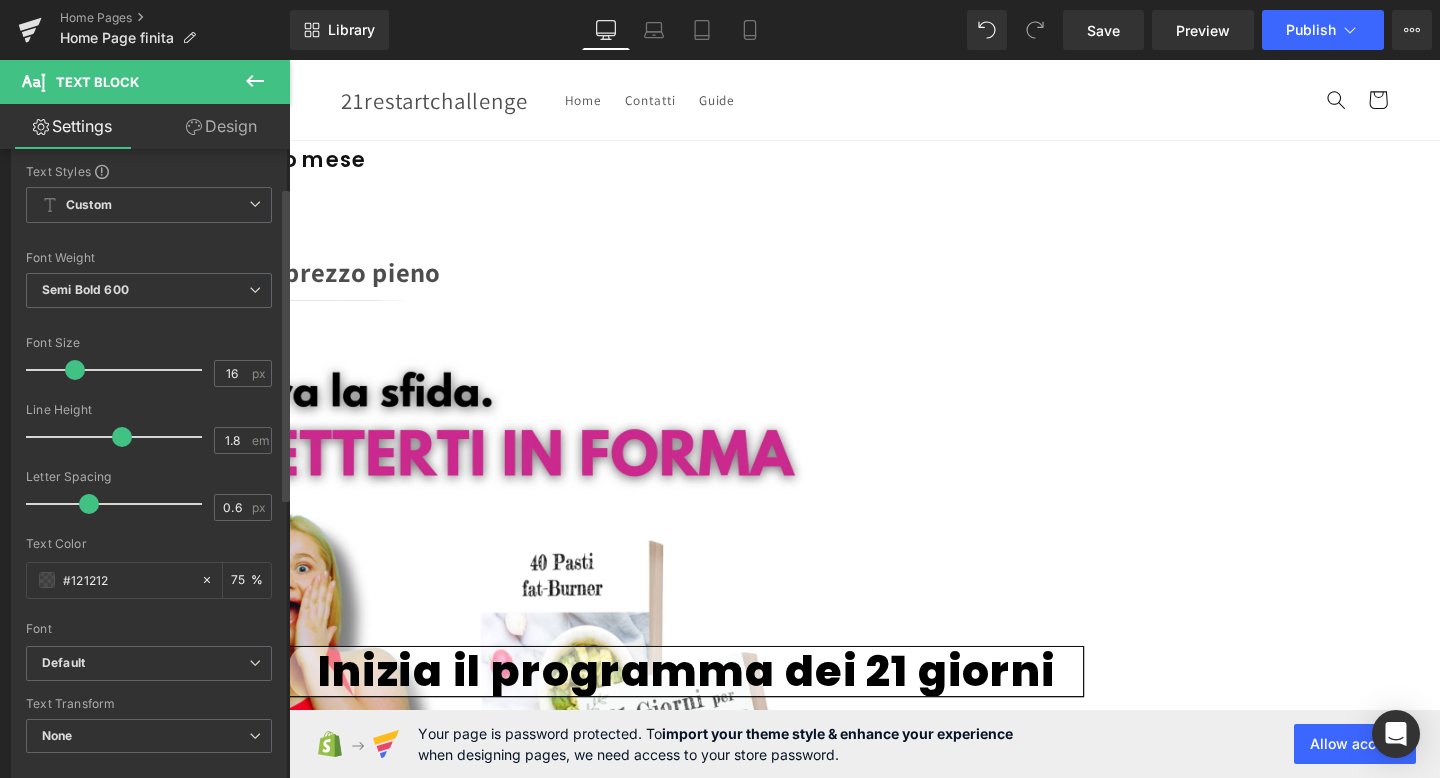 scroll, scrollTop: 94, scrollLeft: 0, axis: vertical 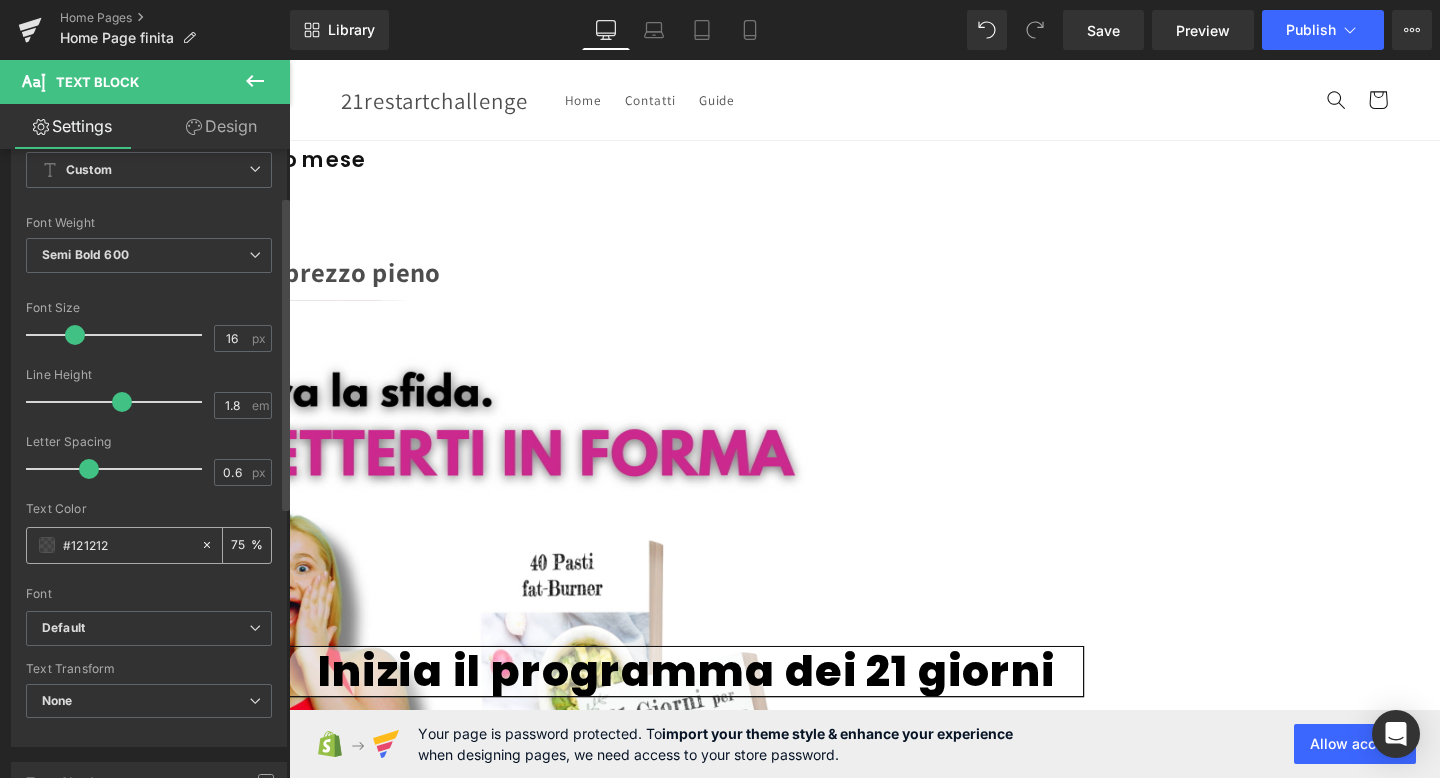 click on "#121212" at bounding box center [127, 545] 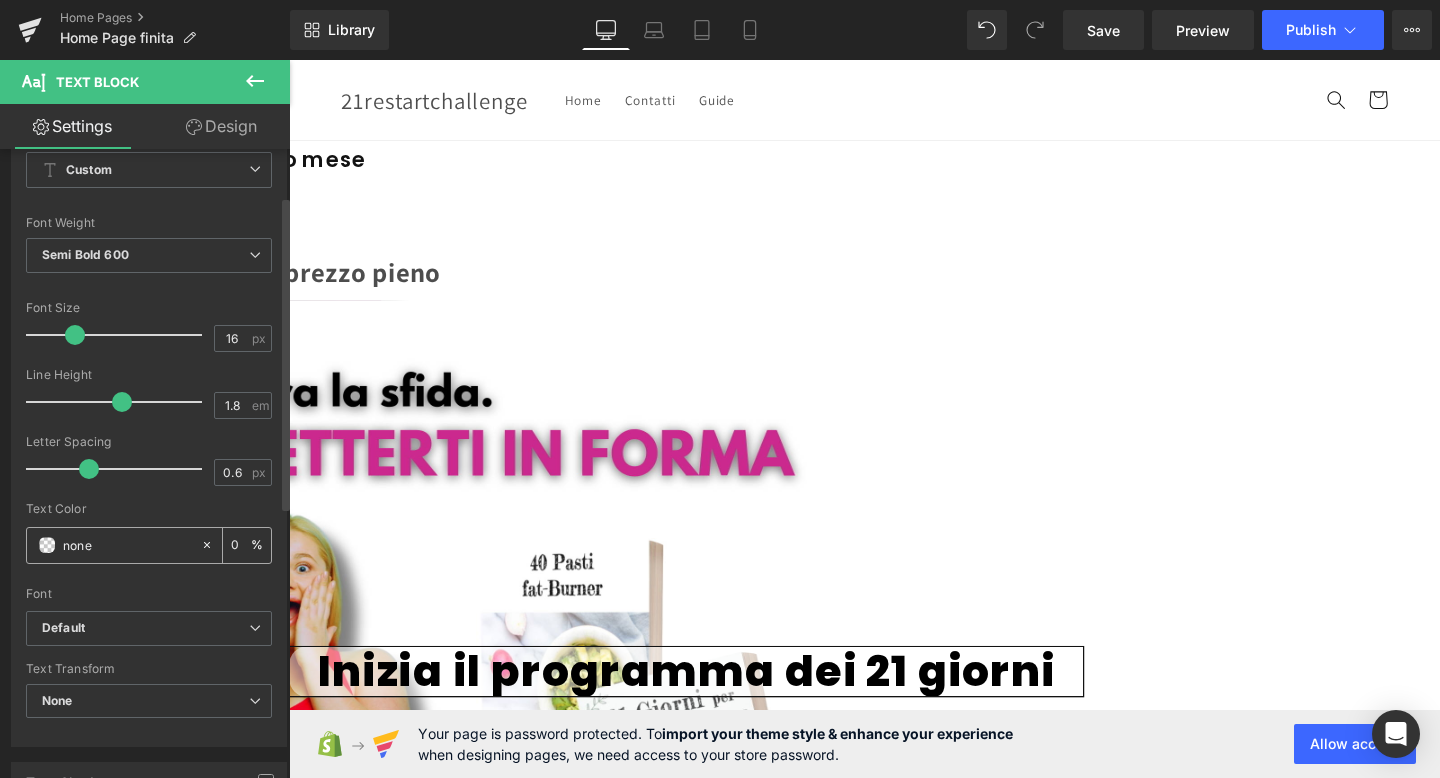 click at bounding box center [47, 545] 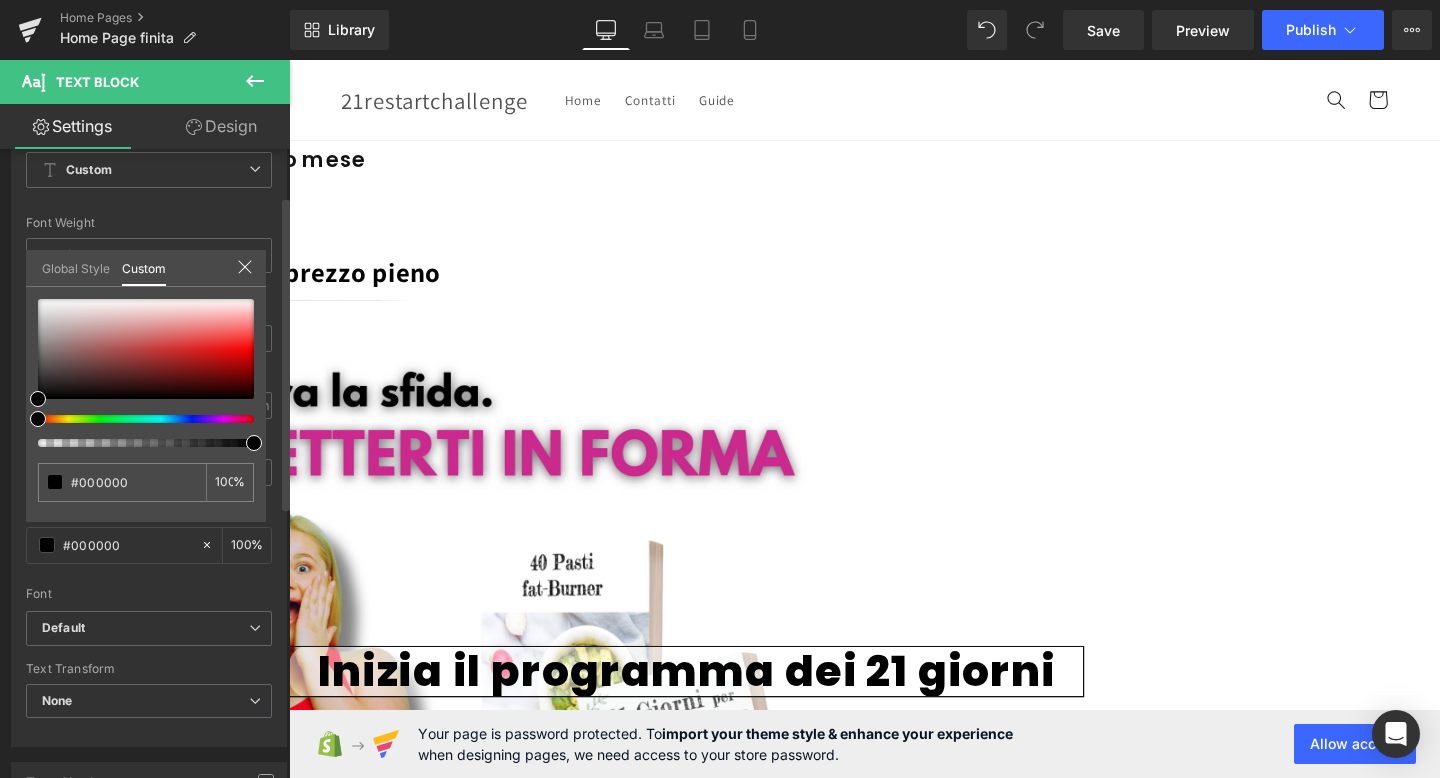 drag, startPoint x: 41, startPoint y: 444, endPoint x: 253, endPoint y: 441, distance: 212.02122 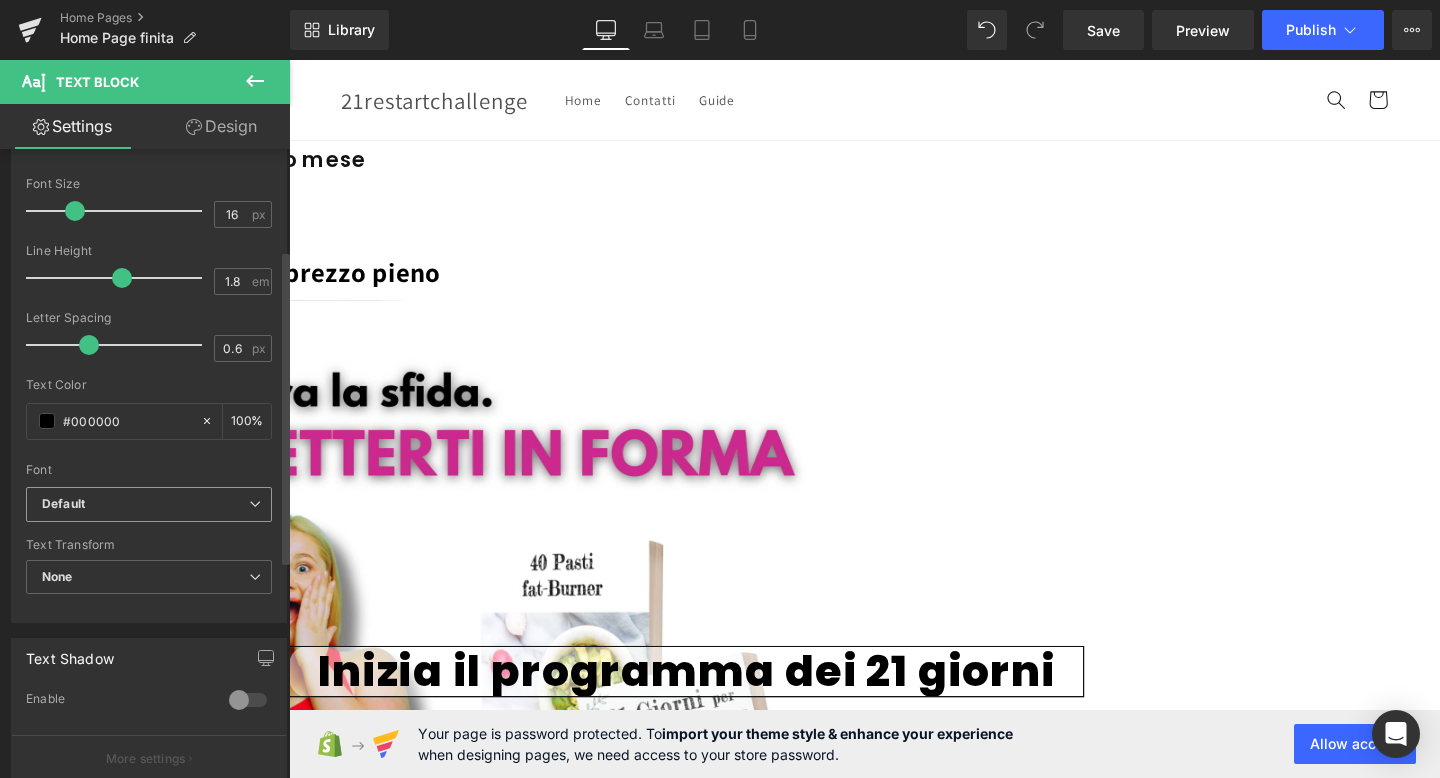 scroll, scrollTop: 259, scrollLeft: 0, axis: vertical 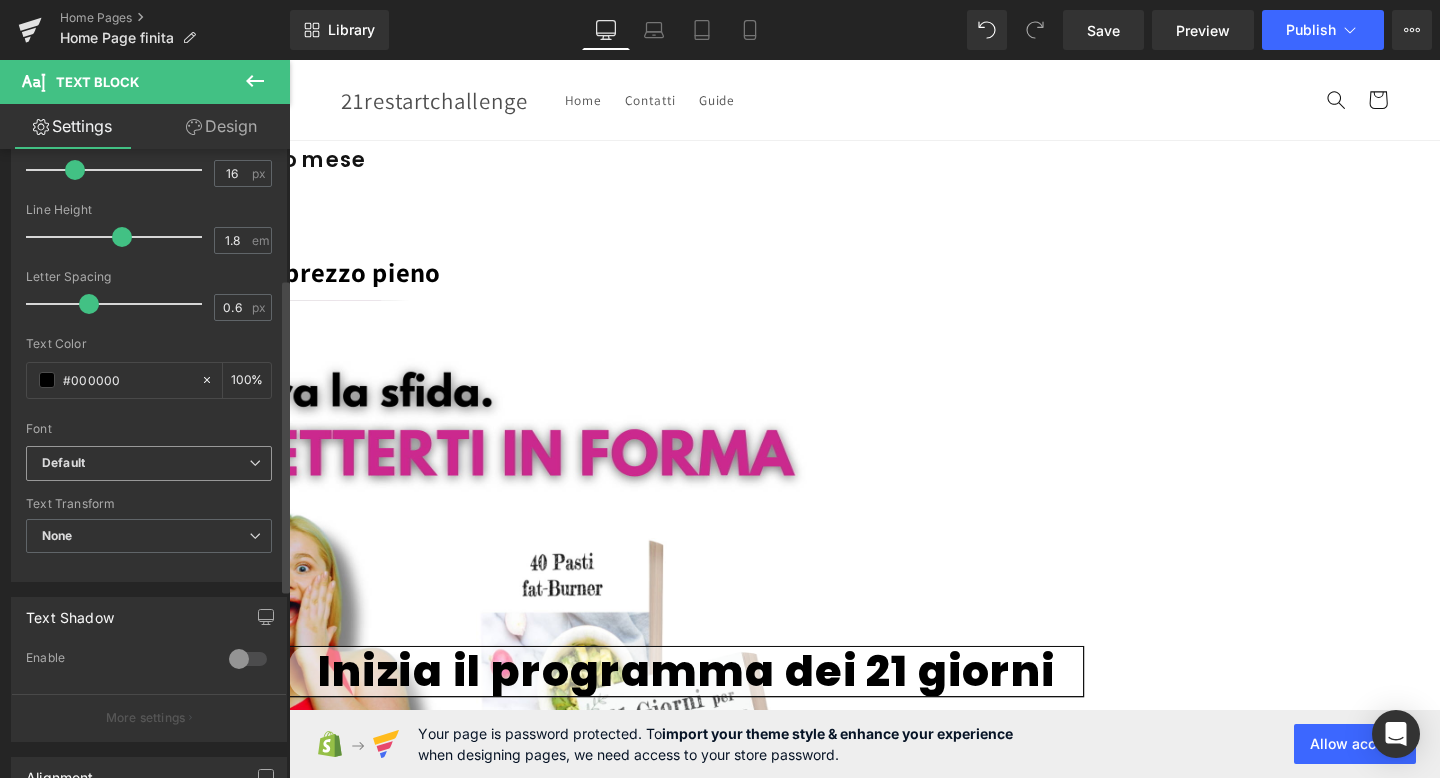 click on "Default" at bounding box center (145, 463) 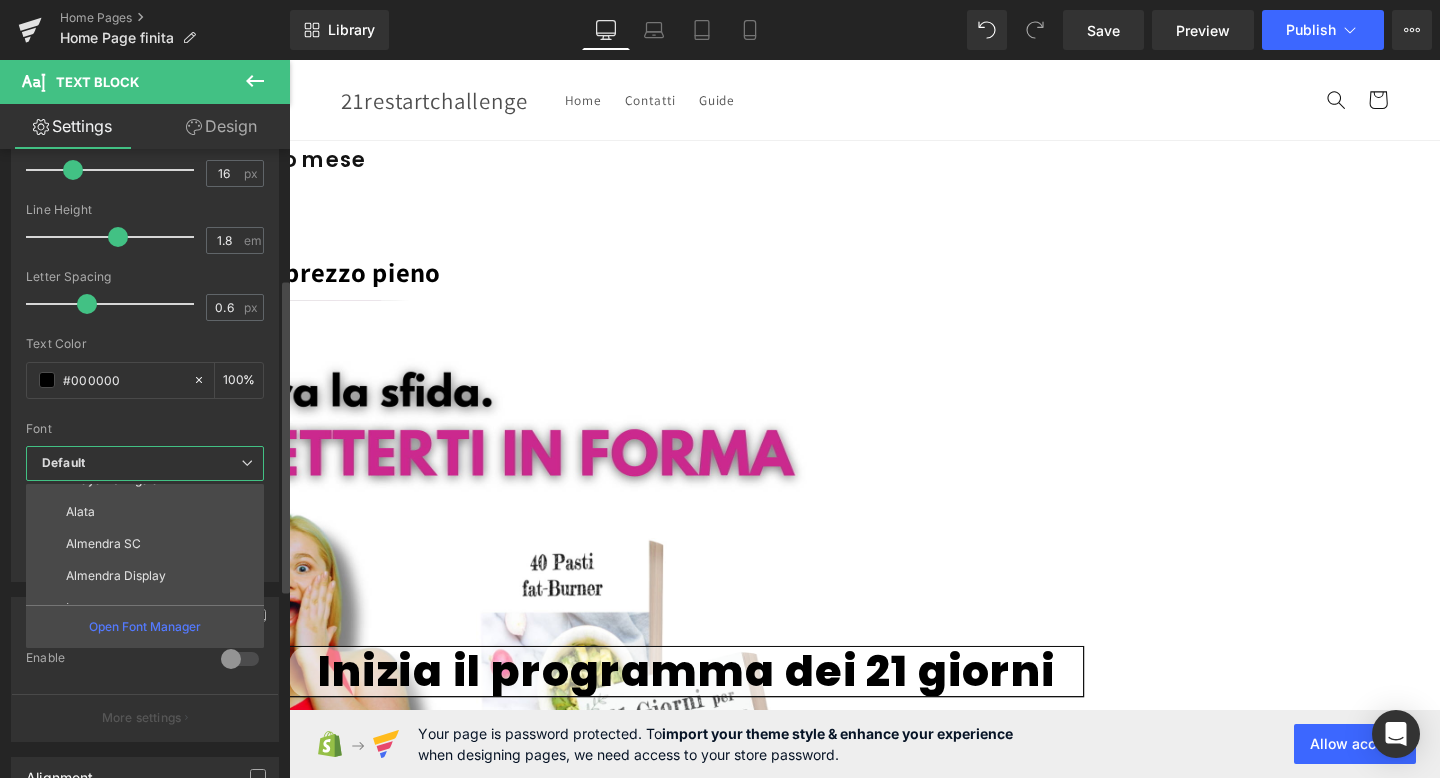 scroll, scrollTop: 360, scrollLeft: 0, axis: vertical 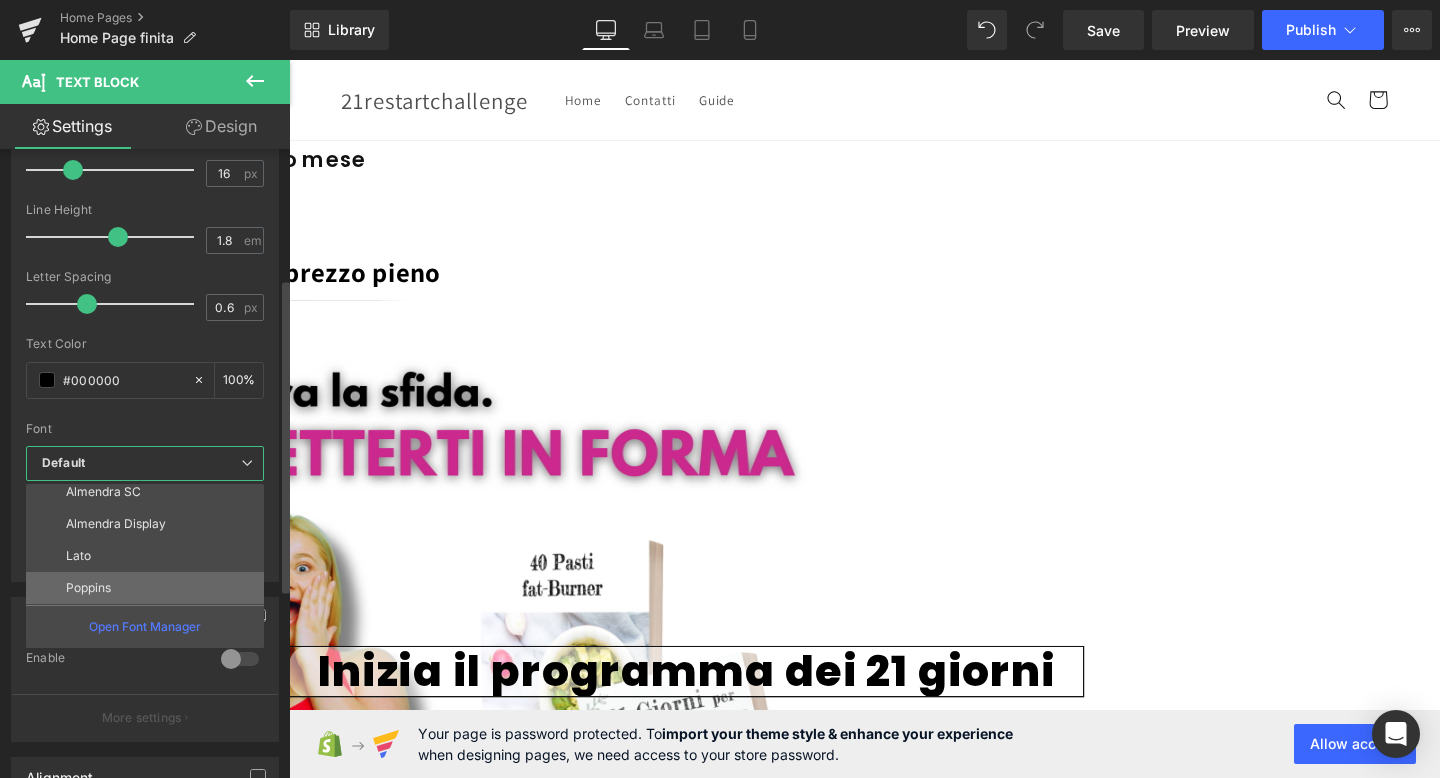 click on "Poppins" at bounding box center (149, 588) 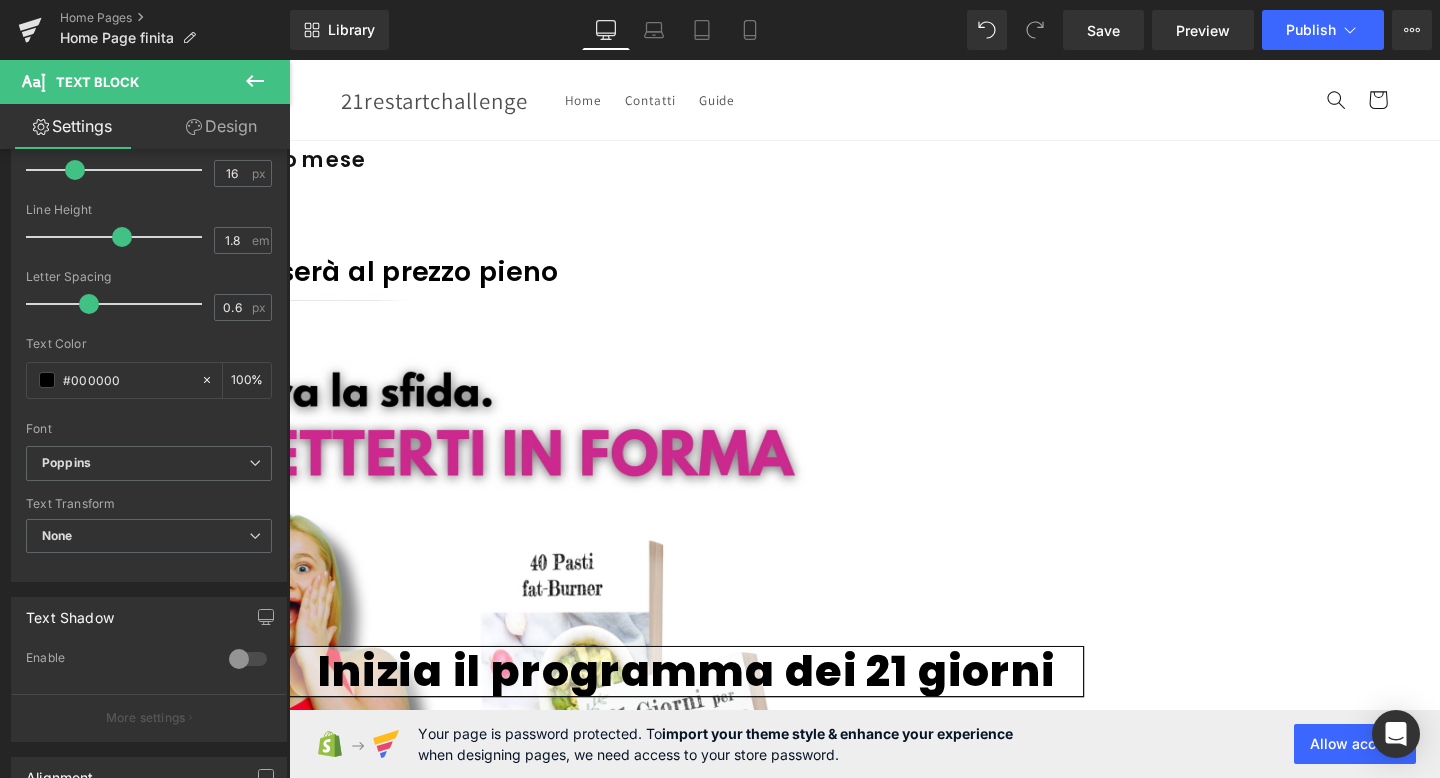 click on "Vai direttamente ai contenuti
Home
Contatti
Guide
21restartchallenge
Home
Contatti
Guide
Cerca" at bounding box center [894, 4708] 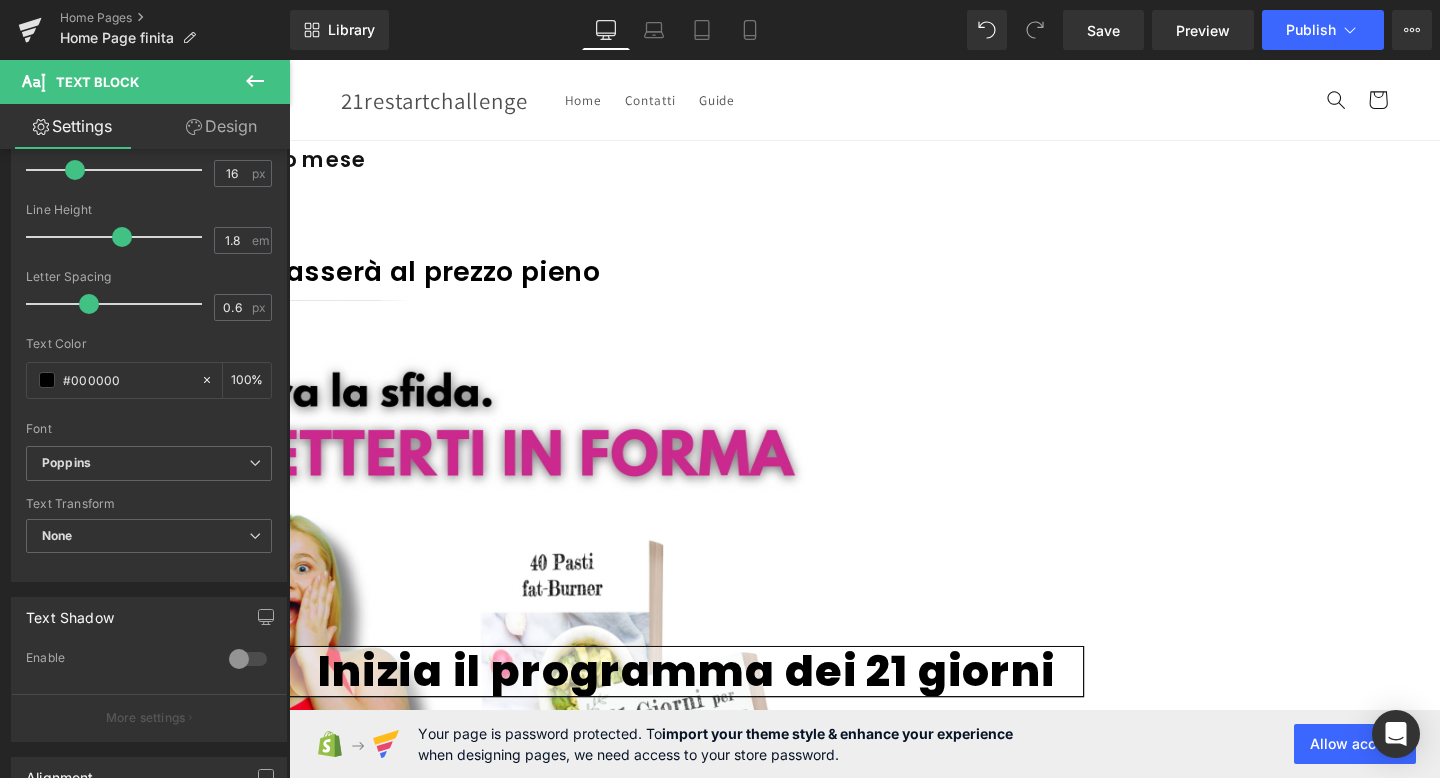 click on "🔥 Oltre 1500 persone l’hanno già scaricata questo mese" at bounding box center [289, 166] 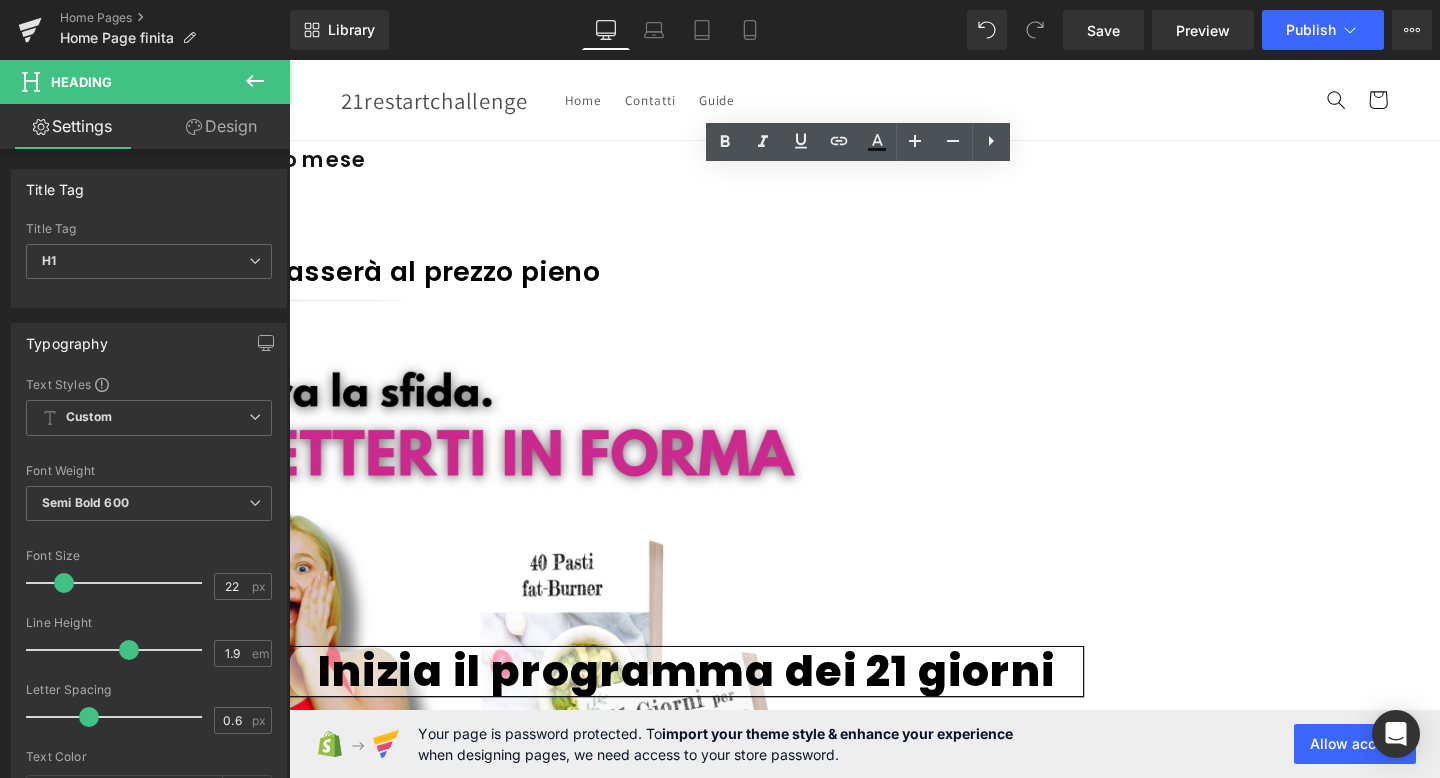 click on "⏳ Solo per pochi giorni a 29,90 € – poi passerà al prezzo pieno" at bounding box center [289, 283] 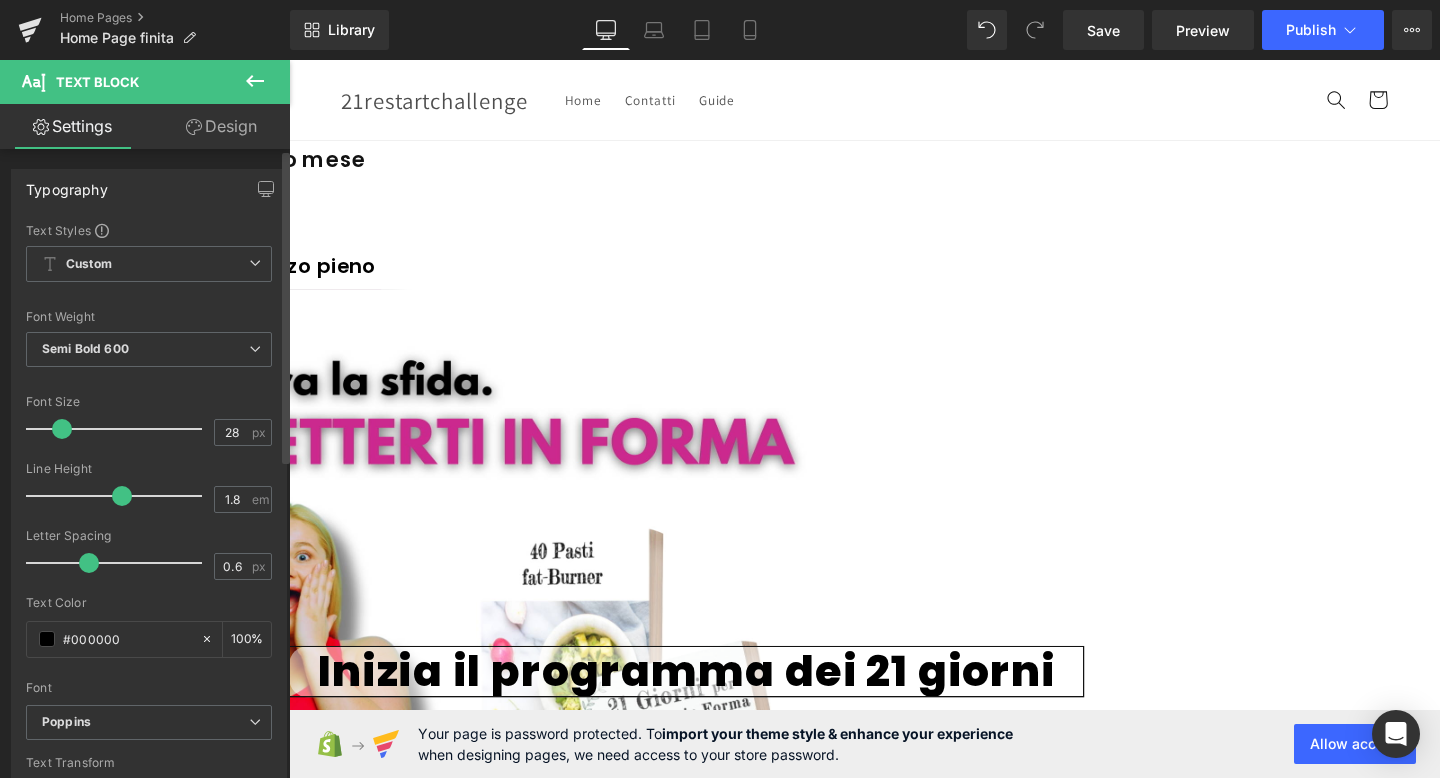 drag, startPoint x: 71, startPoint y: 431, endPoint x: 60, endPoint y: 431, distance: 11 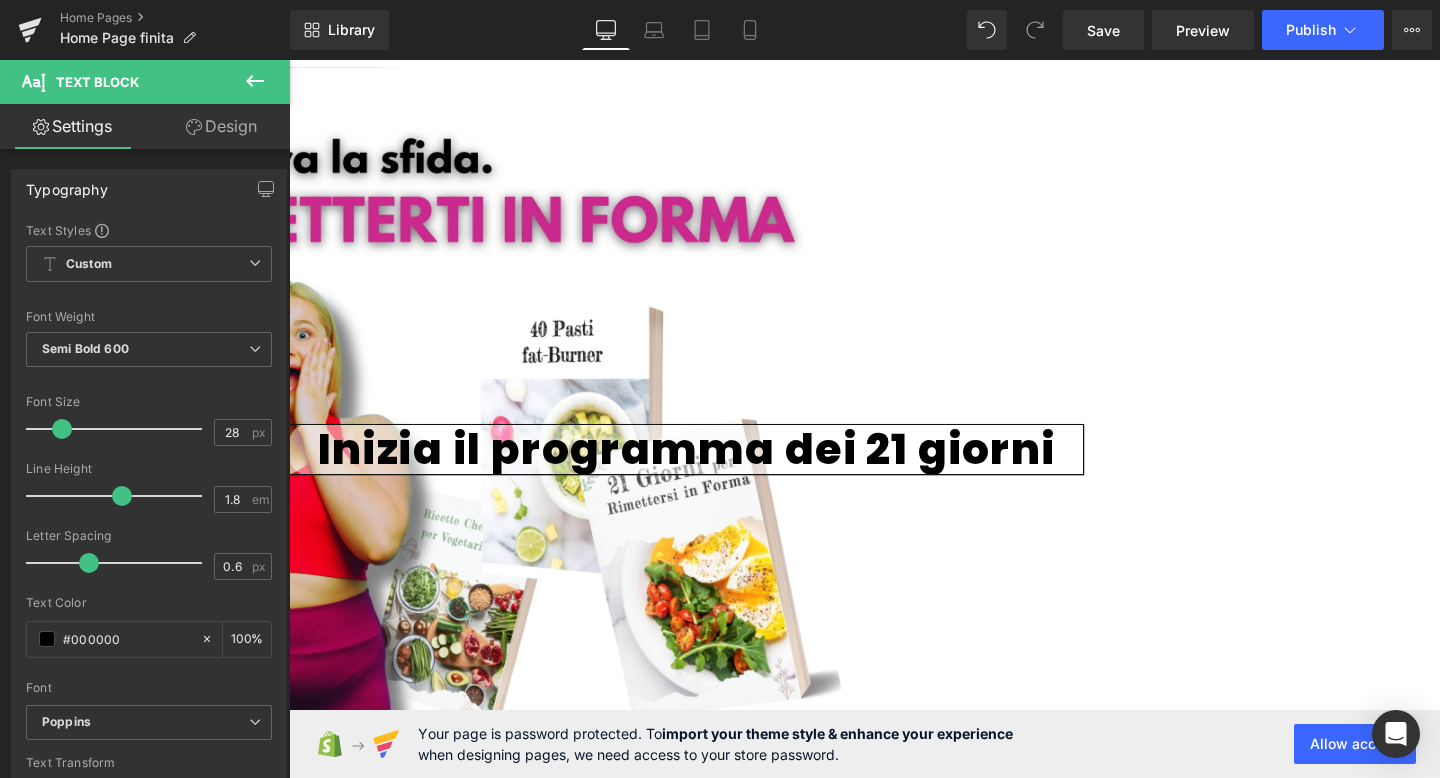 scroll, scrollTop: 0, scrollLeft: 0, axis: both 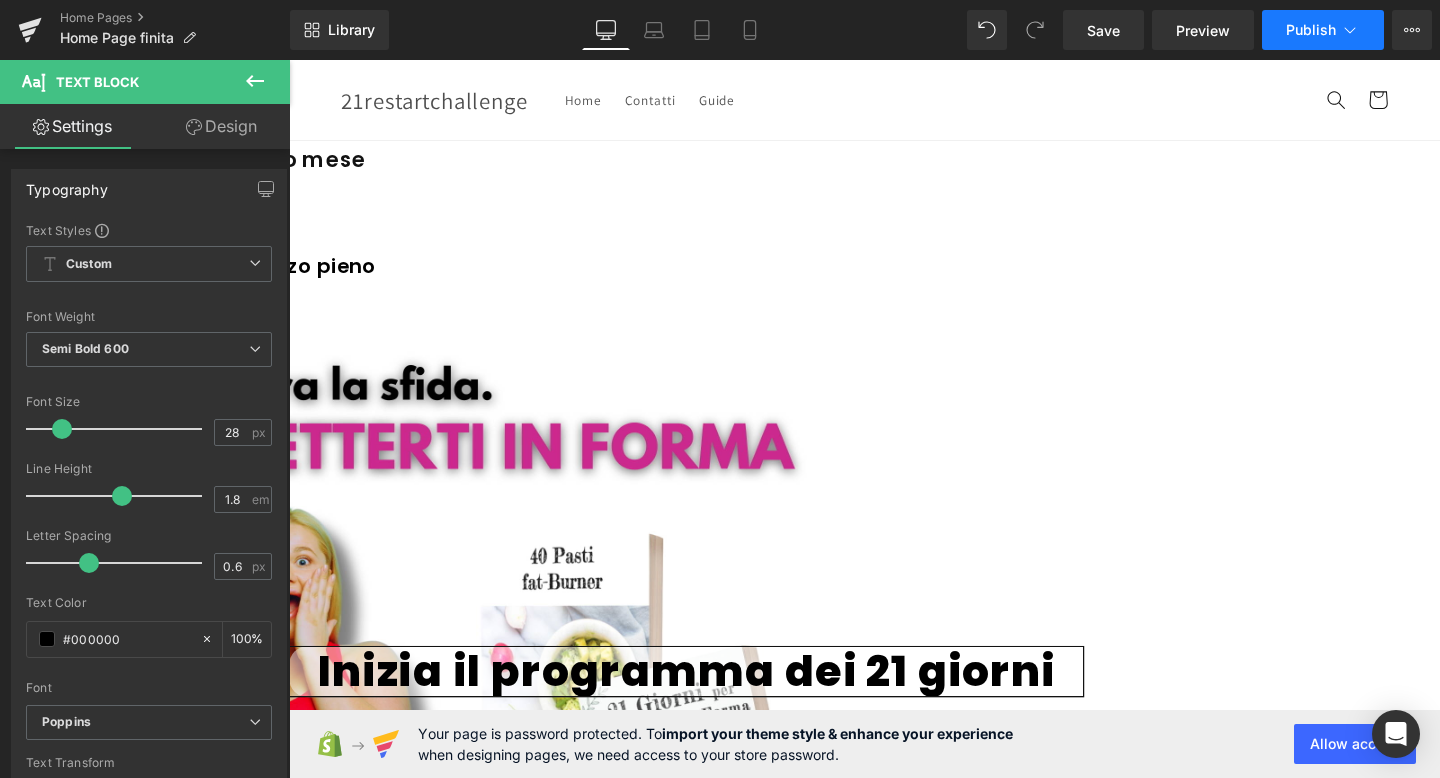 click on "Publish" at bounding box center (1323, 30) 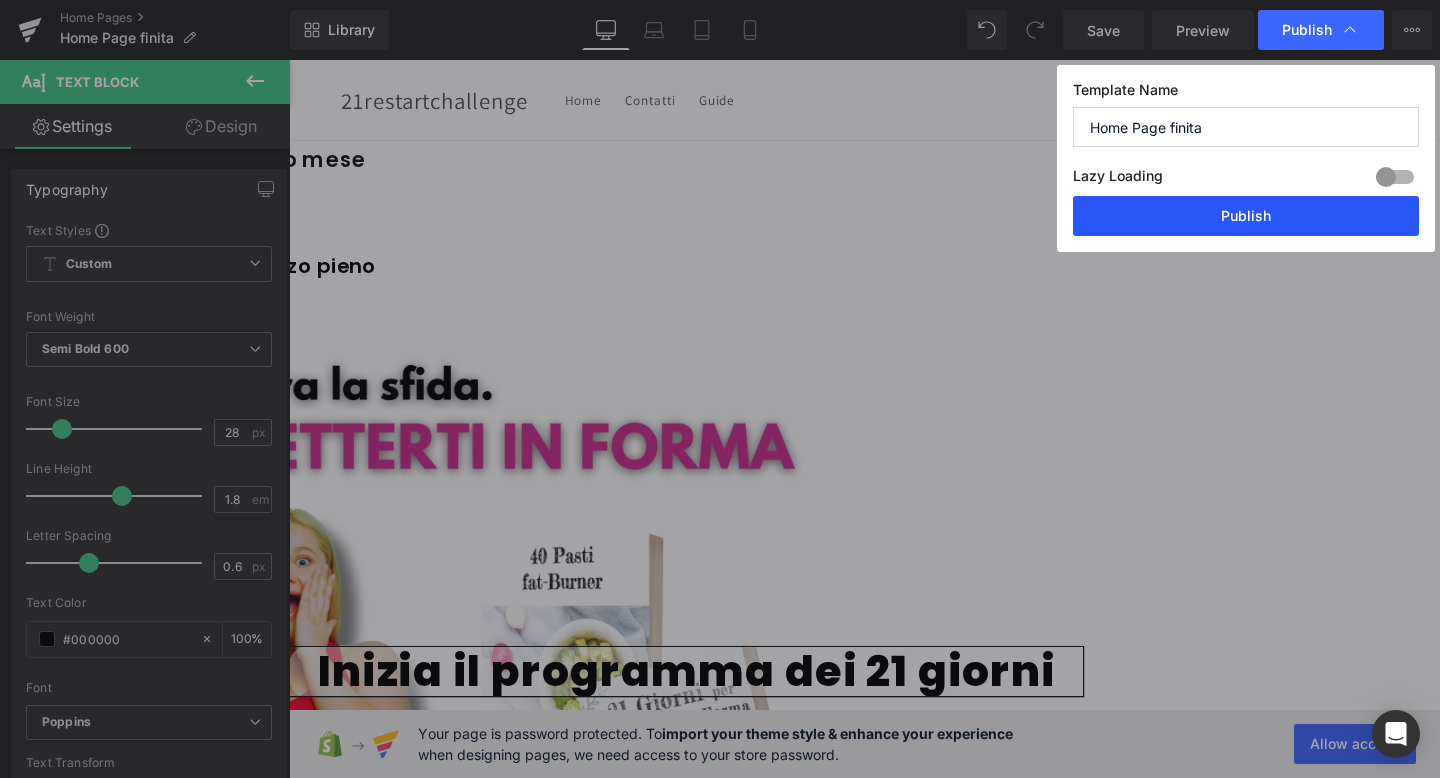 click on "Publish" at bounding box center [1246, 216] 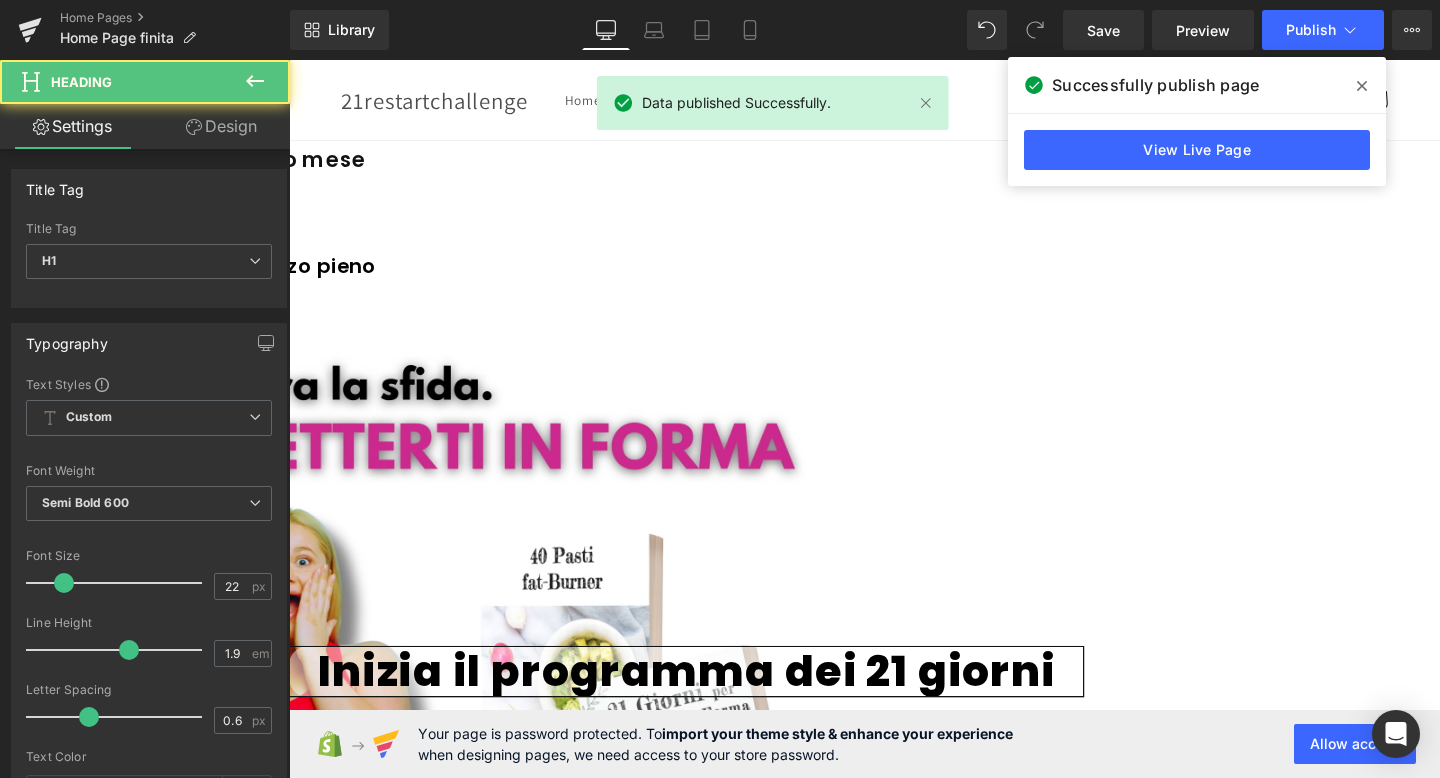 click on "🔥 Oltre 1500 persone l’hanno già scaricata questo mese" at bounding box center [289, 166] 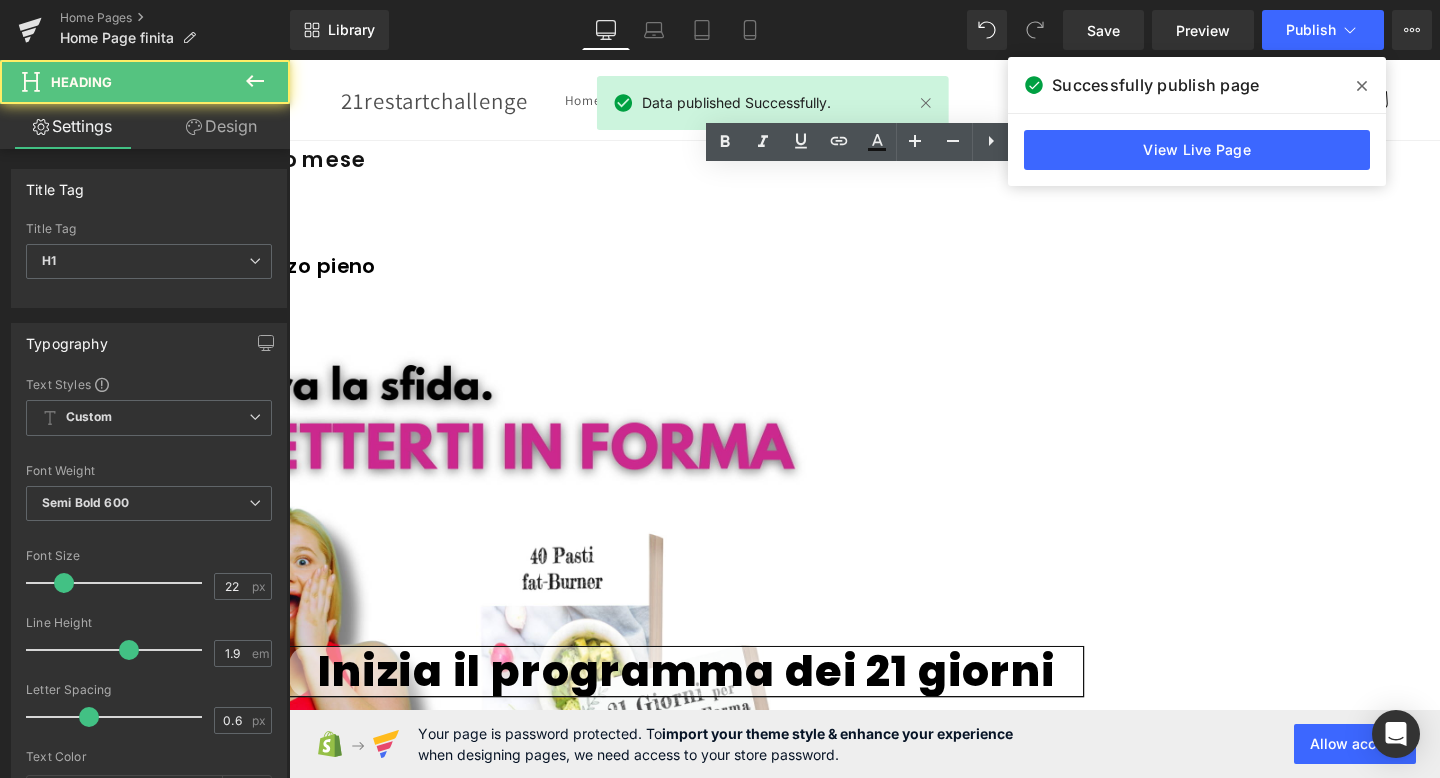 type 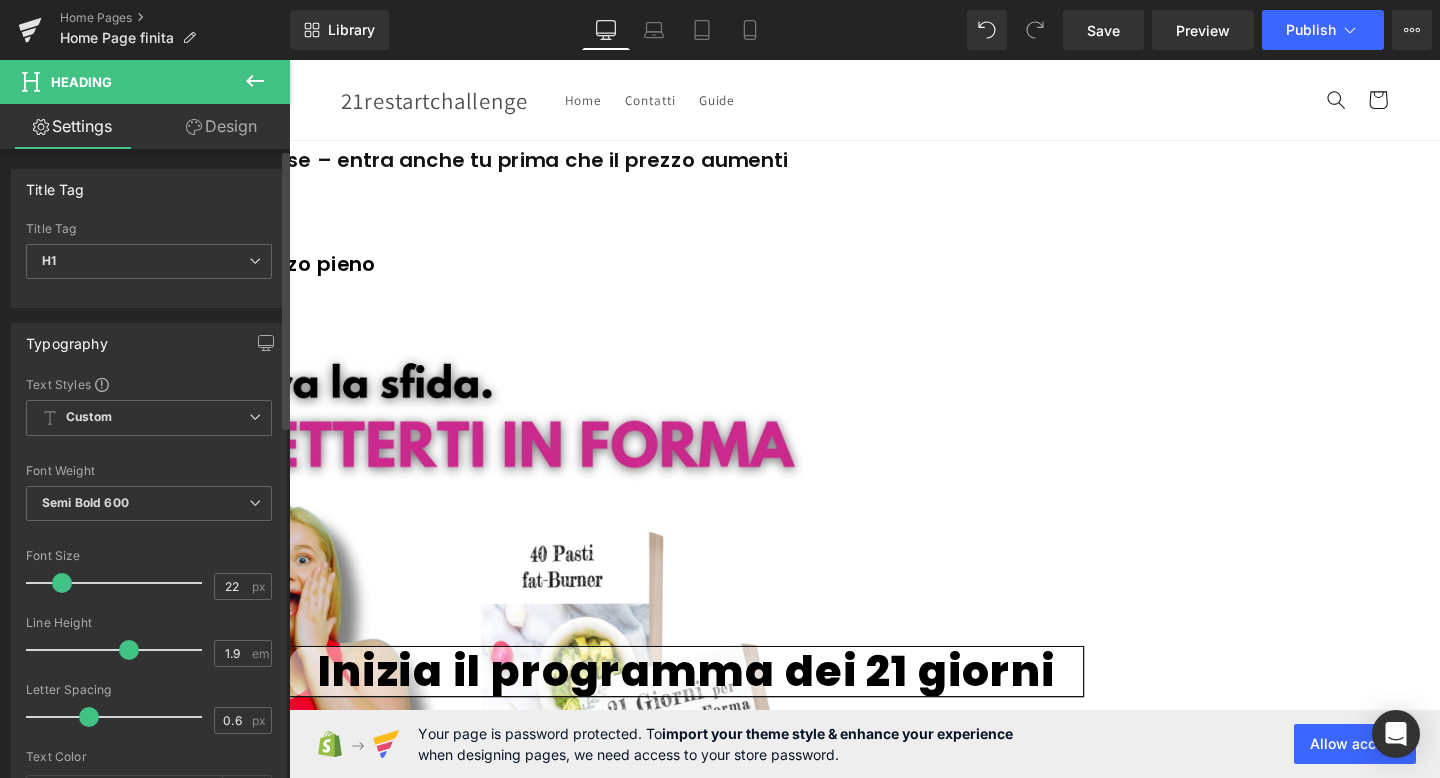 click at bounding box center [62, 583] 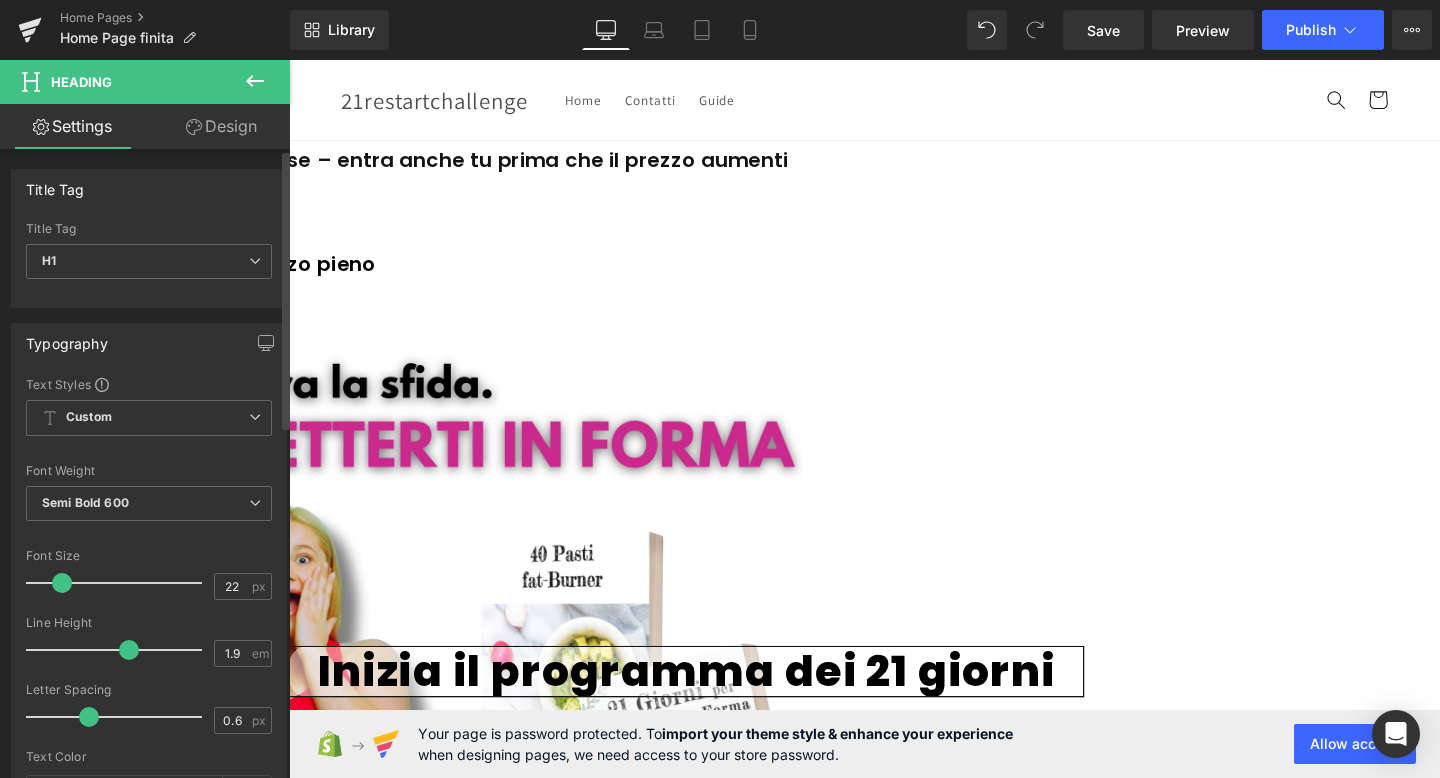 click at bounding box center (62, 583) 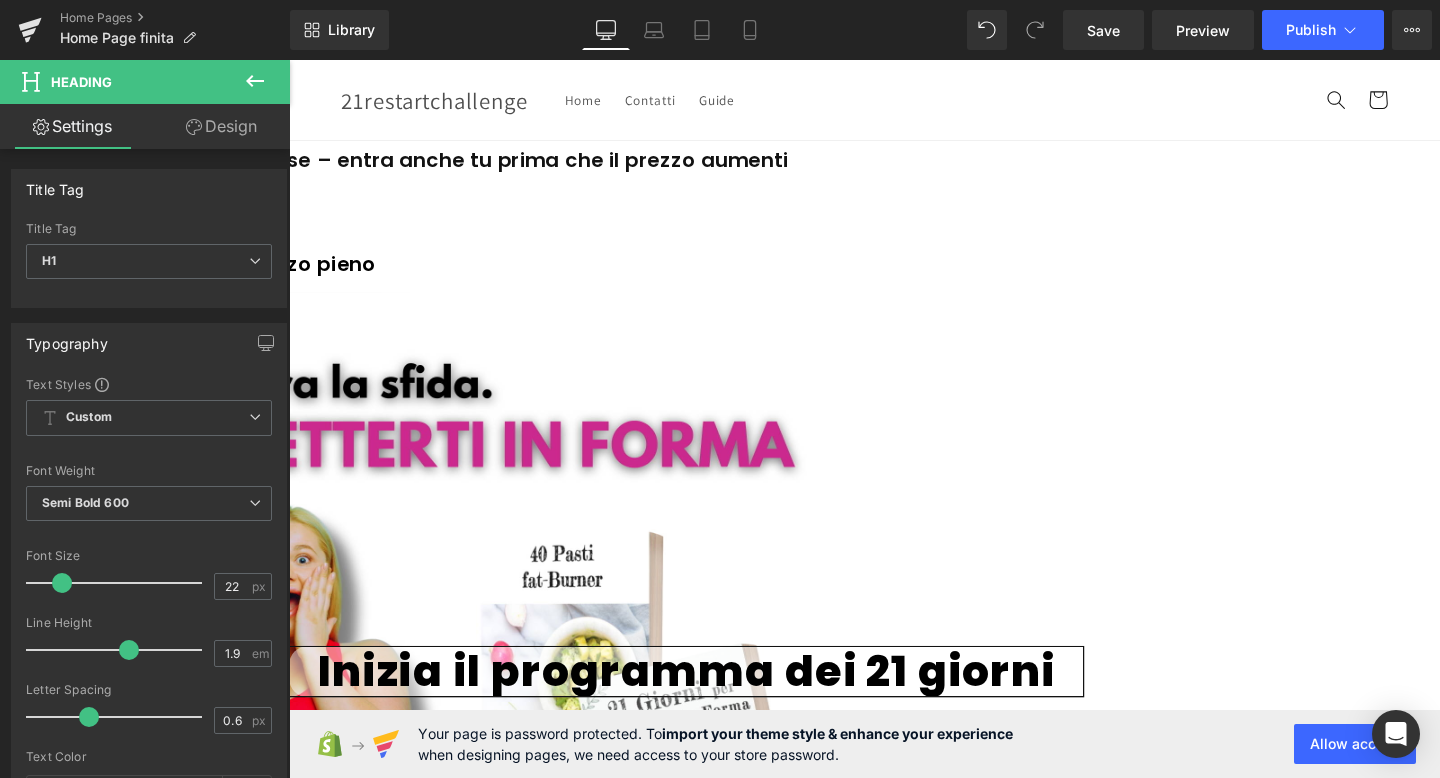 click on "⏳ Solo per pochi giorni a 29,90 € – poi passerà al prezzo pieno" at bounding box center (289, 275) 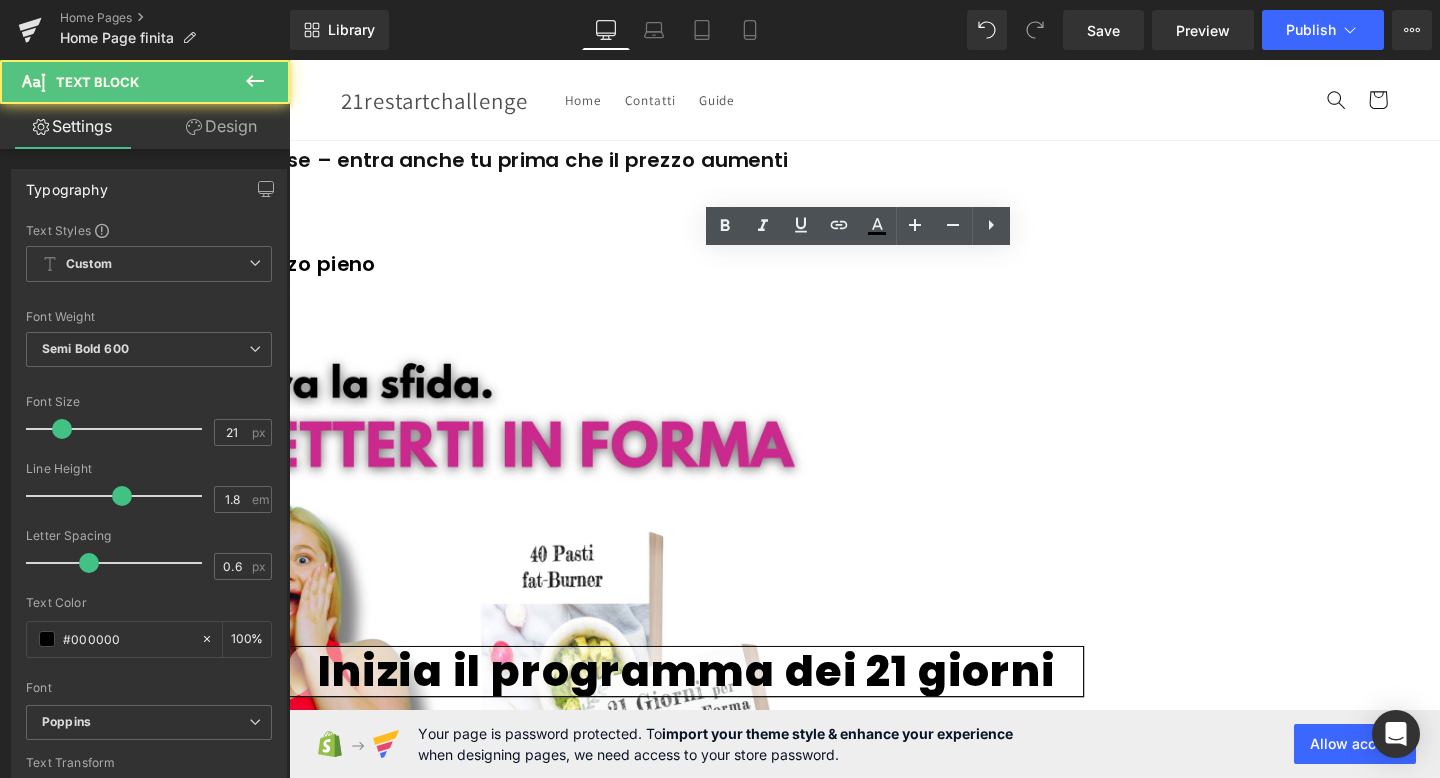 click on "🔥 Oltre 1500 persone l’hanno già scaricata questo mese – entra anche tu prima che il prezzo aumenti" at bounding box center [289, 165] 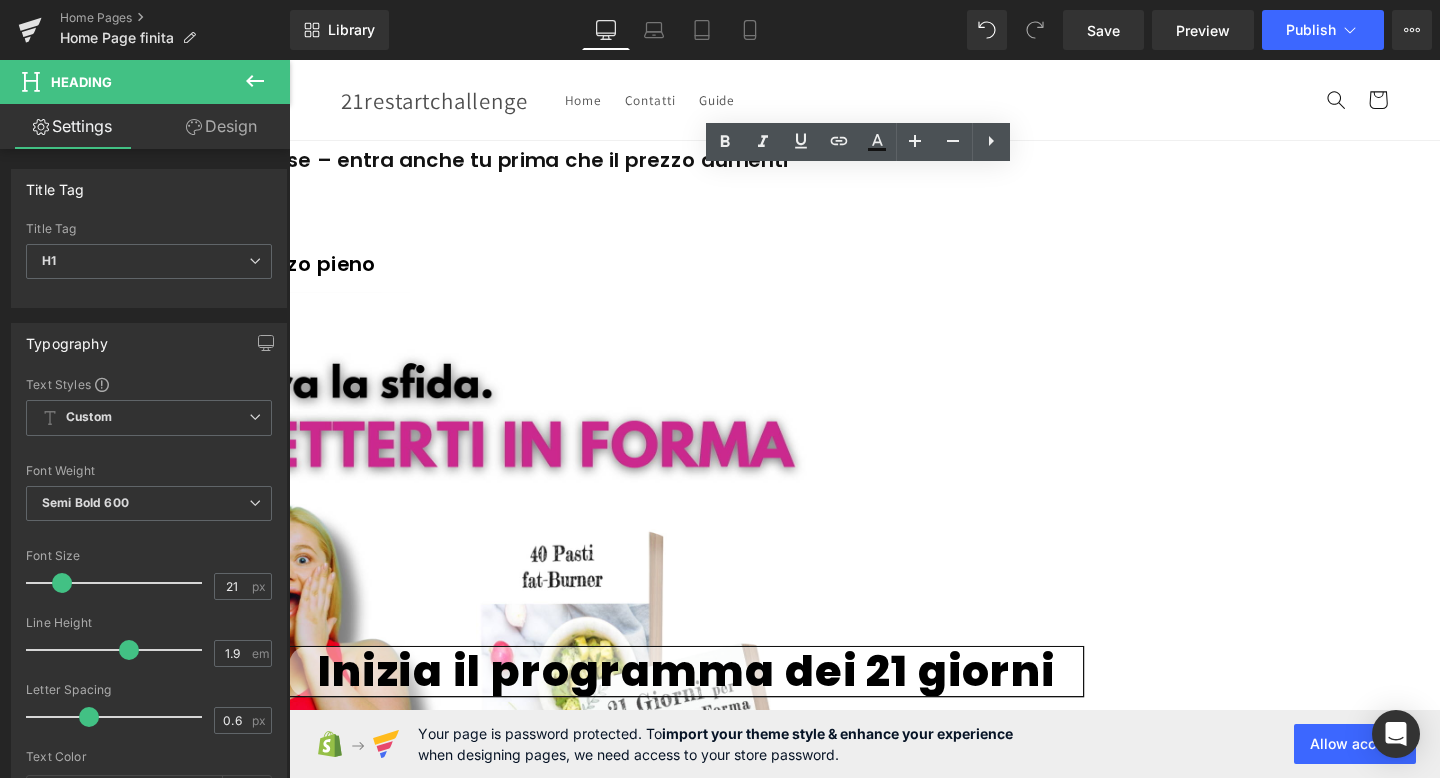 click on "Inizia il programma dei 21 giorni Button" at bounding box center (894, 437) 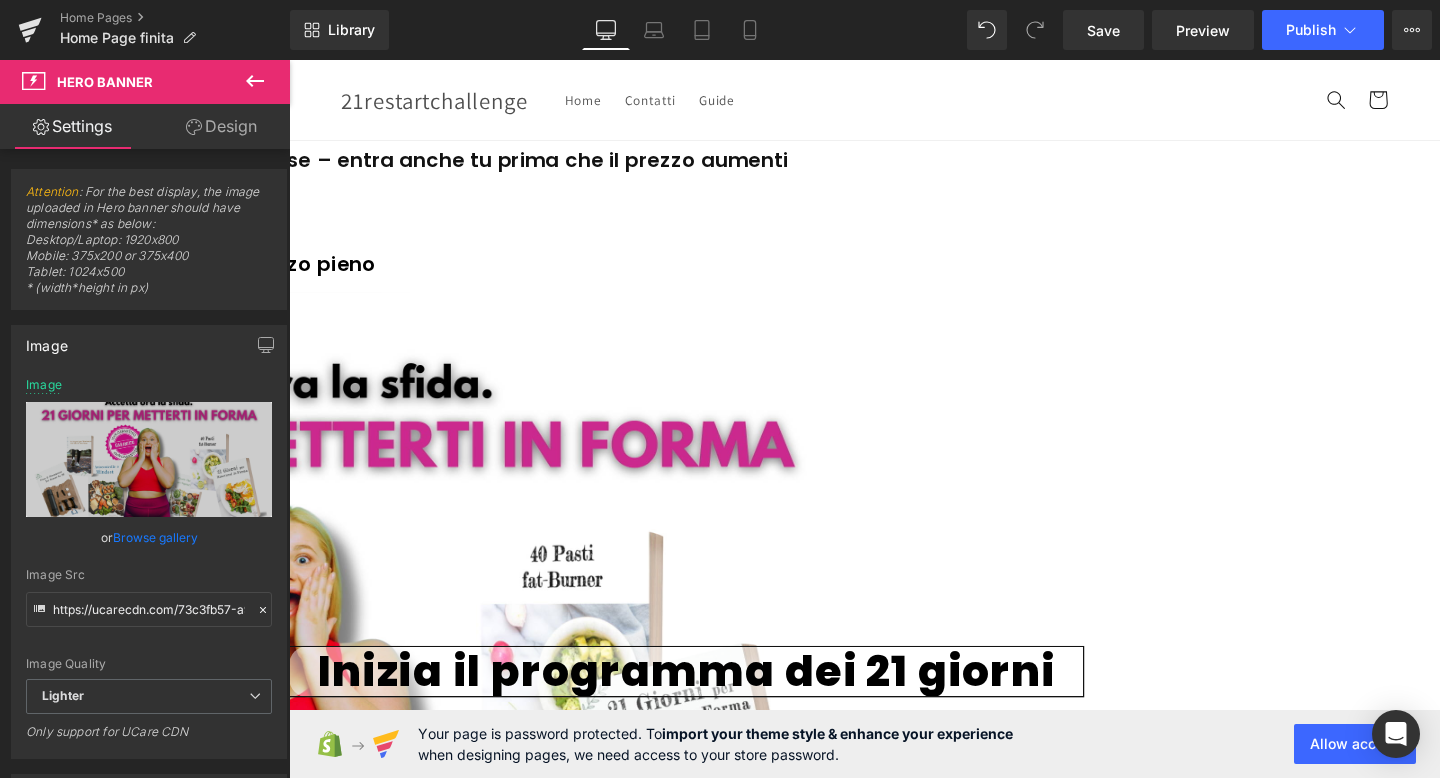 click at bounding box center [-314, 195] 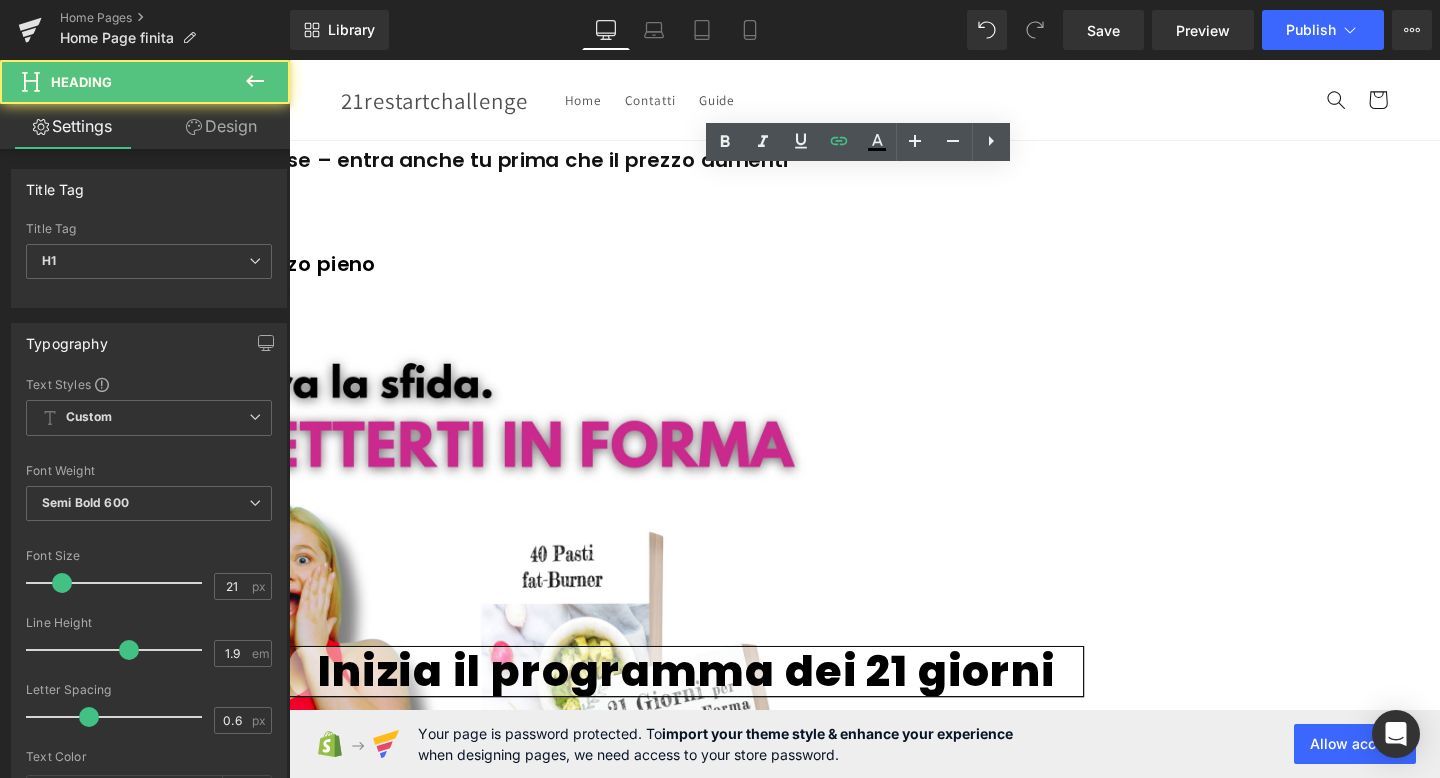 click on "🔥 Oltre 1500 persone l’hanno già scaricata questo mese – entra anche tu prima che il prezzo aumenti" at bounding box center [289, 165] 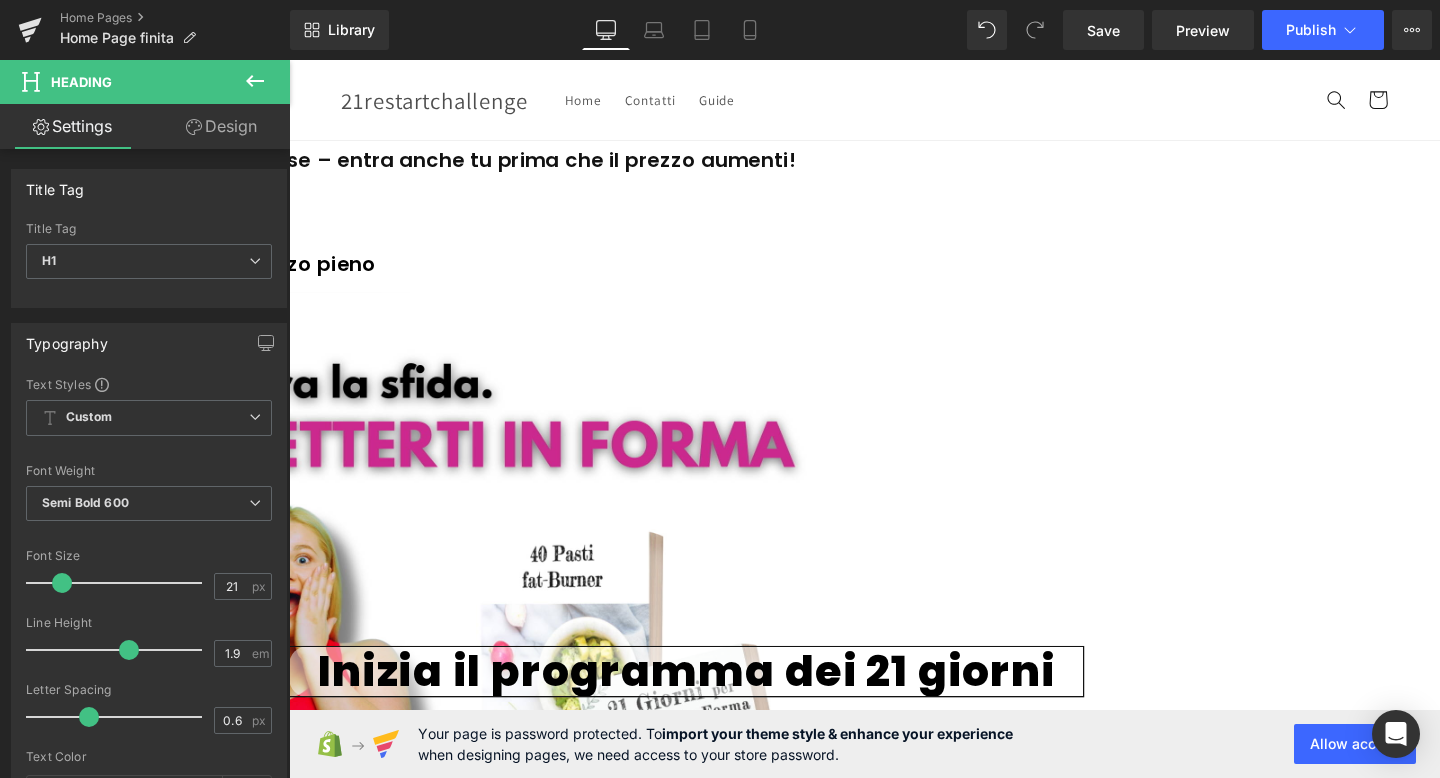 click on "Inizia il programma dei 21 giorni Button" at bounding box center (894, 437) 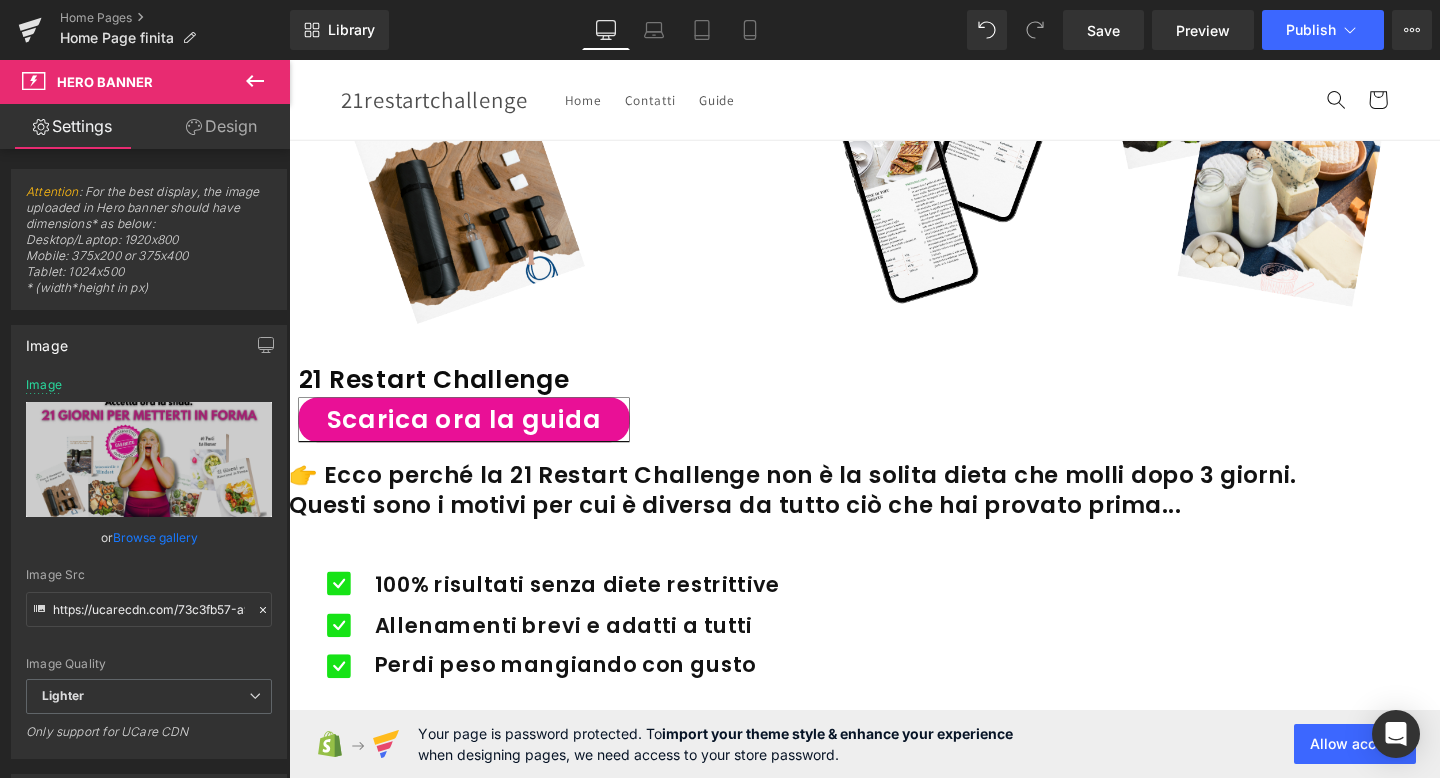 scroll, scrollTop: 1841, scrollLeft: 0, axis: vertical 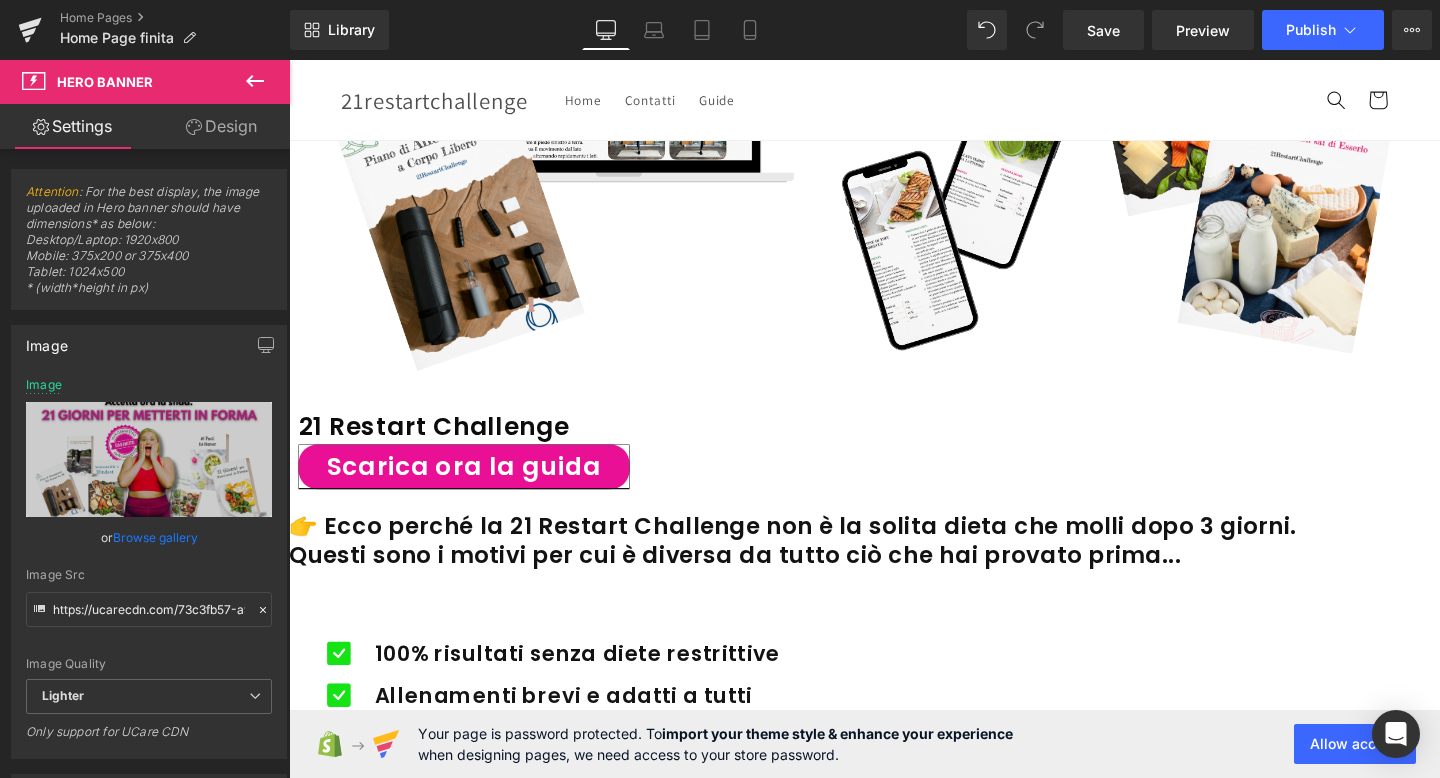 click 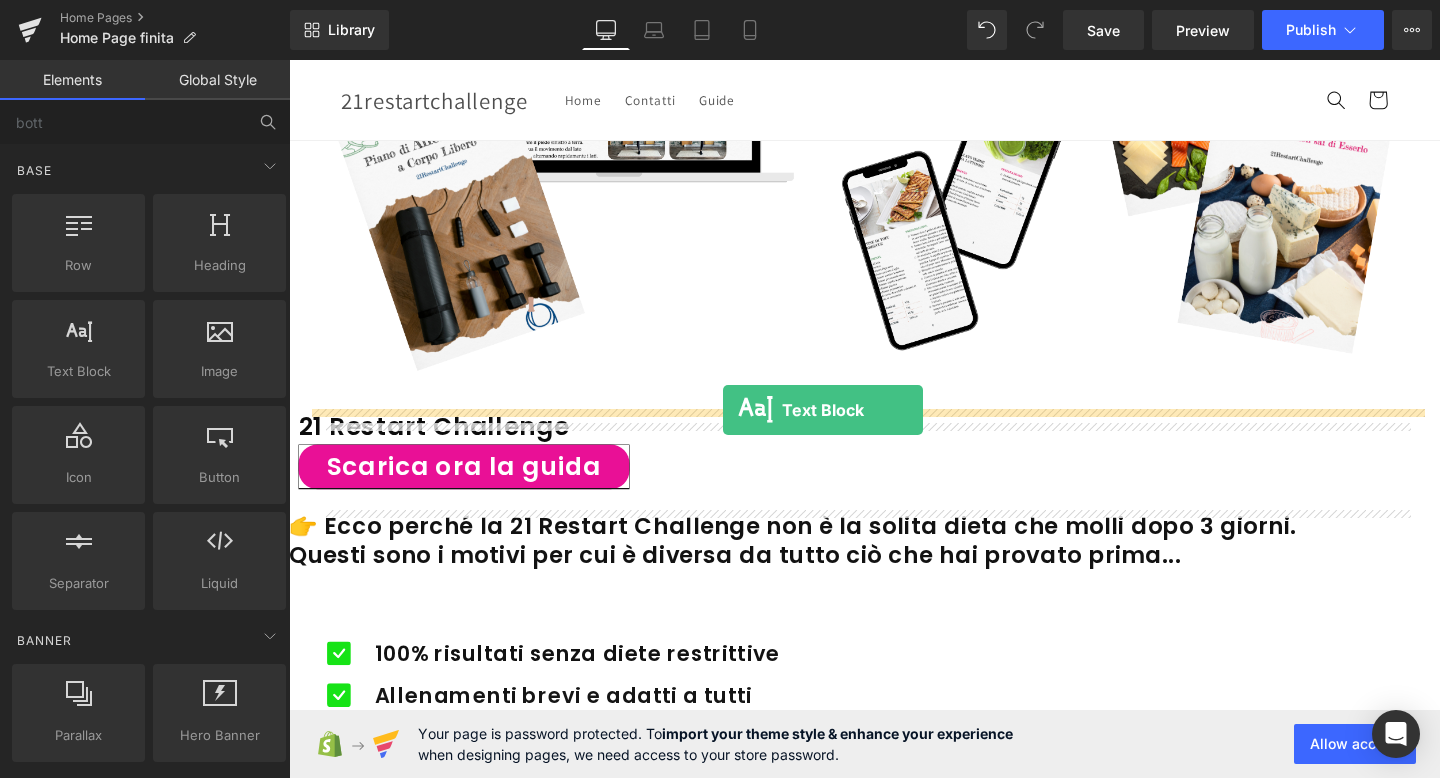 drag, startPoint x: 394, startPoint y: 419, endPoint x: 745, endPoint y: 428, distance: 351.11536 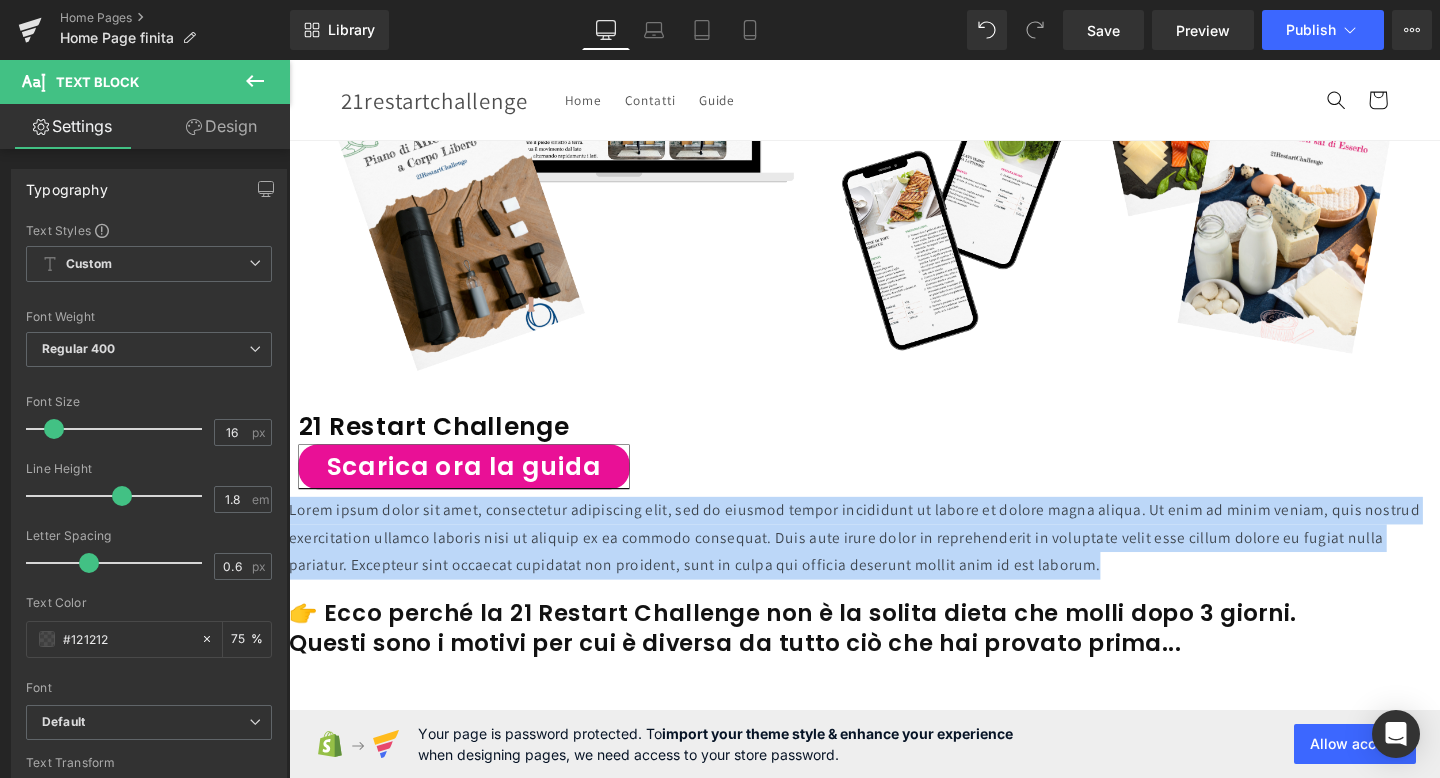 drag, startPoint x: 1153, startPoint y: 499, endPoint x: 312, endPoint y: 443, distance: 842.86237 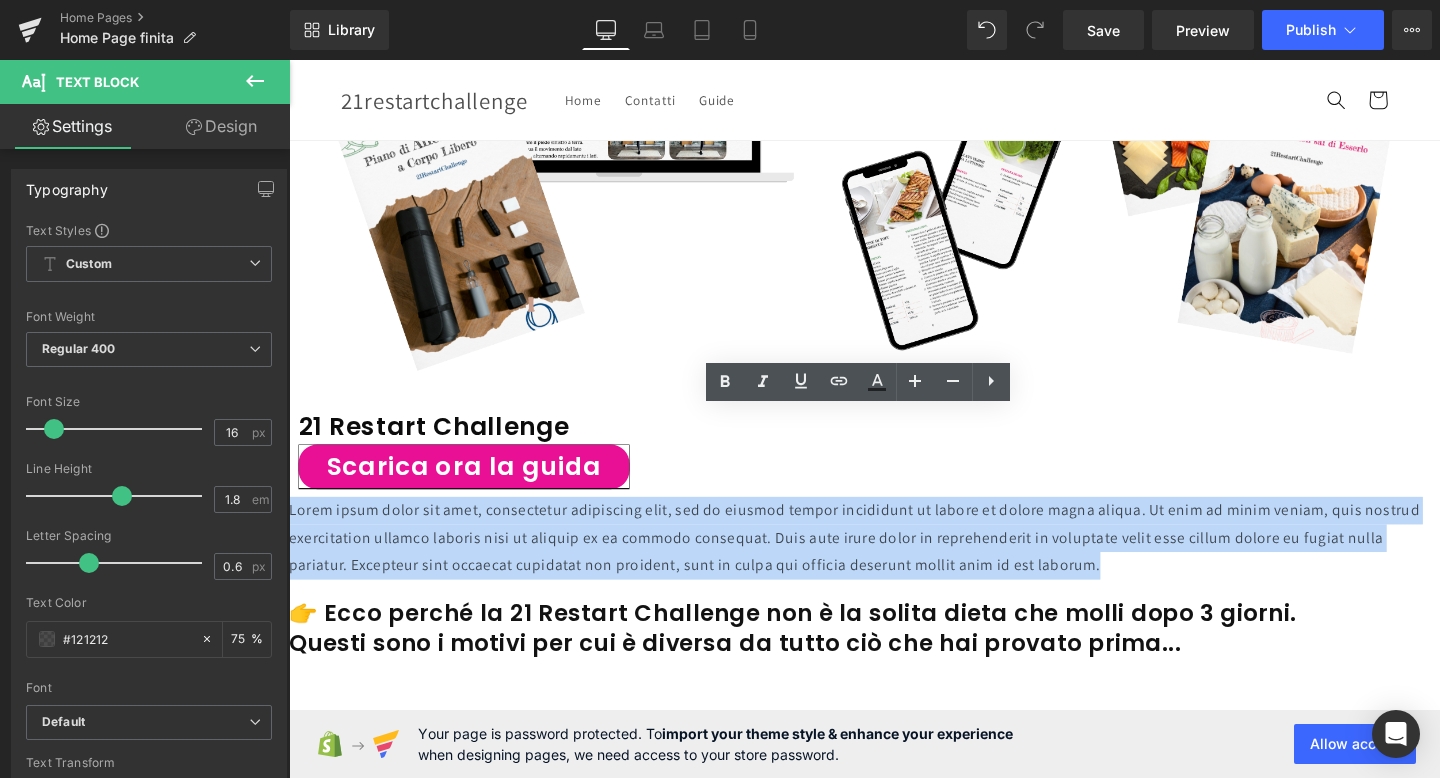 type 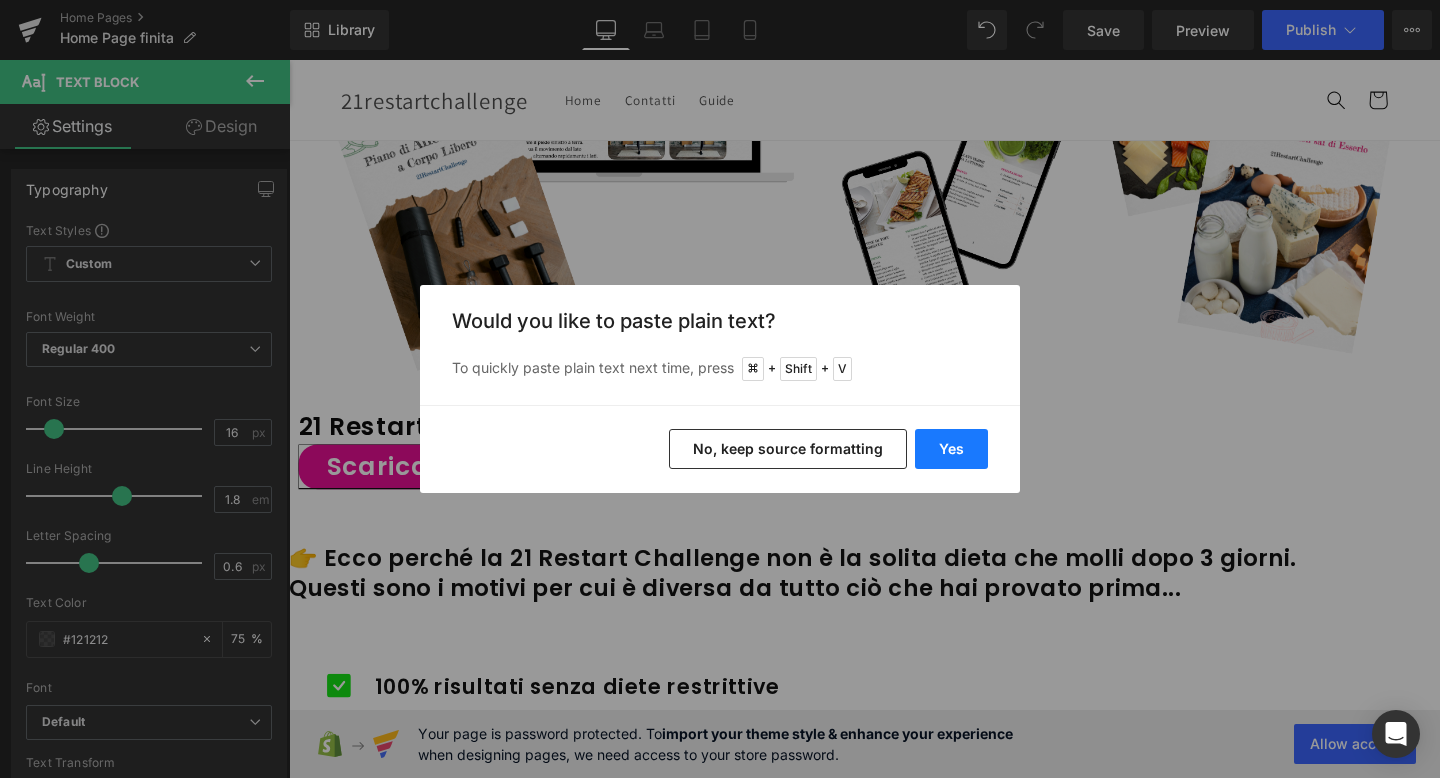click on "Yes" at bounding box center (951, 449) 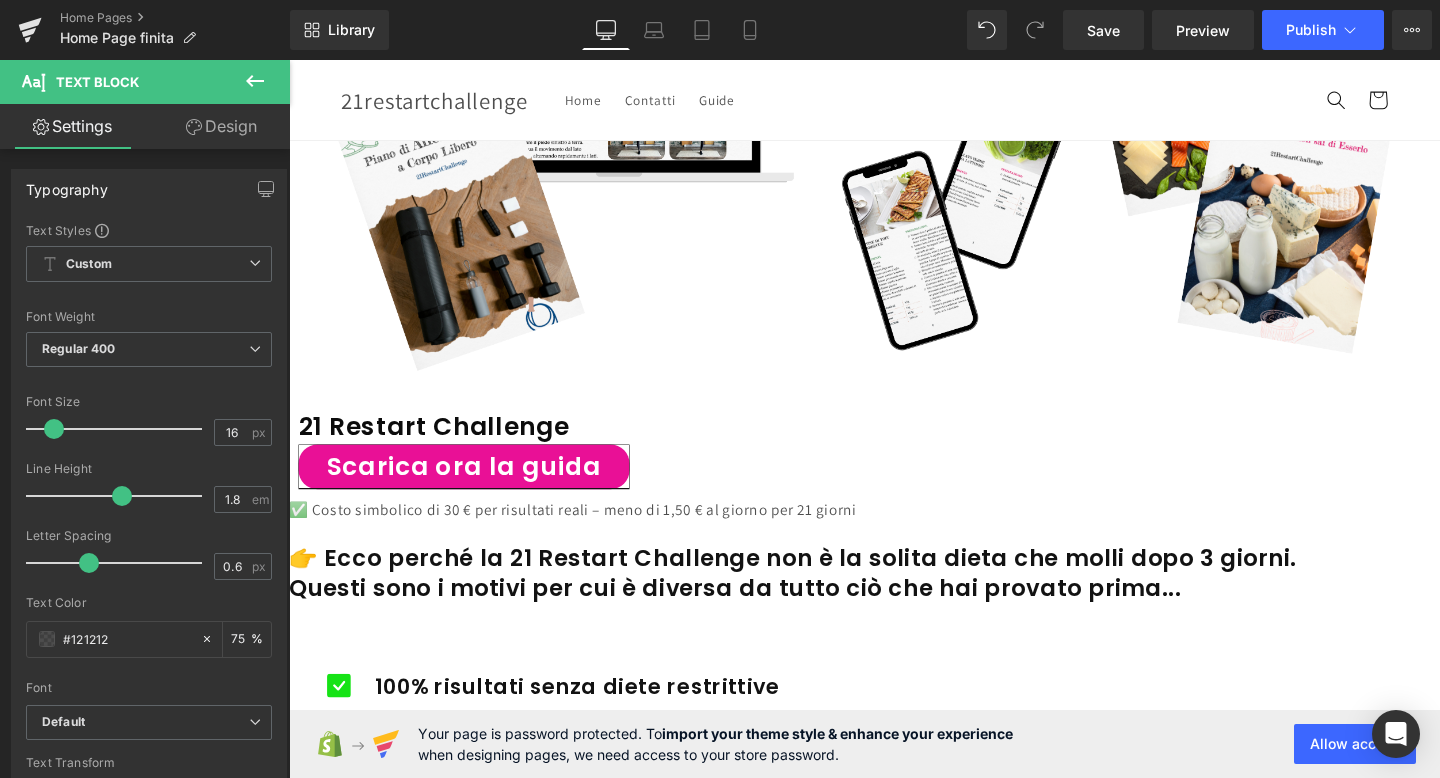 click on "✅ Costo simbolico di 30 € per risultati reali – meno di 1,50 € al giorno per 21 giorni" at bounding box center (894, 533) 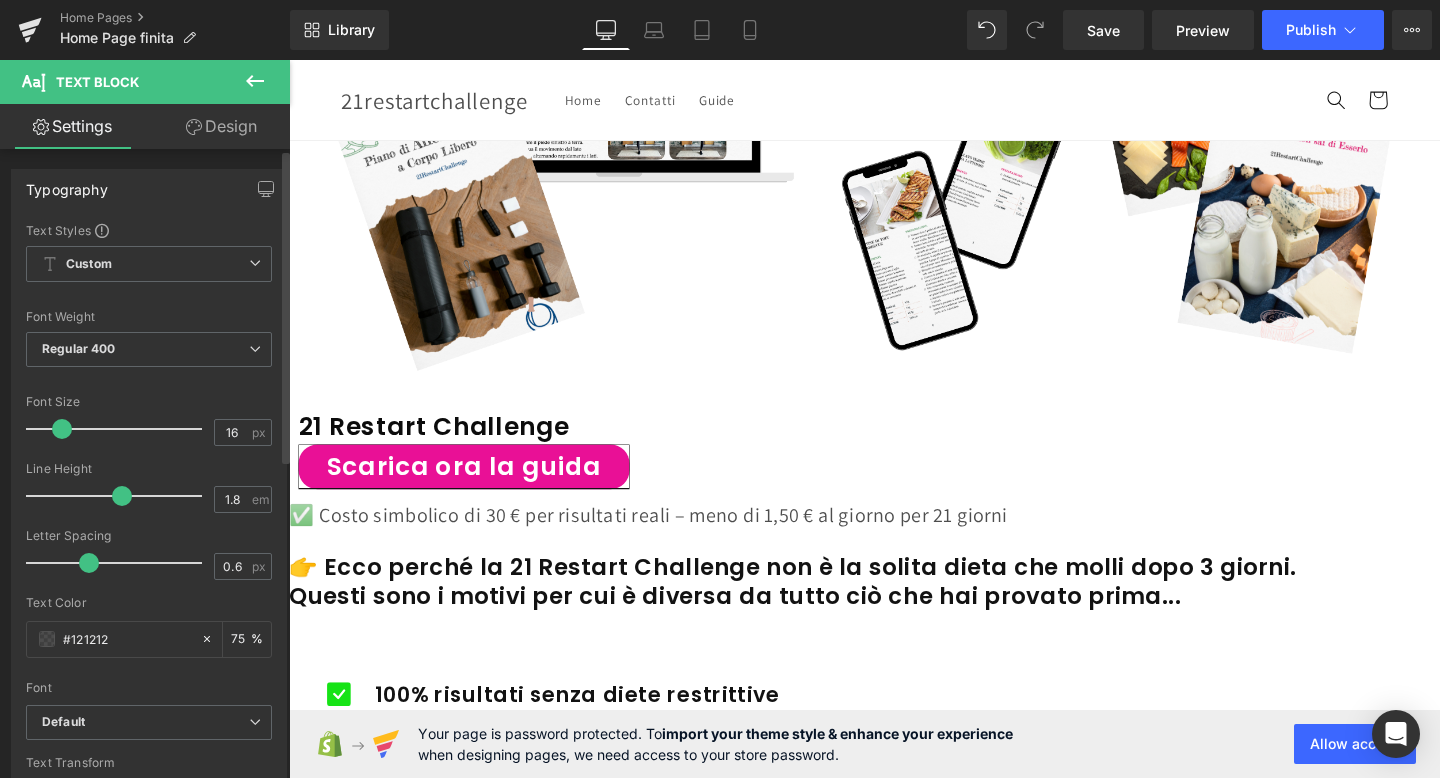 click at bounding box center (62, 429) 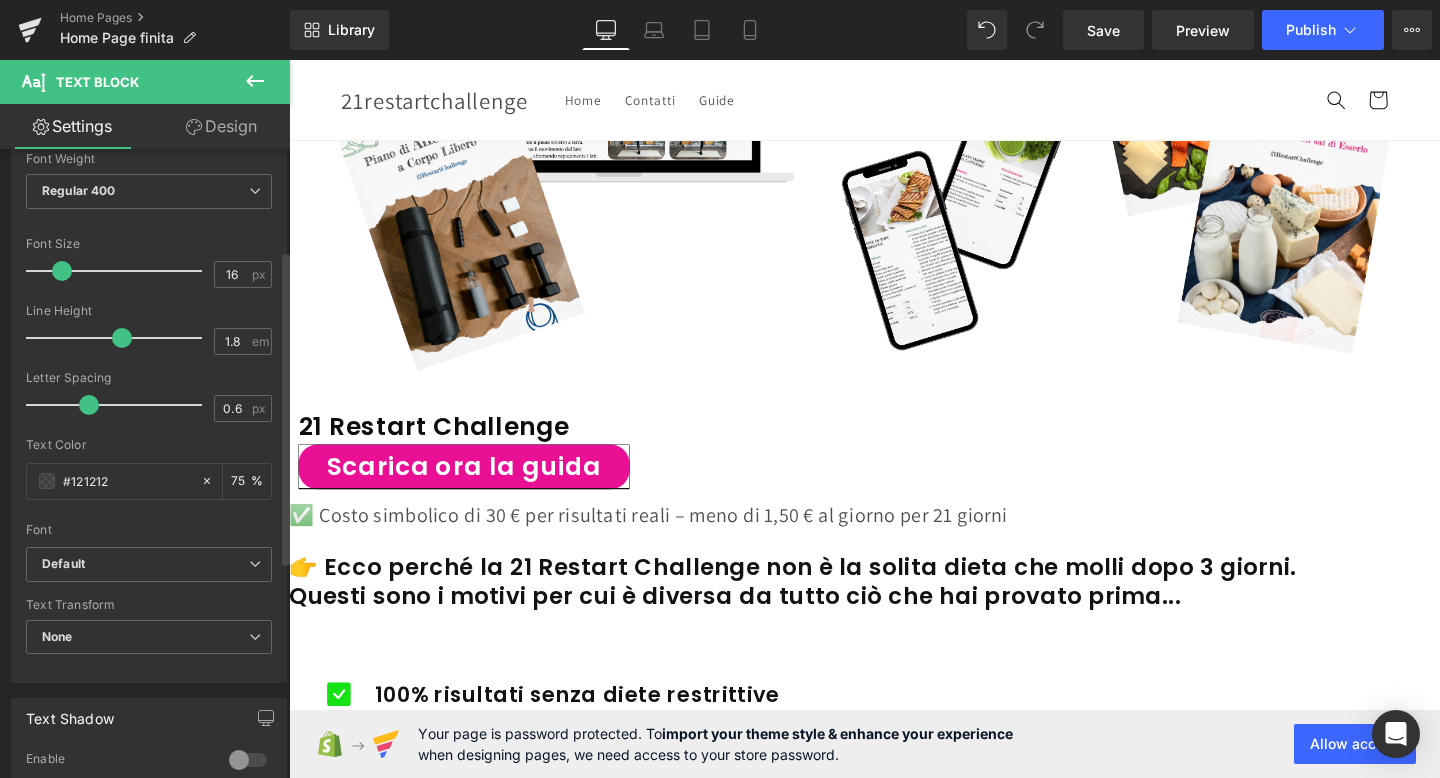 scroll, scrollTop: 637, scrollLeft: 0, axis: vertical 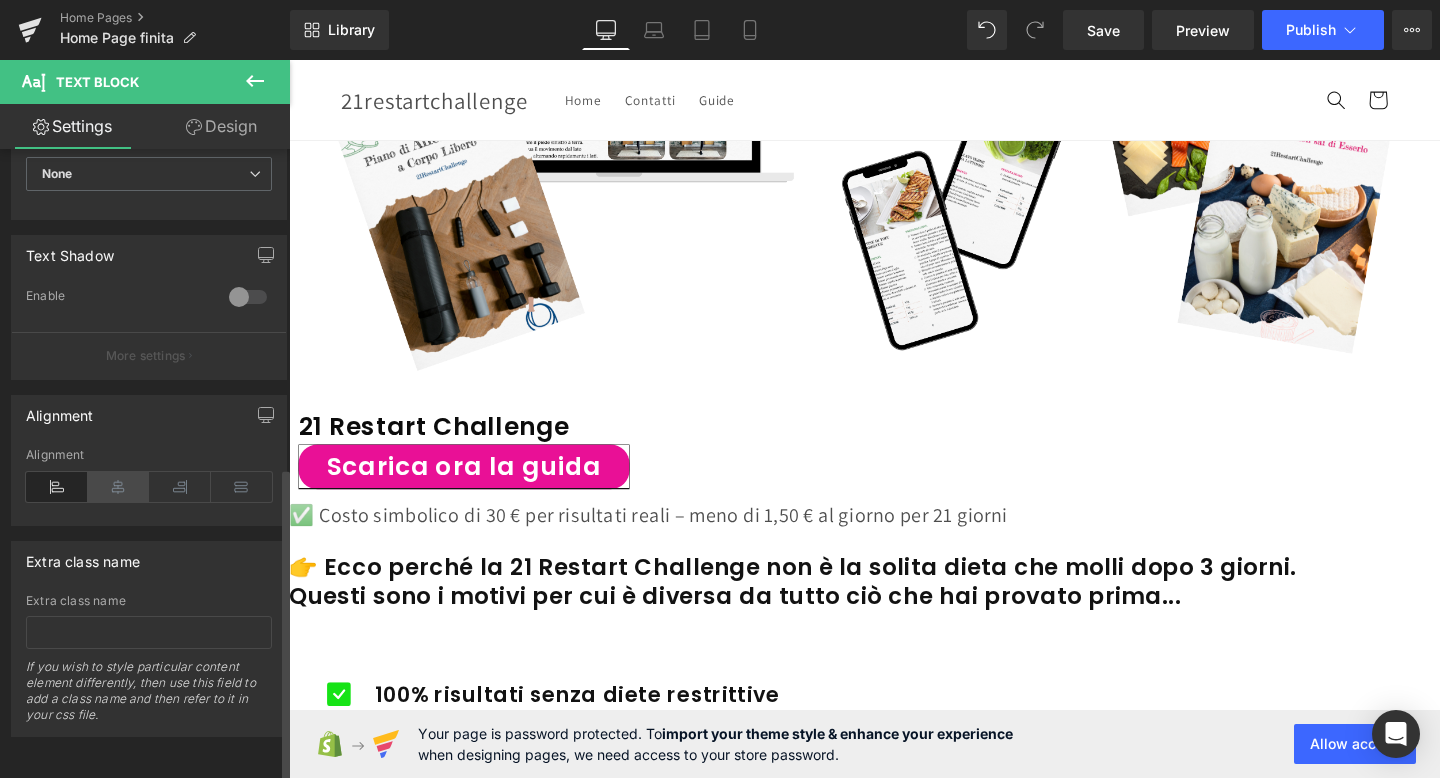 click at bounding box center [119, 487] 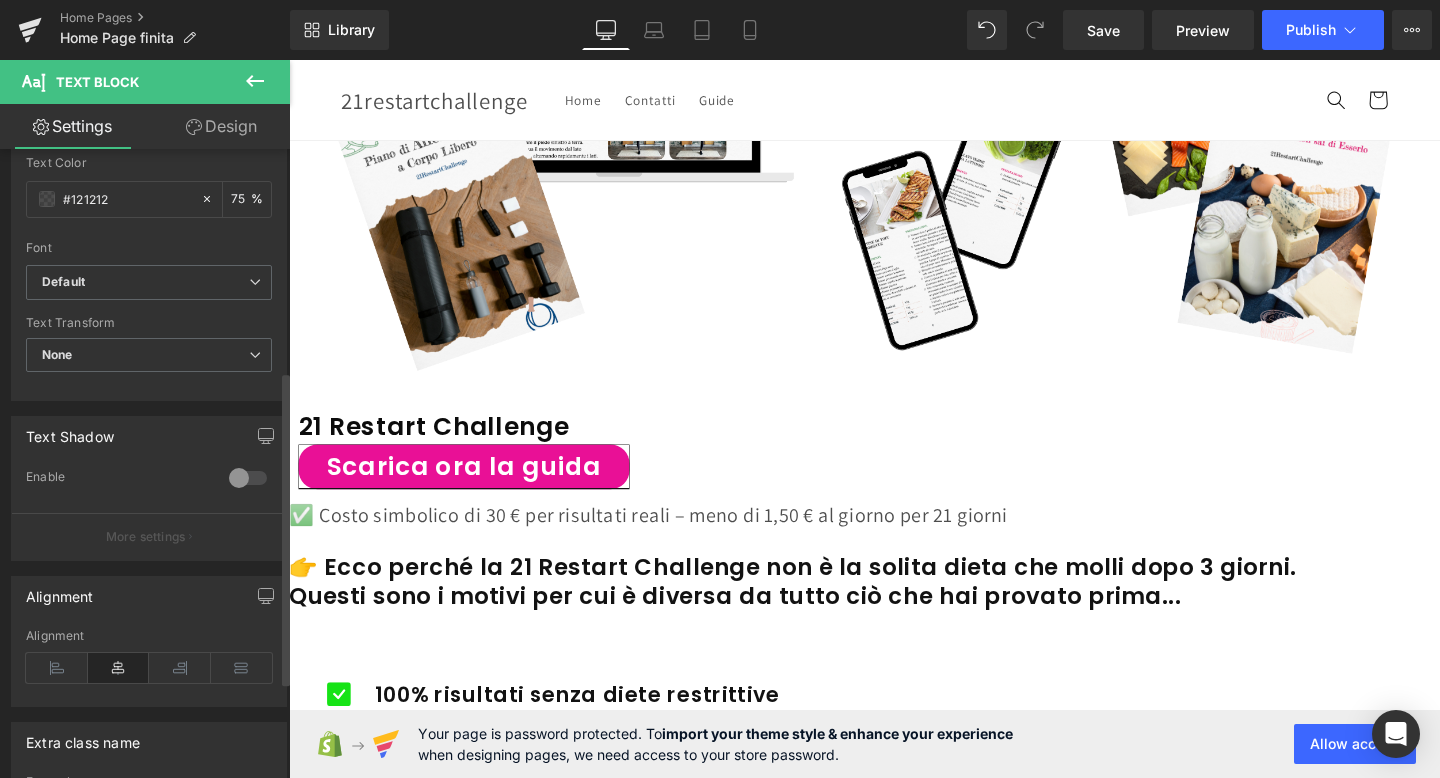 scroll, scrollTop: 439, scrollLeft: 0, axis: vertical 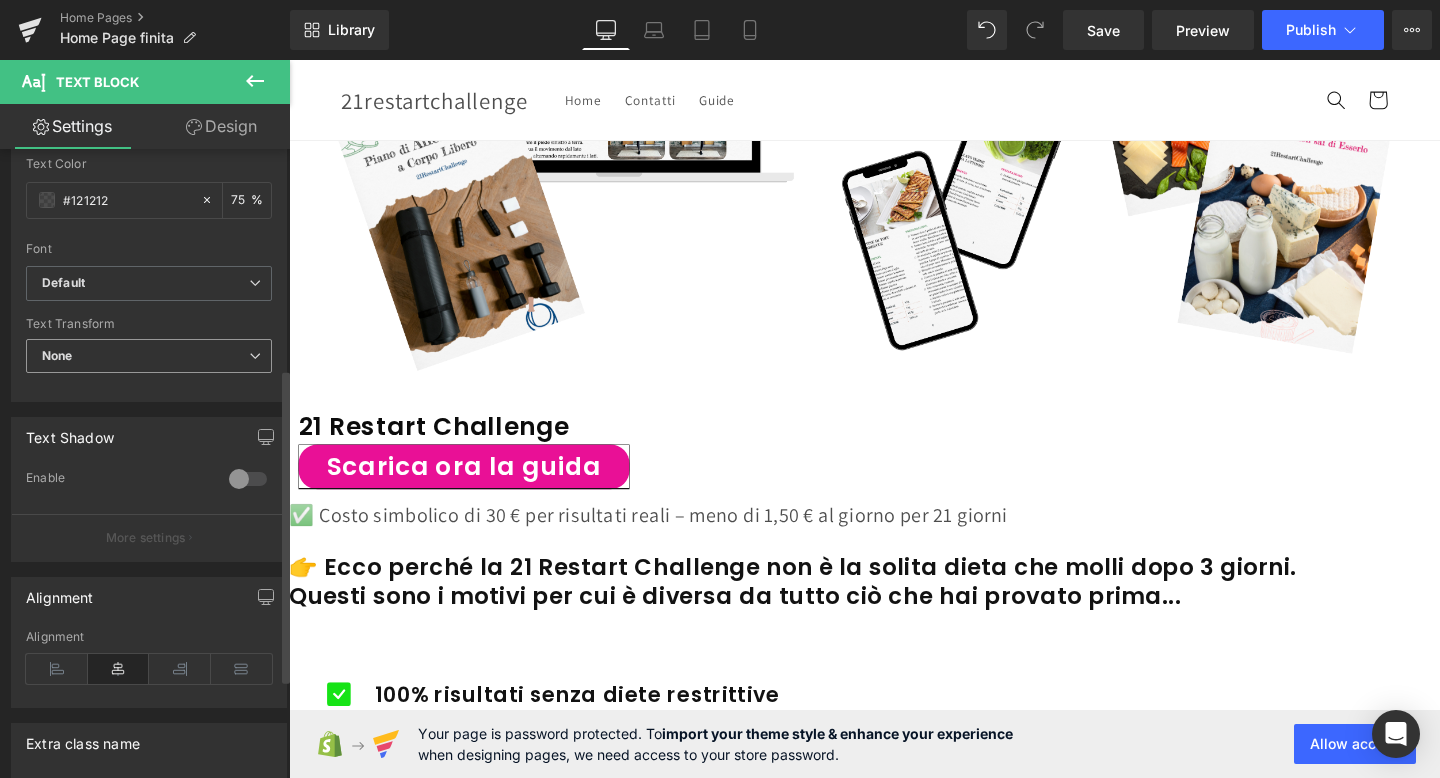 click on "None" at bounding box center (149, 356) 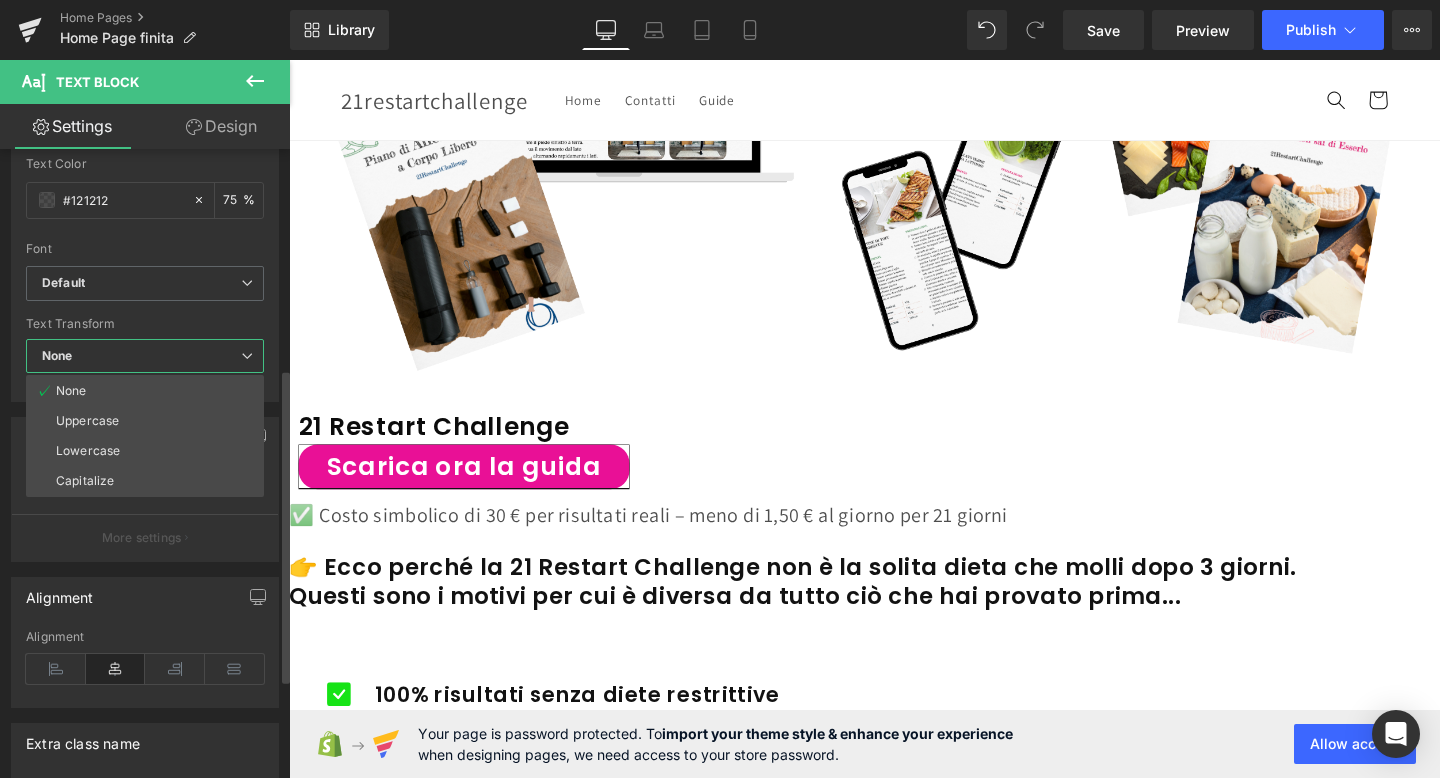click on "None" at bounding box center [145, 356] 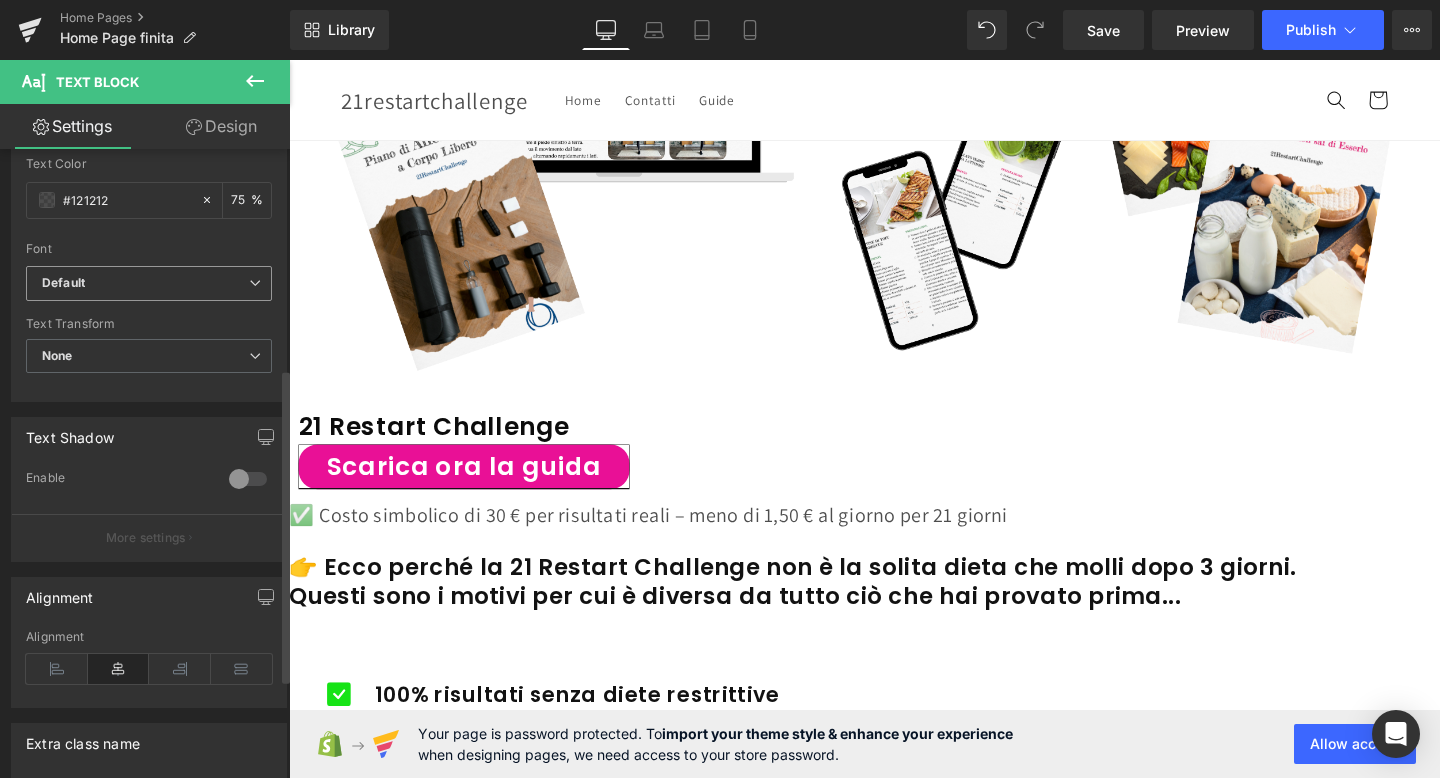 click on "Default" at bounding box center [145, 283] 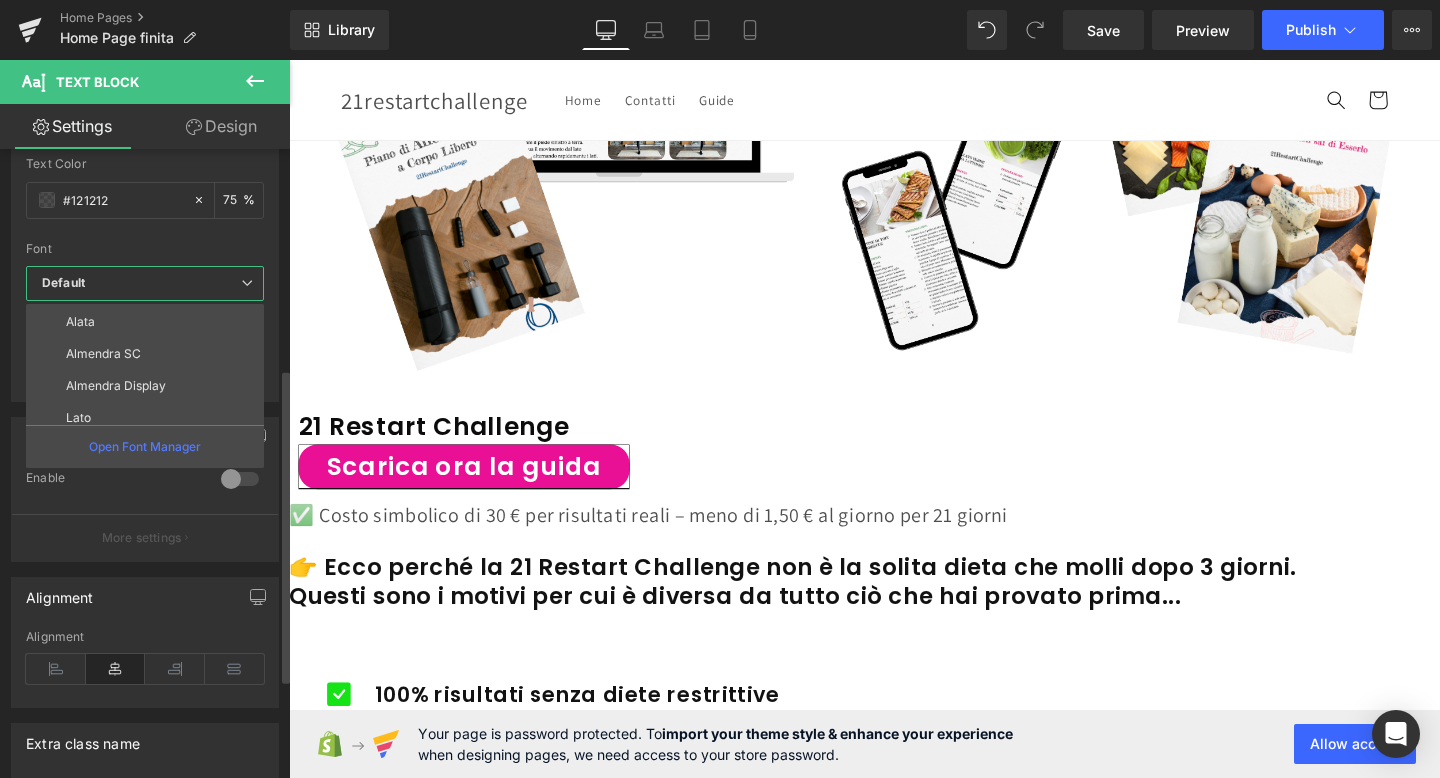 scroll, scrollTop: 360, scrollLeft: 0, axis: vertical 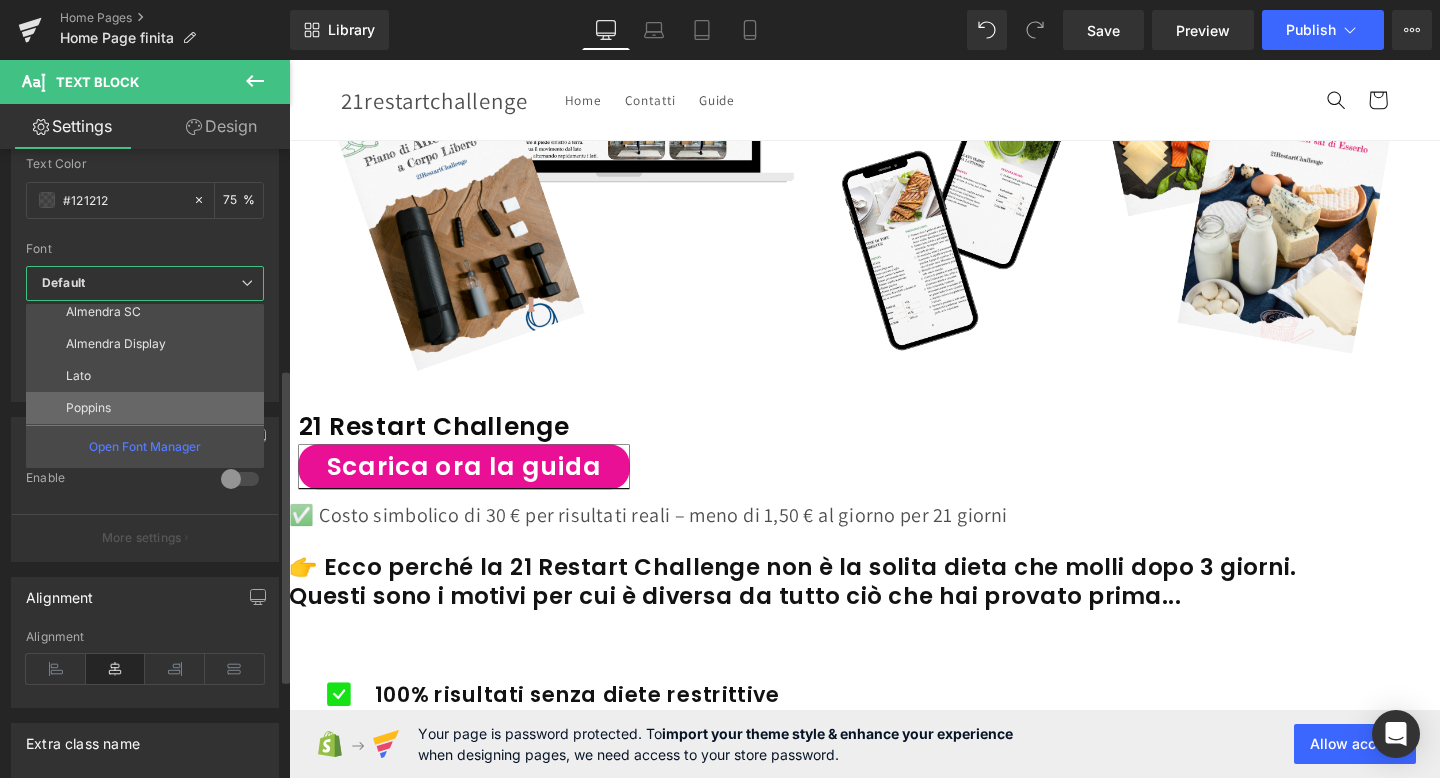 click on "Poppins" at bounding box center (149, 408) 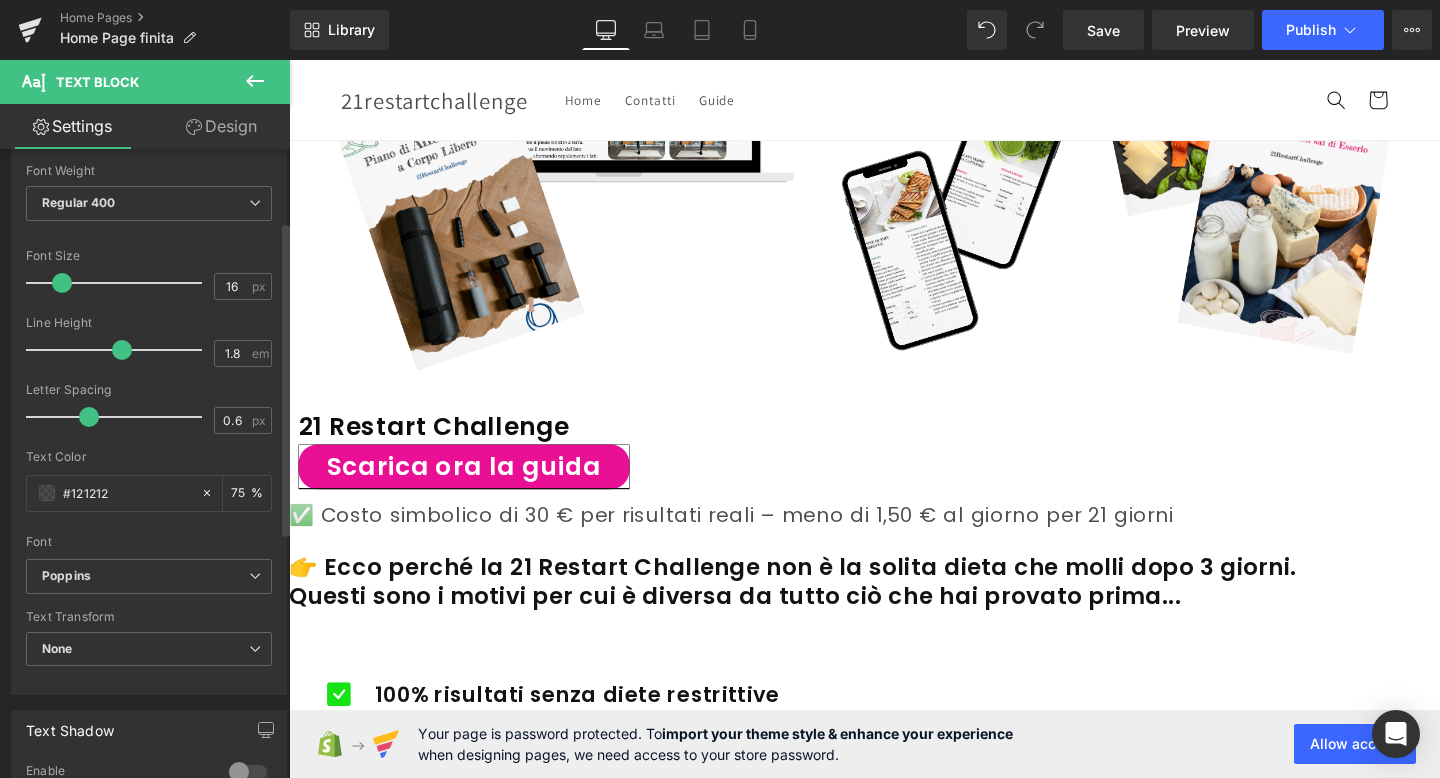 scroll, scrollTop: 132, scrollLeft: 0, axis: vertical 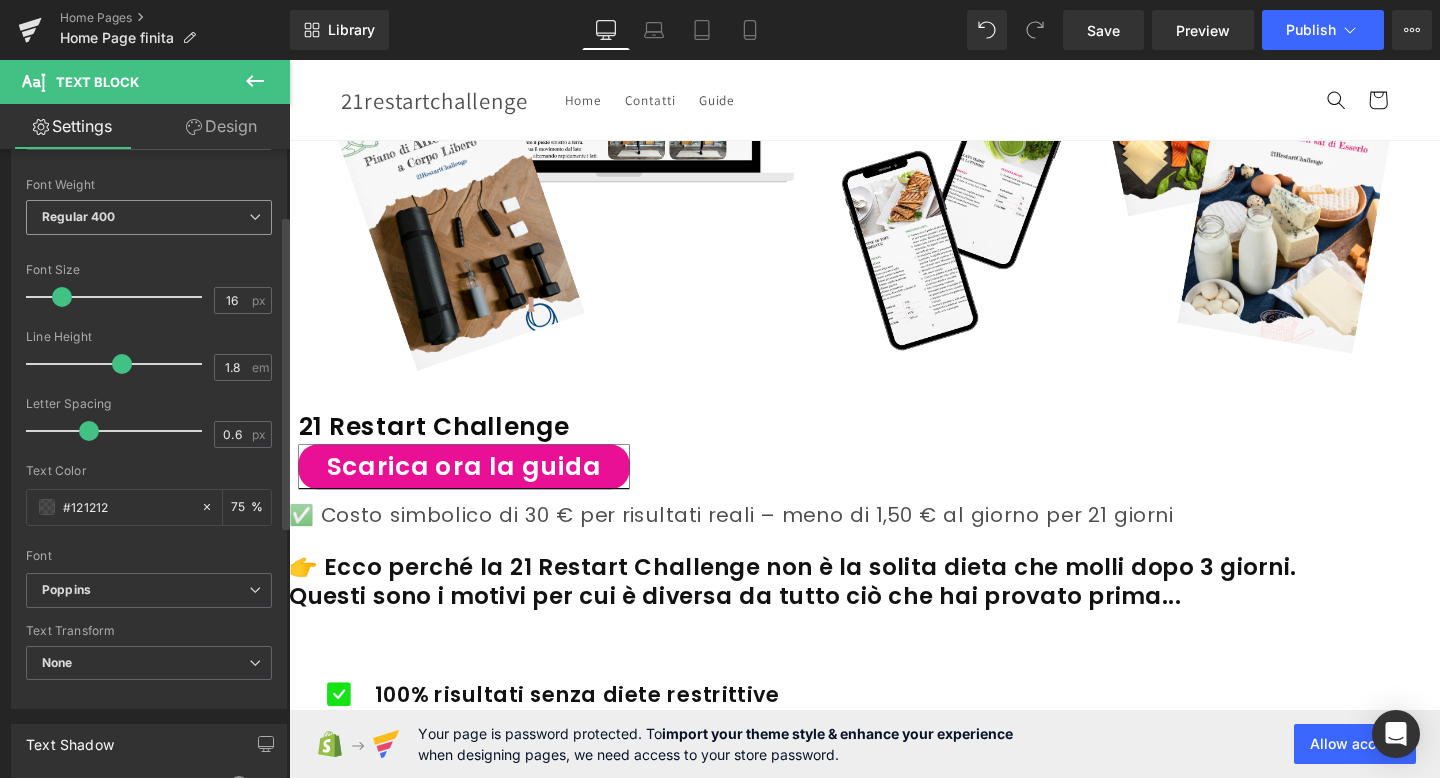 click on "Regular 400" at bounding box center [149, 217] 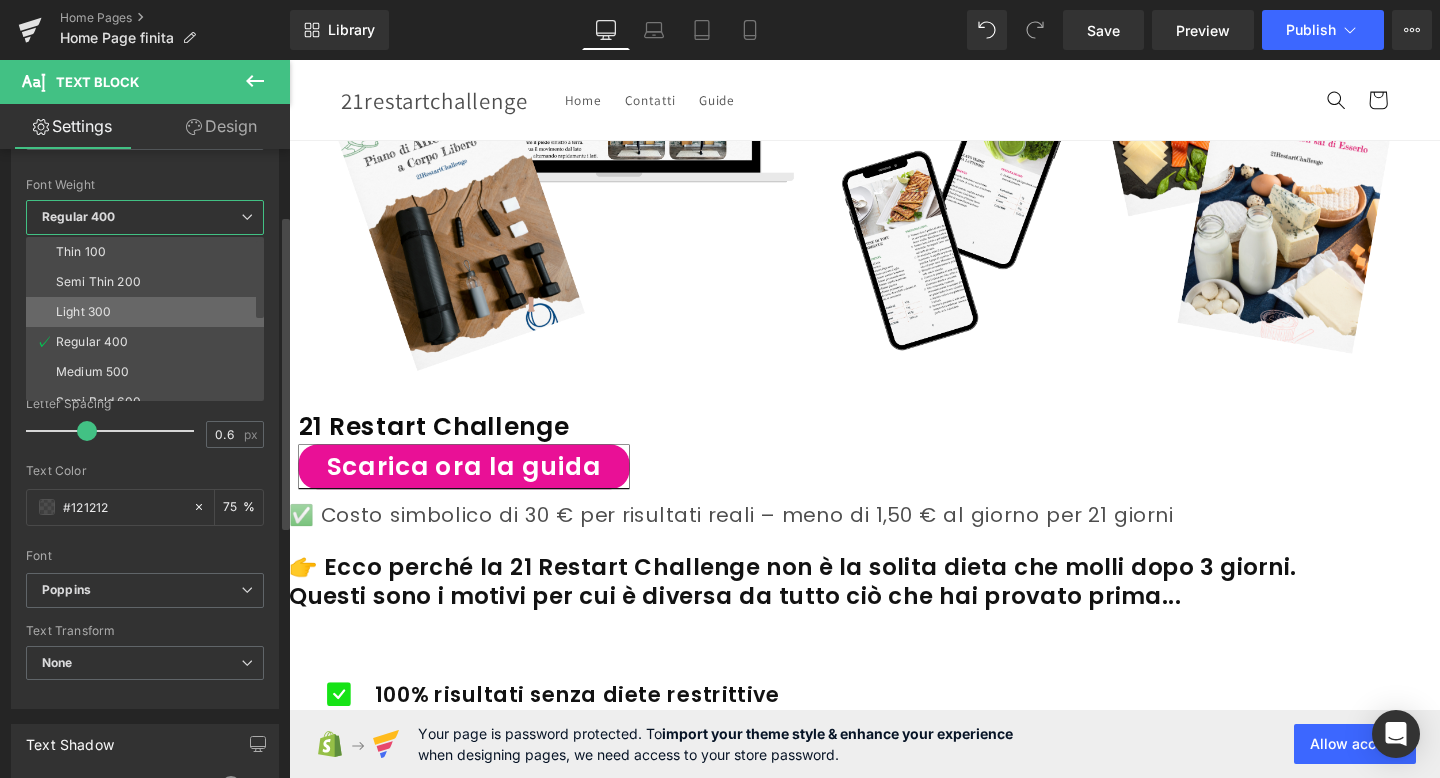 scroll, scrollTop: 166, scrollLeft: 0, axis: vertical 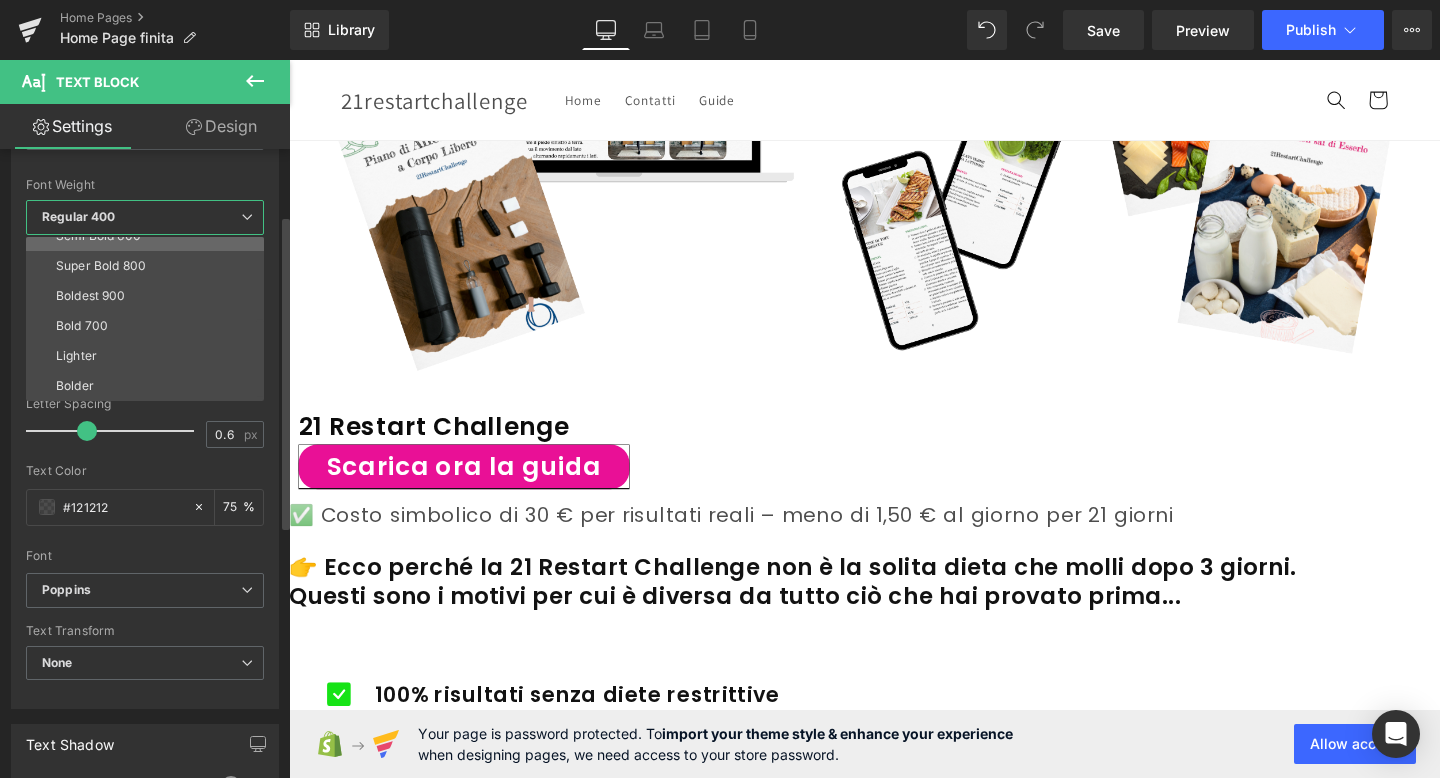 click on "Semi Bold 600" at bounding box center [149, 236] 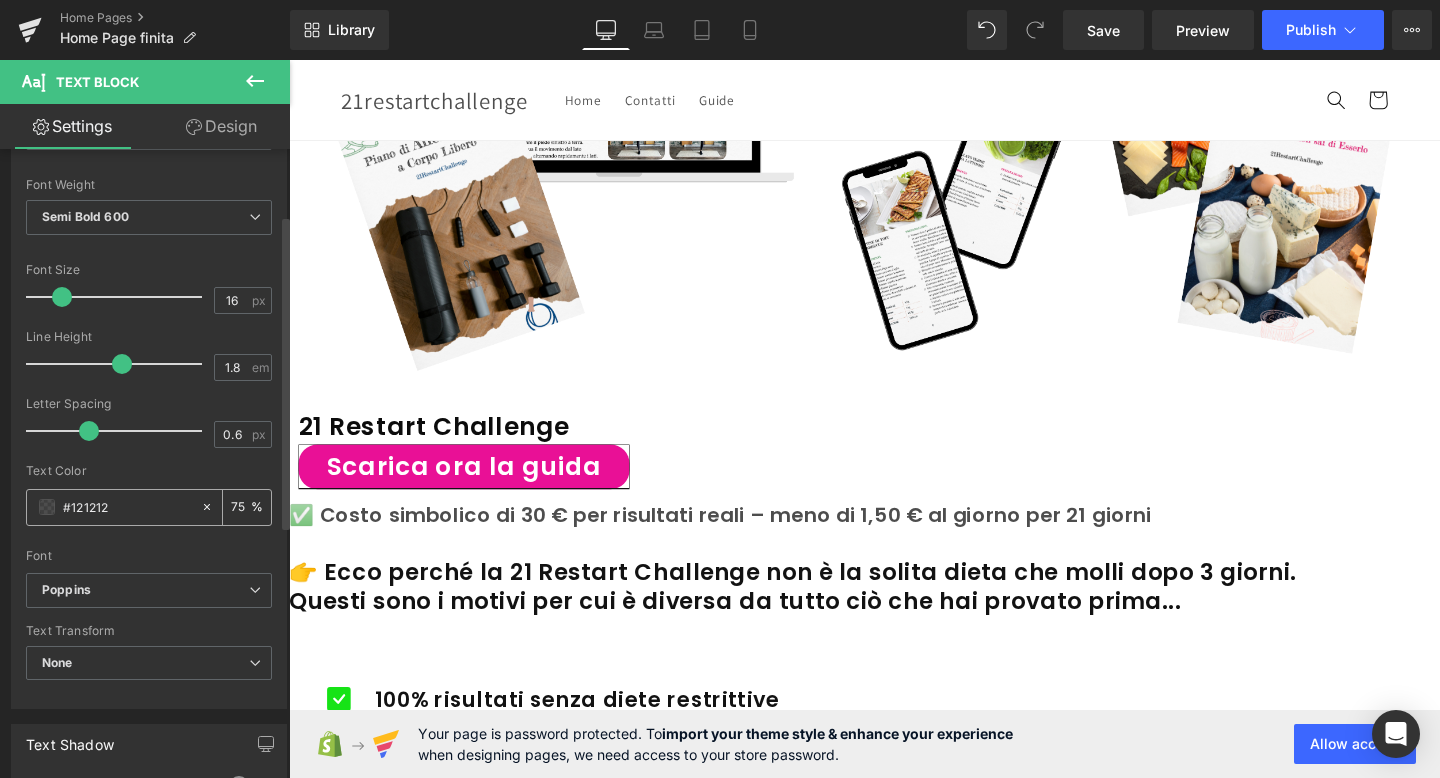 click on "#121212" at bounding box center (113, 507) 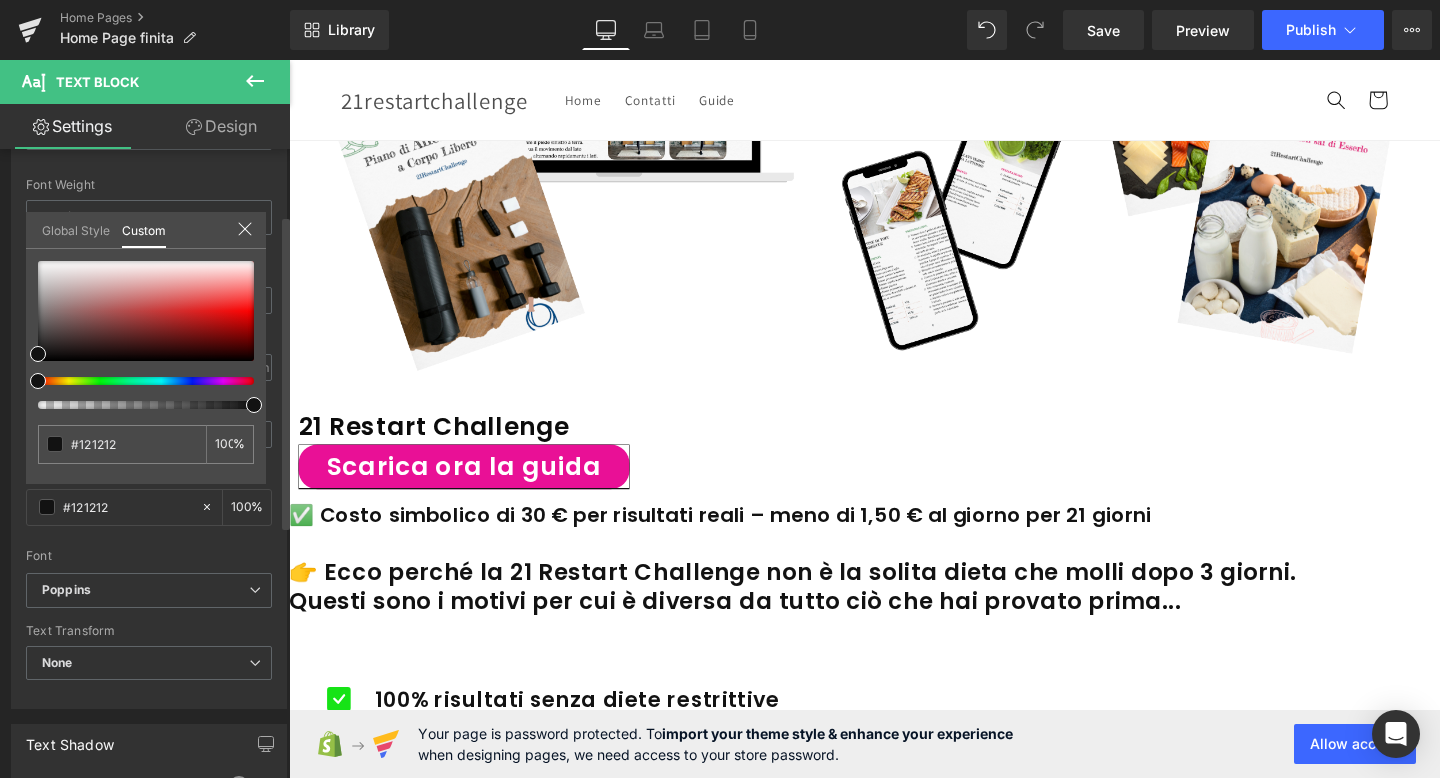 drag, startPoint x: 202, startPoint y: 404, endPoint x: 275, endPoint y: 398, distance: 73.24616 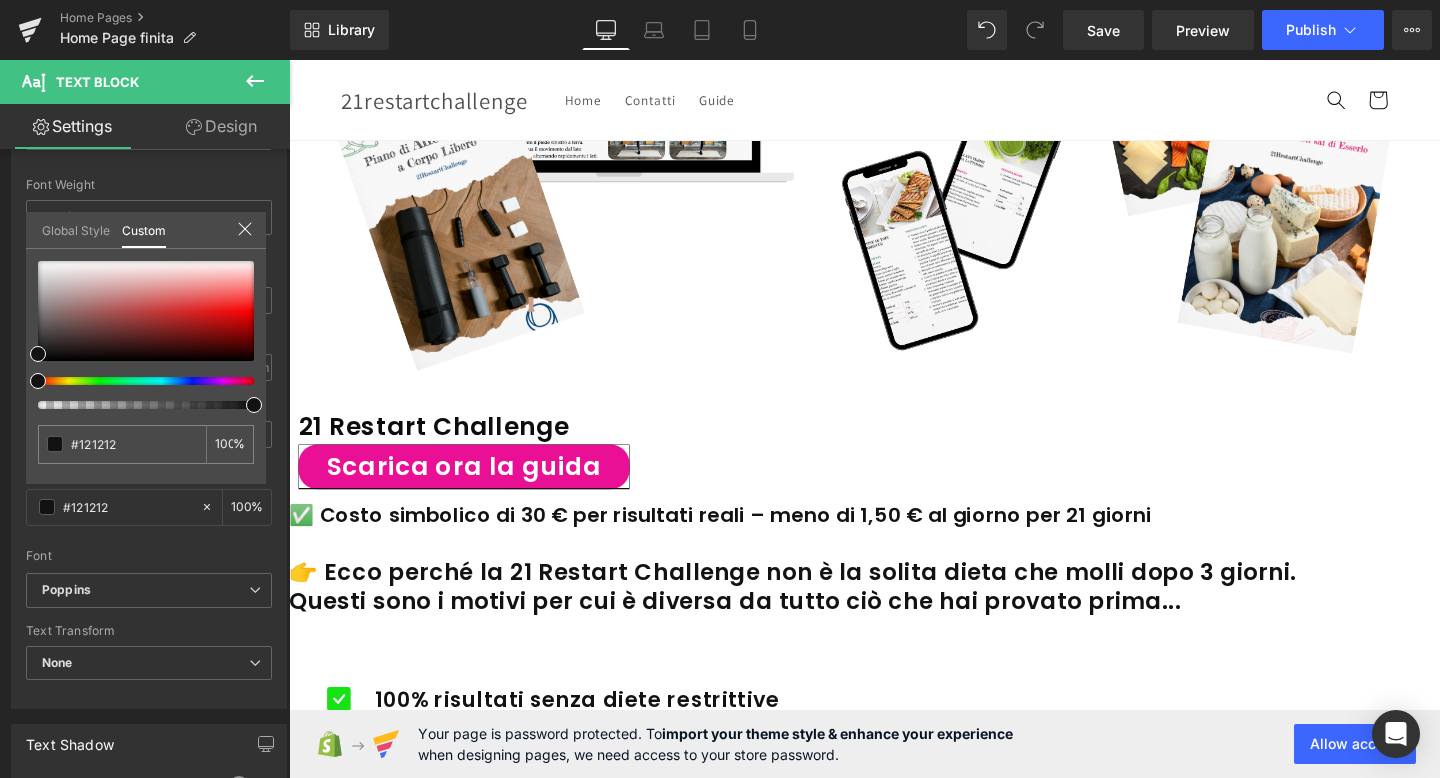 click on "Vai direttamente ai contenuti
Home
Contatti
Guide
21restartchallenge
Home
Contatti
Guide
Cerca" at bounding box center [894, 2898] 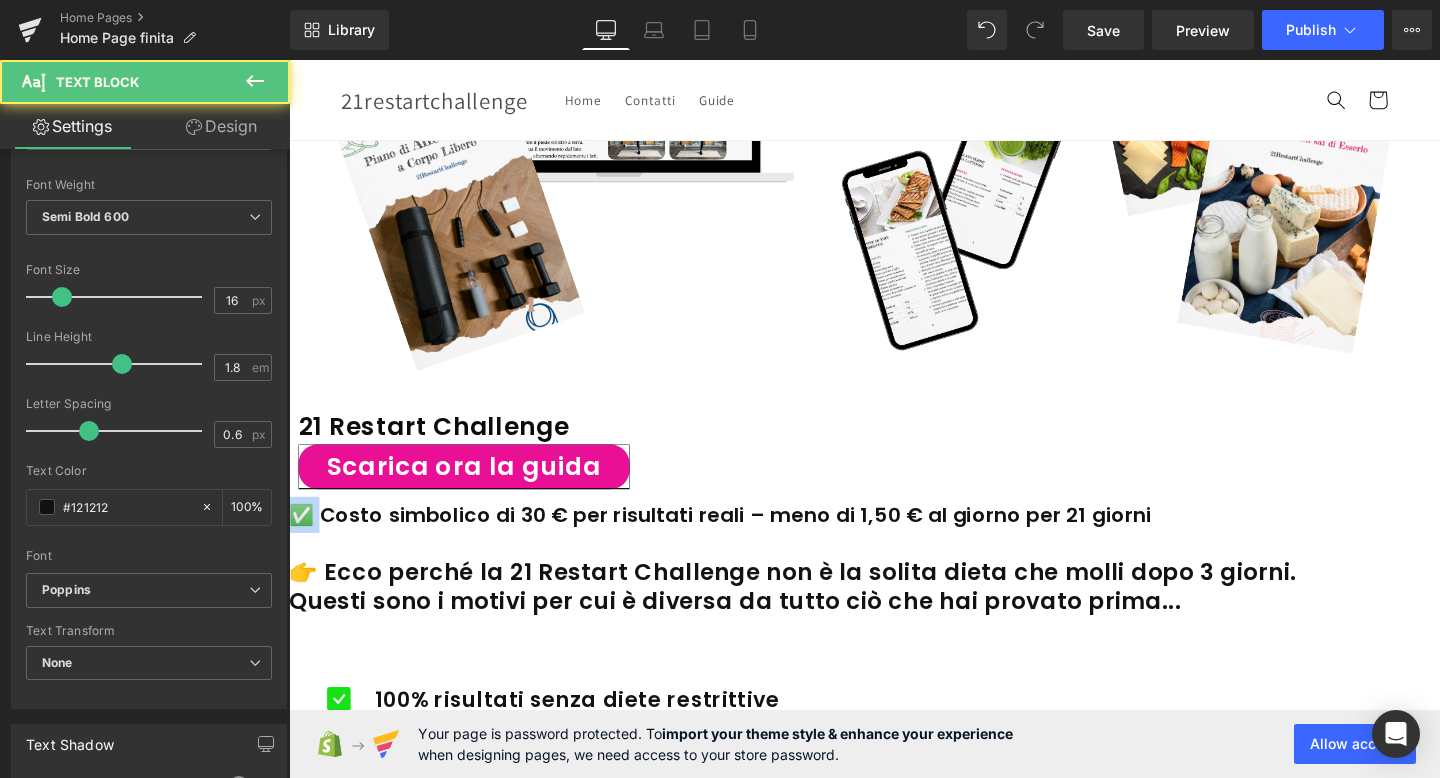 drag, startPoint x: 459, startPoint y: 444, endPoint x: 434, endPoint y: 444, distance: 25 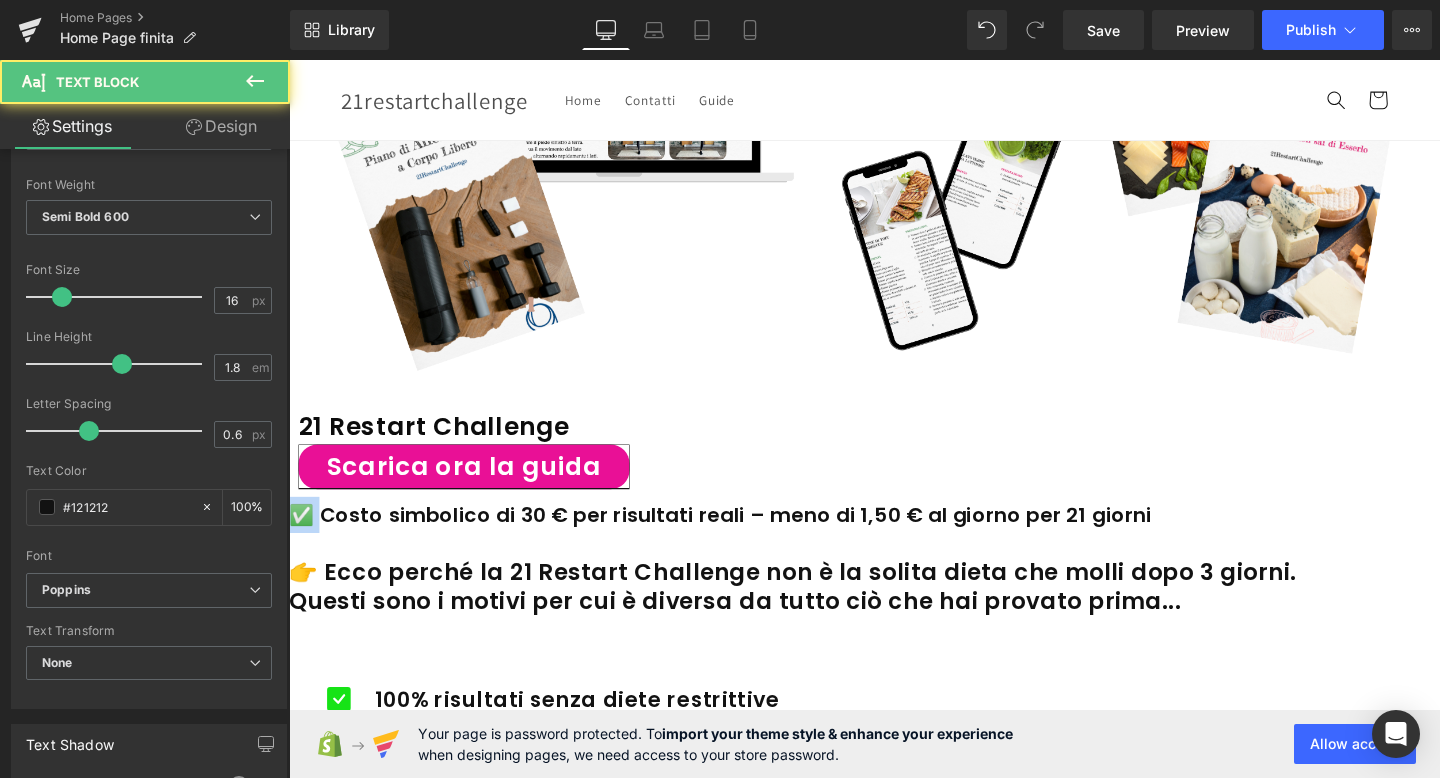 click on "✅ Costo simbolico di 30 € per risultati reali – meno di 1,50 € al giorno per 21 giorni" at bounding box center [894, 538] 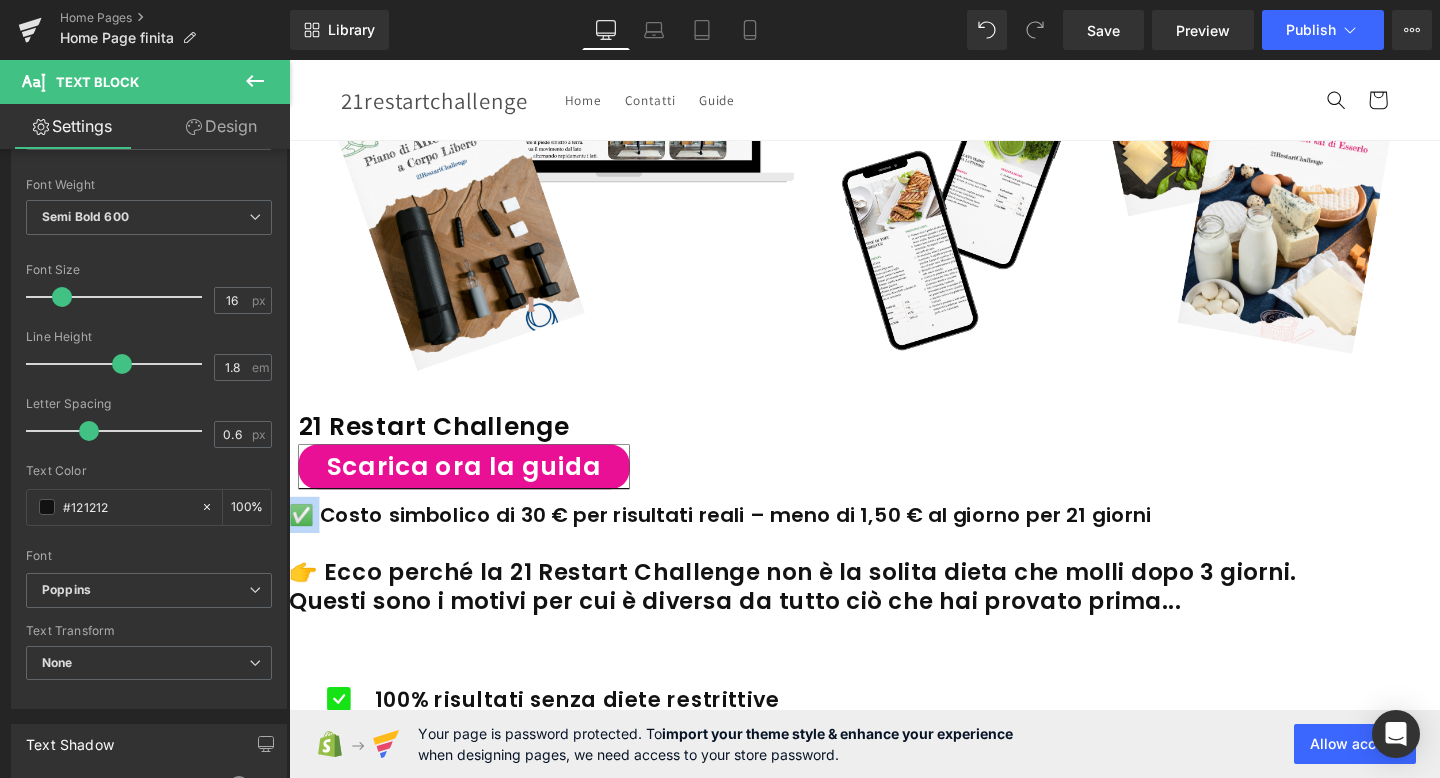 copy on "✅" 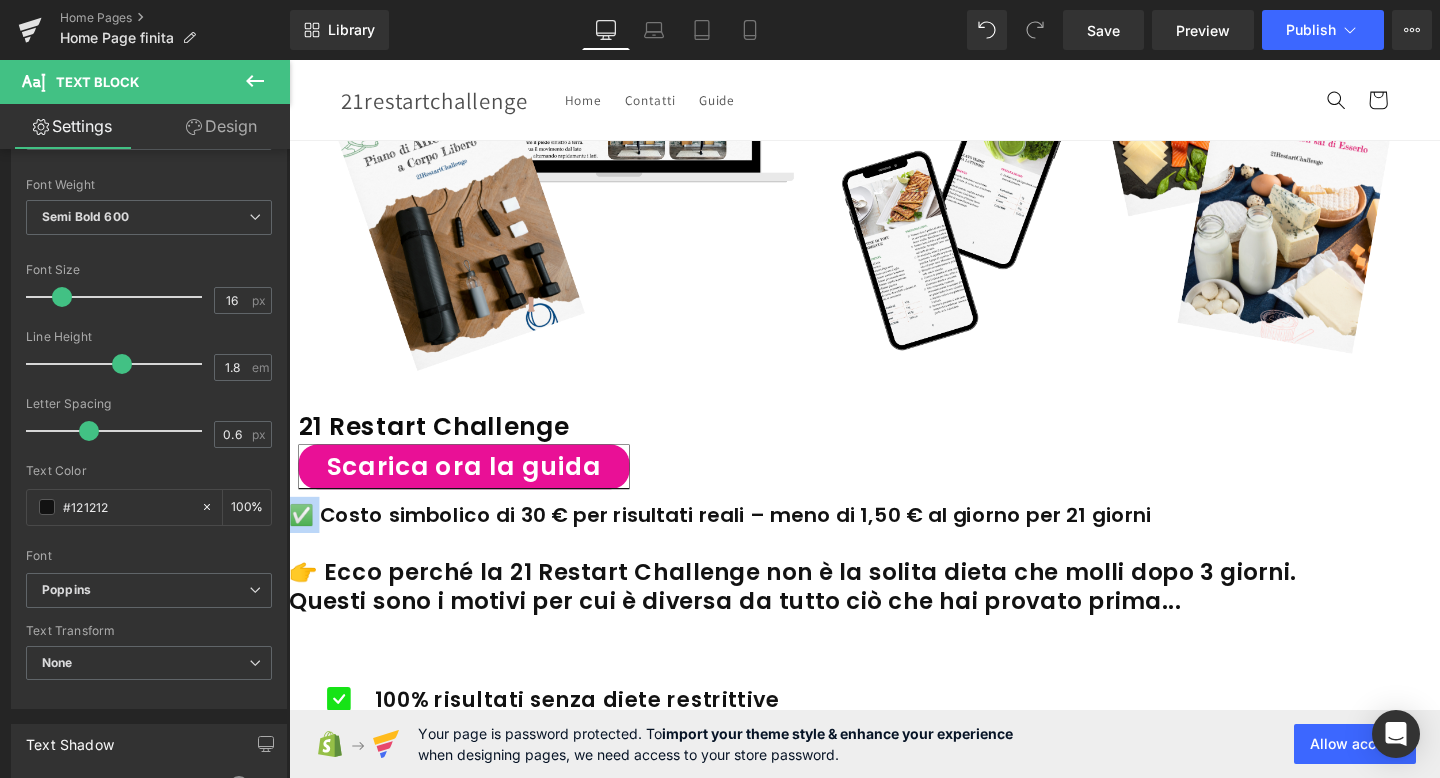 click at bounding box center [376, 748] 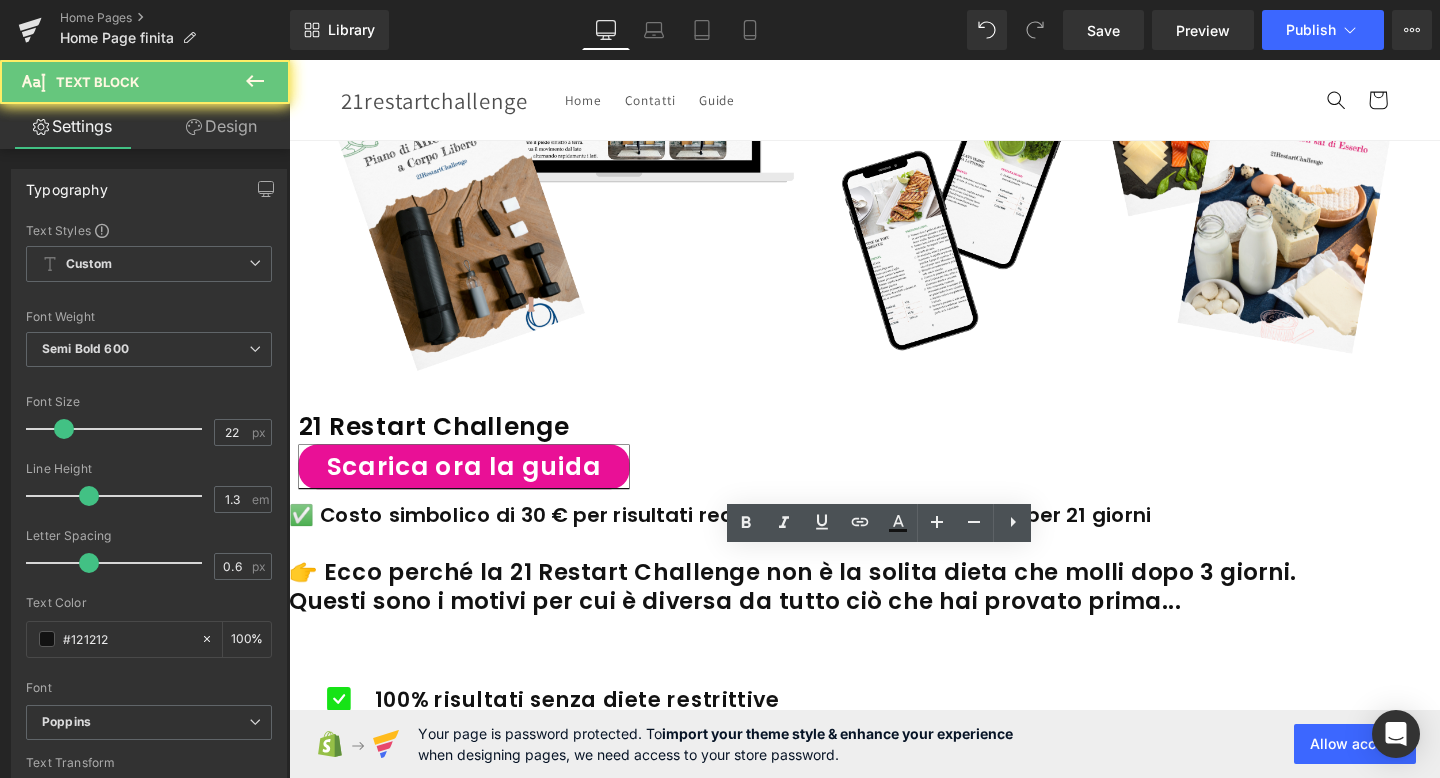 click on "100% risultati senza diete restrittive" at bounding box center [592, 733] 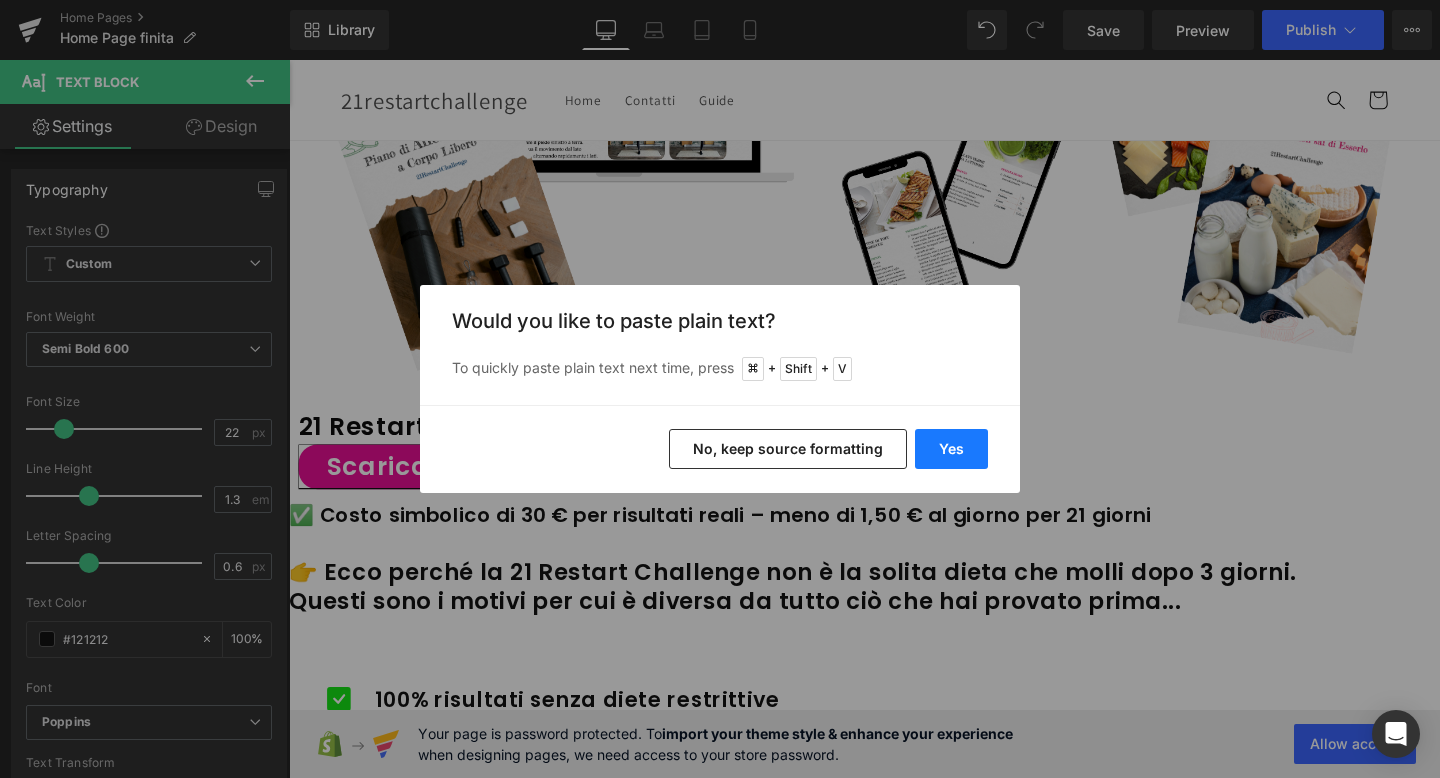 click on "Yes" at bounding box center (951, 449) 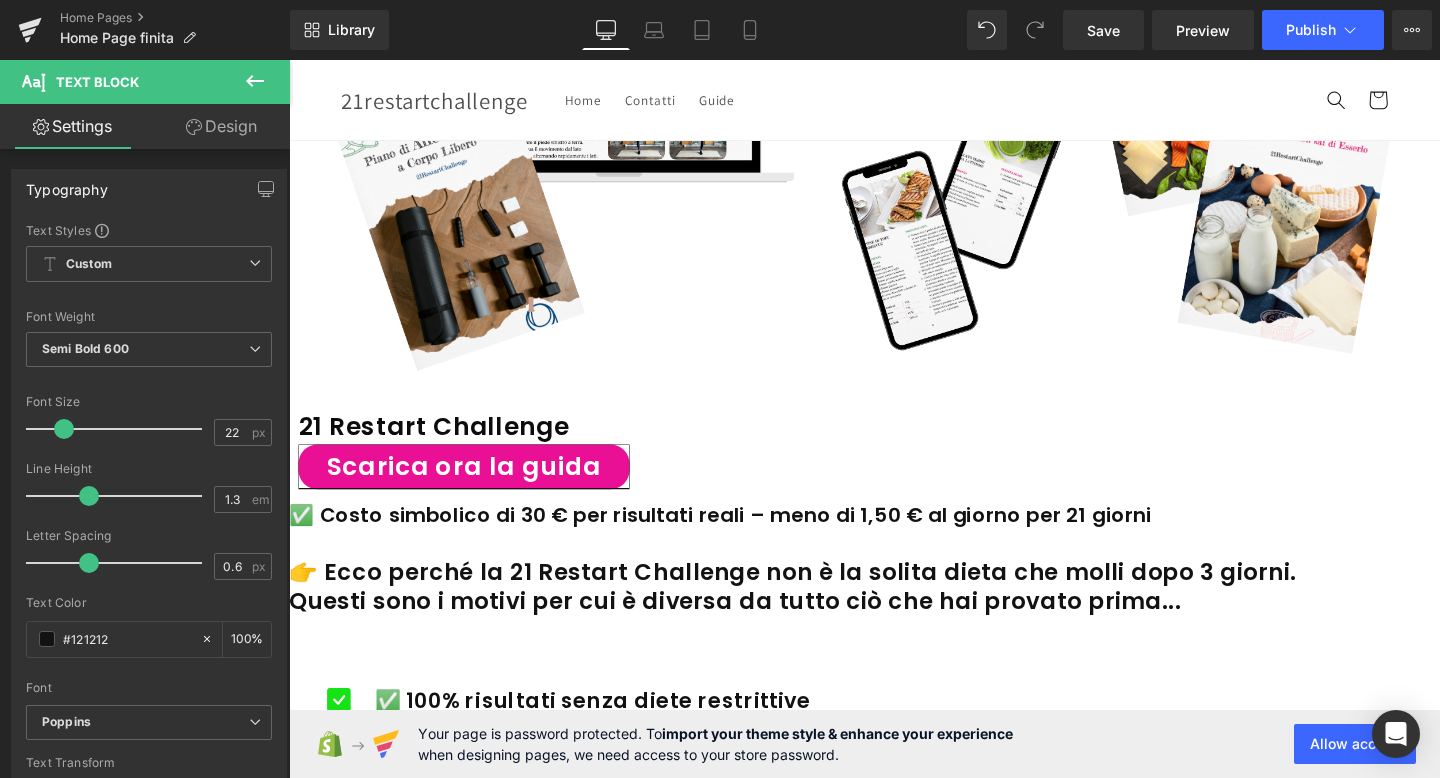 click on "Allenamenti brevi e adatti a tutti" at bounding box center (606, 783) 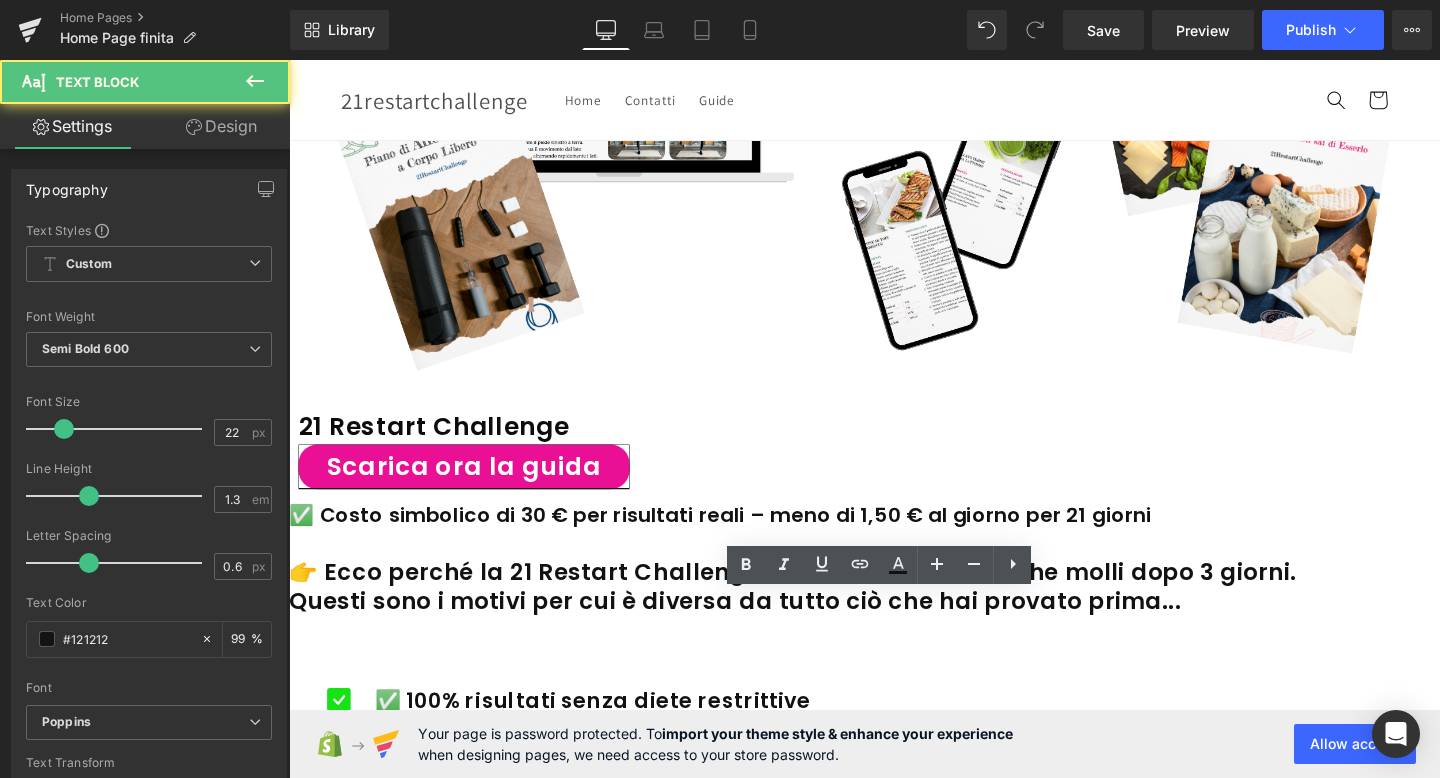 click on "Allenamenti brevi e adatti a tutti" at bounding box center [606, 783] 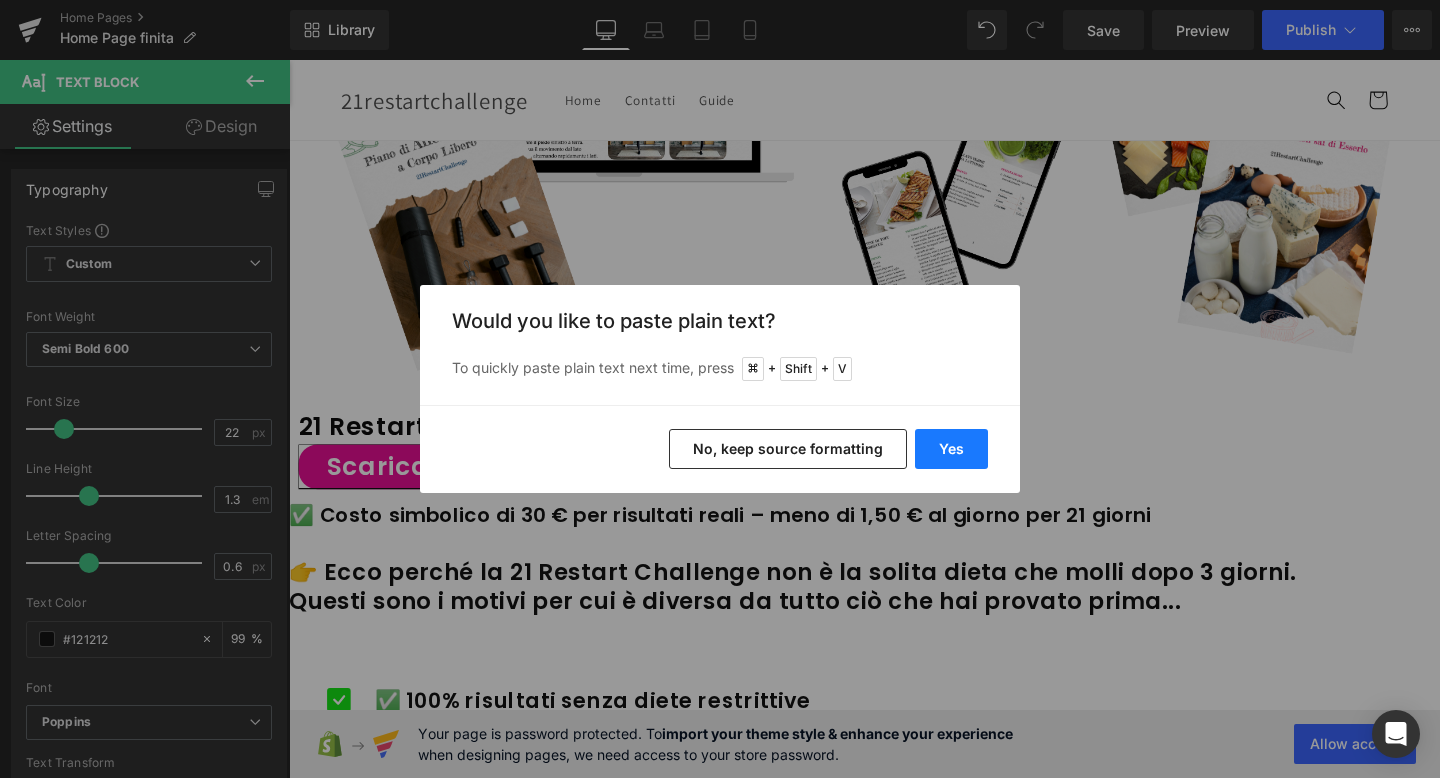 click on "Yes" at bounding box center (951, 449) 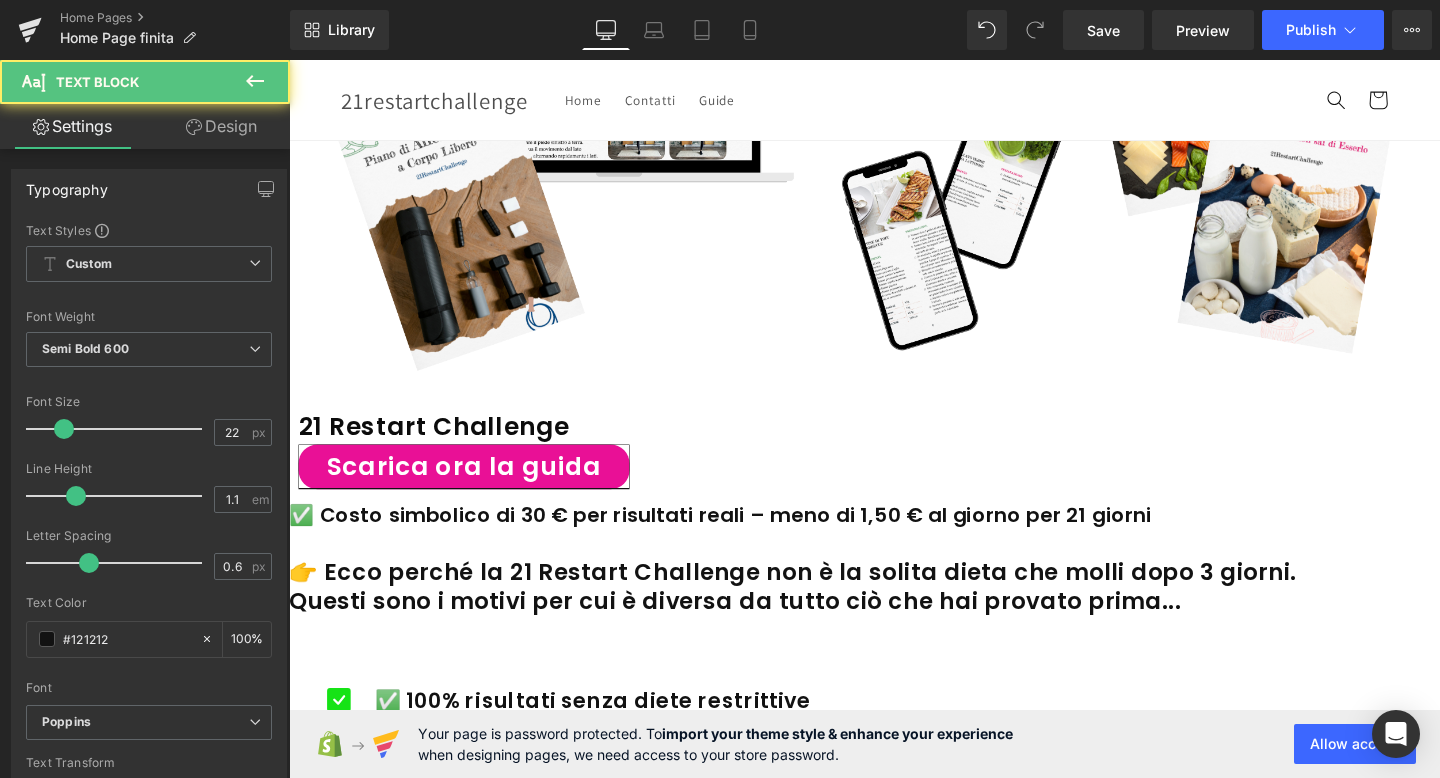 click on "Perdi peso mangiando con gusto" at bounding box center (608, 824) 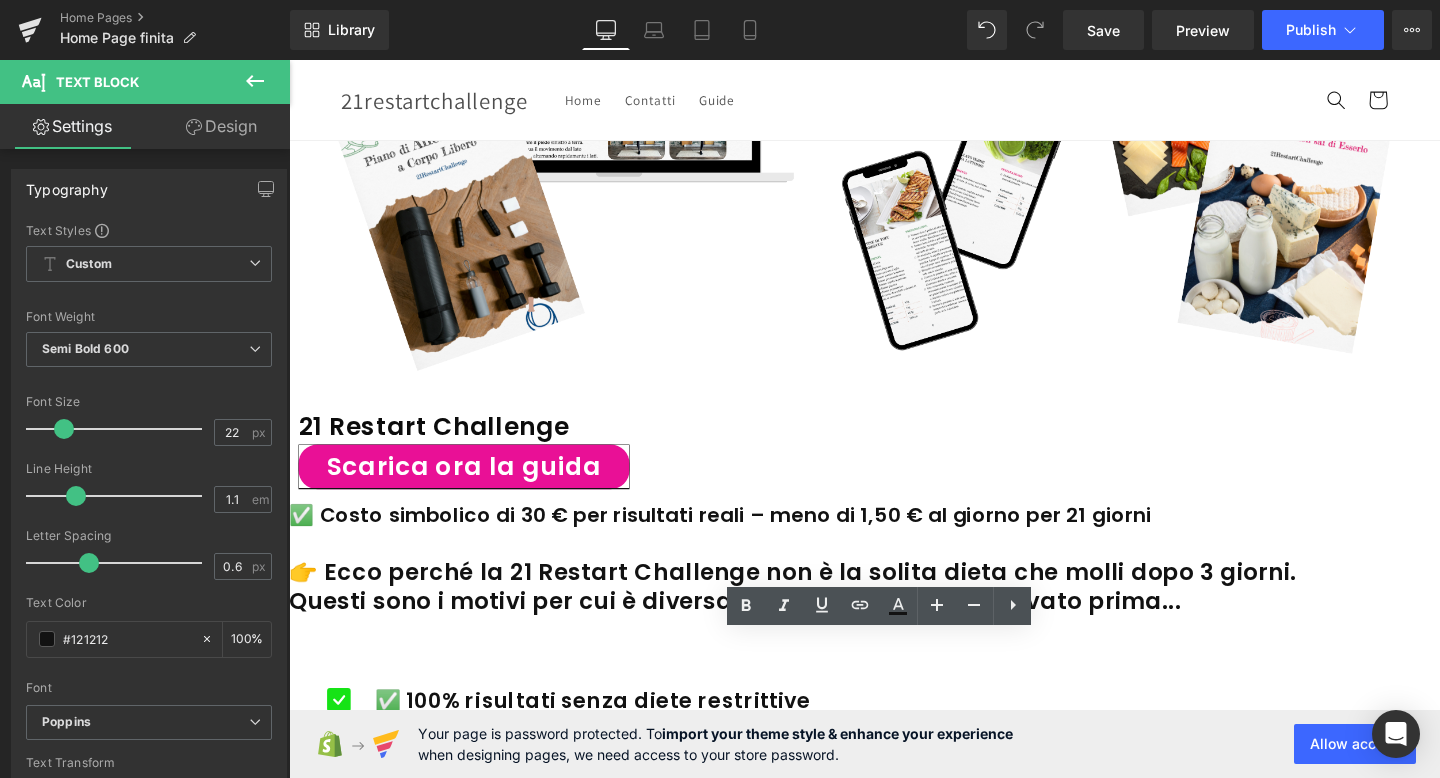 click on "Perdi peso mangiando con gusto" at bounding box center [608, 824] 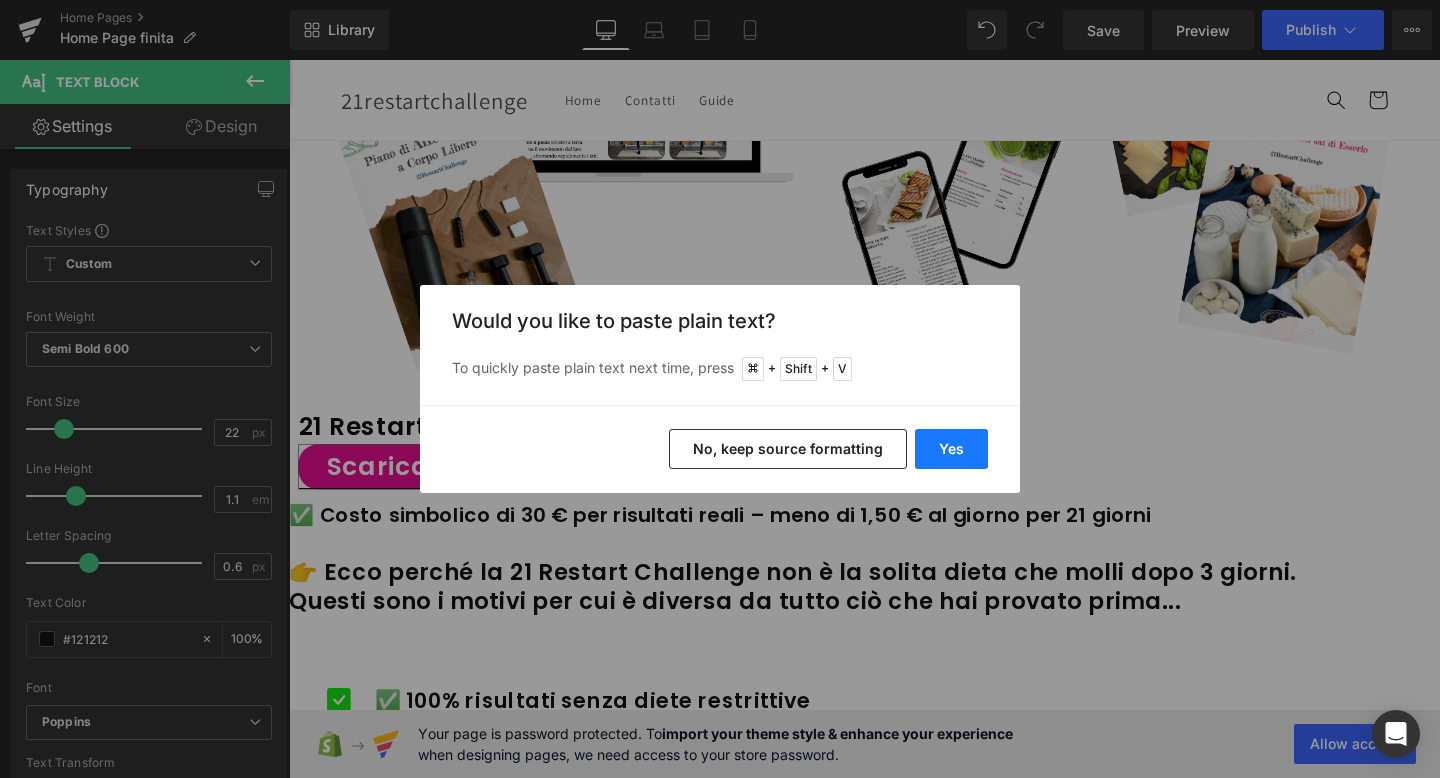 click on "Yes" at bounding box center (951, 449) 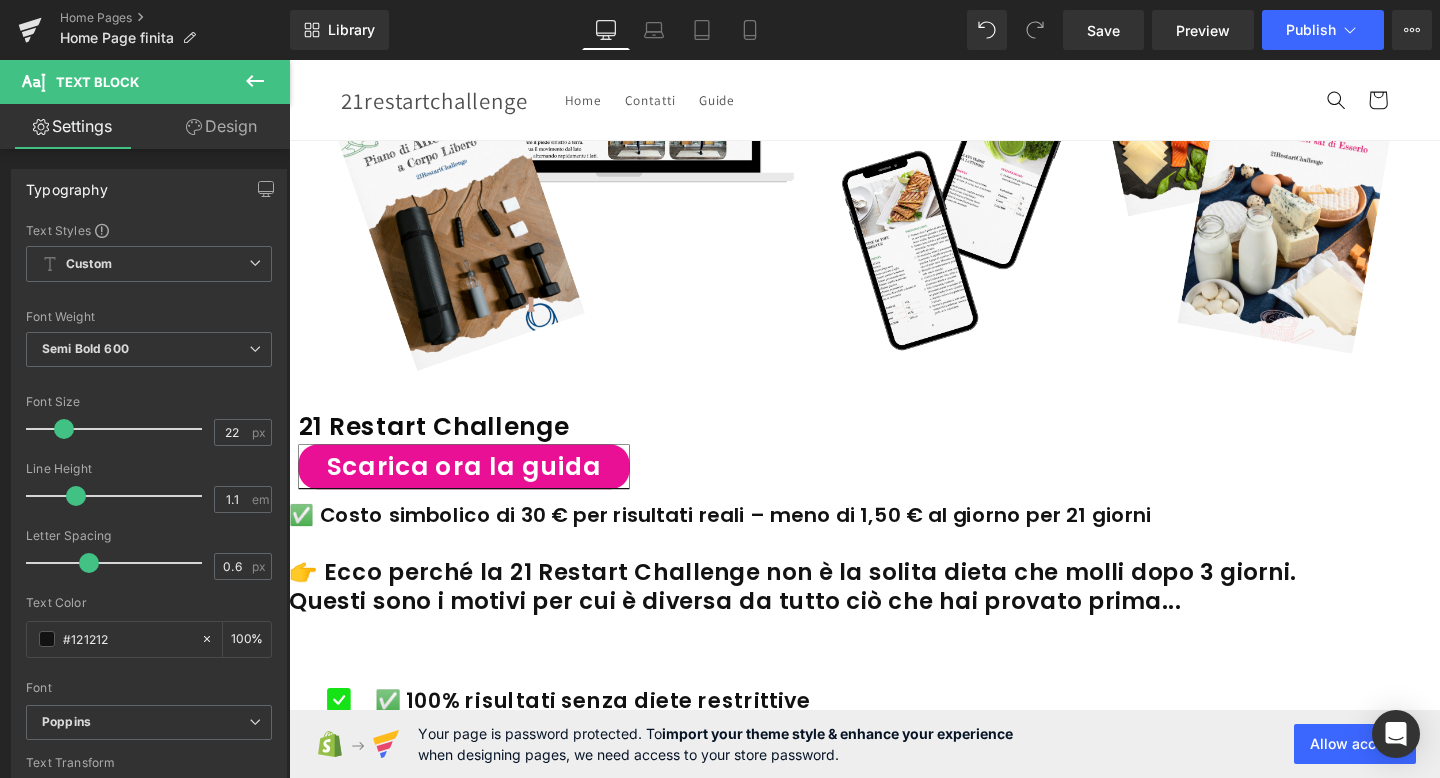 click on "Icon" at bounding box center (289, 60) 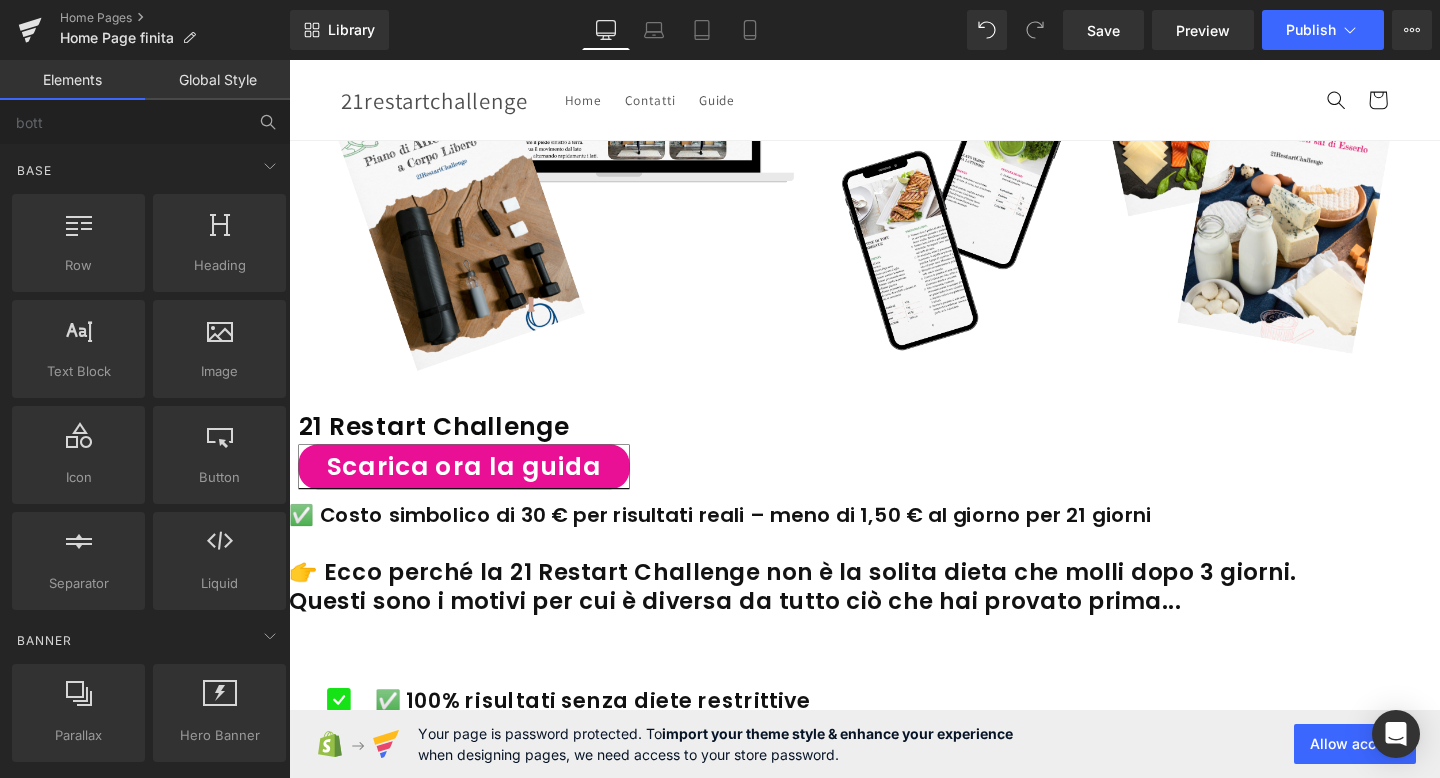 click on "Icon" at bounding box center (289, 60) 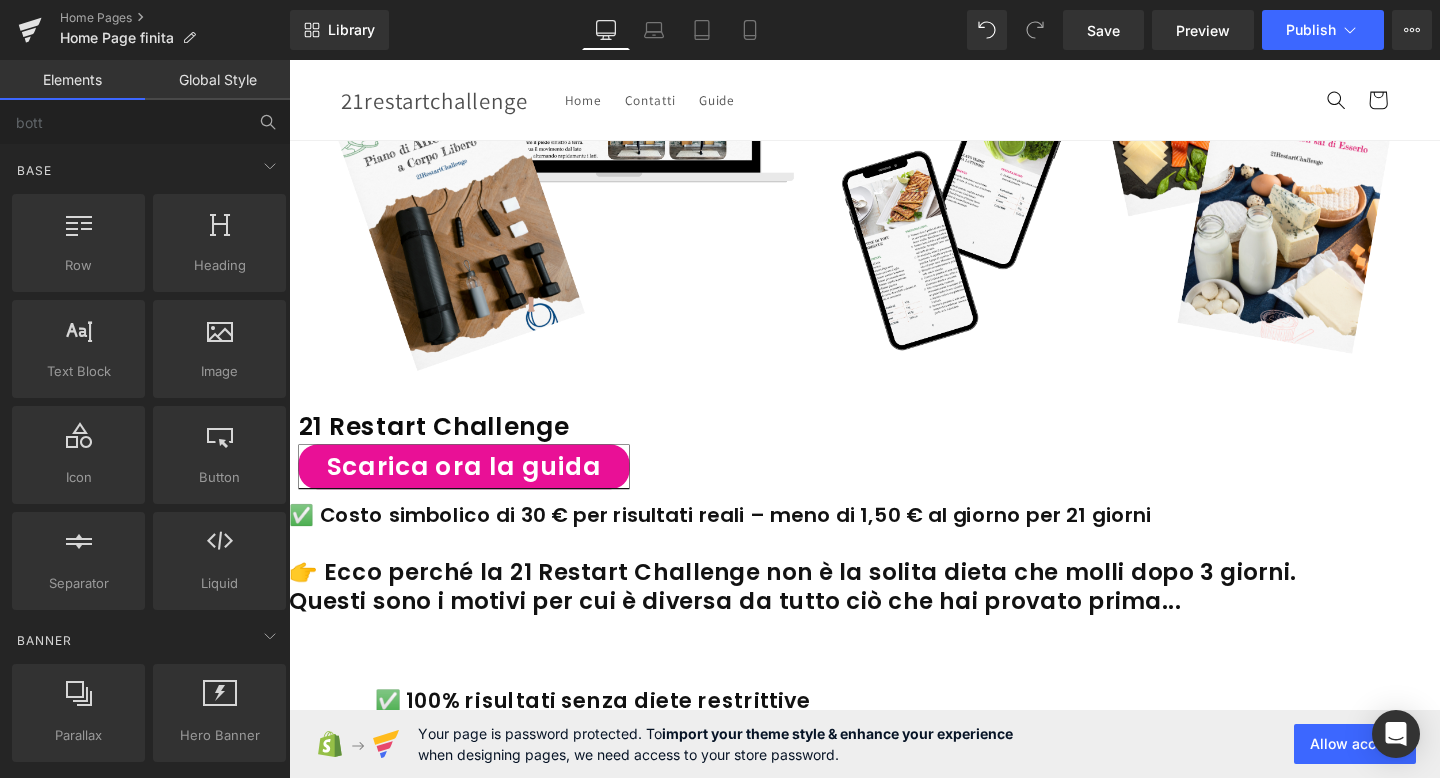 click at bounding box center (329, 769) 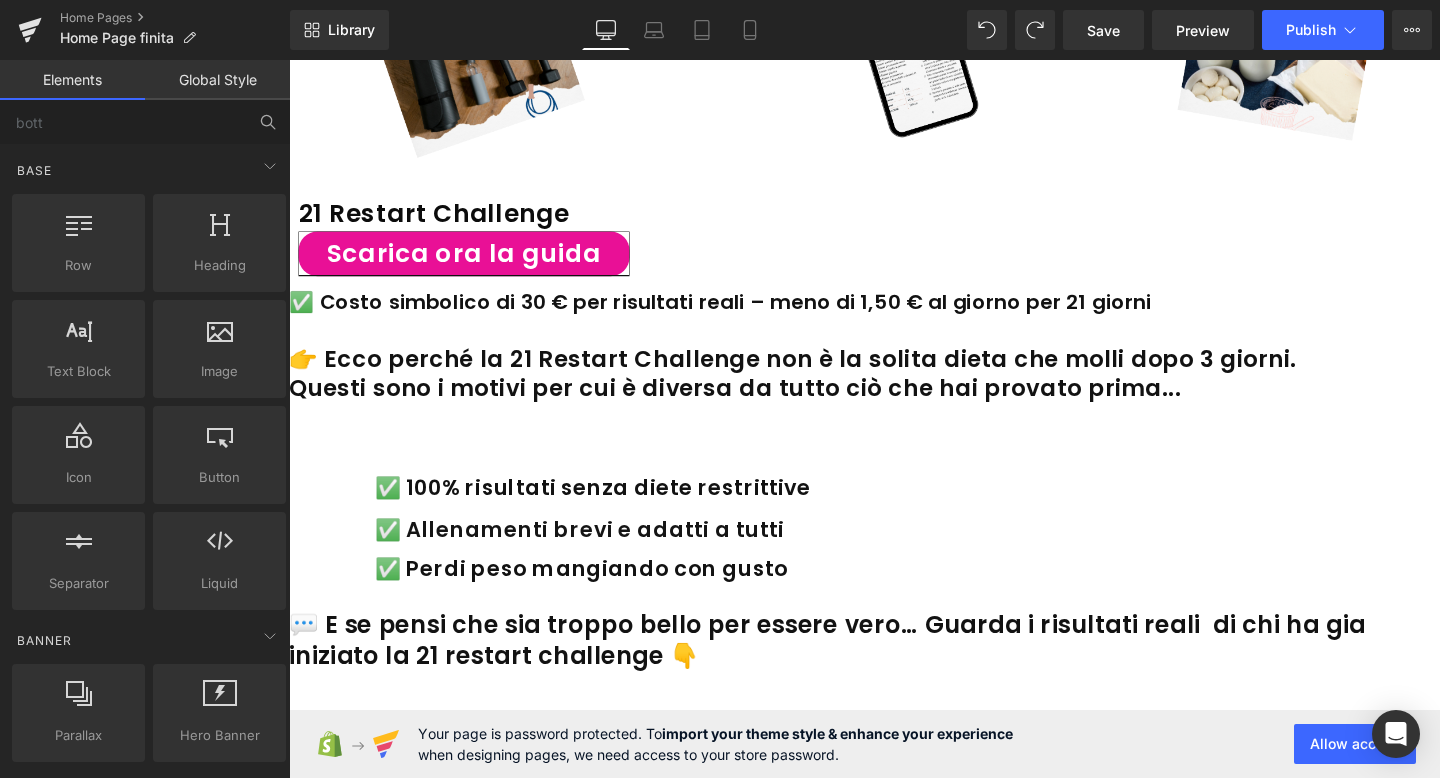 scroll, scrollTop: 2087, scrollLeft: 0, axis: vertical 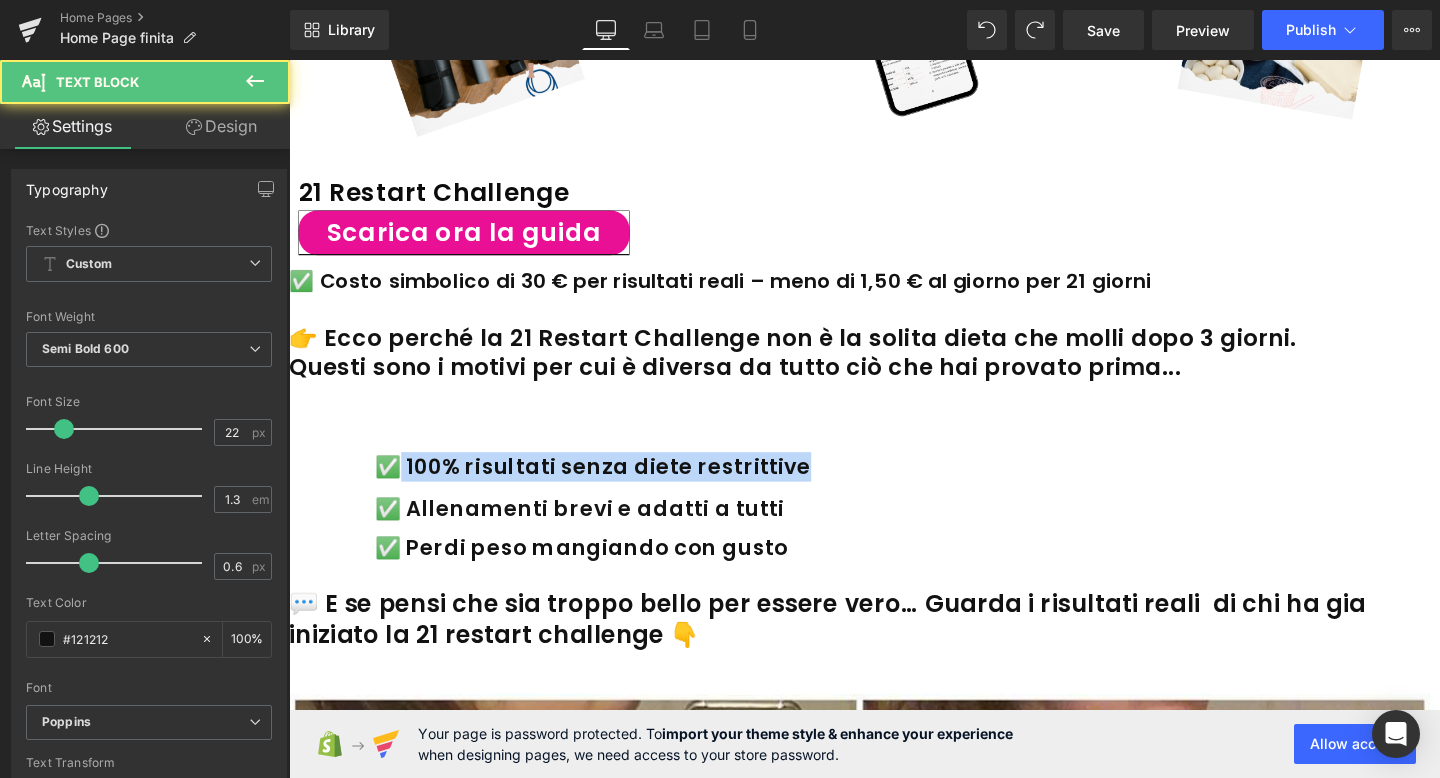 drag, startPoint x: 718, startPoint y: 343, endPoint x: 696, endPoint y: 342, distance: 22.022715 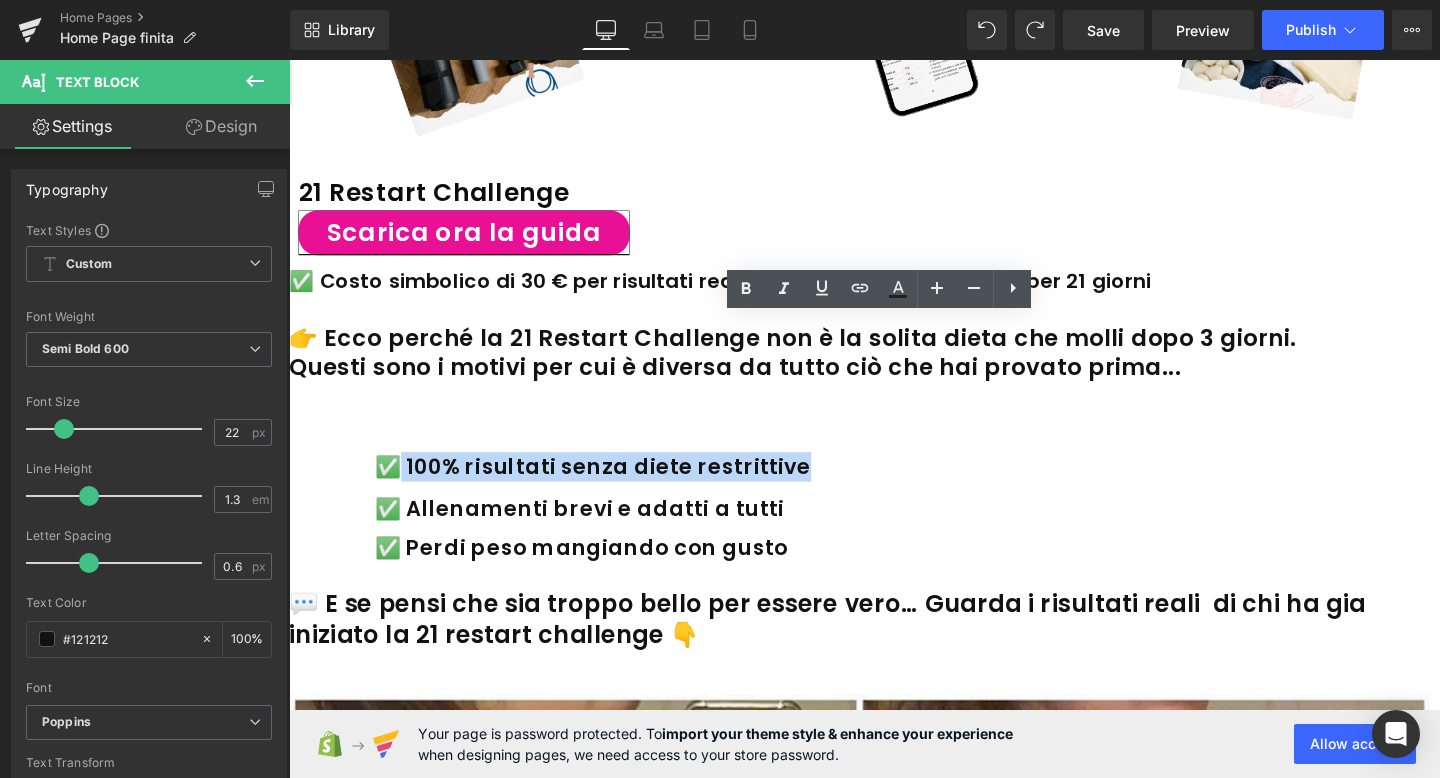 click on "✅ Allenamenti brevi e adatti a tutti" at bounding box center [606, 532] 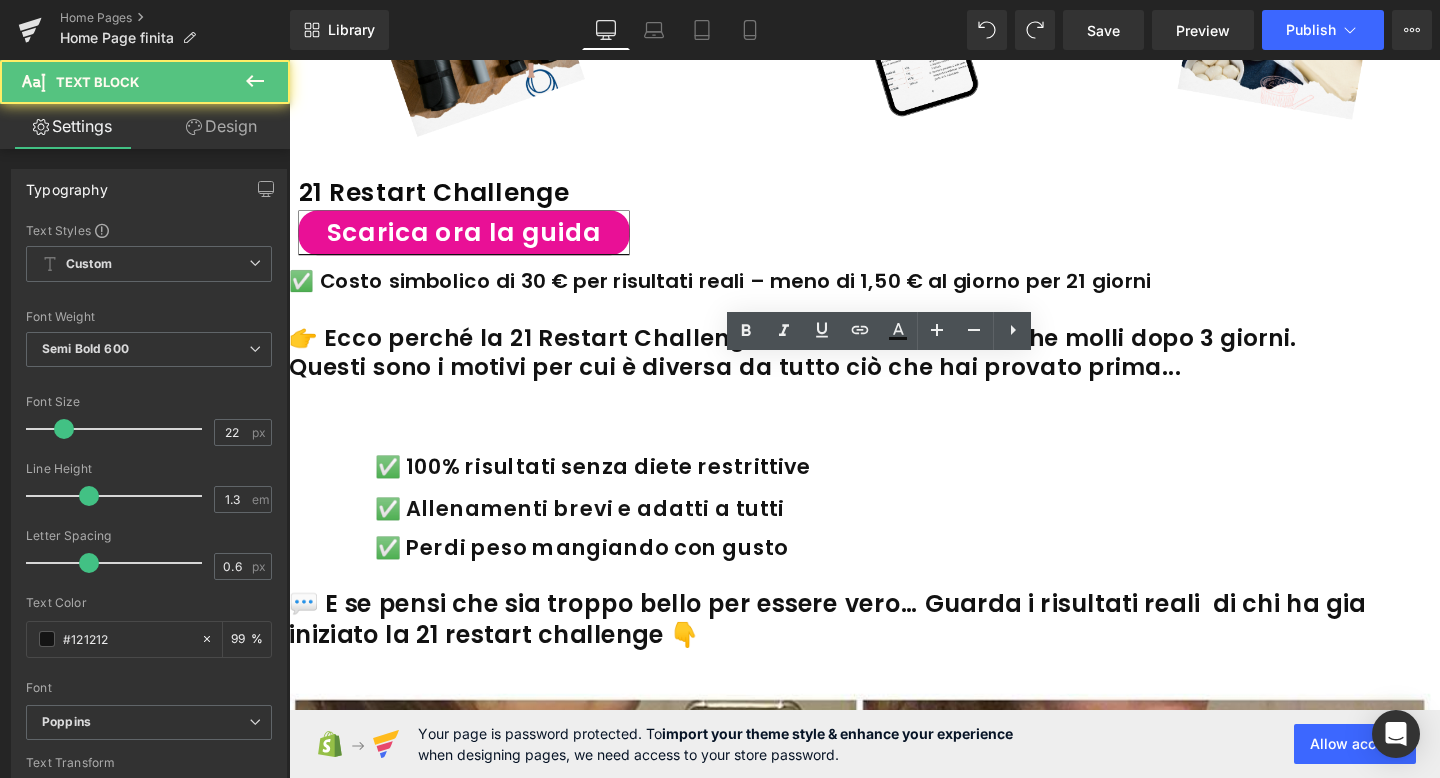 click on "✅ 100% risultati senza diete restrittive" at bounding box center (608, 488) 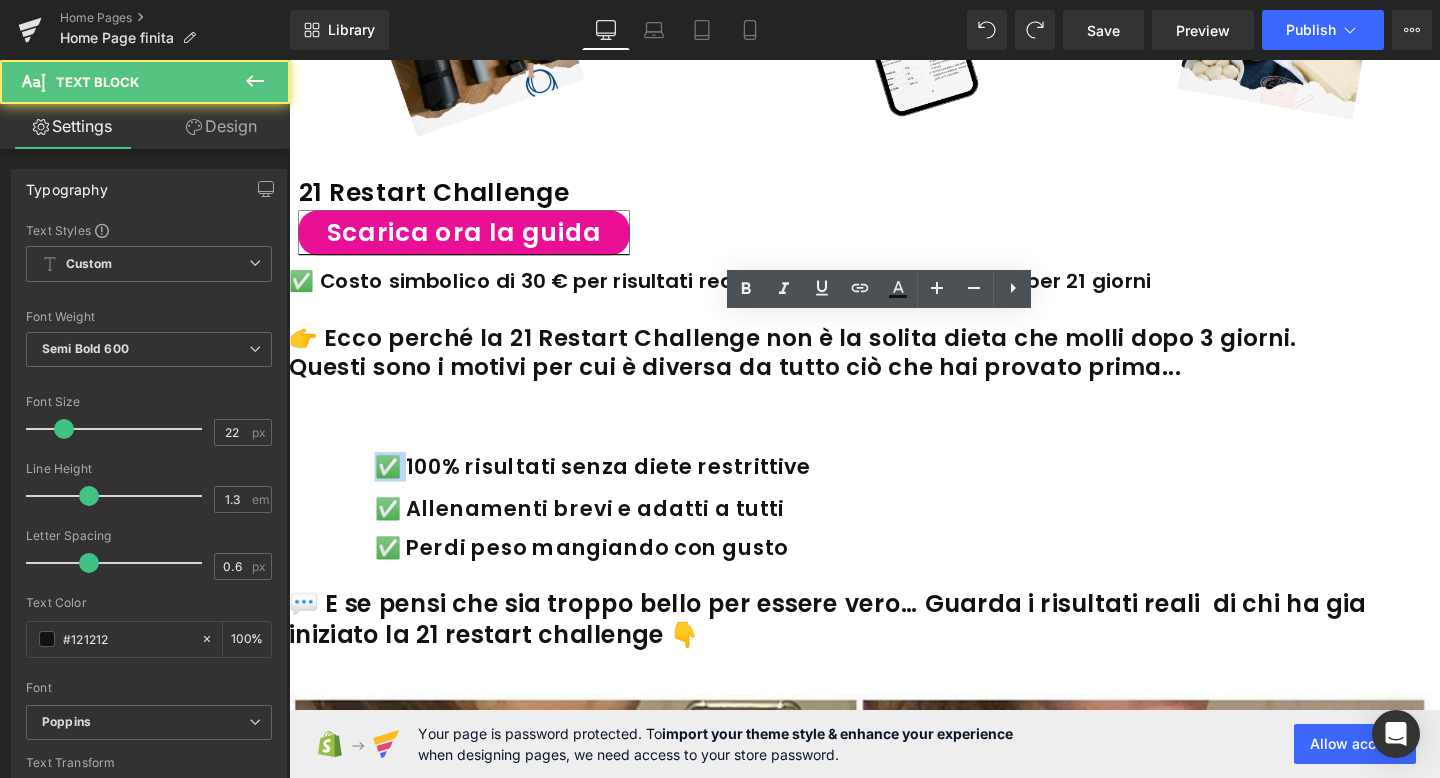 drag, startPoint x: 719, startPoint y: 348, endPoint x: 706, endPoint y: 346, distance: 13.152946 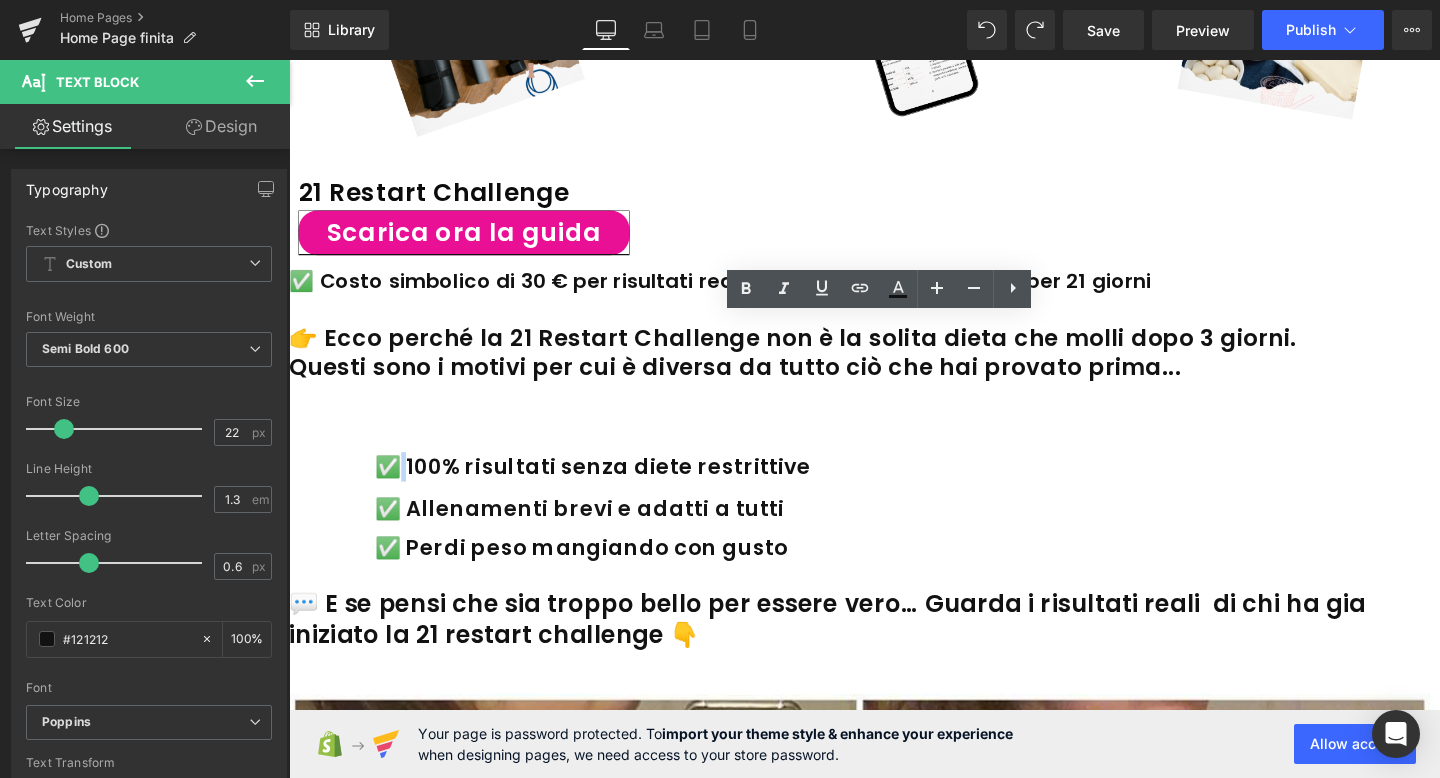 click on "✅ 100% risultati senza diete restrittive" at bounding box center (608, 488) 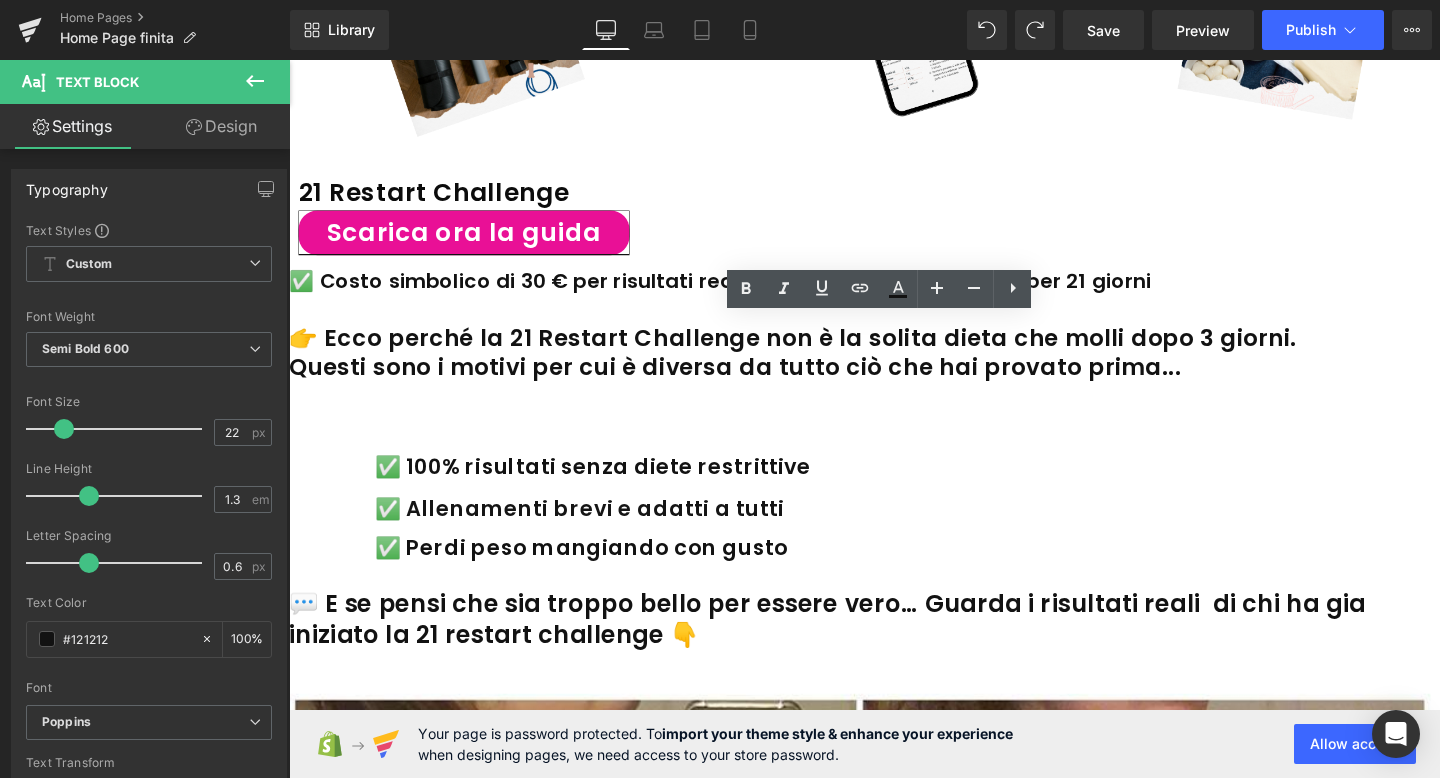 click at bounding box center [329, 474] 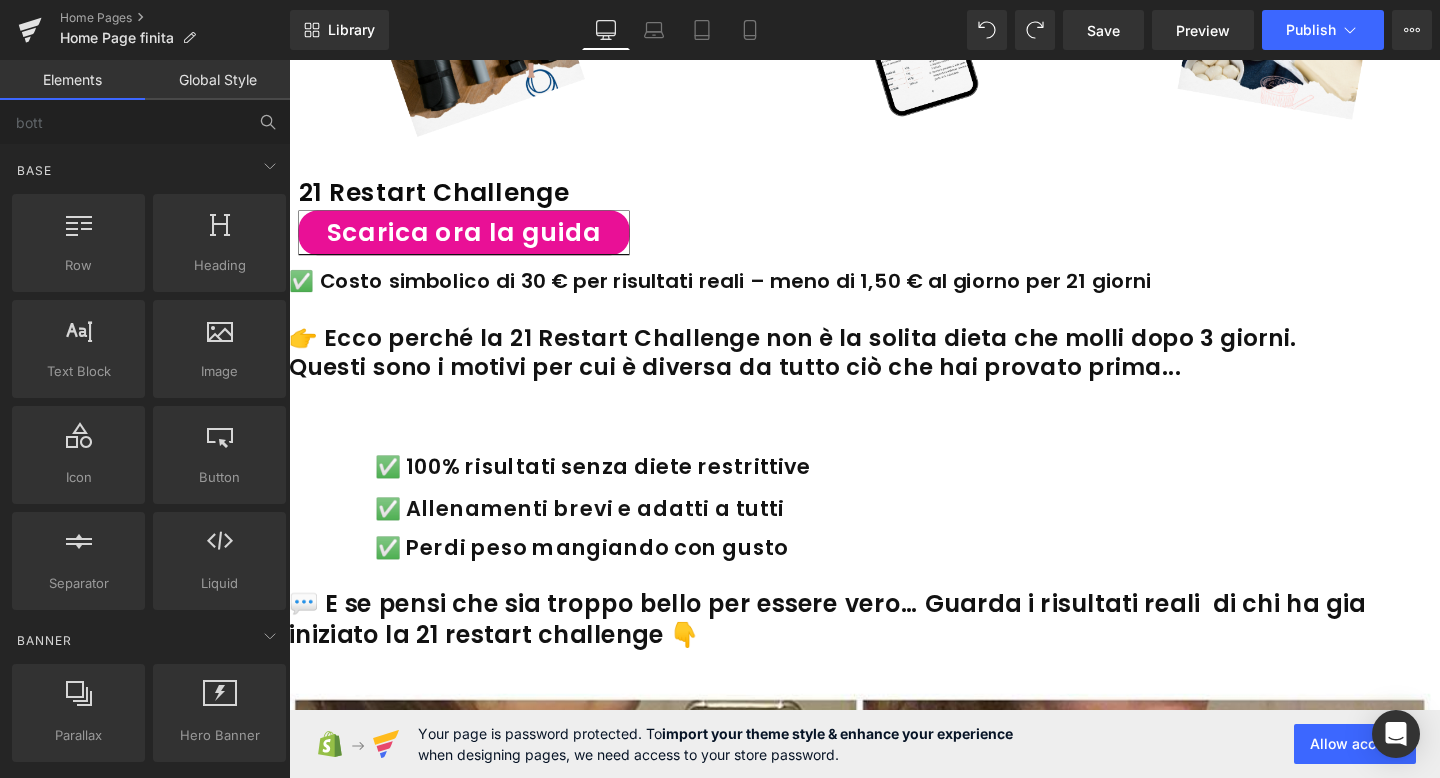 click at bounding box center [329, 474] 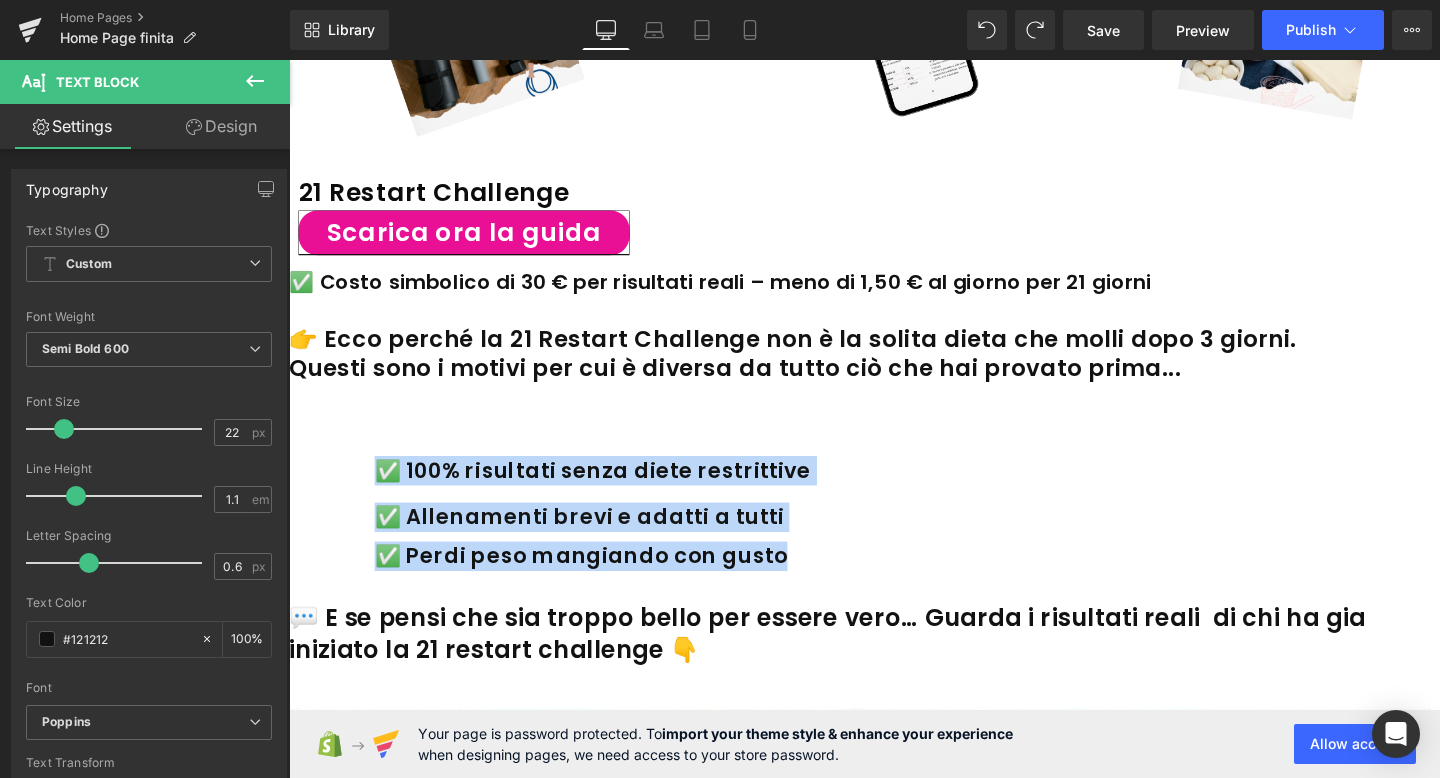 drag, startPoint x: 1123, startPoint y: 429, endPoint x: 698, endPoint y: 342, distance: 433.81332 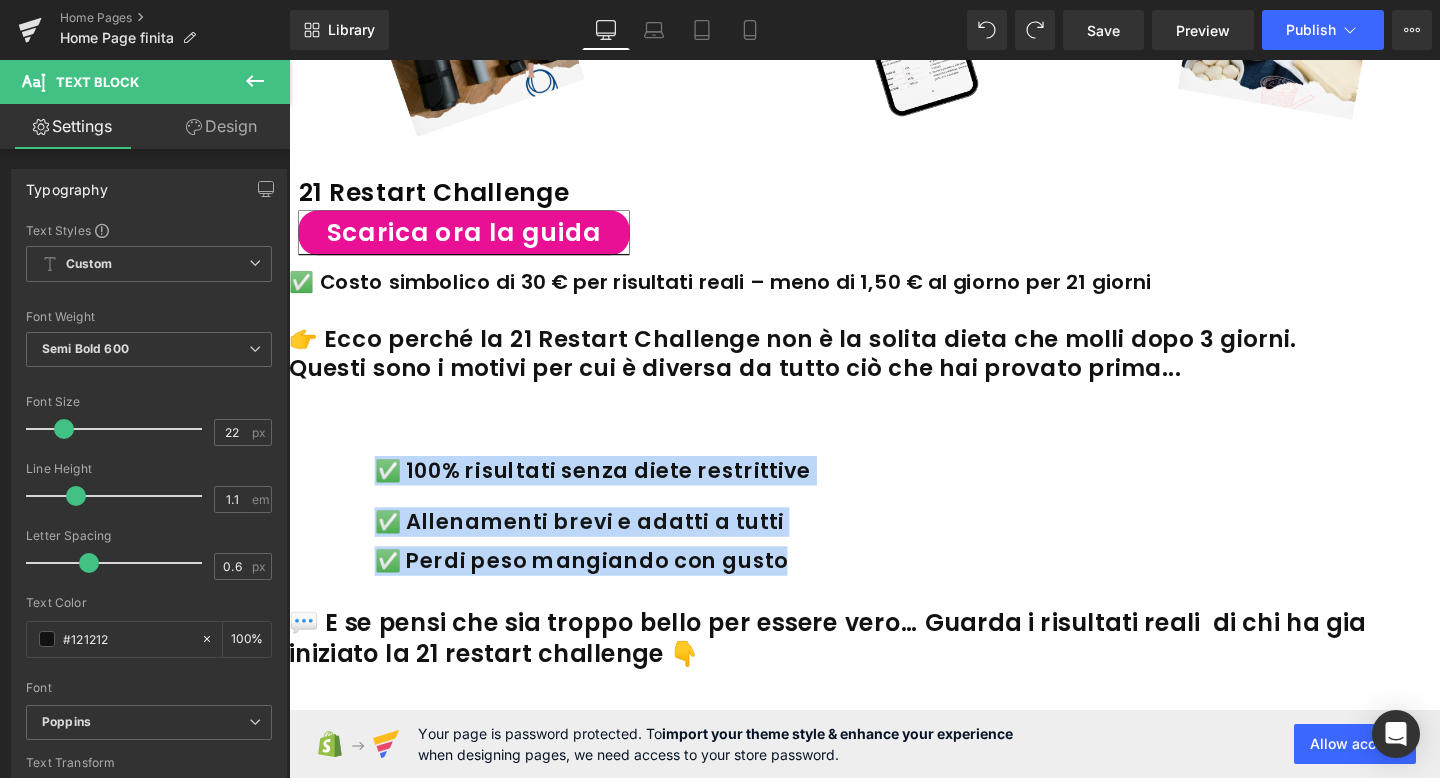 click 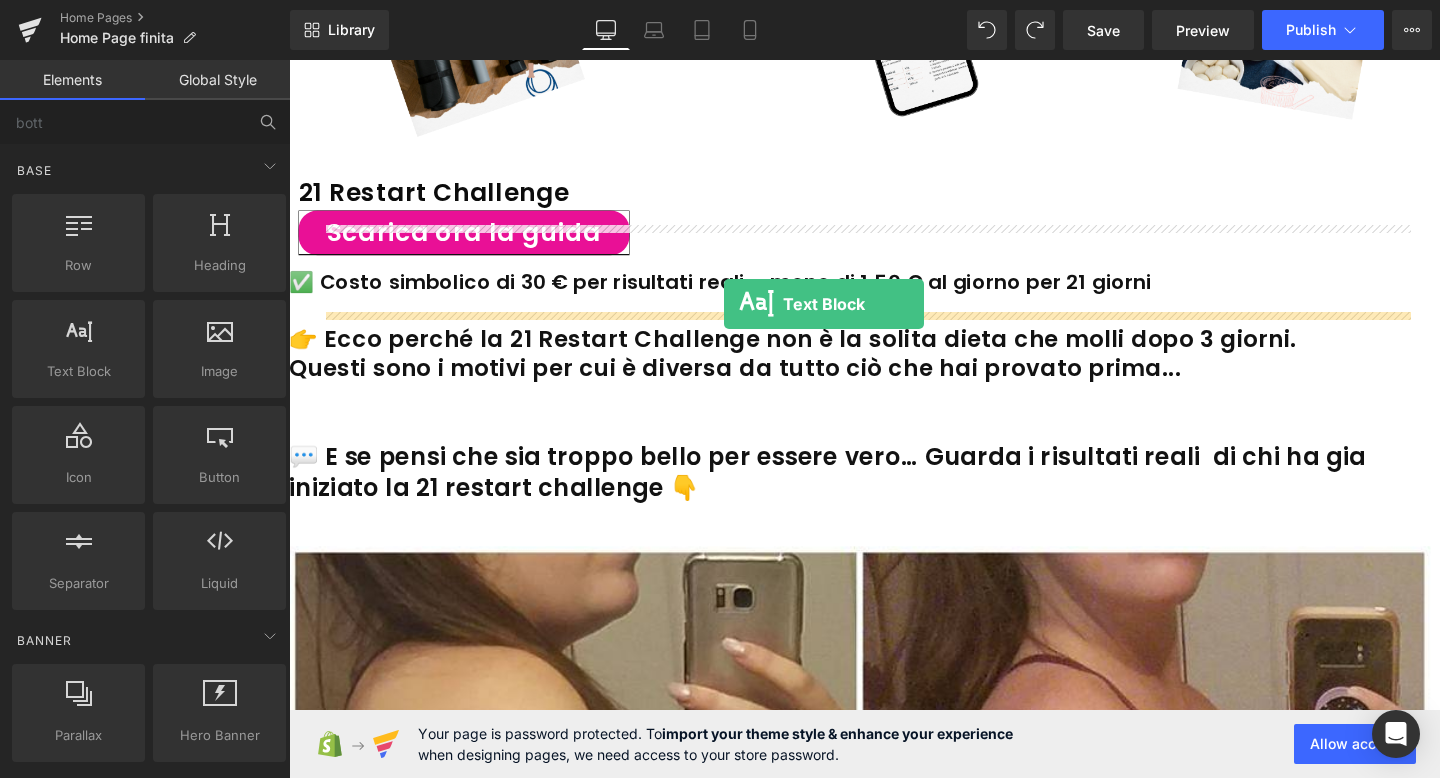 drag, startPoint x: 408, startPoint y: 403, endPoint x: 746, endPoint y: 317, distance: 348.76926 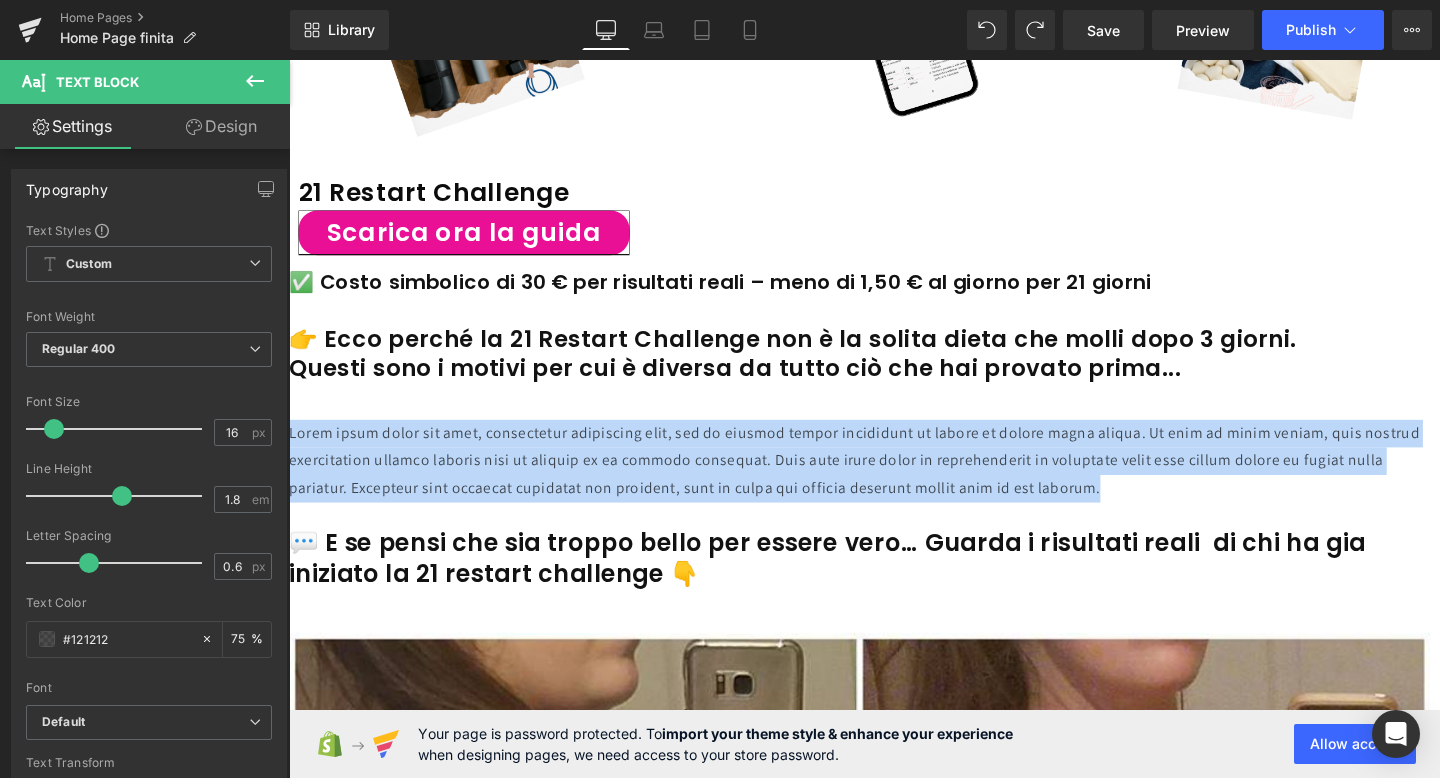 drag, startPoint x: 1206, startPoint y: 395, endPoint x: 324, endPoint y: 333, distance: 884.17645 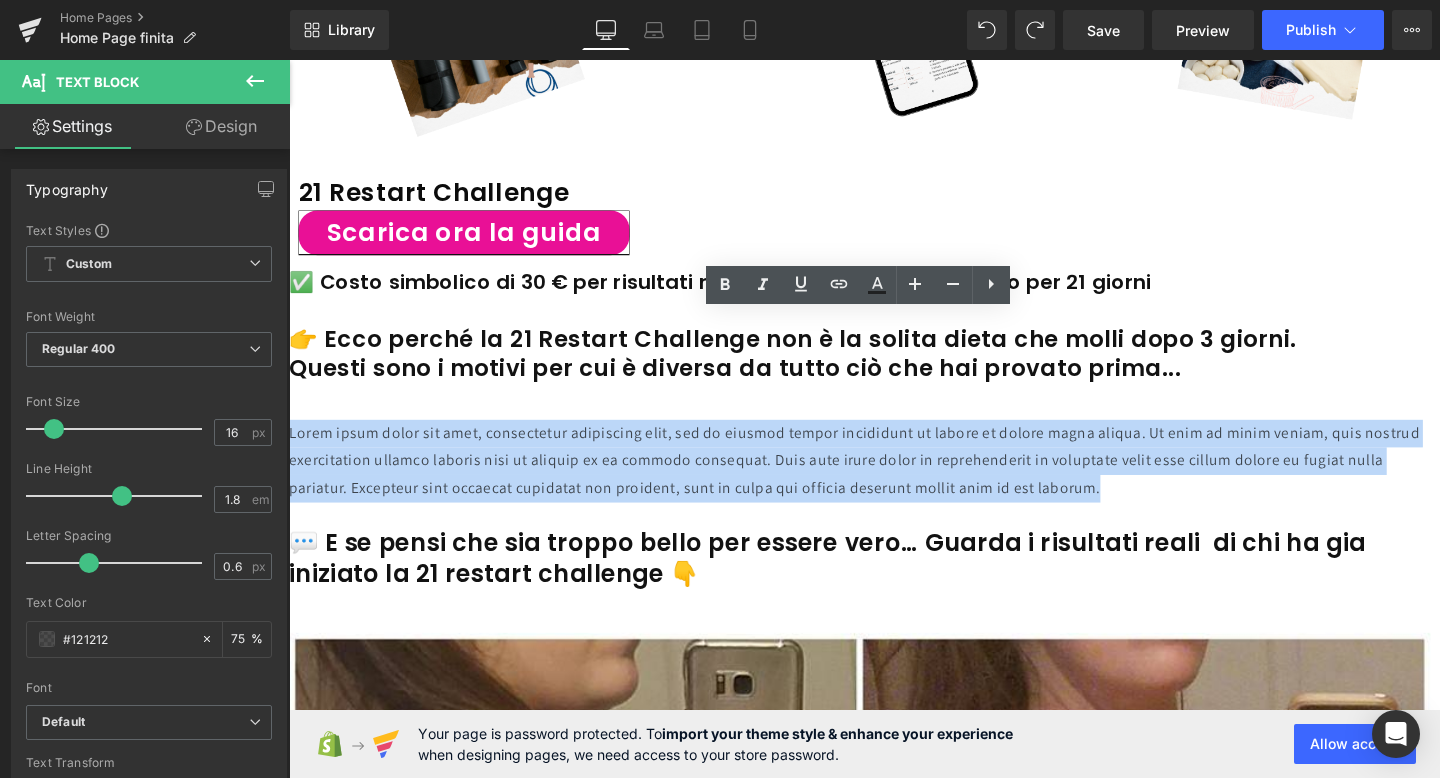 type 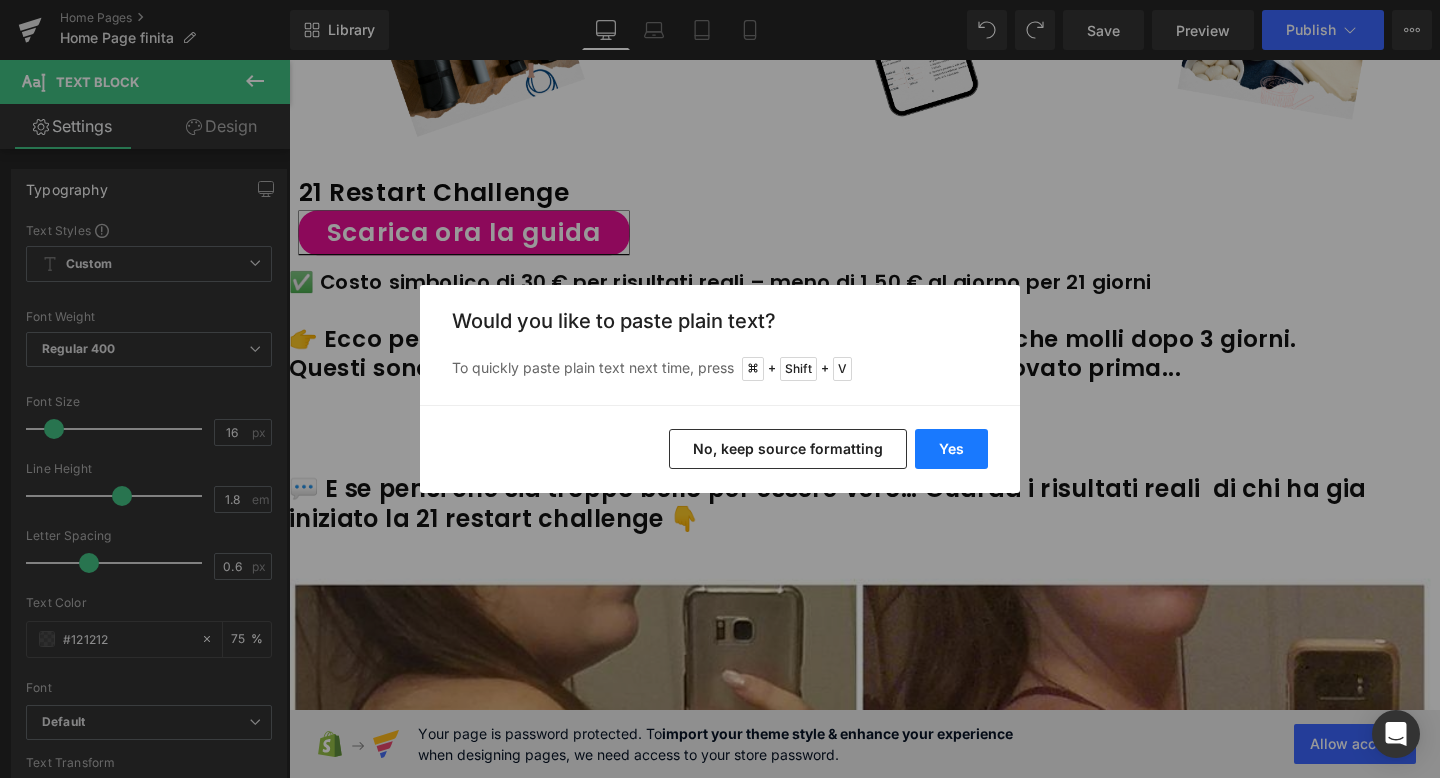 click on "Yes" at bounding box center (951, 449) 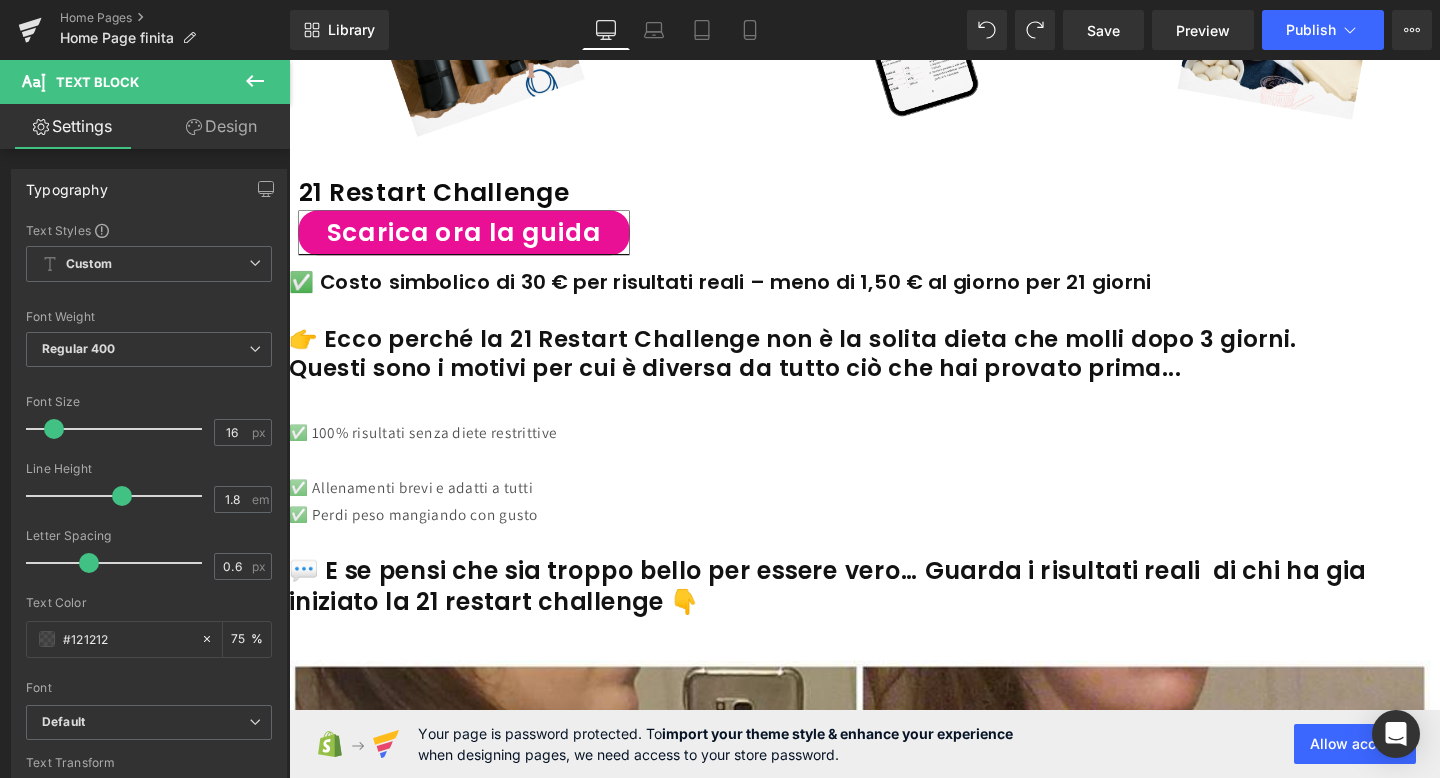 click on "✅ Allenamenti brevi e adatti a tutti" at bounding box center (894, 510) 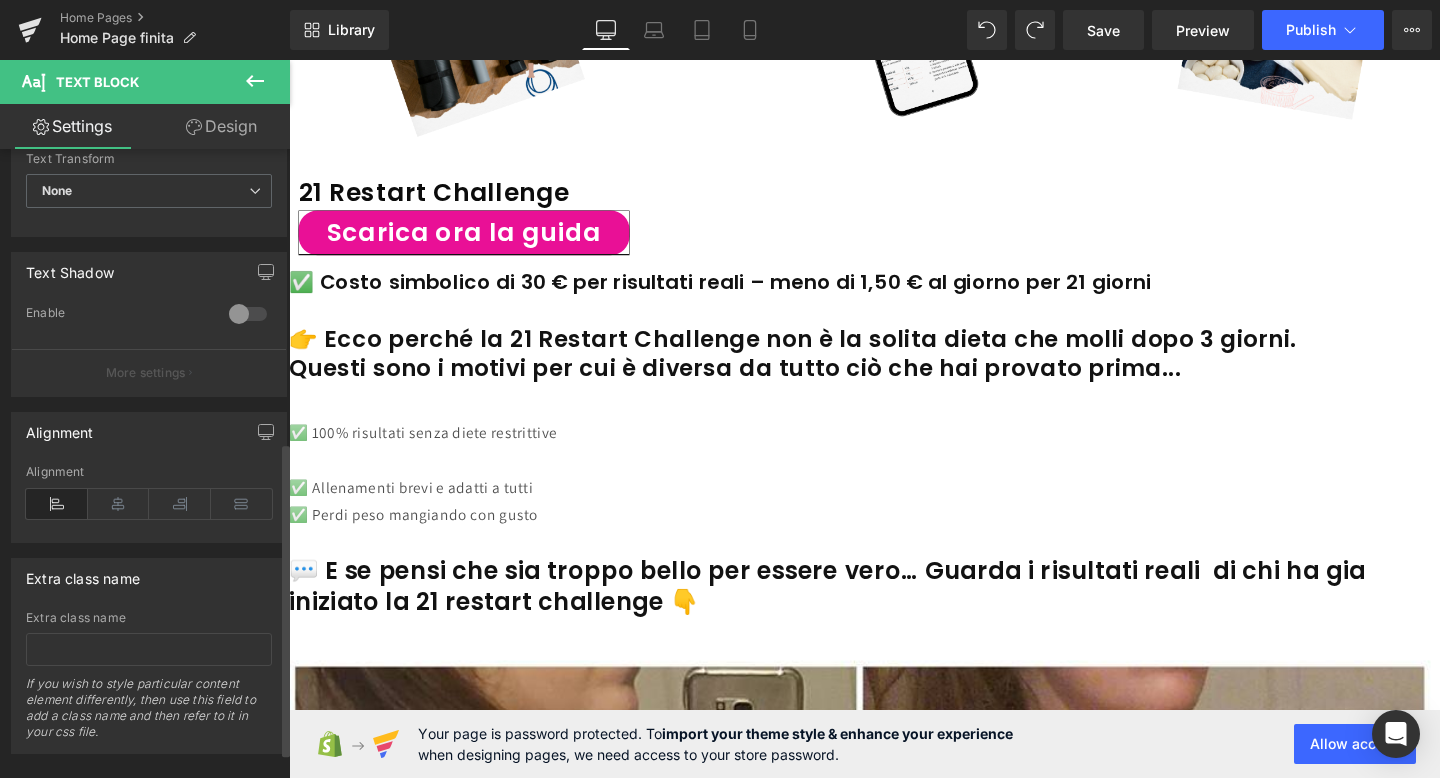 scroll, scrollTop: 637, scrollLeft: 0, axis: vertical 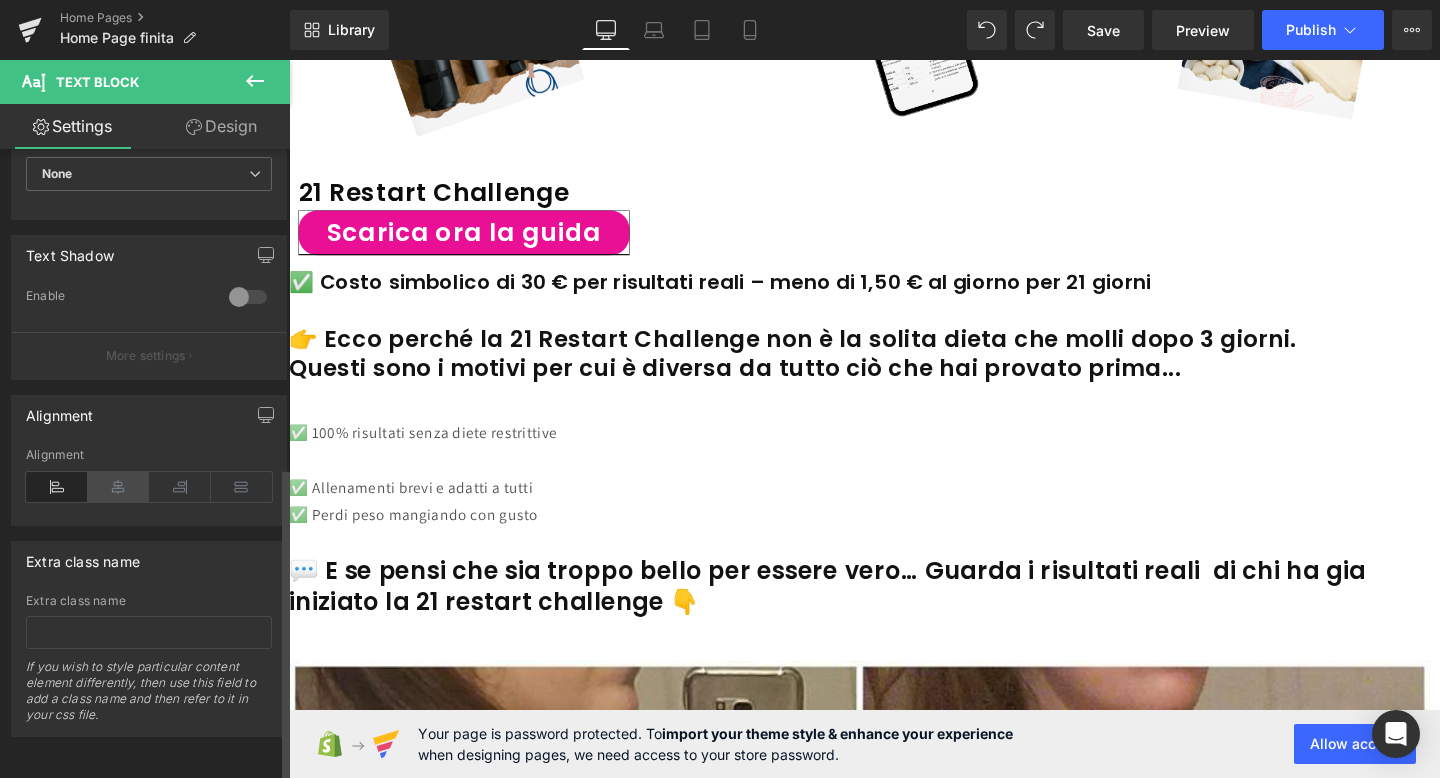 click at bounding box center [119, 487] 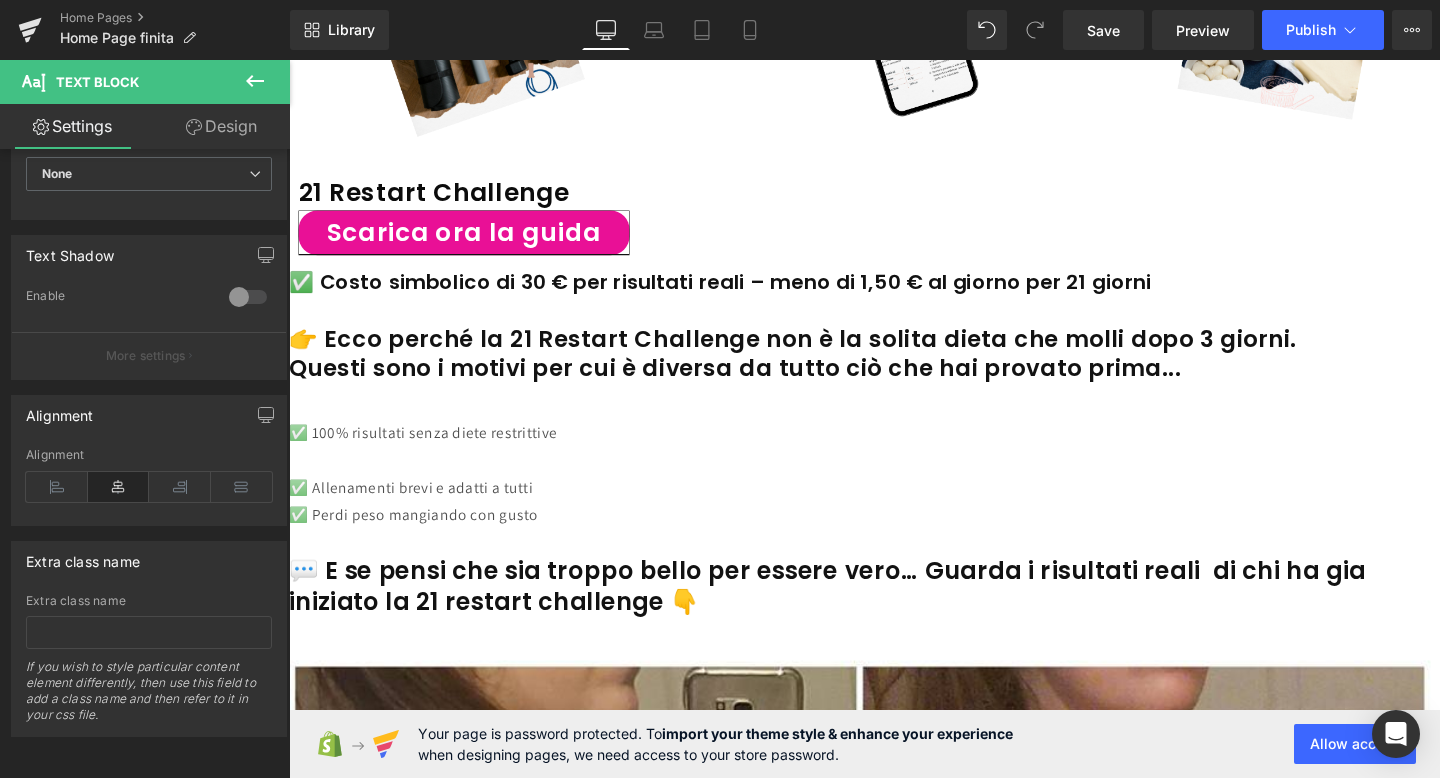 click on "✅ 100% risultati senza diete restrittive" at bounding box center (894, 452) 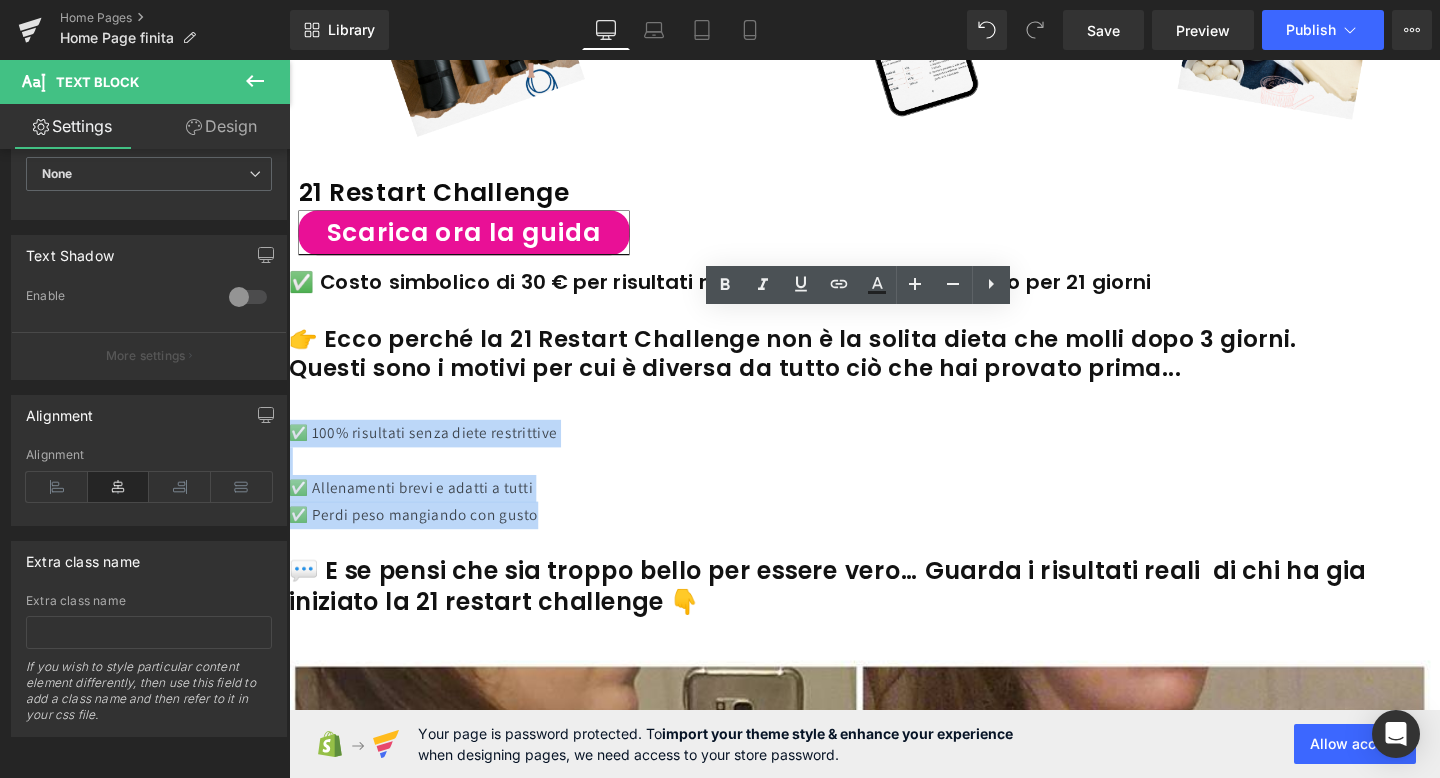 drag, startPoint x: 757, startPoint y: 346, endPoint x: 1021, endPoint y: 434, distance: 278.28043 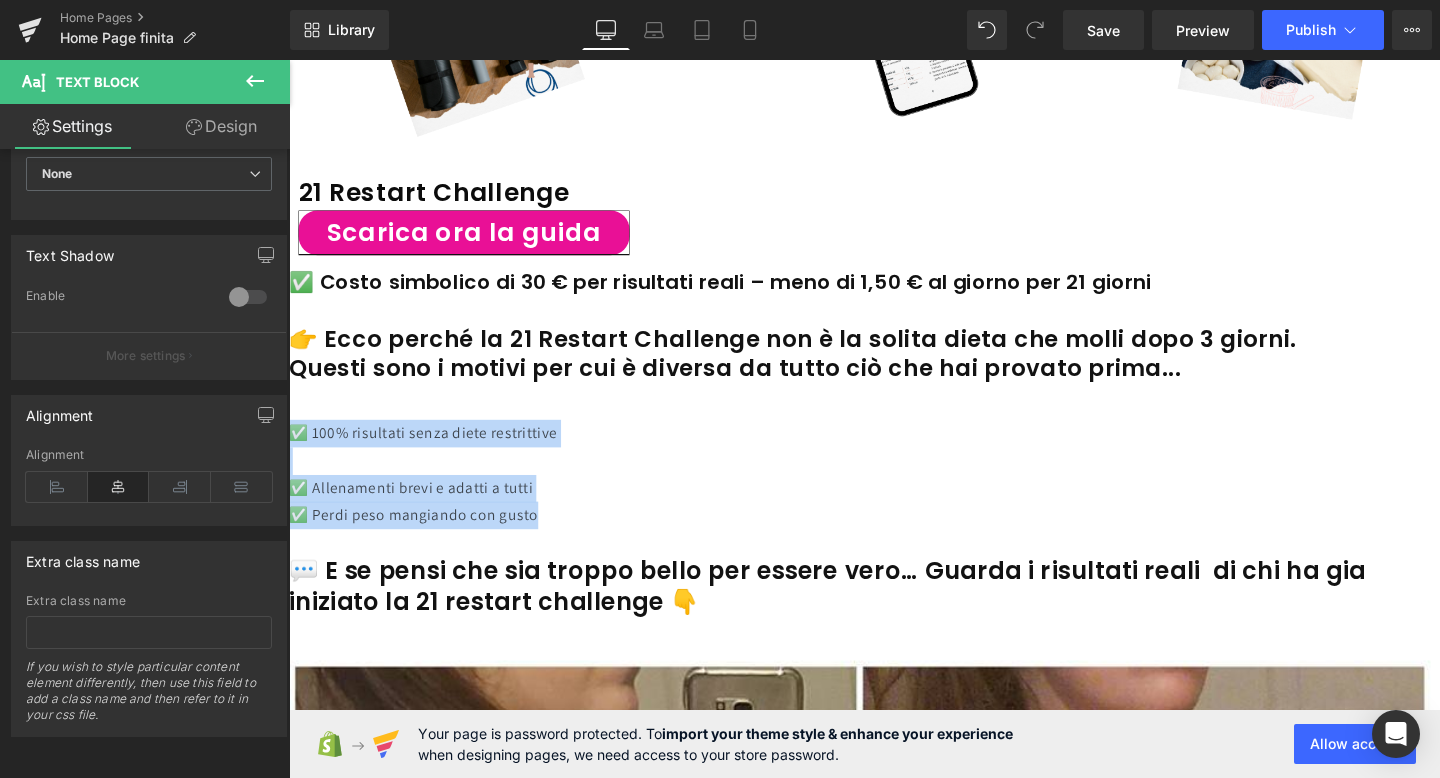 click on "✅ Allenamenti brevi e adatti a tutti" at bounding box center [894, 510] 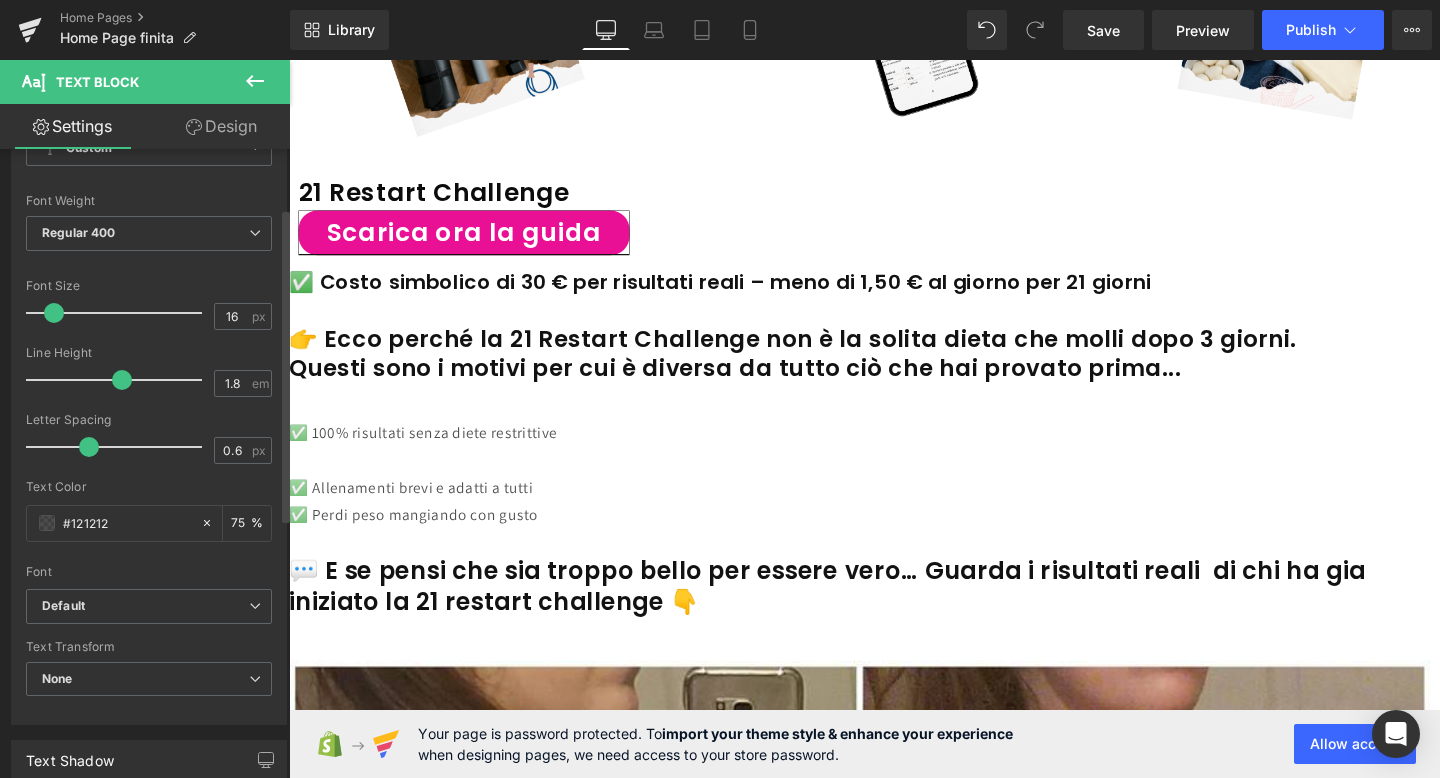 scroll, scrollTop: 118, scrollLeft: 0, axis: vertical 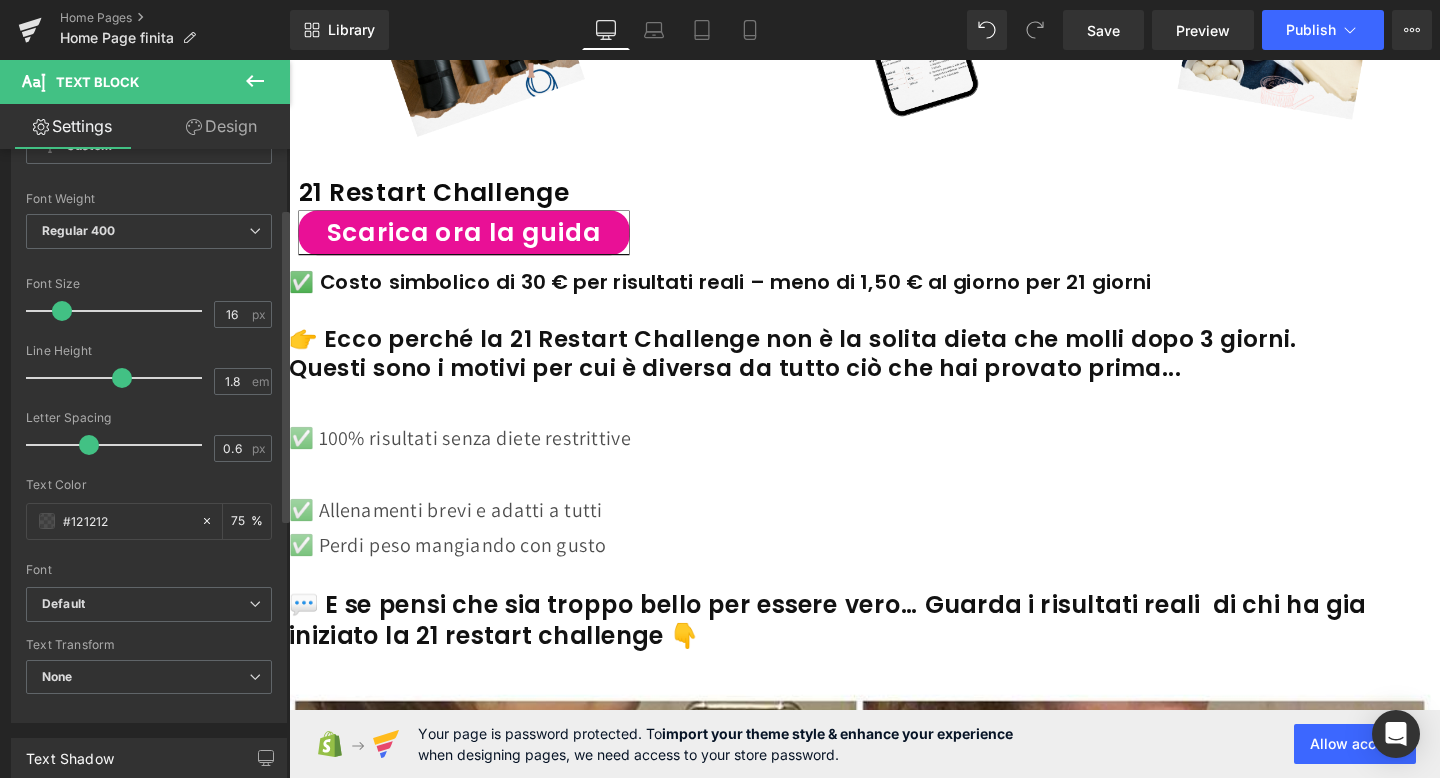 click at bounding box center [62, 311] 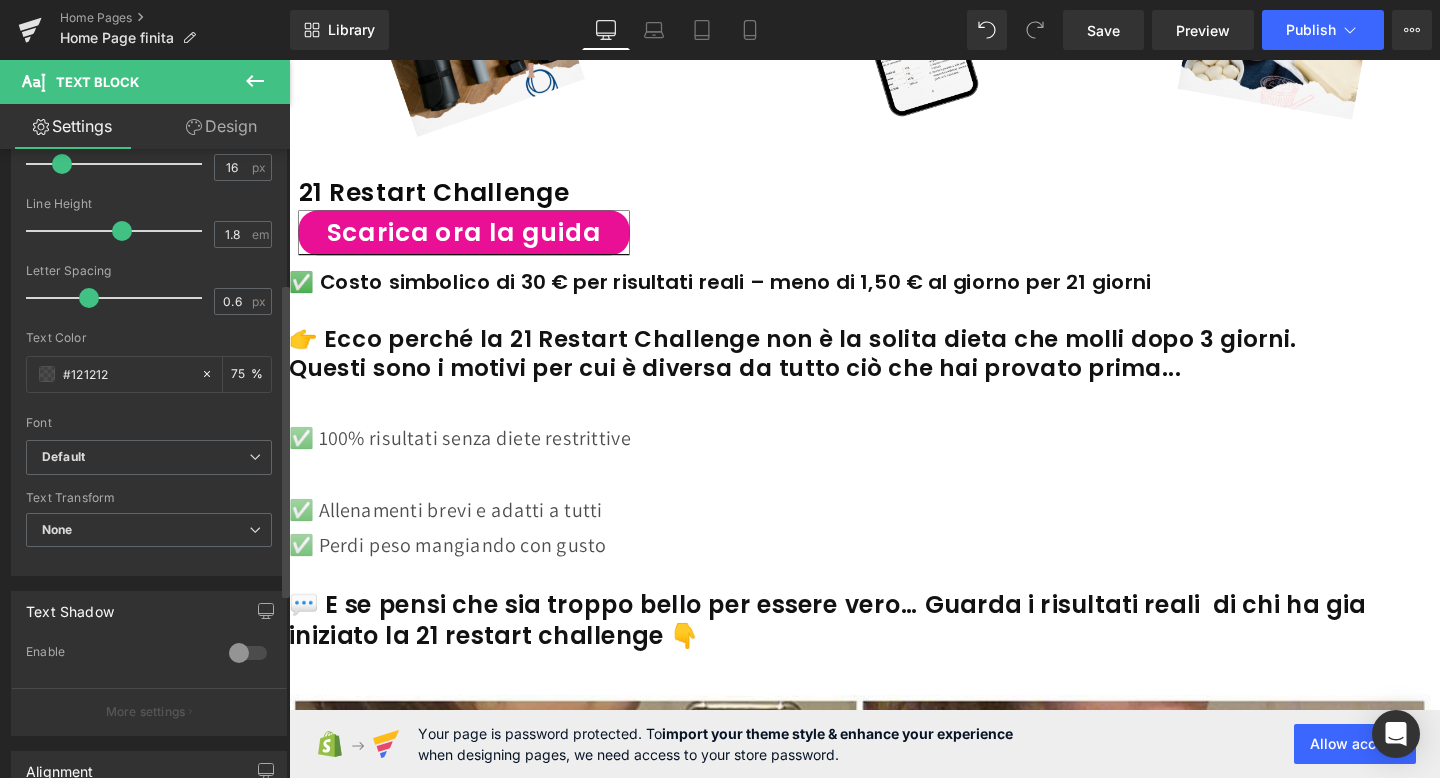 scroll, scrollTop: 268, scrollLeft: 0, axis: vertical 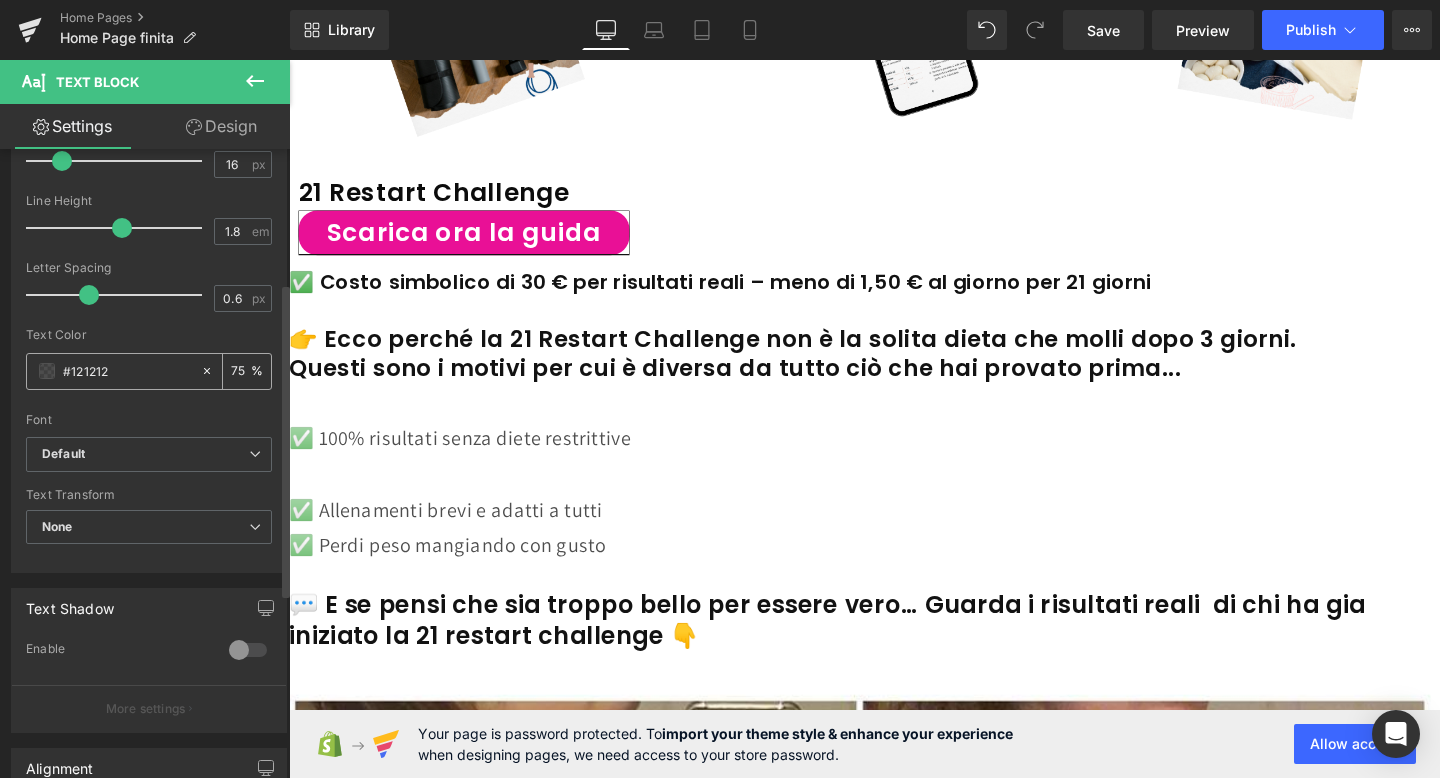 click at bounding box center [47, 371] 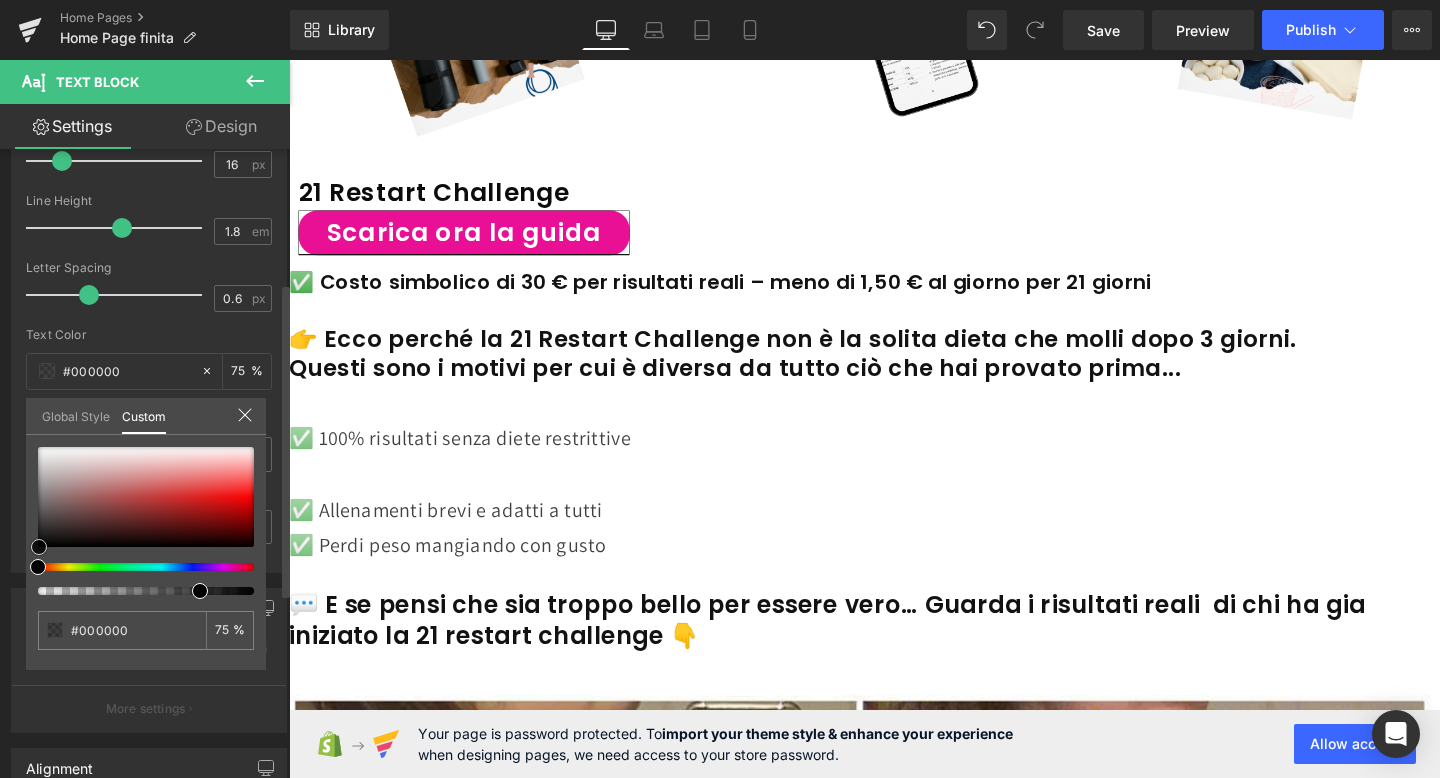 click at bounding box center (39, 547) 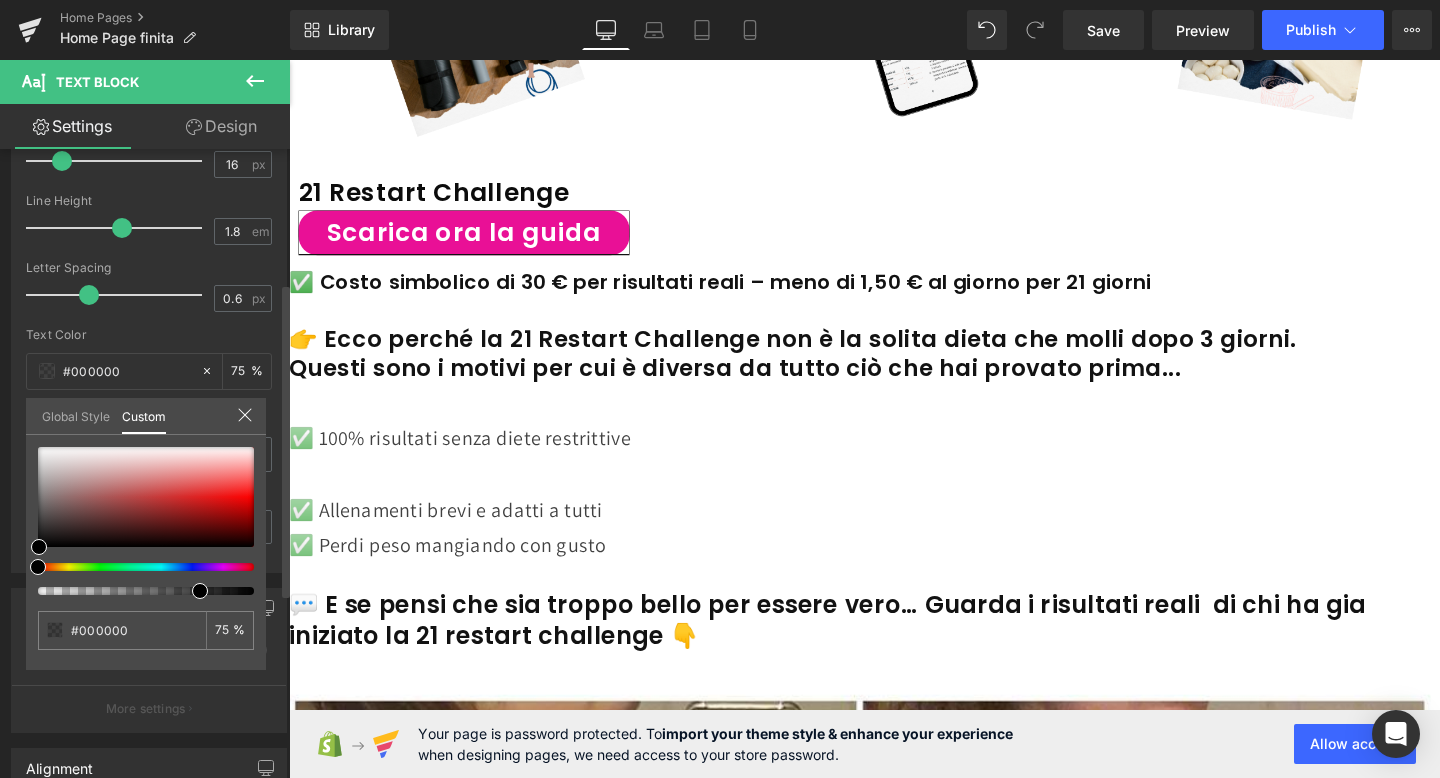 drag, startPoint x: 39, startPoint y: 569, endPoint x: 3, endPoint y: 571, distance: 36.05551 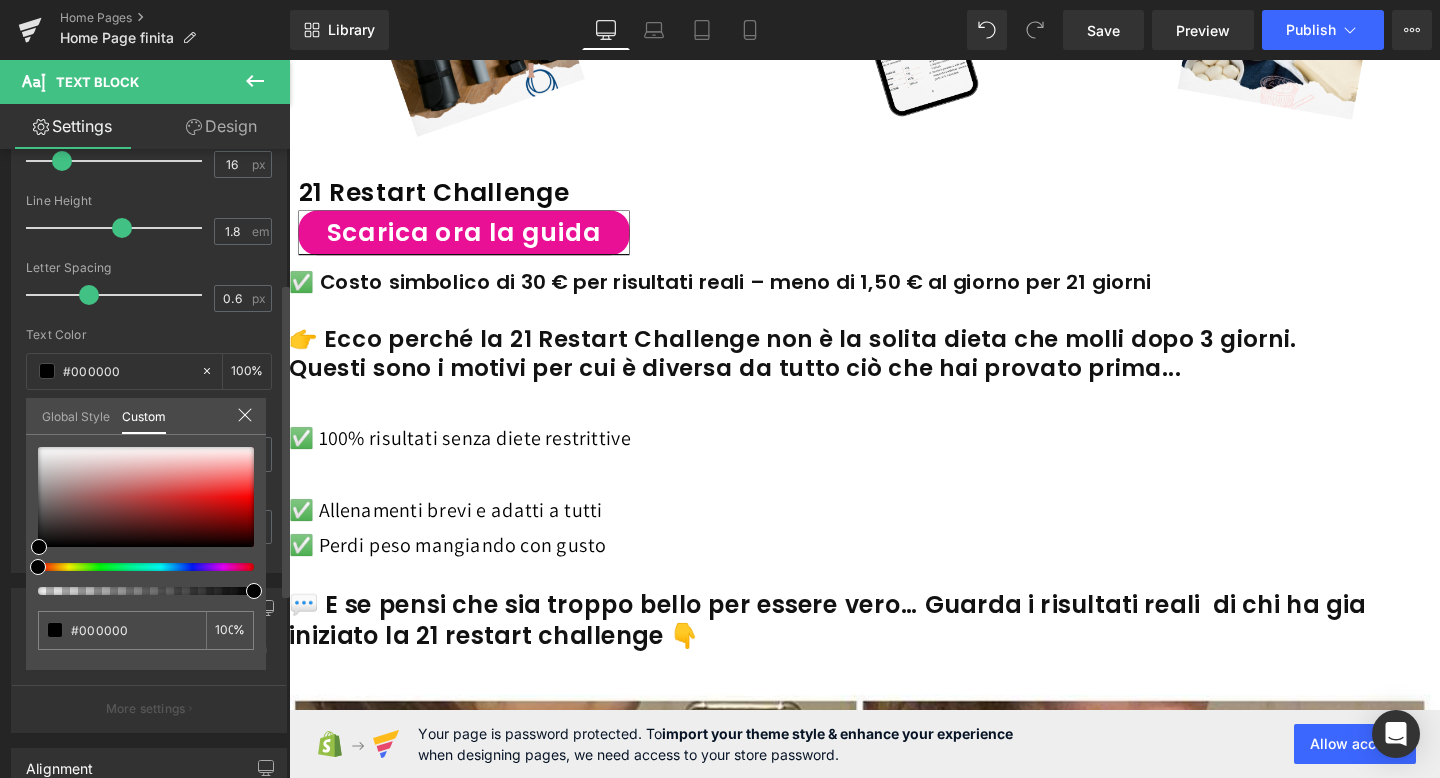 drag, startPoint x: 196, startPoint y: 590, endPoint x: 263, endPoint y: 590, distance: 67 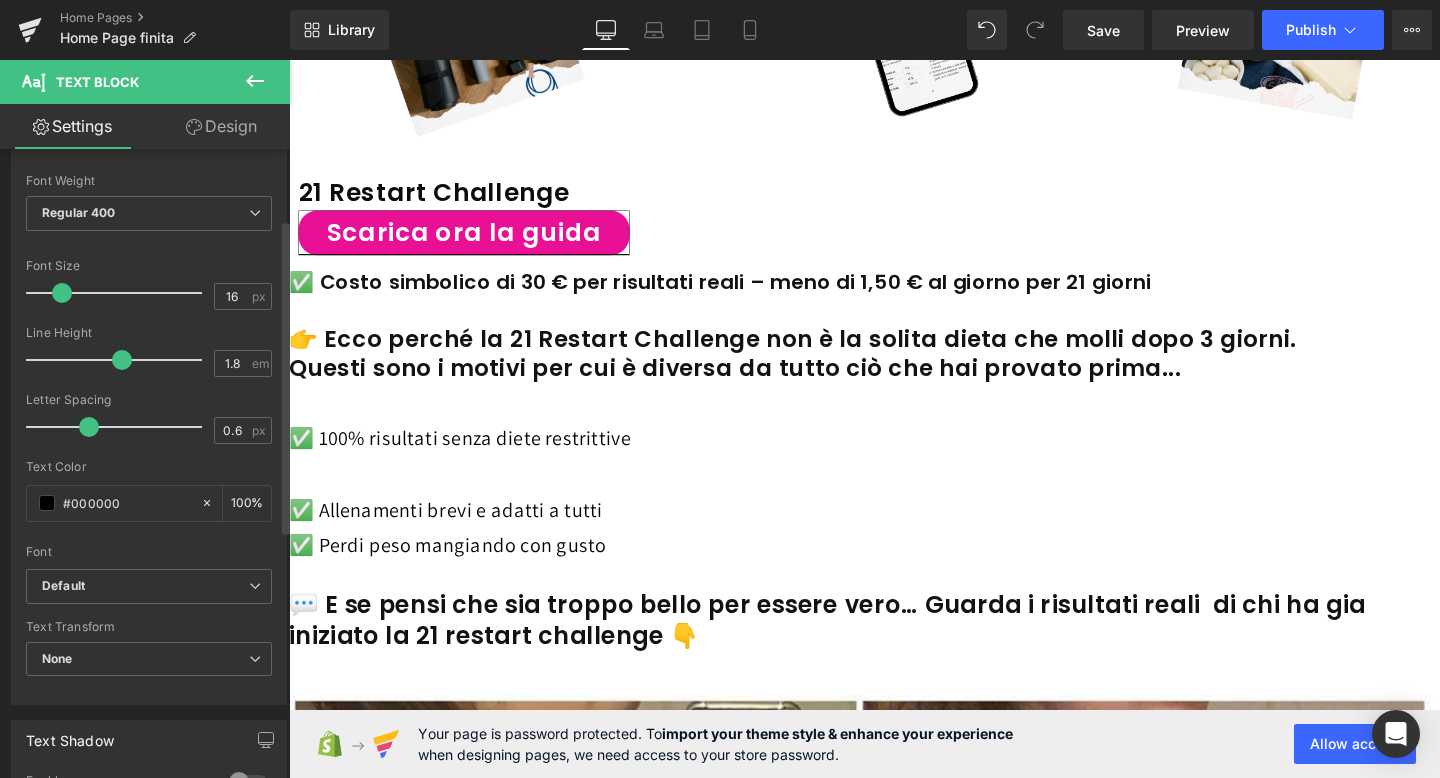 scroll, scrollTop: 132, scrollLeft: 0, axis: vertical 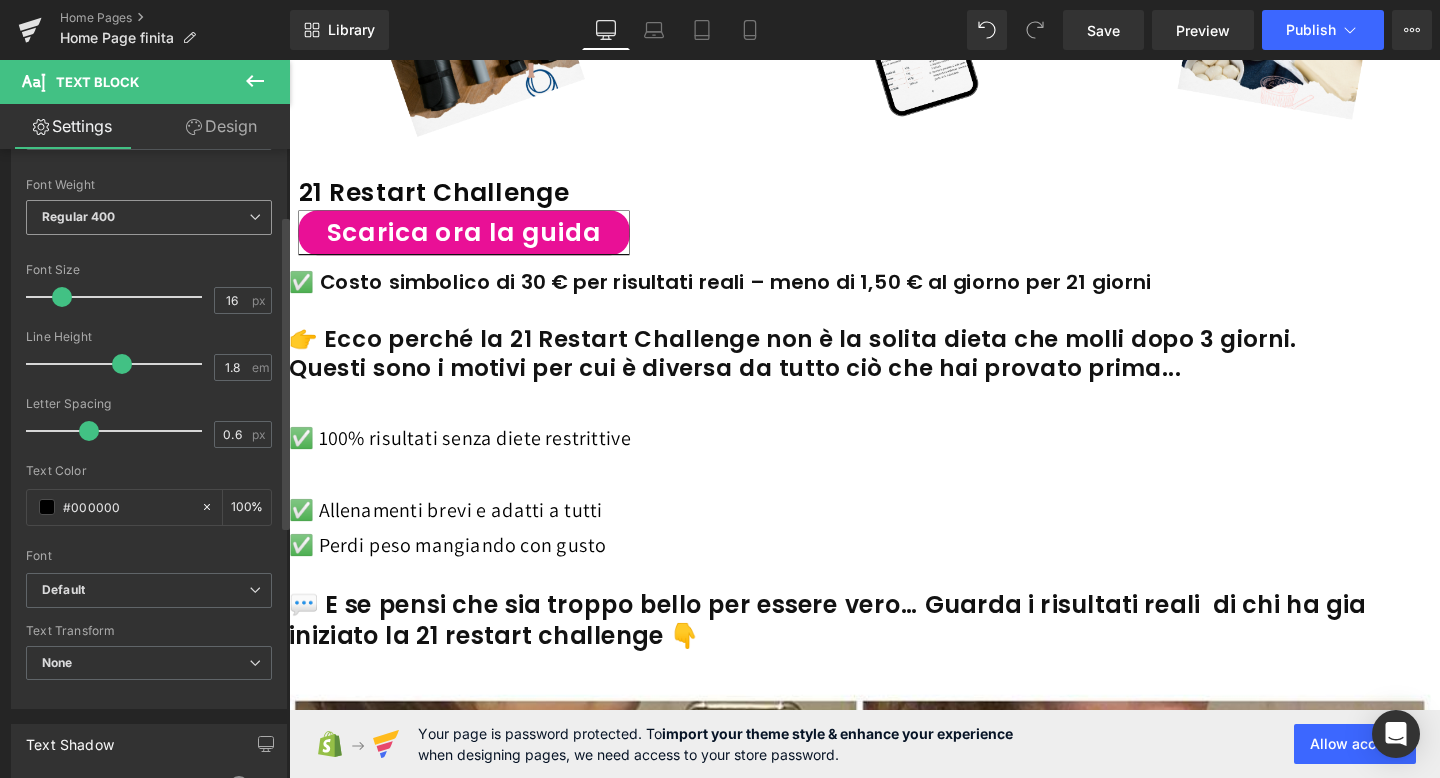 click on "Regular 400
Thin 100 Semi Thin 200 Light 300 Regular 400 Medium 500 Semi Bold 600 Super Bold 800 Boldest 900 Bold 700 Lighter Bolder" at bounding box center (149, 222) 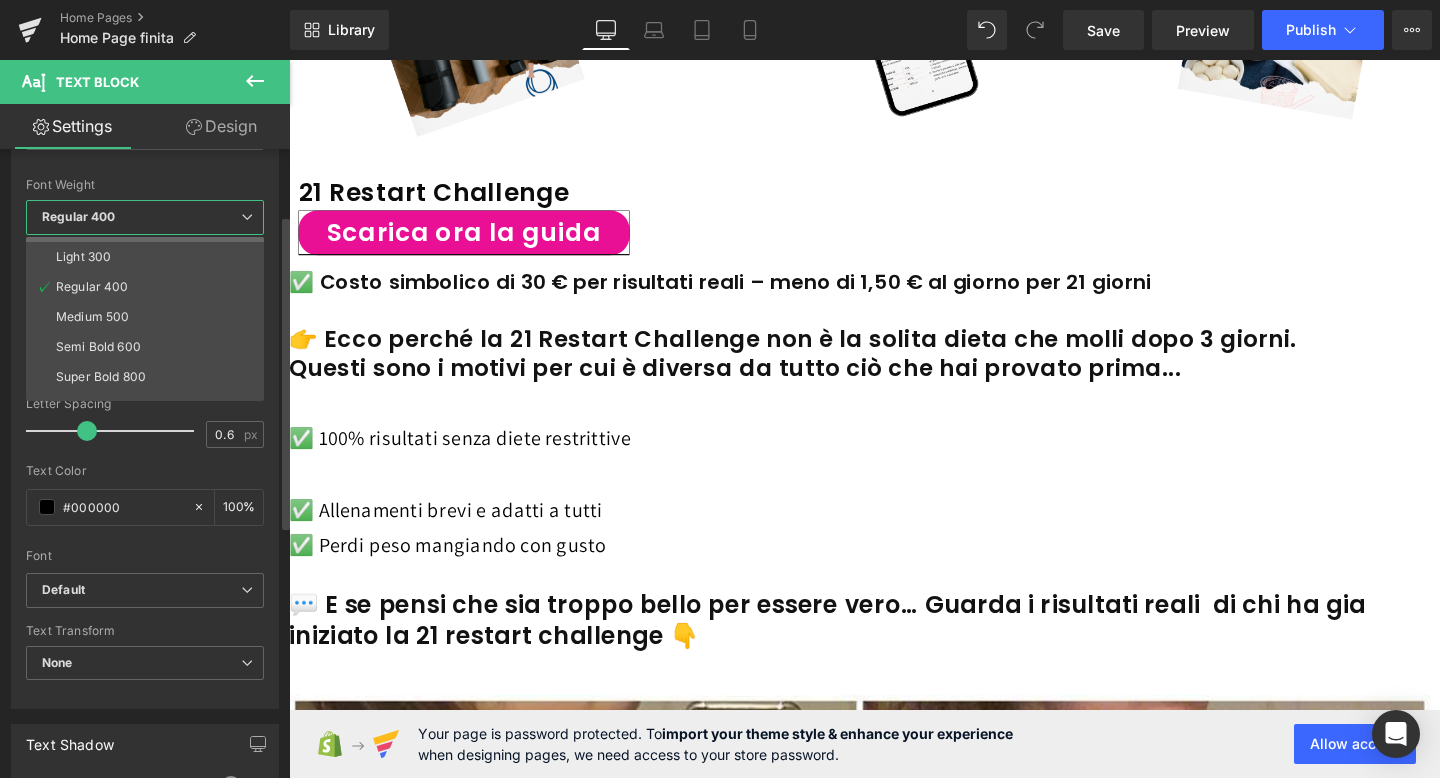 scroll, scrollTop: 82, scrollLeft: 0, axis: vertical 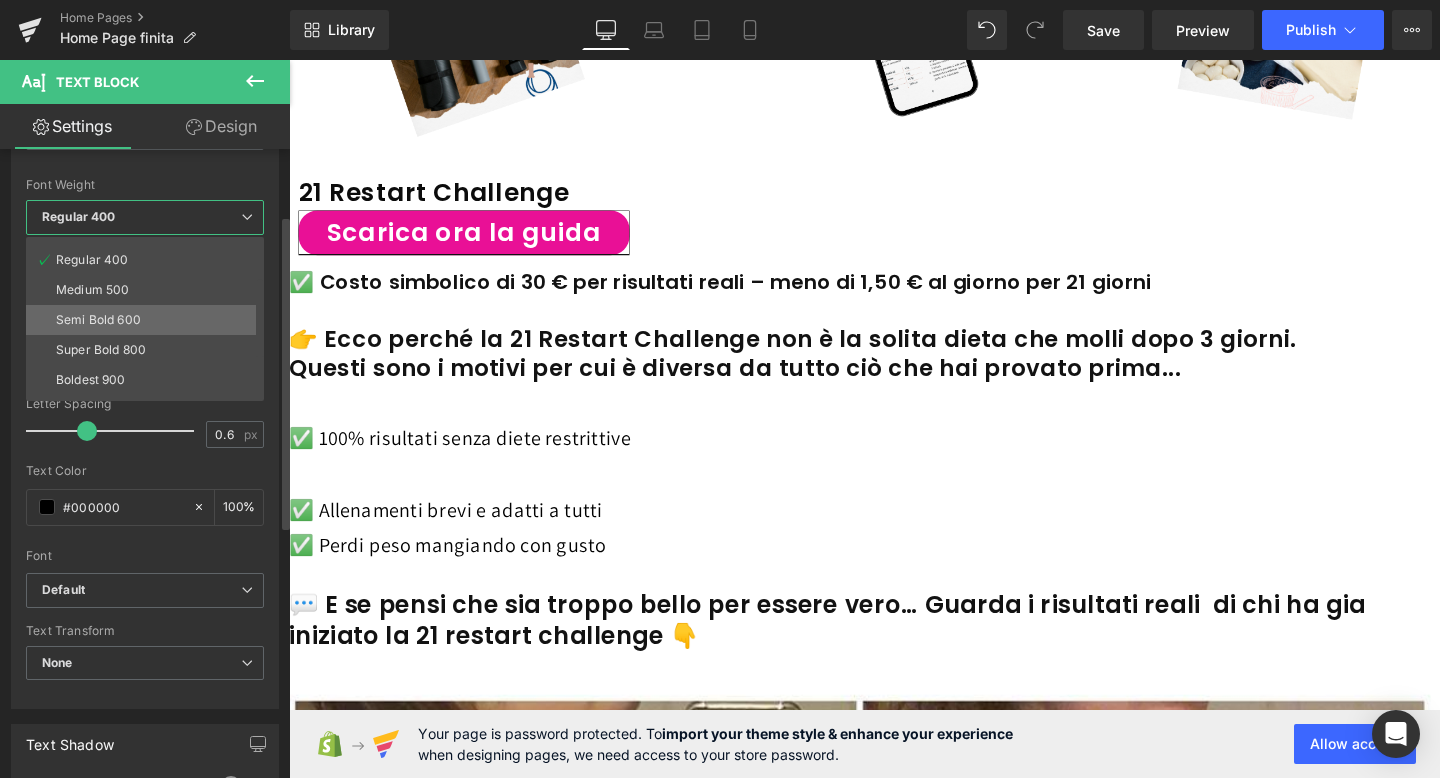 click on "Semi Bold 600" at bounding box center [98, 320] 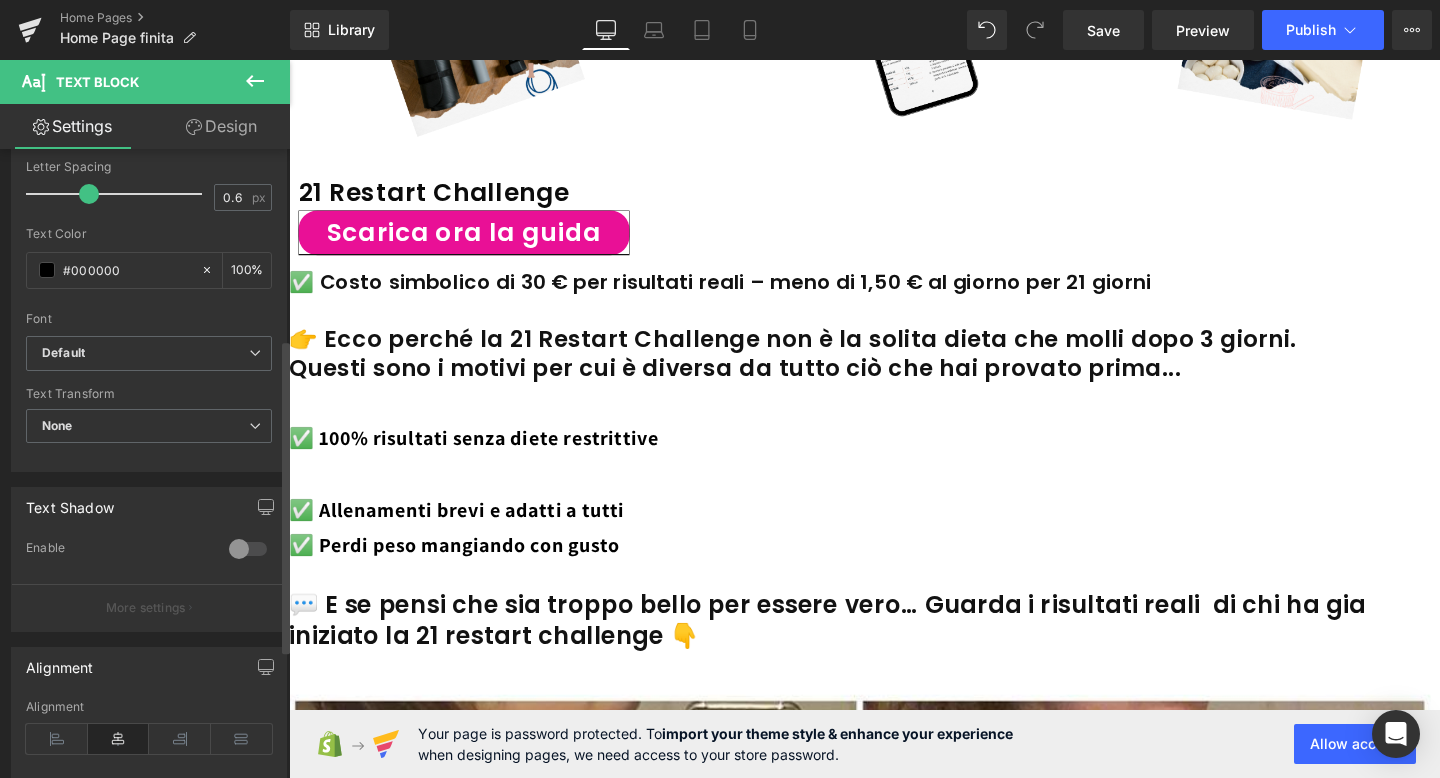 scroll, scrollTop: 380, scrollLeft: 0, axis: vertical 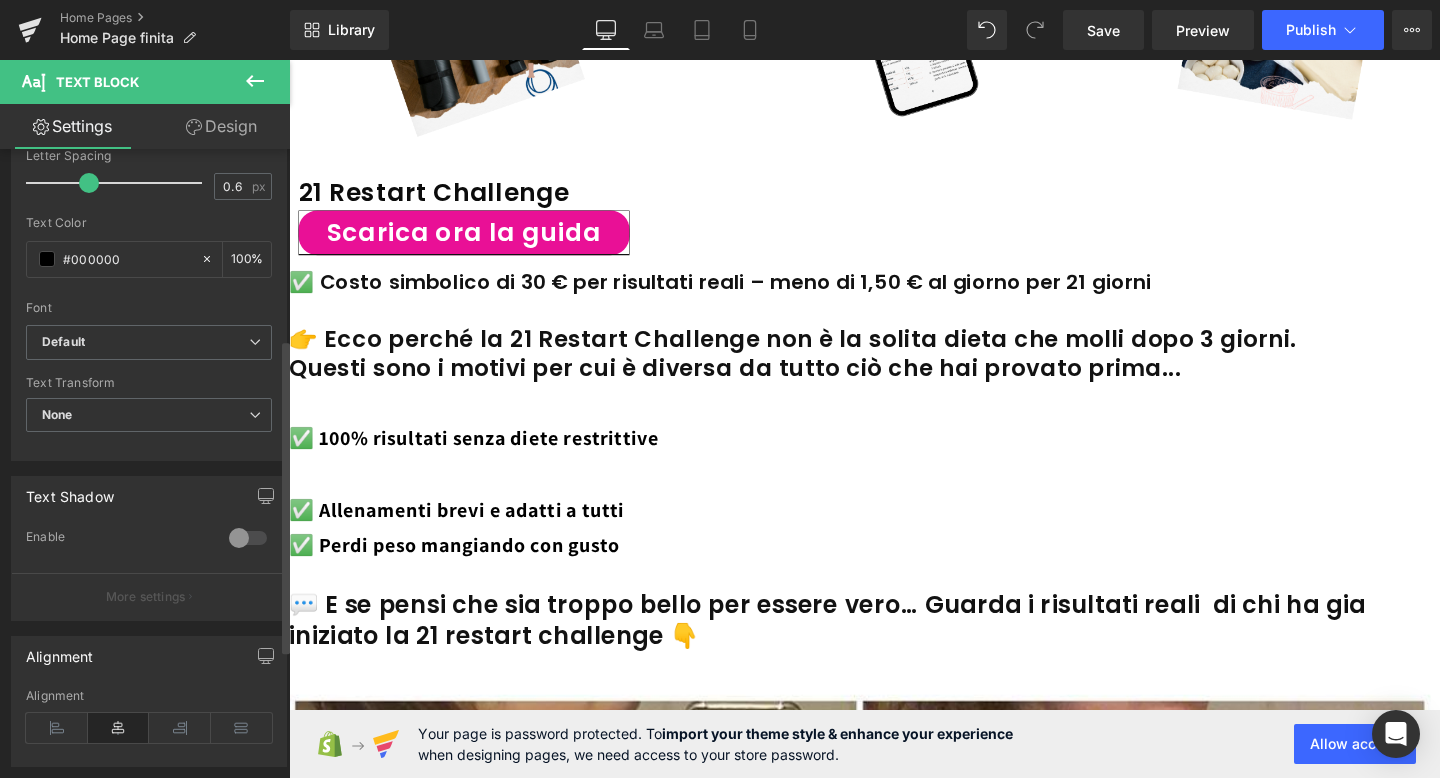 click on "Default" at bounding box center (149, 342) 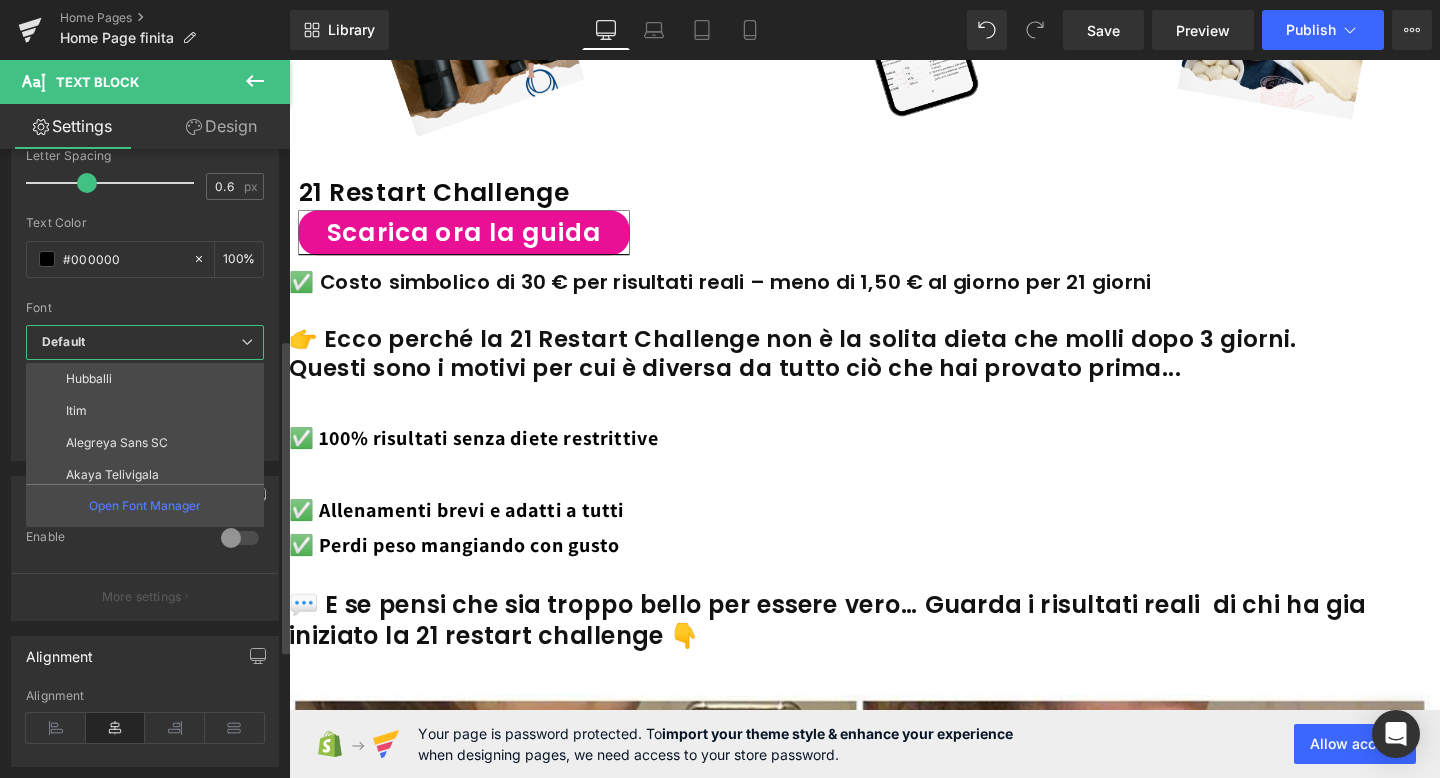 scroll, scrollTop: 360, scrollLeft: 0, axis: vertical 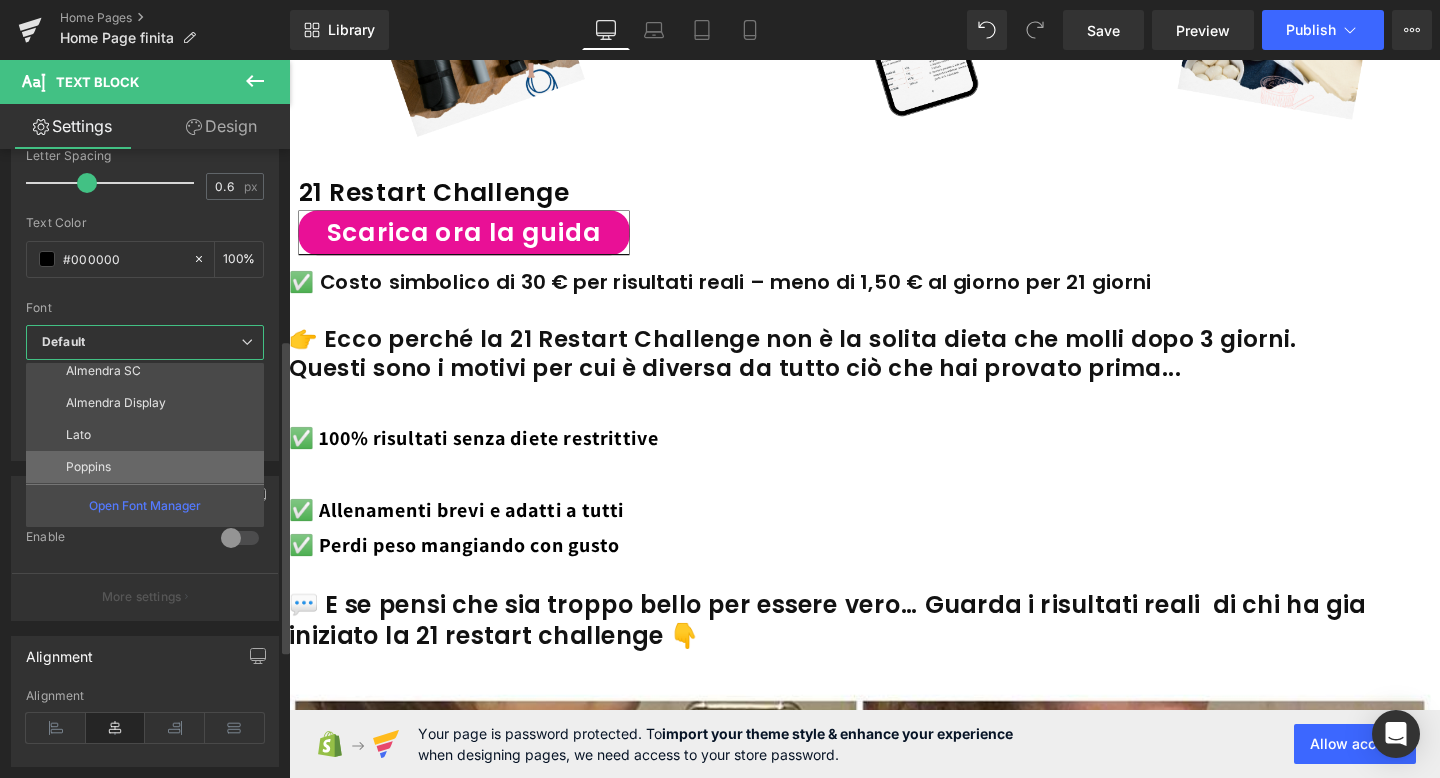 click on "Poppins" at bounding box center (149, 467) 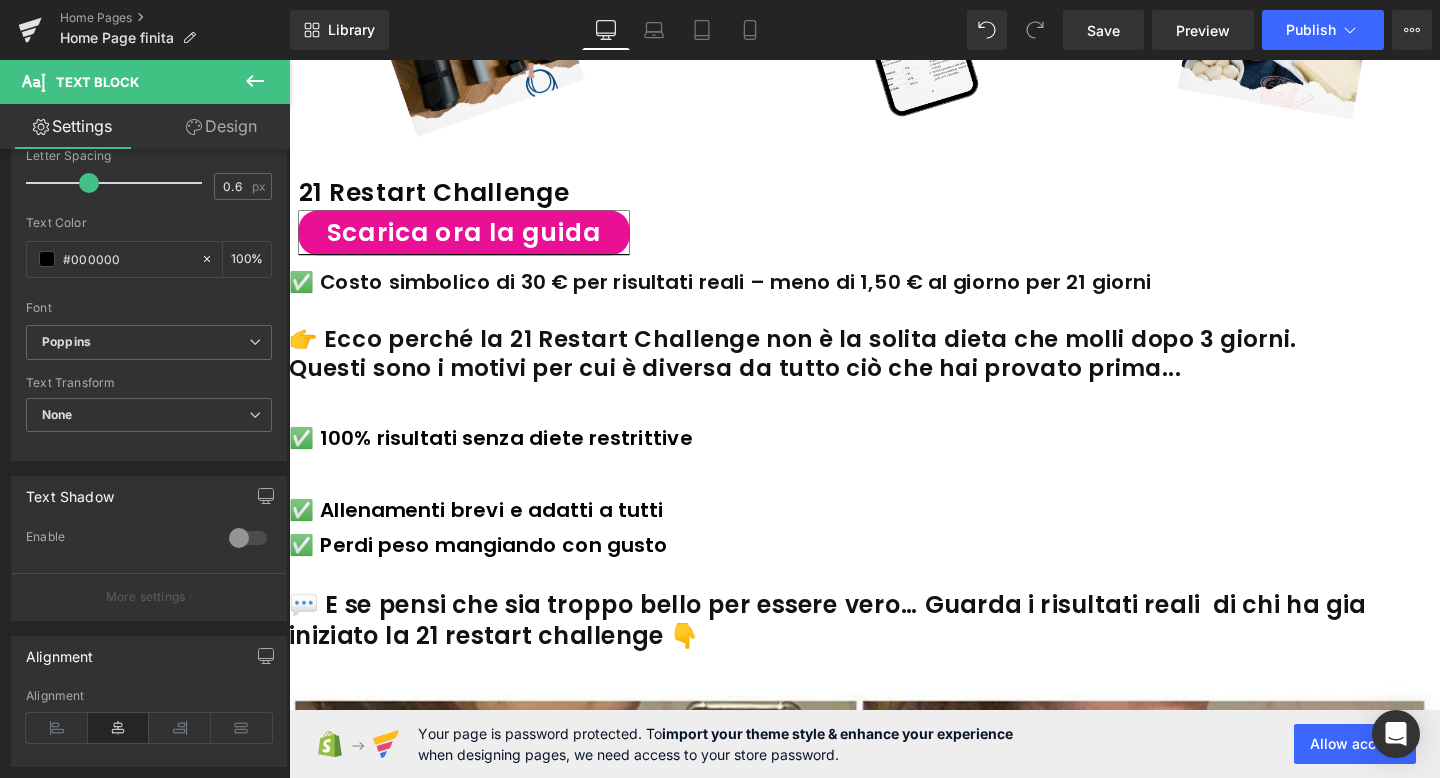 click on "Vai direttamente ai contenuti
Home
Contatti
Guide
21restartchallenge
Home
Contatti
Guide
Cerca" at bounding box center (894, 2670) 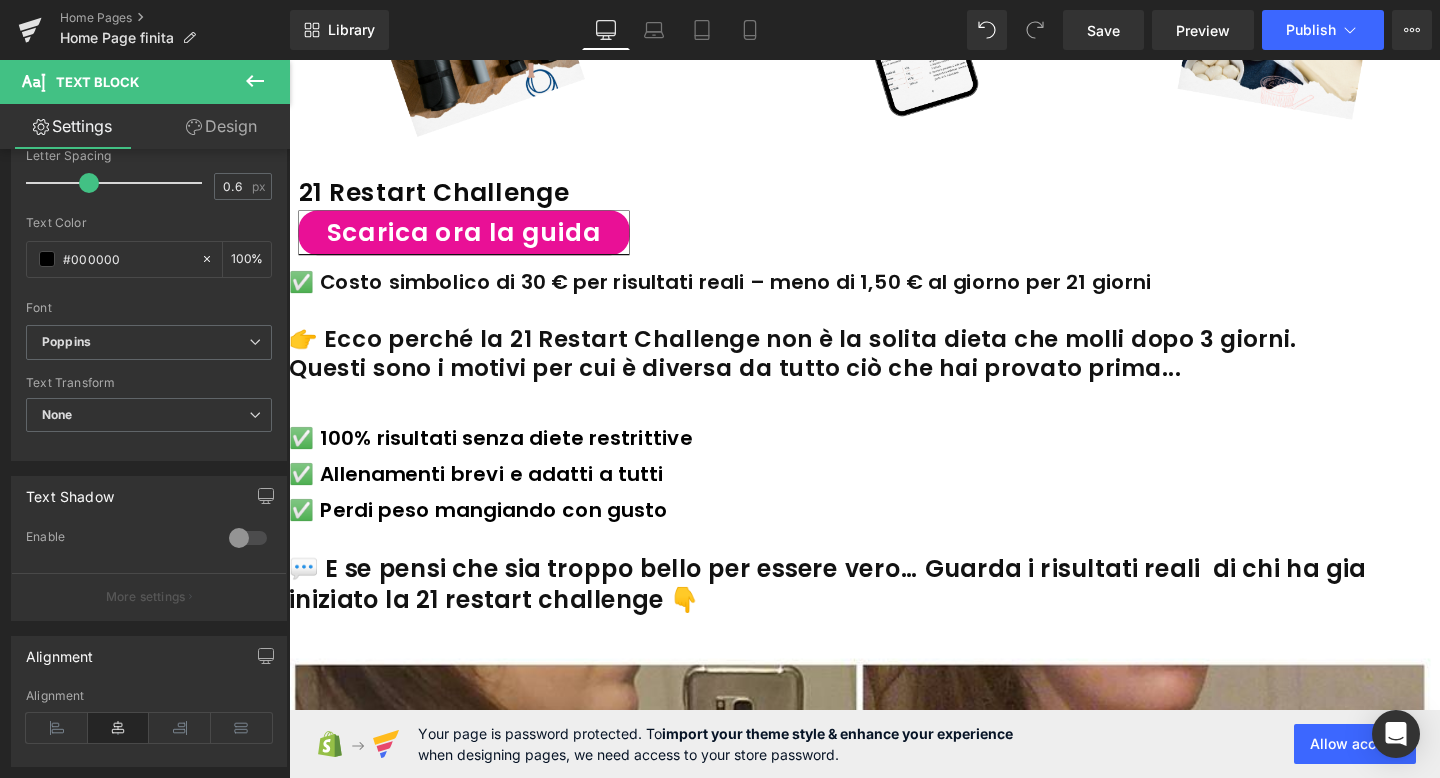 click on "✅ 100% risultati senza diete restrittive" at bounding box center [894, 457] 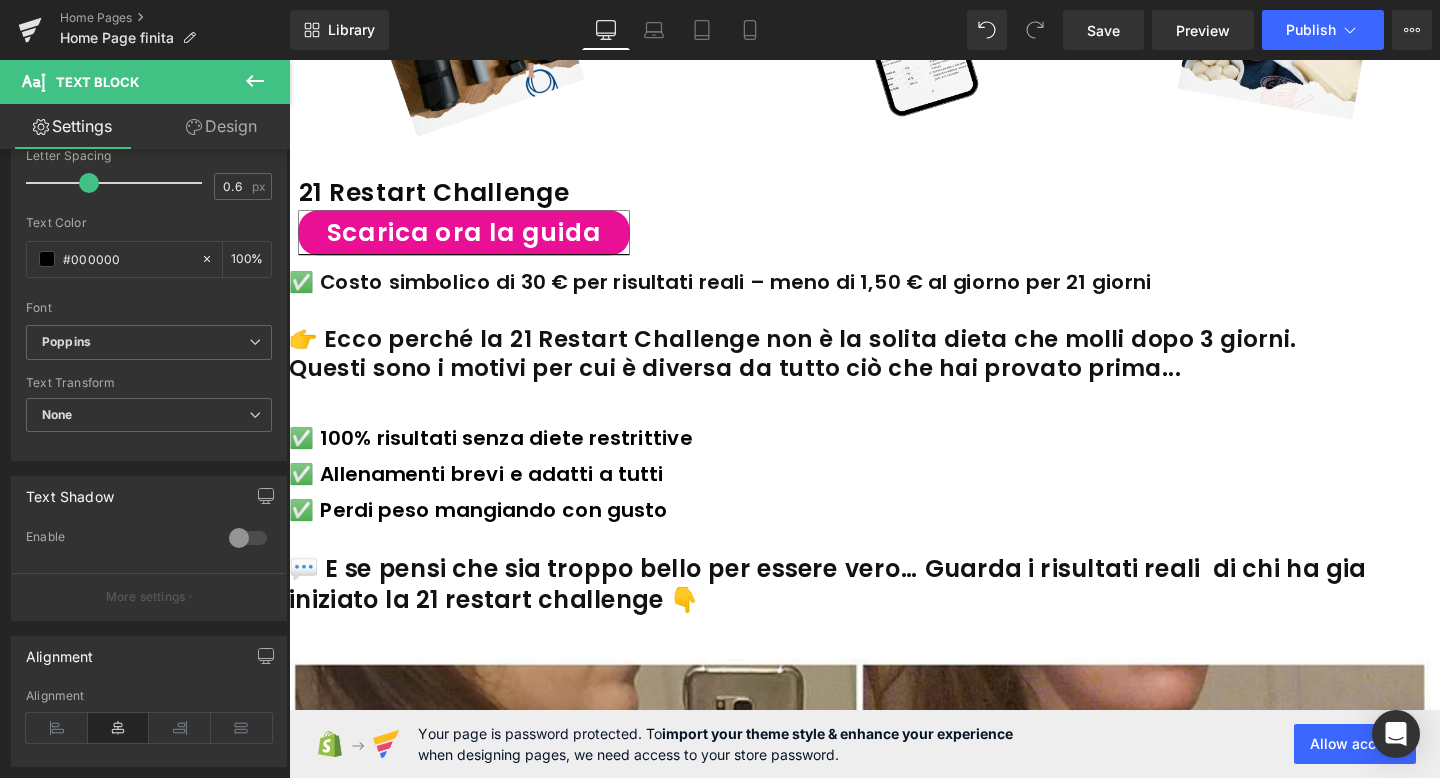 click on "✅ Perdi peso mangiando con gusto" at bounding box center [894, 533] 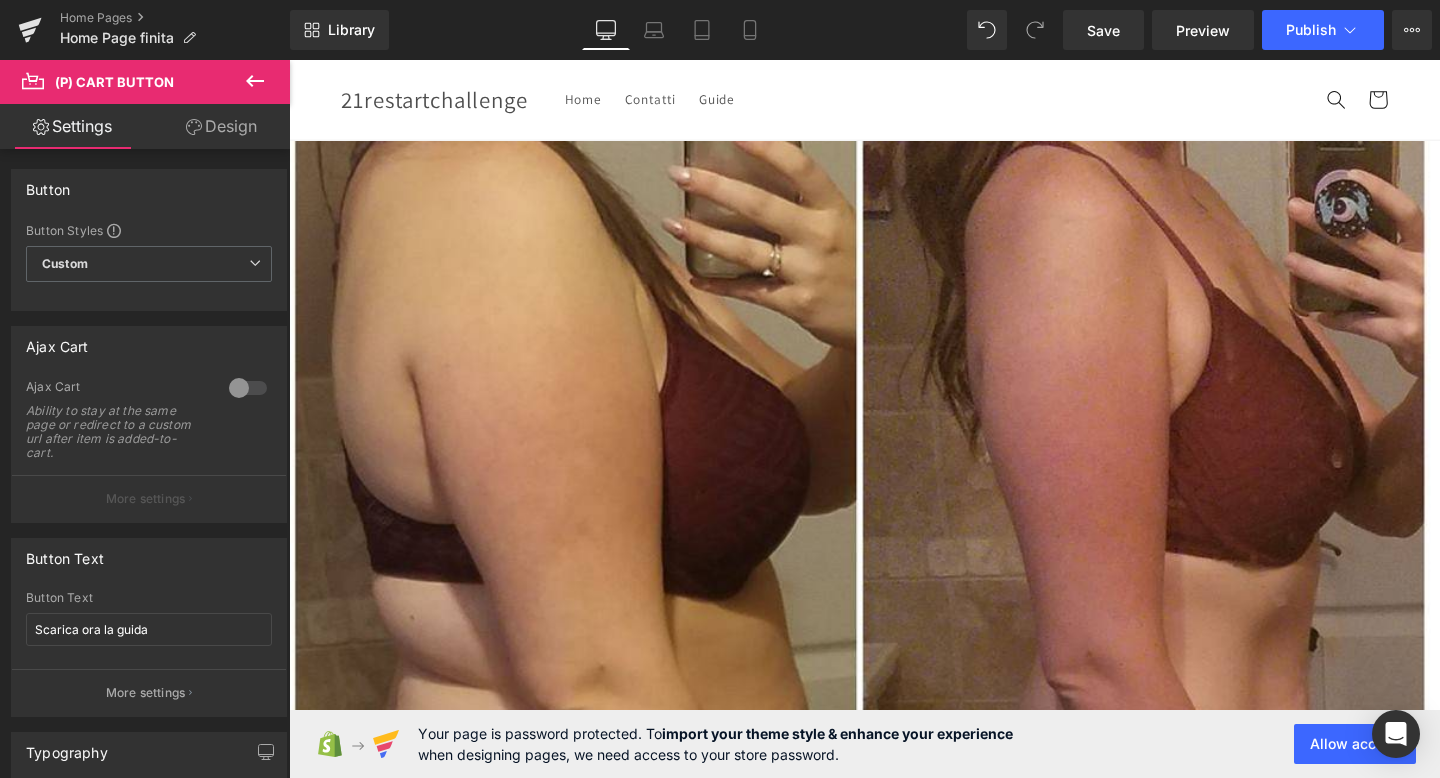 scroll, scrollTop: 2751, scrollLeft: 0, axis: vertical 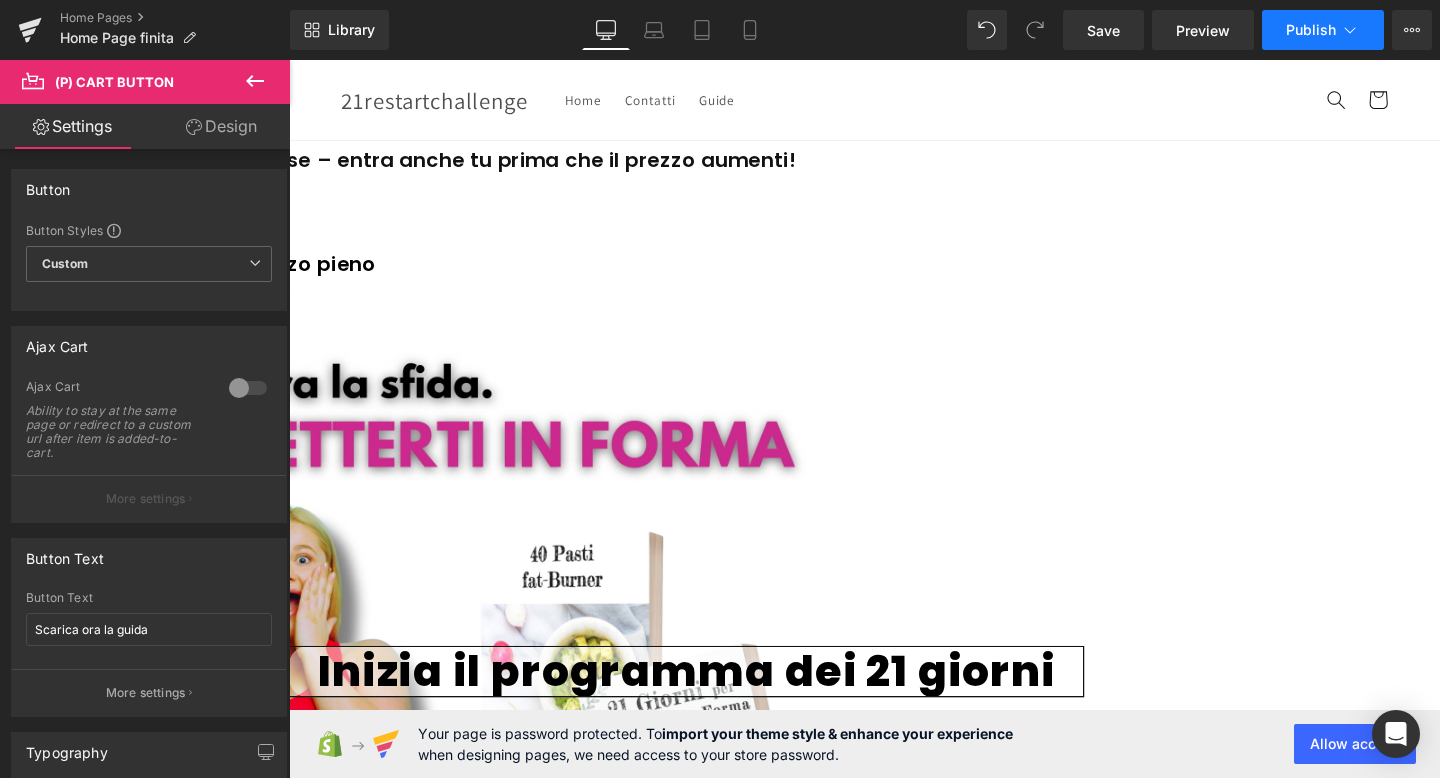 click on "Publish" at bounding box center (1311, 30) 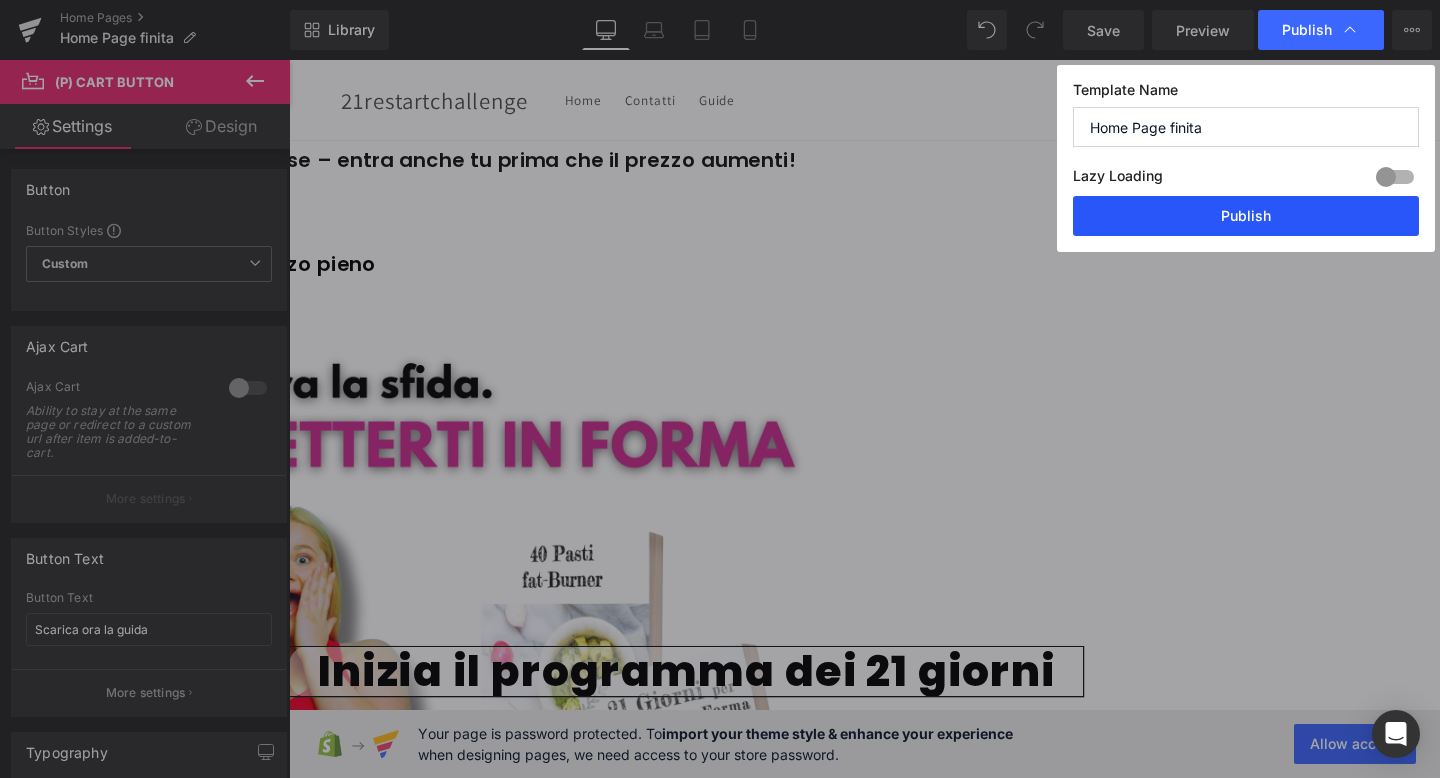click on "Publish" at bounding box center [1246, 216] 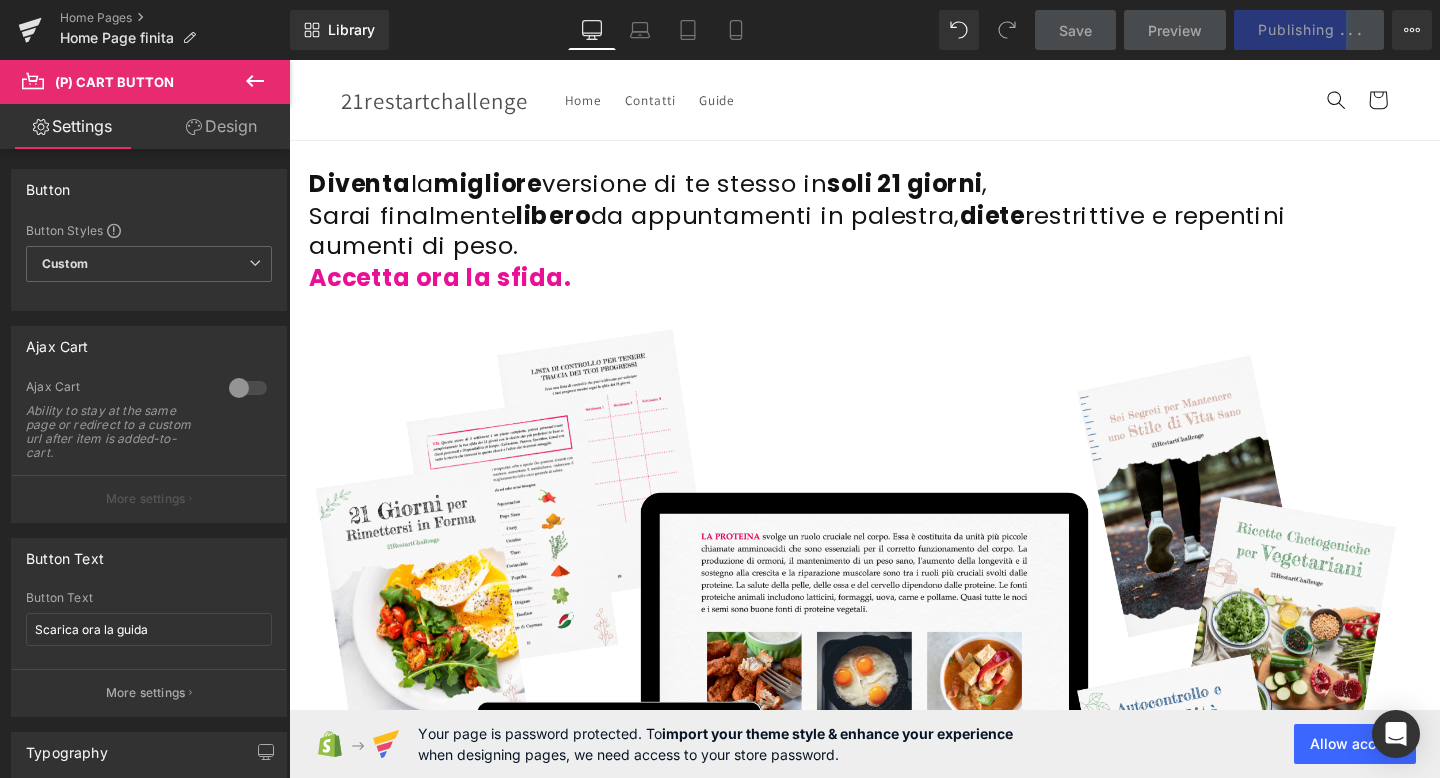 scroll, scrollTop: 97, scrollLeft: 0, axis: vertical 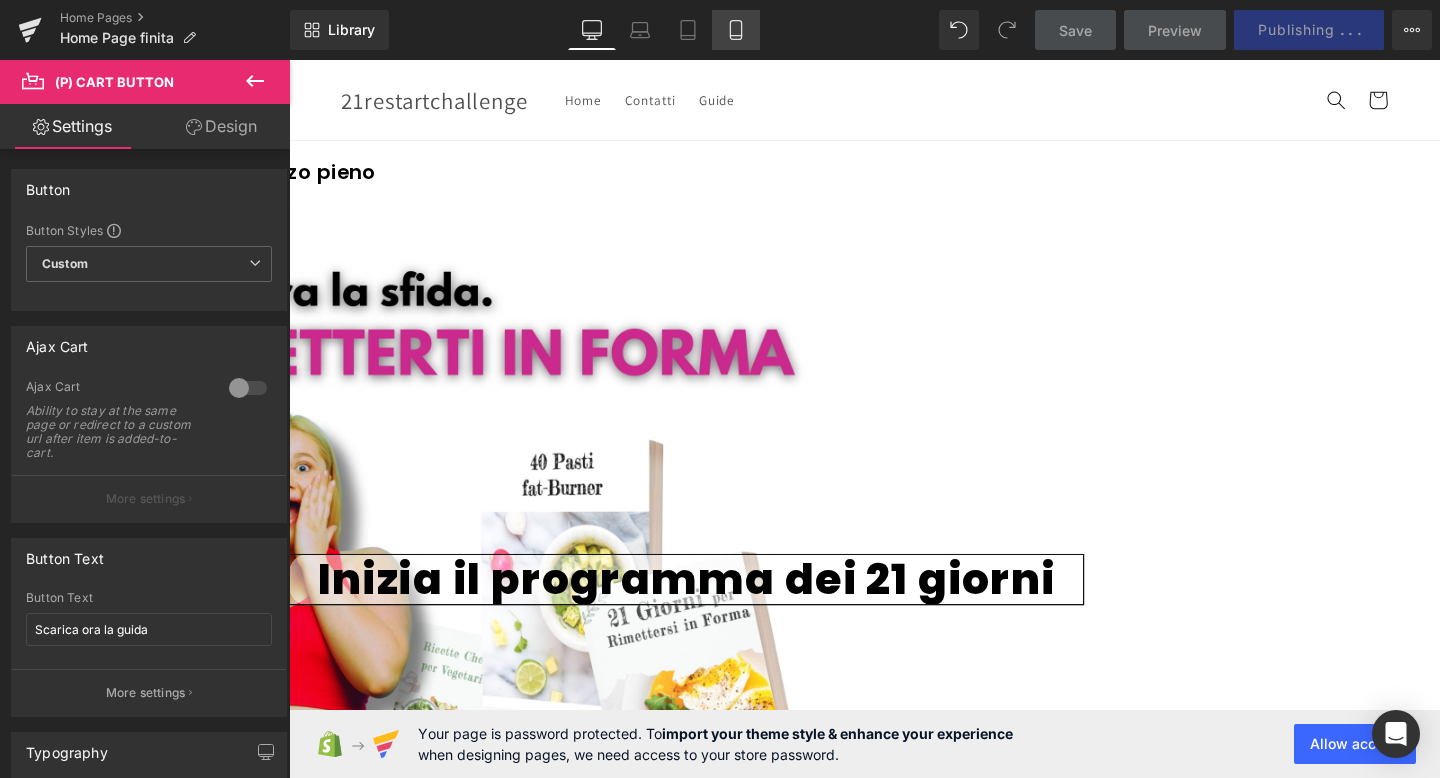 click on "Mobile" at bounding box center [736, 30] 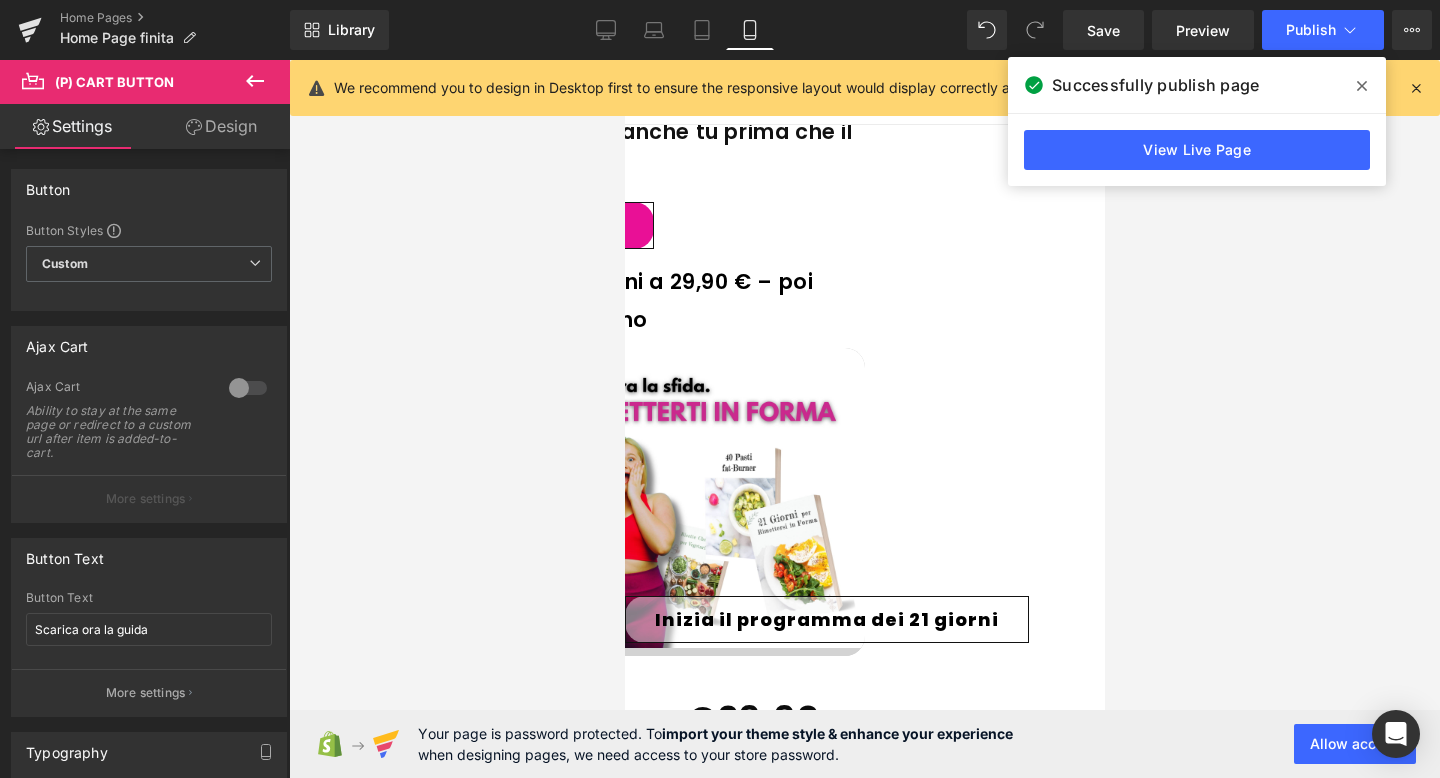 scroll, scrollTop: 0, scrollLeft: 0, axis: both 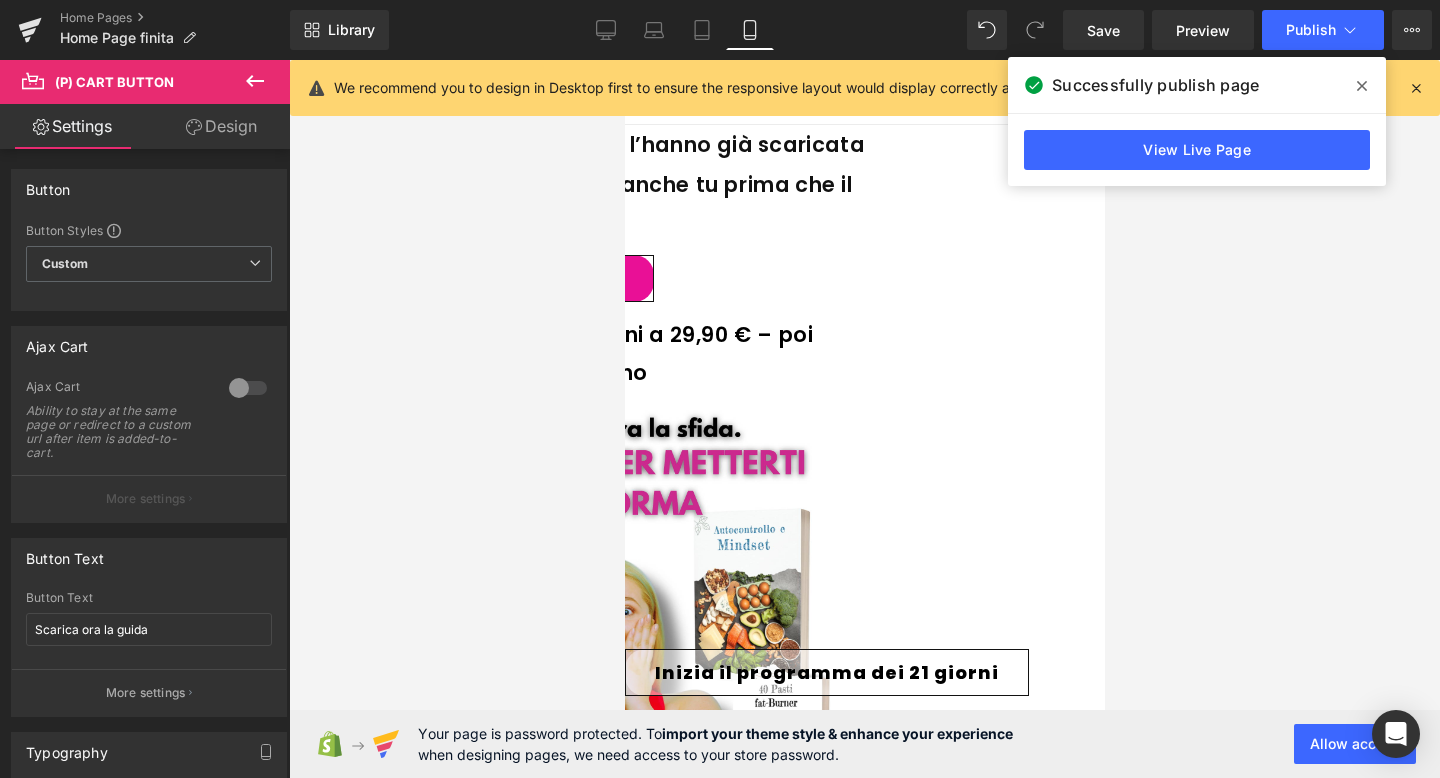 click on "🔥 Oltre 1500 persone l’hanno già scaricata questo mese – entra anche tu prima che il prezzo aumenti!" at bounding box center (624, 185) 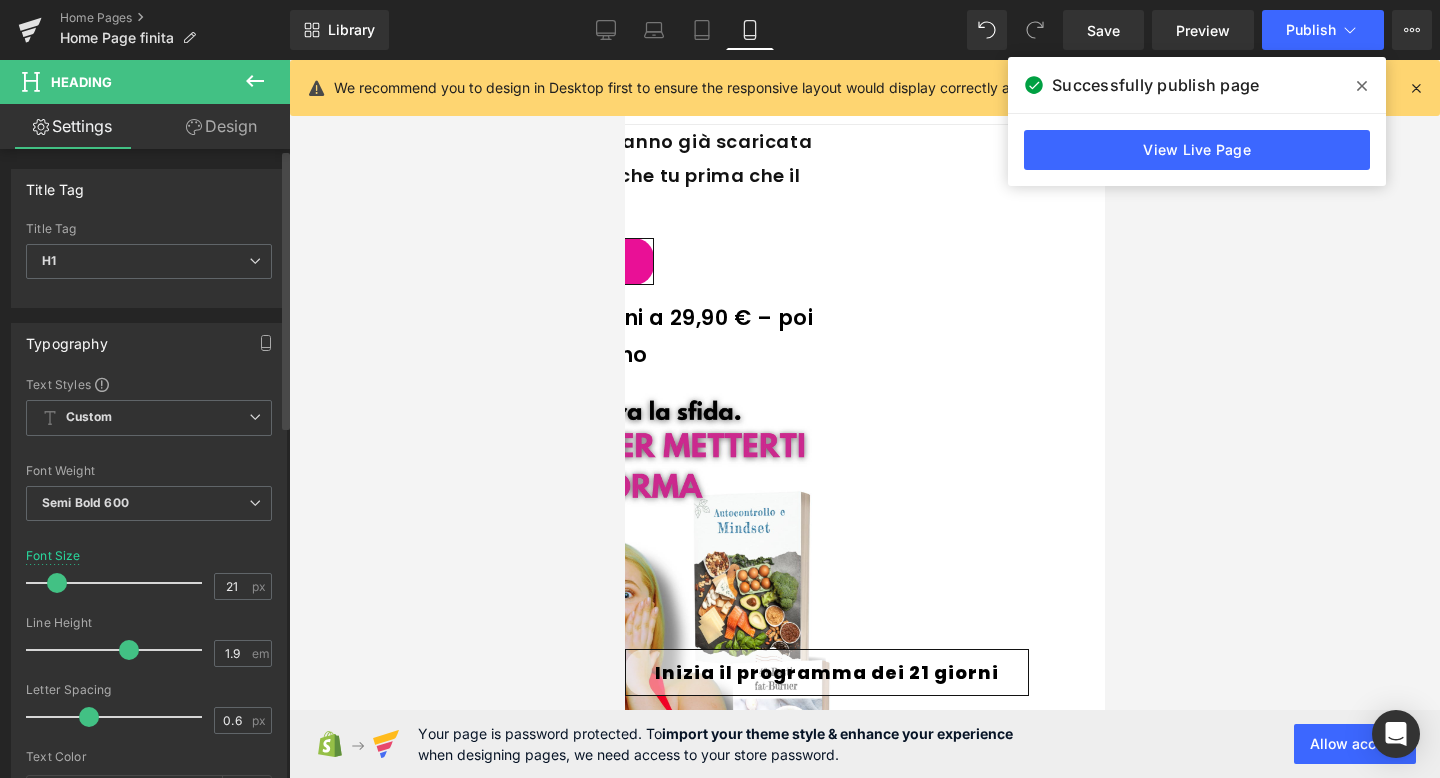 click at bounding box center (57, 583) 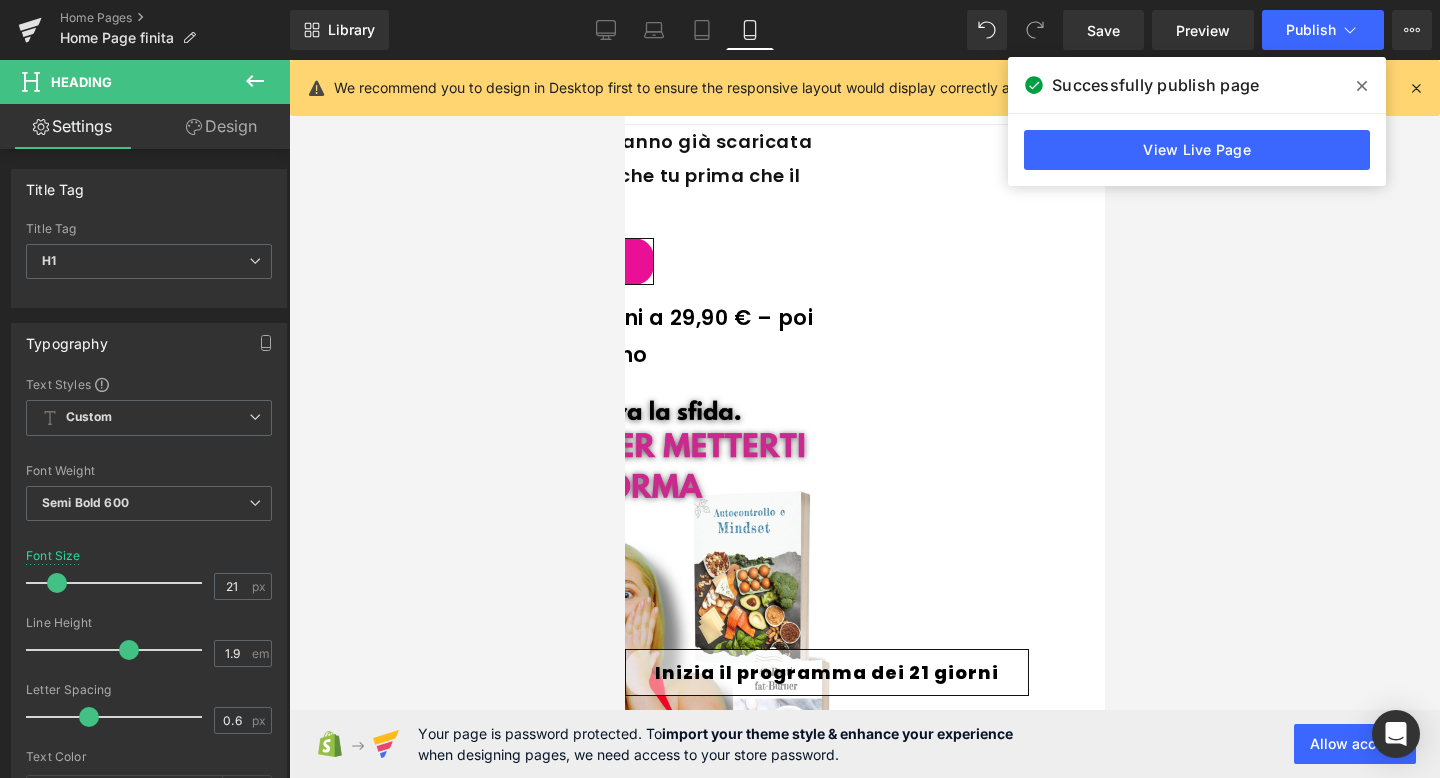 click at bounding box center (624, 60) 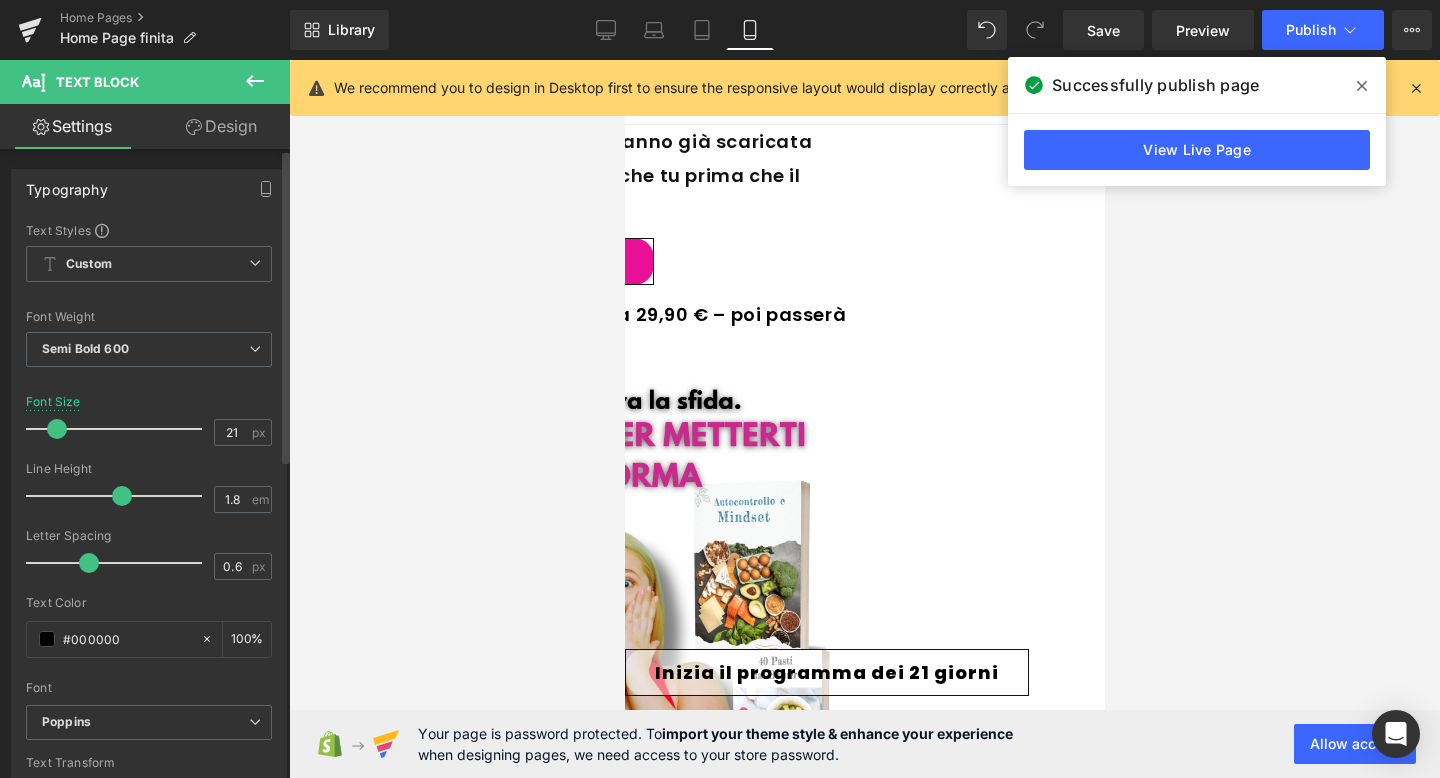 click at bounding box center [57, 429] 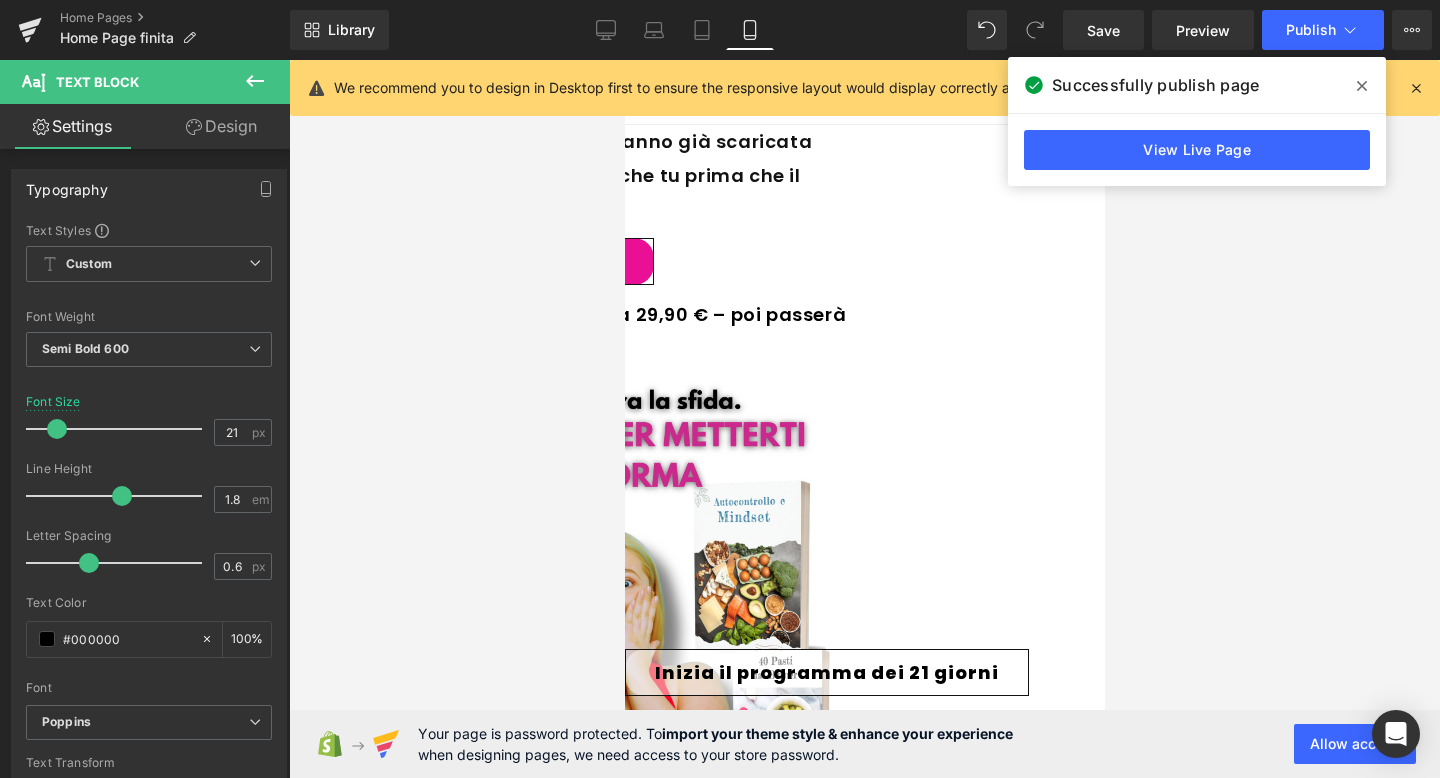 click at bounding box center (864, 419) 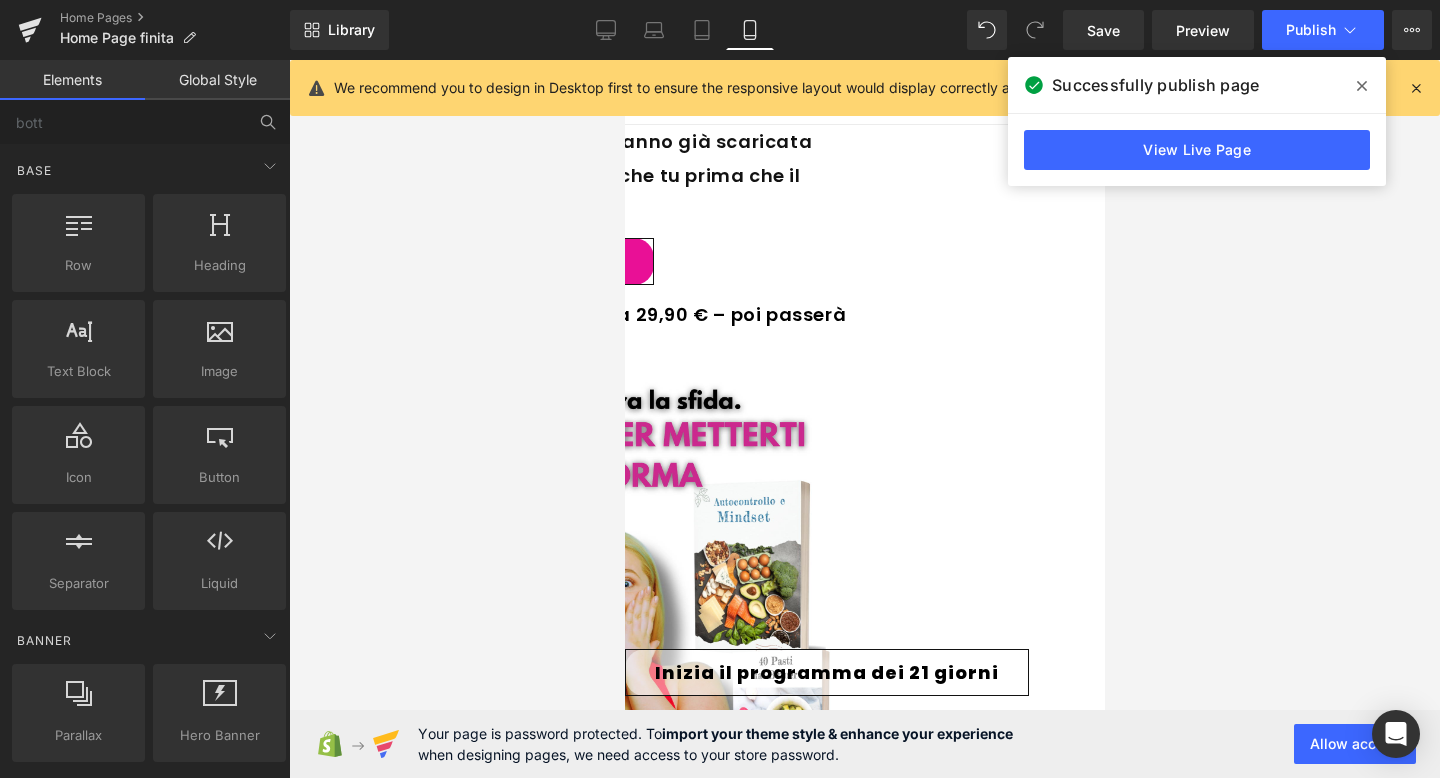click at bounding box center [1362, 86] 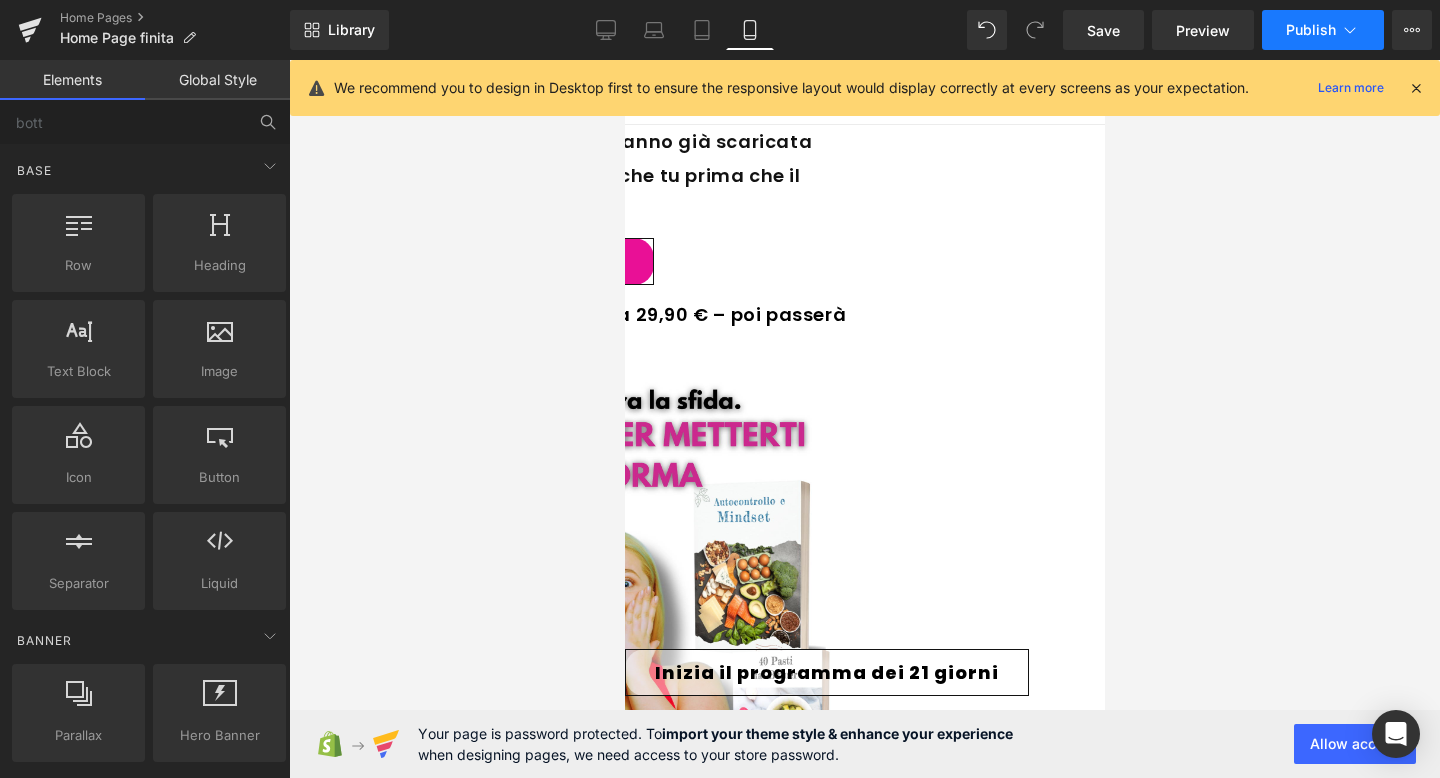 click on "Publish" at bounding box center [1323, 30] 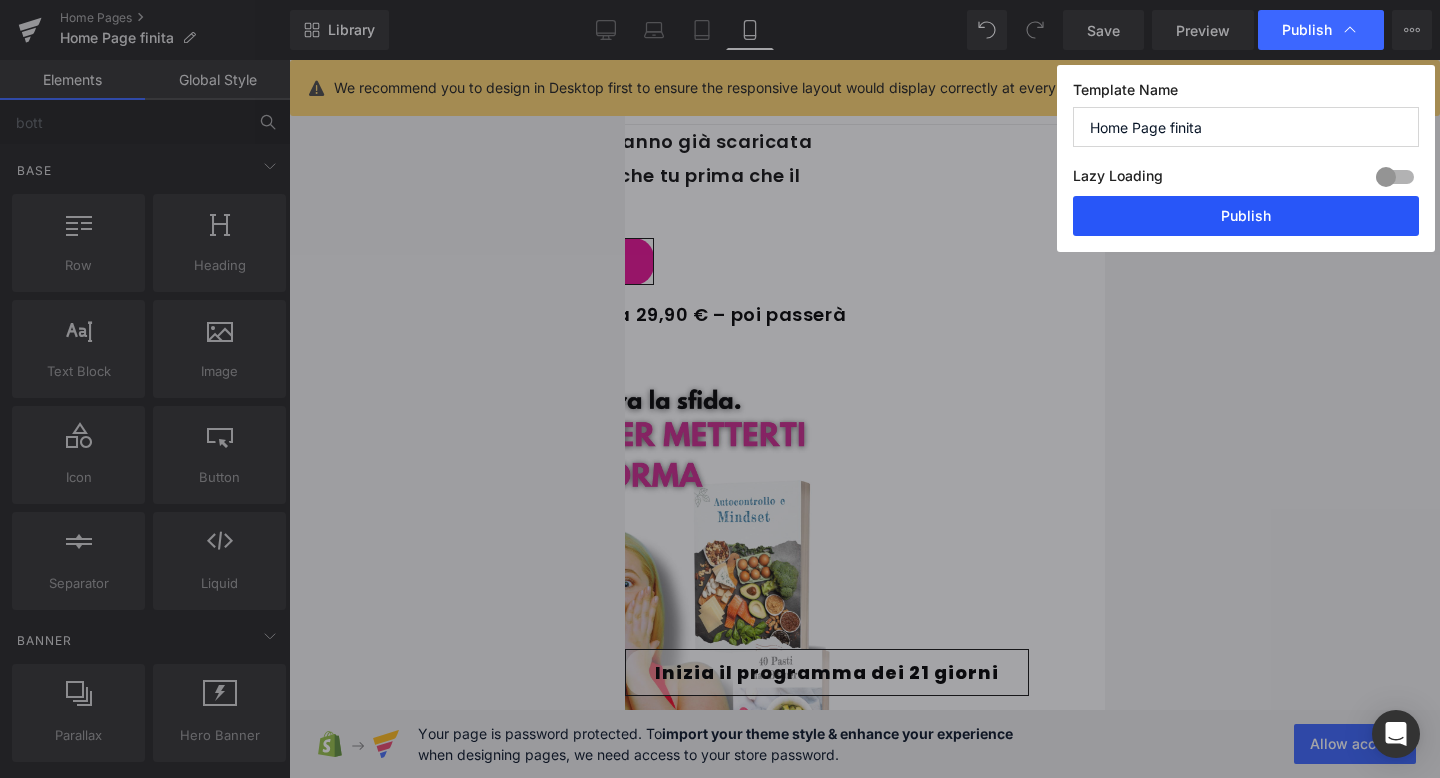 click on "Publish" at bounding box center [1246, 216] 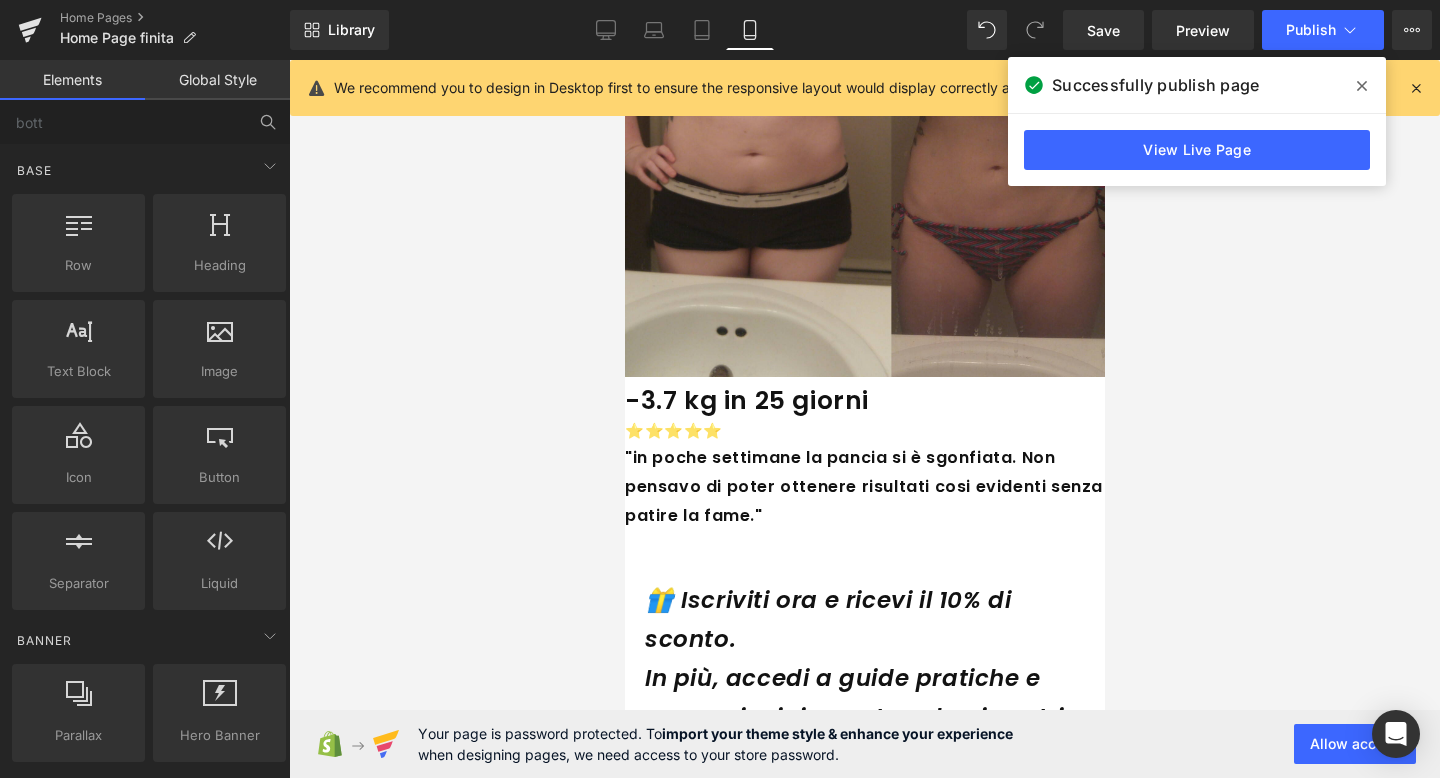 scroll, scrollTop: 4541, scrollLeft: 0, axis: vertical 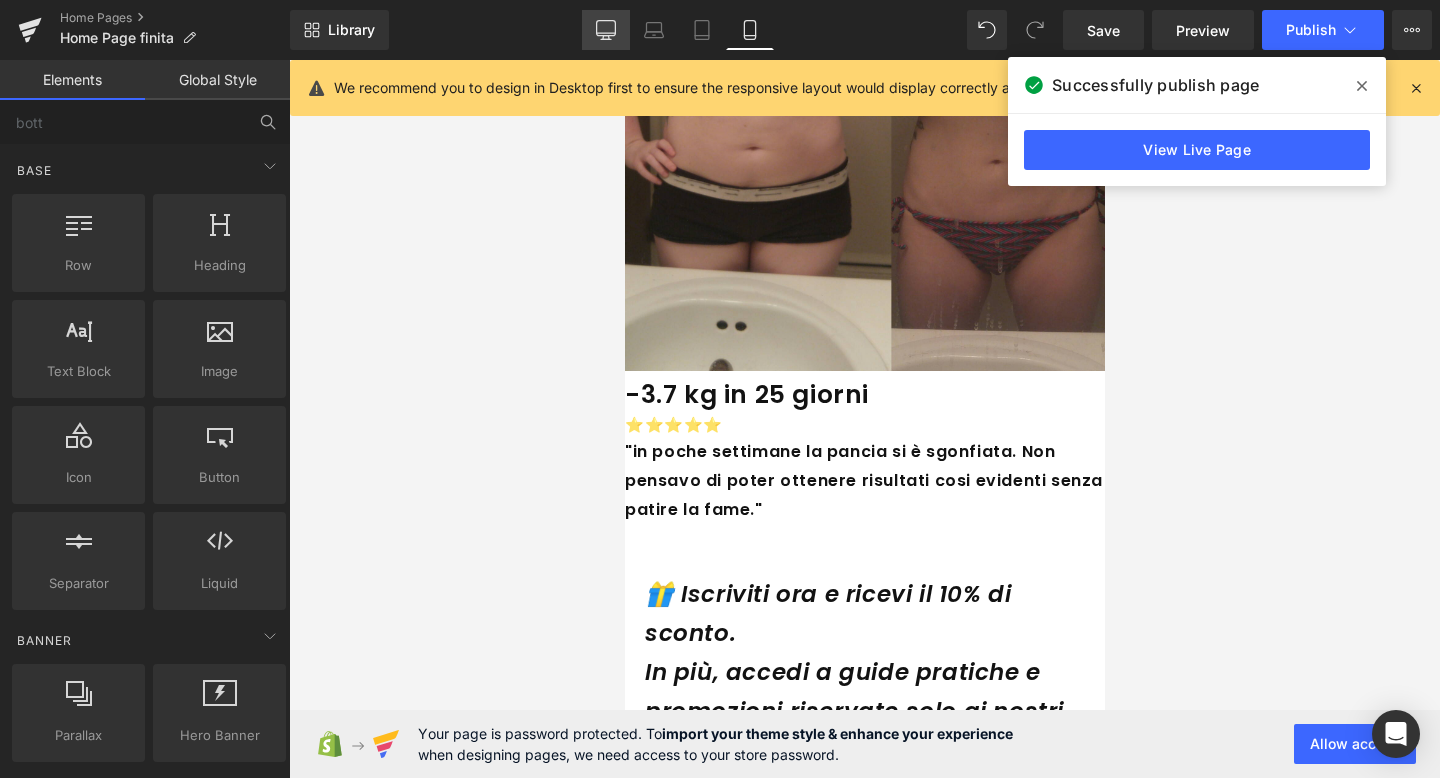 click 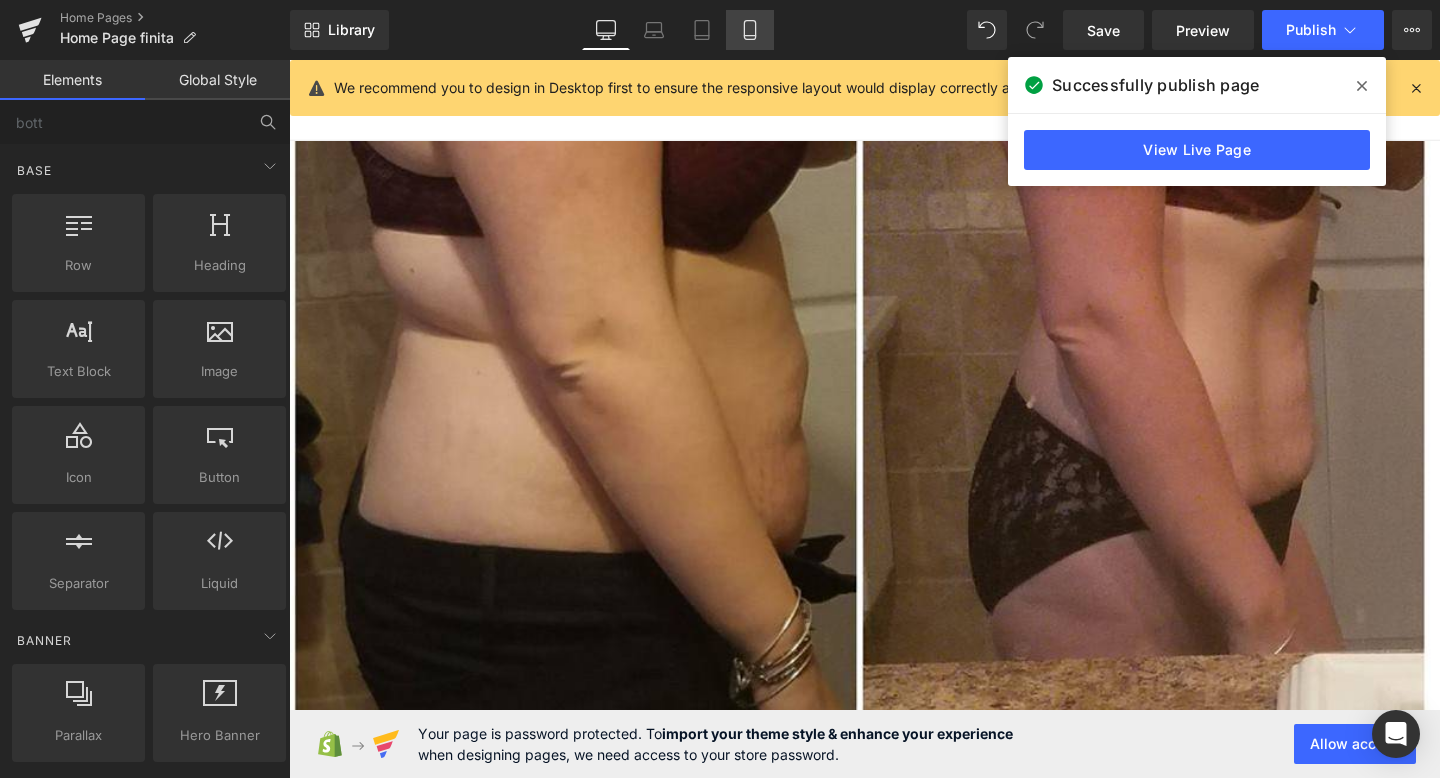 click 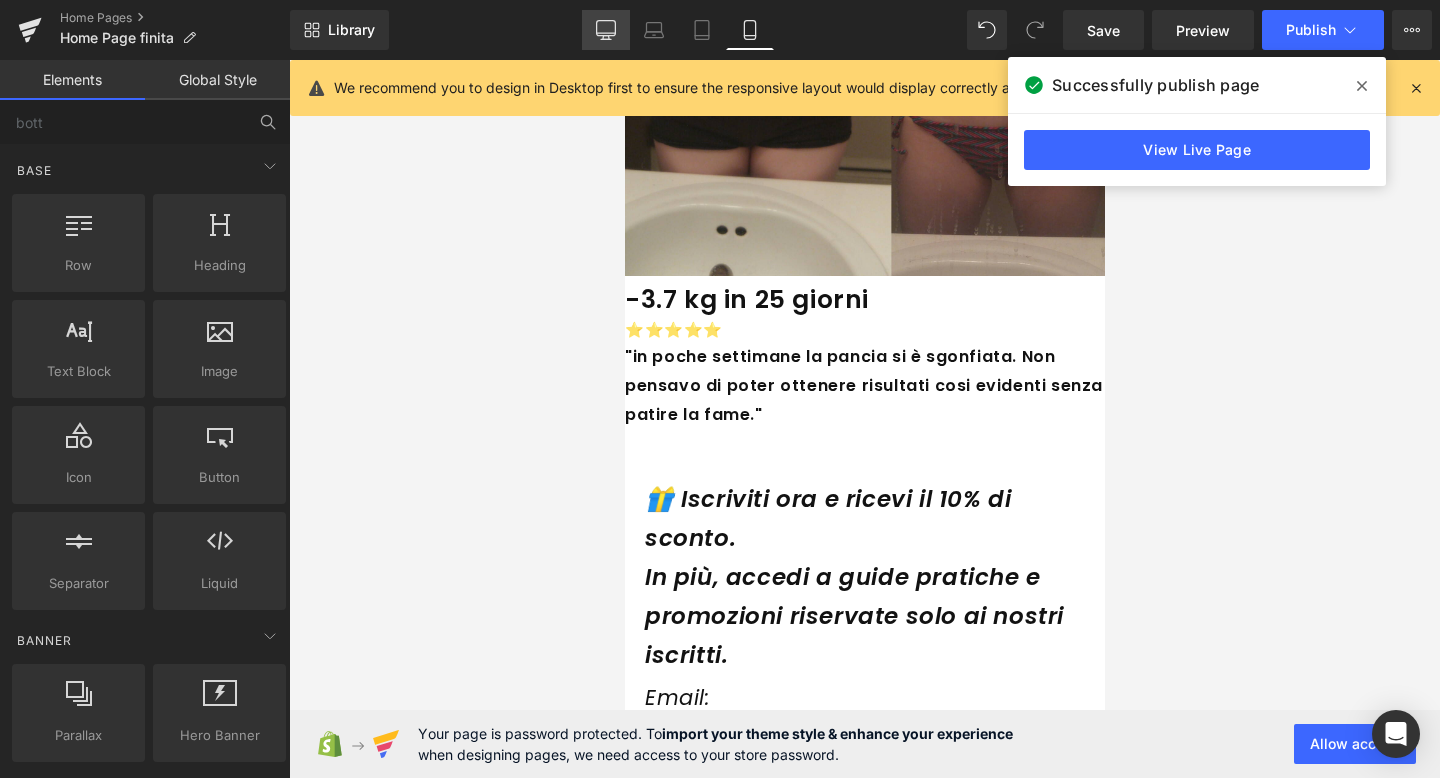 click 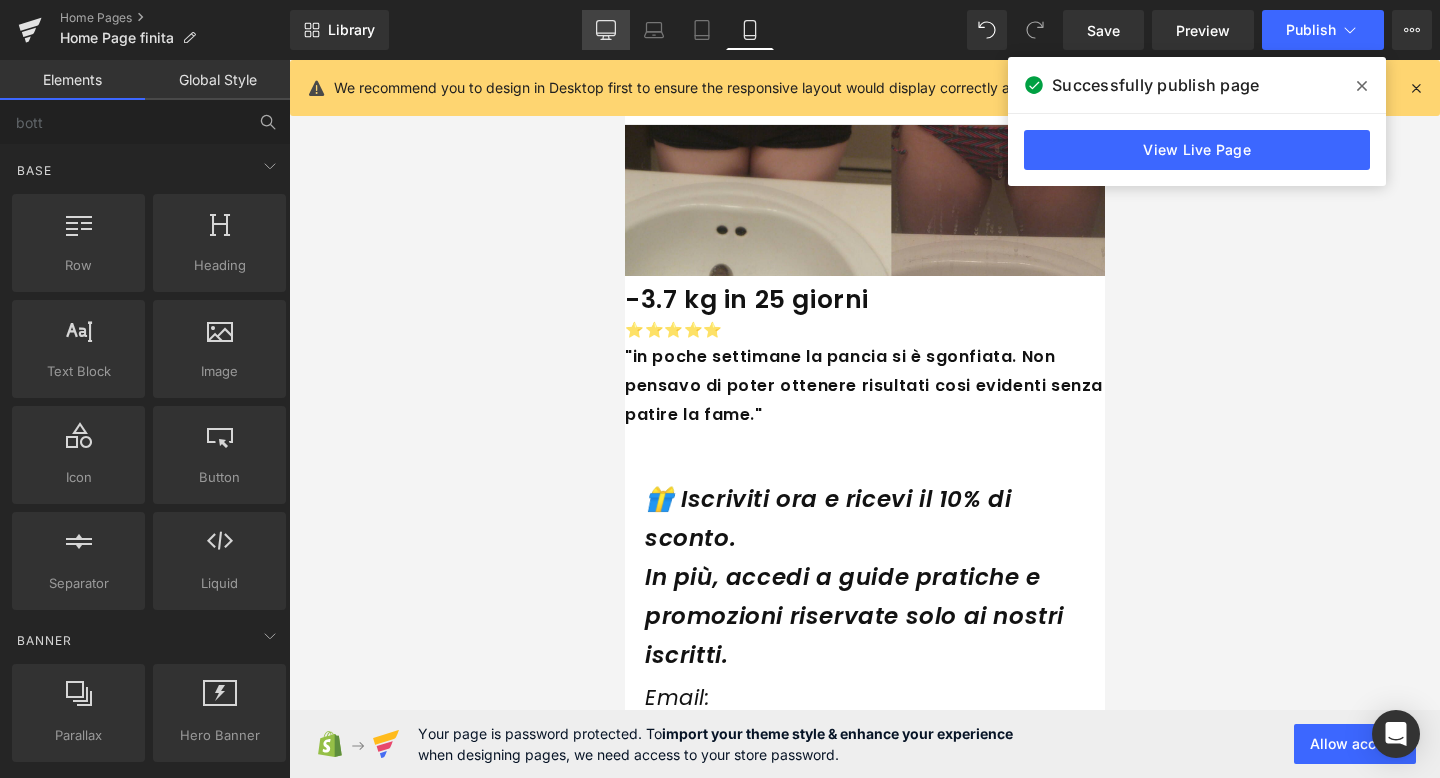 scroll, scrollTop: 3118, scrollLeft: 0, axis: vertical 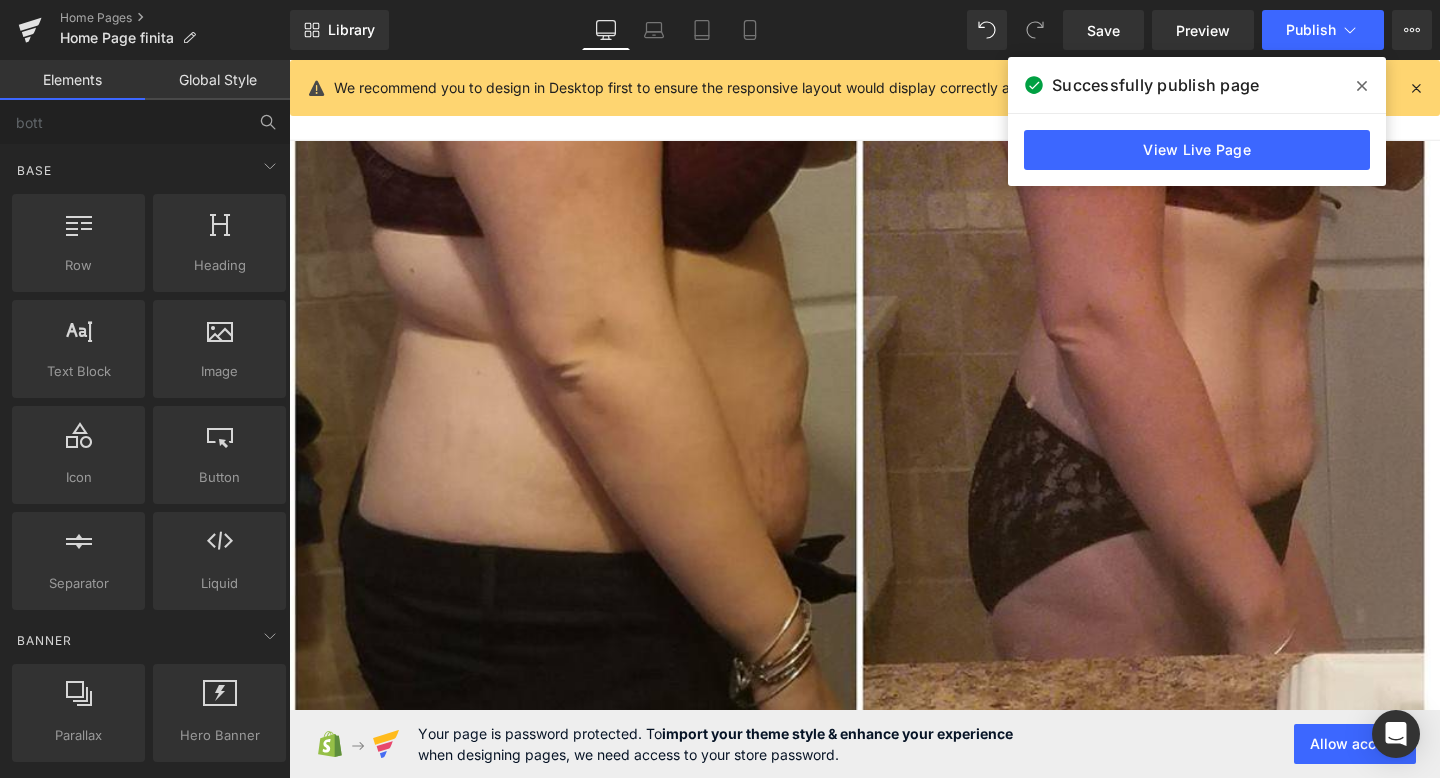 click 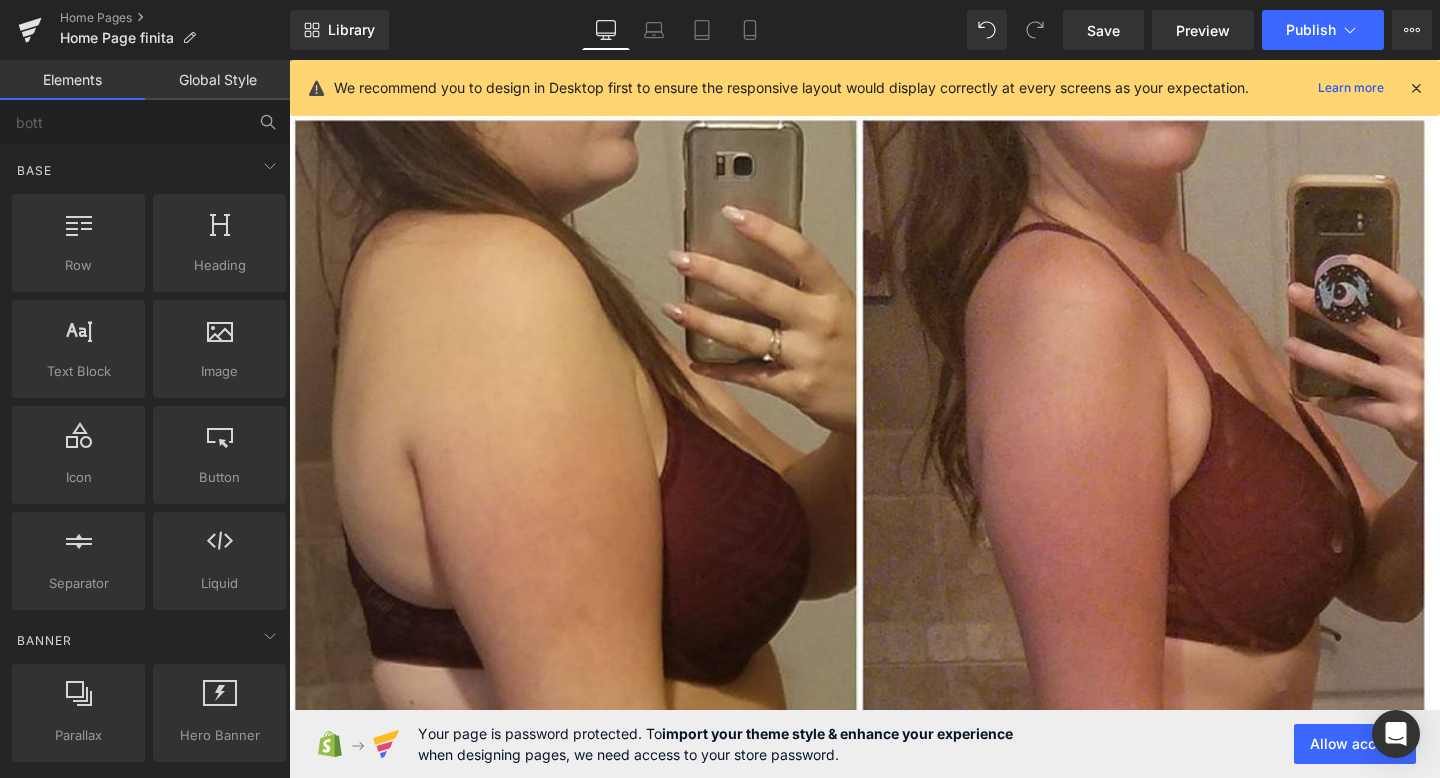 scroll, scrollTop: 2733, scrollLeft: 0, axis: vertical 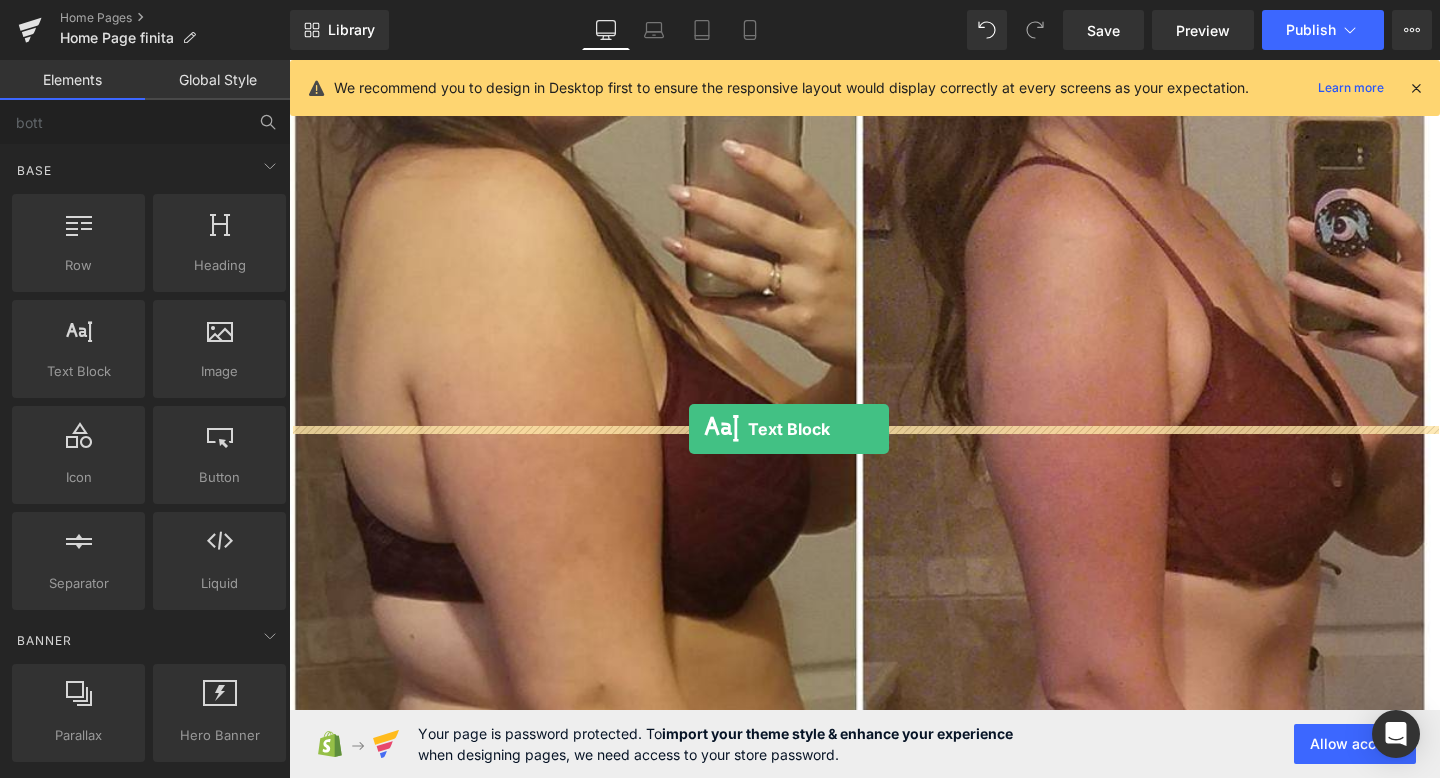 drag, startPoint x: 400, startPoint y: 389, endPoint x: 710, endPoint y: 448, distance: 315.56458 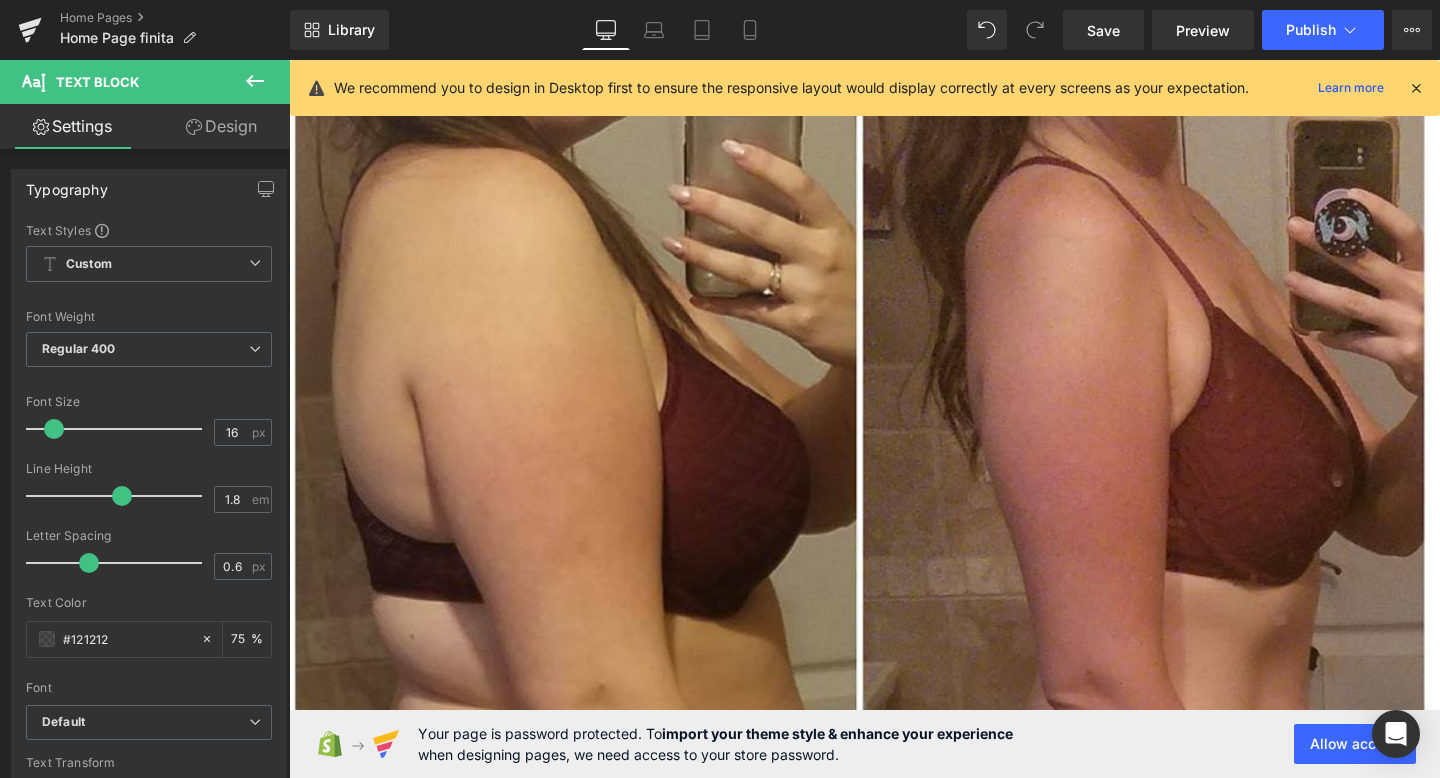 drag, startPoint x: 1068, startPoint y: 516, endPoint x: 291, endPoint y: 455, distance: 779.3908 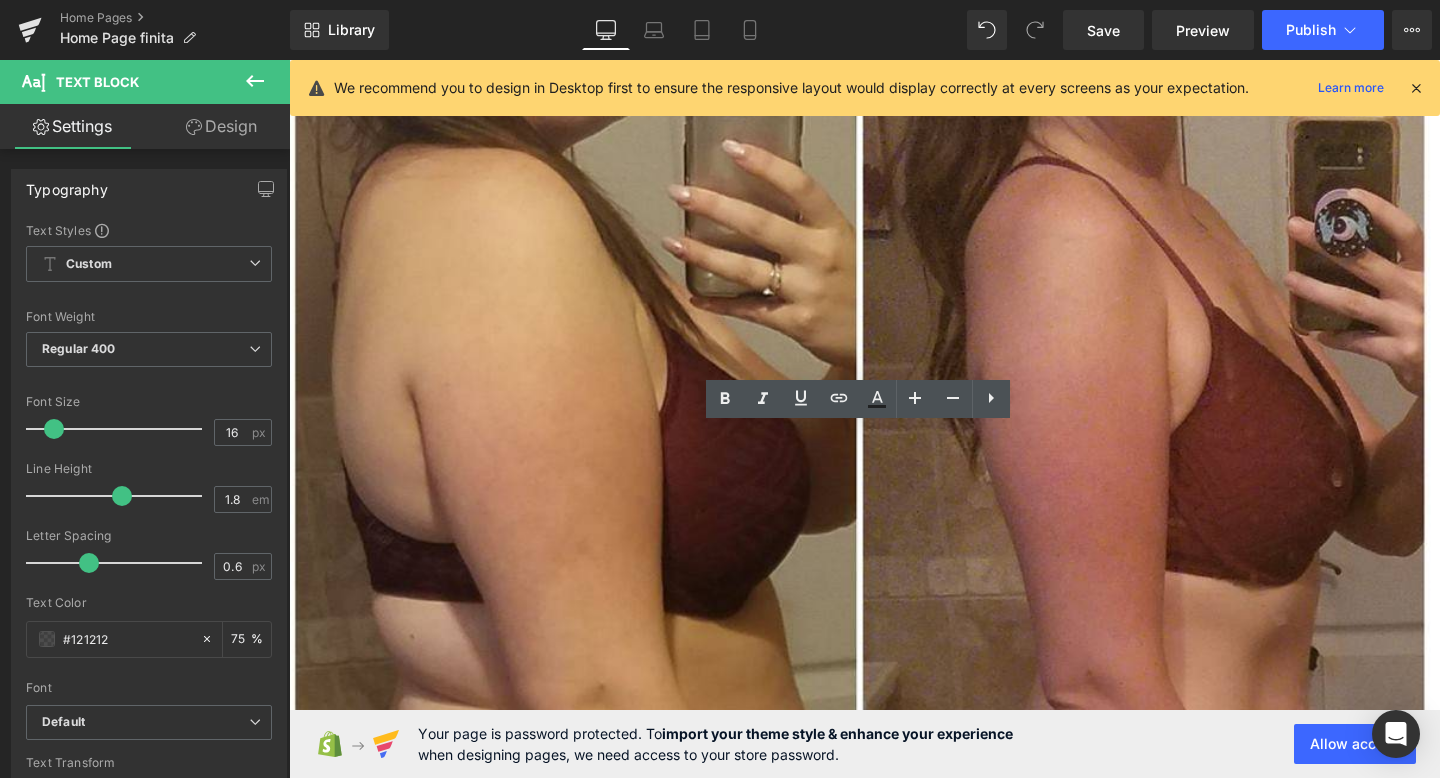 type 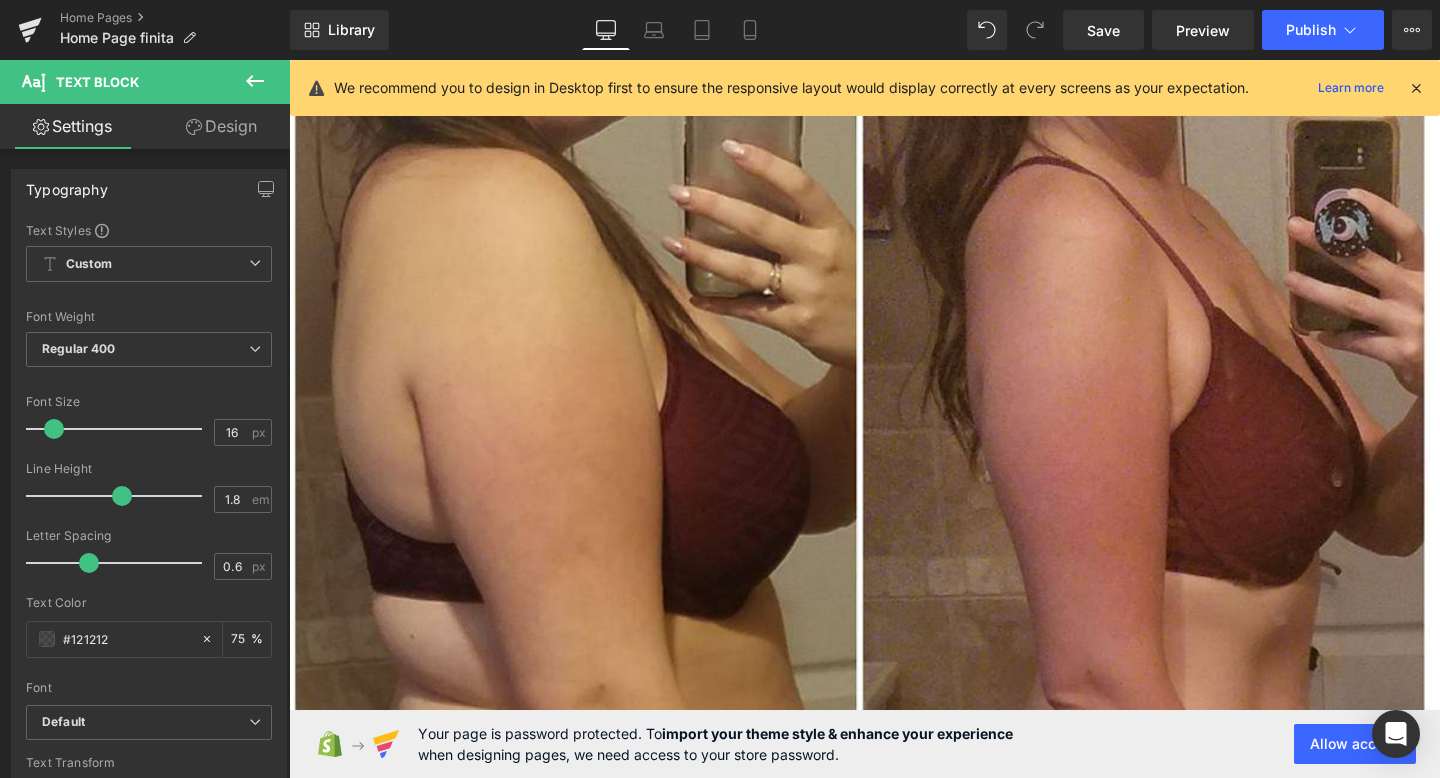 click at bounding box center (894, 5380) 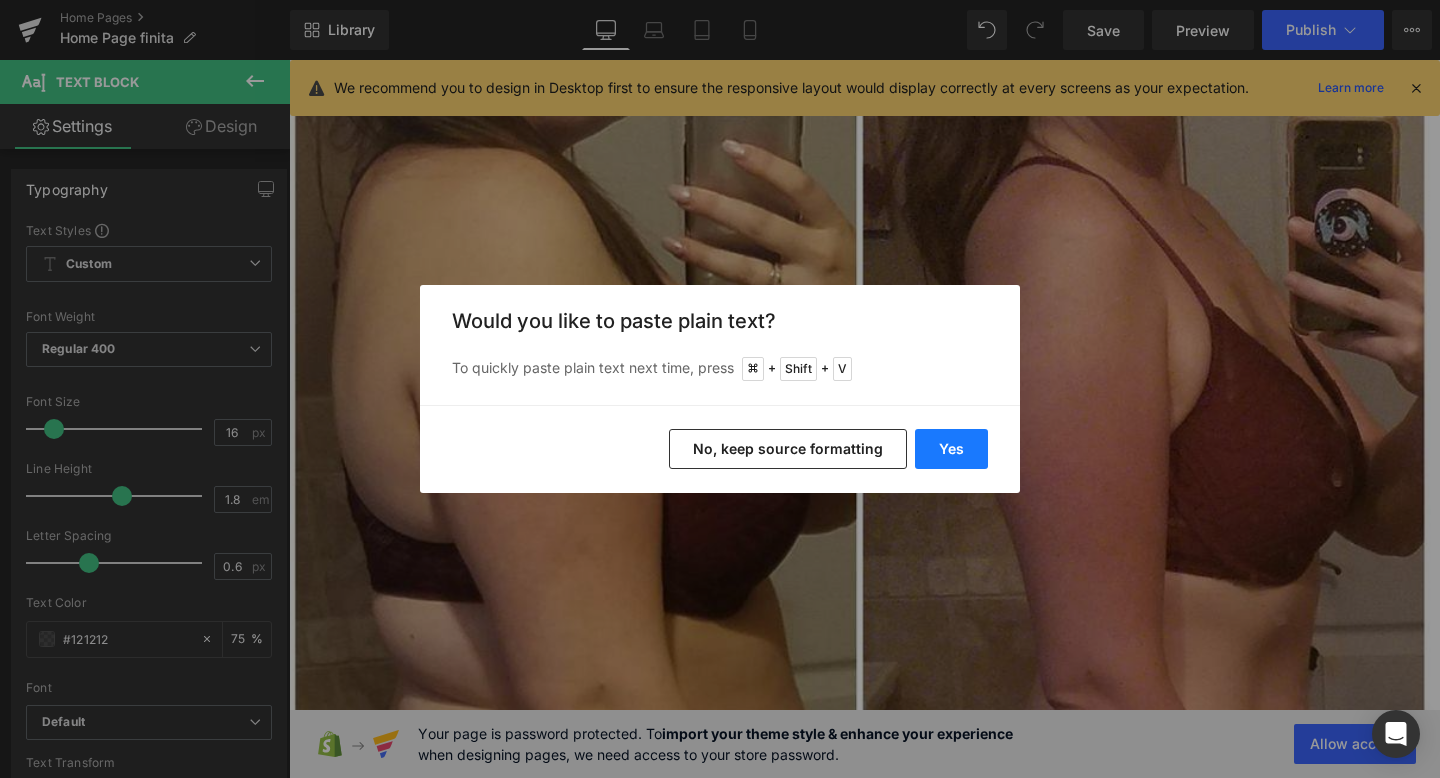 click on "Yes" at bounding box center [951, 449] 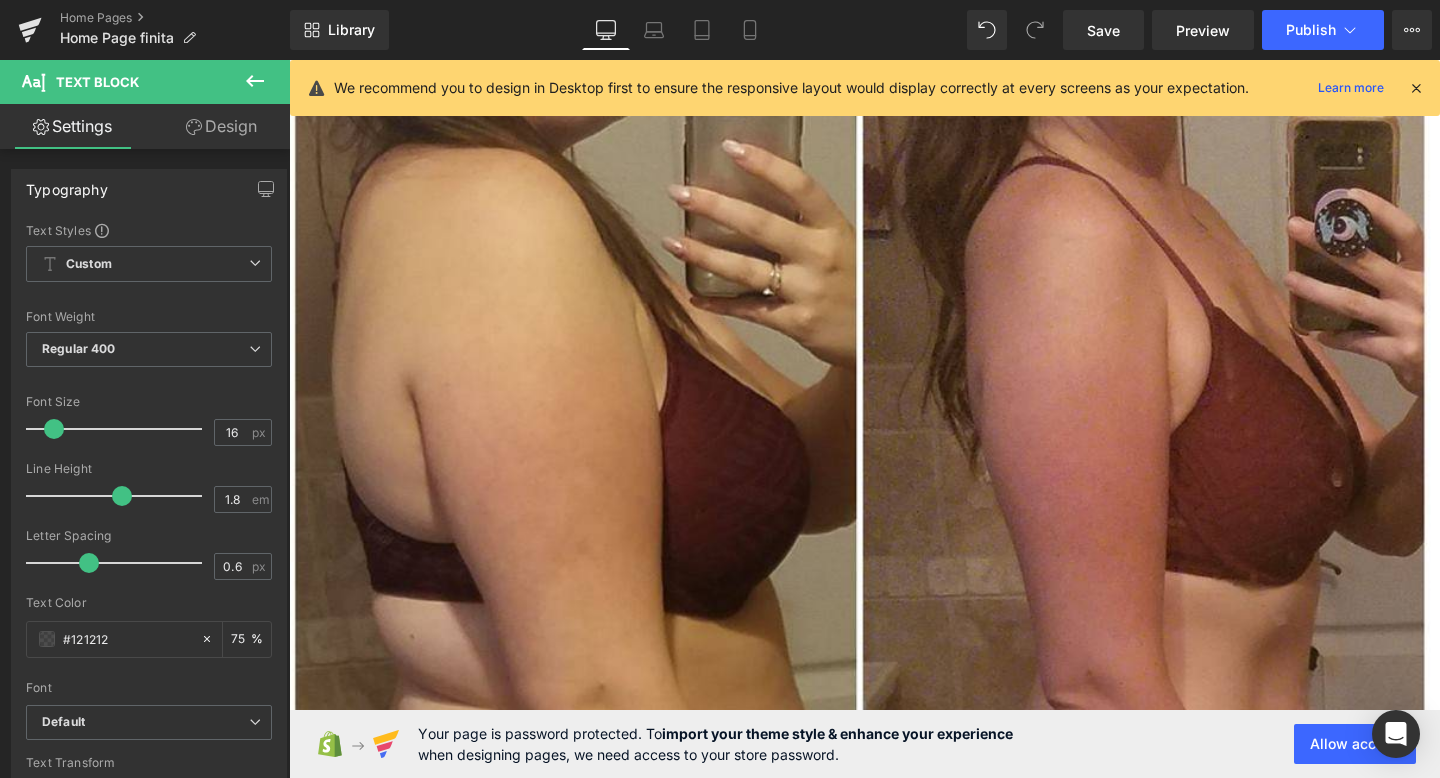 click on "🔥 “Se sei arrivato fin qui, significa che vuoi davvero cambiare.”" at bounding box center [894, 5380] 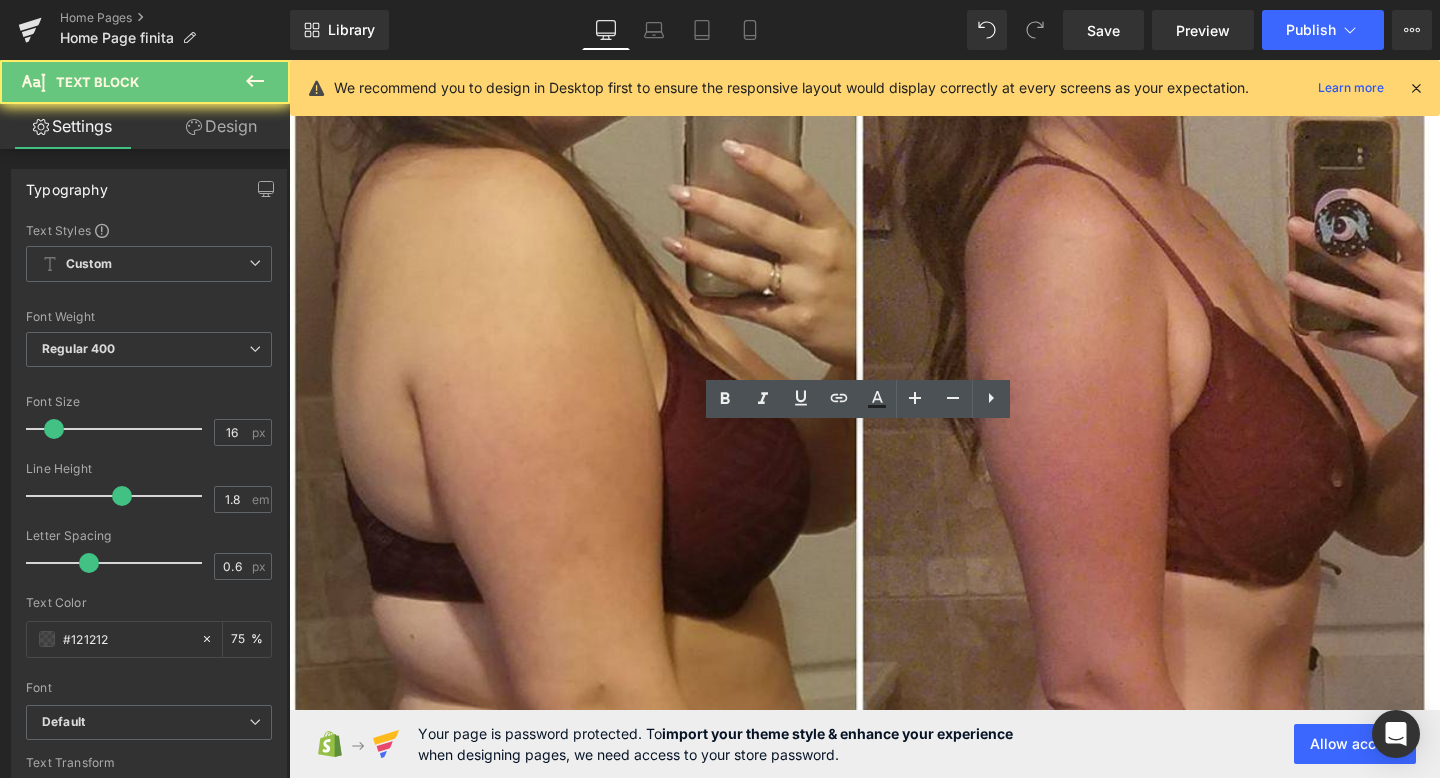 click on "🔥 “Se sei arrivato fin qui, significa che vuoi davvero cambiare.”" at bounding box center (894, 5380) 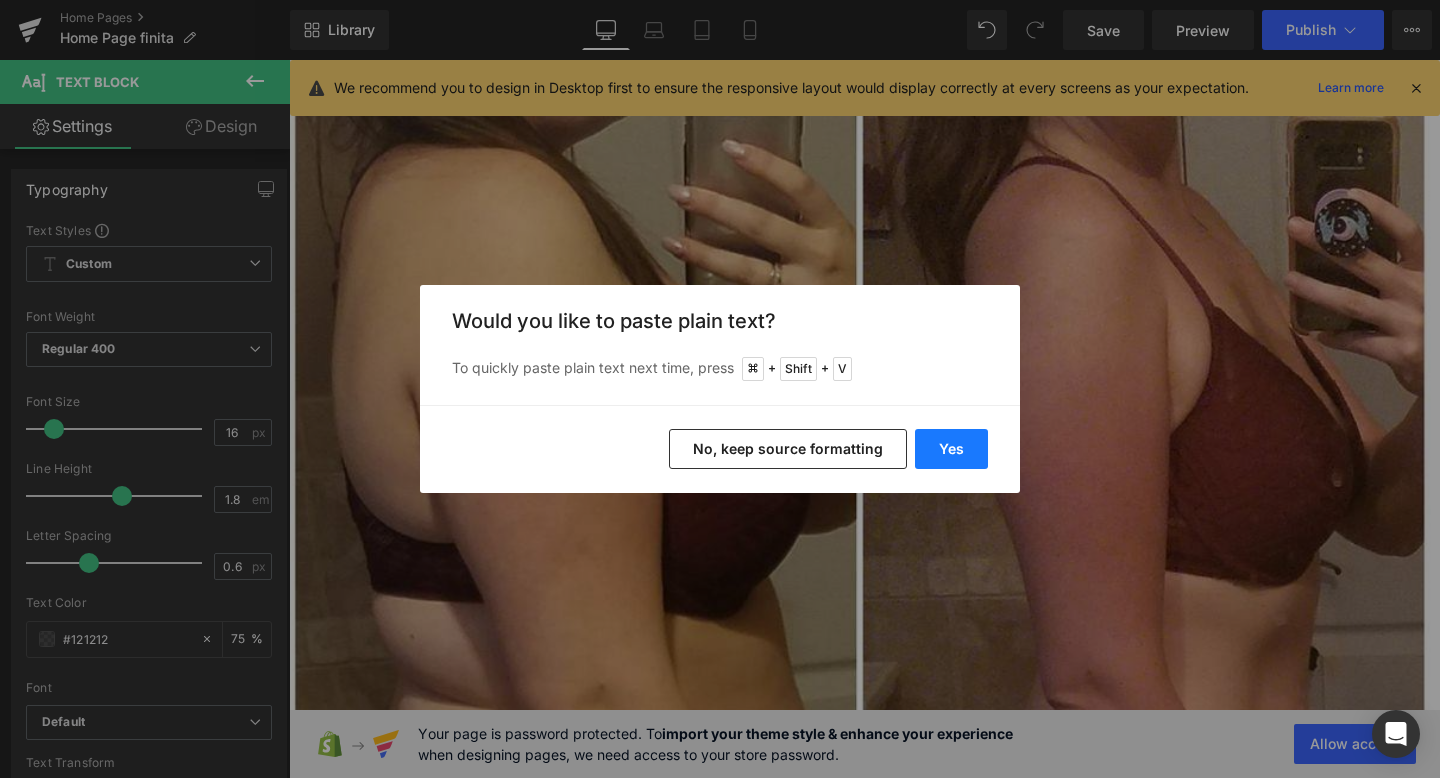 click on "Yes" at bounding box center (951, 449) 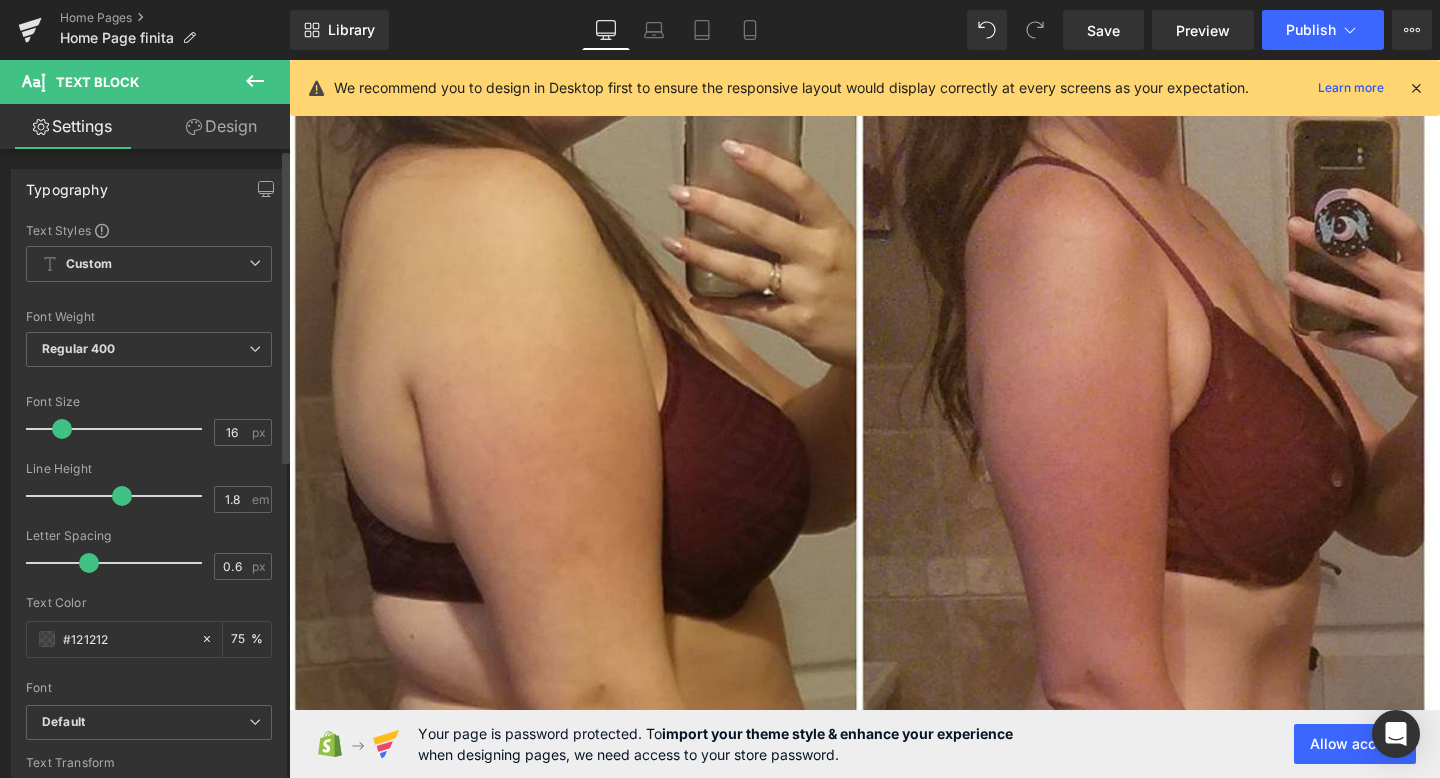 click at bounding box center (119, 429) 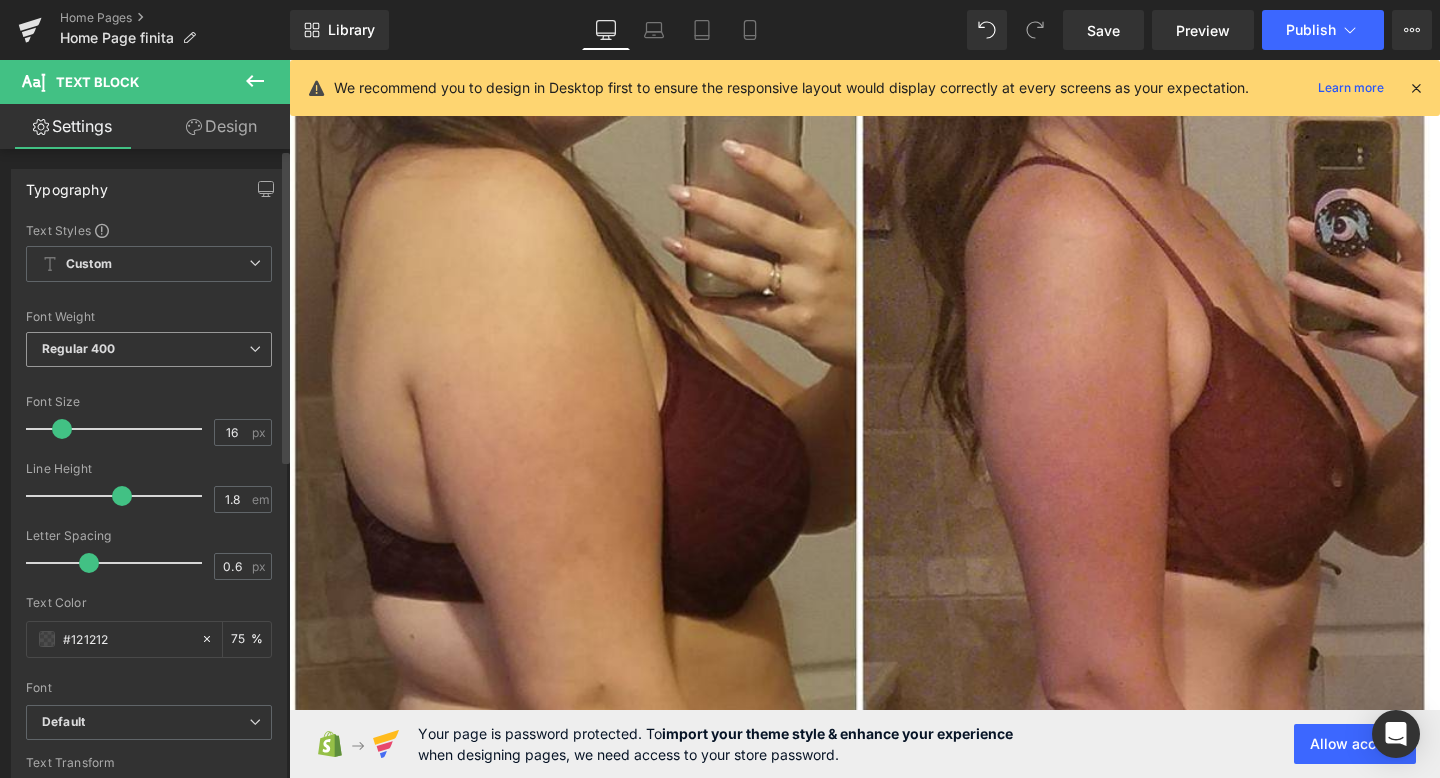 click on "Regular 400" at bounding box center [149, 349] 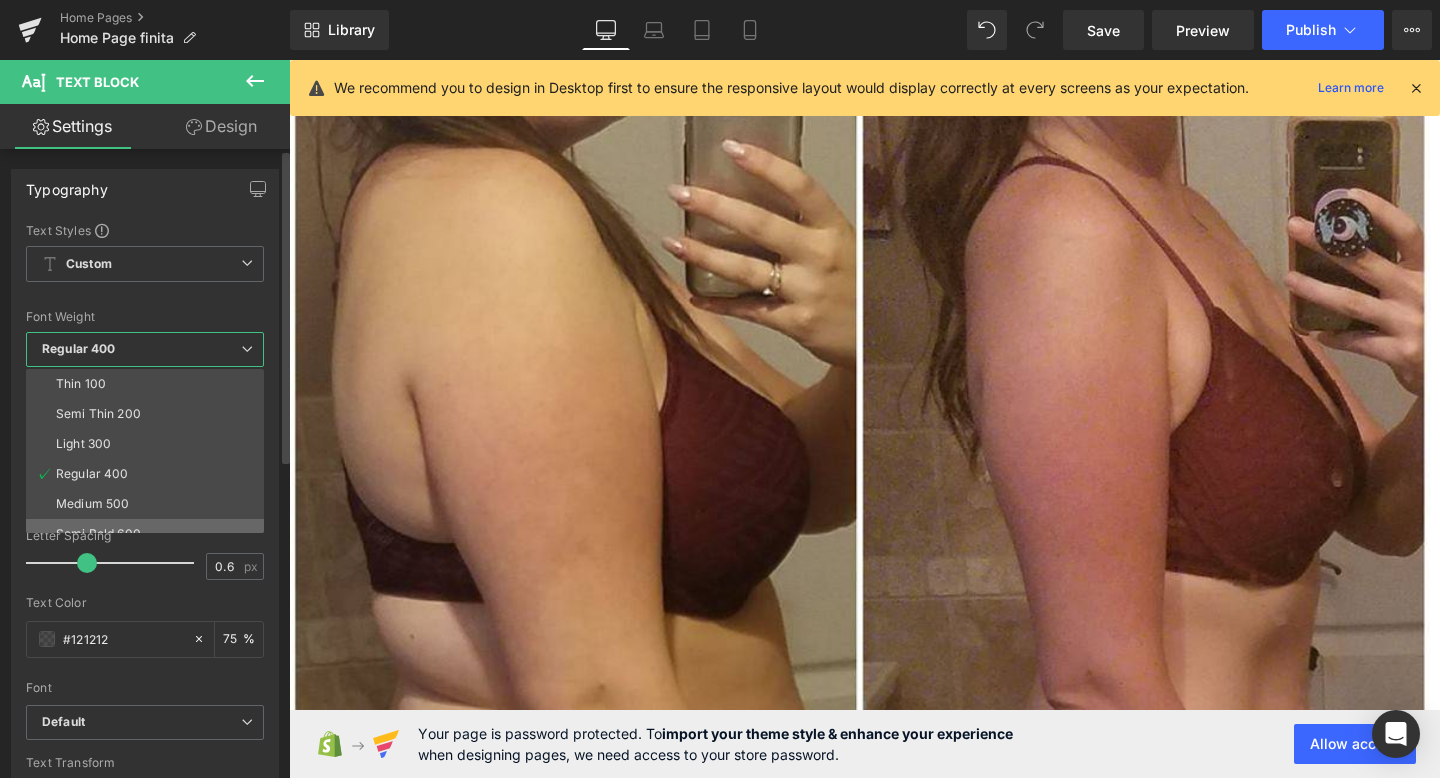 click on "Semi Bold 600" at bounding box center (149, 534) 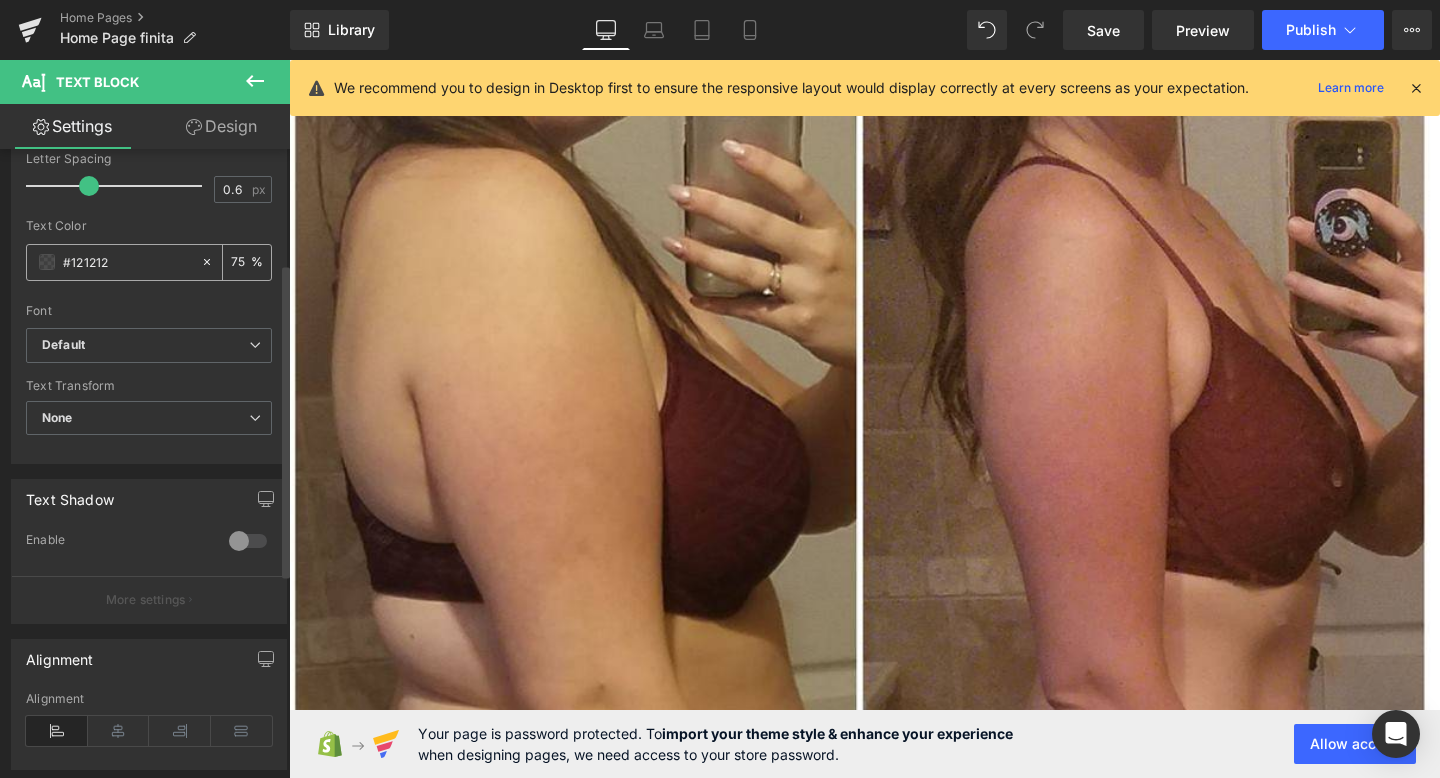 scroll, scrollTop: 567, scrollLeft: 0, axis: vertical 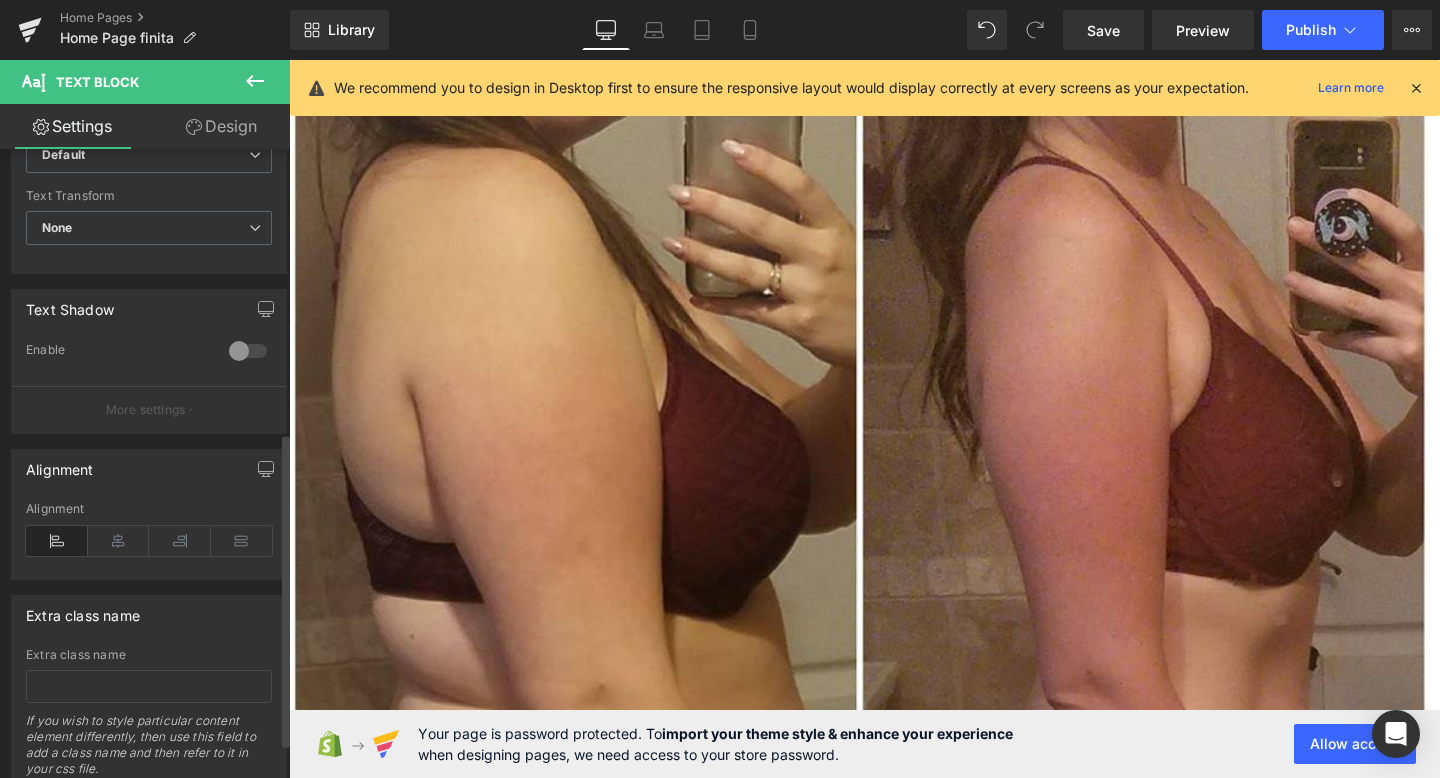 click on "Alignment" at bounding box center [149, 540] 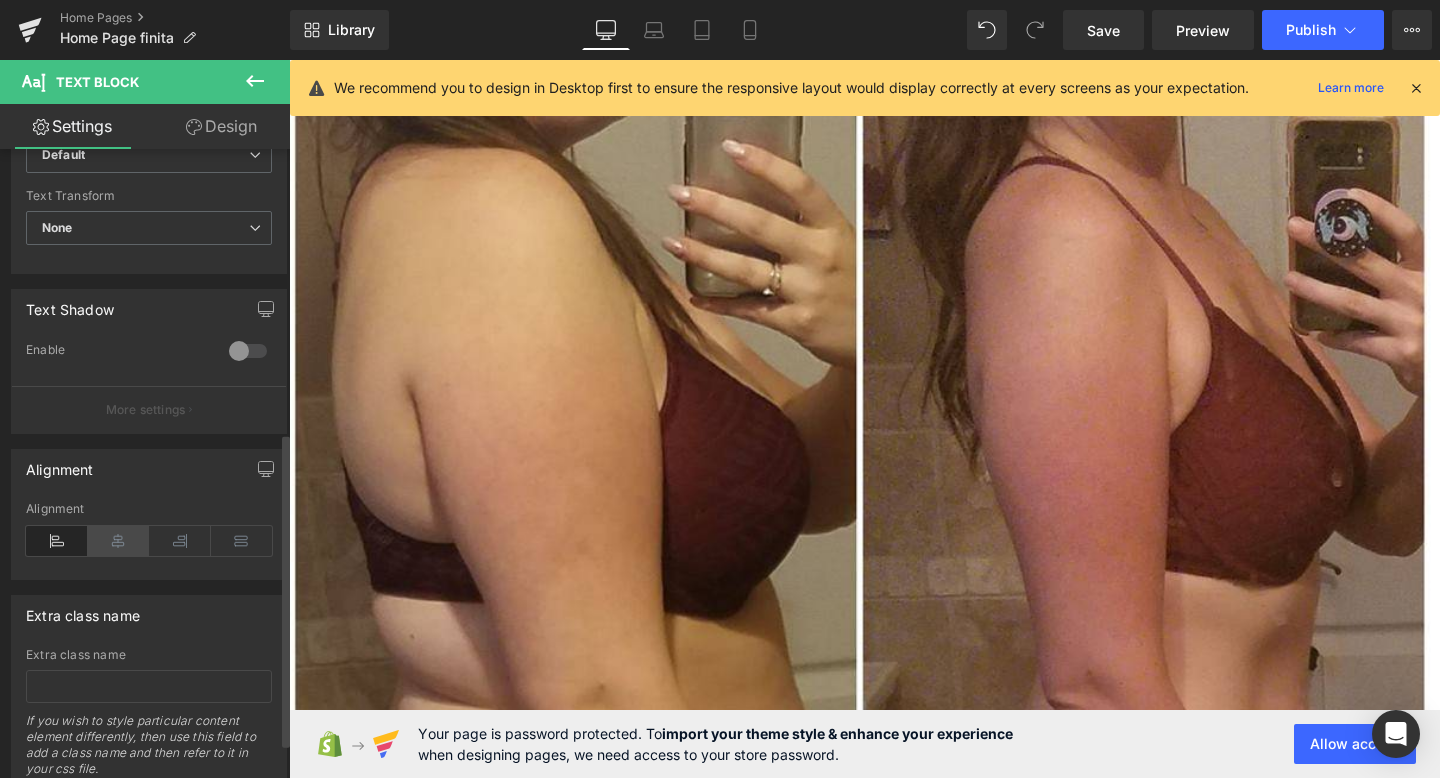 click at bounding box center (119, 541) 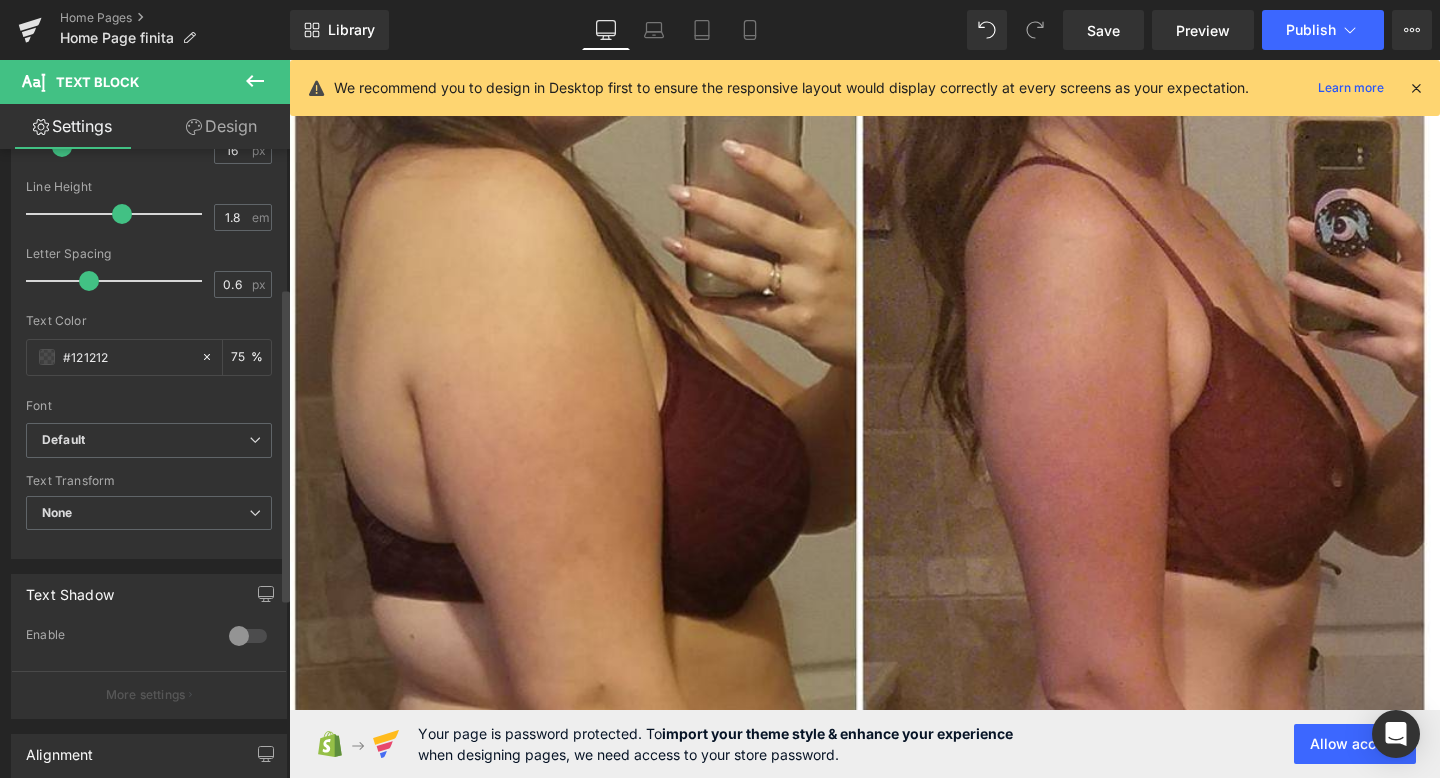 scroll, scrollTop: 273, scrollLeft: 0, axis: vertical 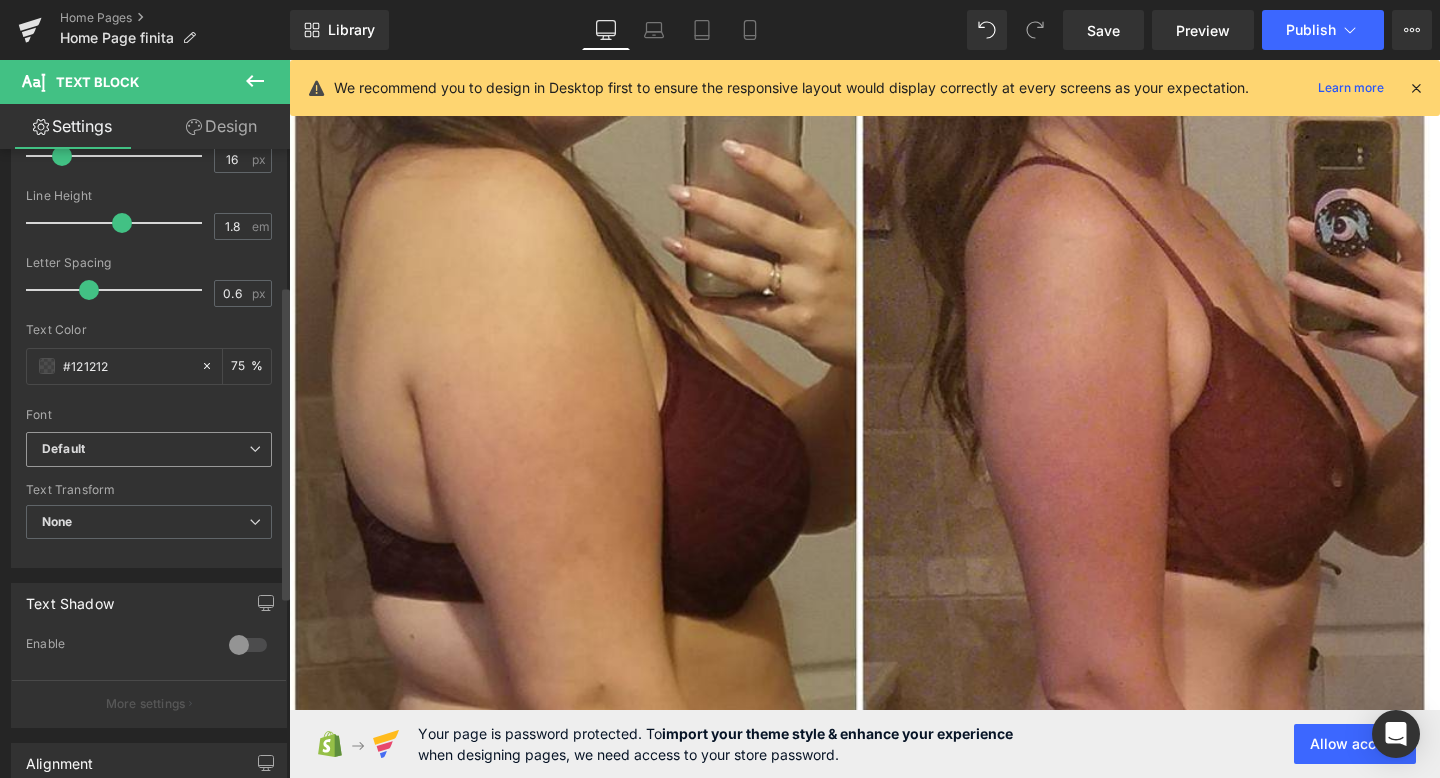 click on "Default" at bounding box center [145, 449] 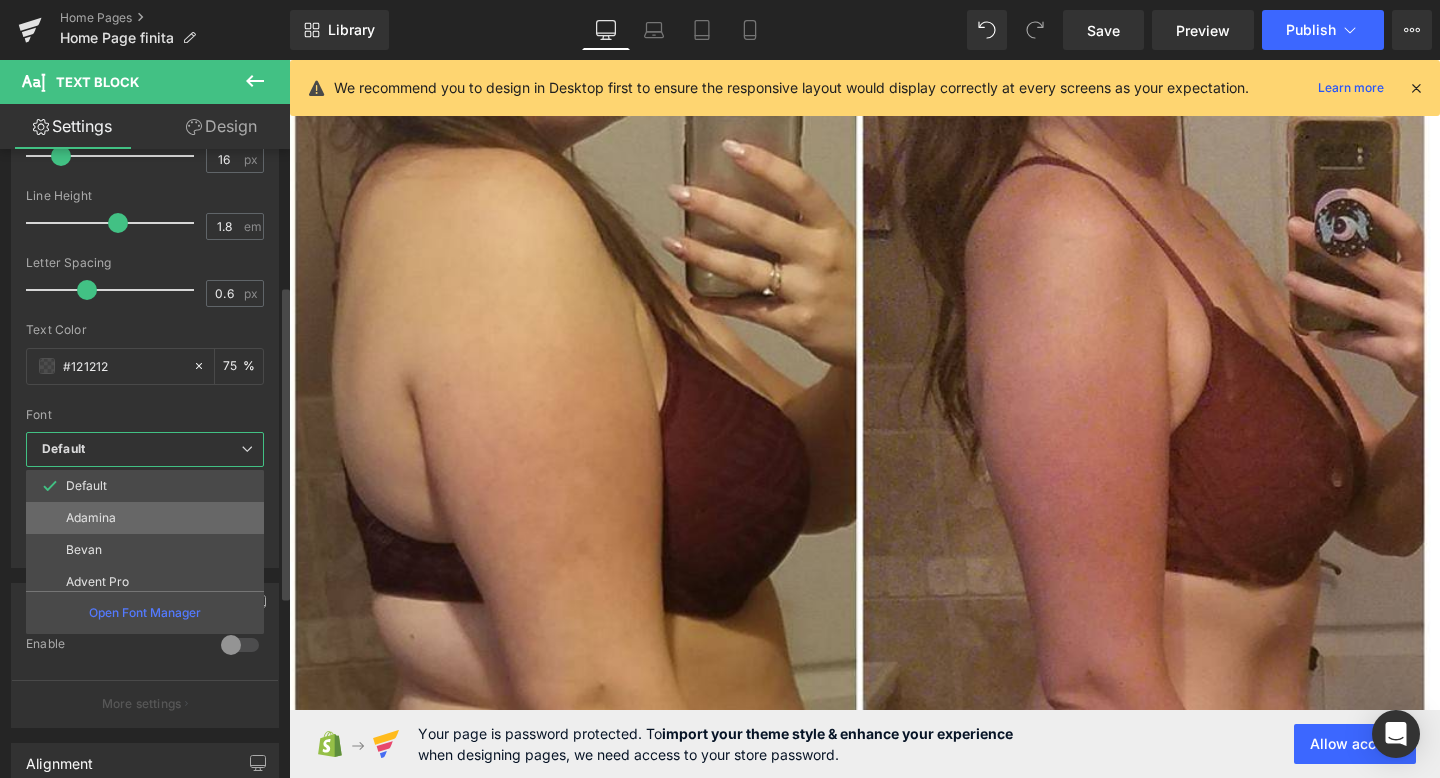 scroll, scrollTop: 360, scrollLeft: 0, axis: vertical 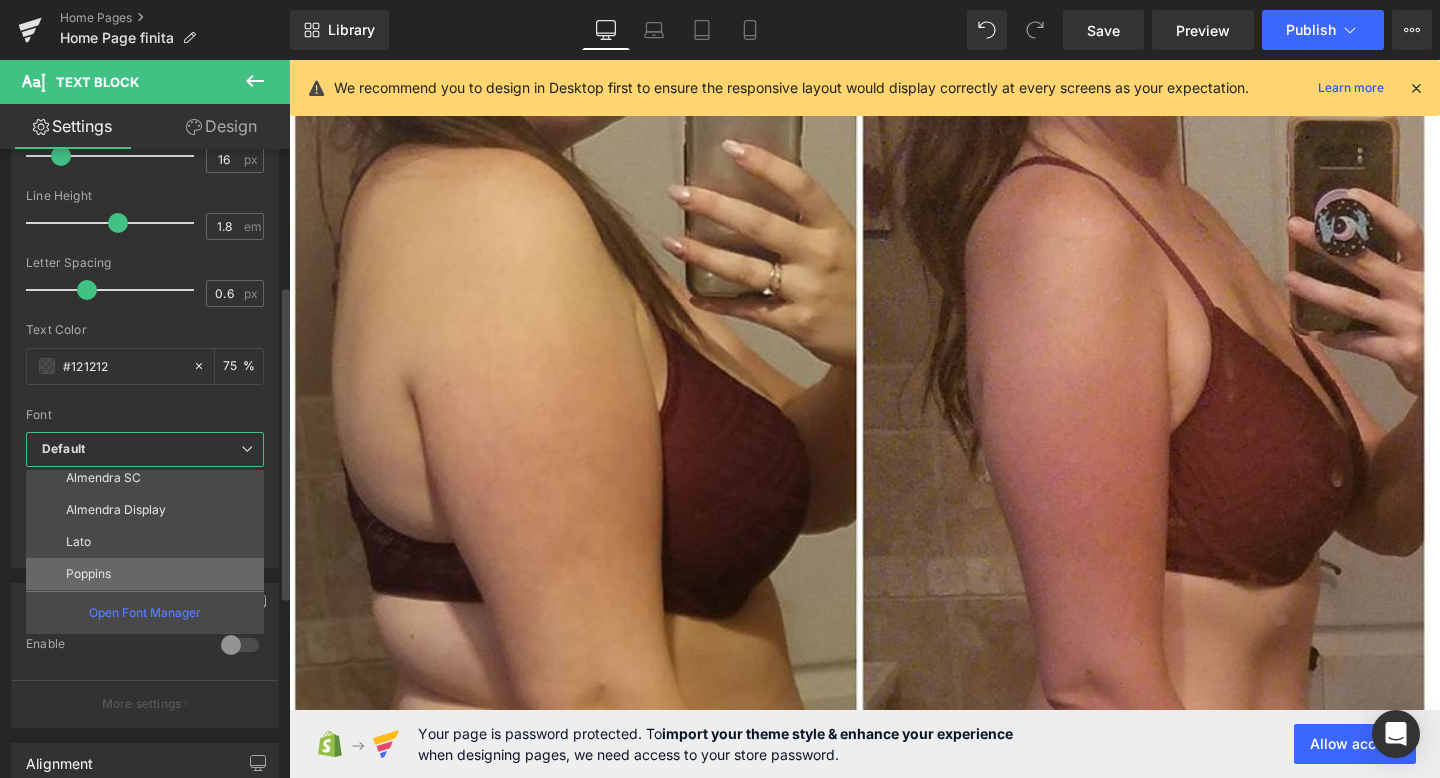click on "Poppins" at bounding box center [149, 574] 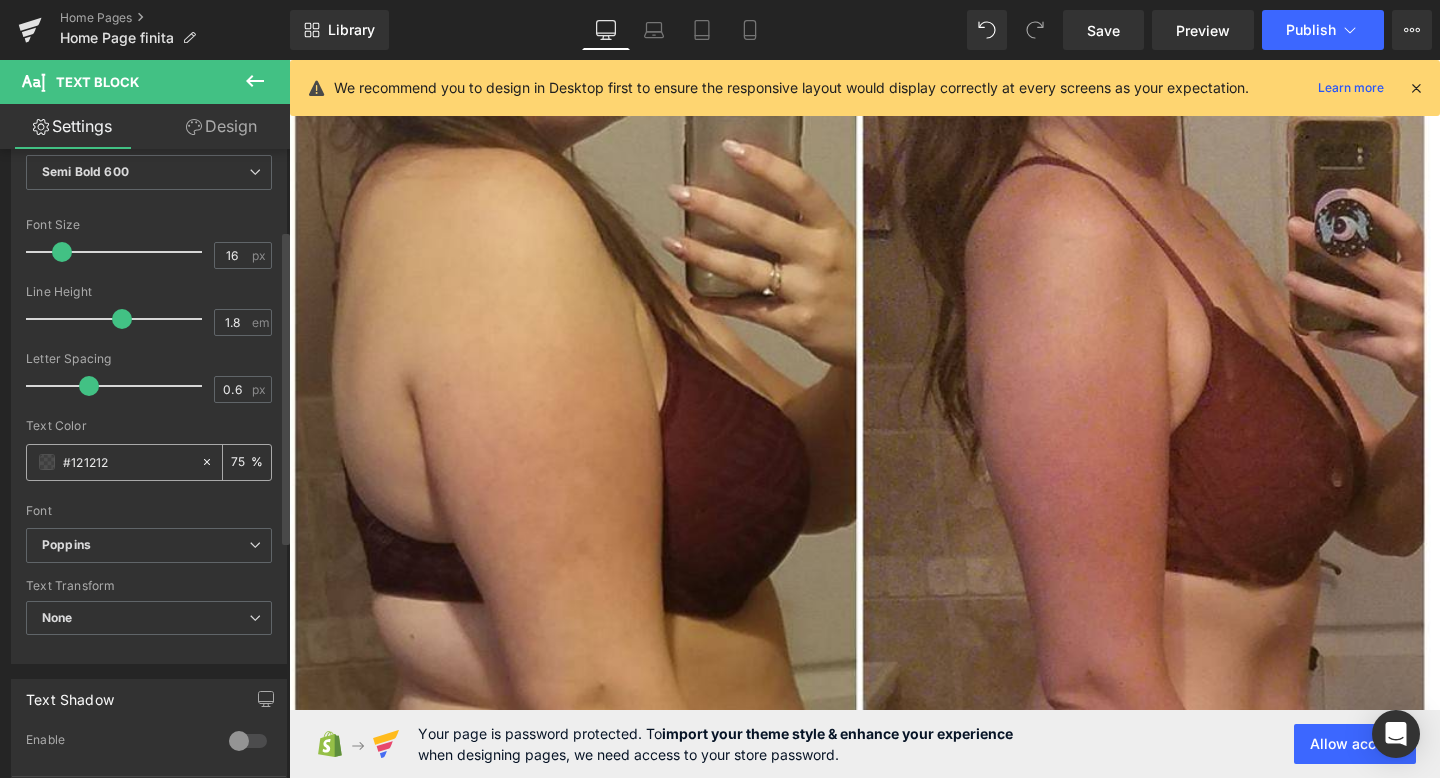 scroll, scrollTop: 181, scrollLeft: 0, axis: vertical 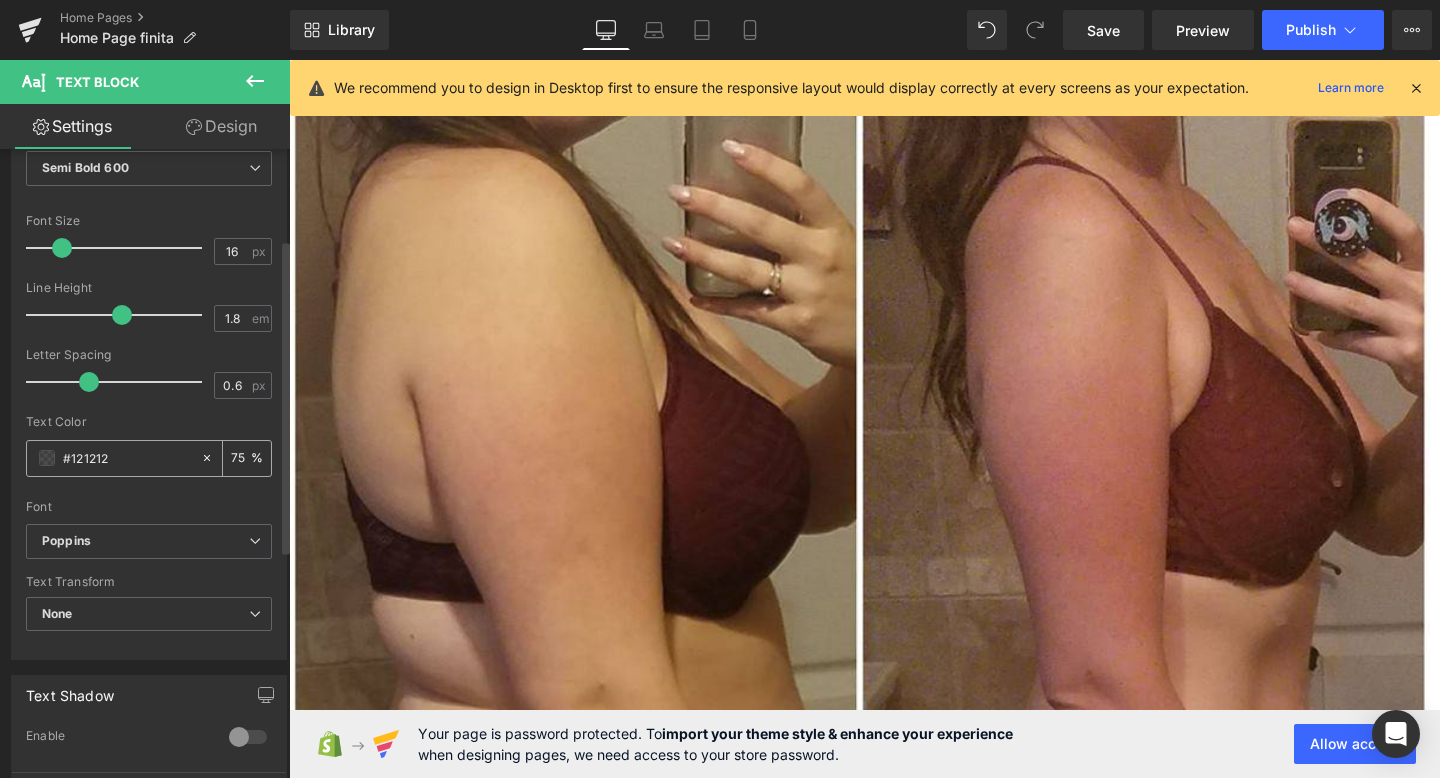 click at bounding box center (47, 458) 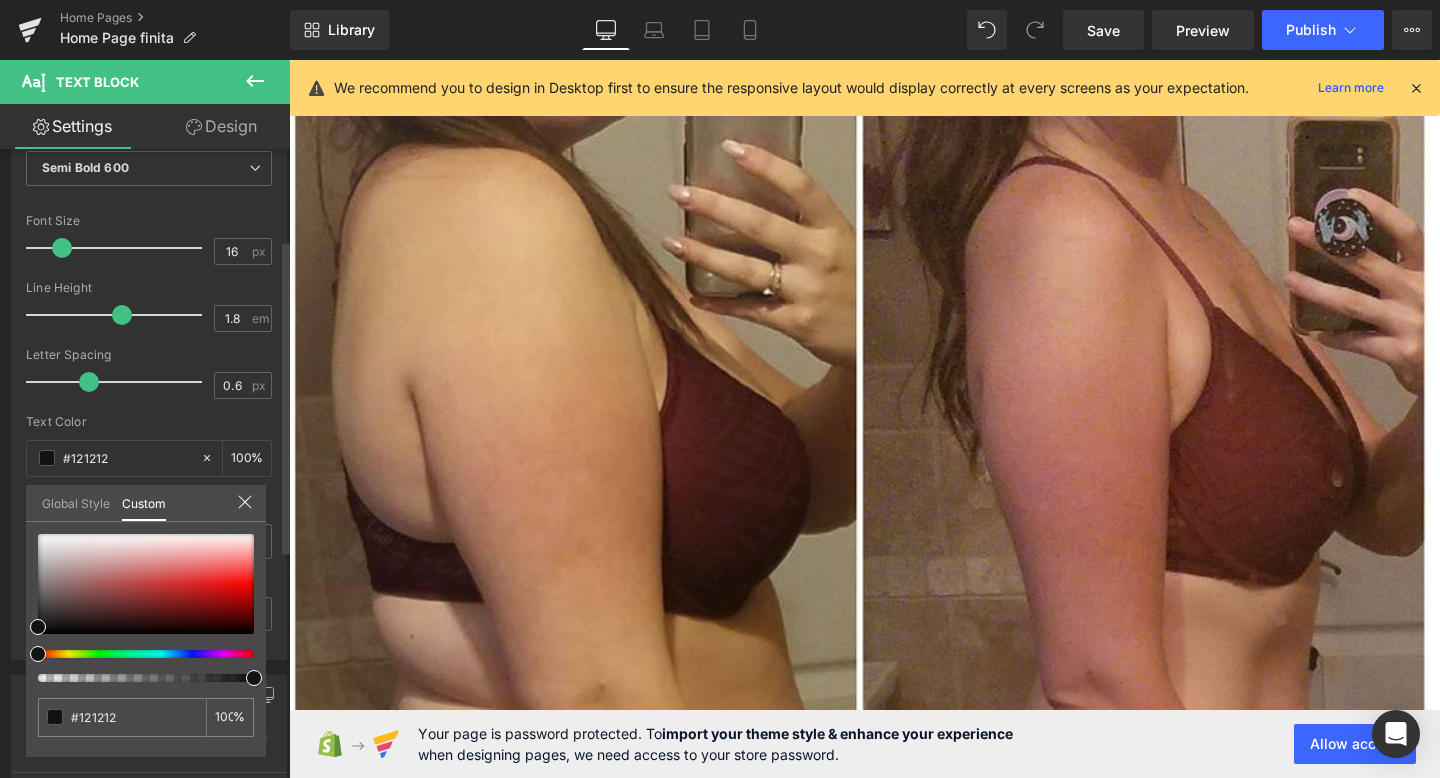 drag, startPoint x: 203, startPoint y: 676, endPoint x: 270, endPoint y: 677, distance: 67.00746 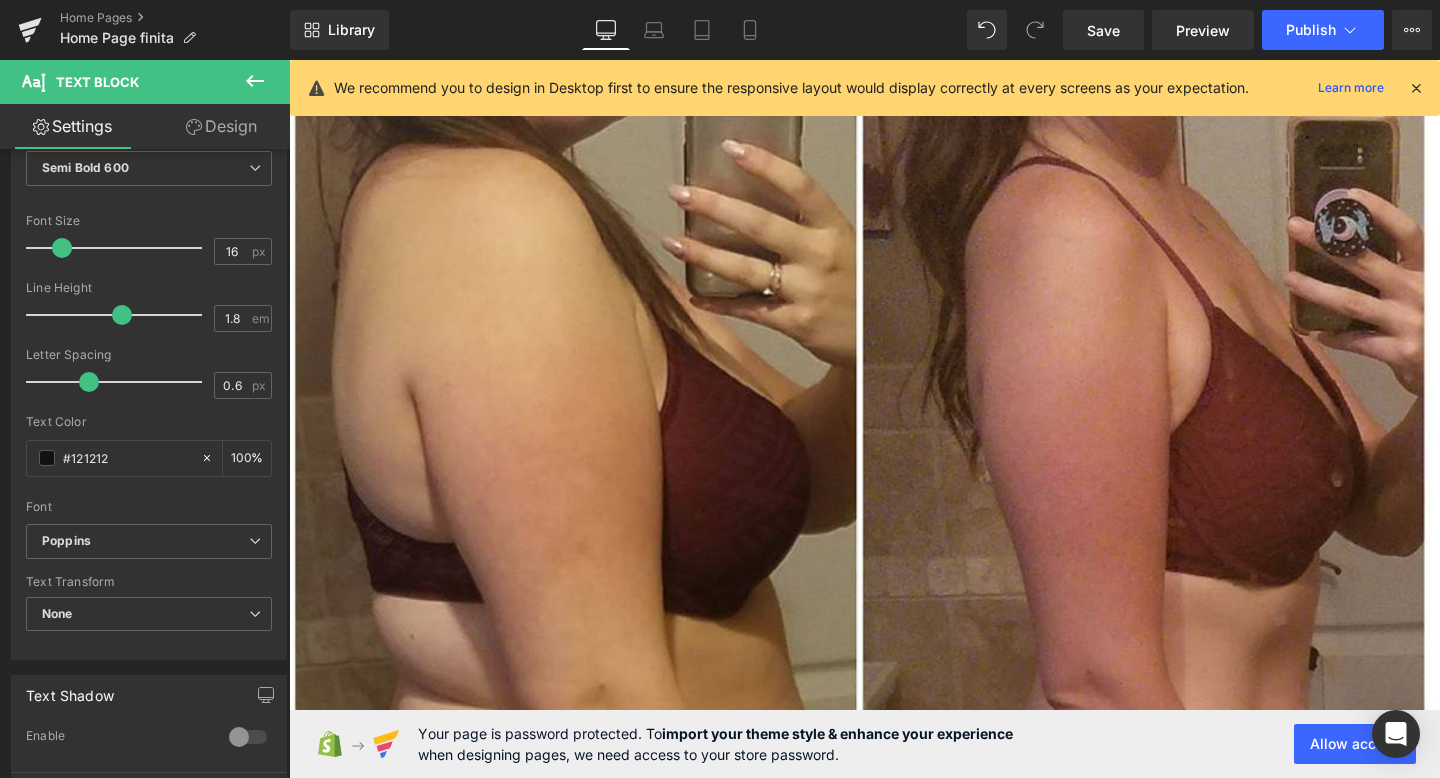 click on "Vai direttamente ai contenuti
Home
Contatti
Guide
21restartchallenge
Home
Contatti
Guide
Cerca" at bounding box center [894, 2092] 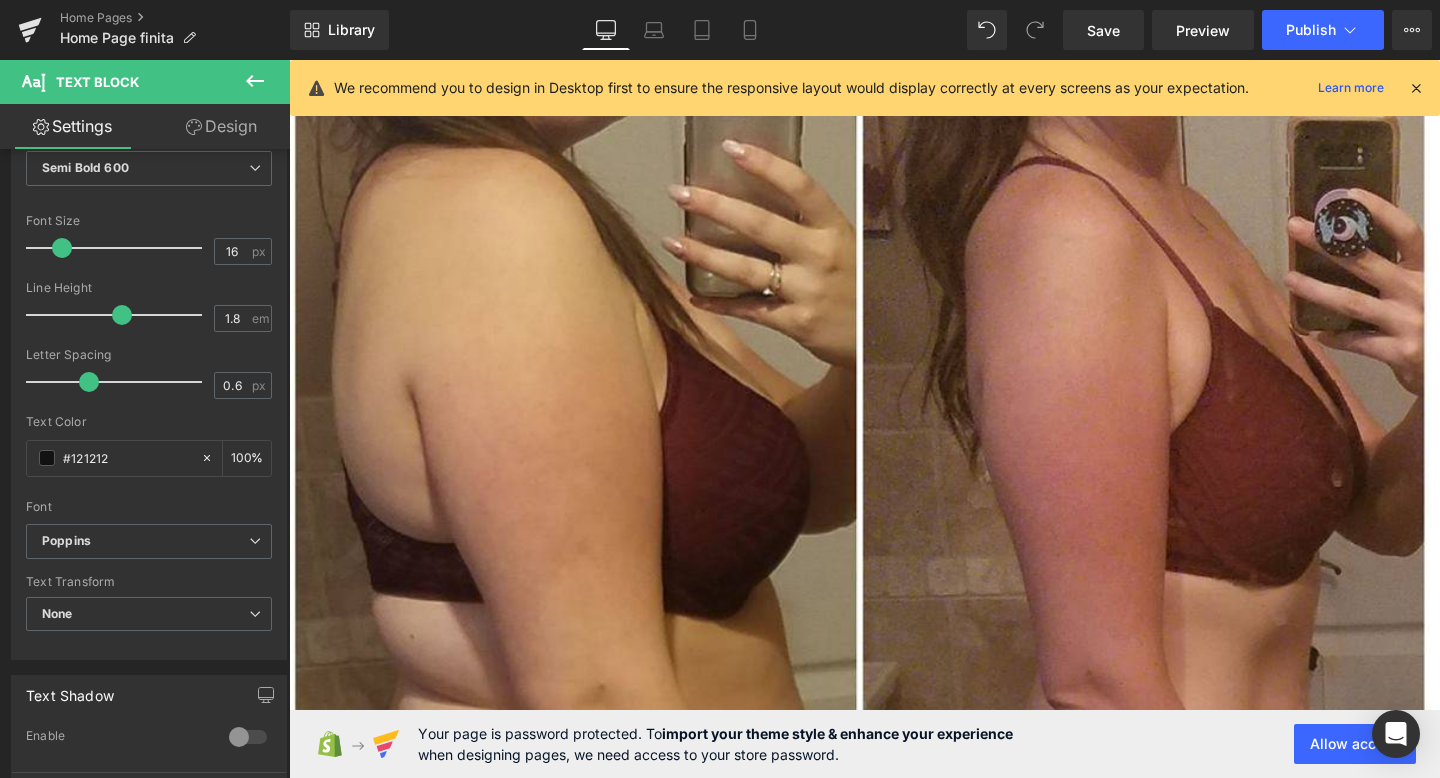 click on "🎯 “In soli 21 giorni puoi sentirti più leggero, energico e sicuro di te.”" at bounding box center (894, 5422) 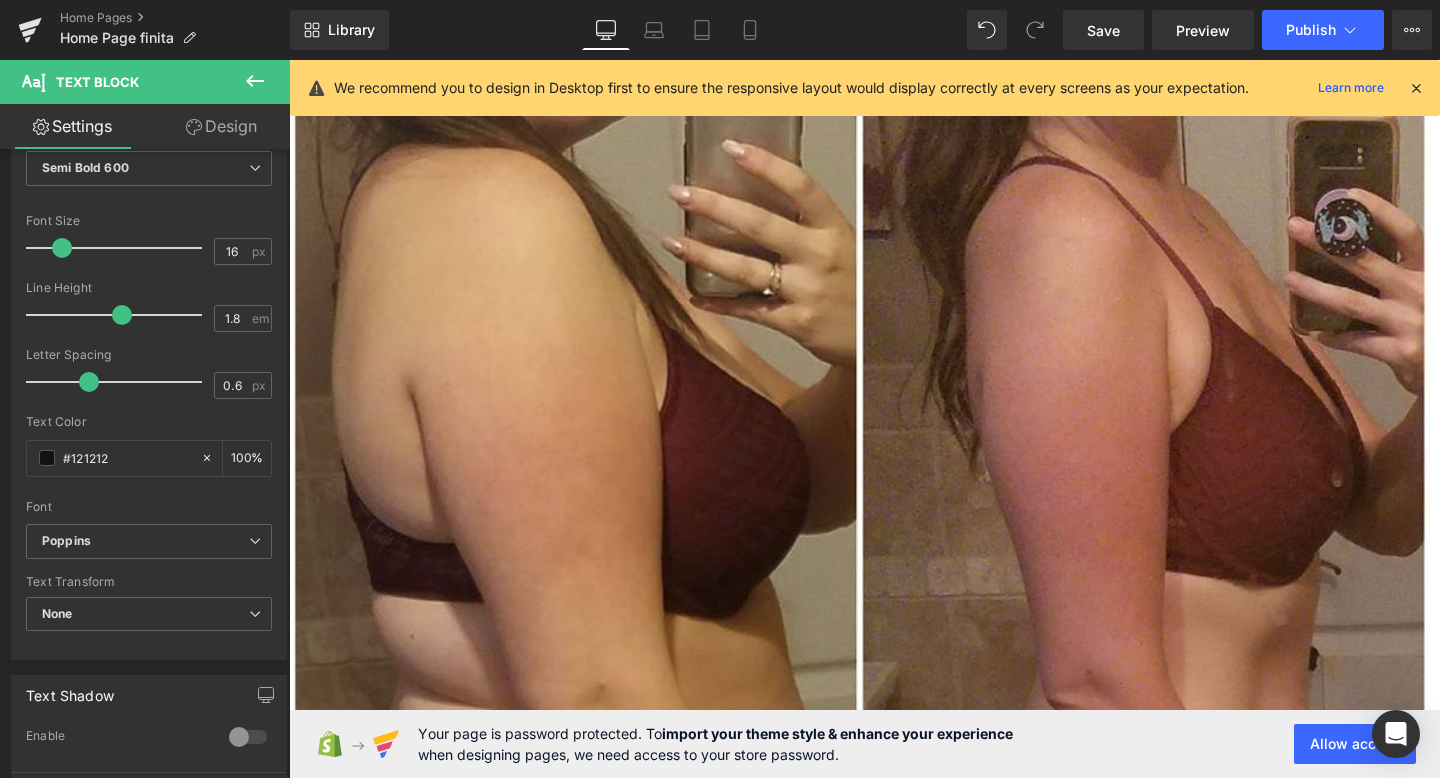 click on "🔥 “Se sei arrivato fin qui, significa che vuoi davvero cambiare.”" at bounding box center (894, 5385) 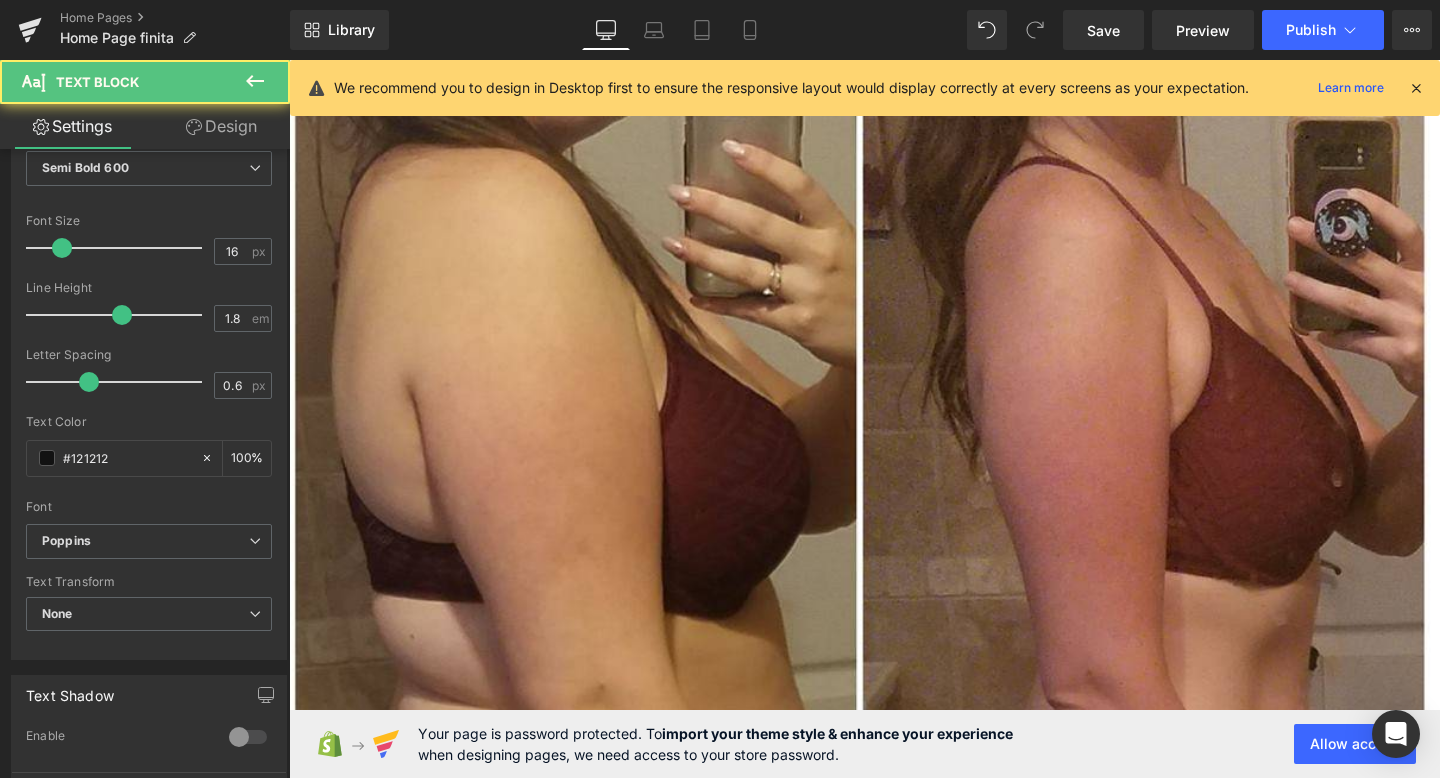 click on "🔥 “Se sei arrivato fin qui, significa che vuoi davvero cambiare." at bounding box center (894, 5385) 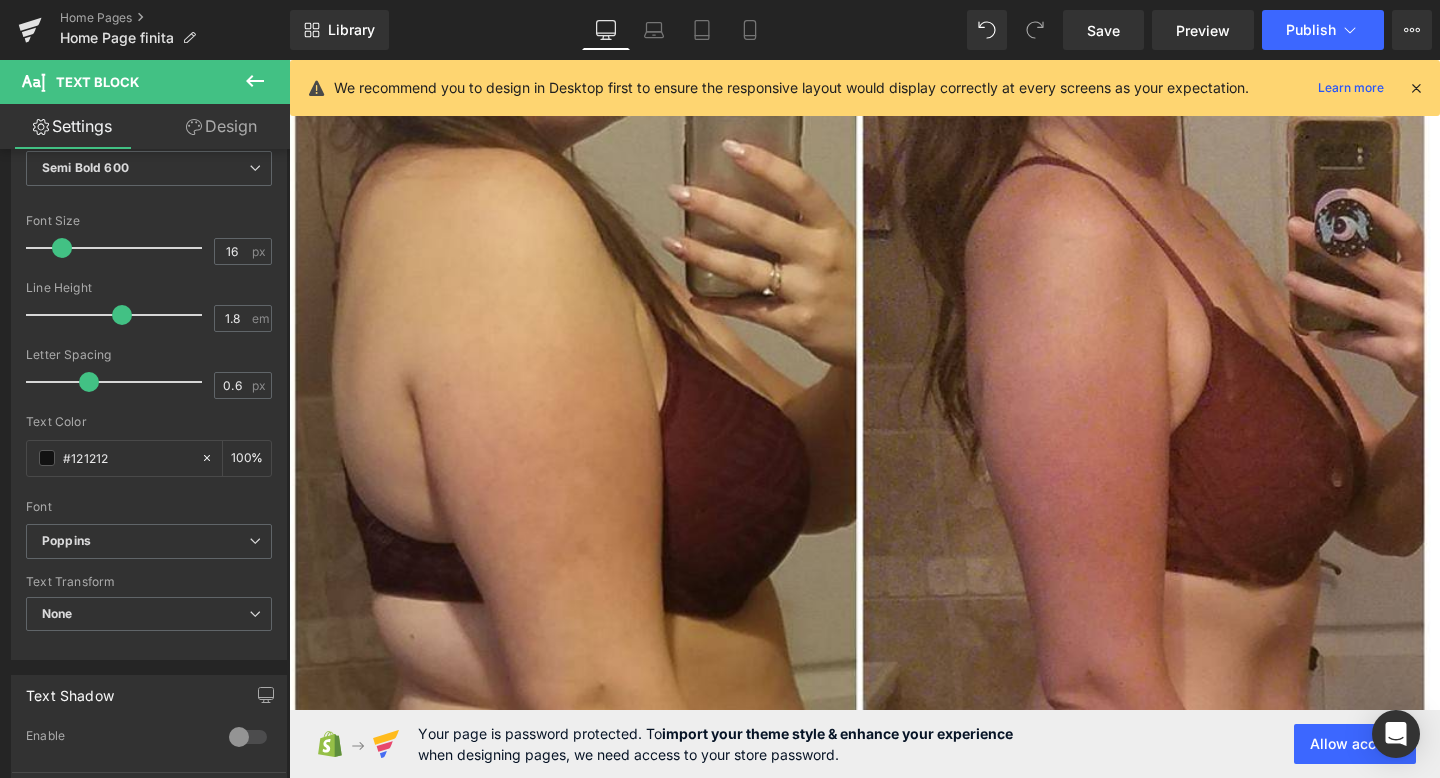 click 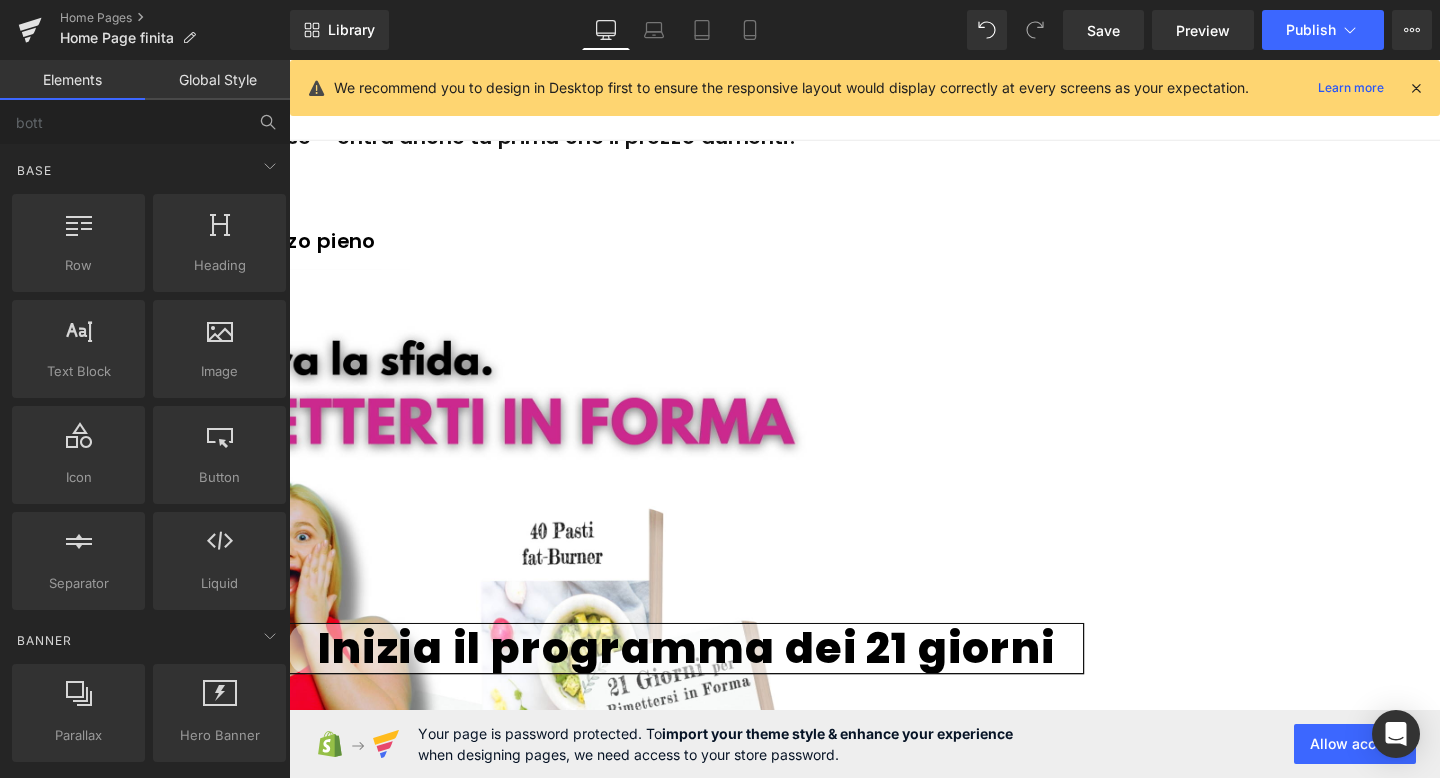 scroll, scrollTop: 0, scrollLeft: 0, axis: both 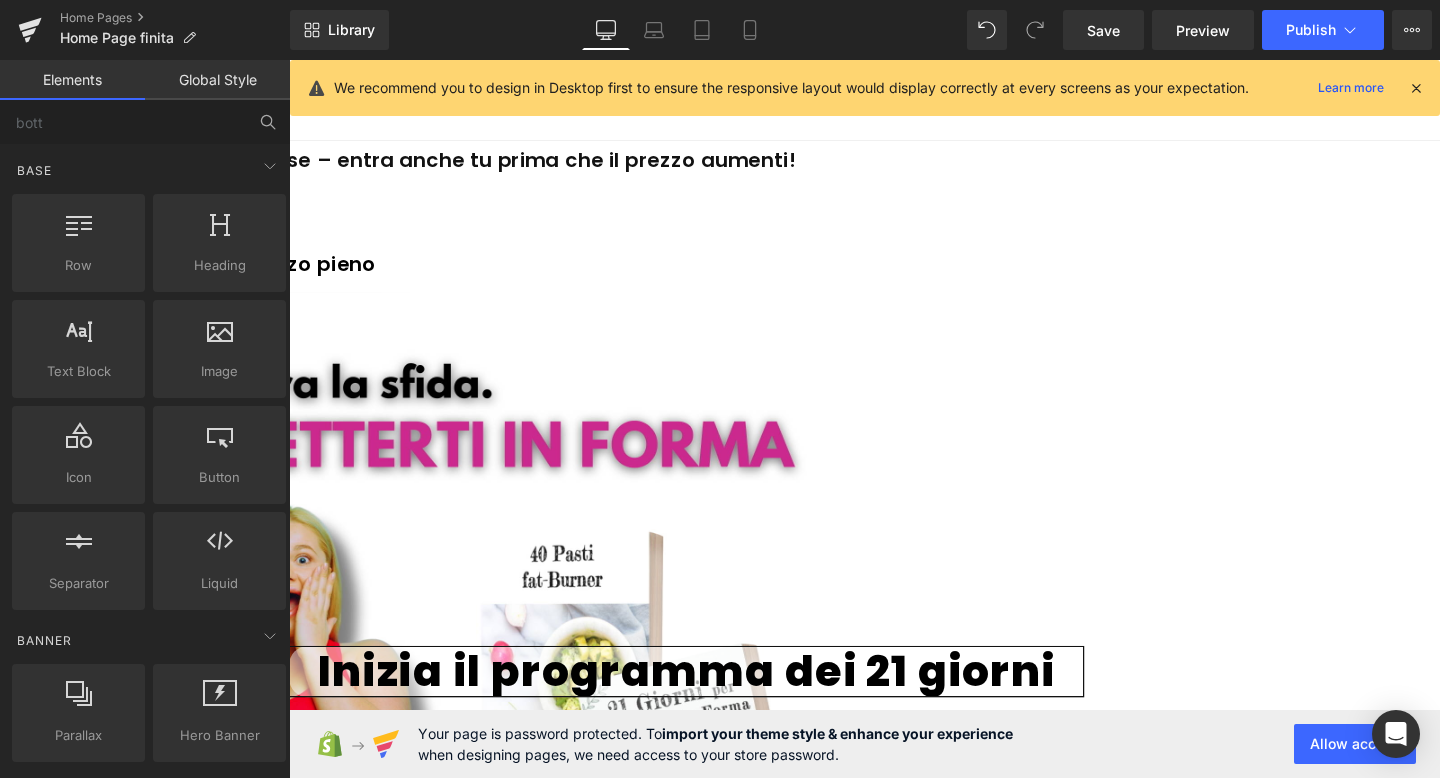 click 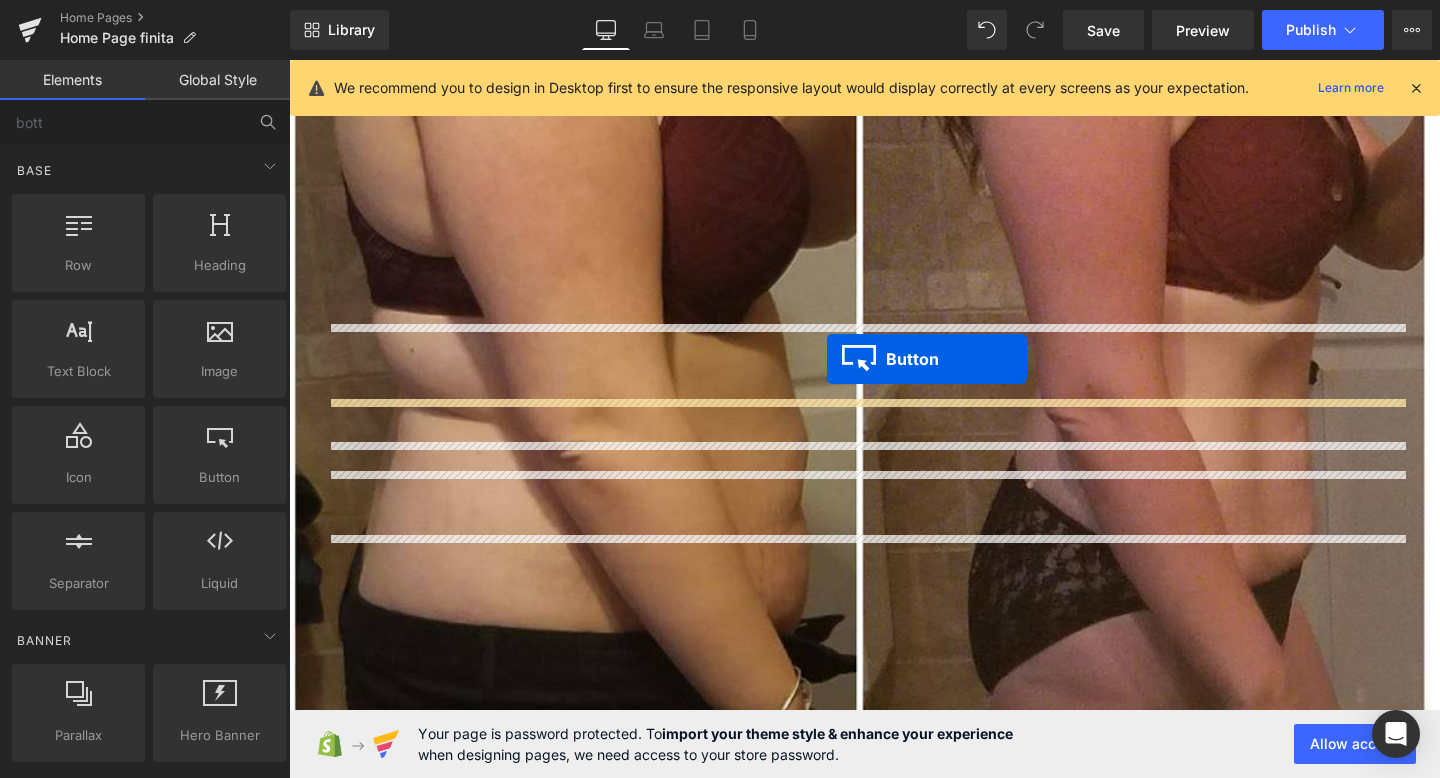 scroll, scrollTop: 3028, scrollLeft: 0, axis: vertical 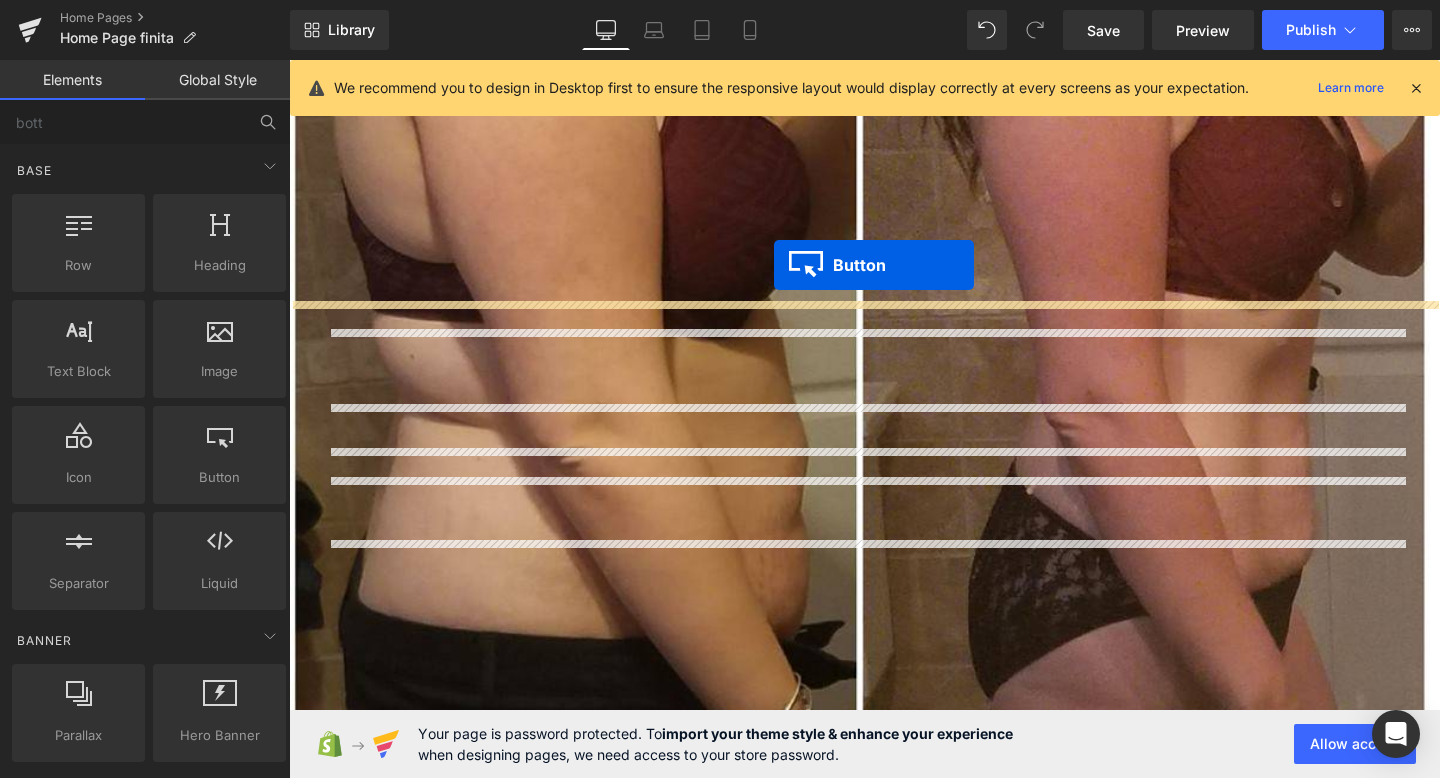 drag, startPoint x: 867, startPoint y: 290, endPoint x: 799, endPoint y: 275, distance: 69.63476 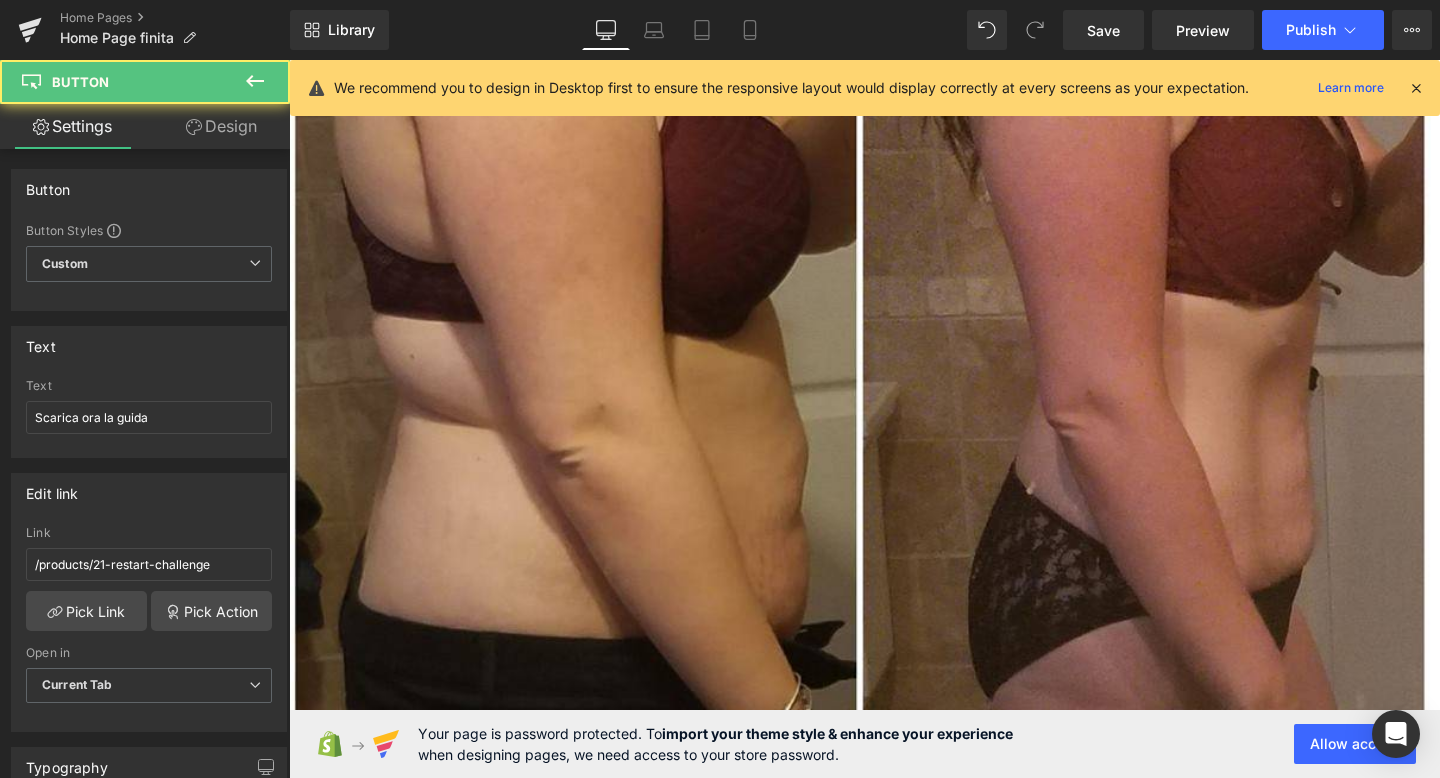 scroll, scrollTop: 2978, scrollLeft: 0, axis: vertical 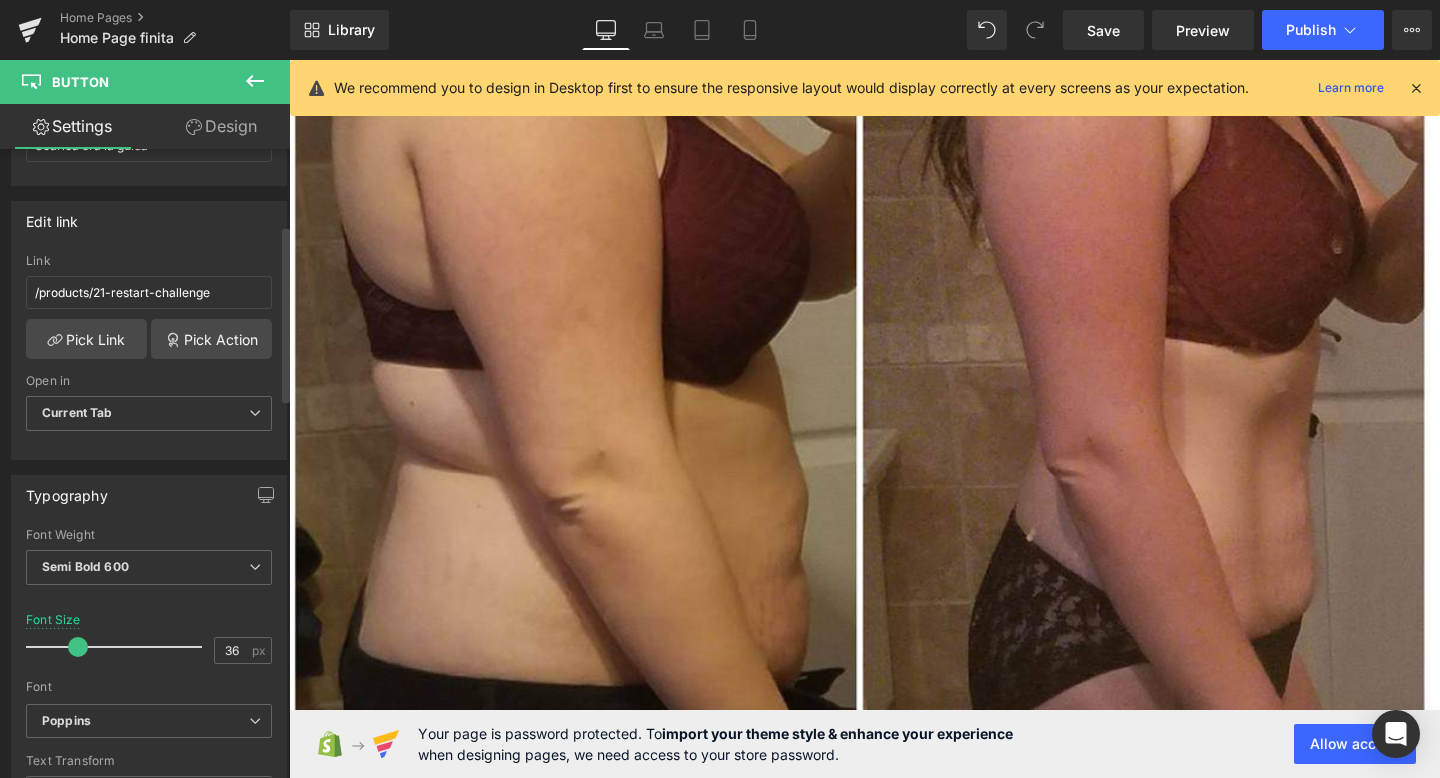 drag, startPoint x: 92, startPoint y: 646, endPoint x: 75, endPoint y: 646, distance: 17 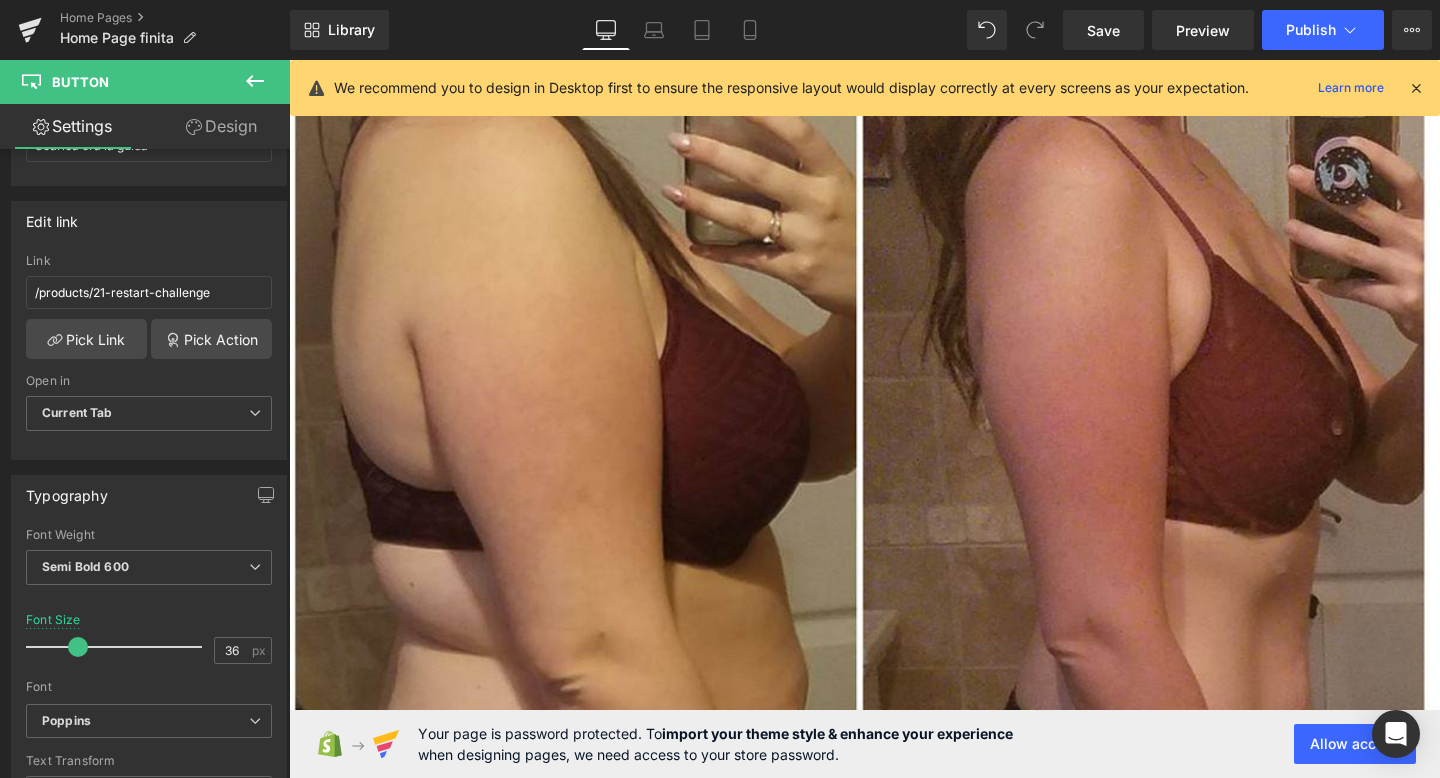 scroll, scrollTop: 2998, scrollLeft: 0, axis: vertical 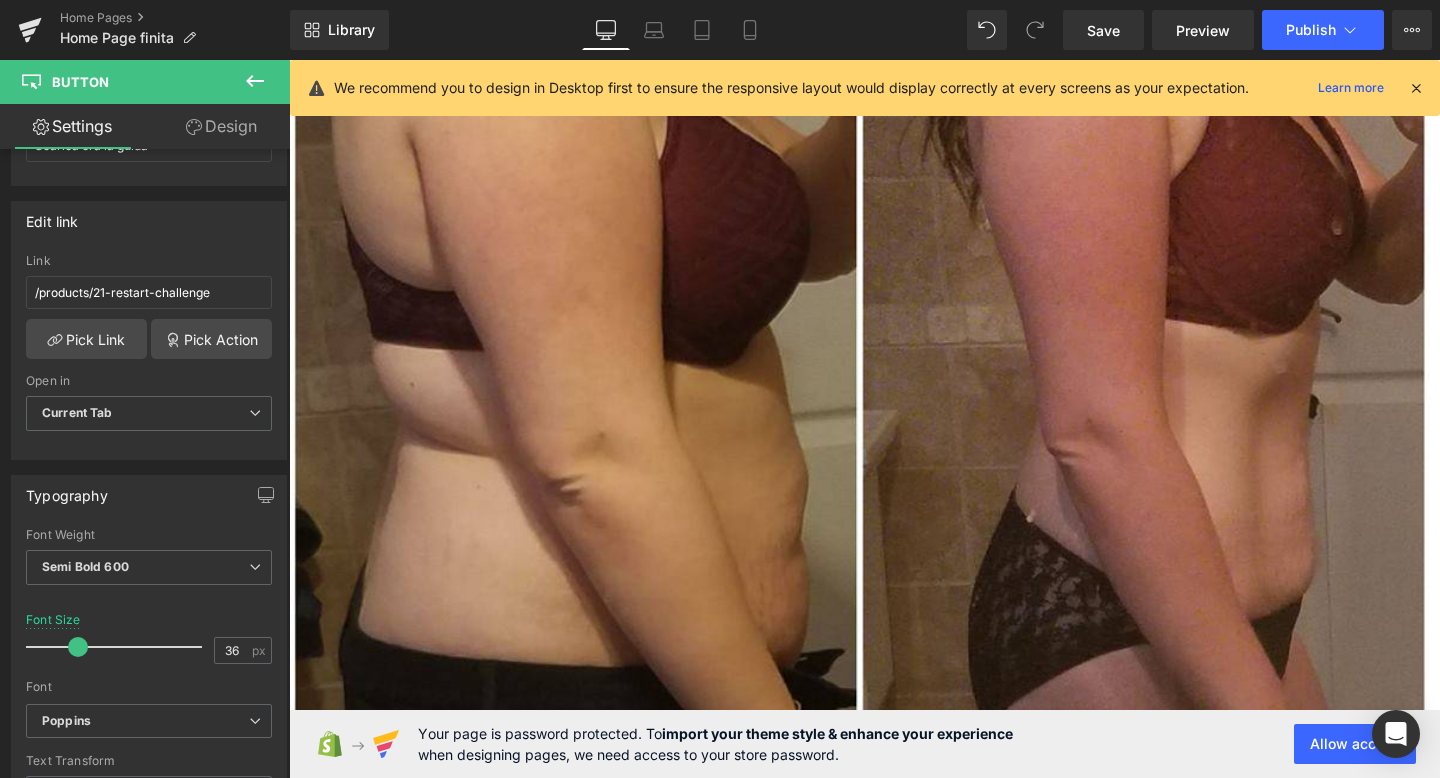 click on "🎁 Sblocca ora il 10% + bonus" at bounding box center (495, 5483) 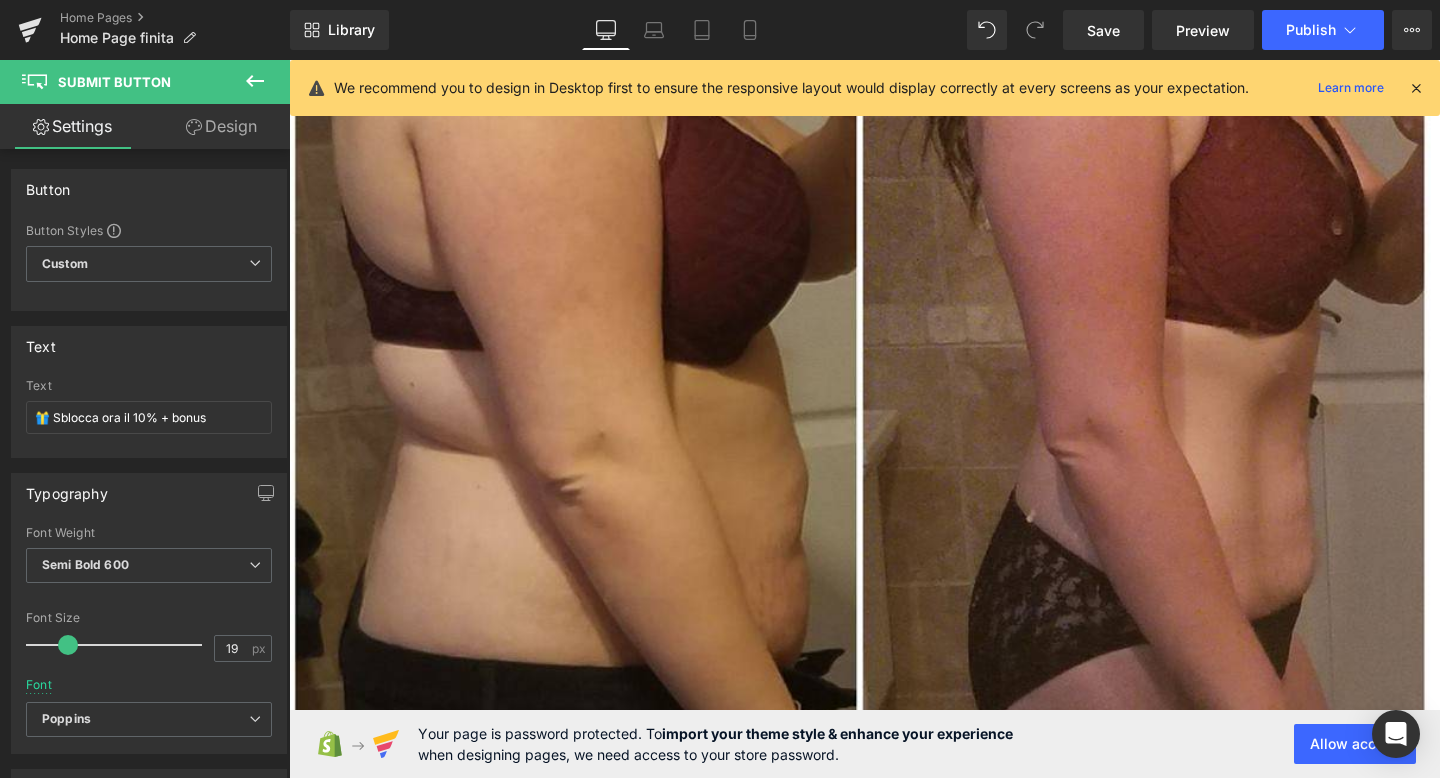 click on "Scarica ora la guida" at bounding box center [457, 5252] 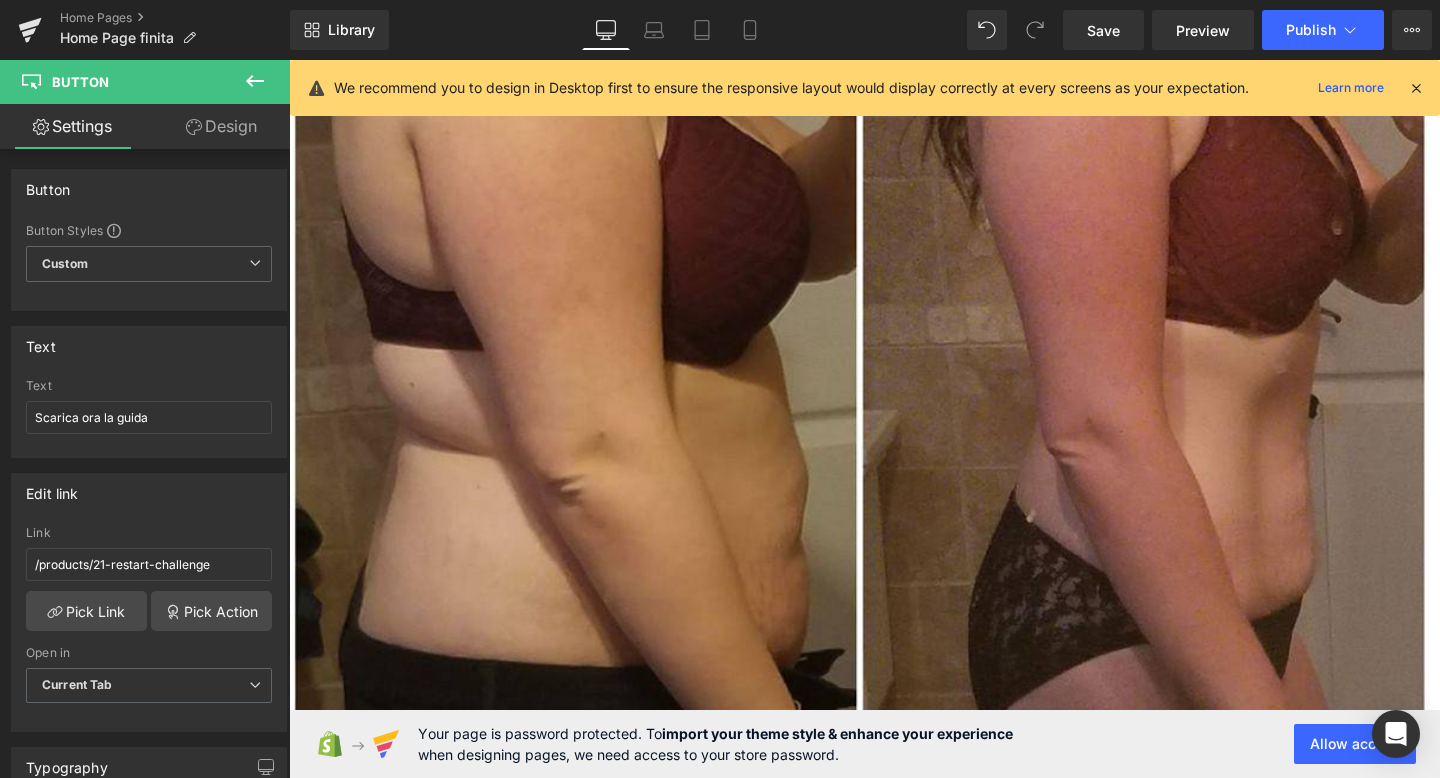 click on "Scarica ora la guida" at bounding box center (457, 5252) 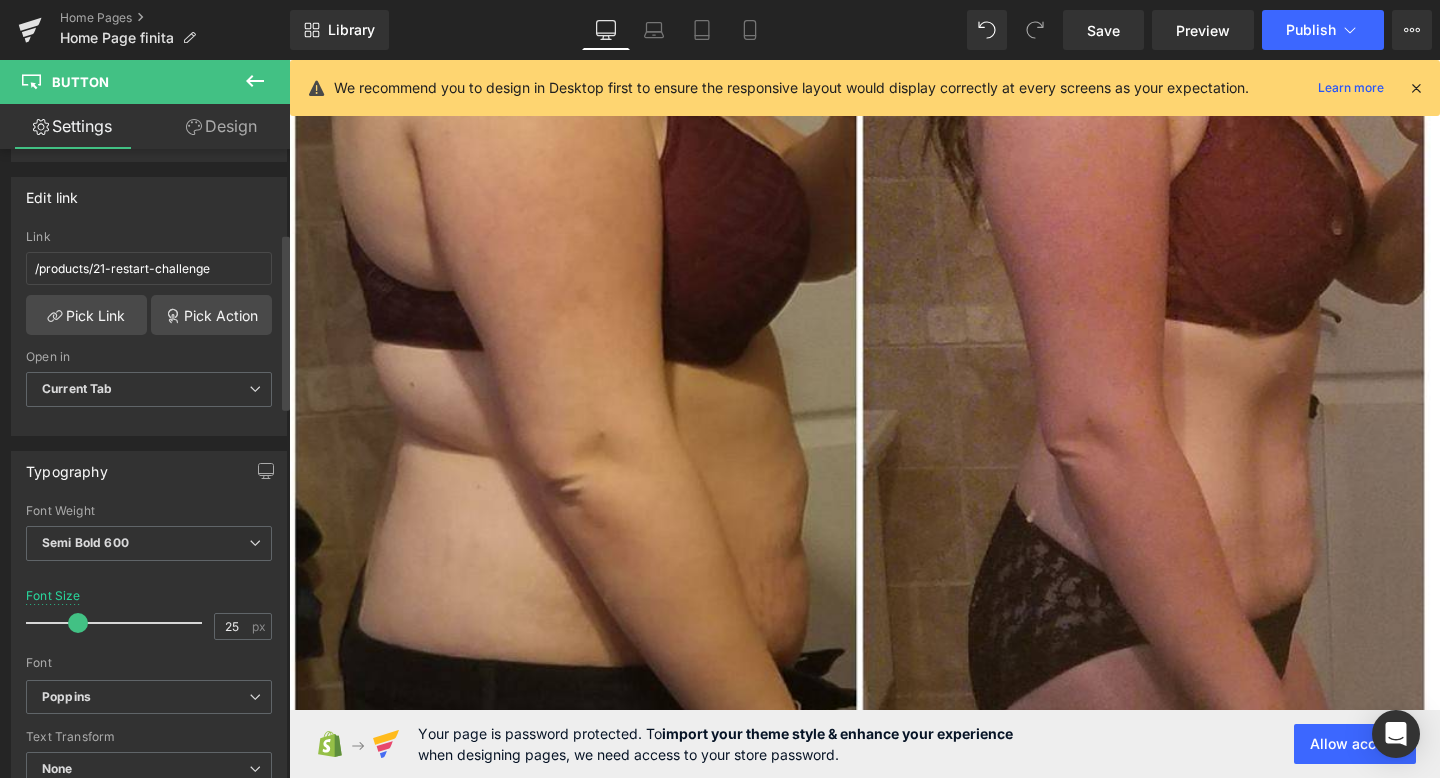 scroll, scrollTop: 300, scrollLeft: 0, axis: vertical 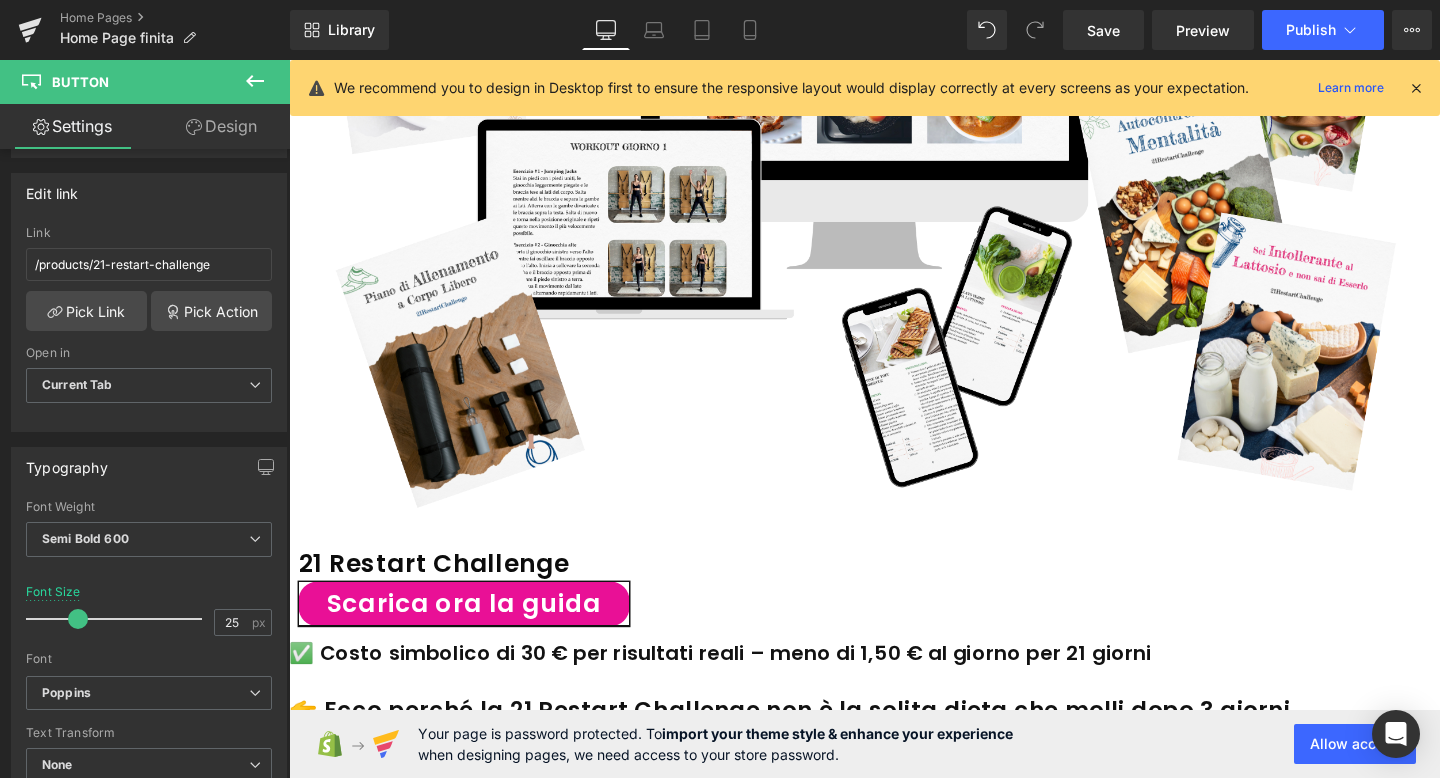 click on "Scarica ora la guida" at bounding box center [473, 631] 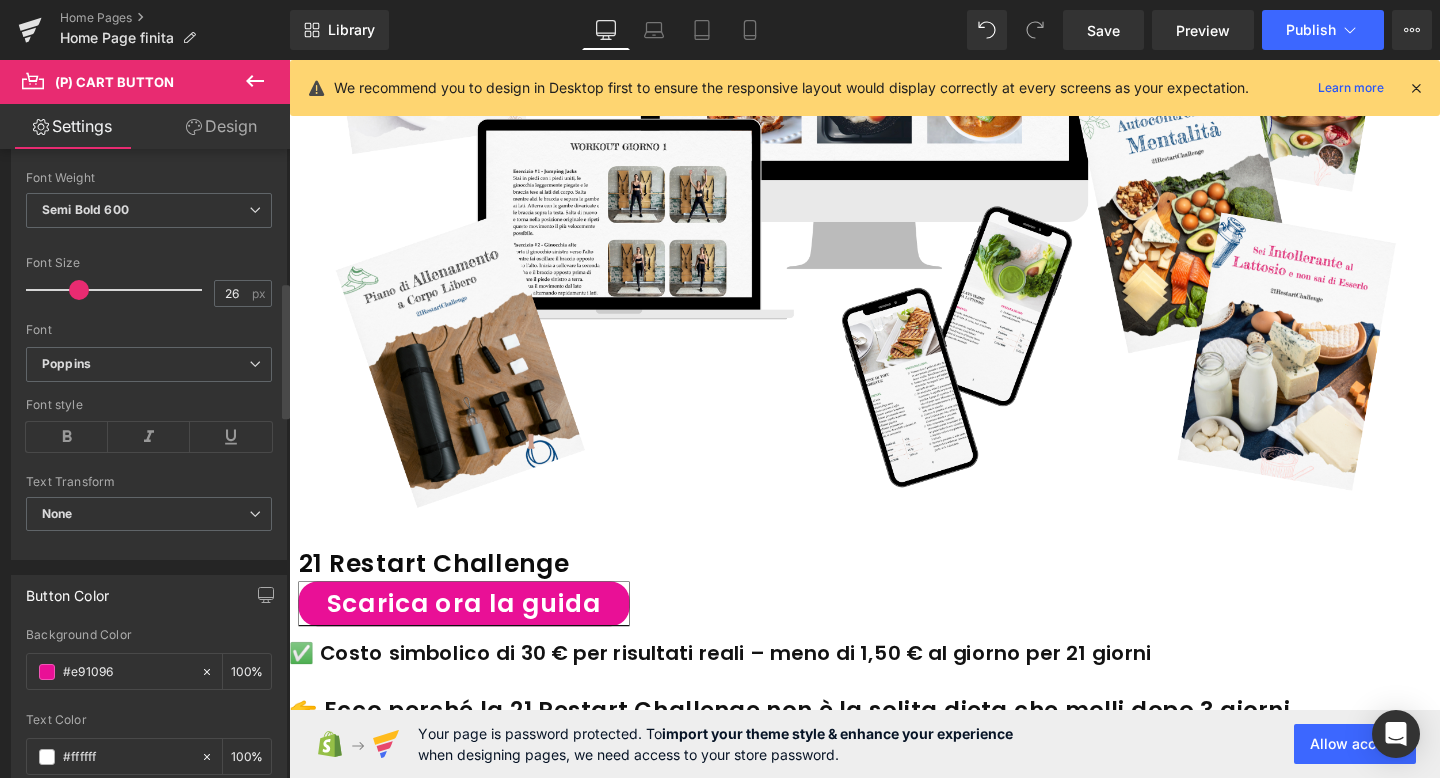 scroll, scrollTop: 619, scrollLeft: 0, axis: vertical 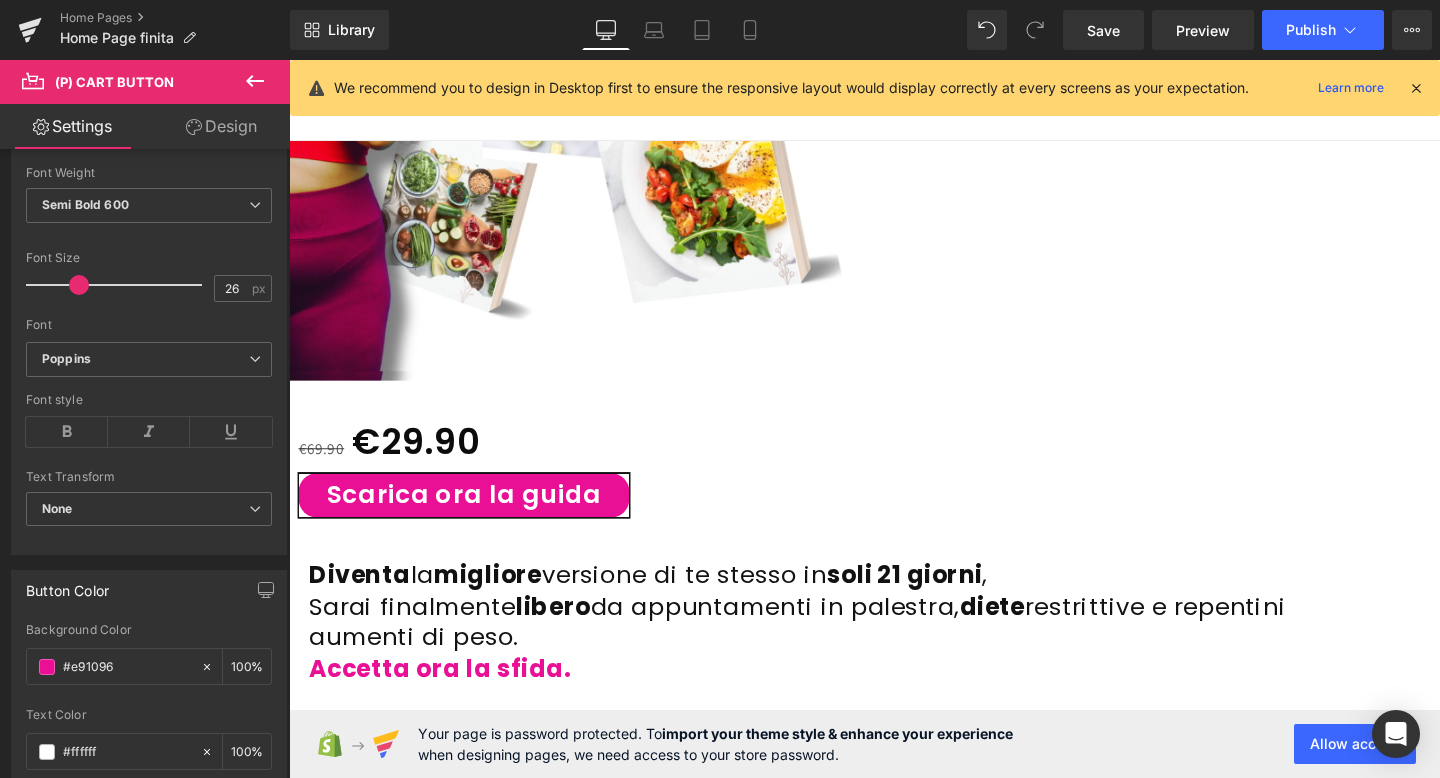 click on "Scarica ora la guida" at bounding box center (473, 517) 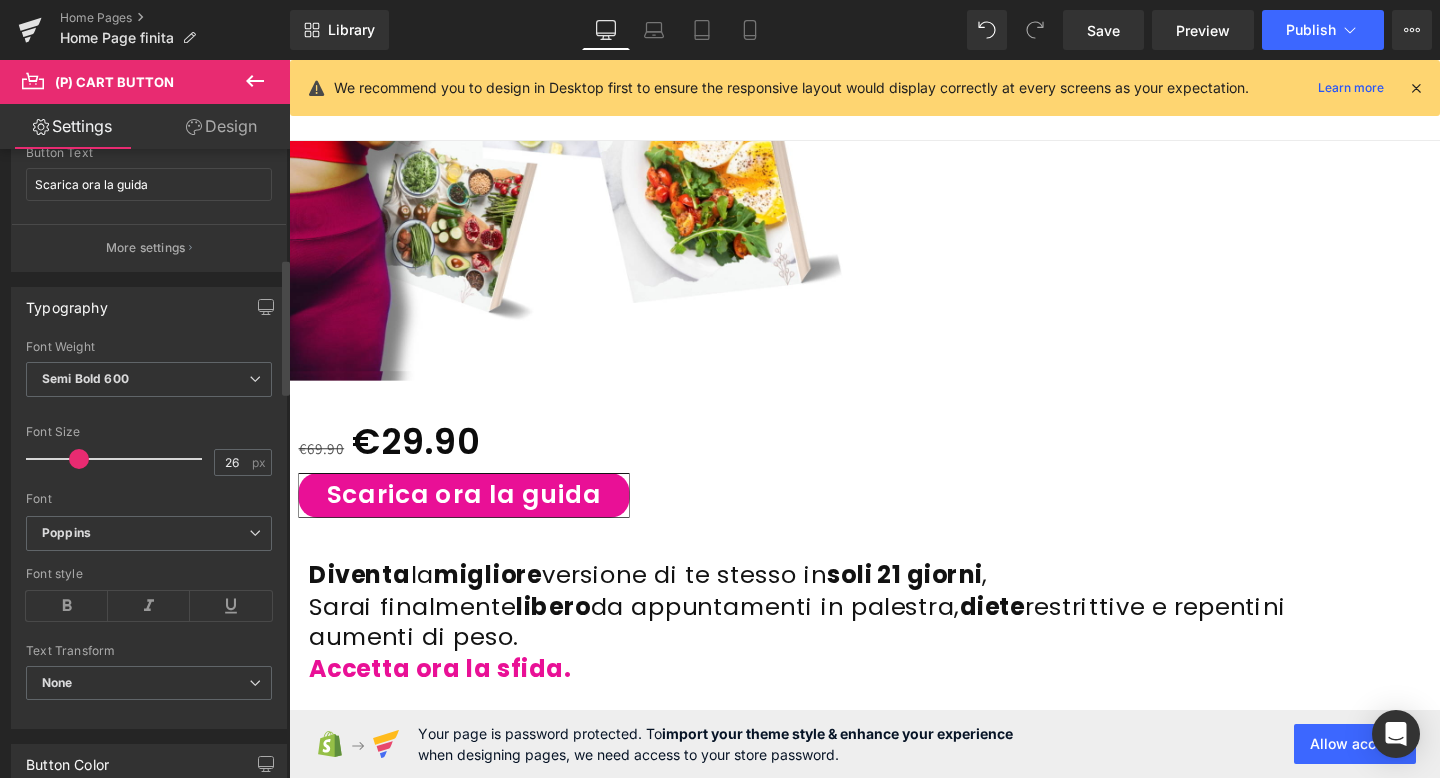 scroll, scrollTop: 553, scrollLeft: 0, axis: vertical 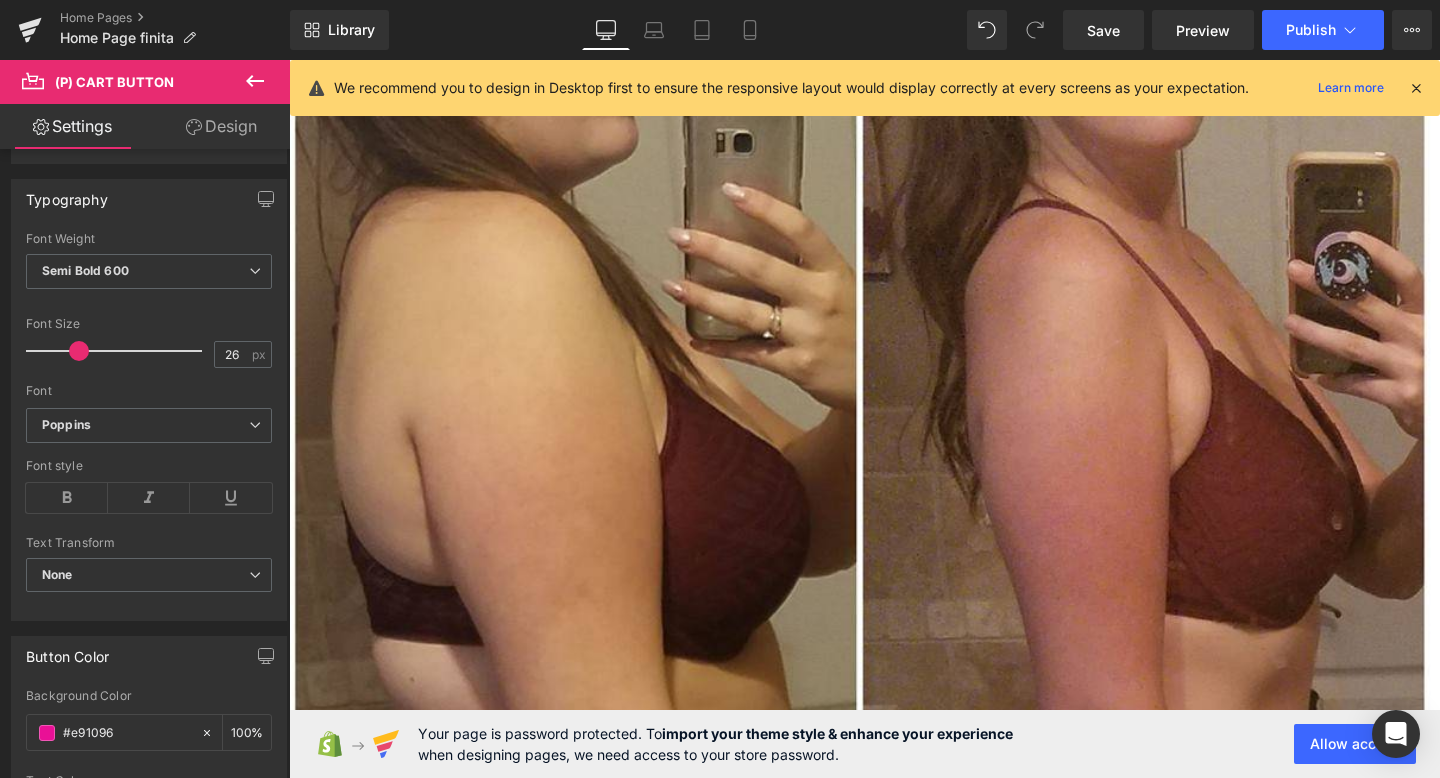 click on "Scarica ora la guida" at bounding box center [457, 5562] 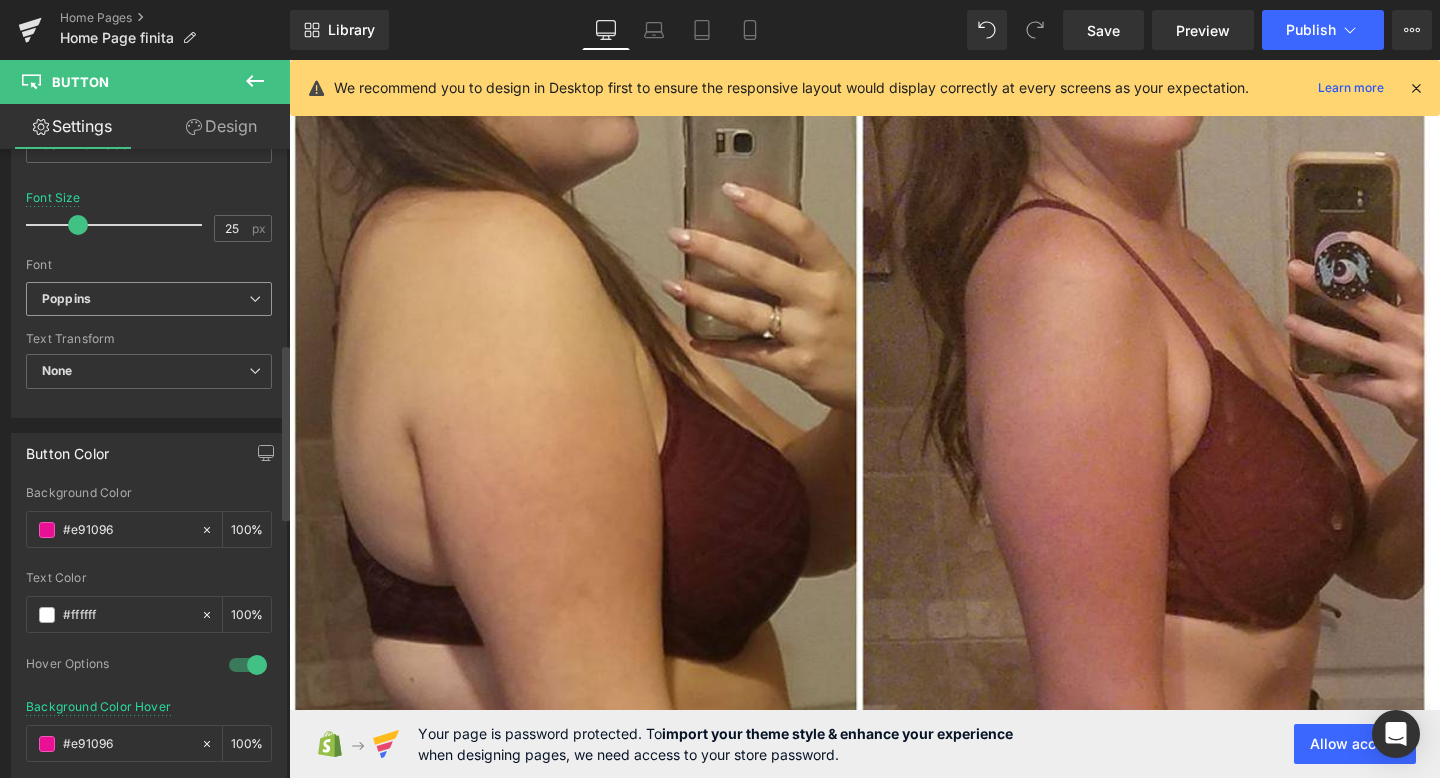 scroll, scrollTop: 714, scrollLeft: 0, axis: vertical 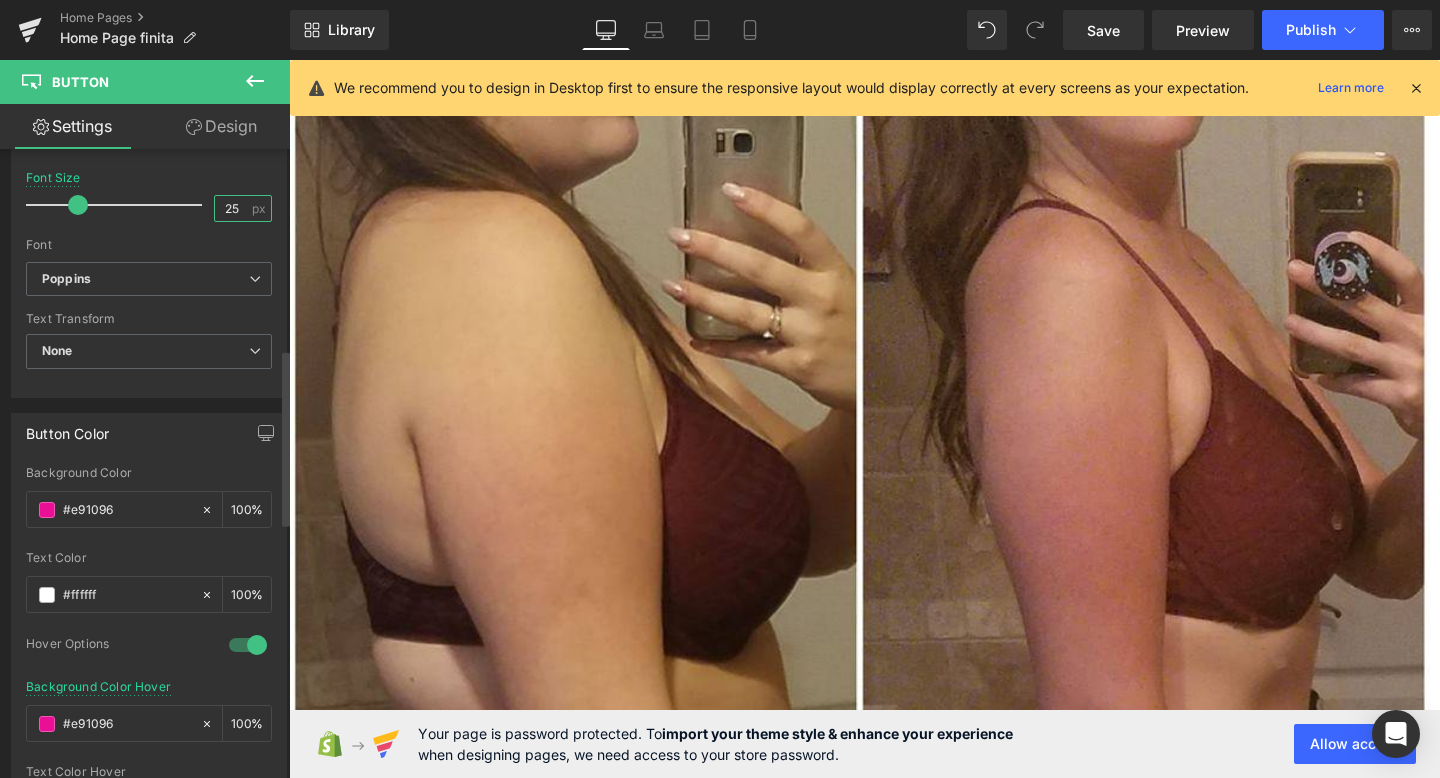 click on "25" at bounding box center [232, 208] 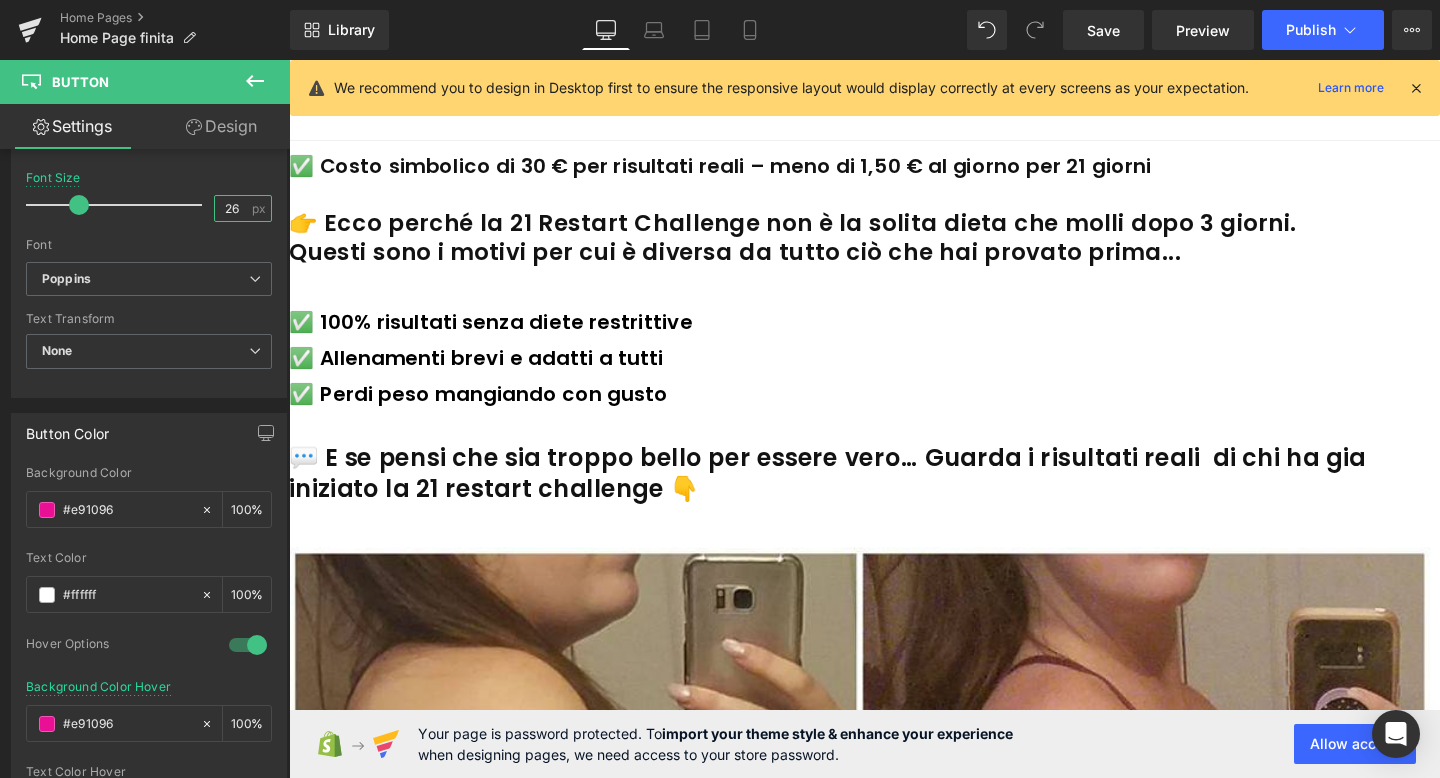 scroll, scrollTop: 2206, scrollLeft: 0, axis: vertical 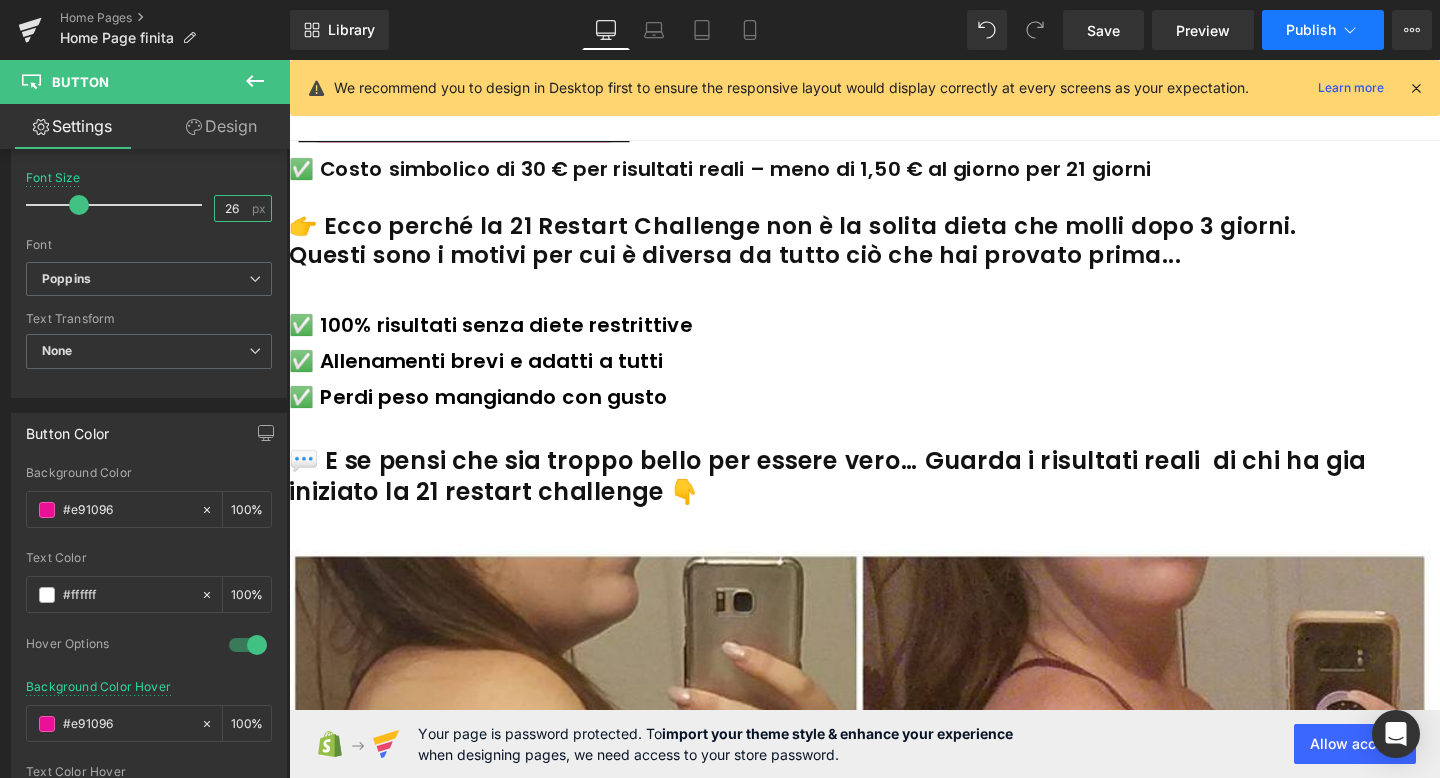 type on "26" 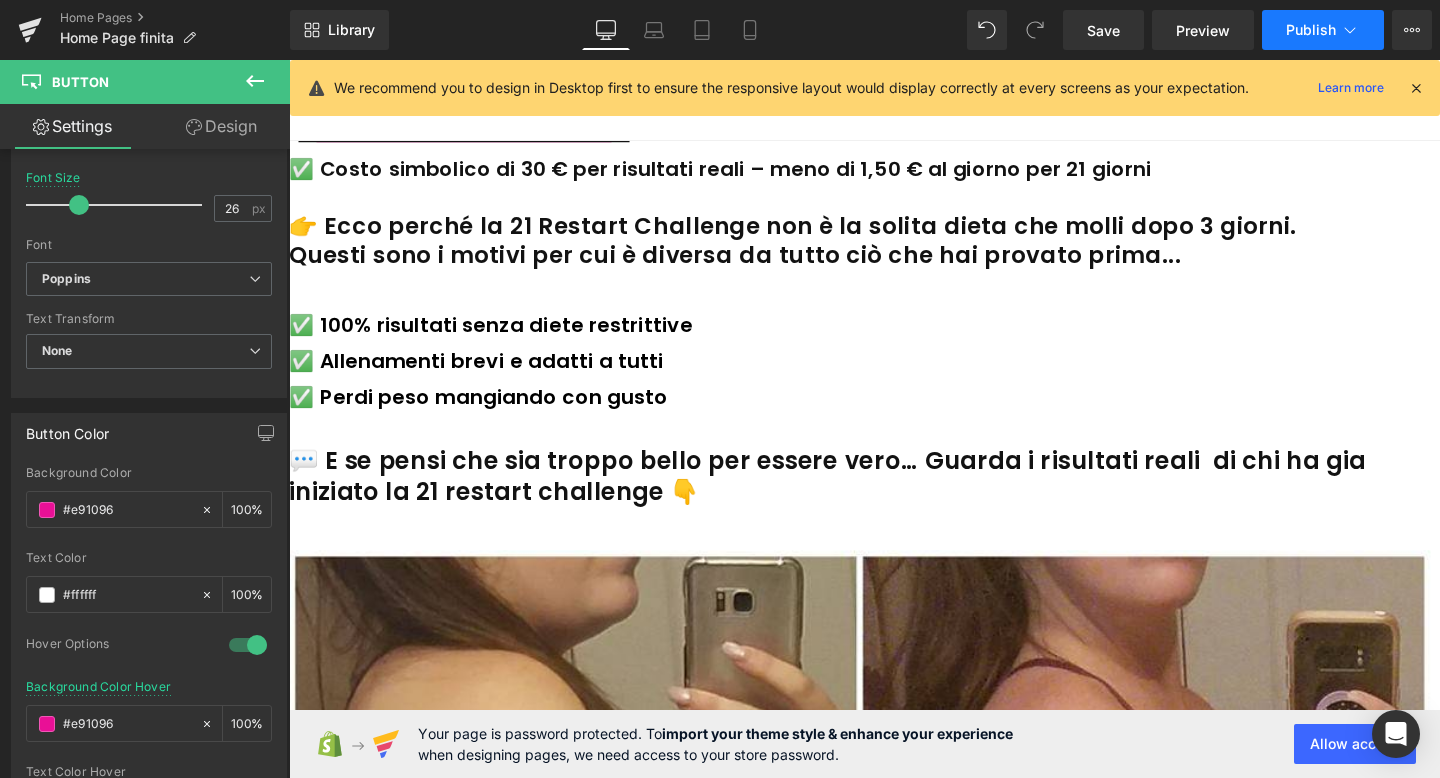 click on "Publish" at bounding box center (1311, 30) 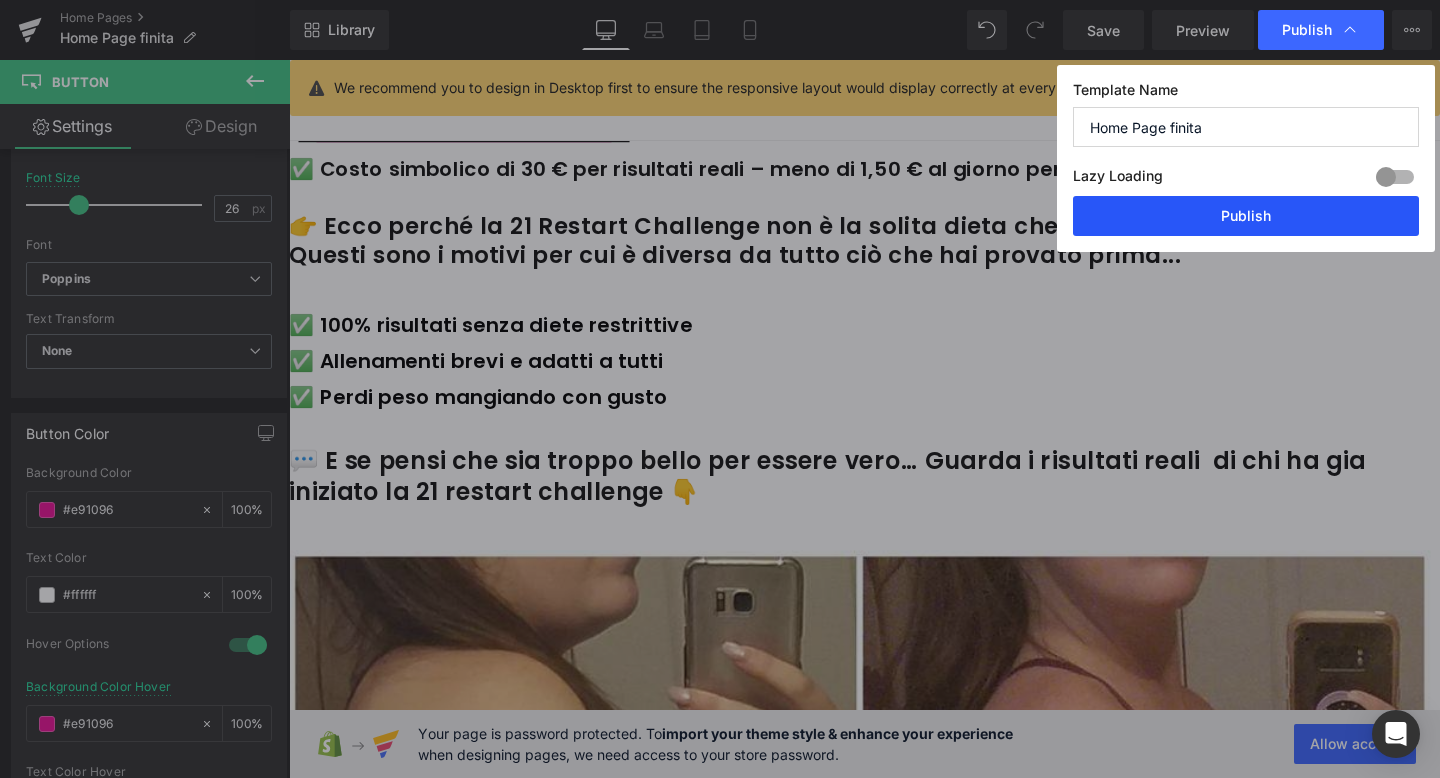 click on "Publish" at bounding box center [1246, 216] 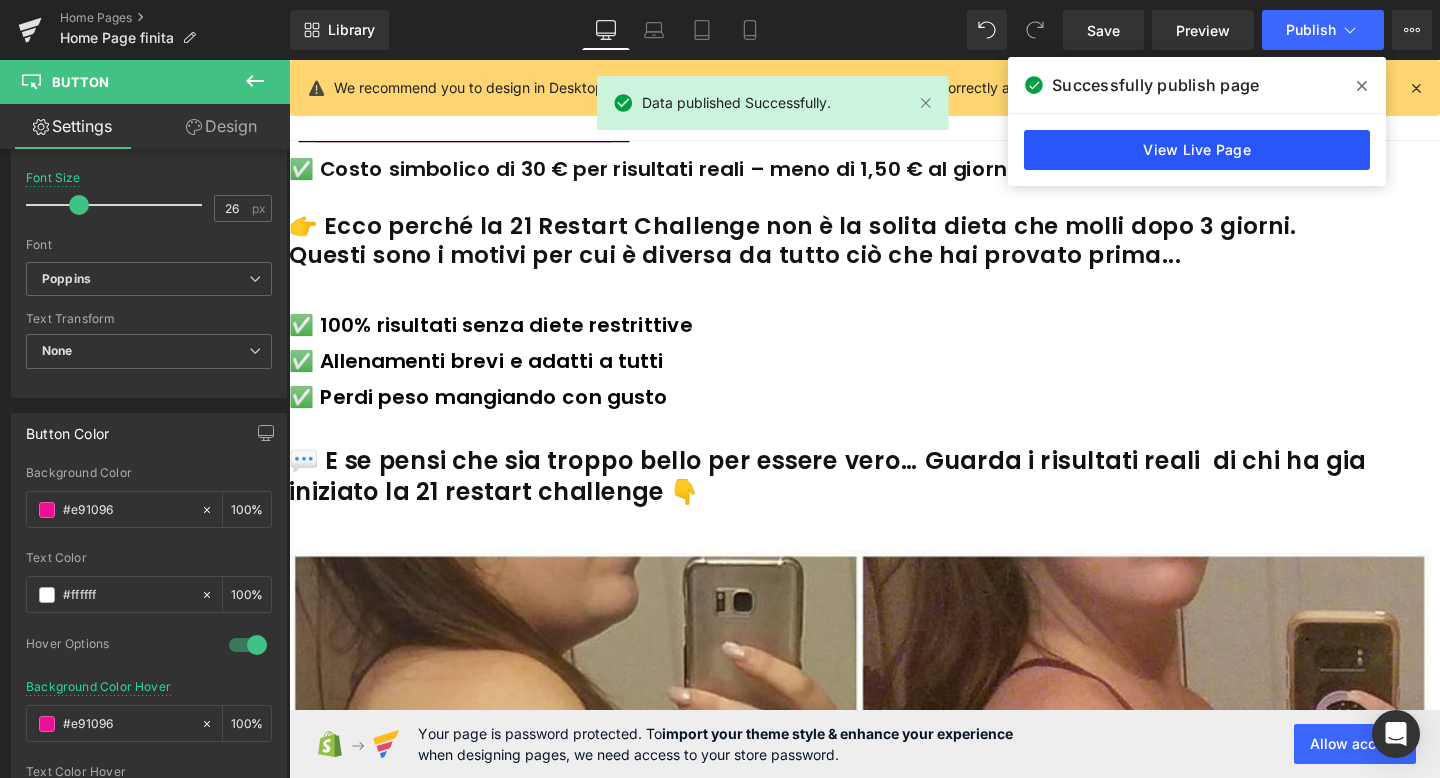 click on "View Live Page" at bounding box center (1197, 150) 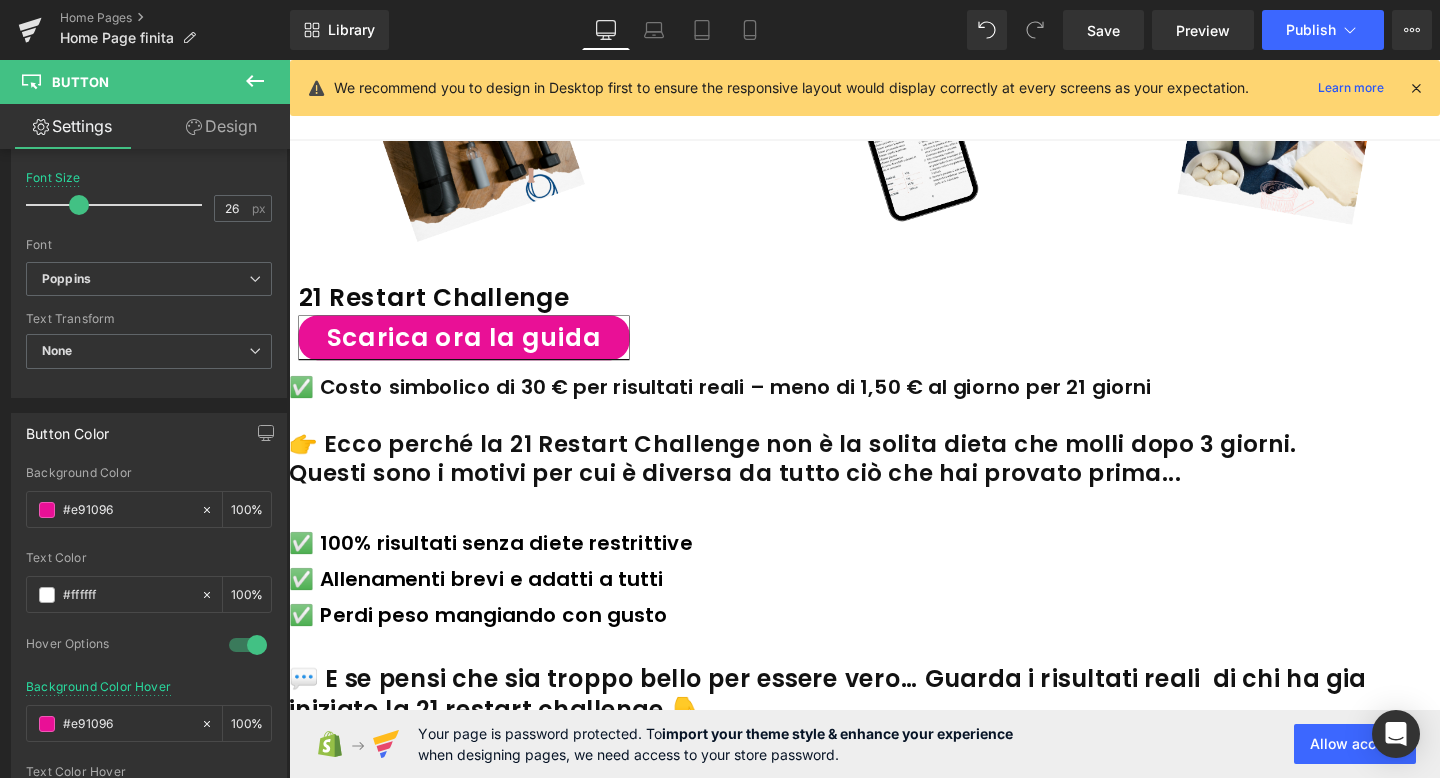 scroll, scrollTop: 1952, scrollLeft: 0, axis: vertical 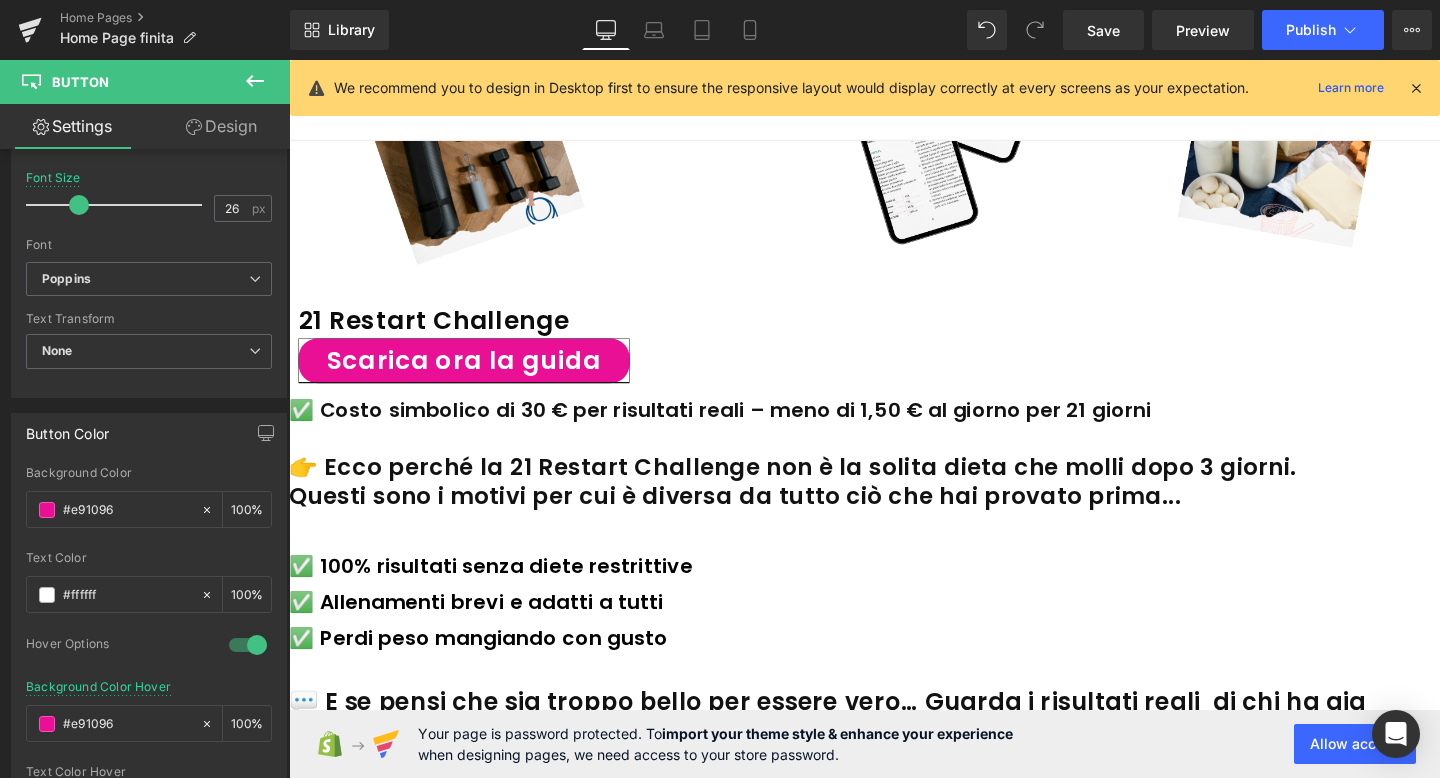 click on "✅ Costo simbolico di 30 € per risultati reali – meno di 1,50 € al giorno per 21 giorni" at bounding box center (894, 428) 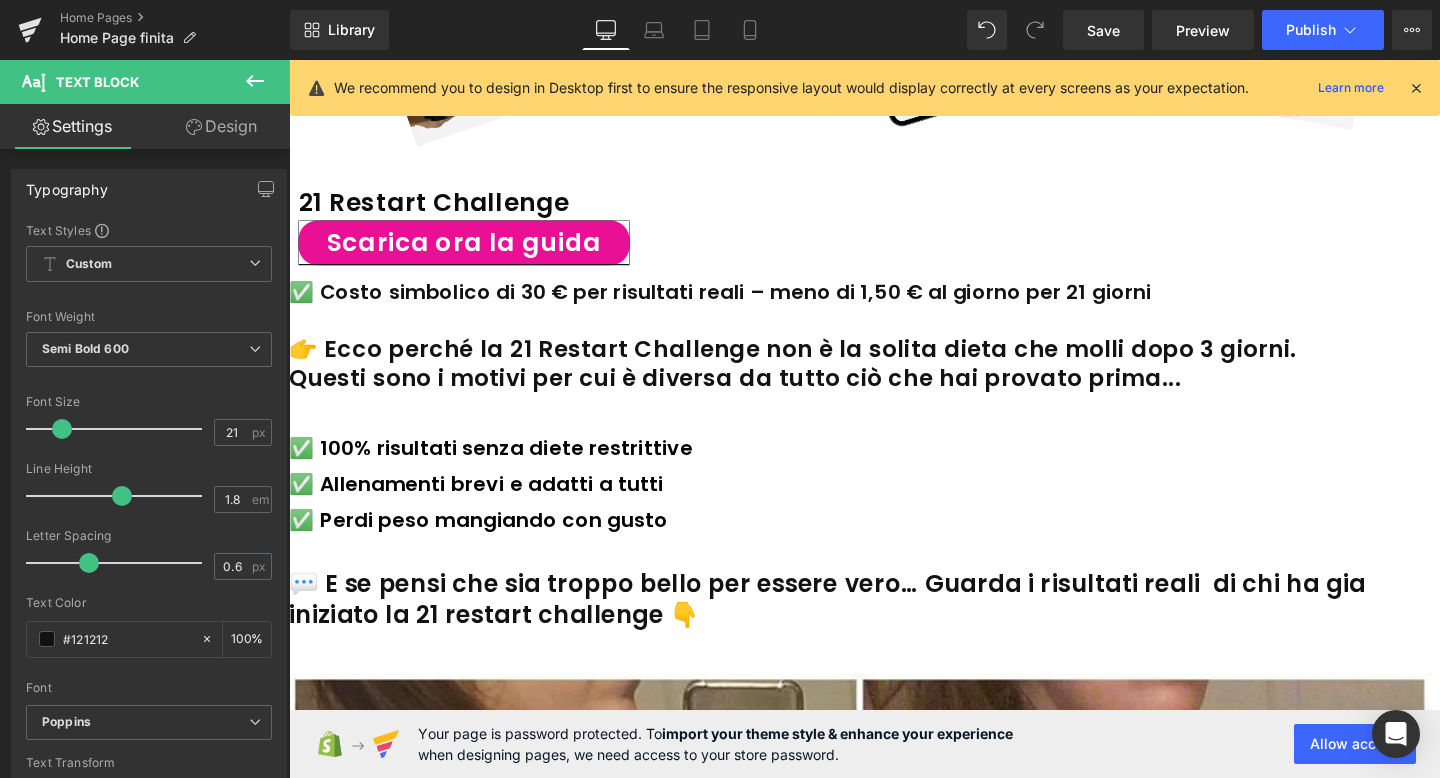 scroll, scrollTop: 2090, scrollLeft: 0, axis: vertical 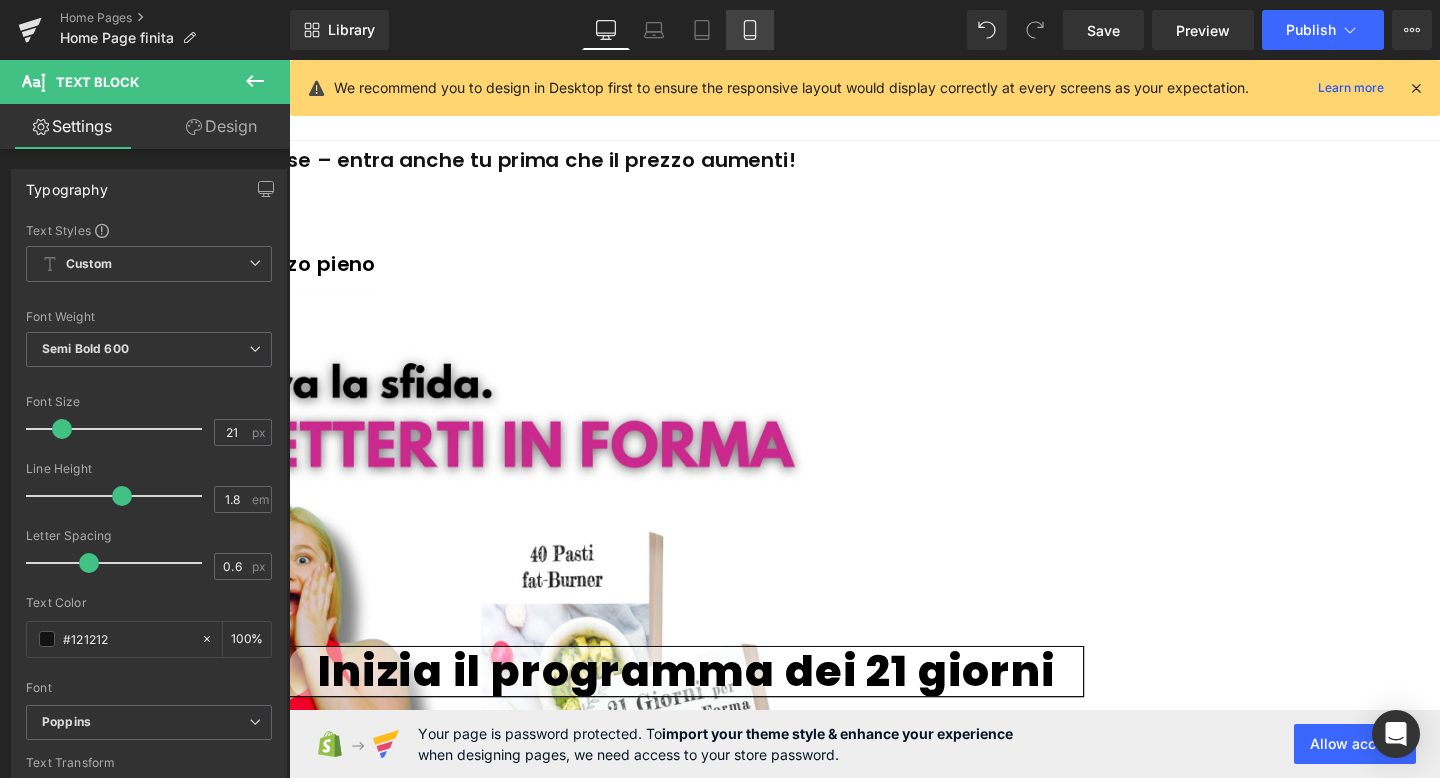 click 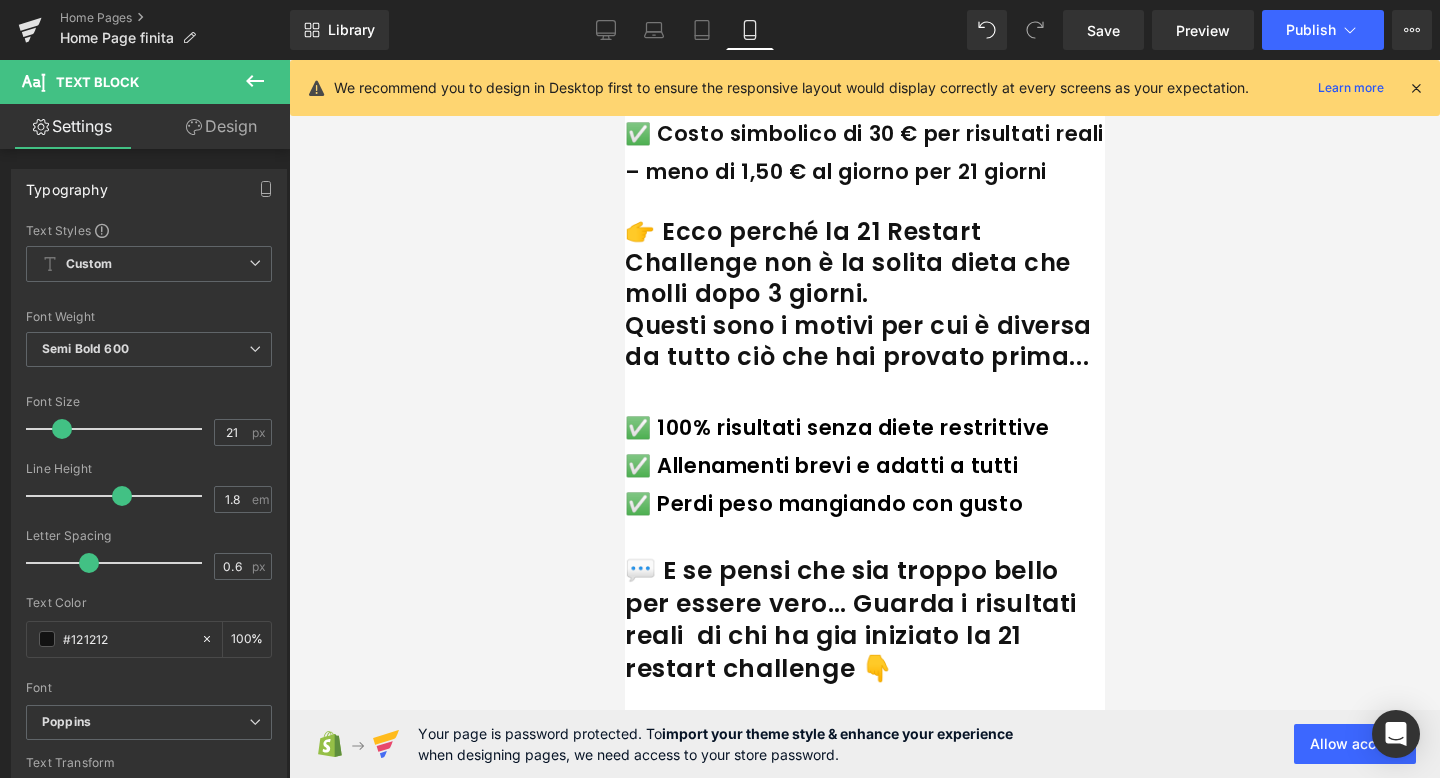 scroll, scrollTop: 1754, scrollLeft: 0, axis: vertical 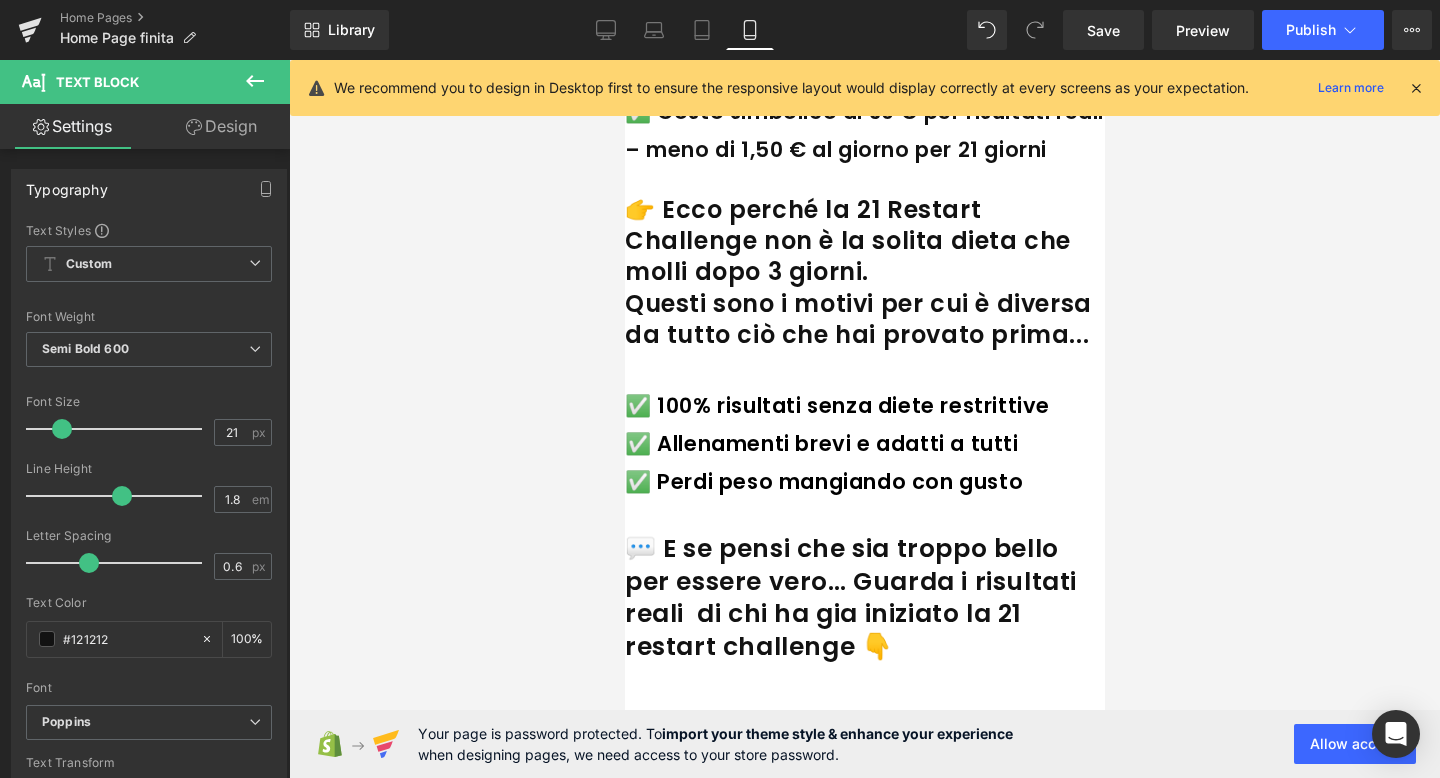 click on "Questi sono i motivi per cui è diversa da tutto ciò che hai provato prima..." at bounding box center (864, 319) 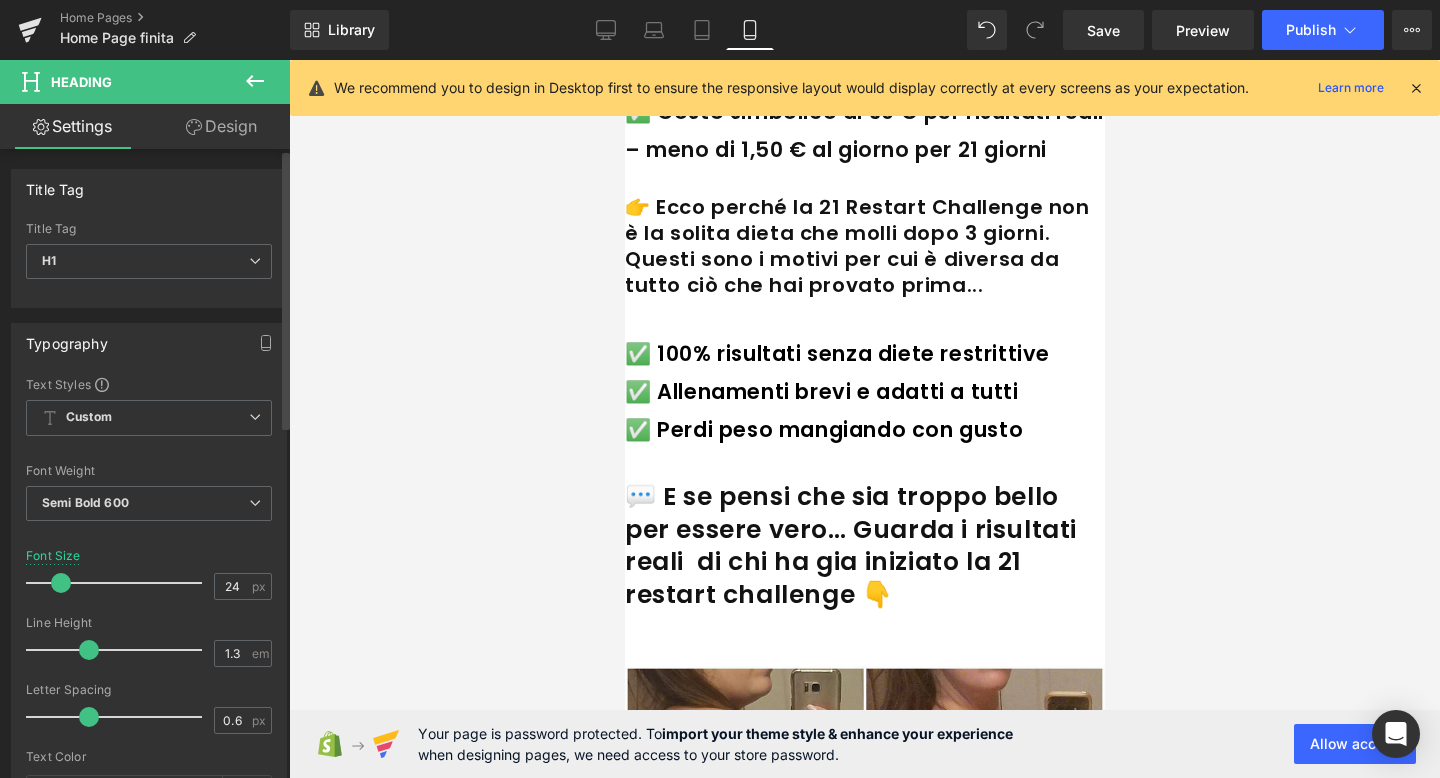 click at bounding box center (61, 583) 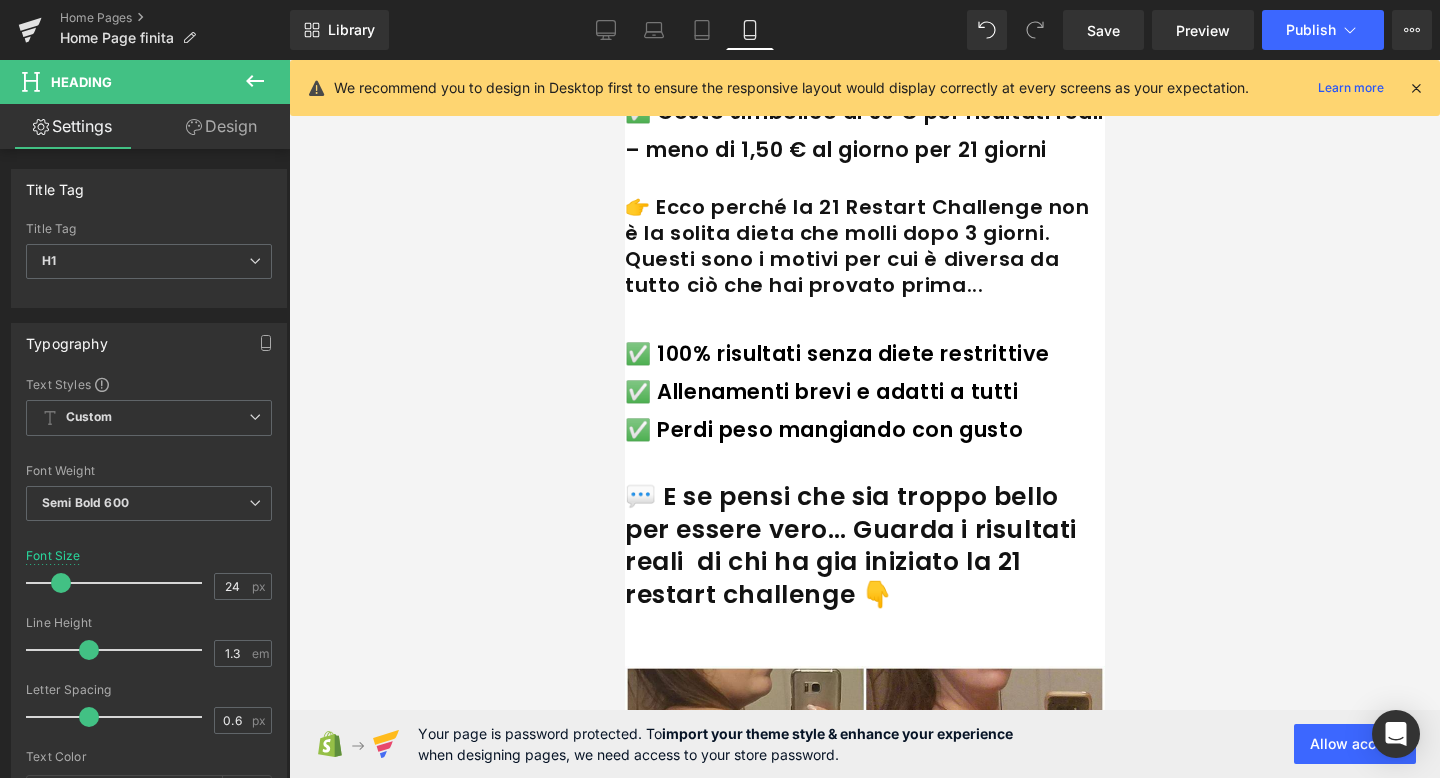 click on "✅ Perdi peso mangiando con gusto" at bounding box center [864, 430] 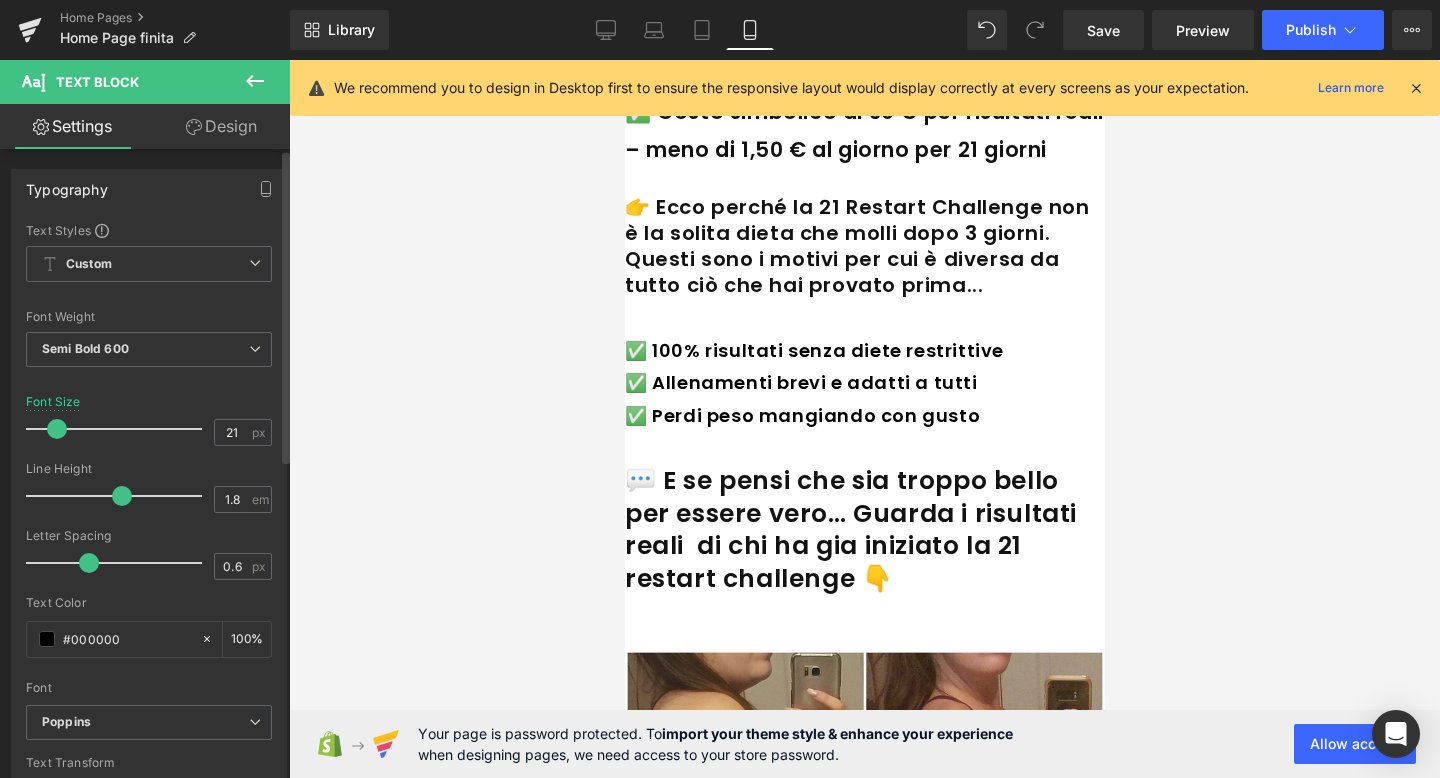 click at bounding box center [57, 429] 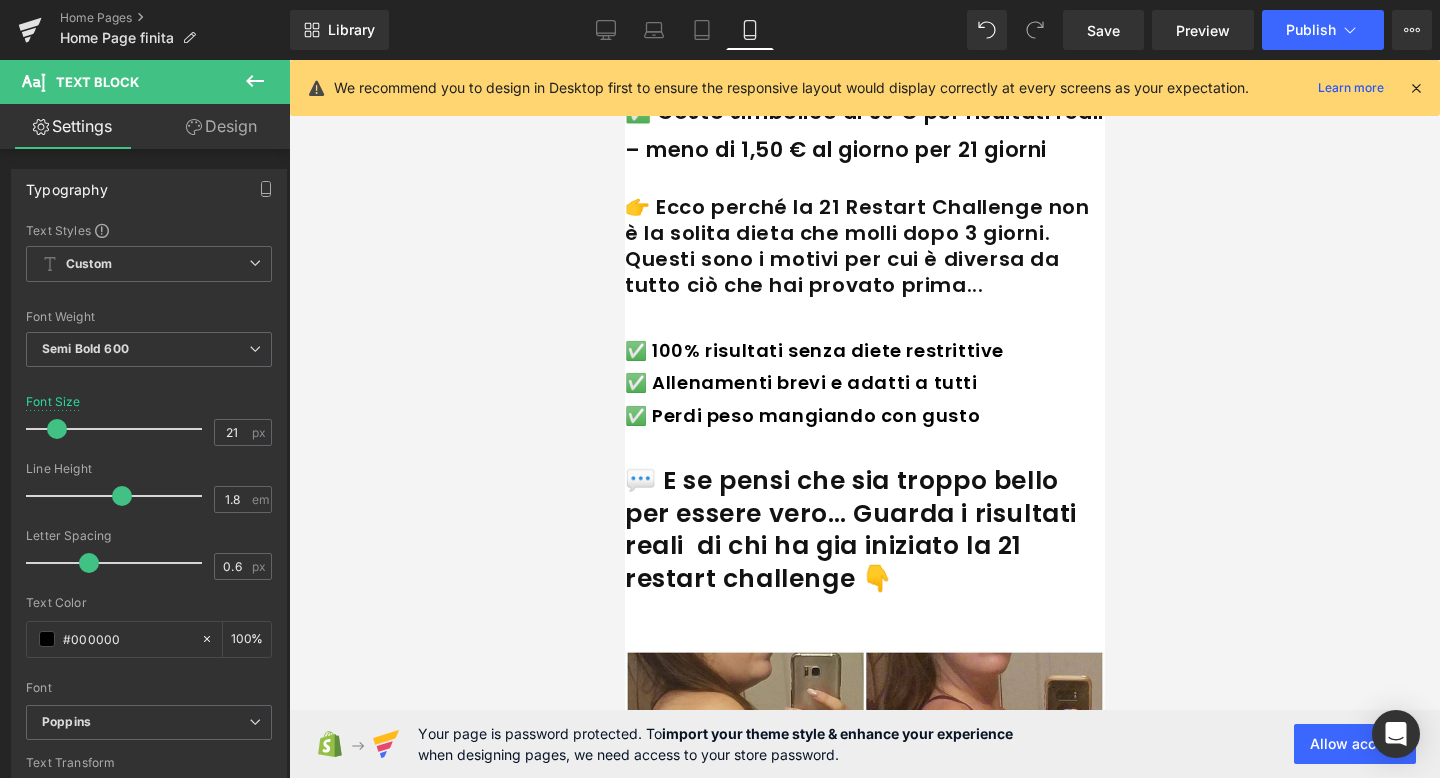 click on "💬 E se pensi che sia troppo bello per essere vero… Guarda i risultati reali  di chi ha gia iniziato la 21 restart challenge 👇" at bounding box center (864, 530) 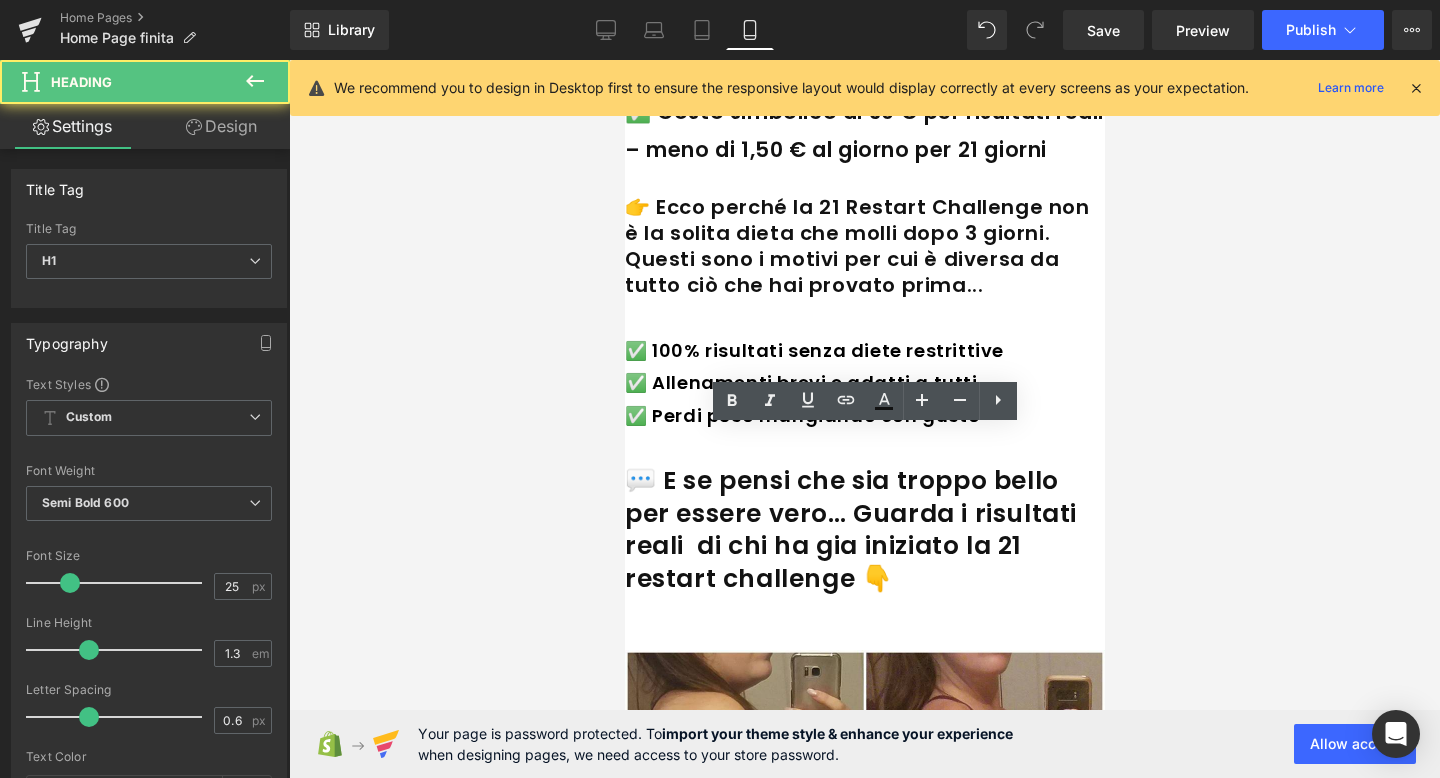 click on "Questi sono i motivi per cui è diversa da tutto ciò che hai provato prima..." at bounding box center [864, 272] 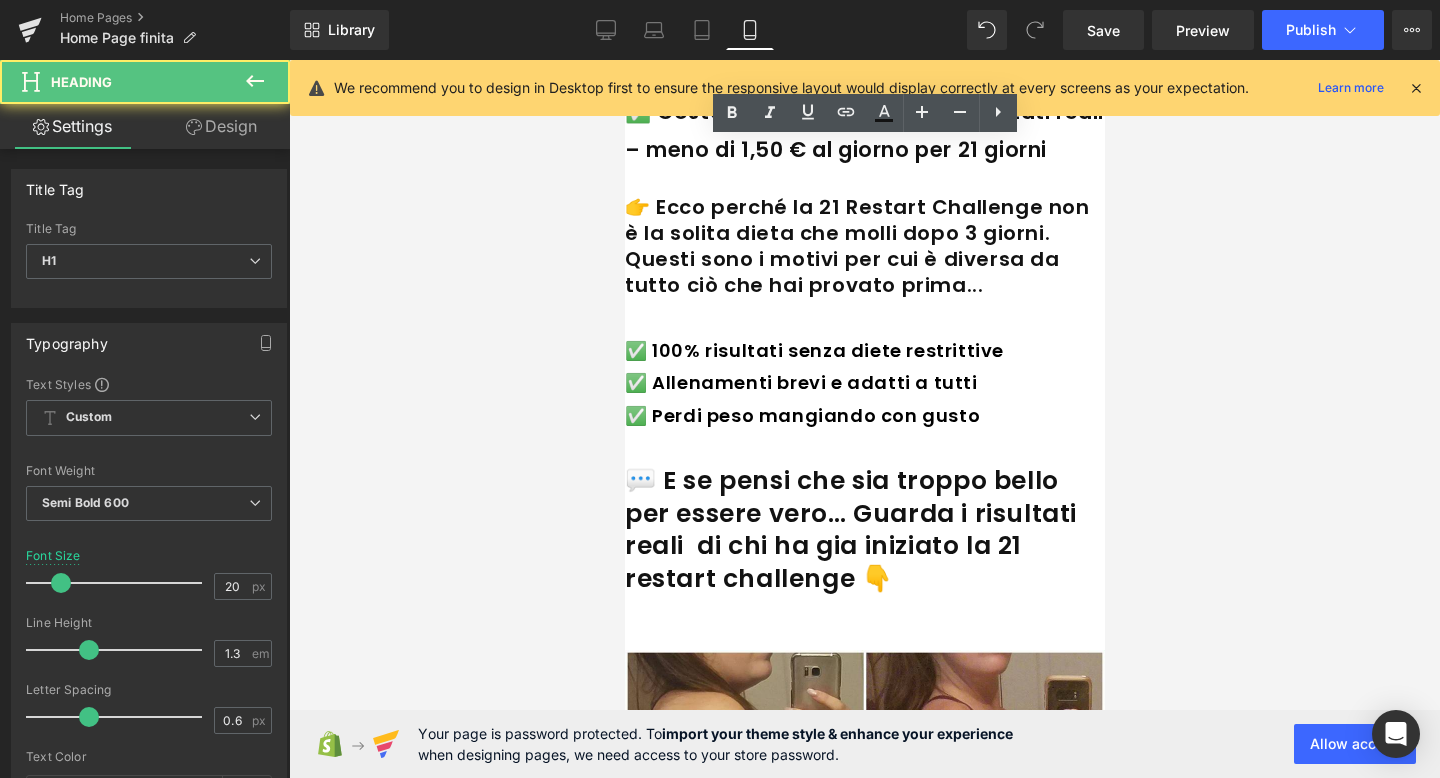 click on "💬 E se pensi che sia troppo bello per essere vero… Guarda i risultati reali  di chi ha gia iniziato la 21 restart challenge 👇" at bounding box center (864, 530) 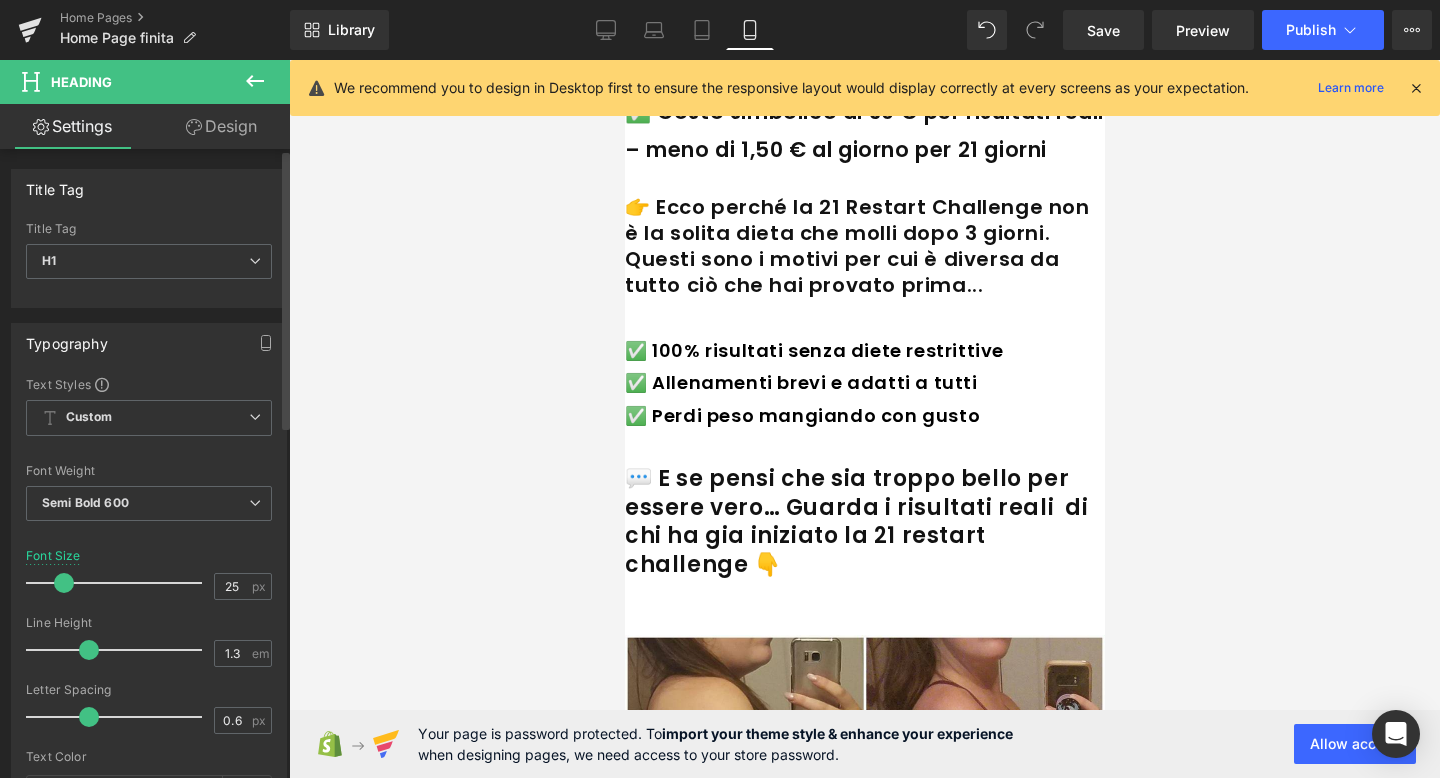 click at bounding box center (64, 583) 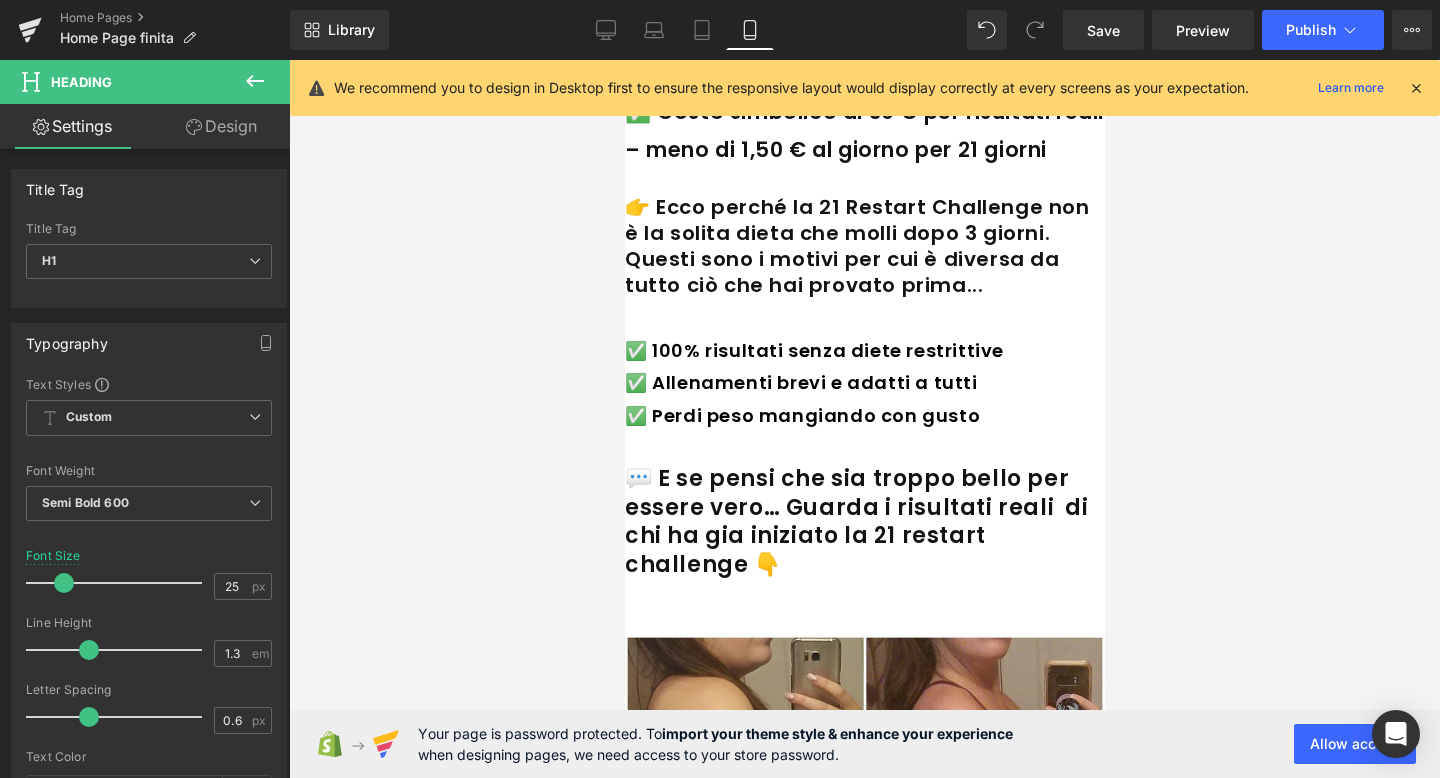 click on "Questi sono i motivi per cui è diversa da tutto ciò che hai provato prima..." at bounding box center [864, 272] 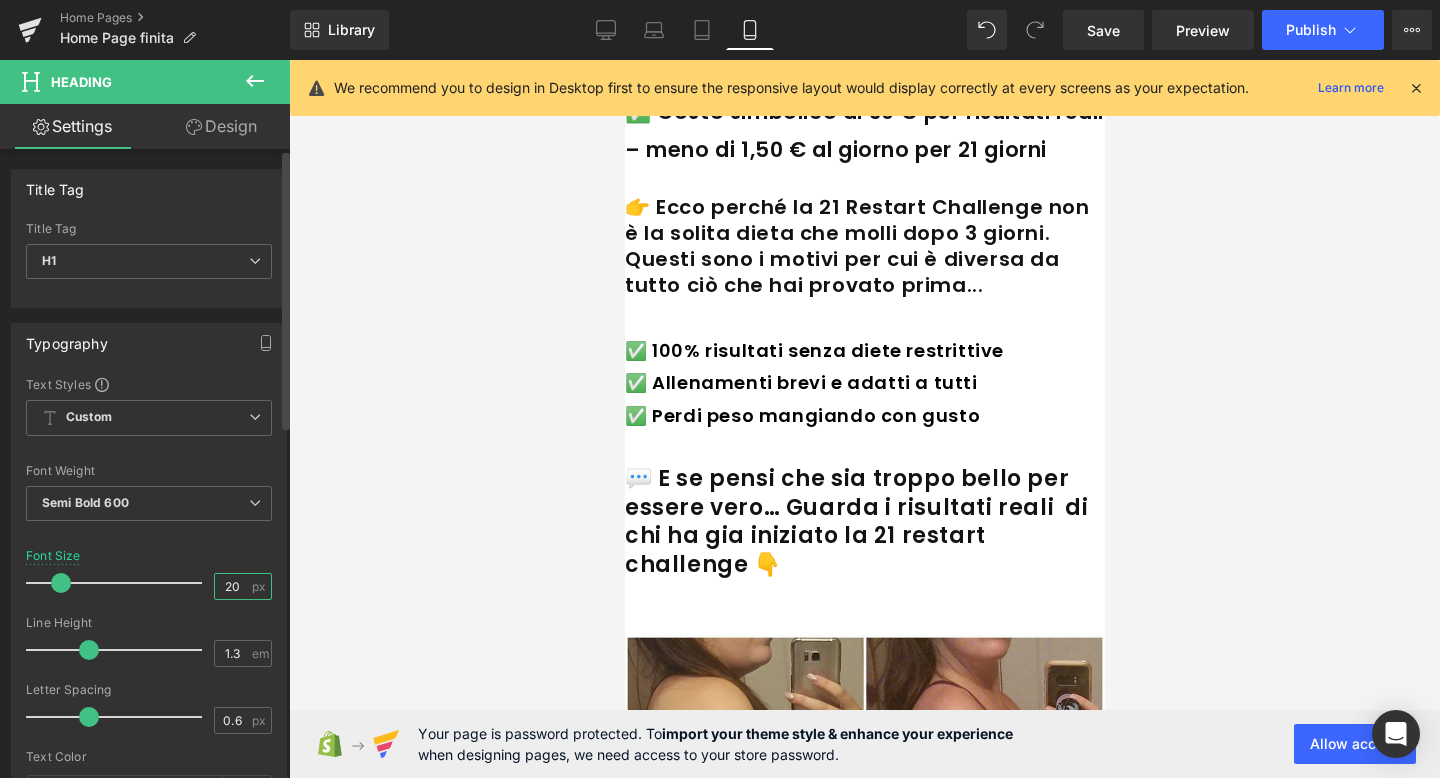 click on "20" at bounding box center (232, 586) 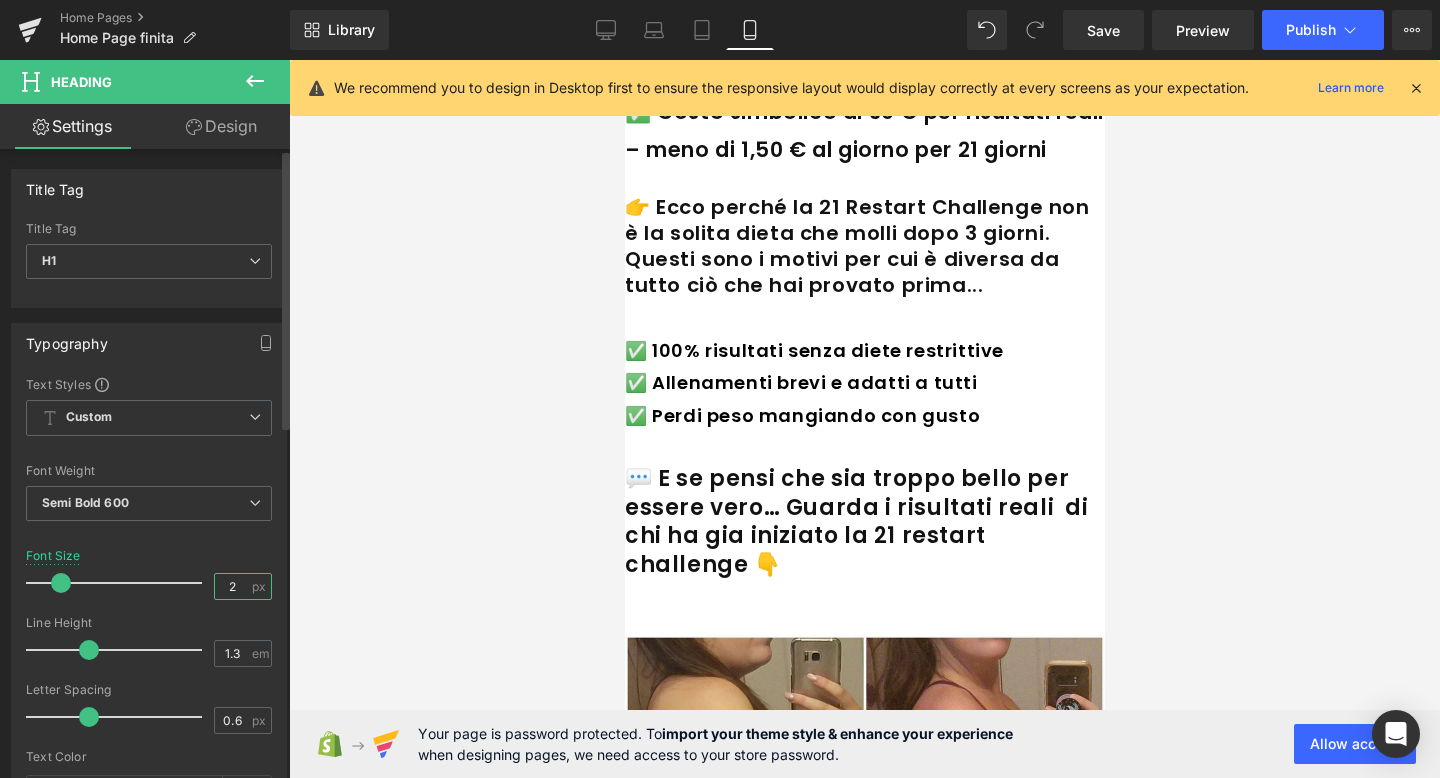 type on "22" 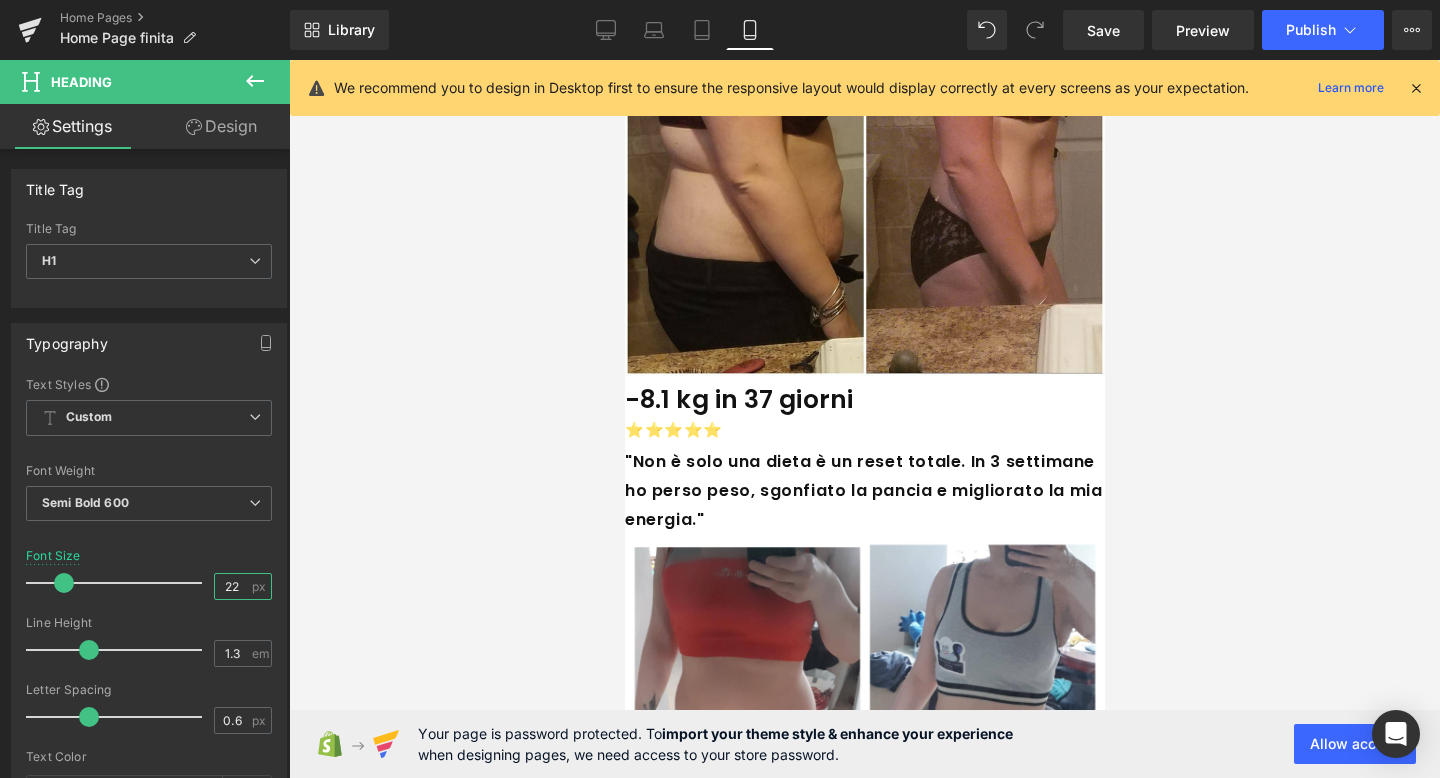 scroll, scrollTop: 2552, scrollLeft: 0, axis: vertical 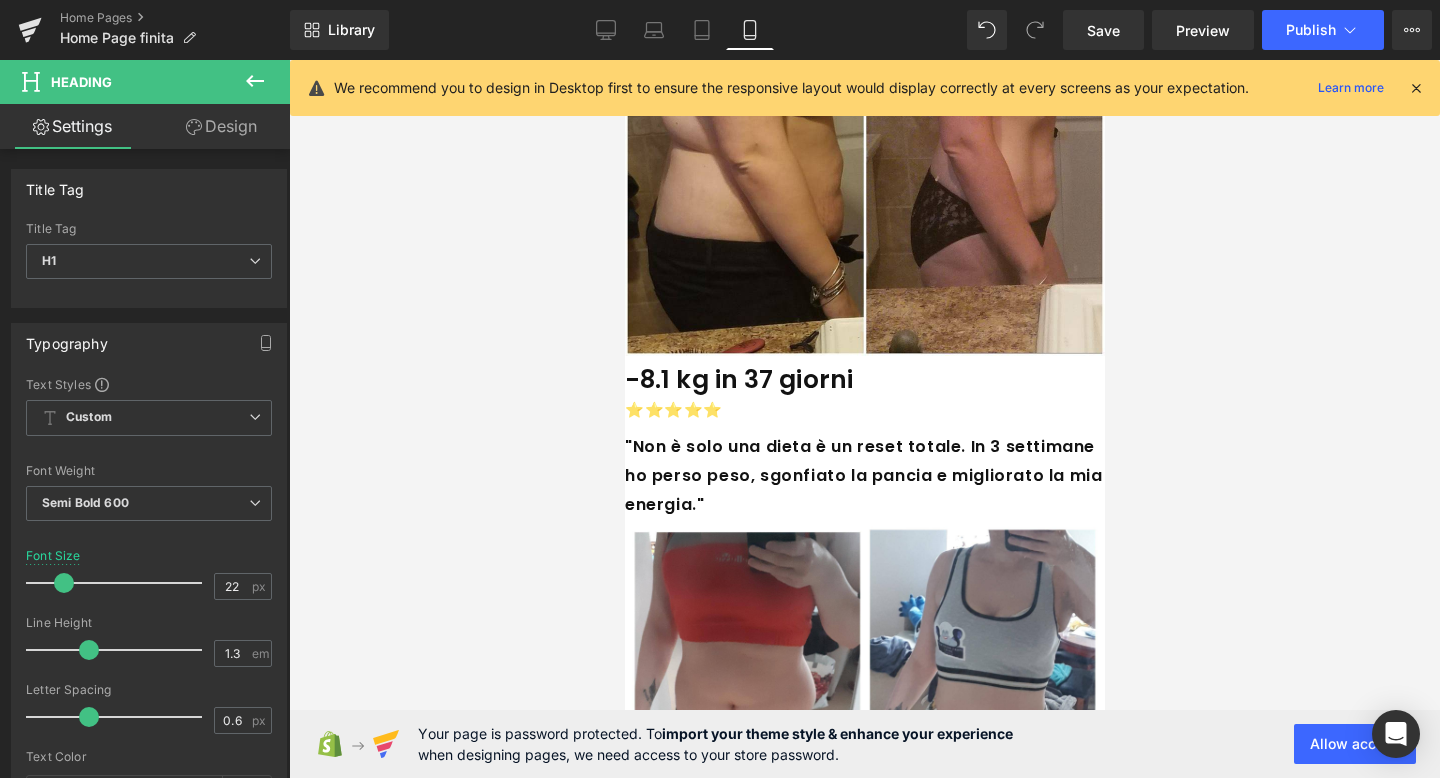 click on ""Non è solo una dieta è un reset totale. In 3 settimane ho perso peso, sgonfiato la pancia e migliorato la mia energia."" at bounding box center [864, 476] 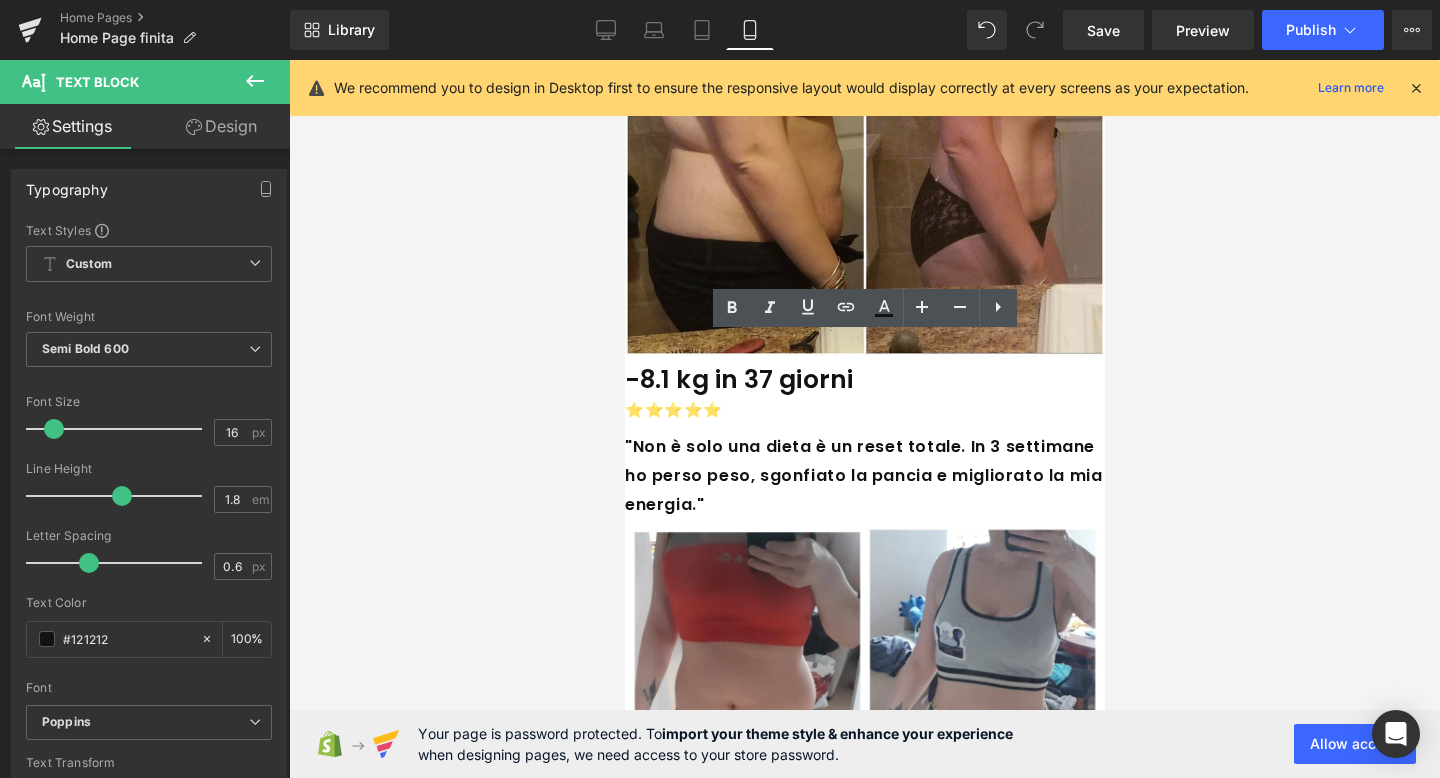 click on "-8.1 kg in 37 giorni" at bounding box center [864, 380] 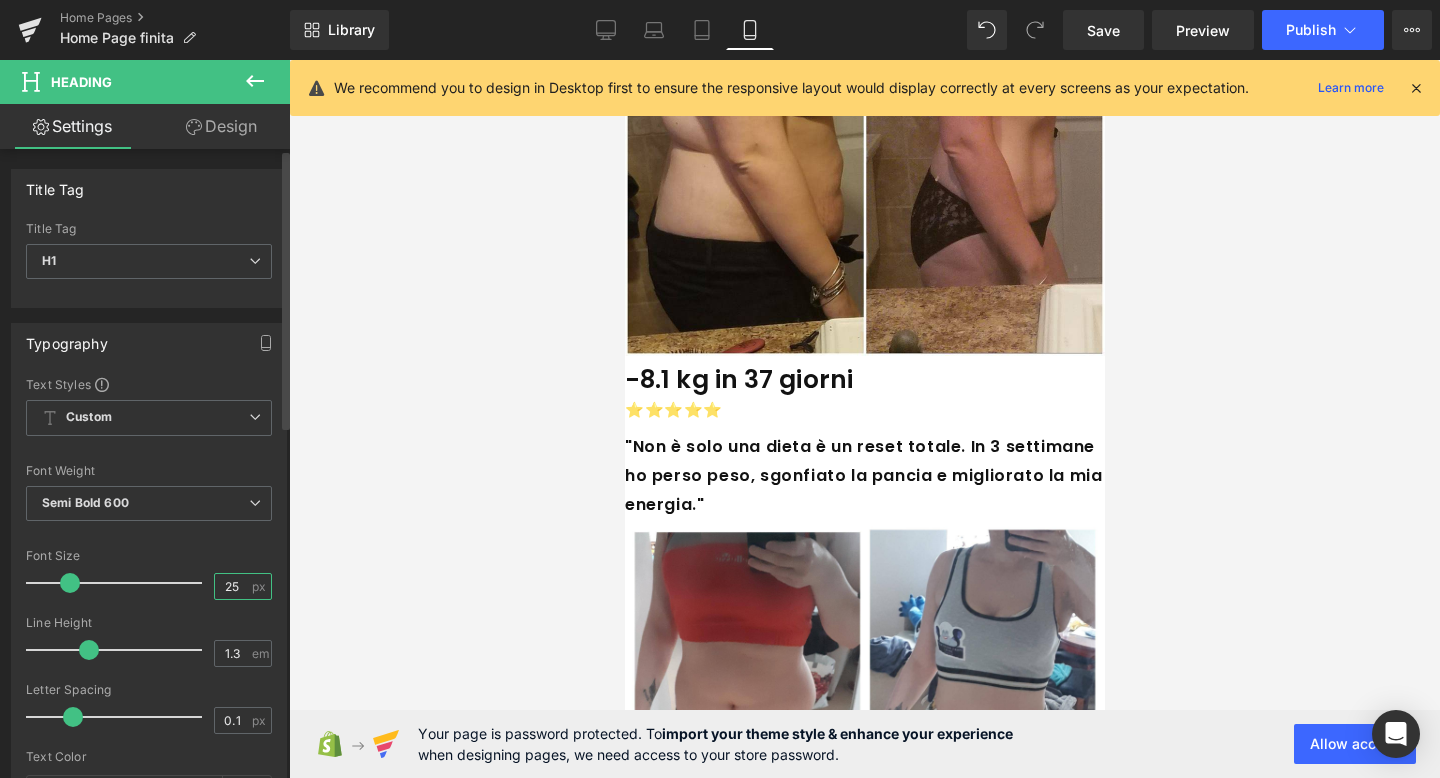 click on "25" at bounding box center (232, 586) 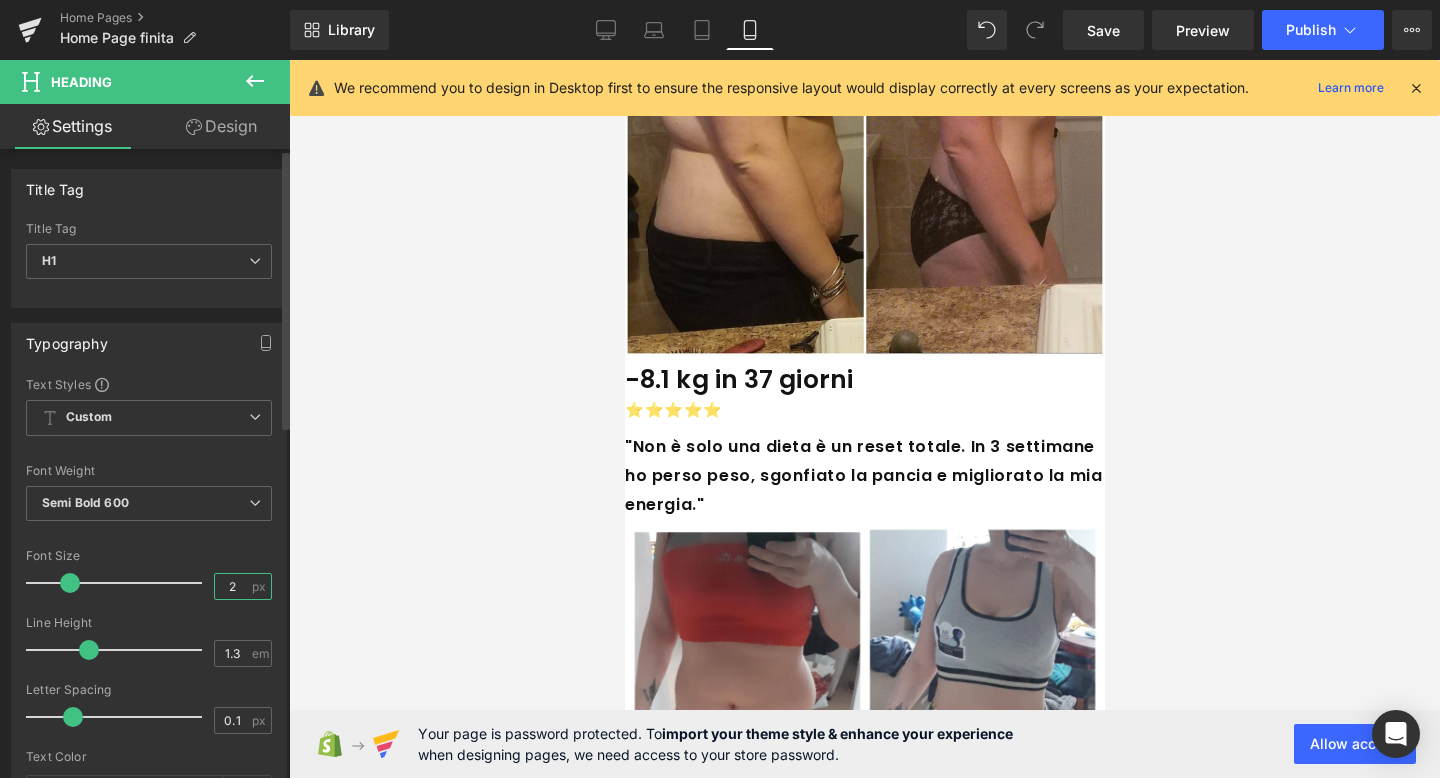 type on "22" 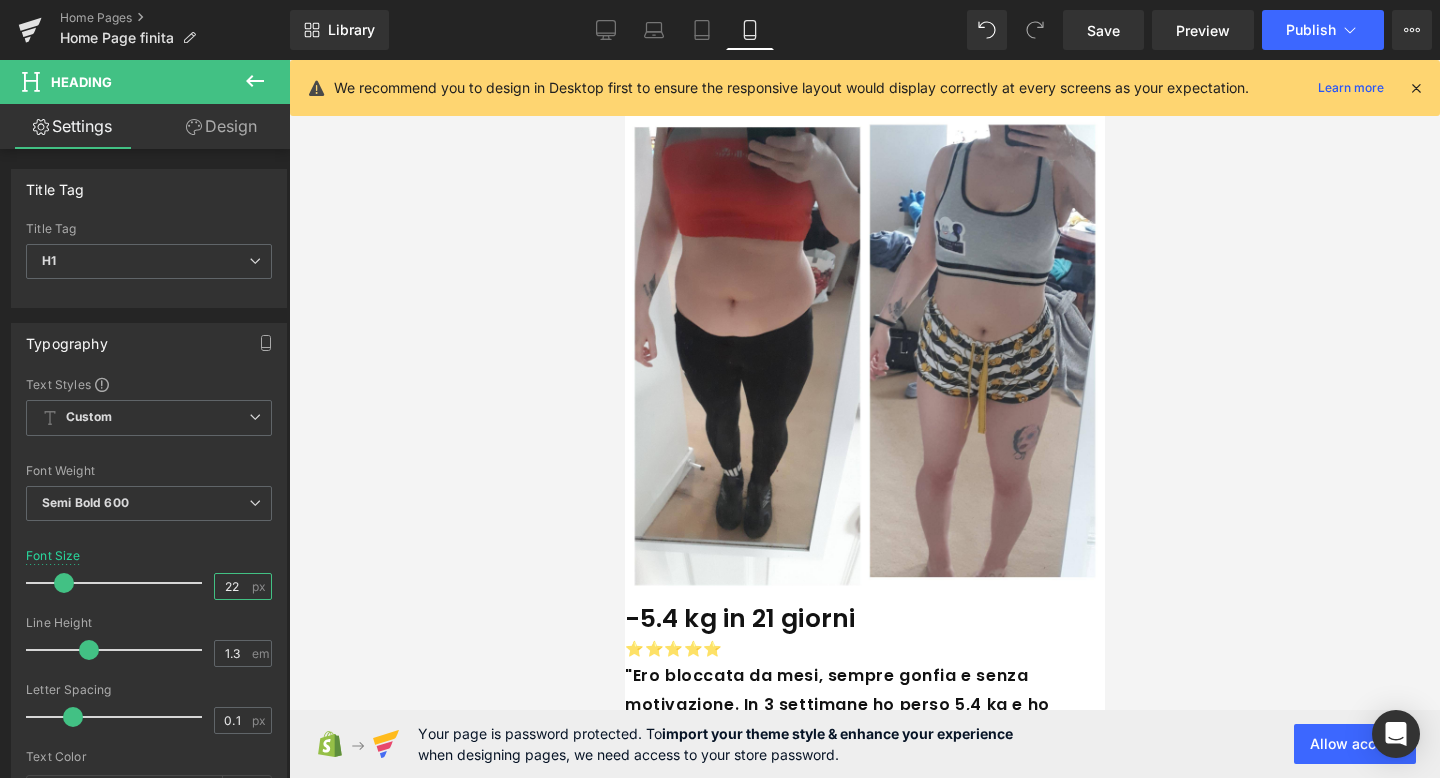scroll, scrollTop: 2961, scrollLeft: 0, axis: vertical 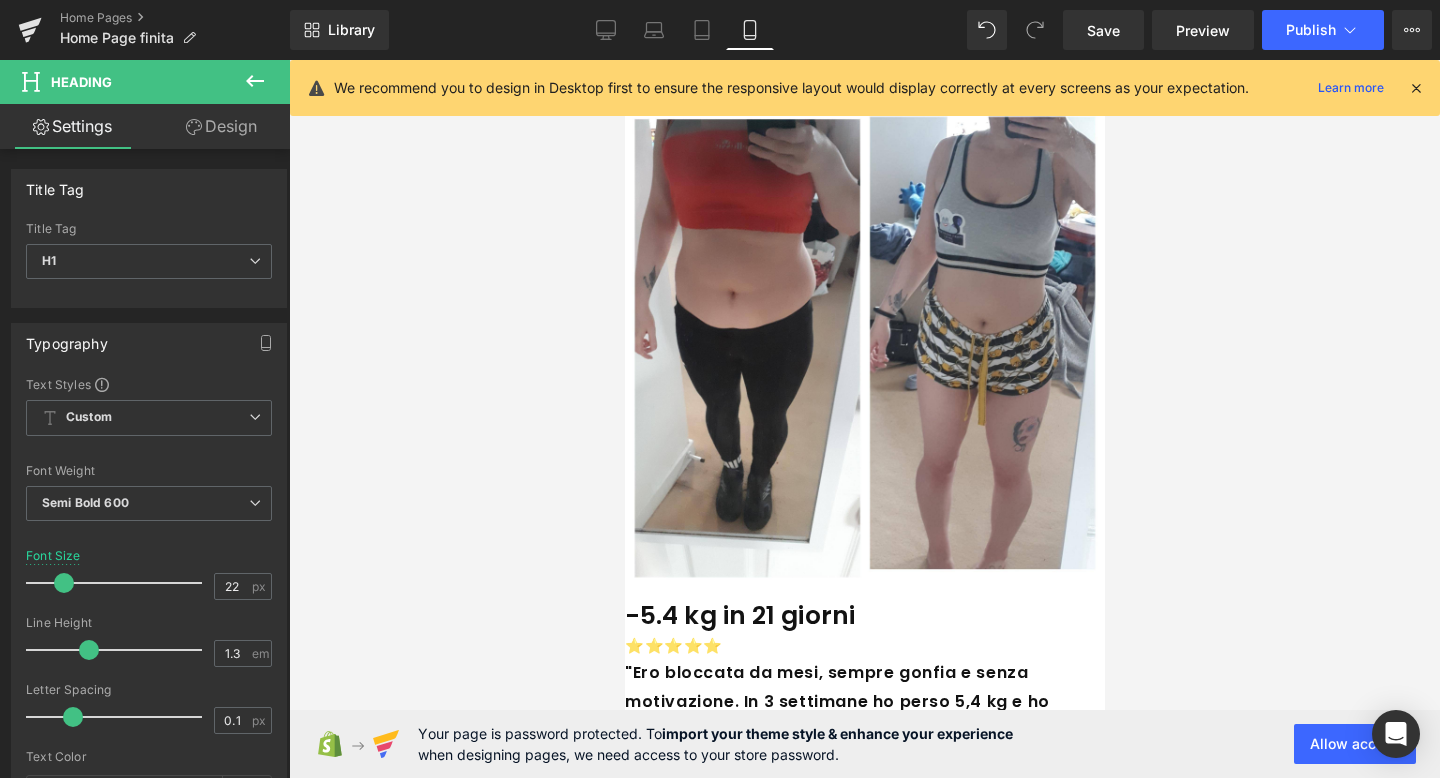 click on "-5.4 kg in 21 giorni" at bounding box center (864, 616) 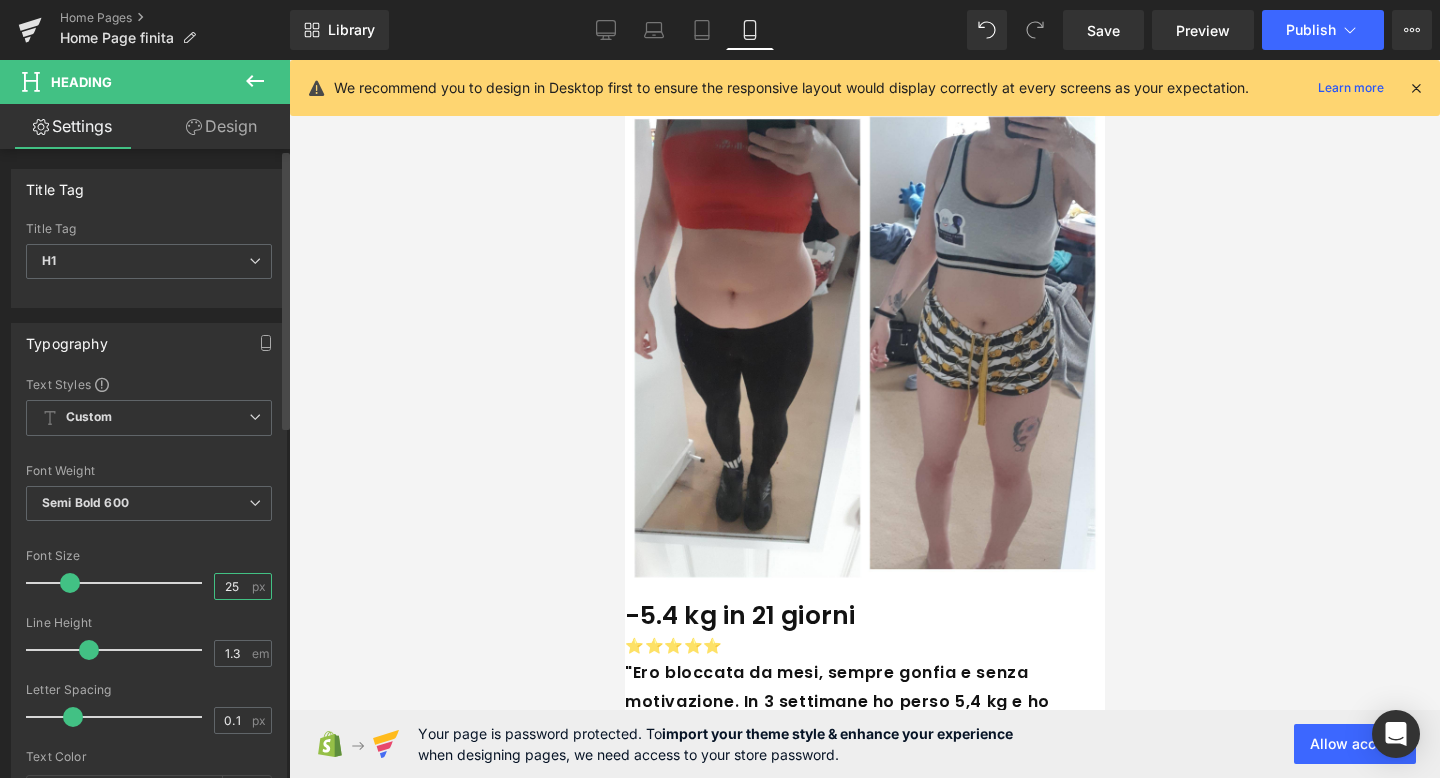 click on "25" at bounding box center [232, 586] 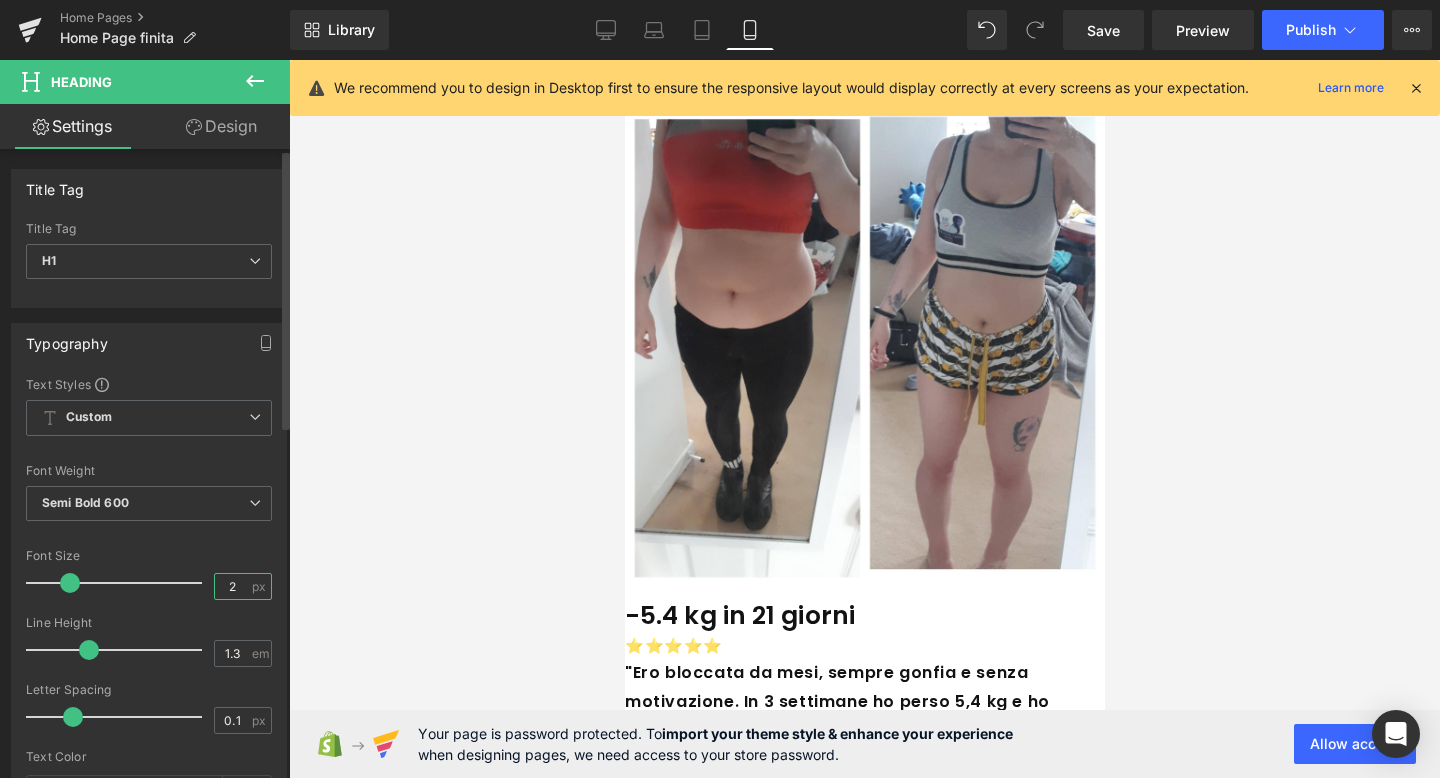 type on "22" 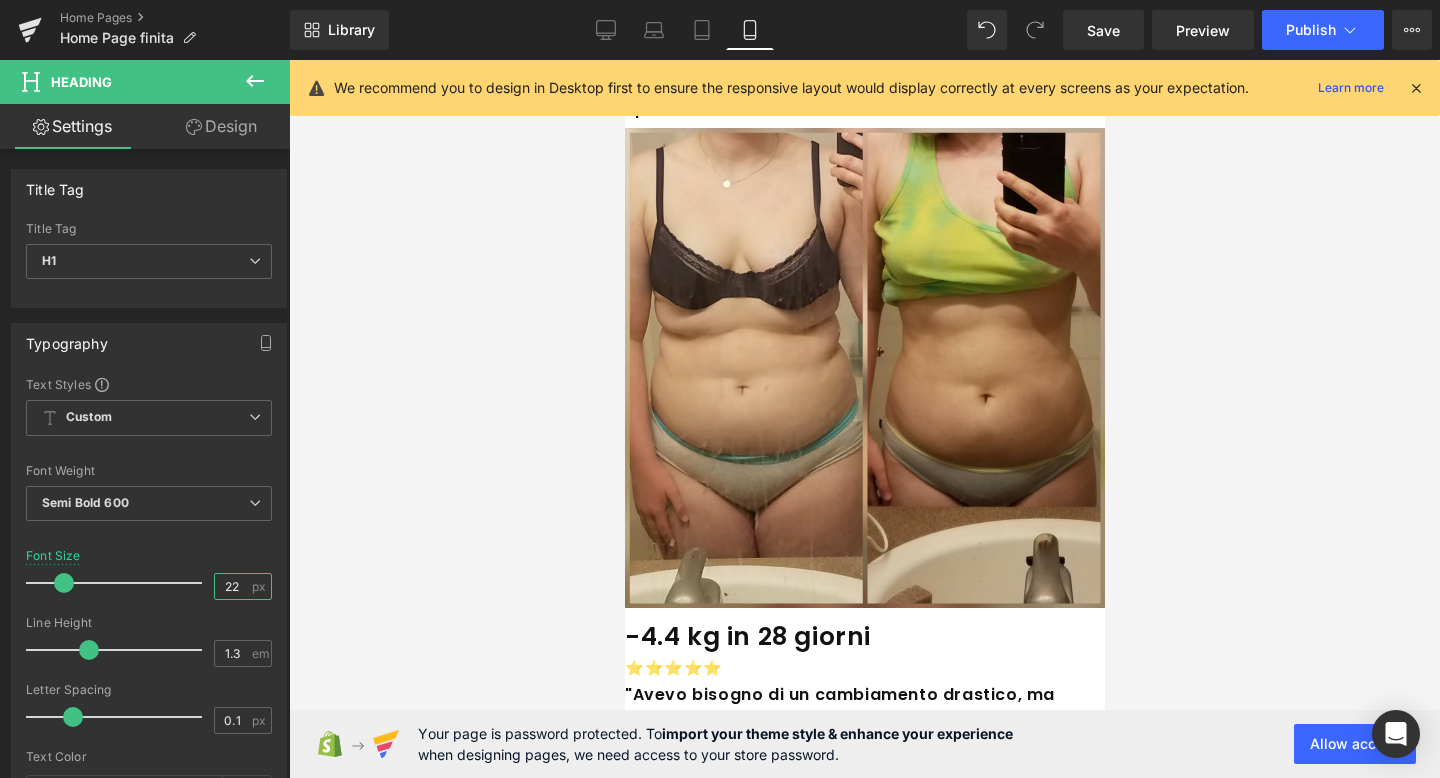scroll, scrollTop: 3611, scrollLeft: 0, axis: vertical 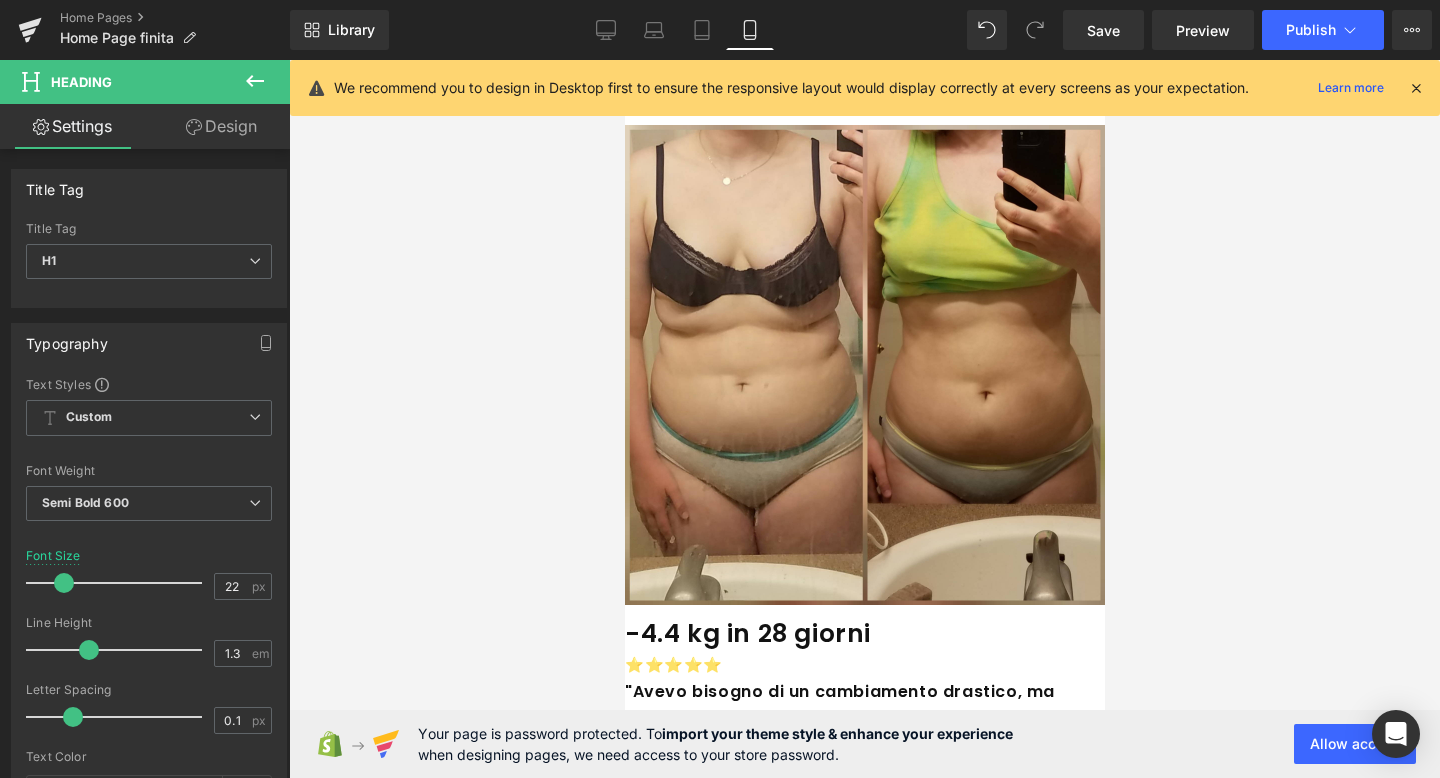 click on "-4.4 kg in 28 giorni" at bounding box center (864, 634) 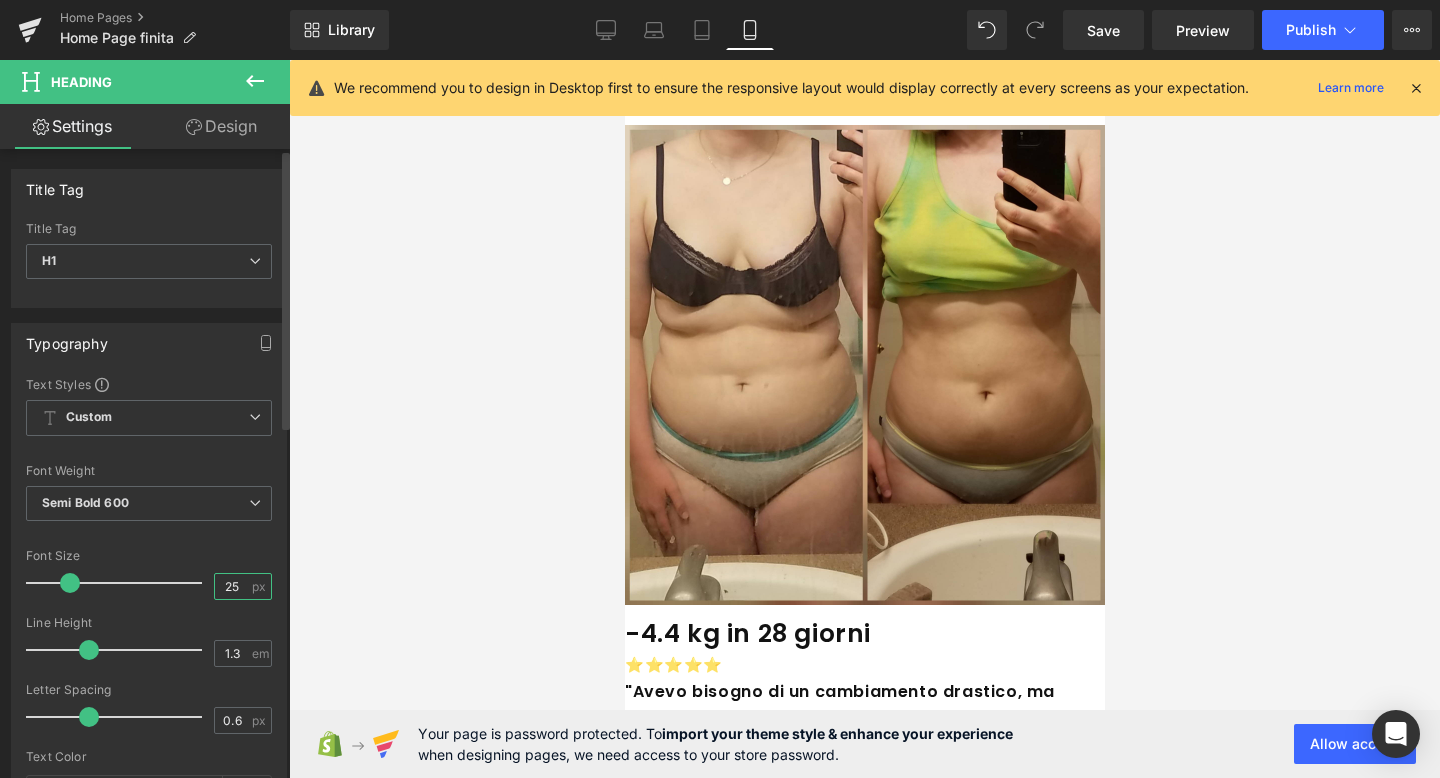 click on "25" at bounding box center (232, 586) 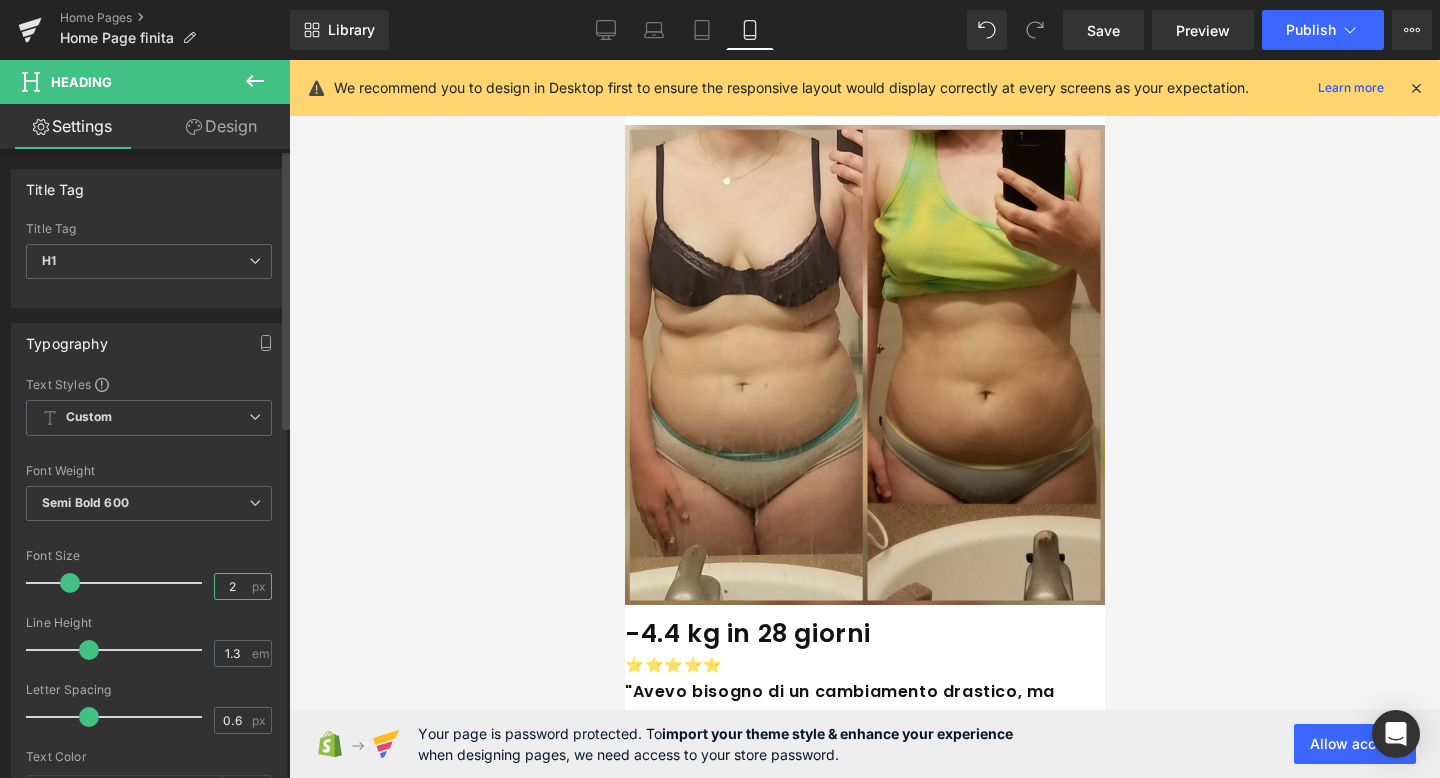 type on "22" 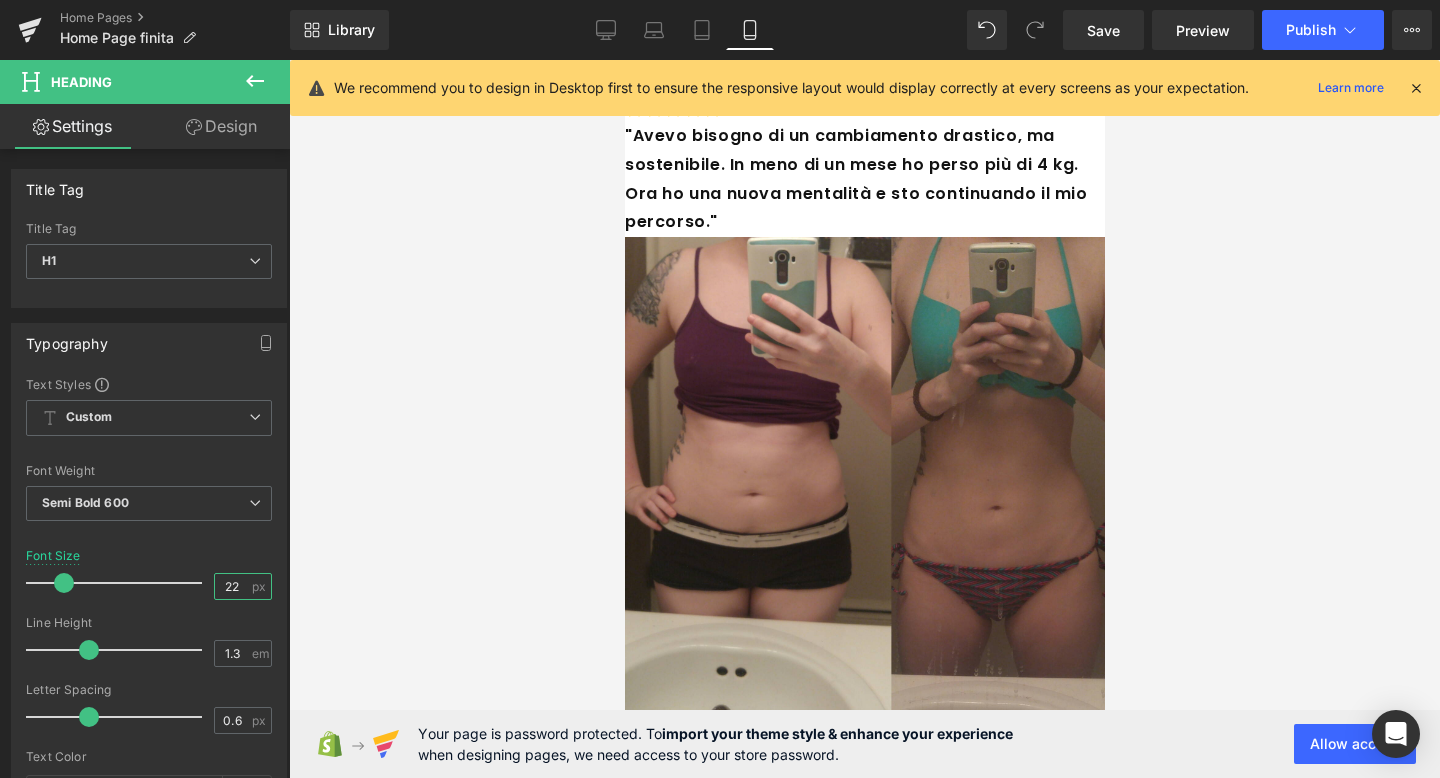 scroll, scrollTop: 4188, scrollLeft: 0, axis: vertical 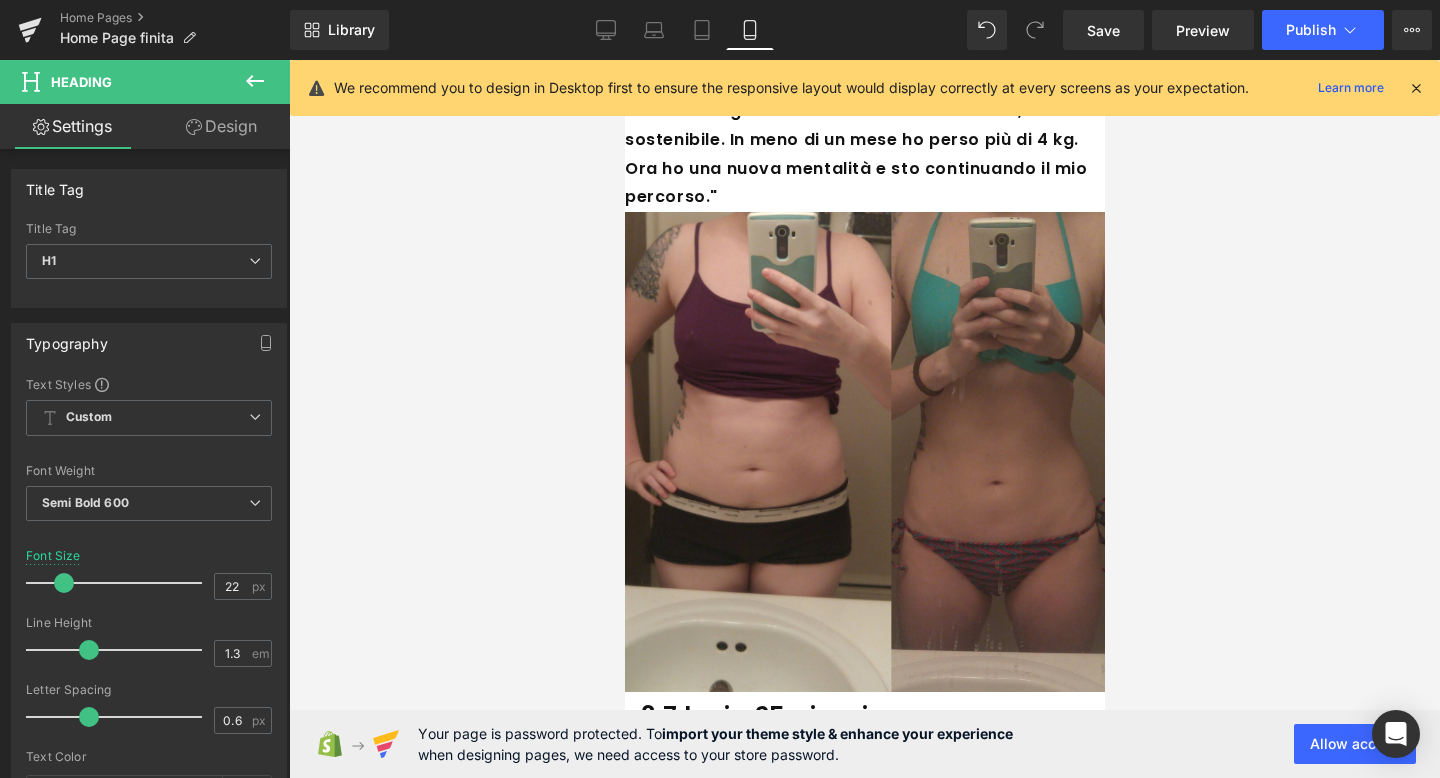 click on "-3.7 kg in 25 giorni" at bounding box center (864, 716) 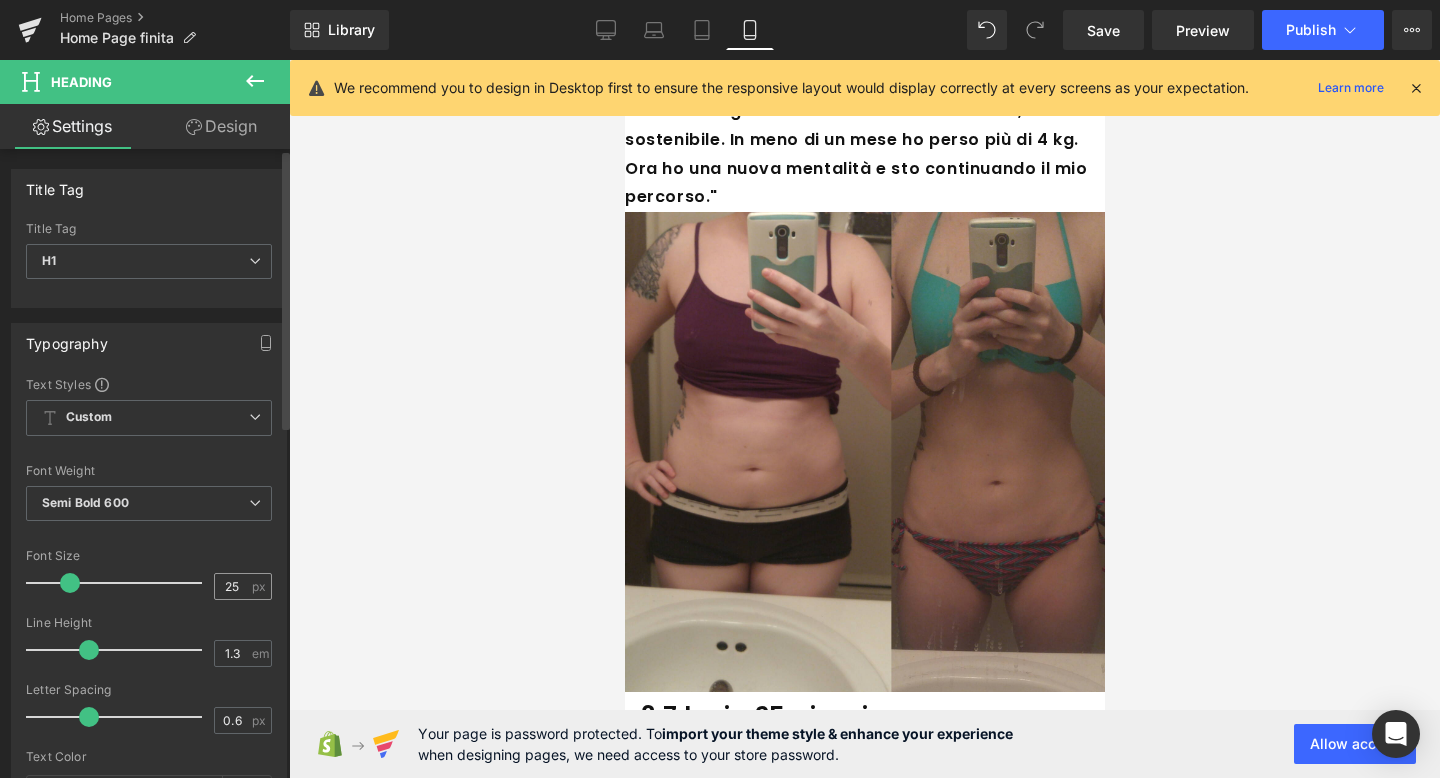 click on "25" at bounding box center [232, 586] 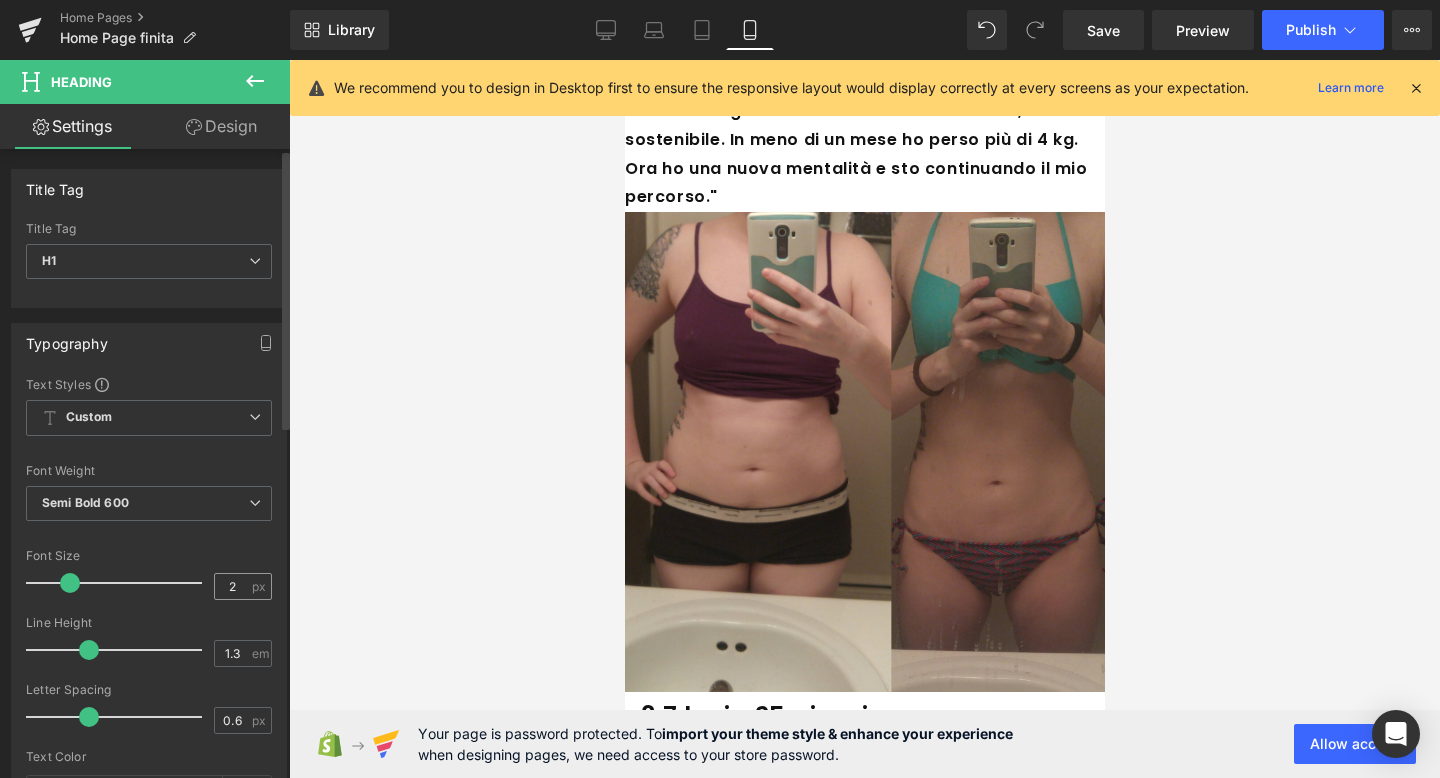 type on "22" 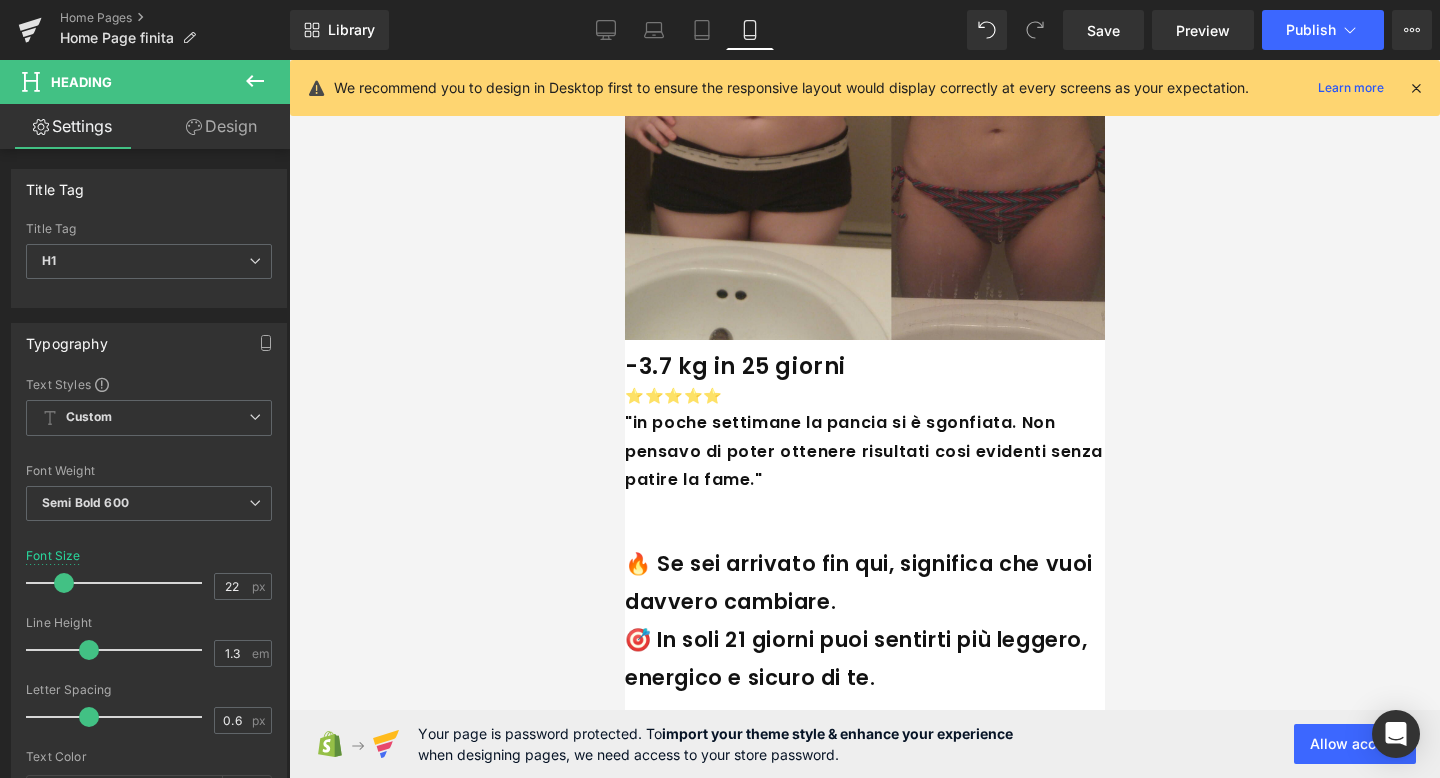 scroll, scrollTop: 4549, scrollLeft: 0, axis: vertical 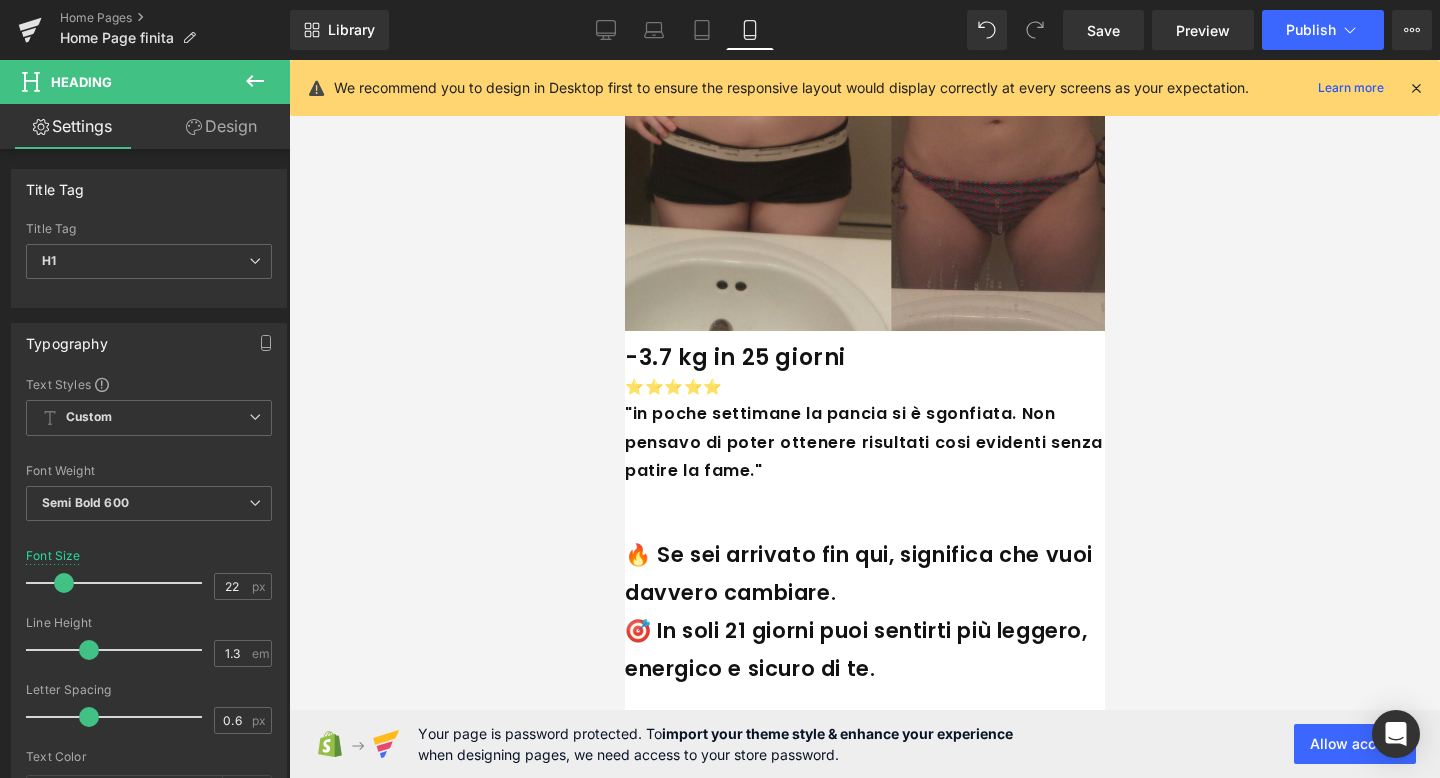 click on "🔥 Se sei arrivato fin qui, significa che vuoi davvero cambiare." at bounding box center [864, 574] 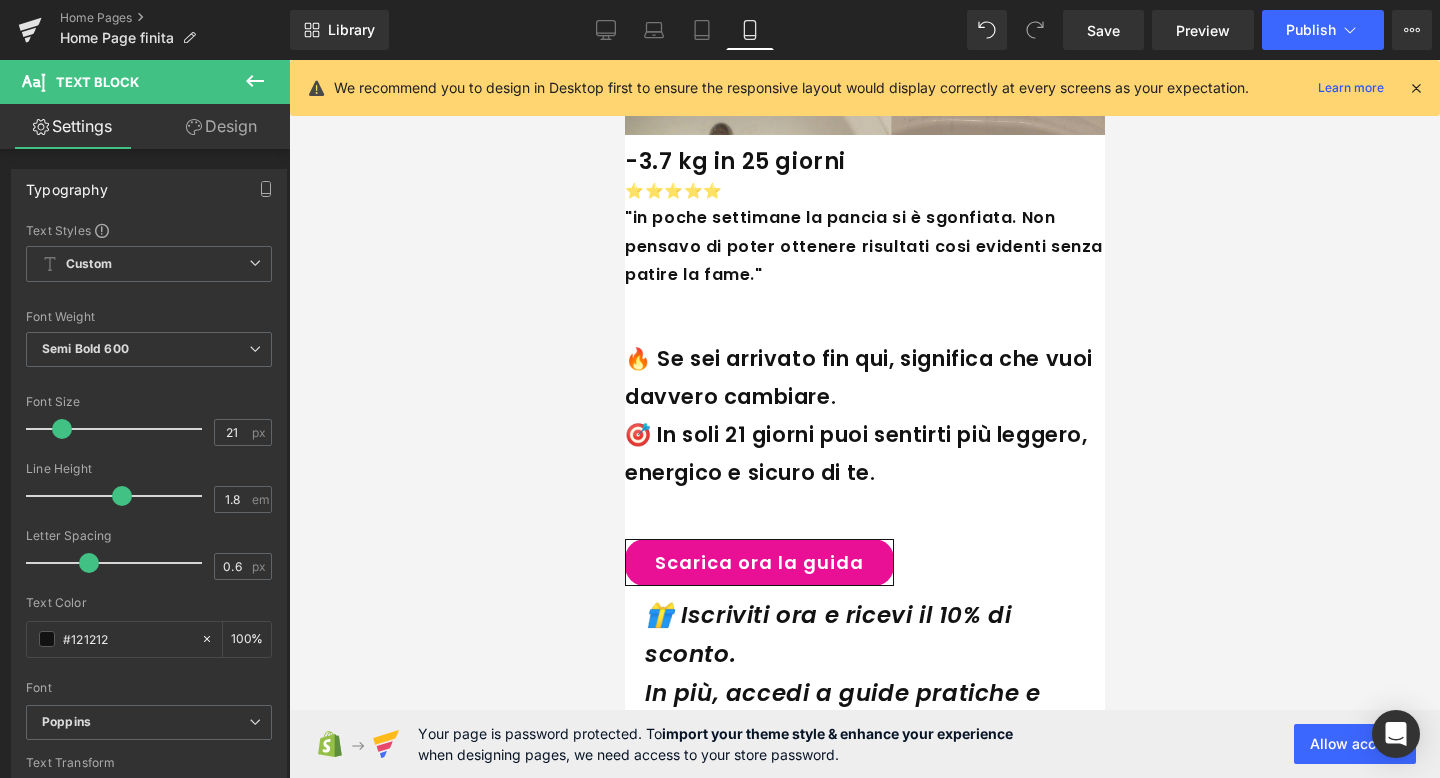 scroll, scrollTop: 4839, scrollLeft: 0, axis: vertical 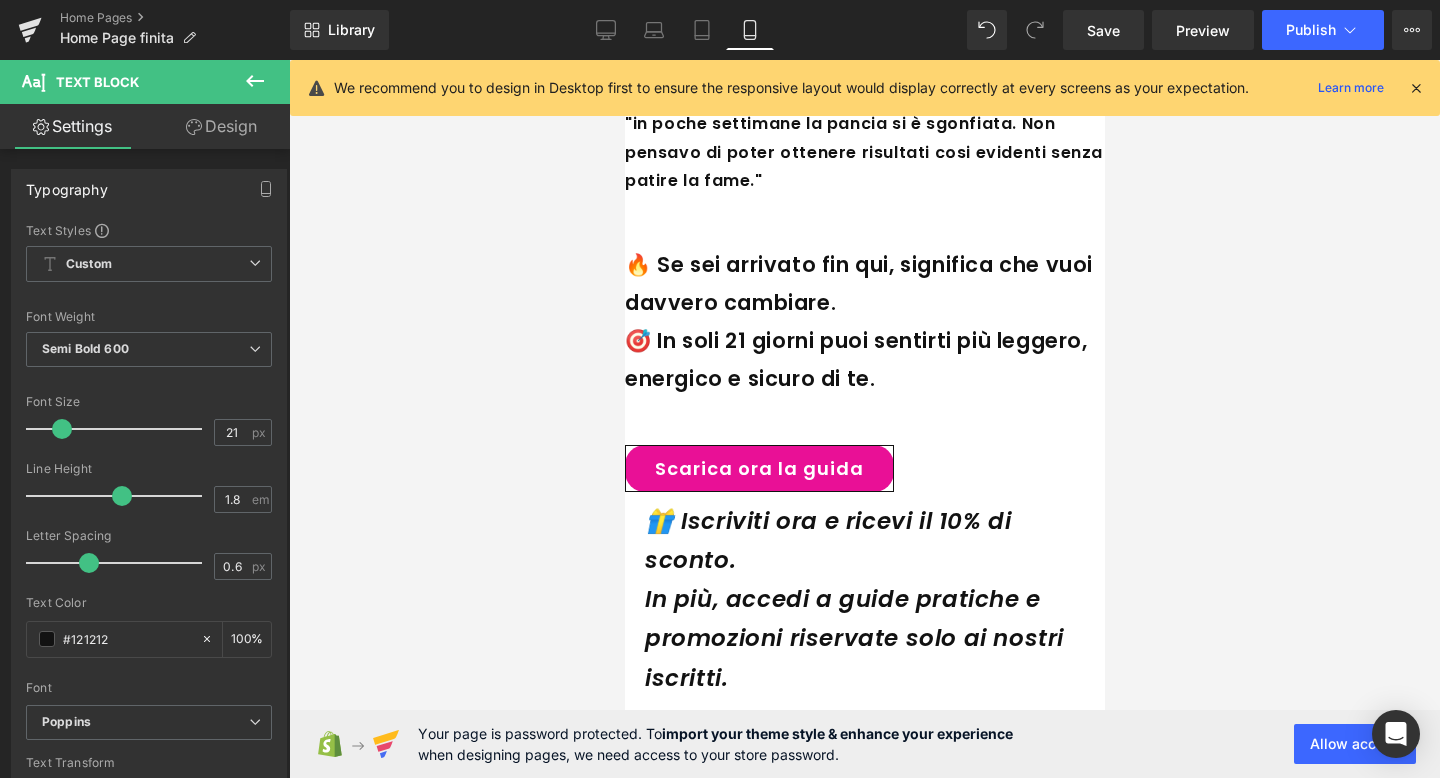 click on "In più, accedi a guide pratiche e promozioni riservate solo ai nostri iscritti." at bounding box center (853, 638) 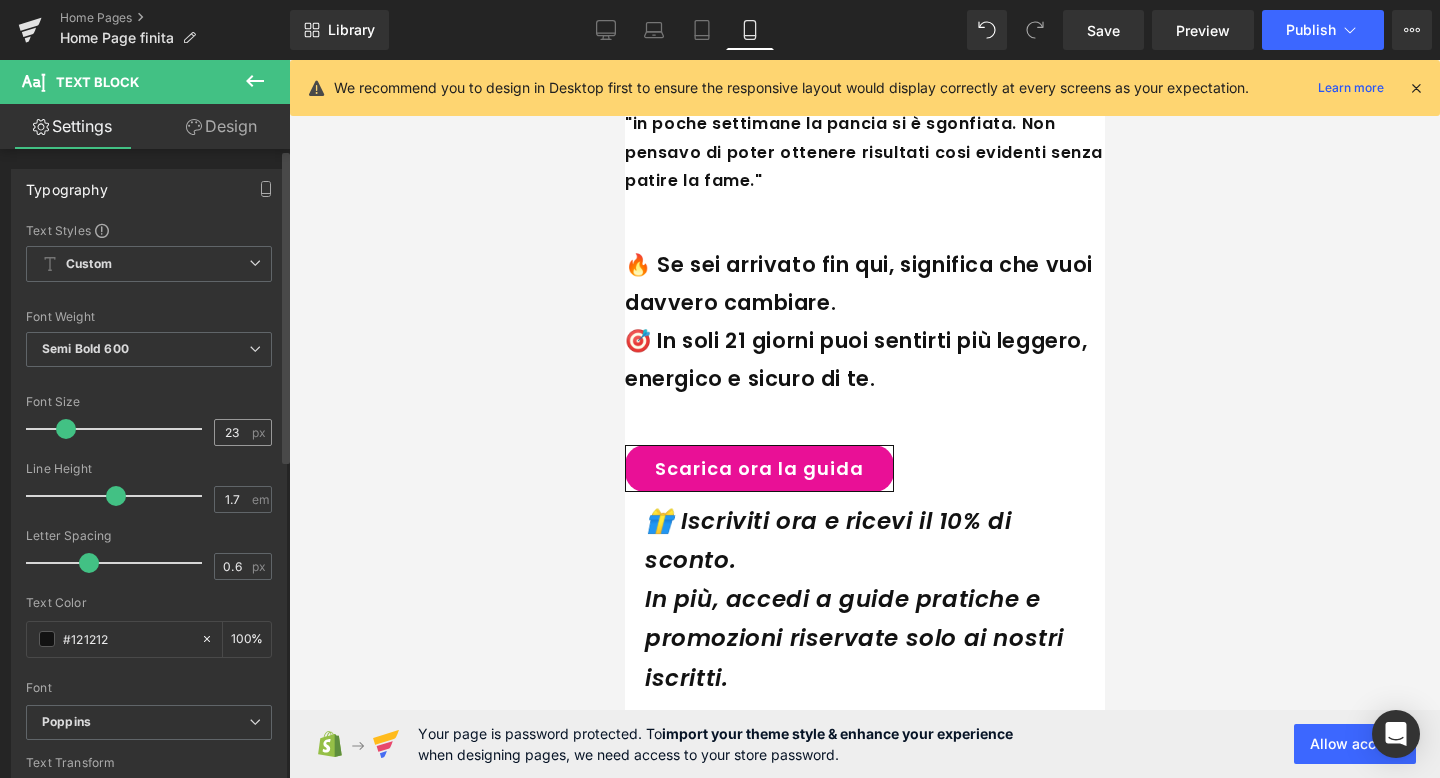 click on "23" at bounding box center [232, 432] 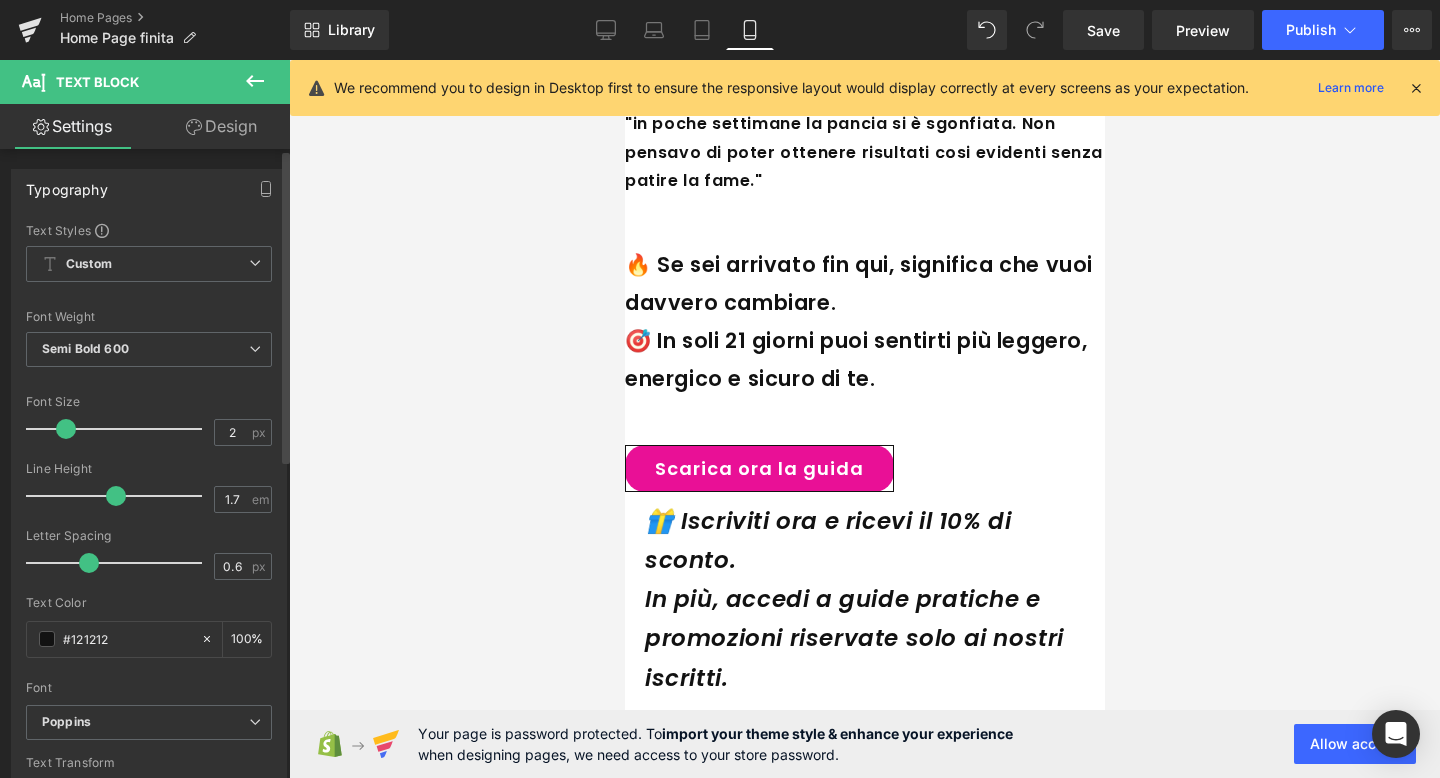 type on "21" 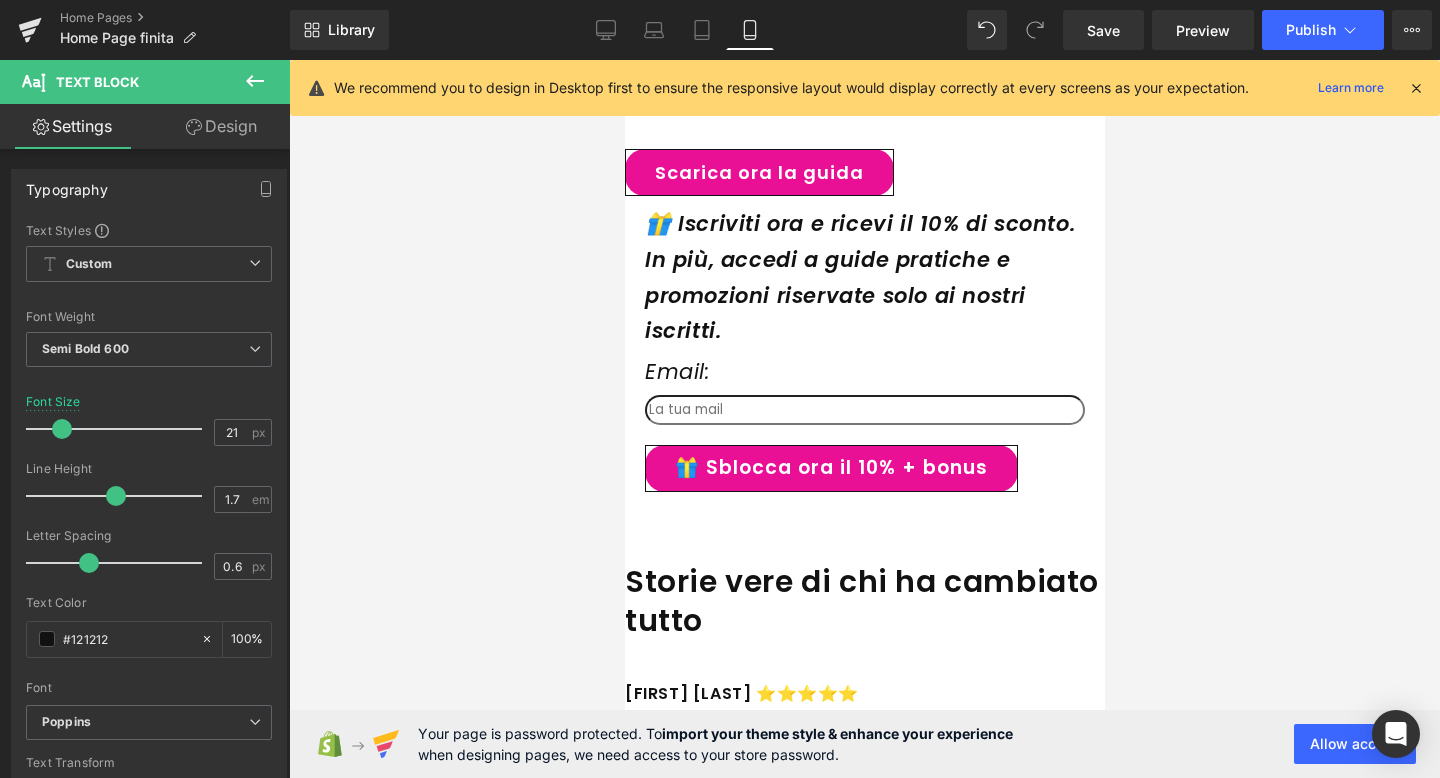 scroll, scrollTop: 5139, scrollLeft: 0, axis: vertical 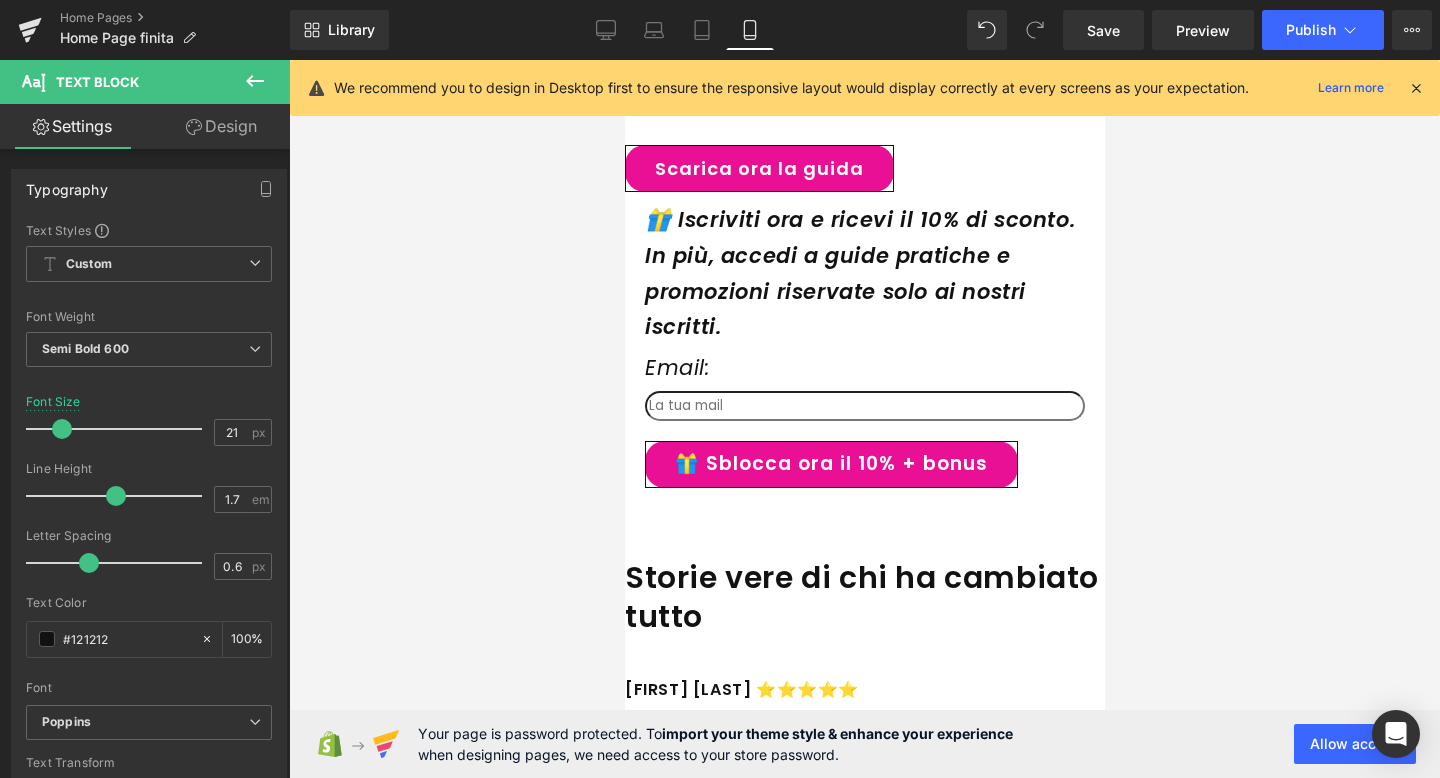 click on "Storie vere di chi ha cambiato tutto Heading" at bounding box center (864, 597) 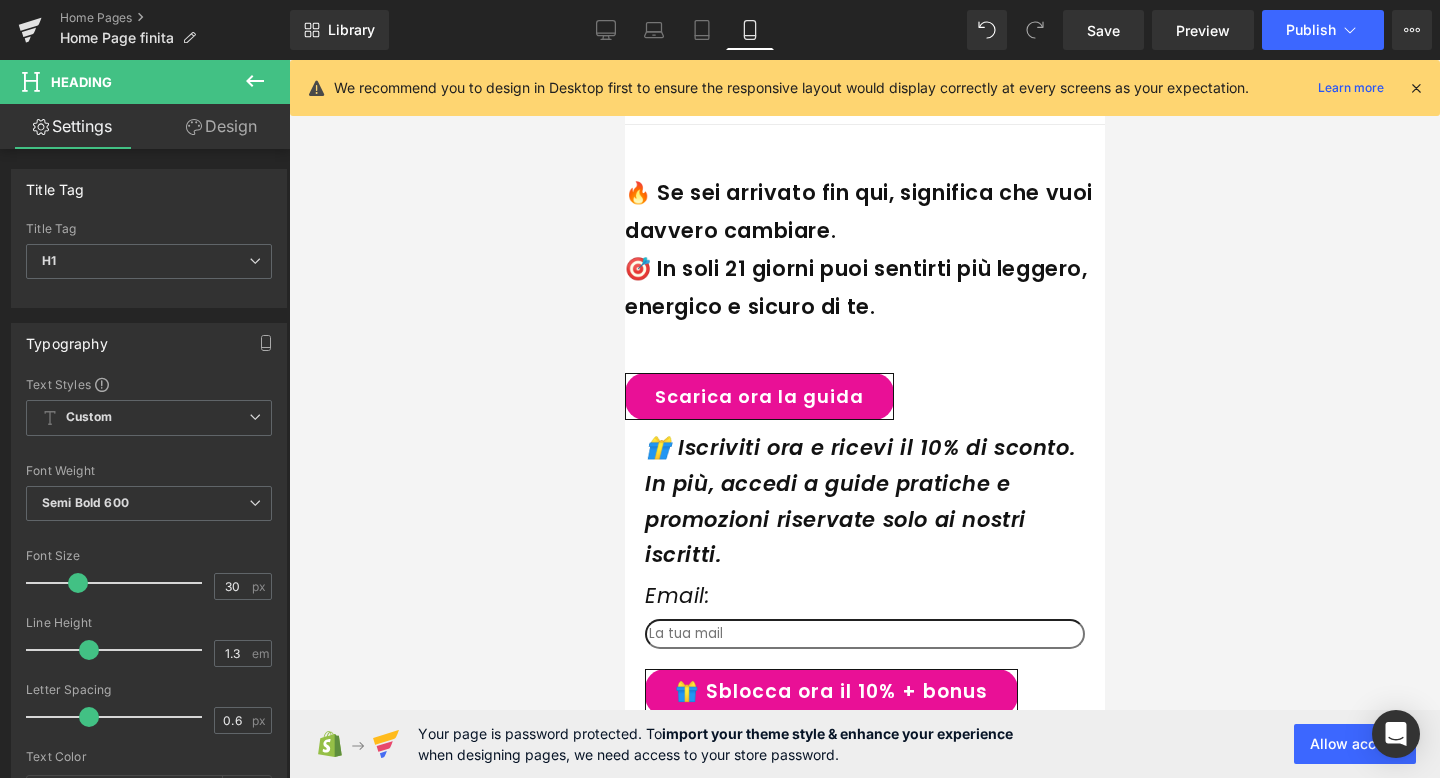 scroll, scrollTop: 4860, scrollLeft: 0, axis: vertical 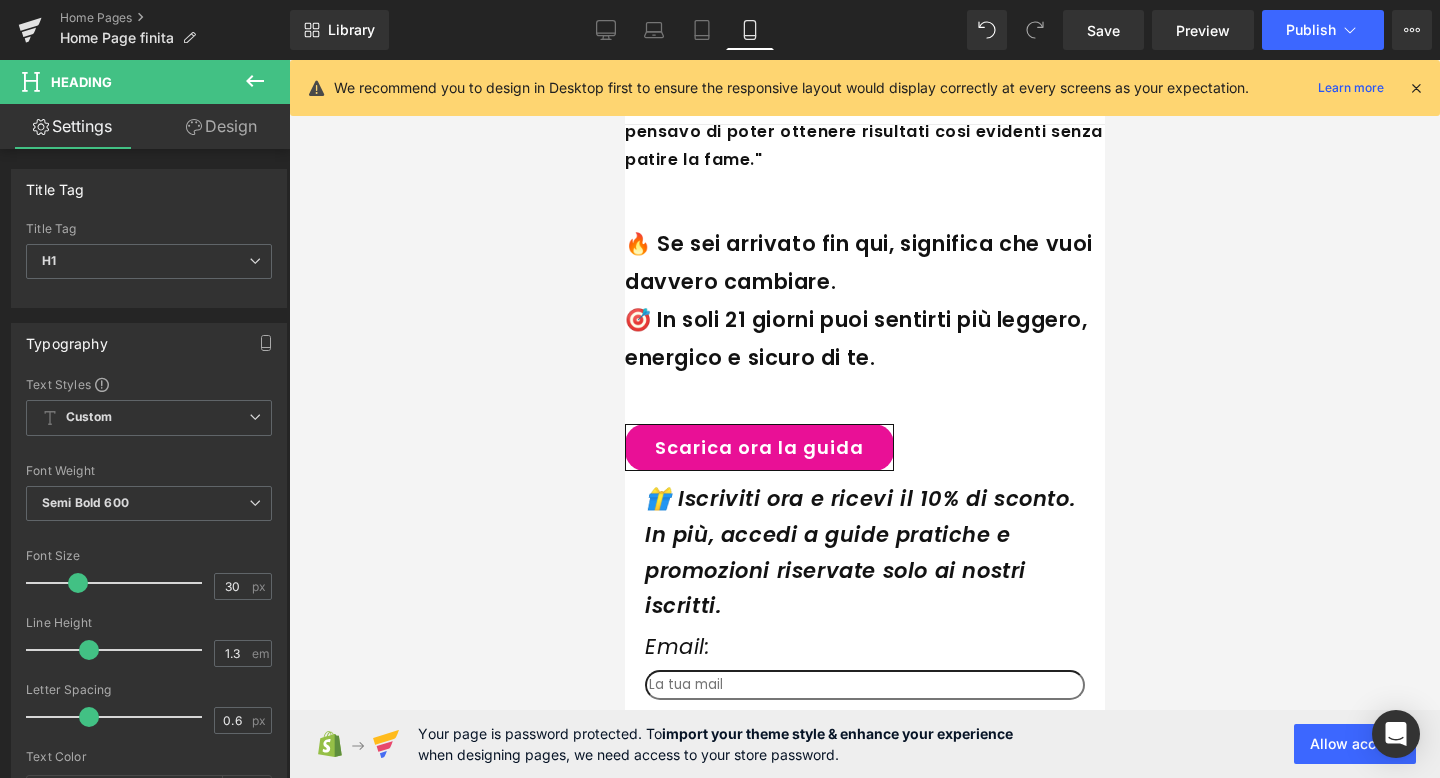 click on "🎁 Sblocca ora il 10% + bonus" at bounding box center [830, 743] 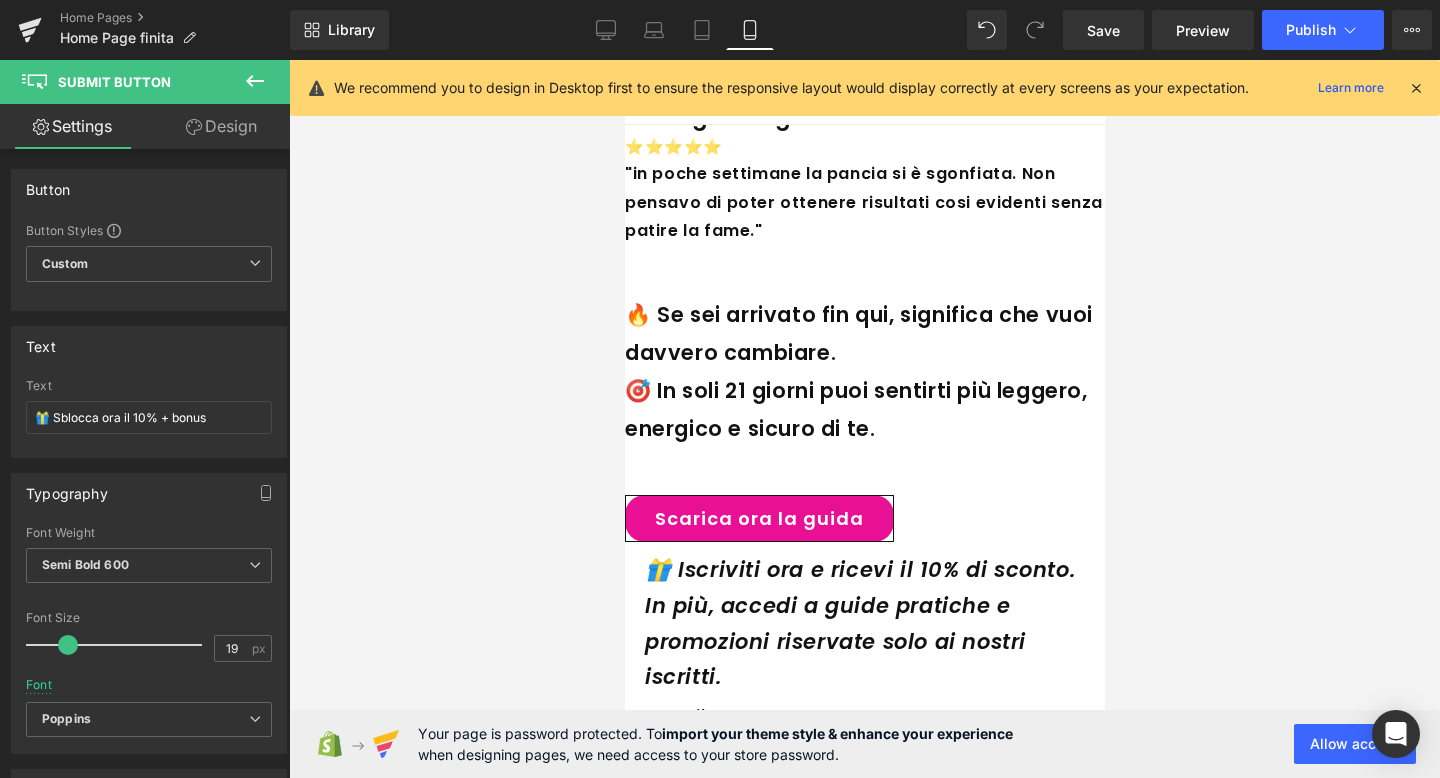 scroll, scrollTop: 4787, scrollLeft: 0, axis: vertical 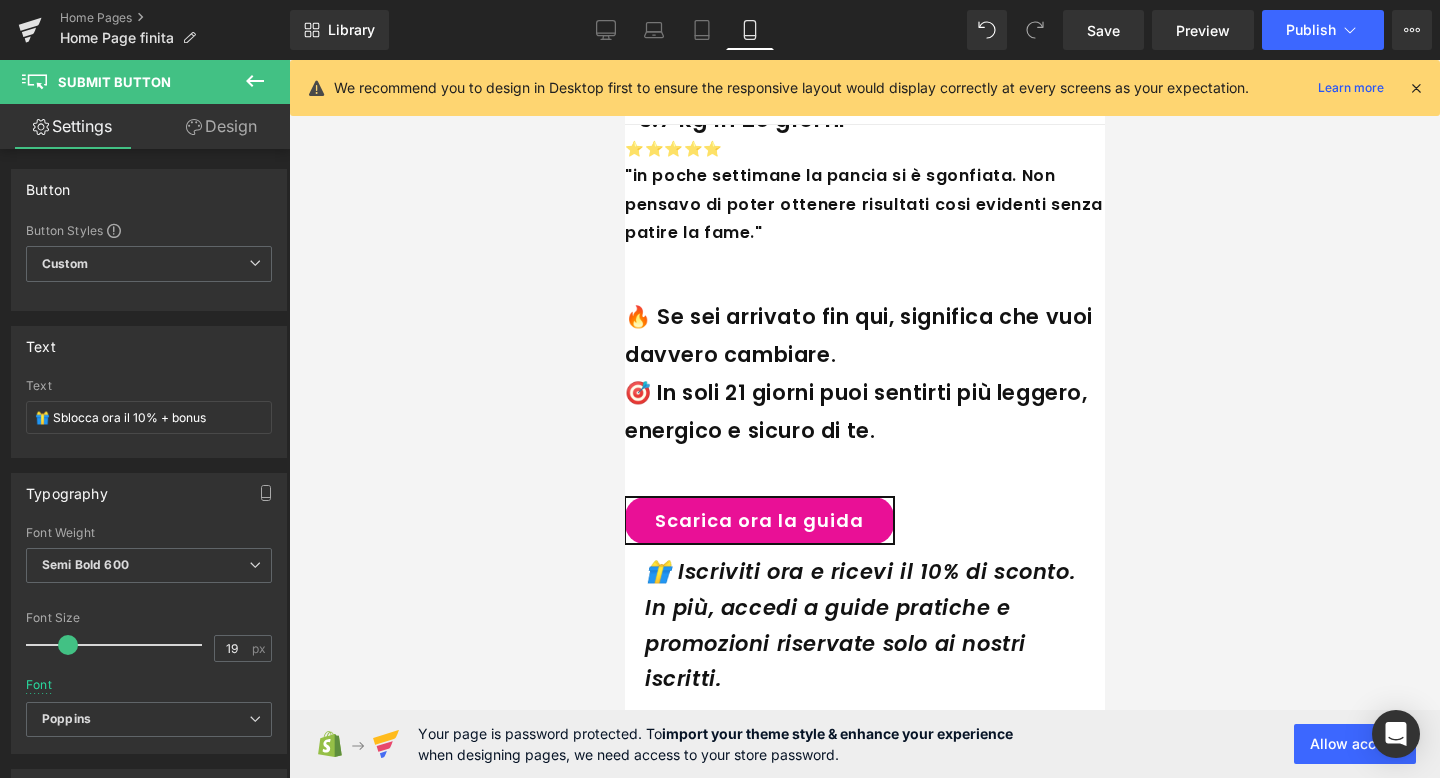 click on "Scarica ora la guida" at bounding box center (758, 520) 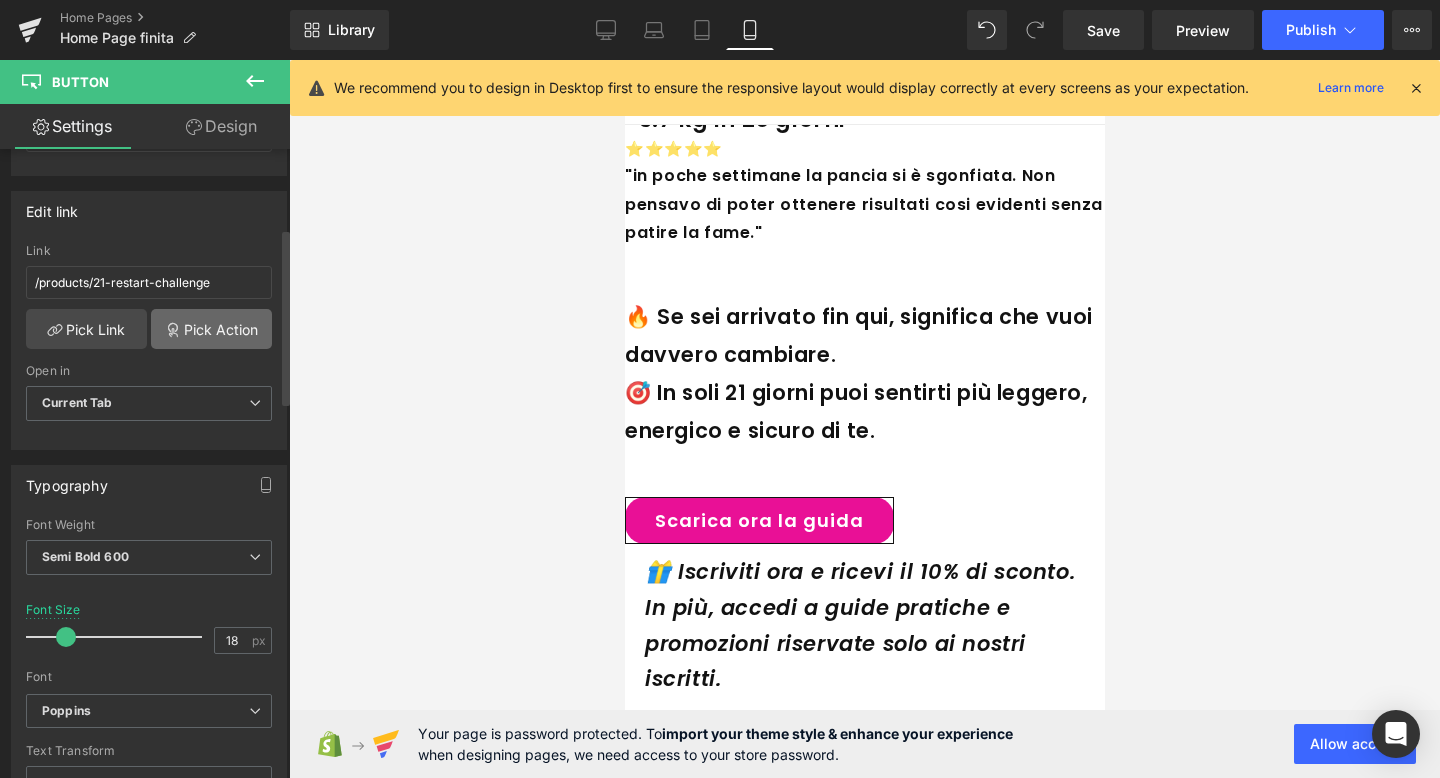 scroll, scrollTop: 383, scrollLeft: 0, axis: vertical 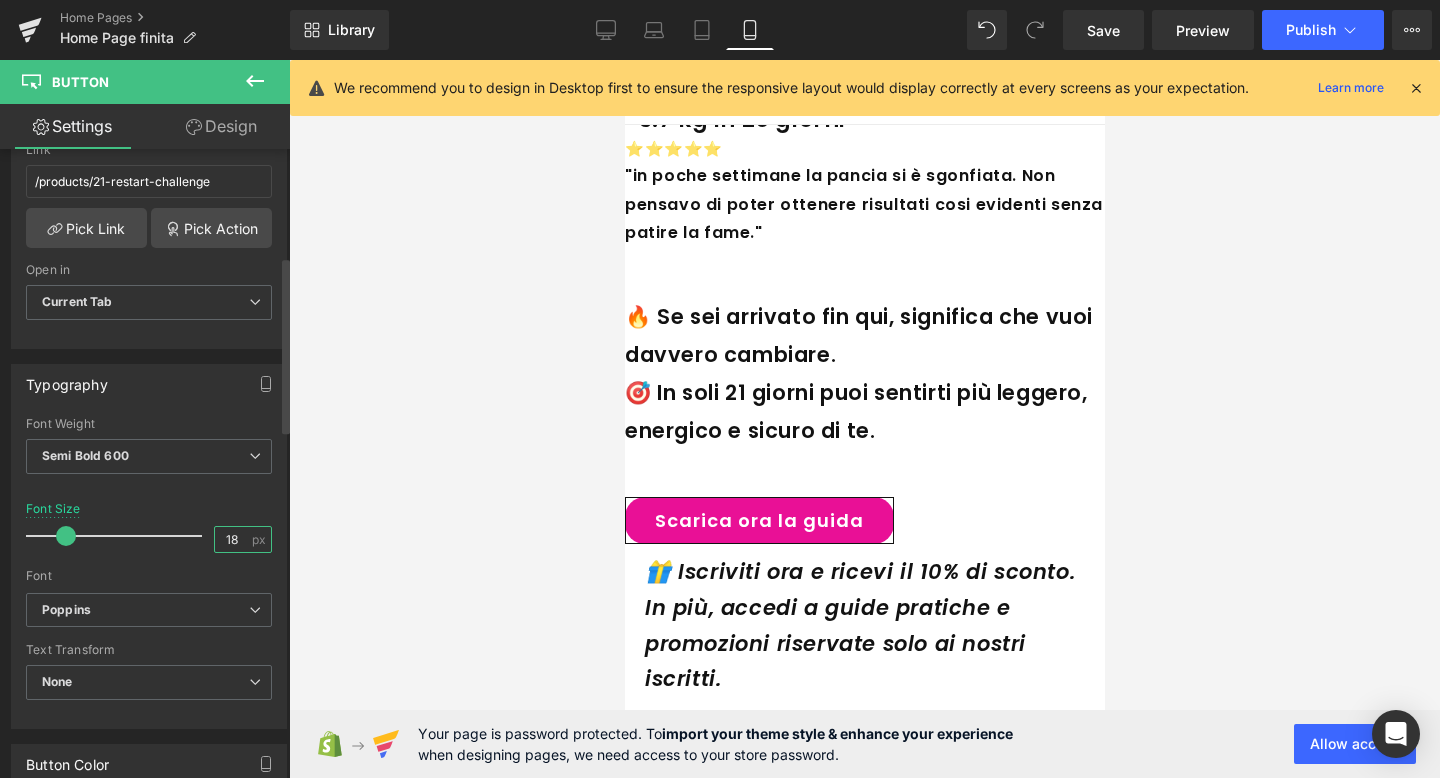 click on "18" at bounding box center [232, 539] 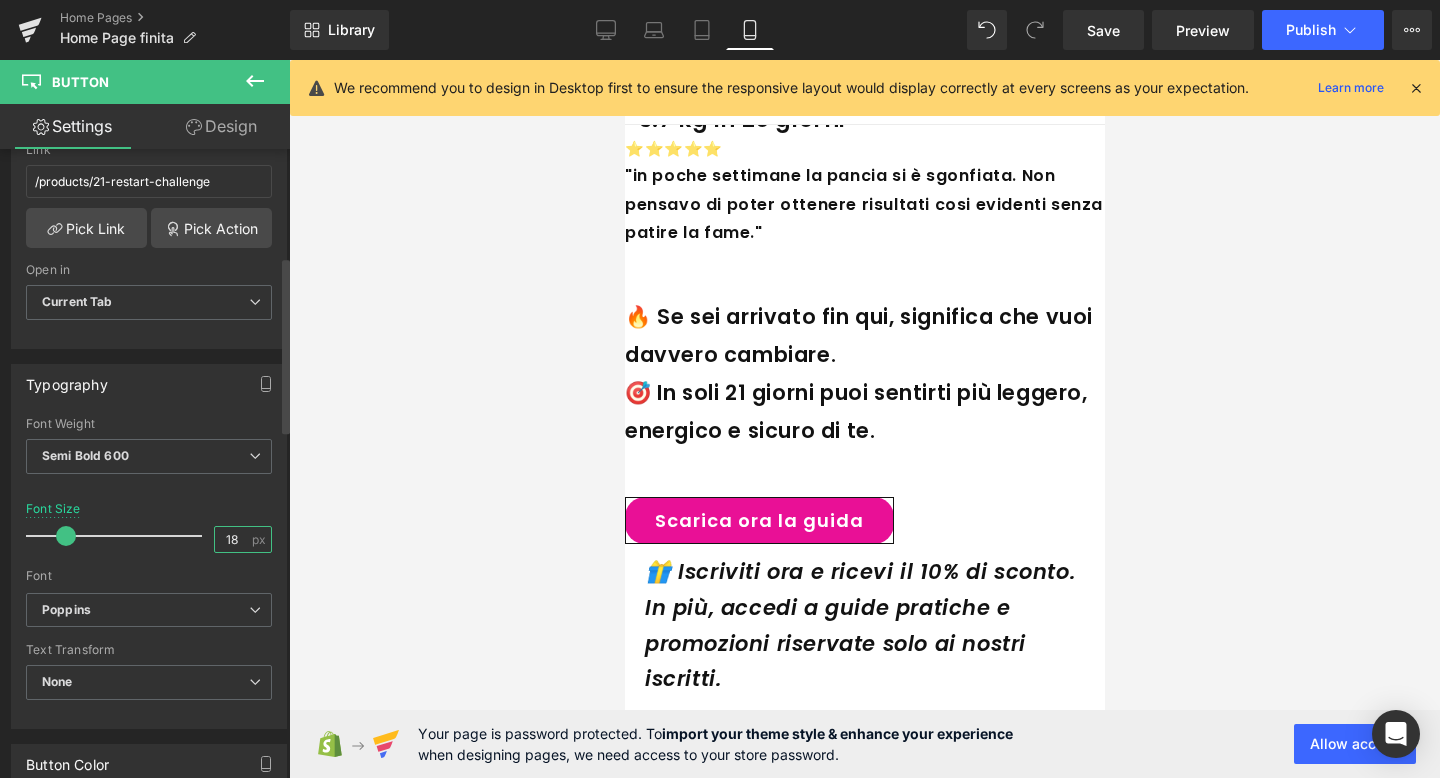 type on "1" 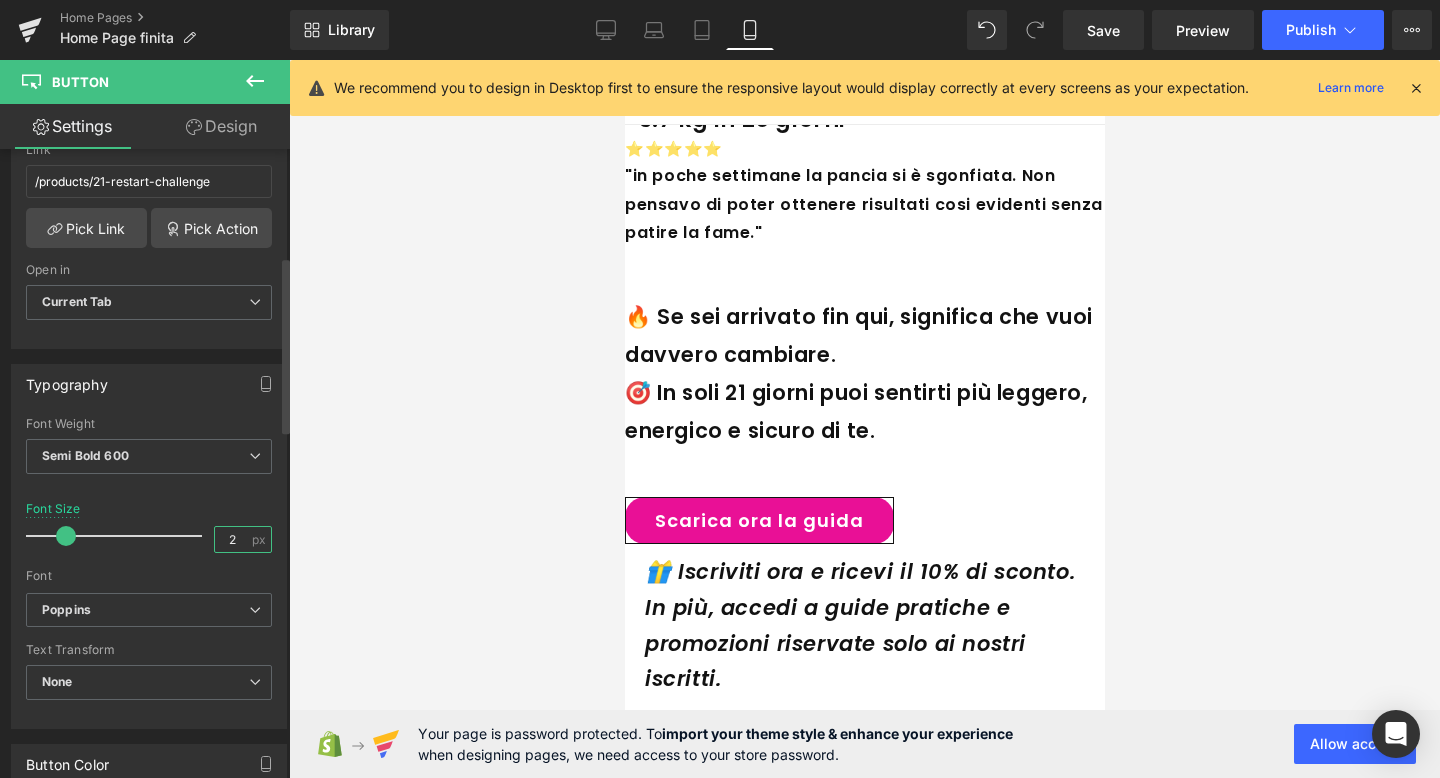 type on "20" 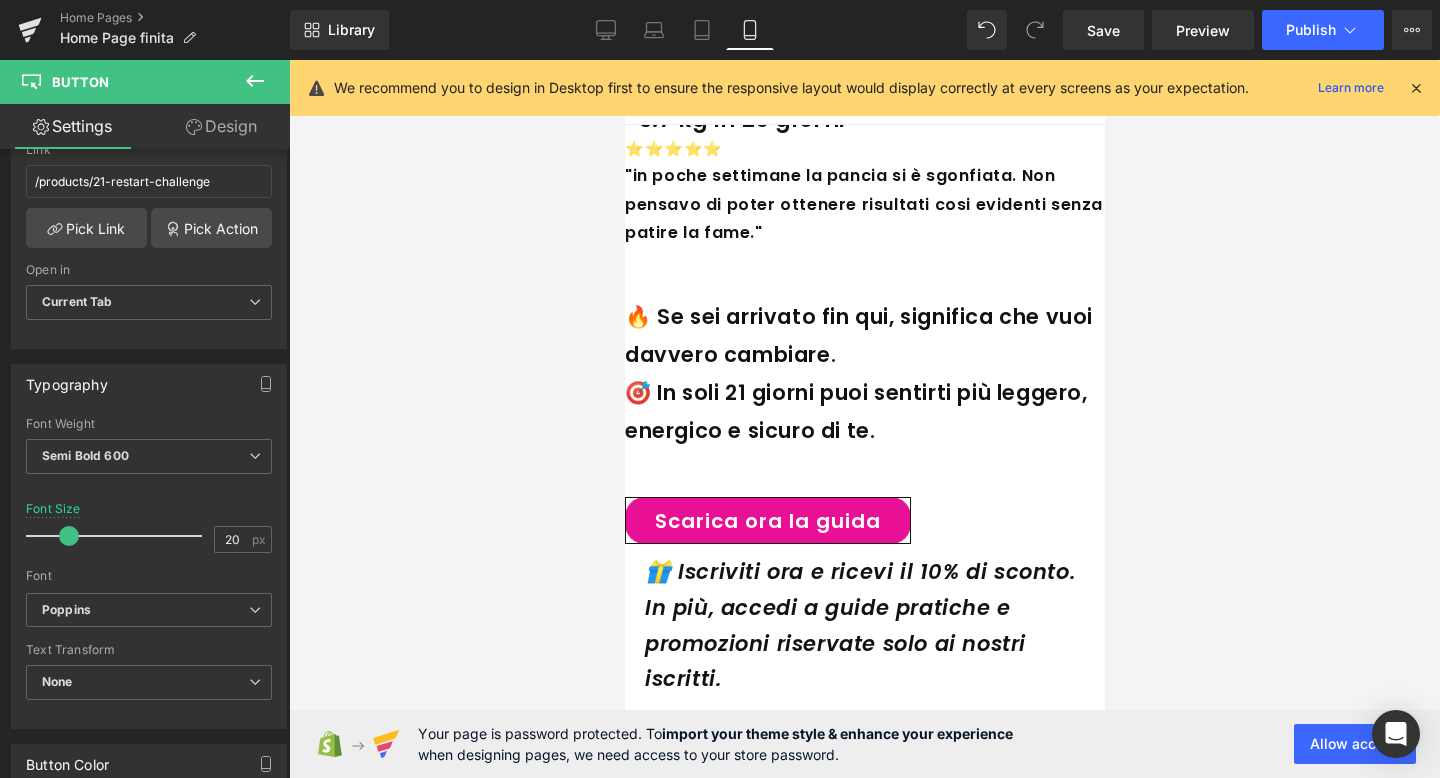 click at bounding box center (624, 60) 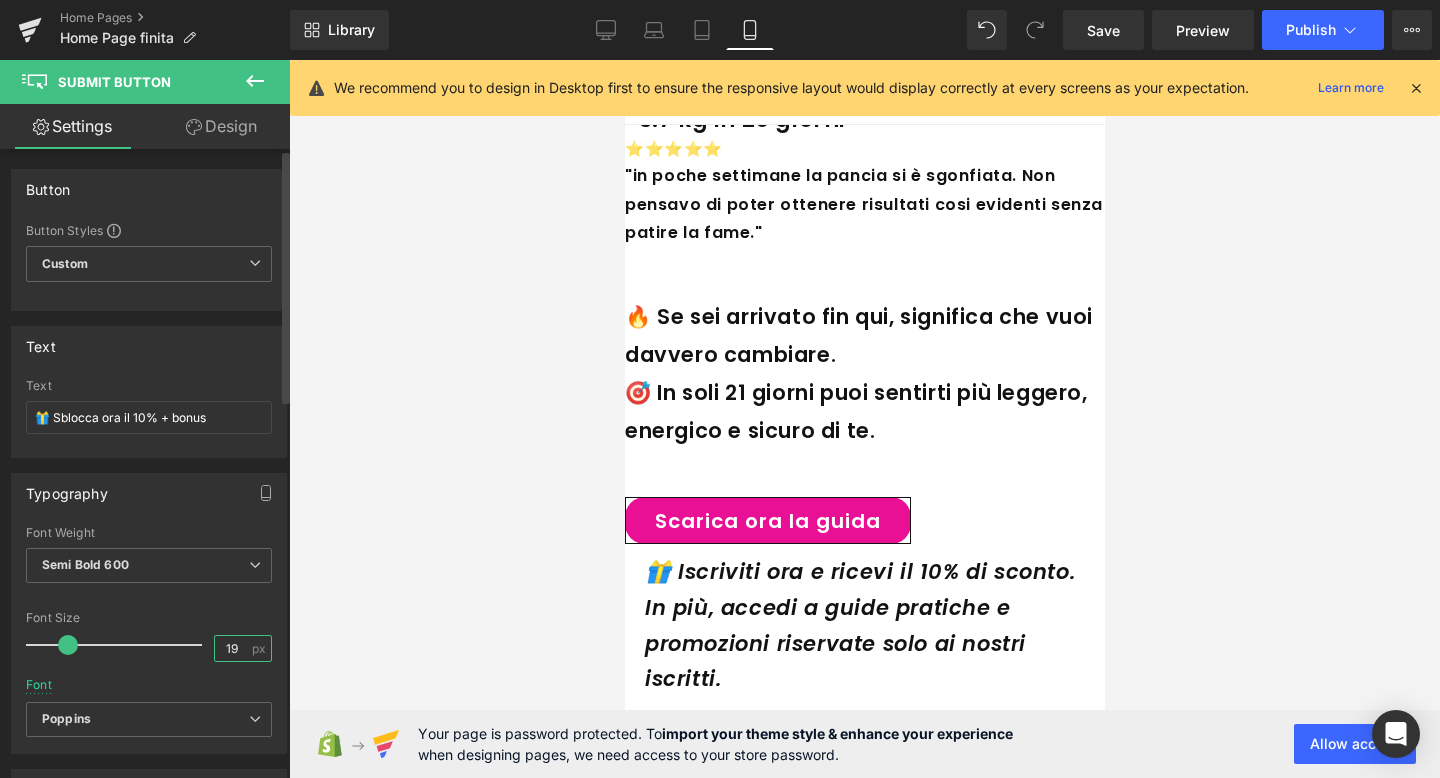 click on "19" at bounding box center (232, 648) 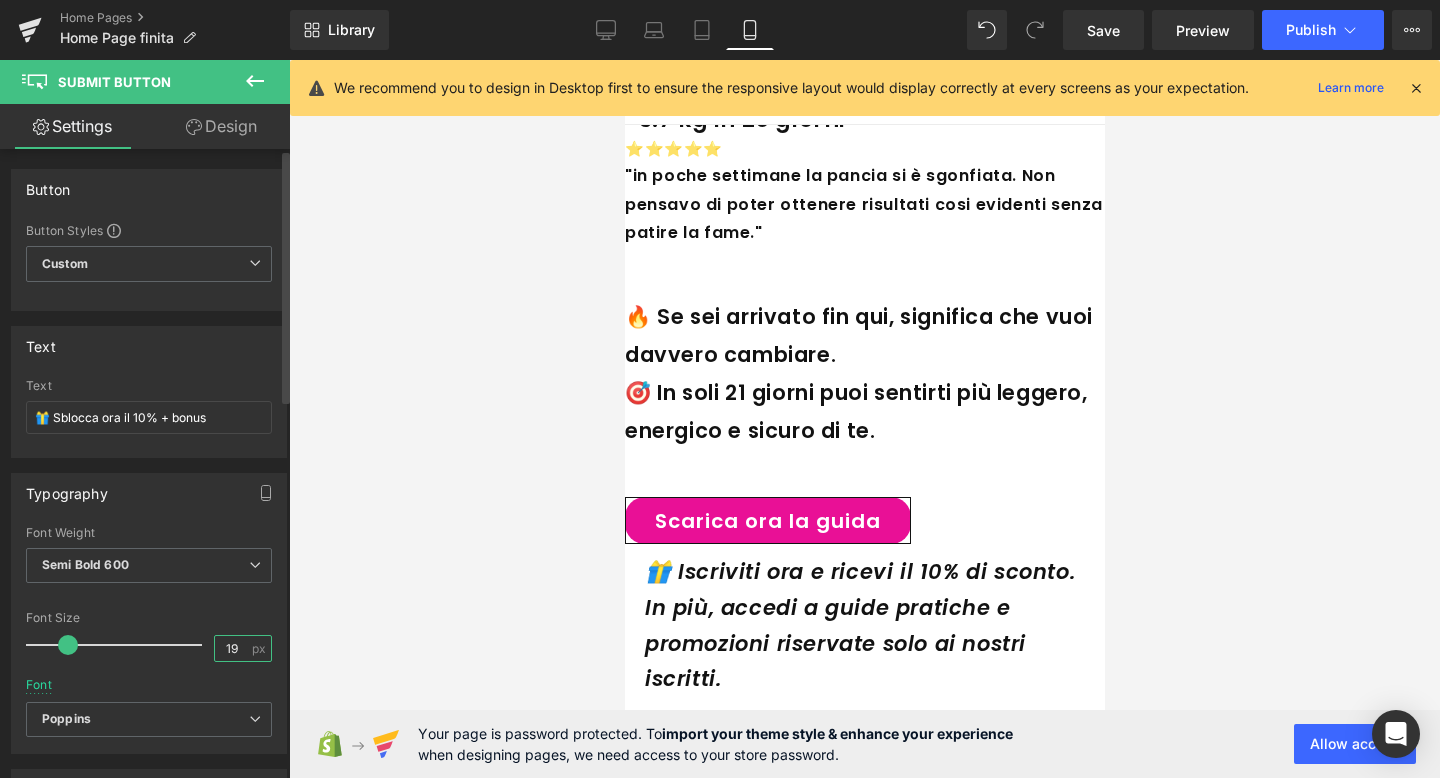 type on "1" 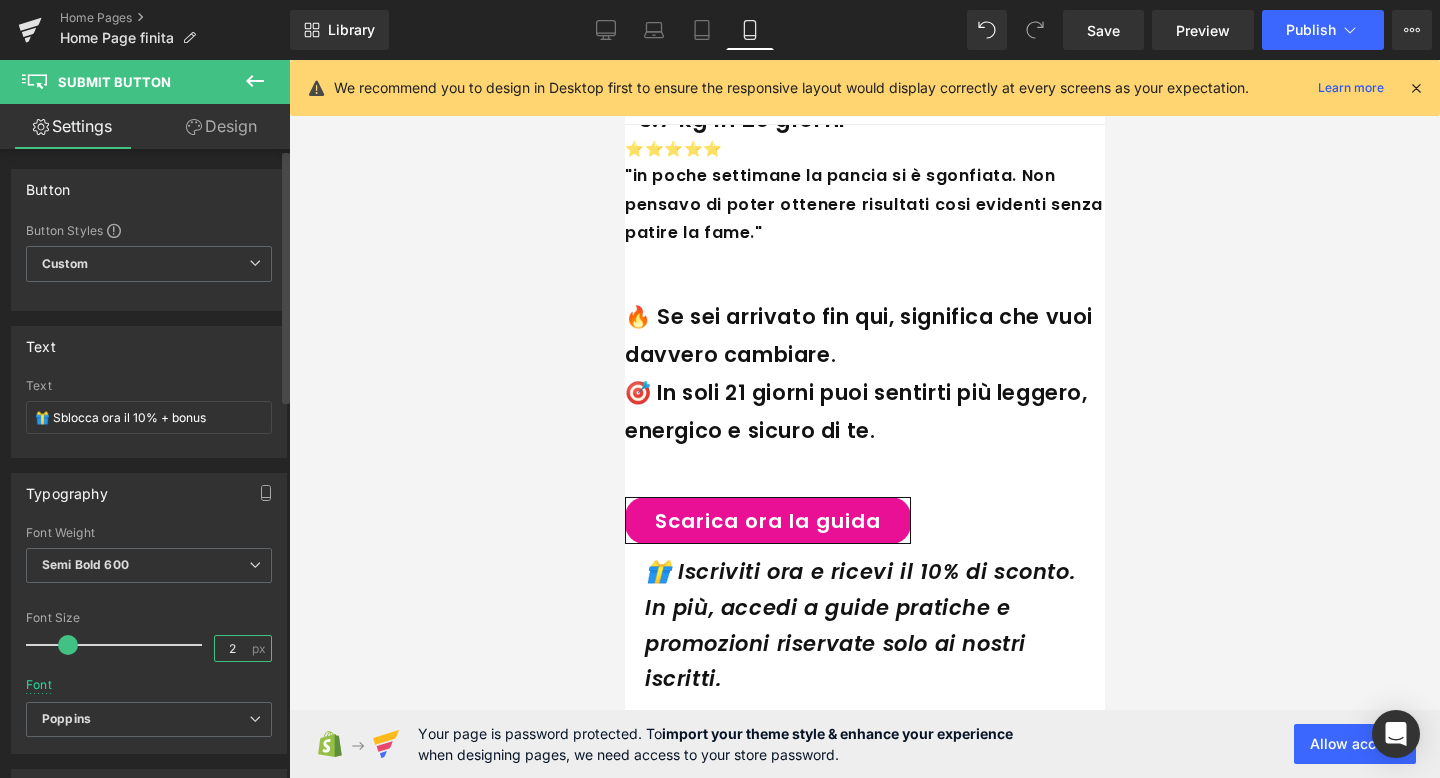 type on "20" 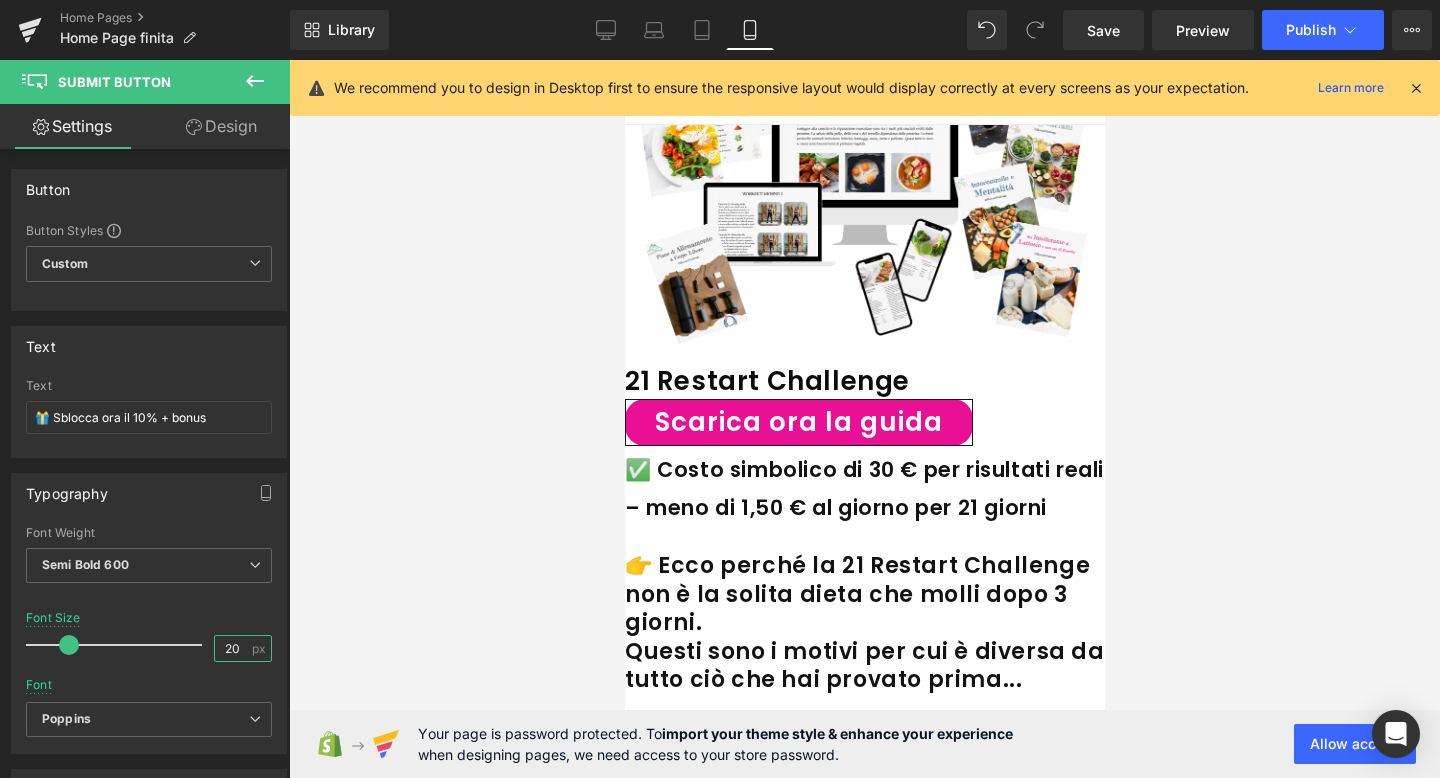 scroll, scrollTop: 1376, scrollLeft: 0, axis: vertical 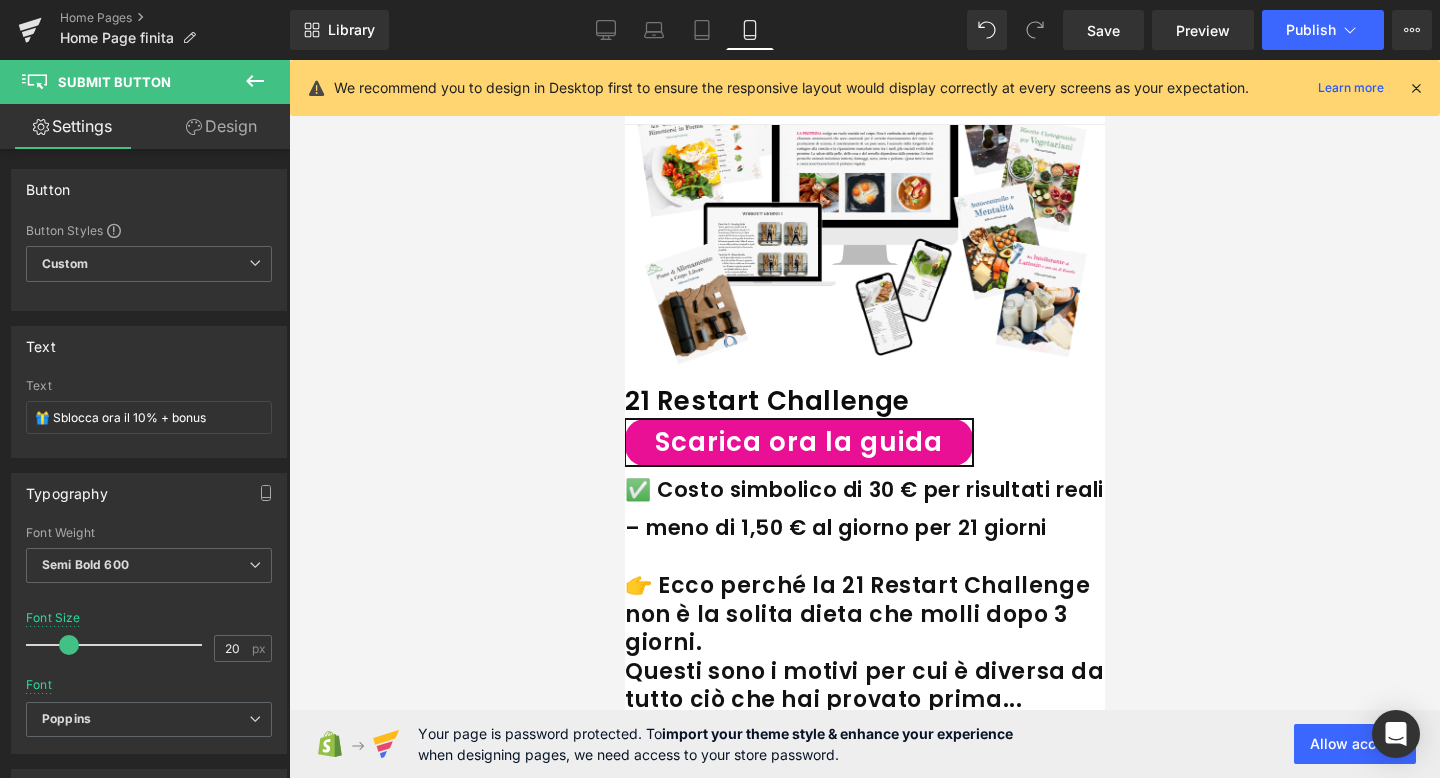 click on "Scarica ora la guida" at bounding box center (798, 442) 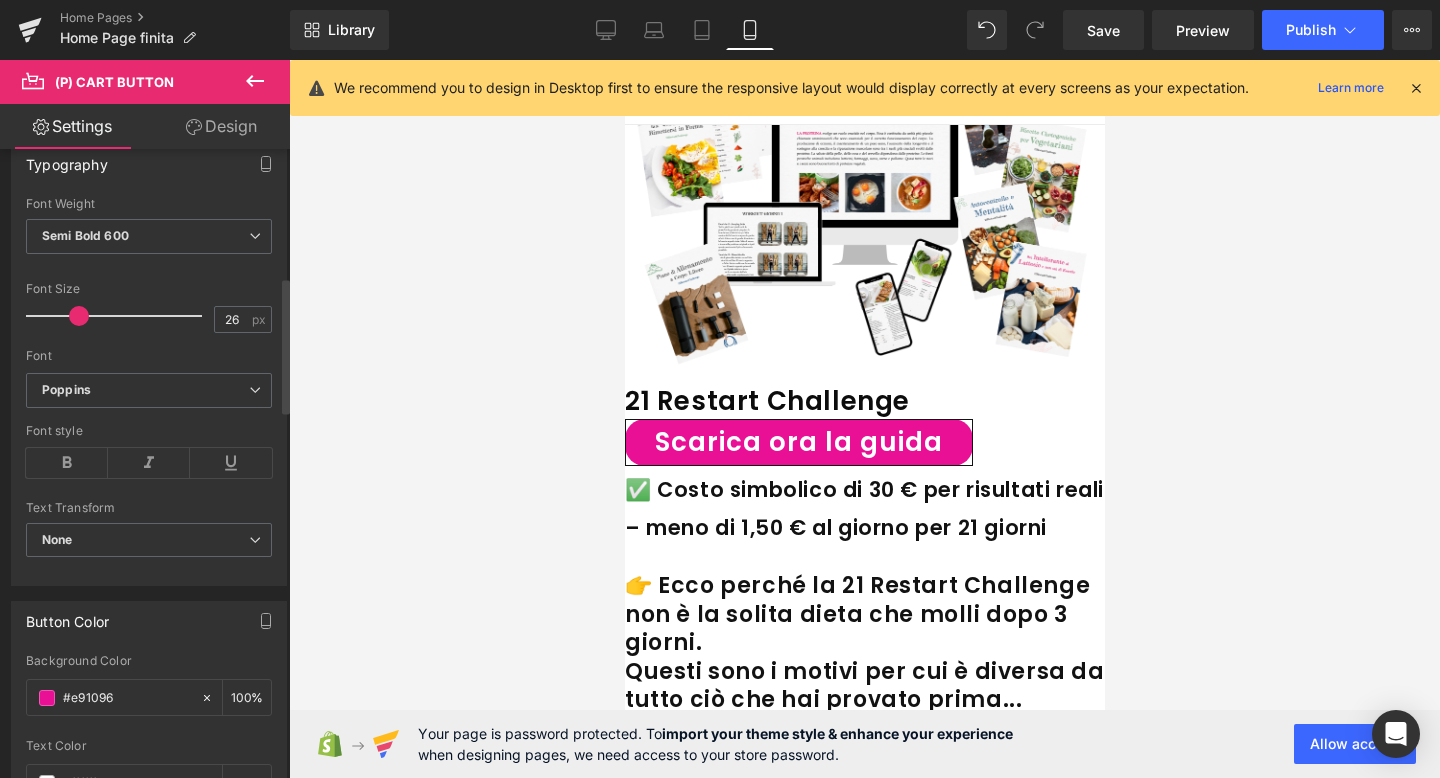 scroll, scrollTop: 590, scrollLeft: 0, axis: vertical 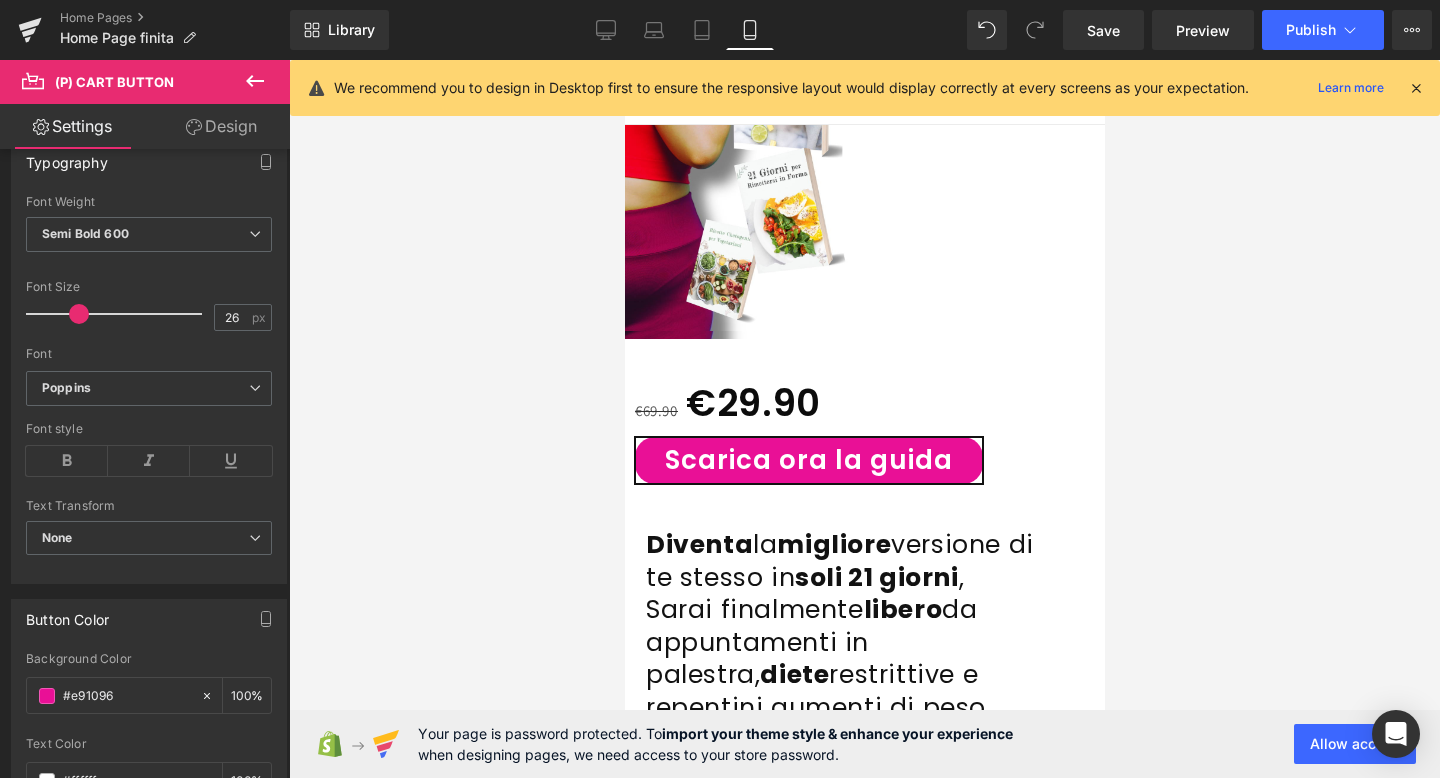 click on "Scarica ora la guida" at bounding box center (808, 460) 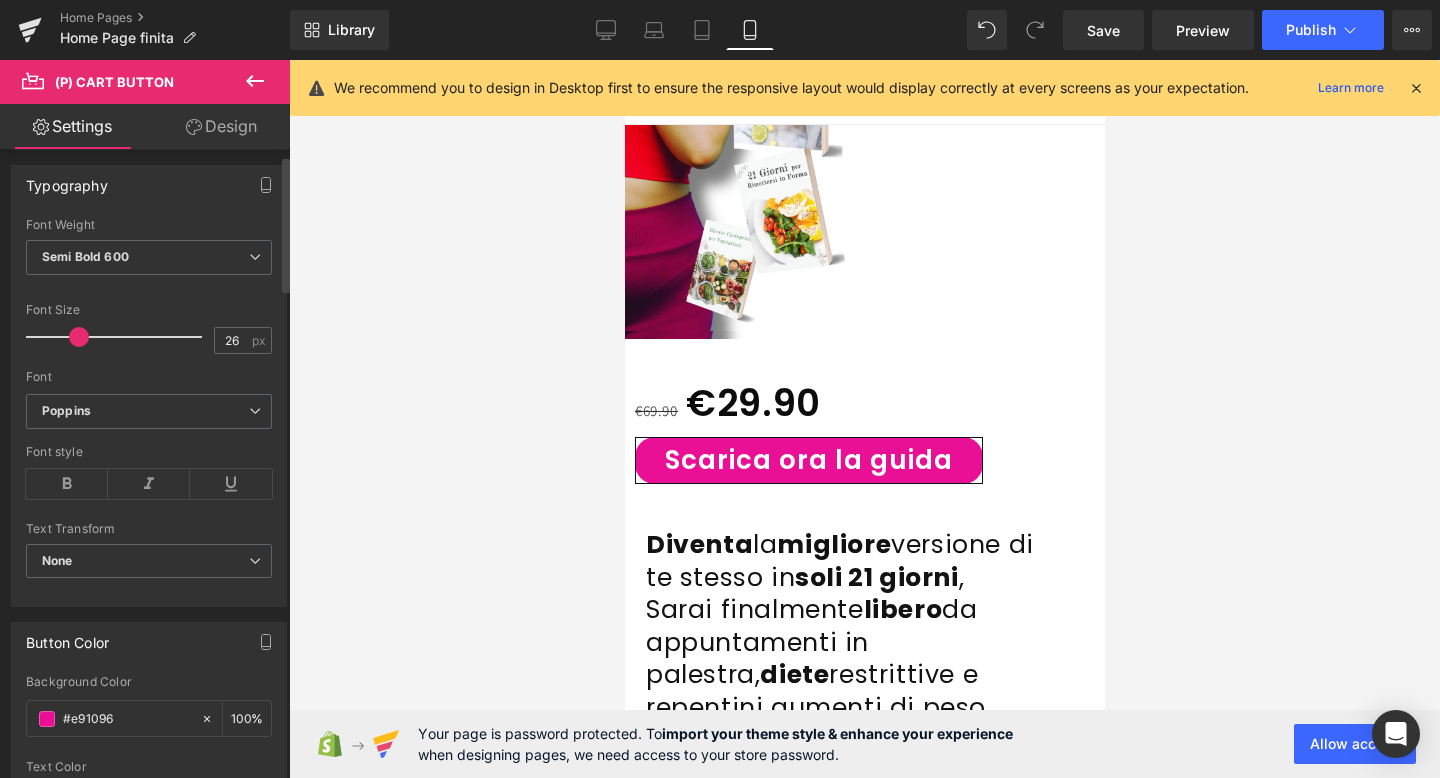 scroll, scrollTop: 628, scrollLeft: 0, axis: vertical 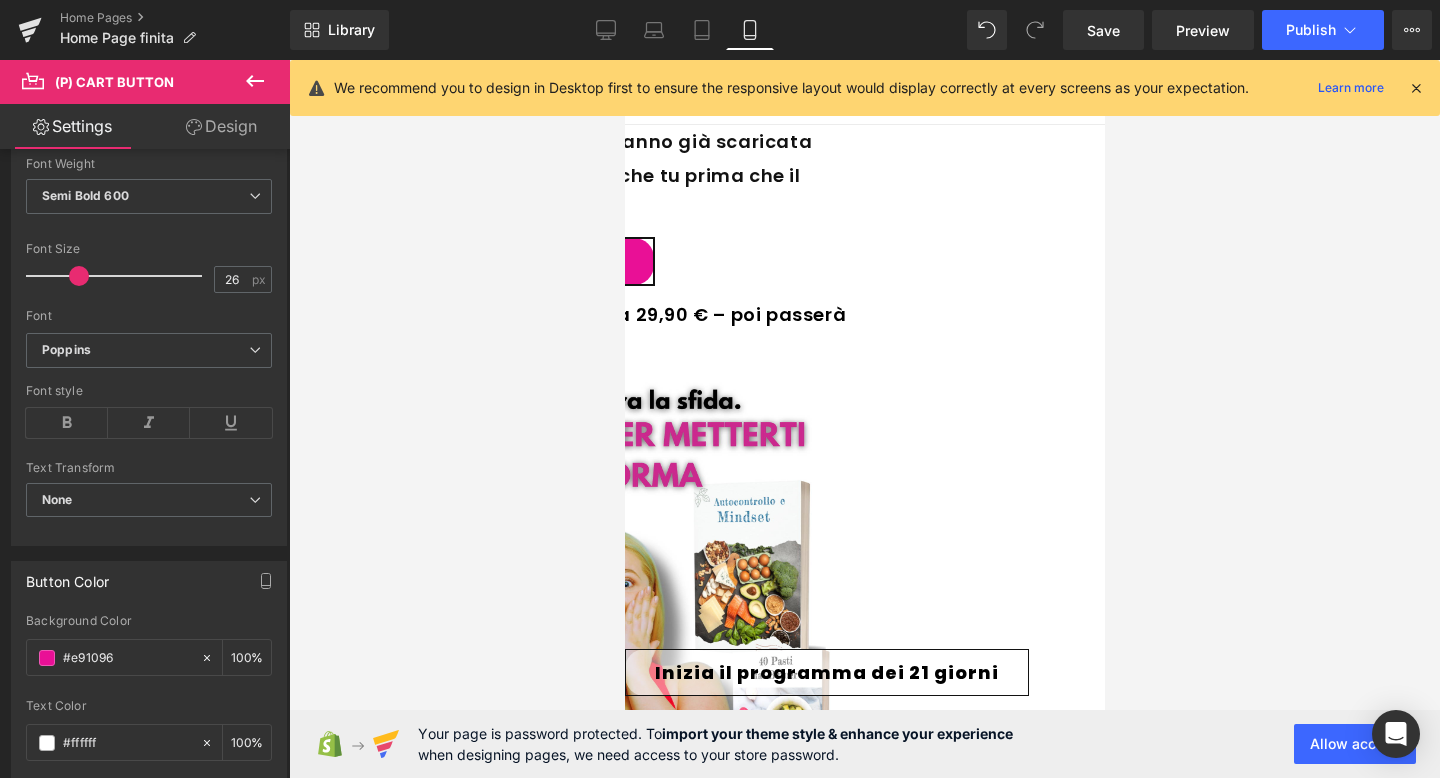 click on "Scarica ora la guida" at bounding box center [518, 261] 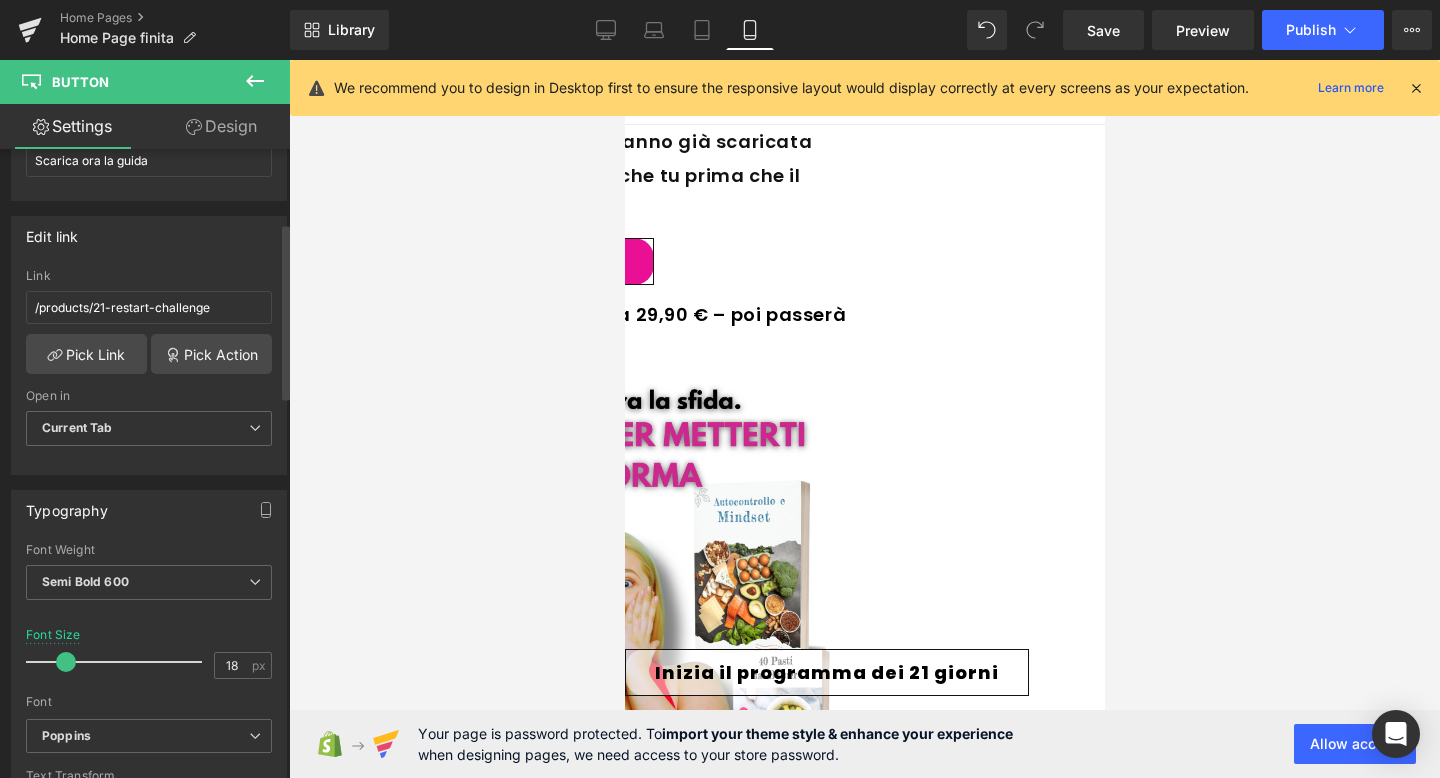 scroll, scrollTop: 263, scrollLeft: 0, axis: vertical 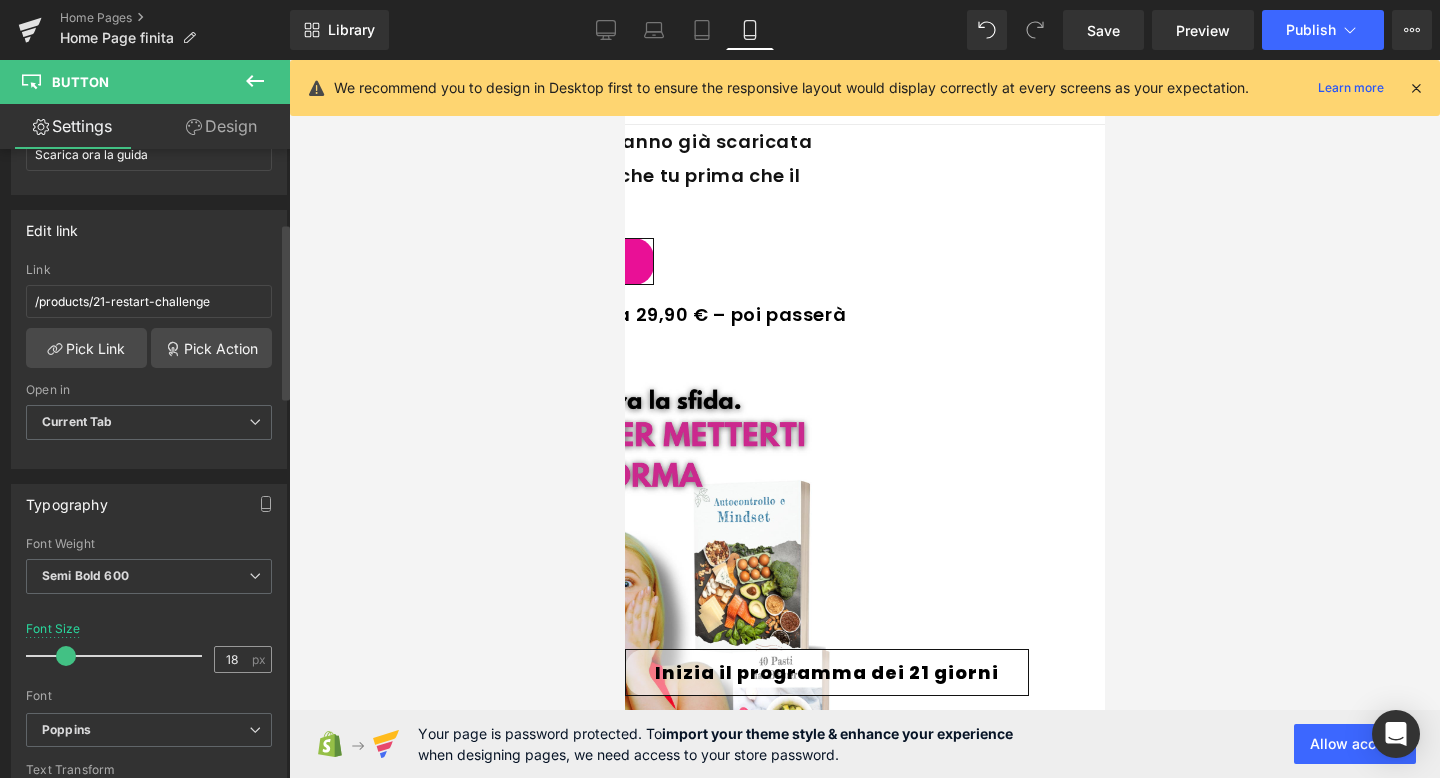 click on "18" at bounding box center (232, 659) 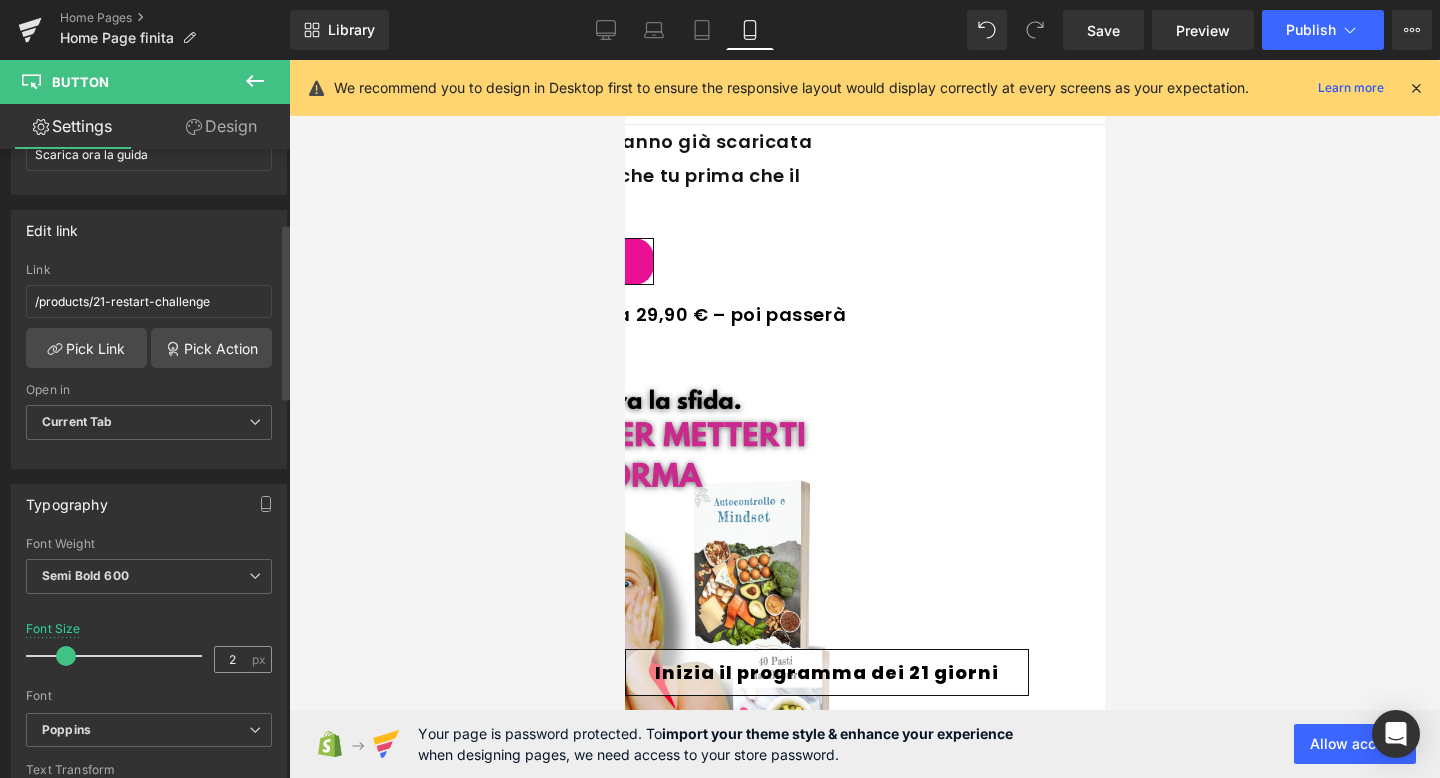type on "26" 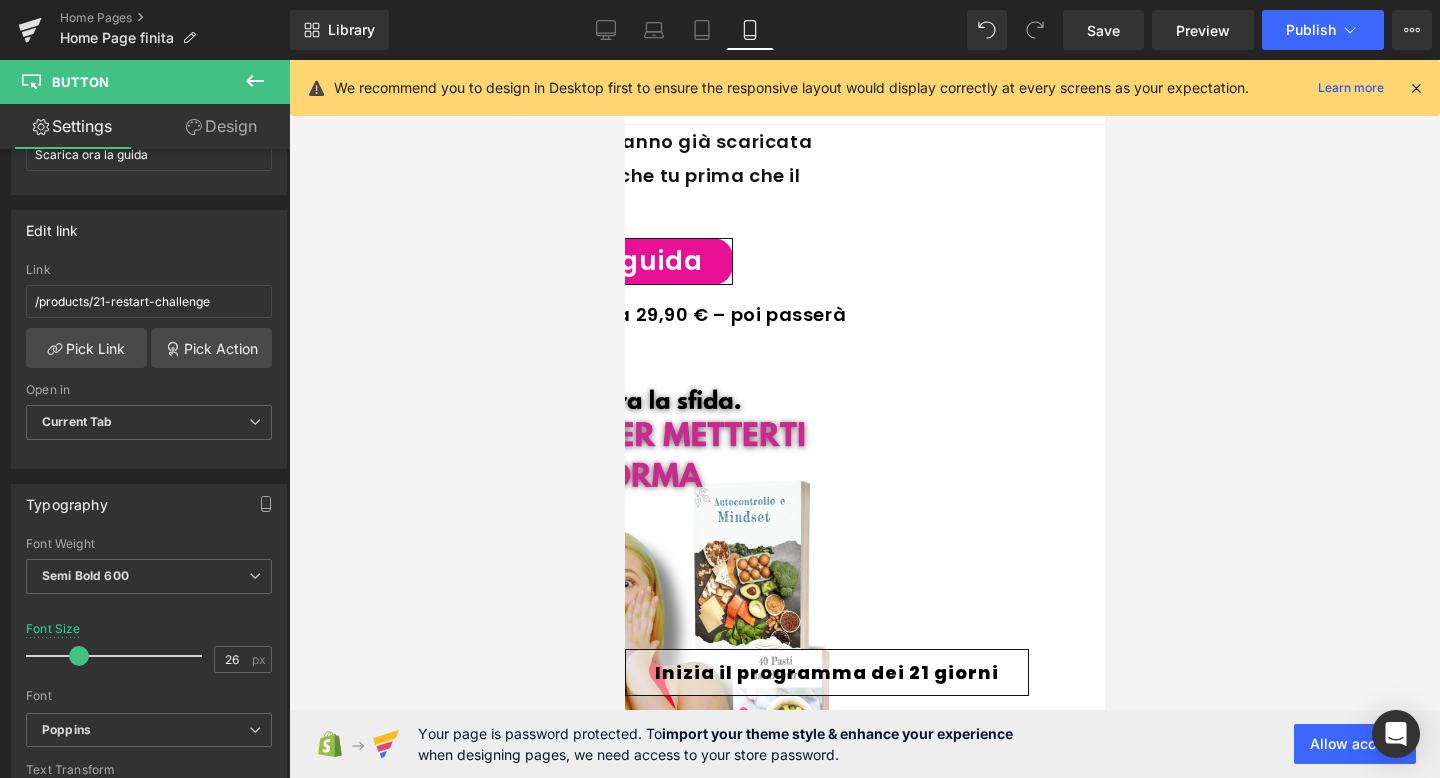 click on "🔥 Oltre 1500 persone l’hanno già scaricata questo mese – entra anche tu prima che il prezzo aumenti!" at bounding box center [624, 176] 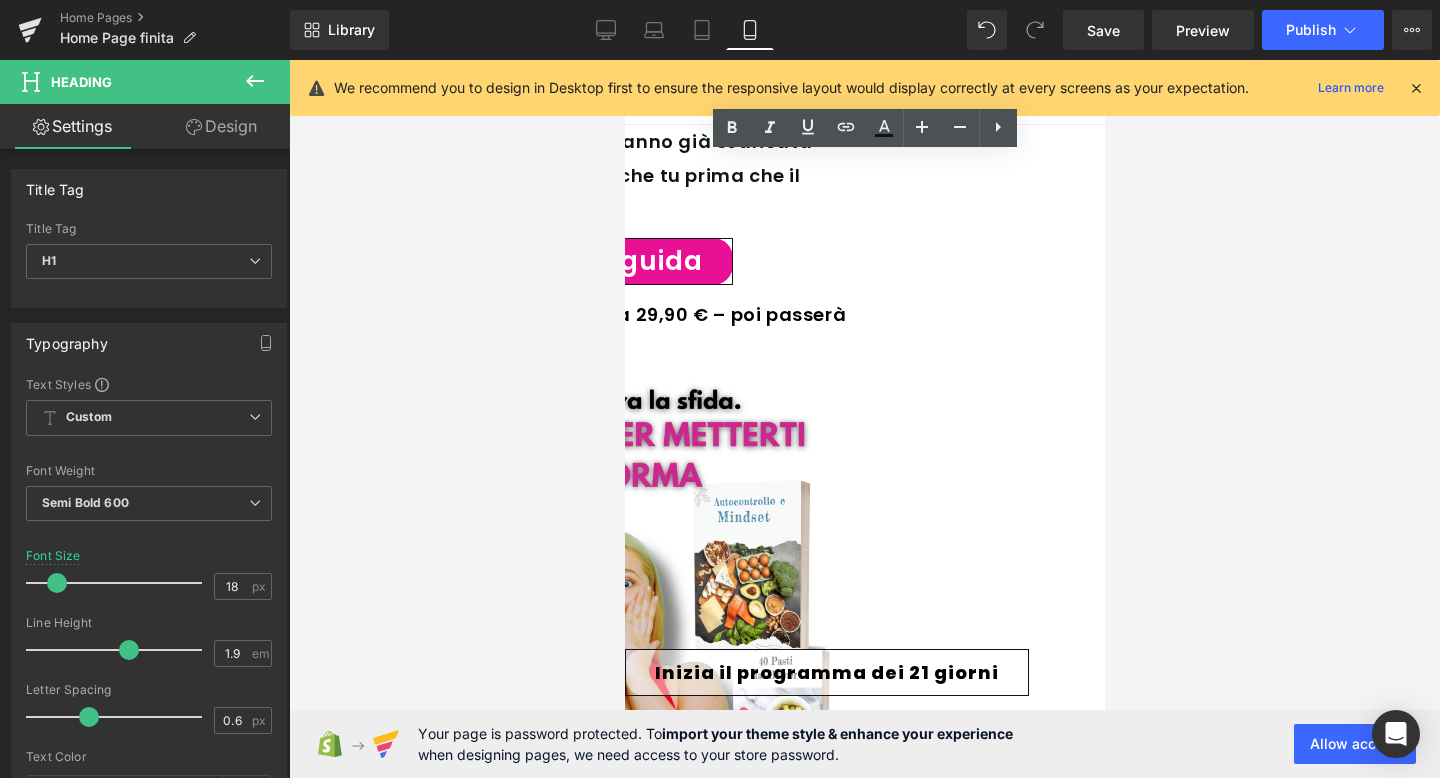 click on "⏳ Solo per pochi giorni a 29,90 € – poi passerà al prezzo pieno" at bounding box center (624, 331) 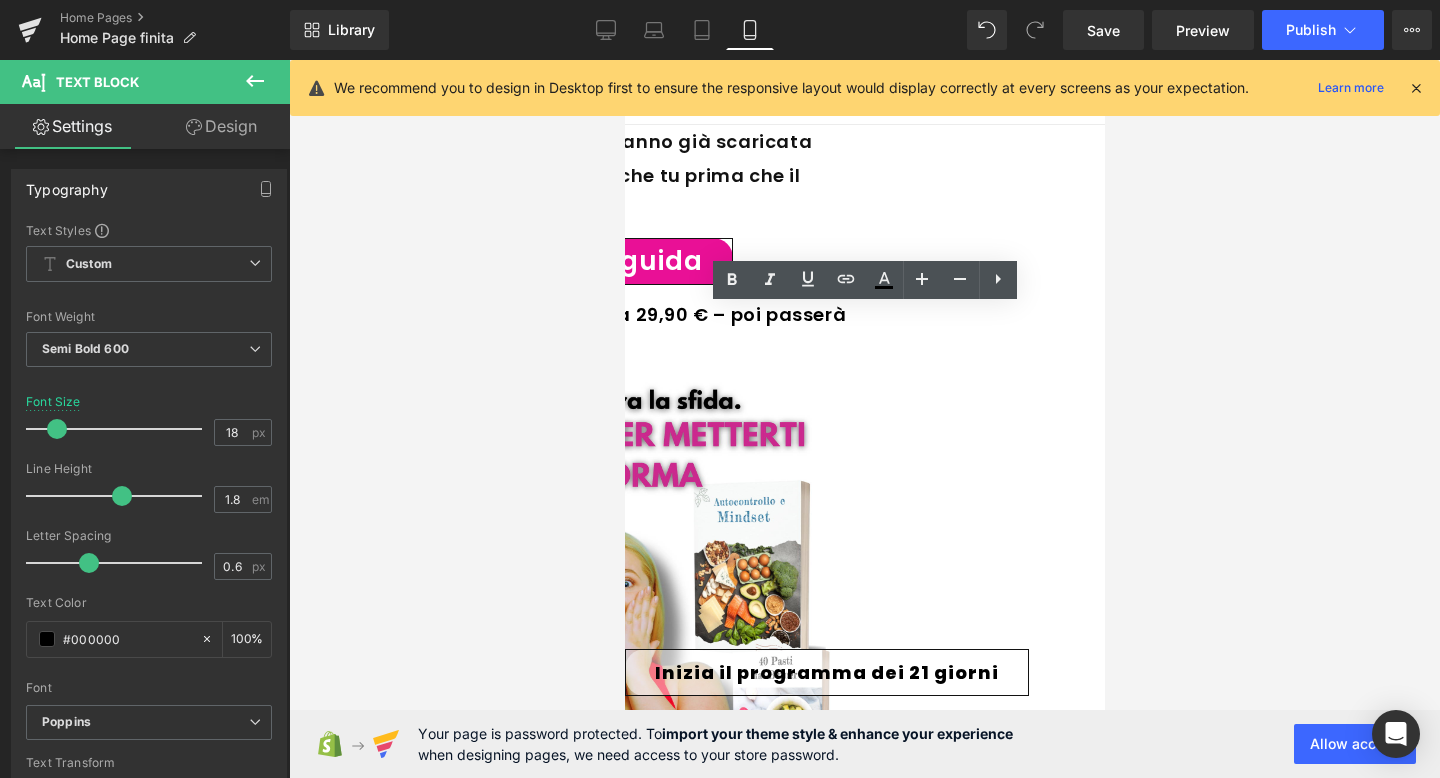 click on "🔥 Oltre 1500 persone l’hanno già scaricata questo mese – entra anche tu prima che il prezzo aumenti!" at bounding box center [624, 176] 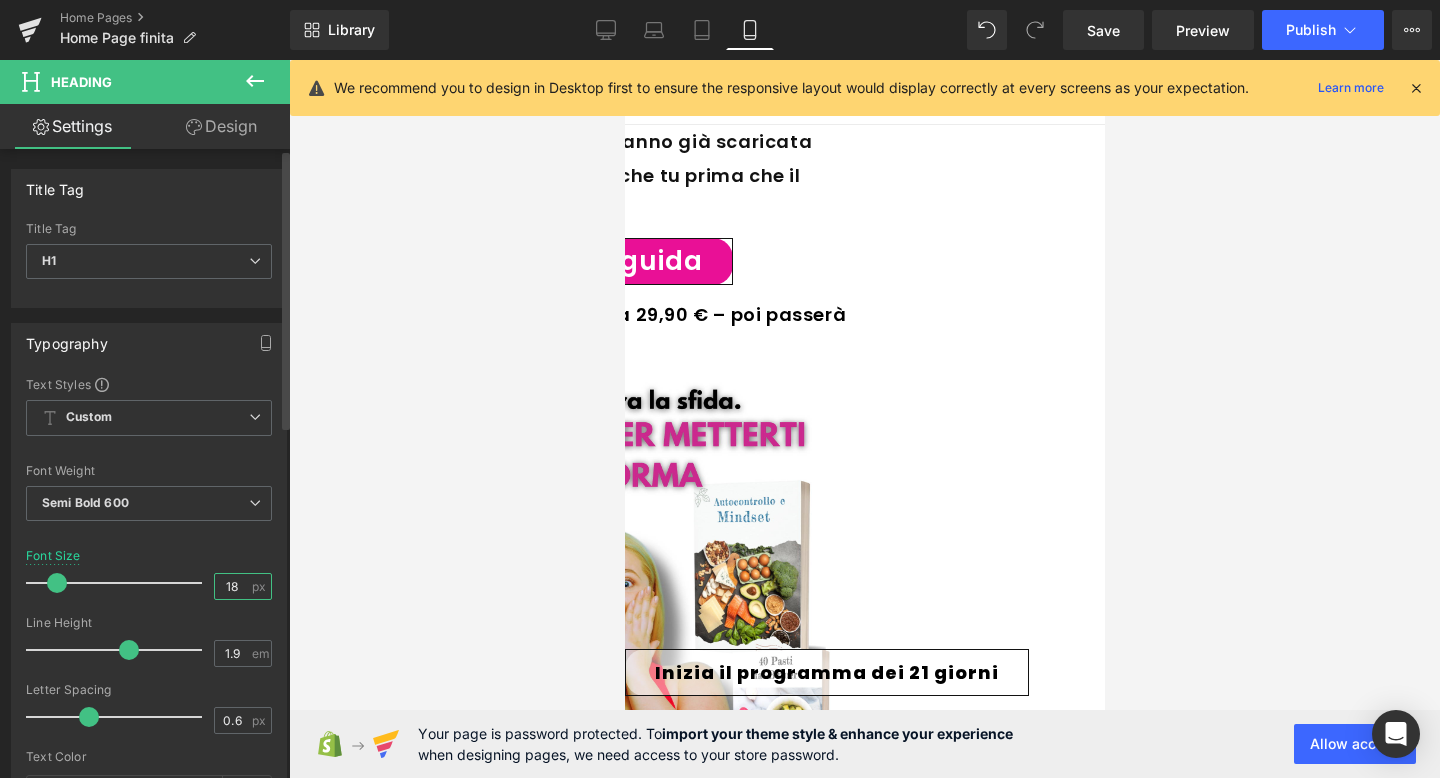 click on "18" at bounding box center (232, 586) 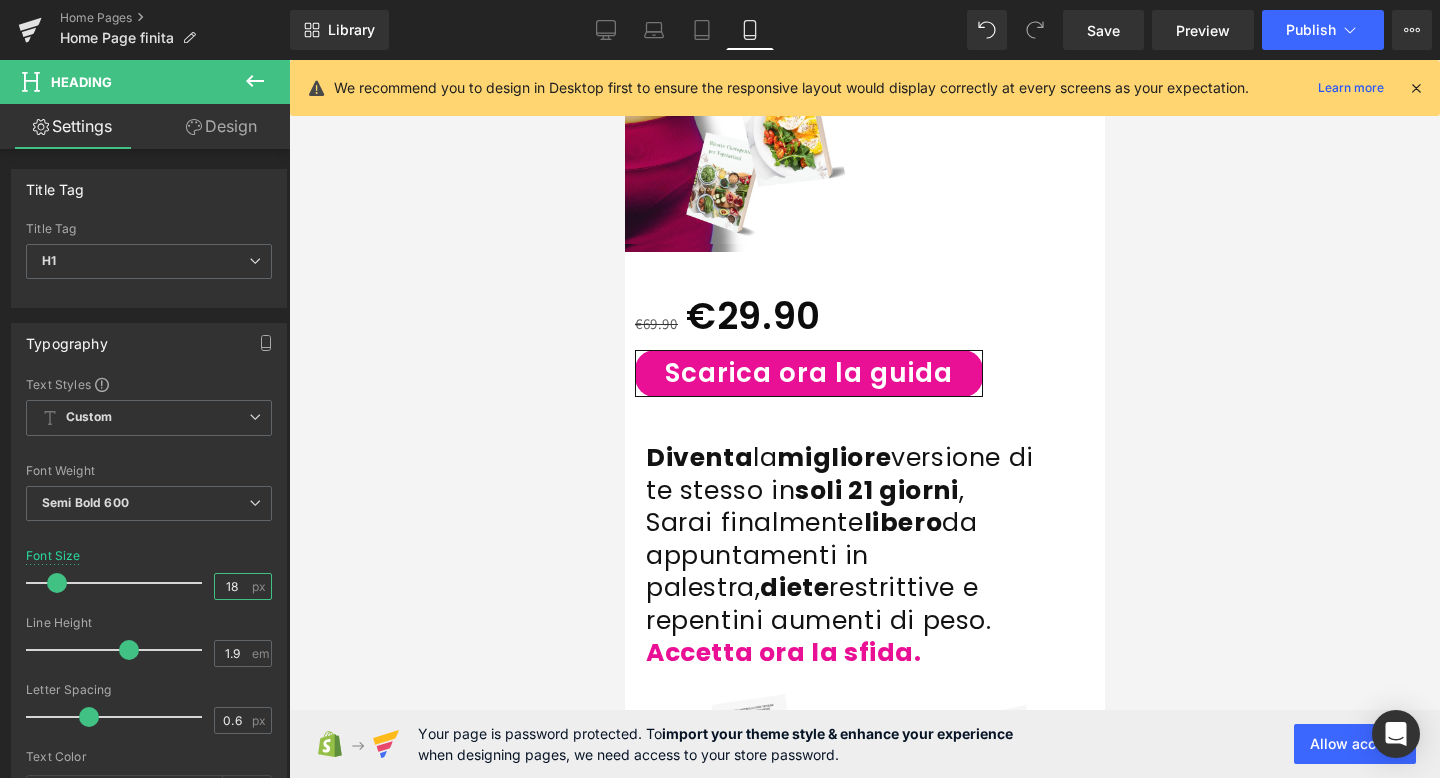scroll, scrollTop: 762, scrollLeft: 0, axis: vertical 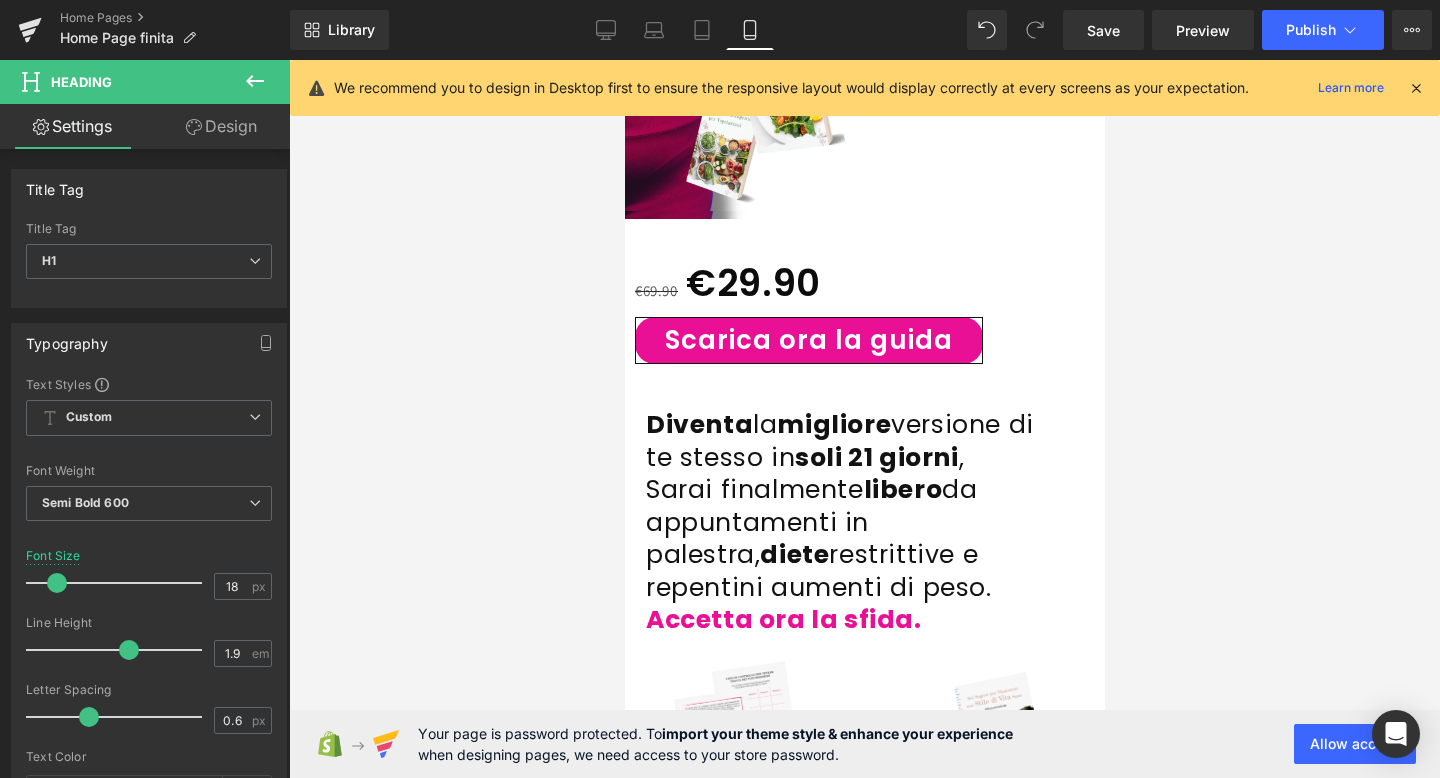 click on "diete" at bounding box center (793, 554) 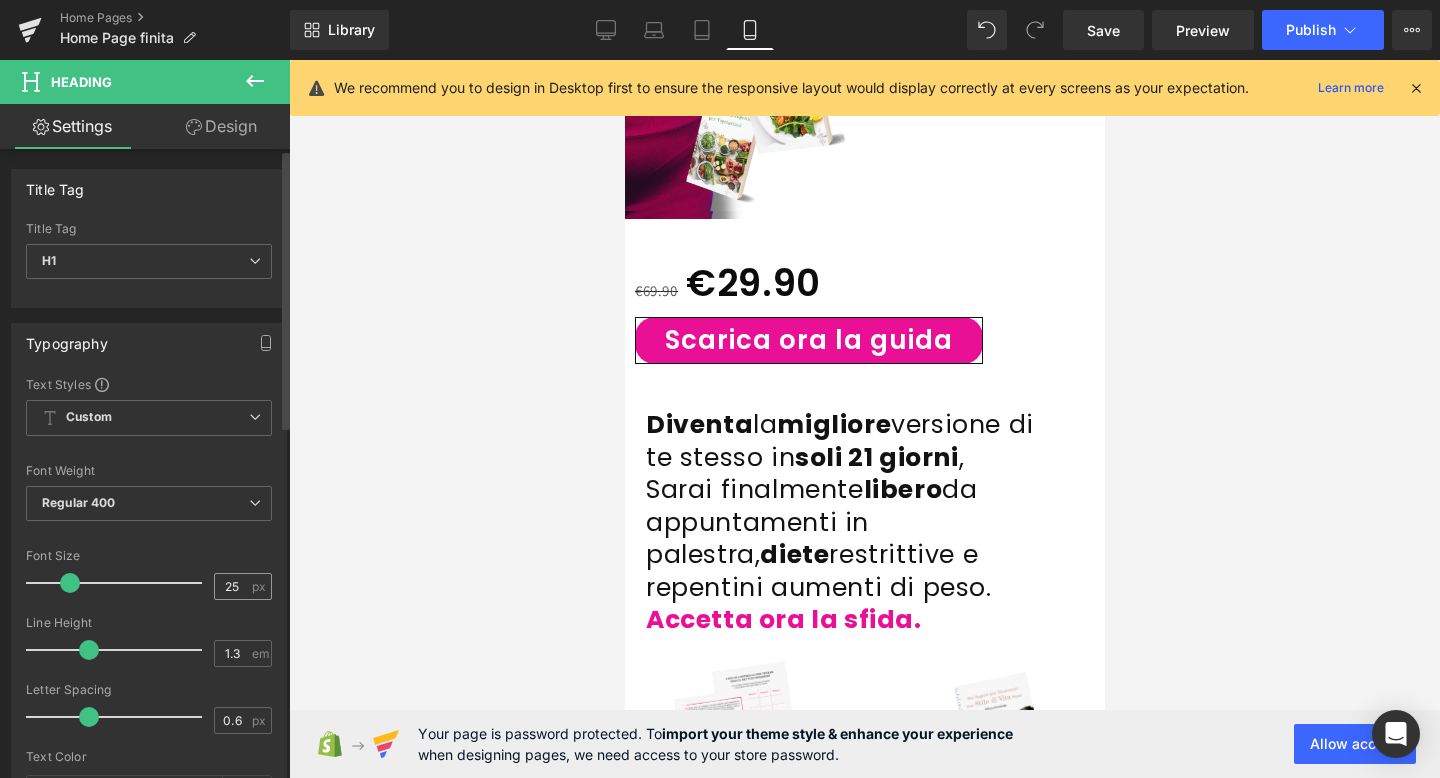 click on "px" at bounding box center [260, 586] 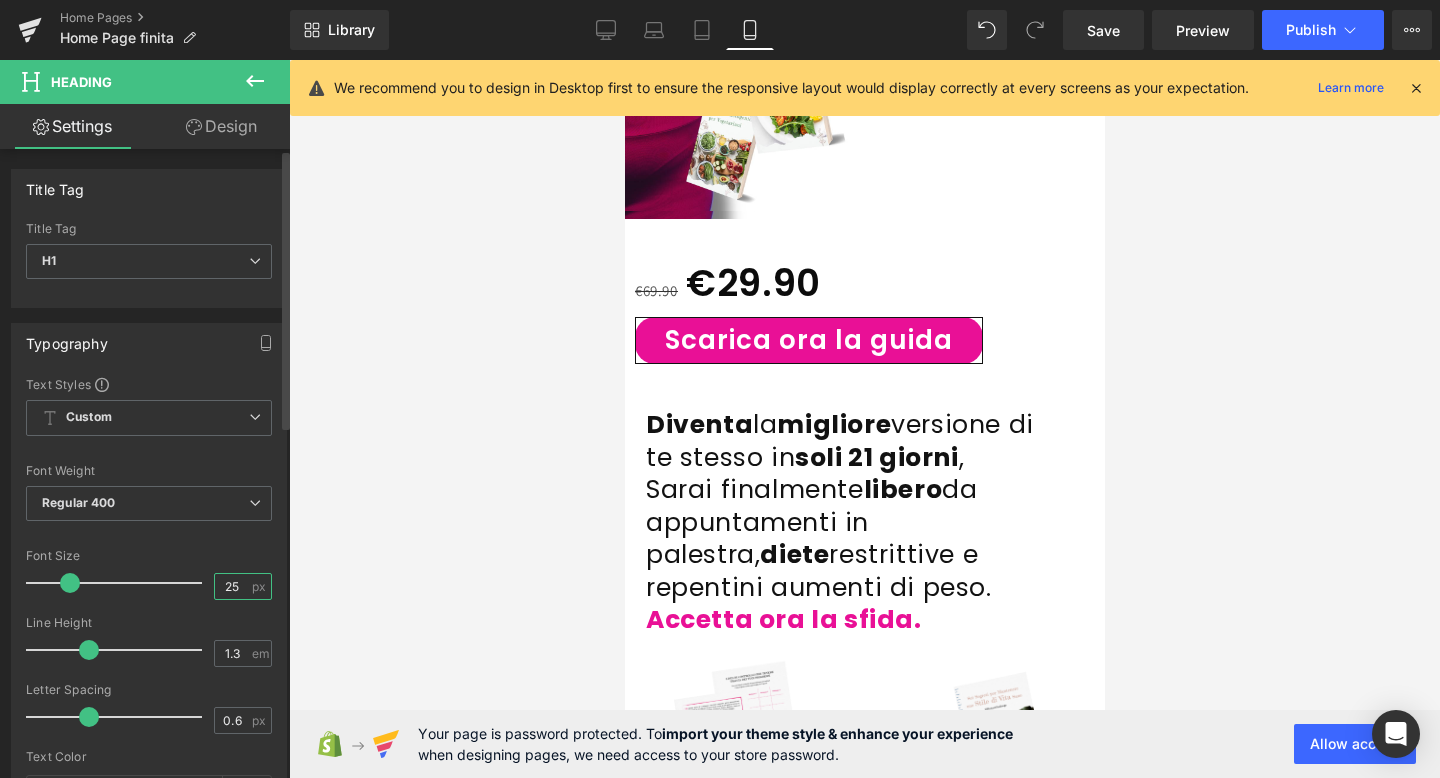 click on "25" at bounding box center (232, 586) 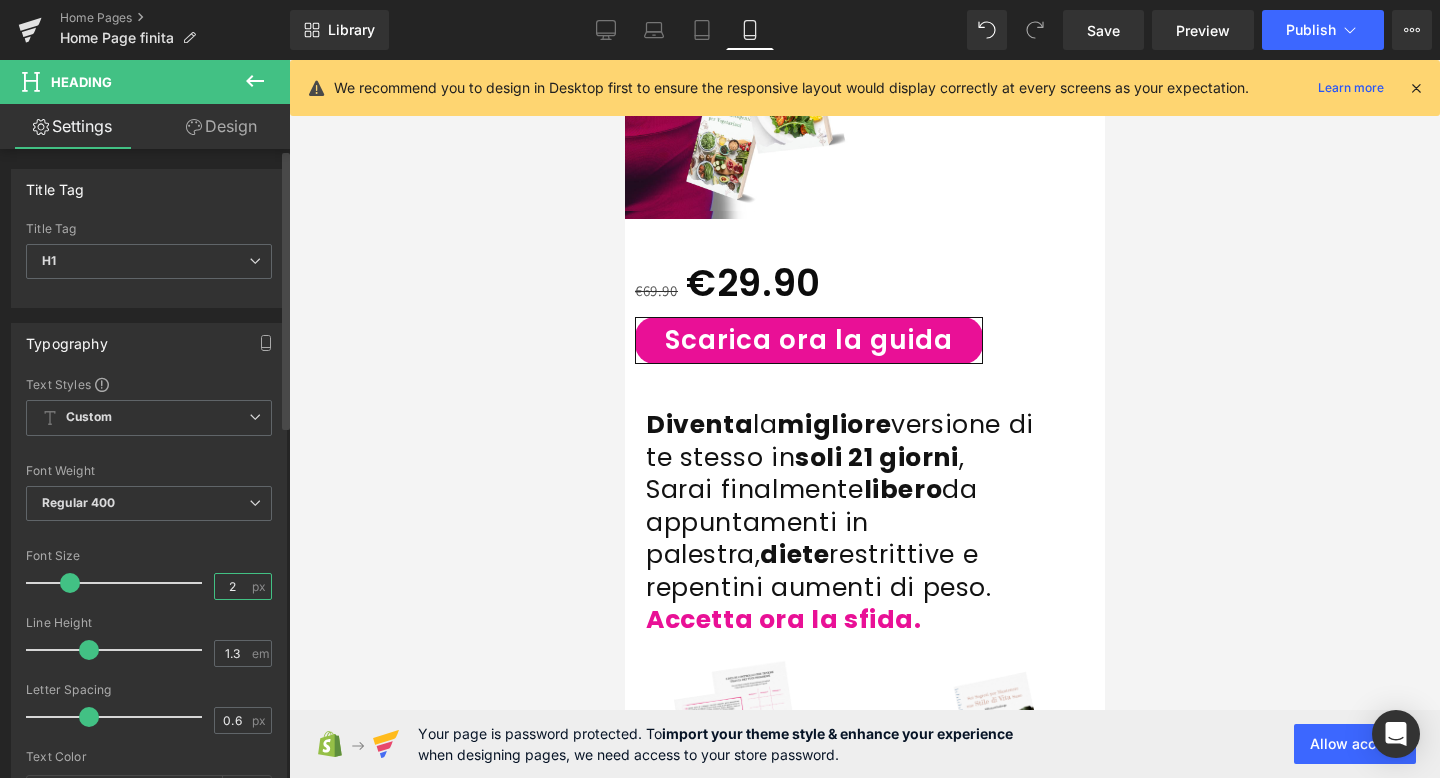 type on "20" 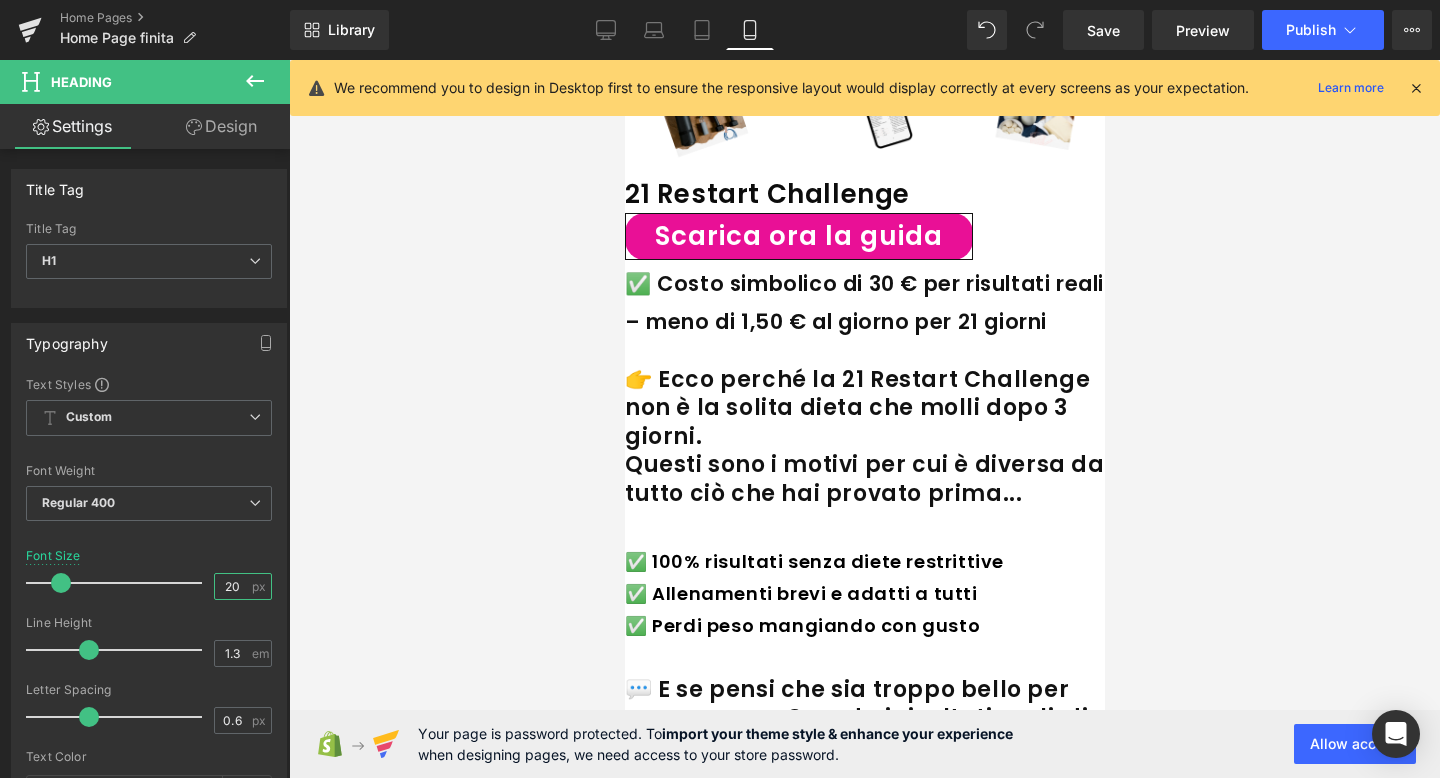 scroll, scrollTop: 1540, scrollLeft: 0, axis: vertical 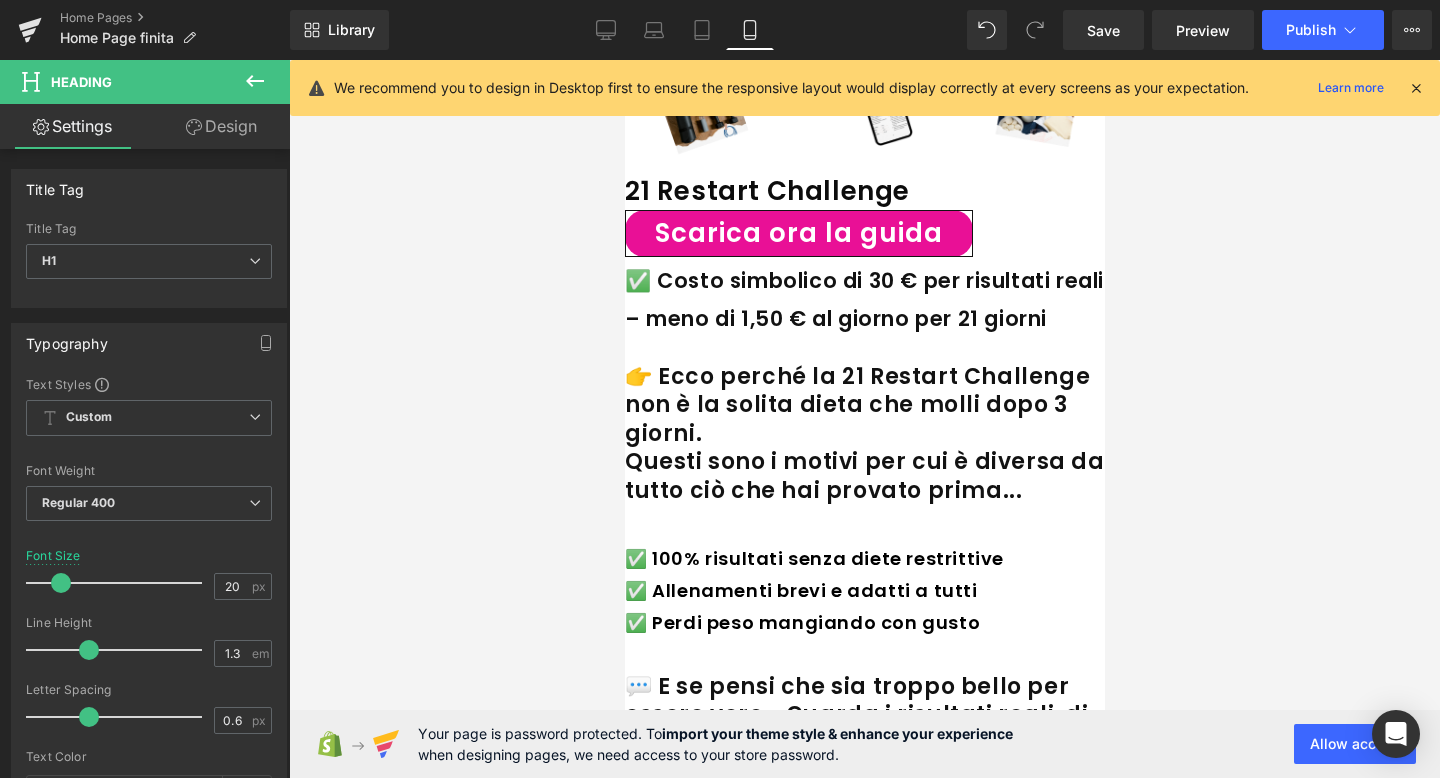 click on "👉 Ecco perché la 21 Restart Challenge non è la solita dieta che molli dopo 3 giorni." at bounding box center (864, 406) 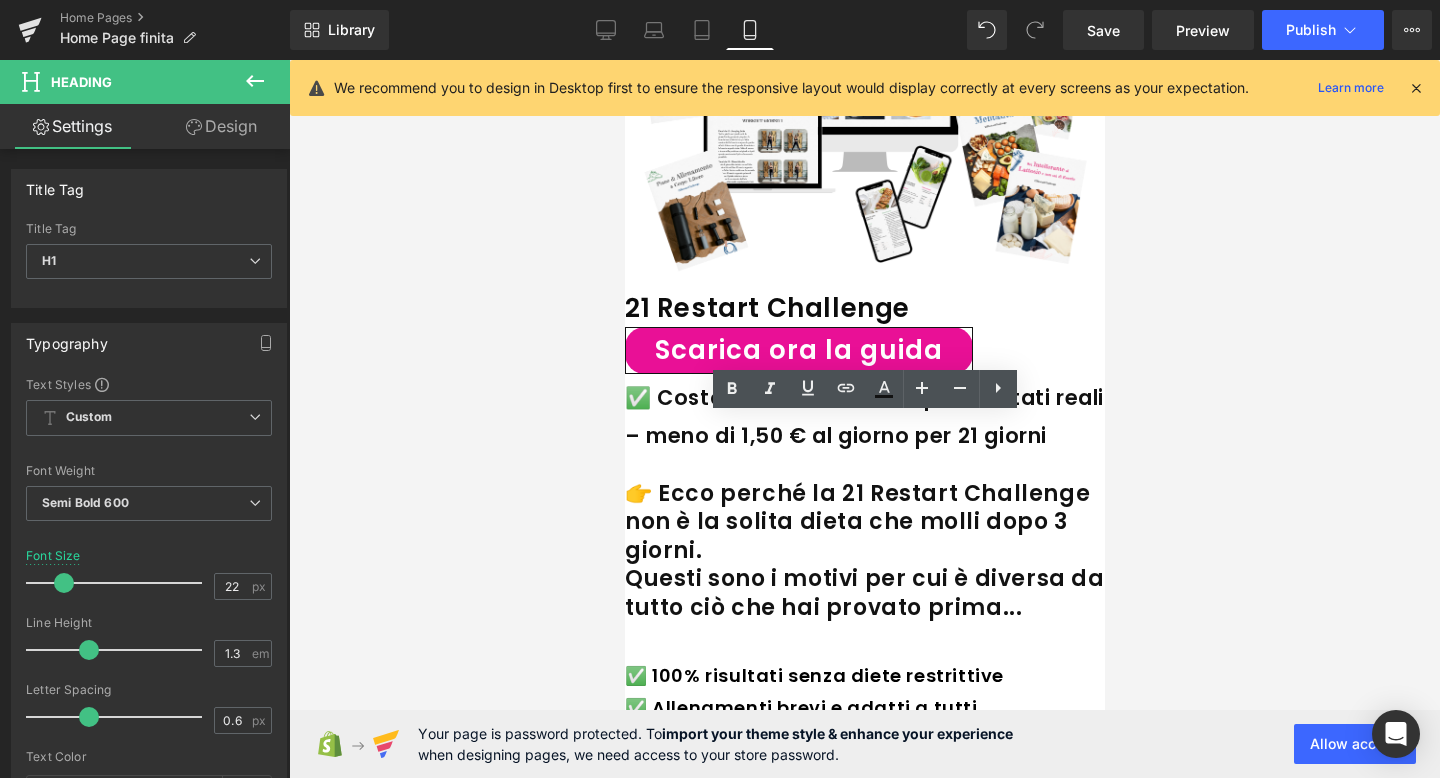 scroll, scrollTop: 1432, scrollLeft: 0, axis: vertical 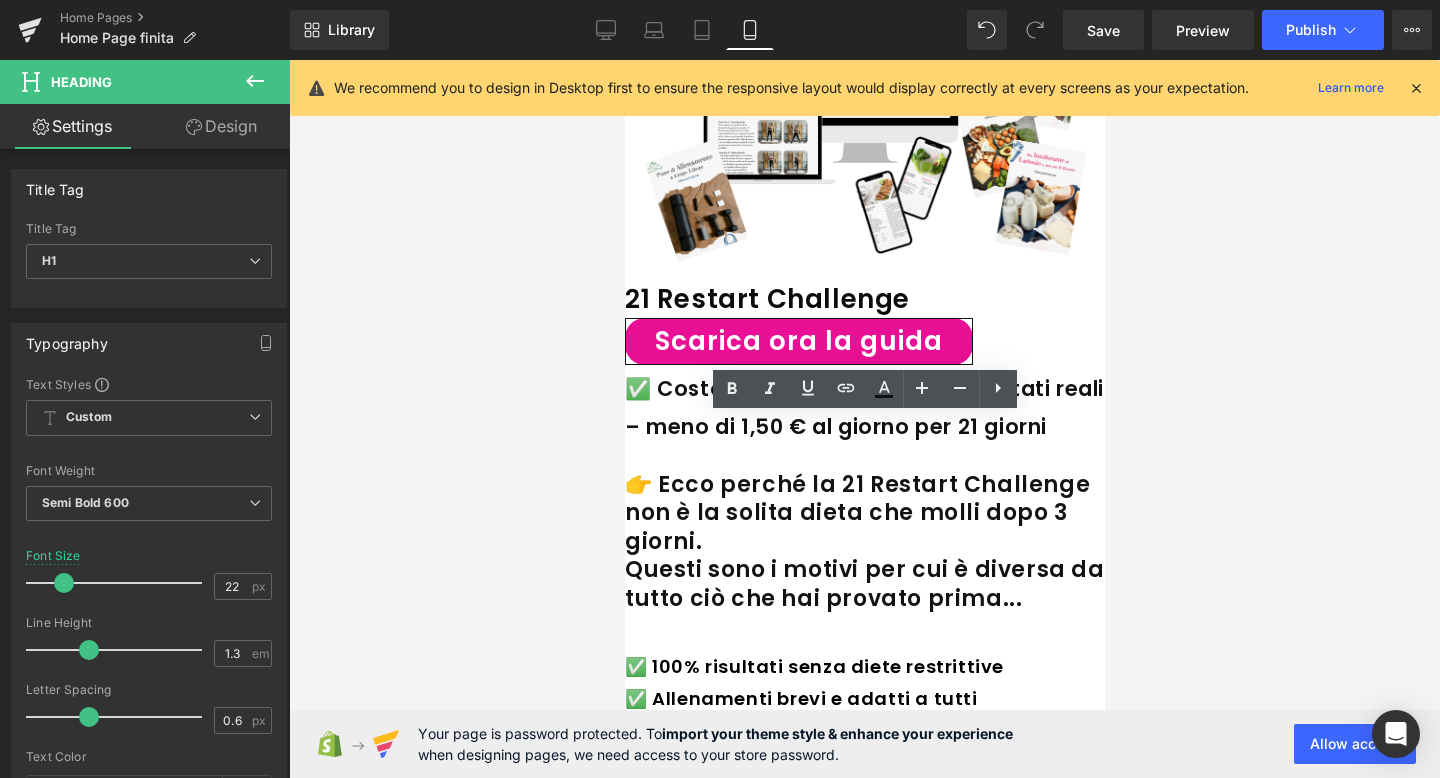 click on "✅ Costo simbolico di 30 € per risultati reali – meno di 1,50 € al giorno per 21 giorni" at bounding box center [864, 408] 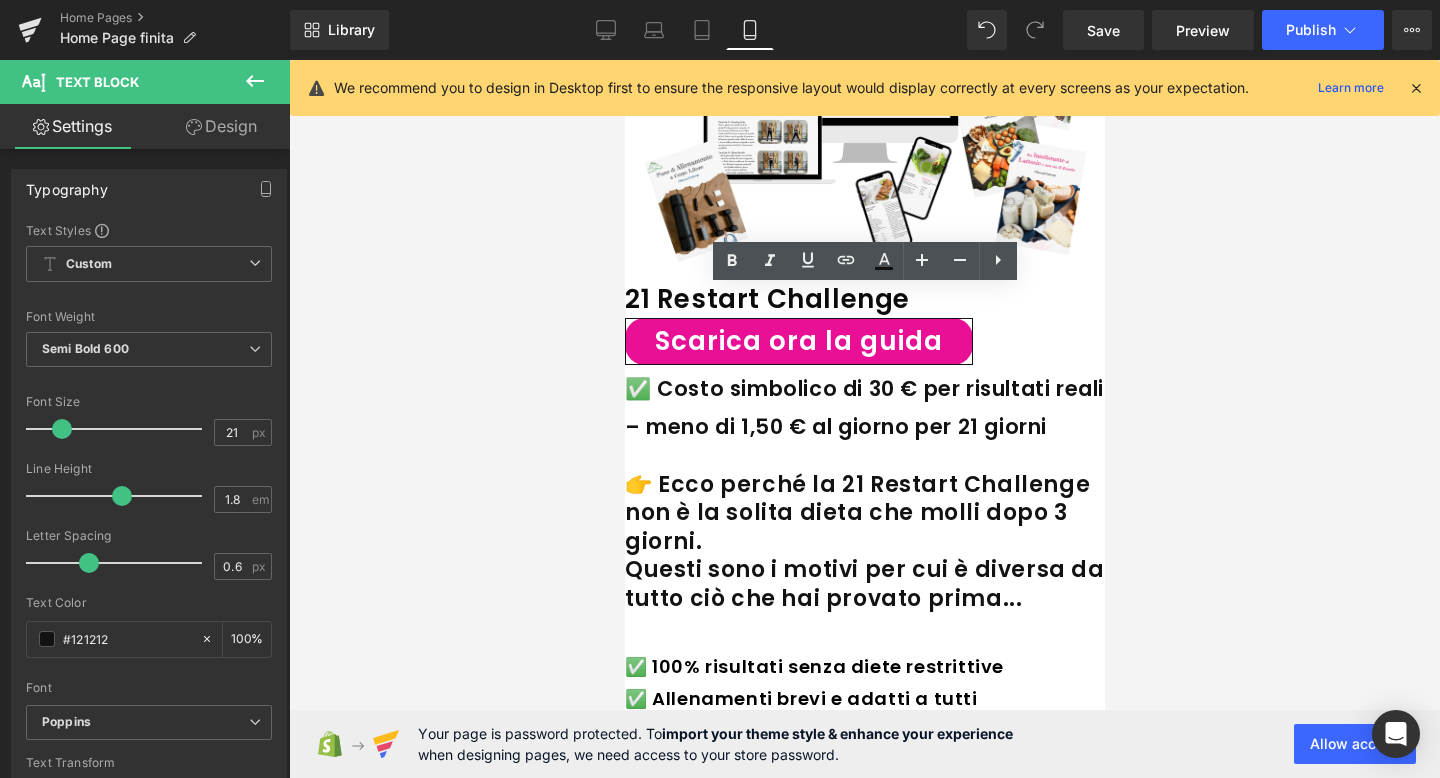 click on "✅ Allenamenti brevi e adatti a tutti" at bounding box center (864, 699) 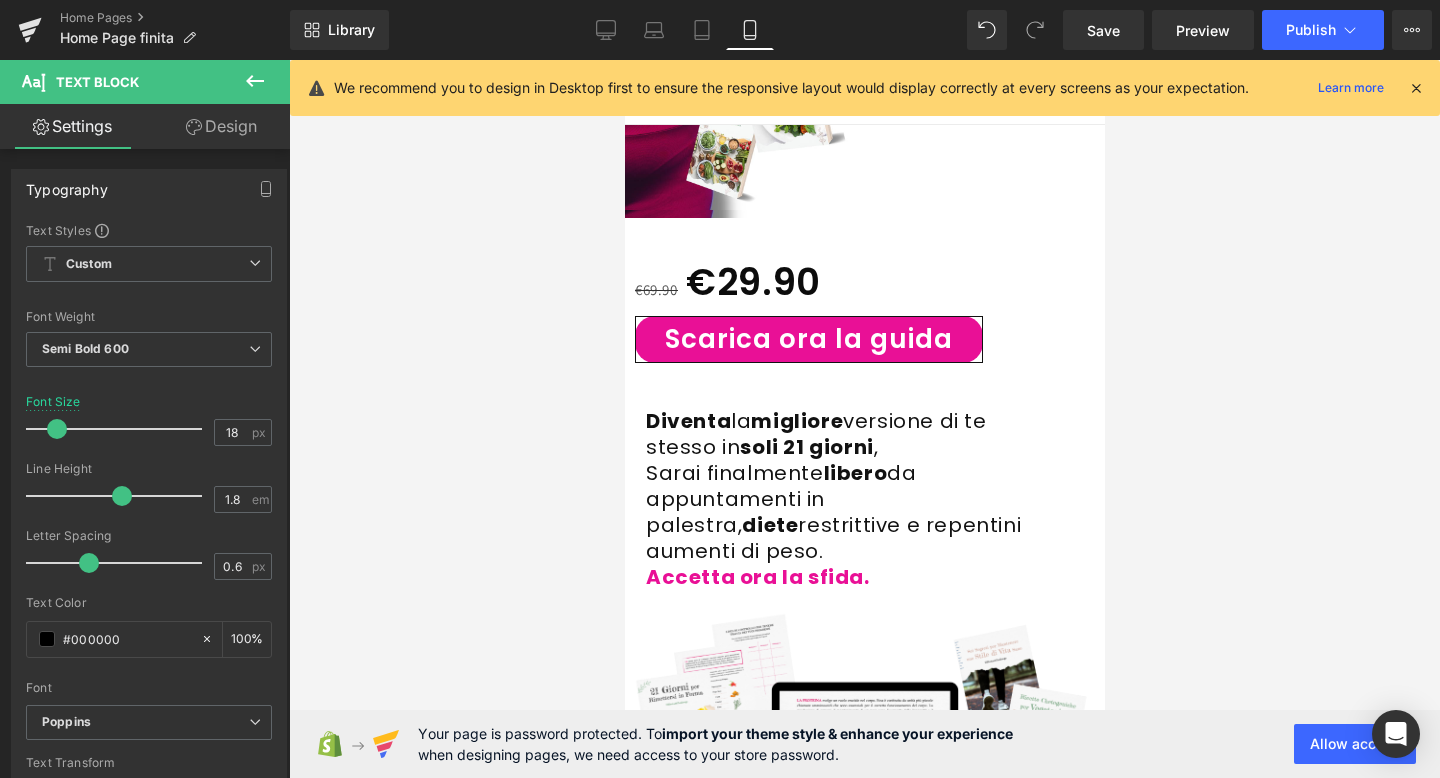 scroll, scrollTop: 761, scrollLeft: 0, axis: vertical 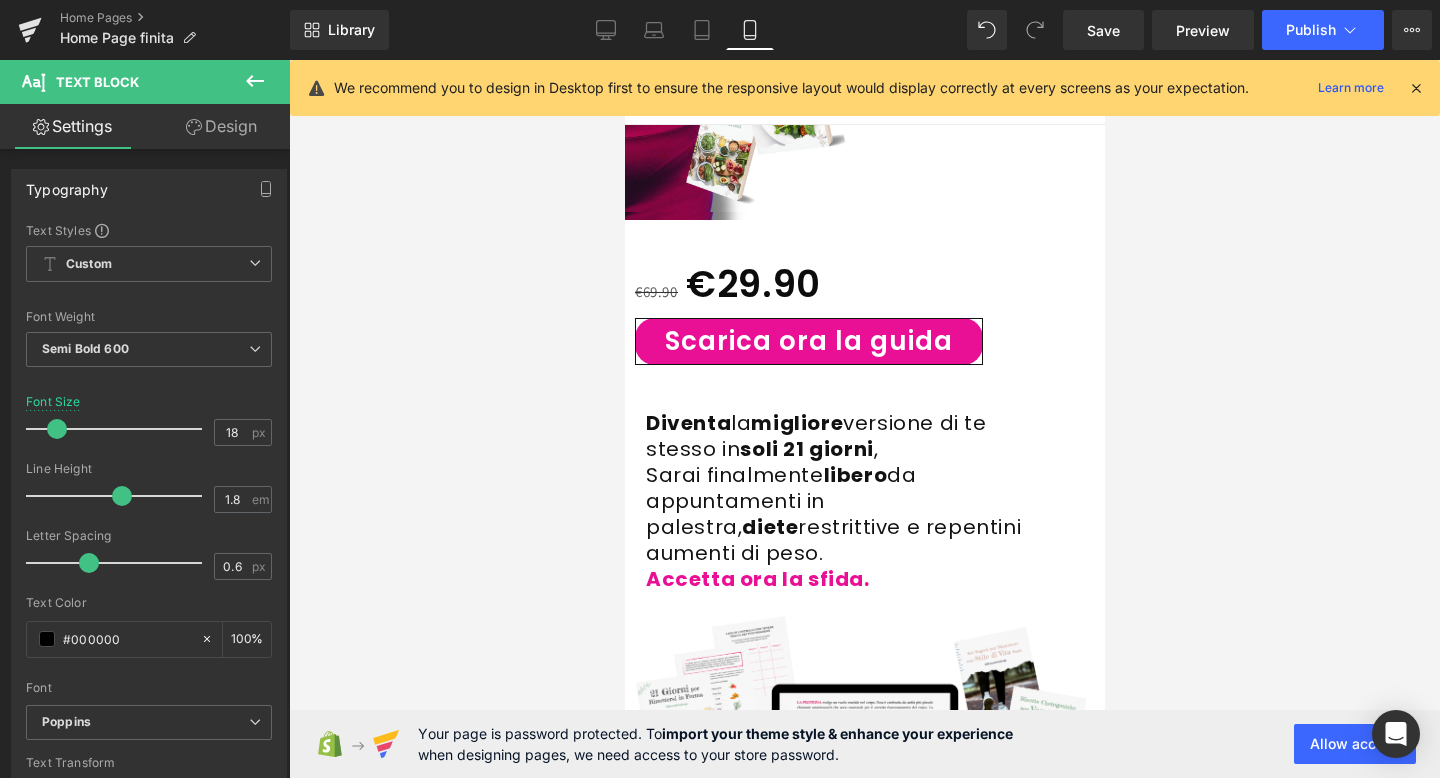 click on "Diventa  la  migliore  versione di te stesso in  soli 21 giorni ," at bounding box center [847, 436] 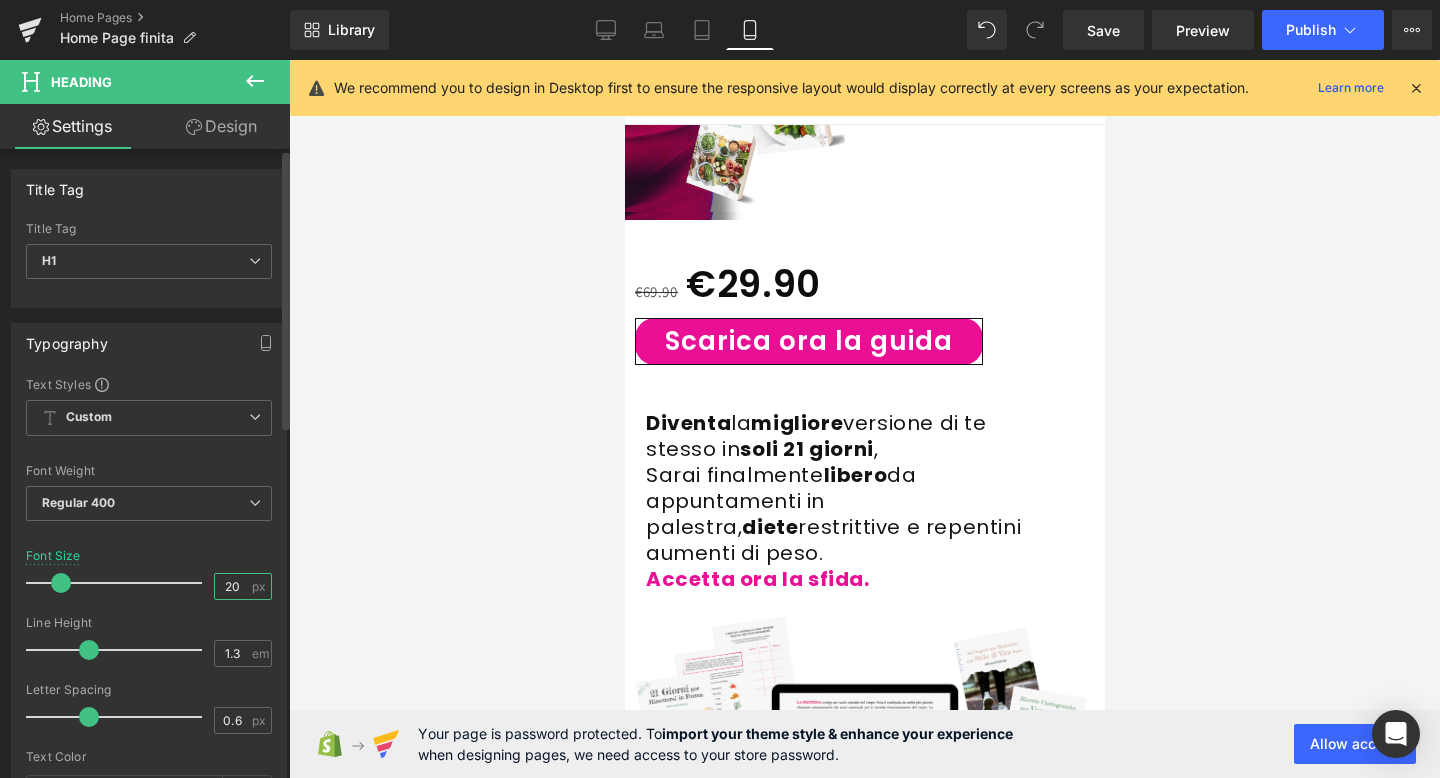 click on "20" at bounding box center (232, 586) 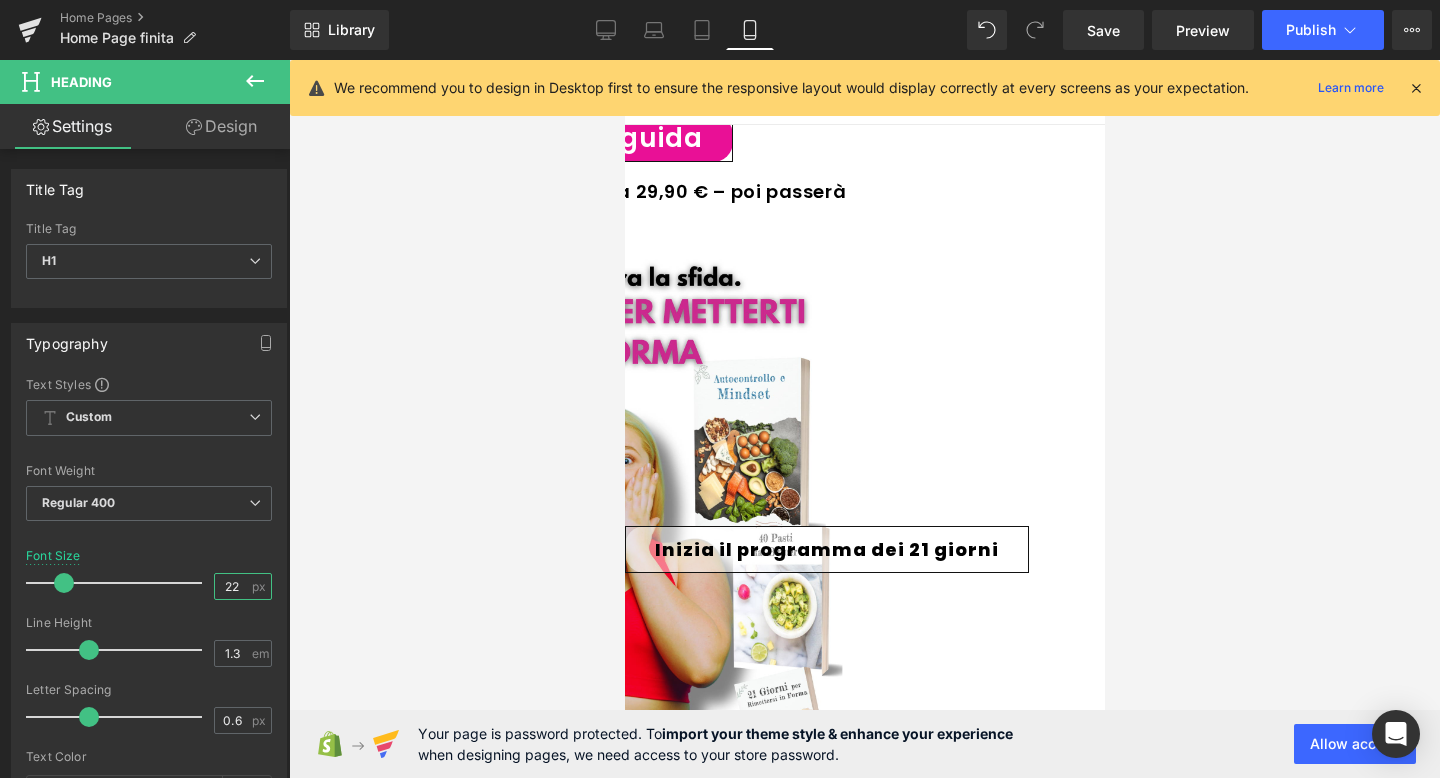 scroll, scrollTop: 0, scrollLeft: 0, axis: both 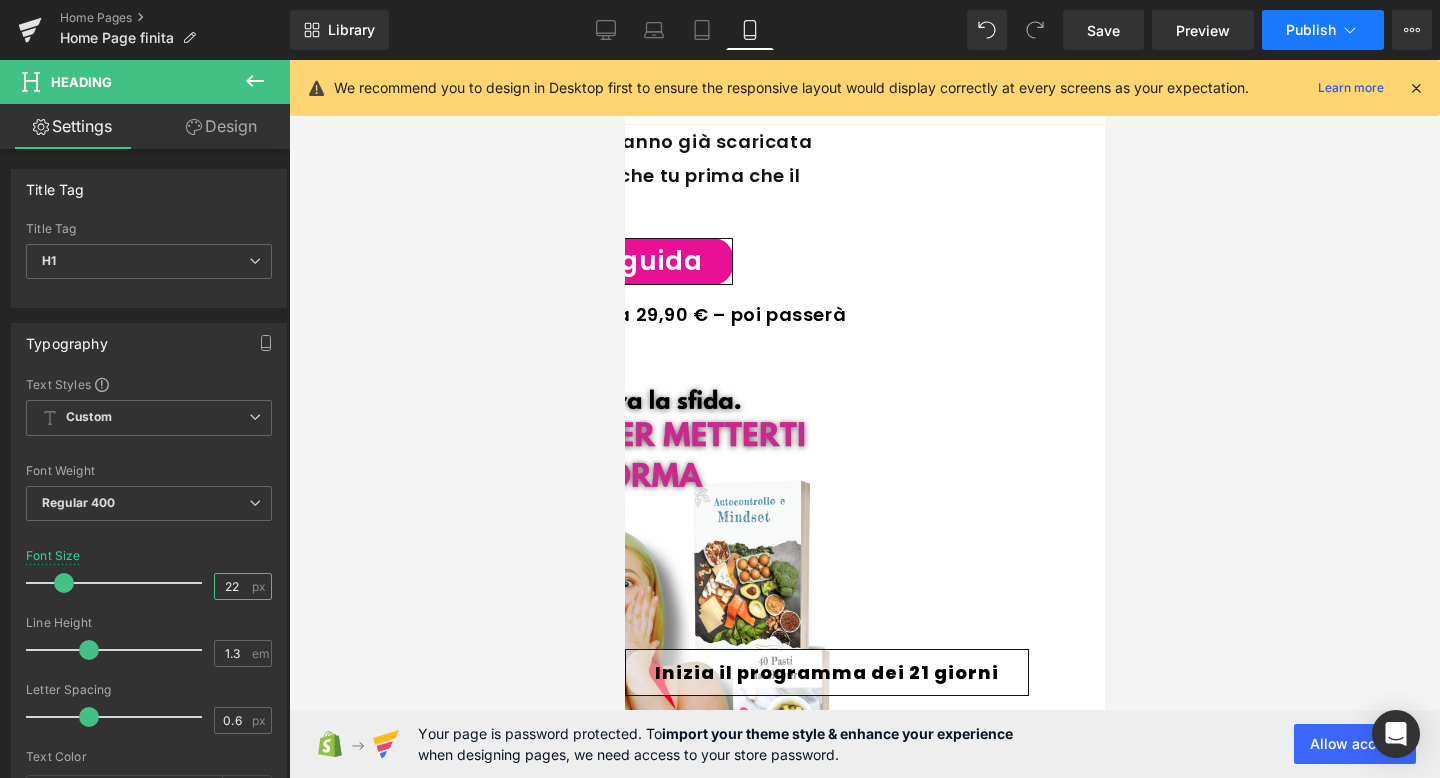 type on "22" 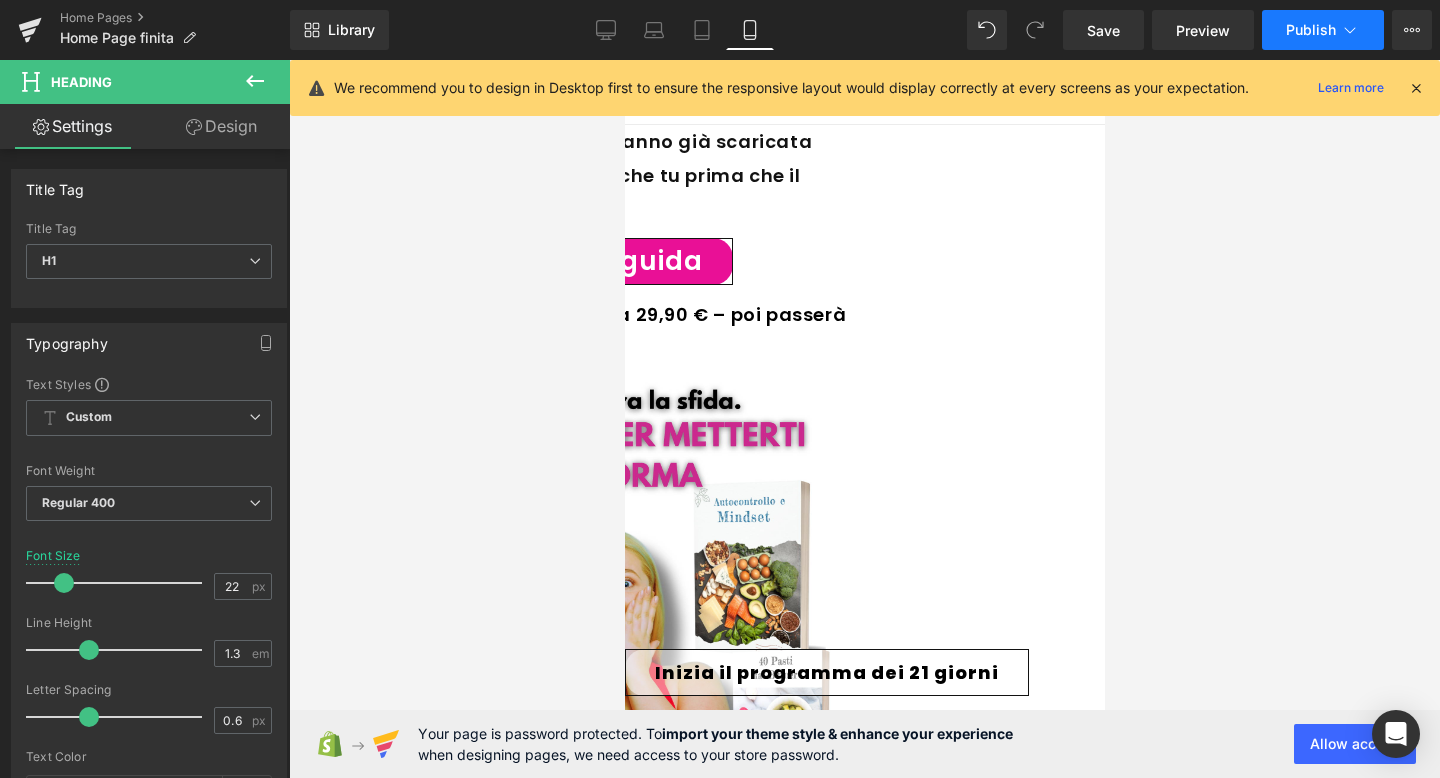 click on "Publish" at bounding box center [1311, 30] 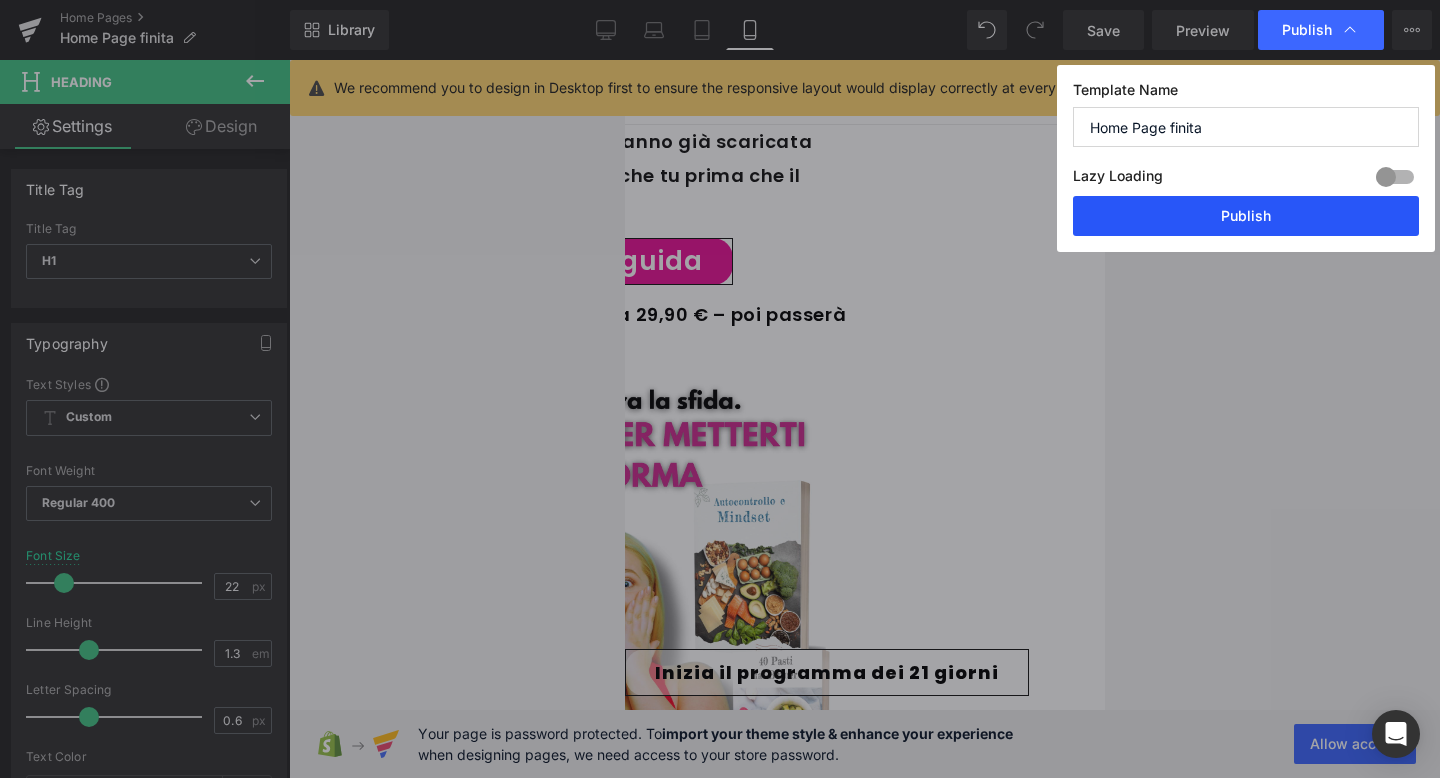 click on "Publish" at bounding box center (1246, 216) 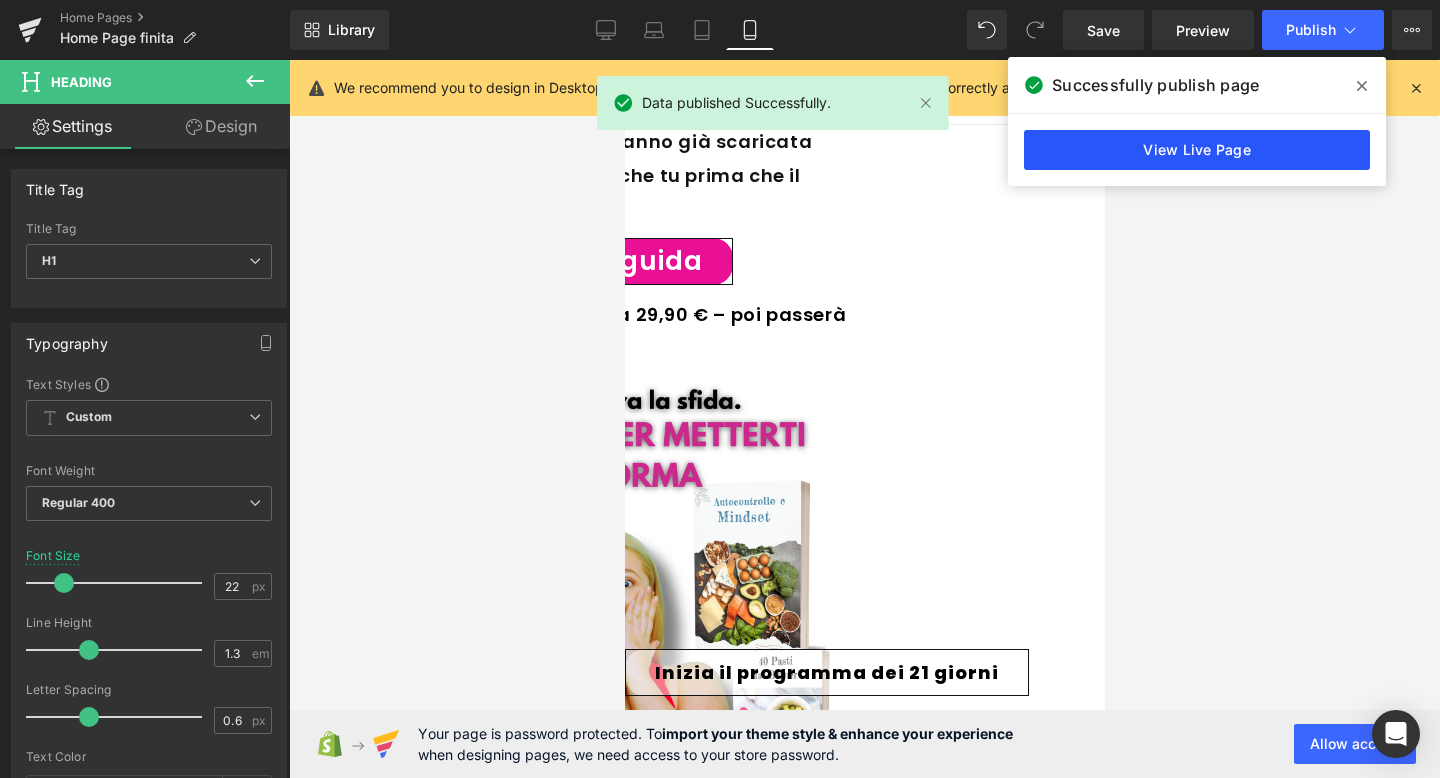 click on "View Live Page" at bounding box center [1197, 150] 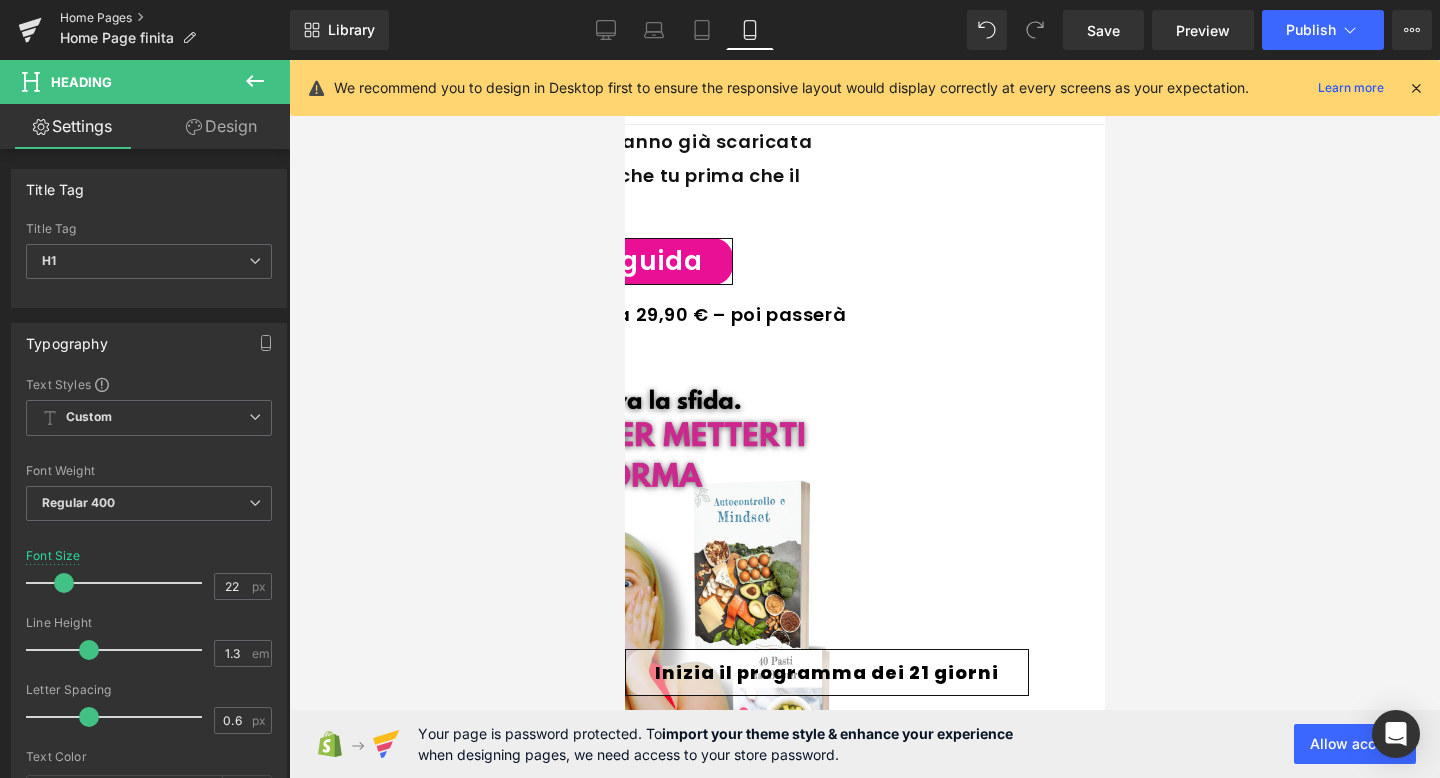 click on "Home Pages" at bounding box center (175, 18) 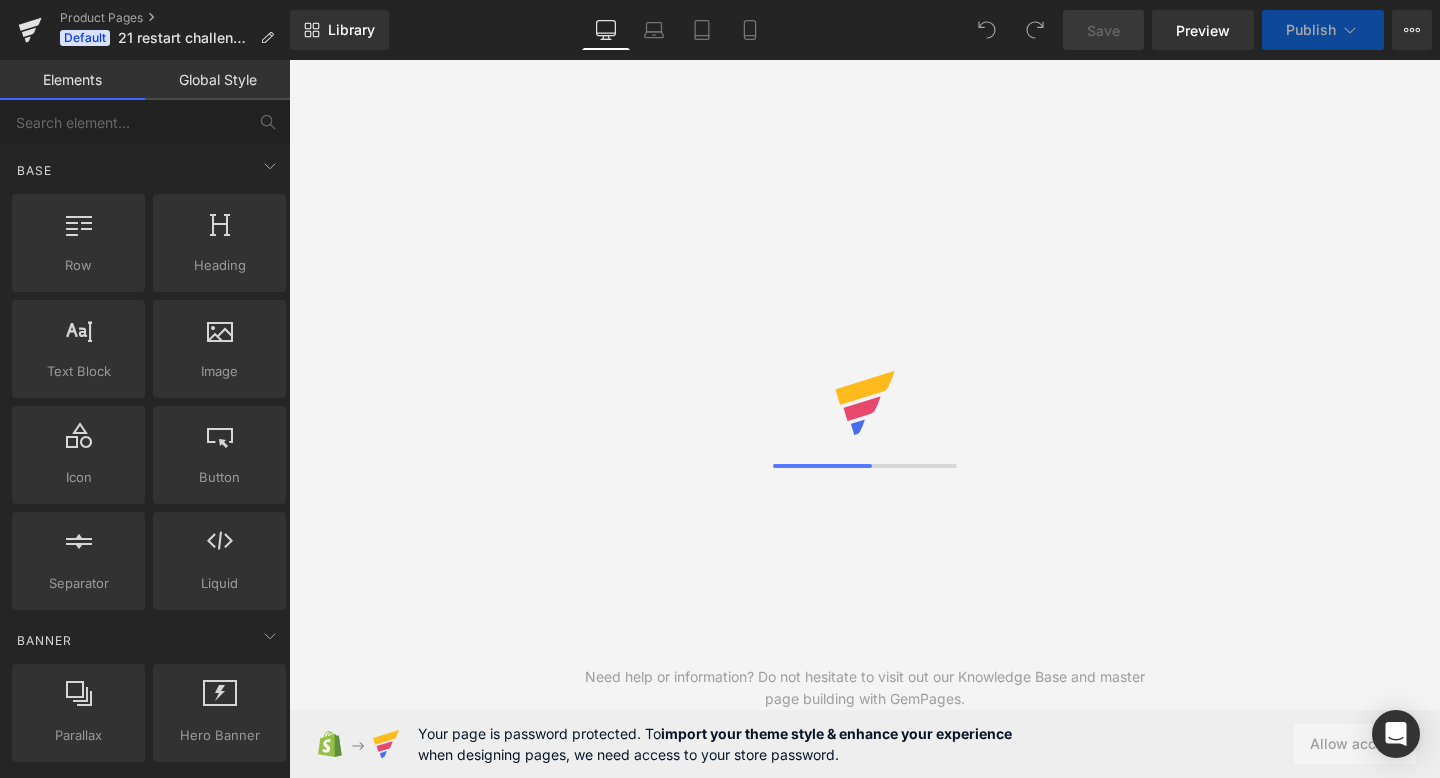 scroll, scrollTop: 0, scrollLeft: 0, axis: both 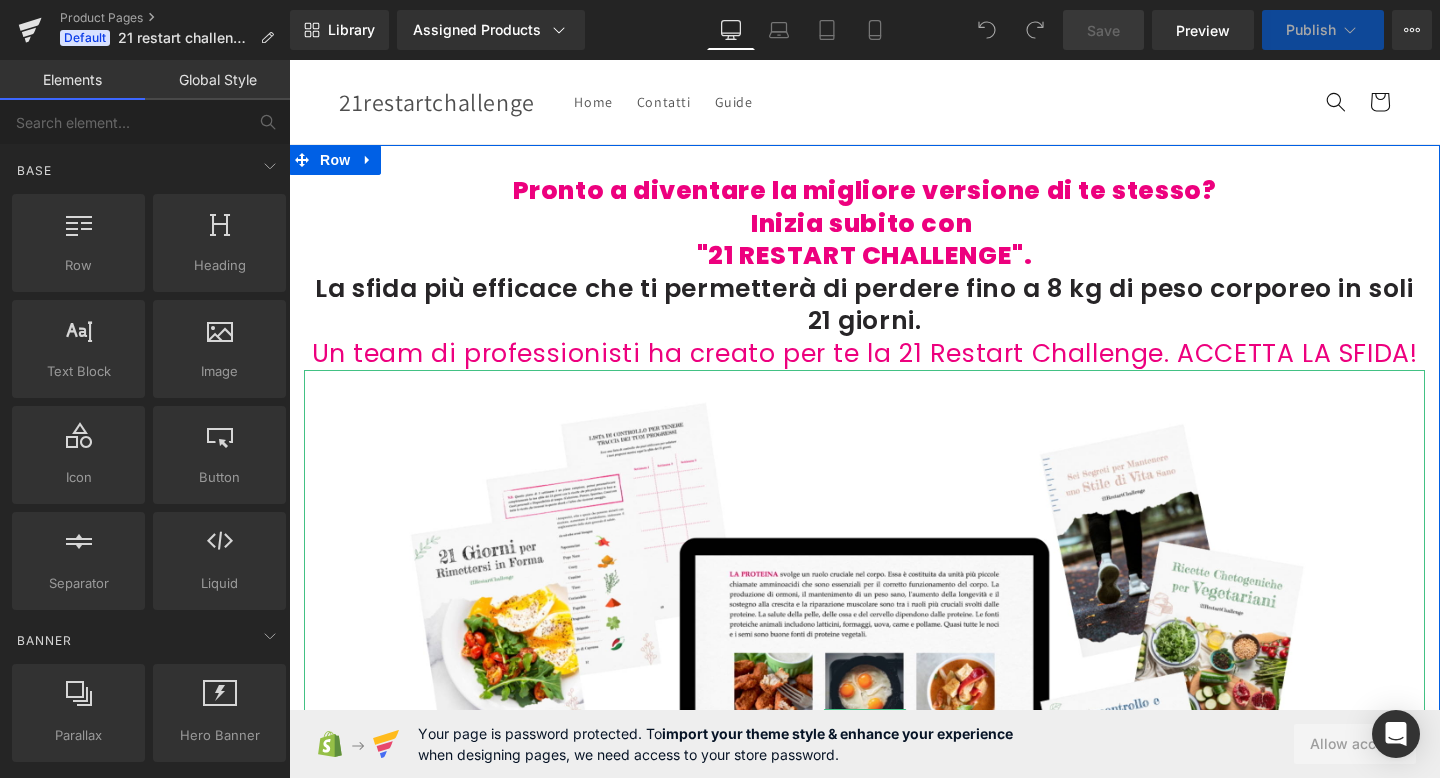 click on "La sfida più efficace che ti permetterà di perdere fino a 8 kg di peso corporeo in soli 21 giorni." at bounding box center (864, 305) 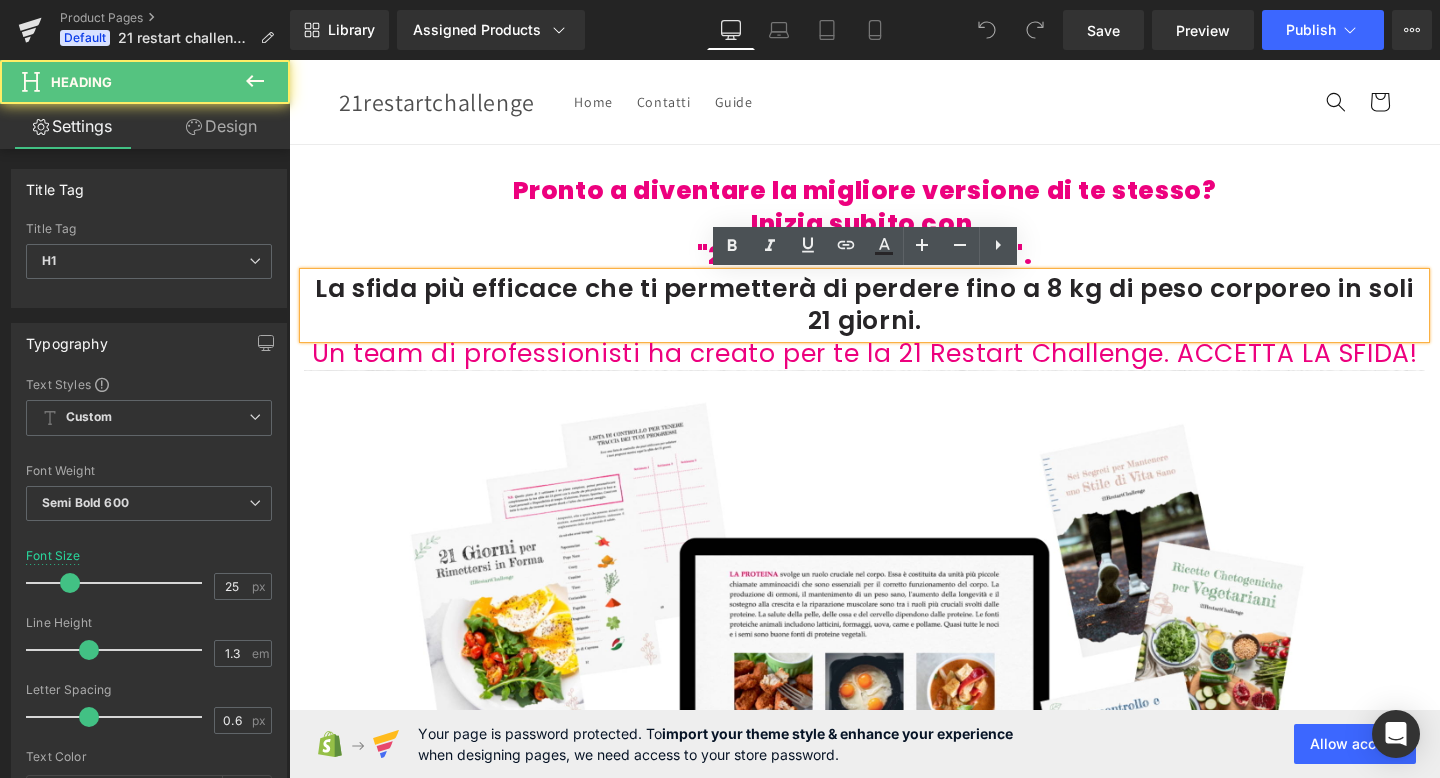 click on "La sfida più efficace che ti permetterà di perdere fino a 8 kg di peso corporeo in soli 21 giorni." at bounding box center [864, 305] 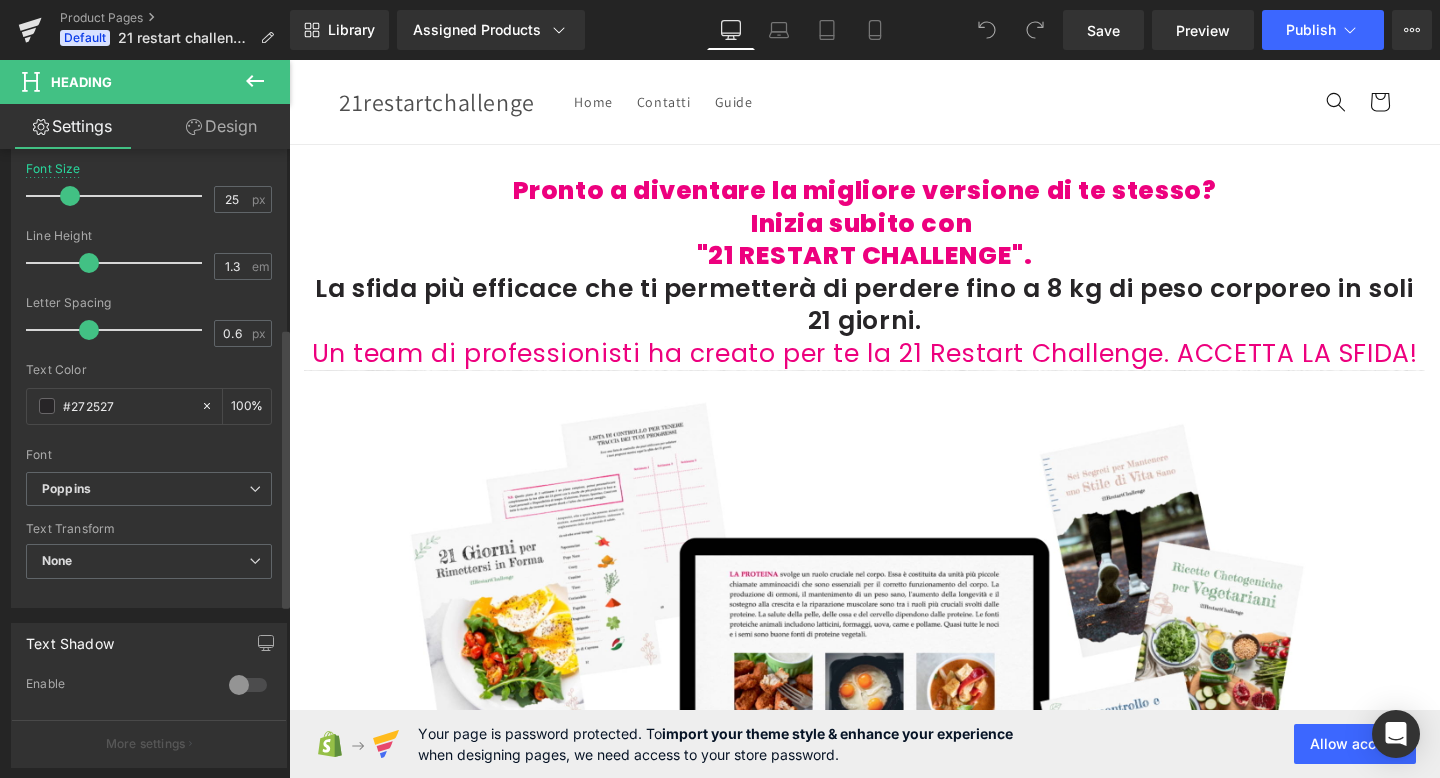 scroll, scrollTop: 401, scrollLeft: 0, axis: vertical 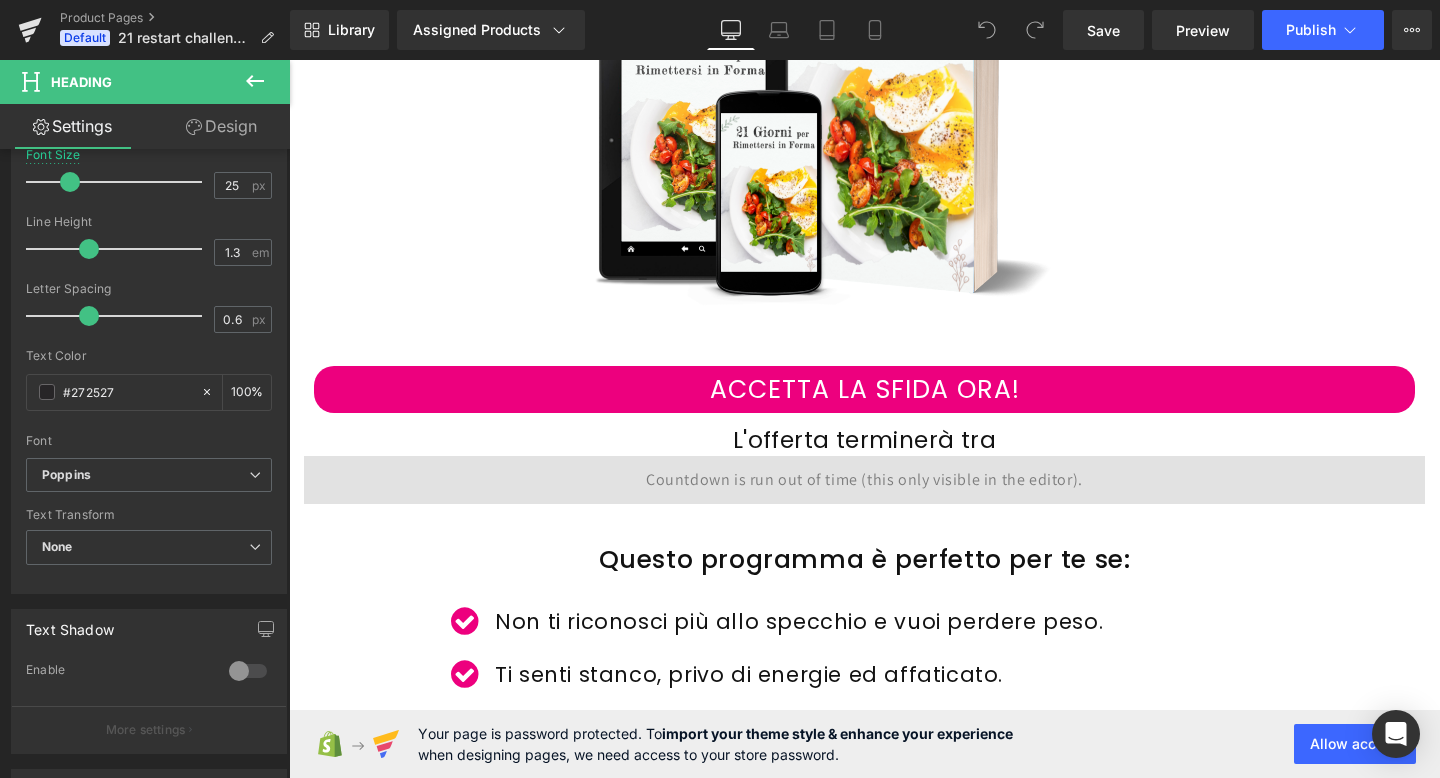 click on "59 Minuti
45 Secondi" at bounding box center (864, 480) 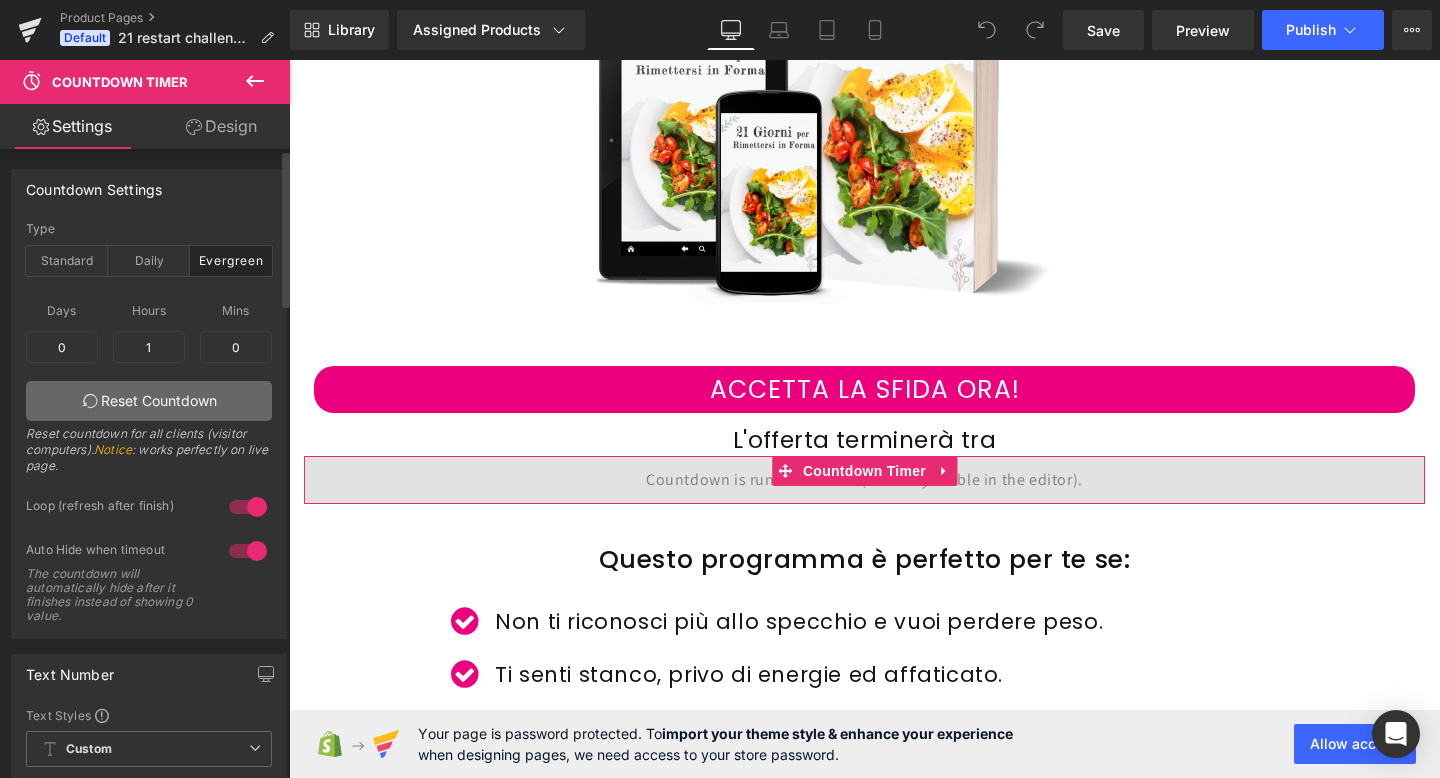 click on "Reset Countdown" at bounding box center (149, 401) 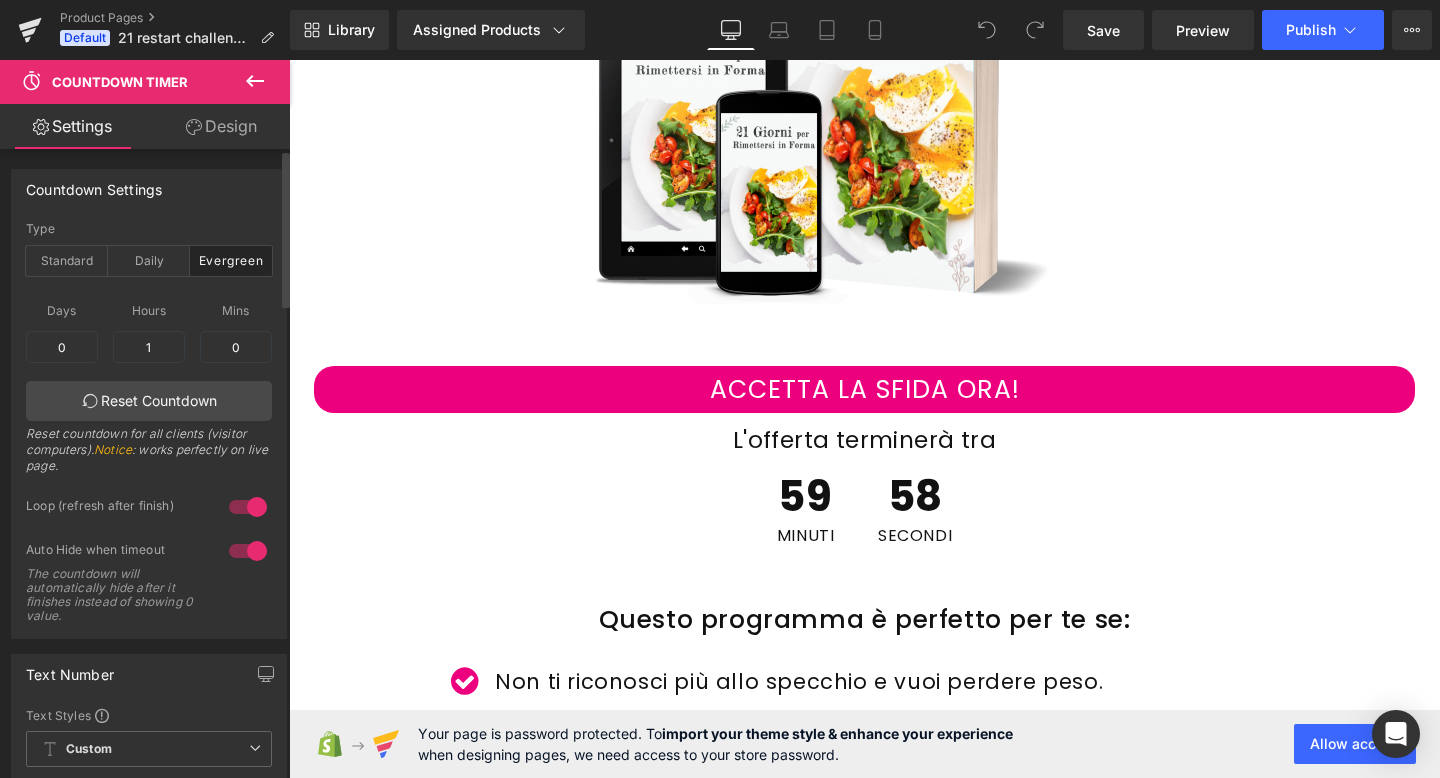 click at bounding box center (248, 551) 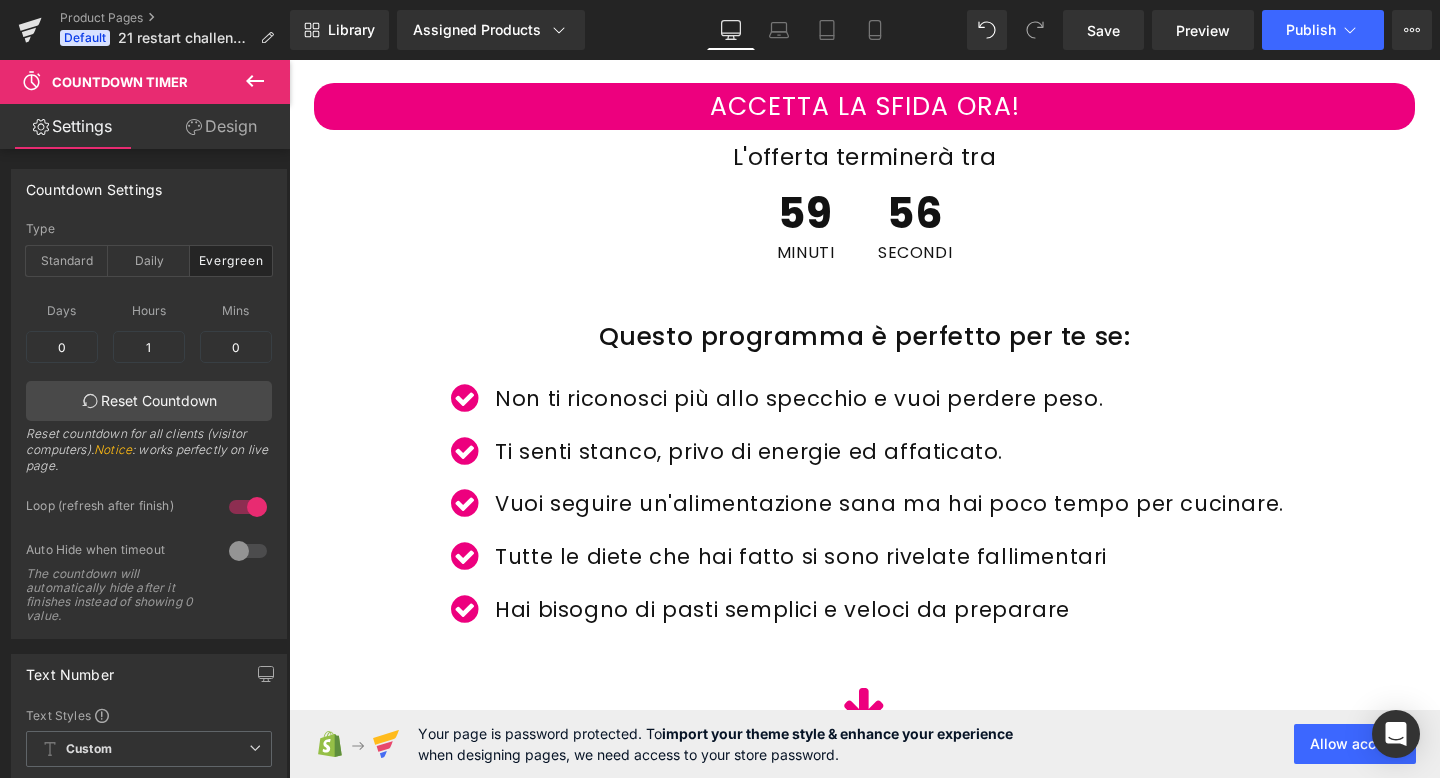 scroll, scrollTop: 1843, scrollLeft: 0, axis: vertical 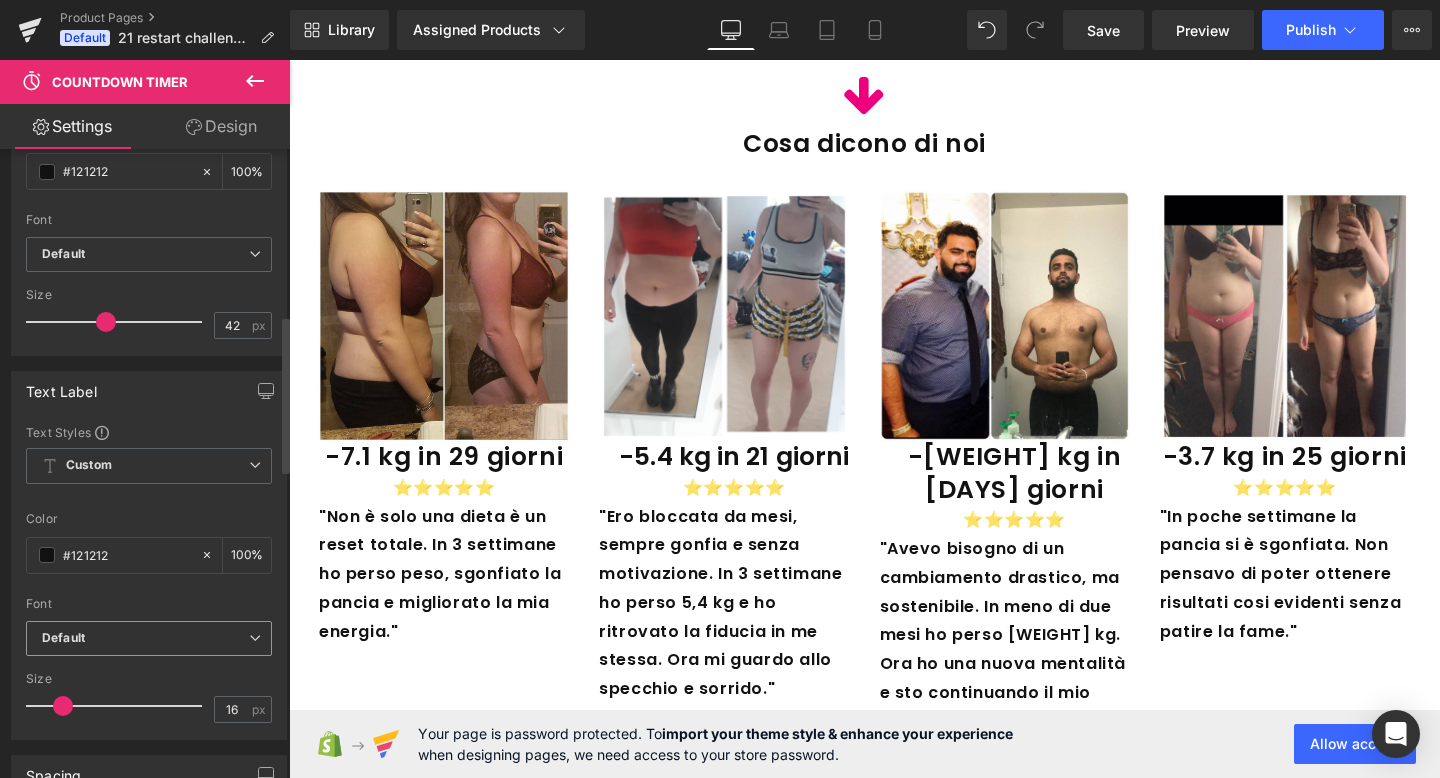 click on "Default" at bounding box center [149, 638] 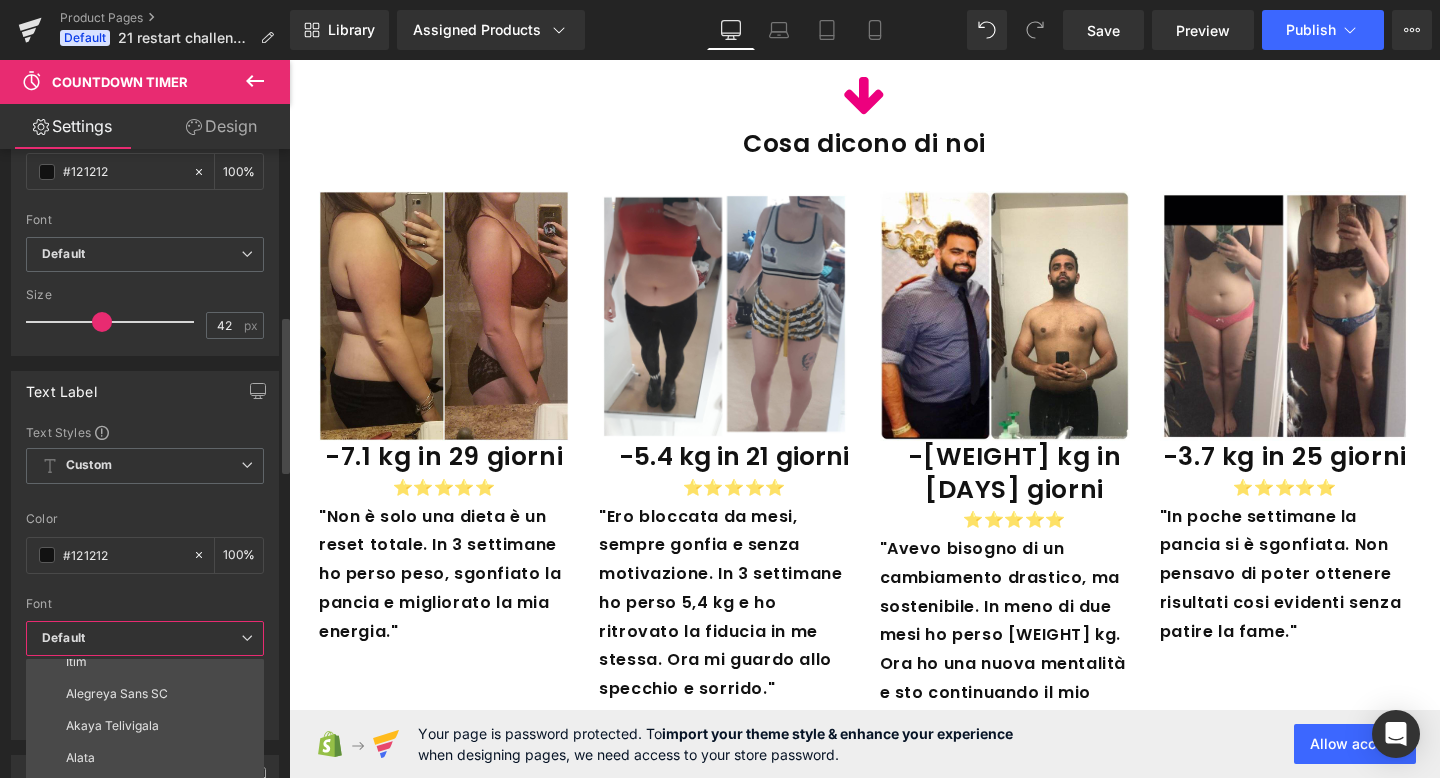 scroll, scrollTop: 360, scrollLeft: 0, axis: vertical 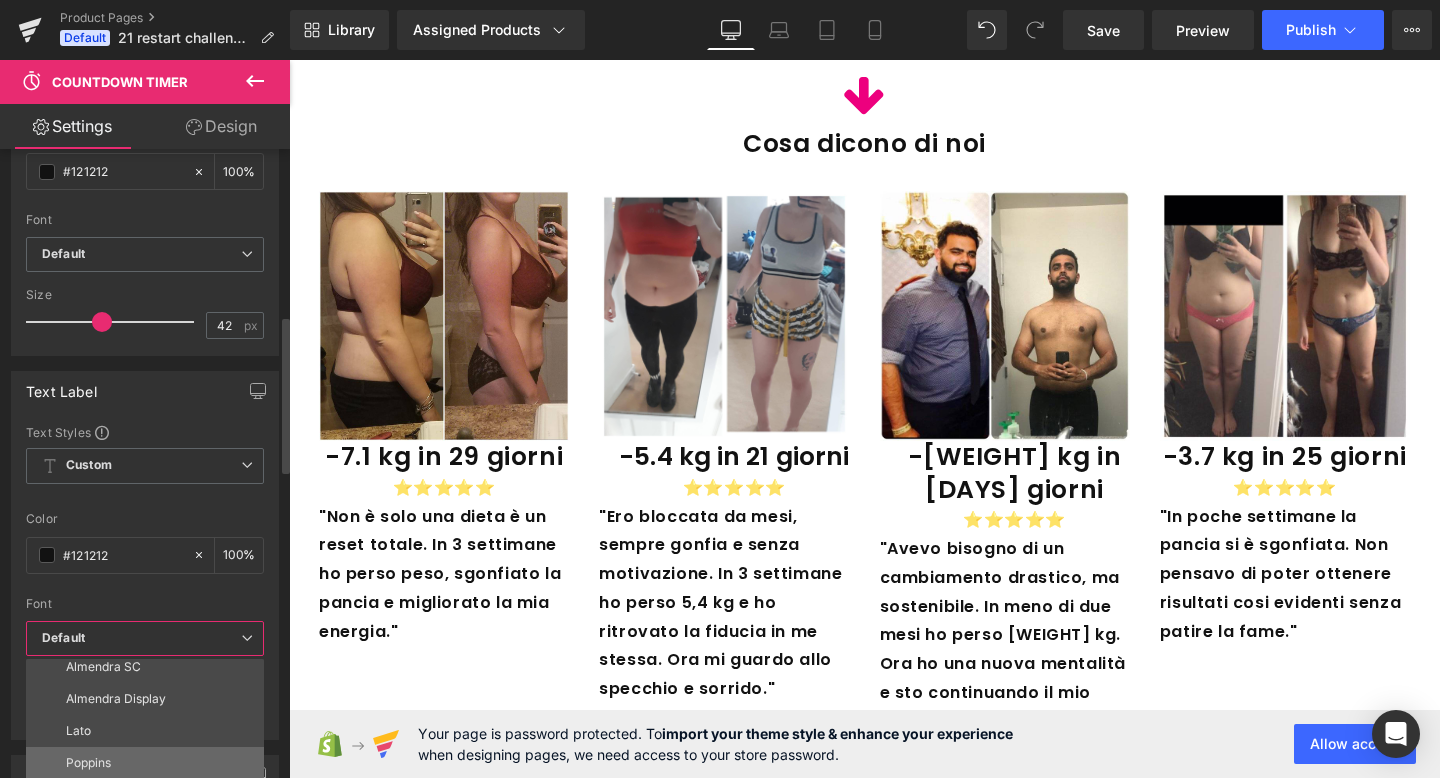 click on "Poppins" at bounding box center (149, 763) 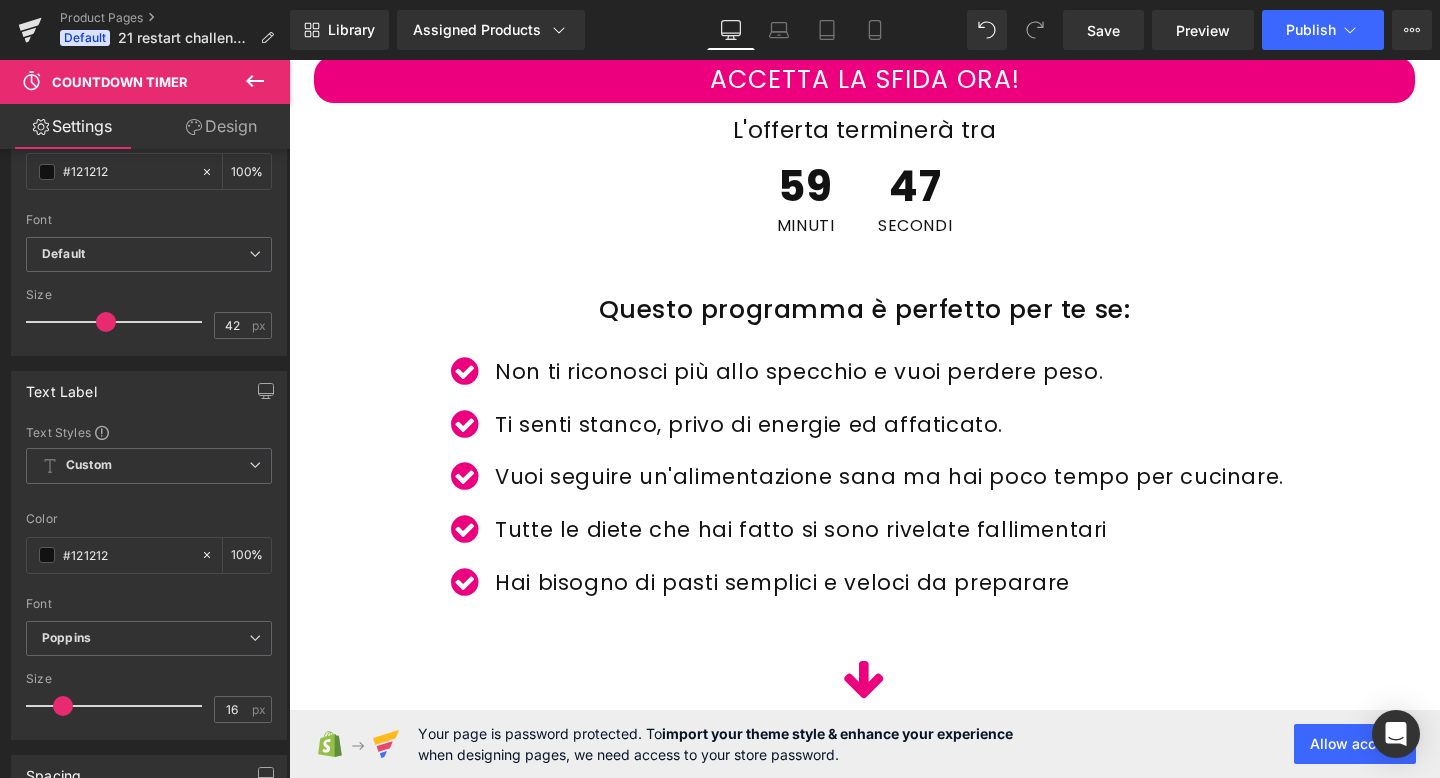 scroll, scrollTop: 1910, scrollLeft: 0, axis: vertical 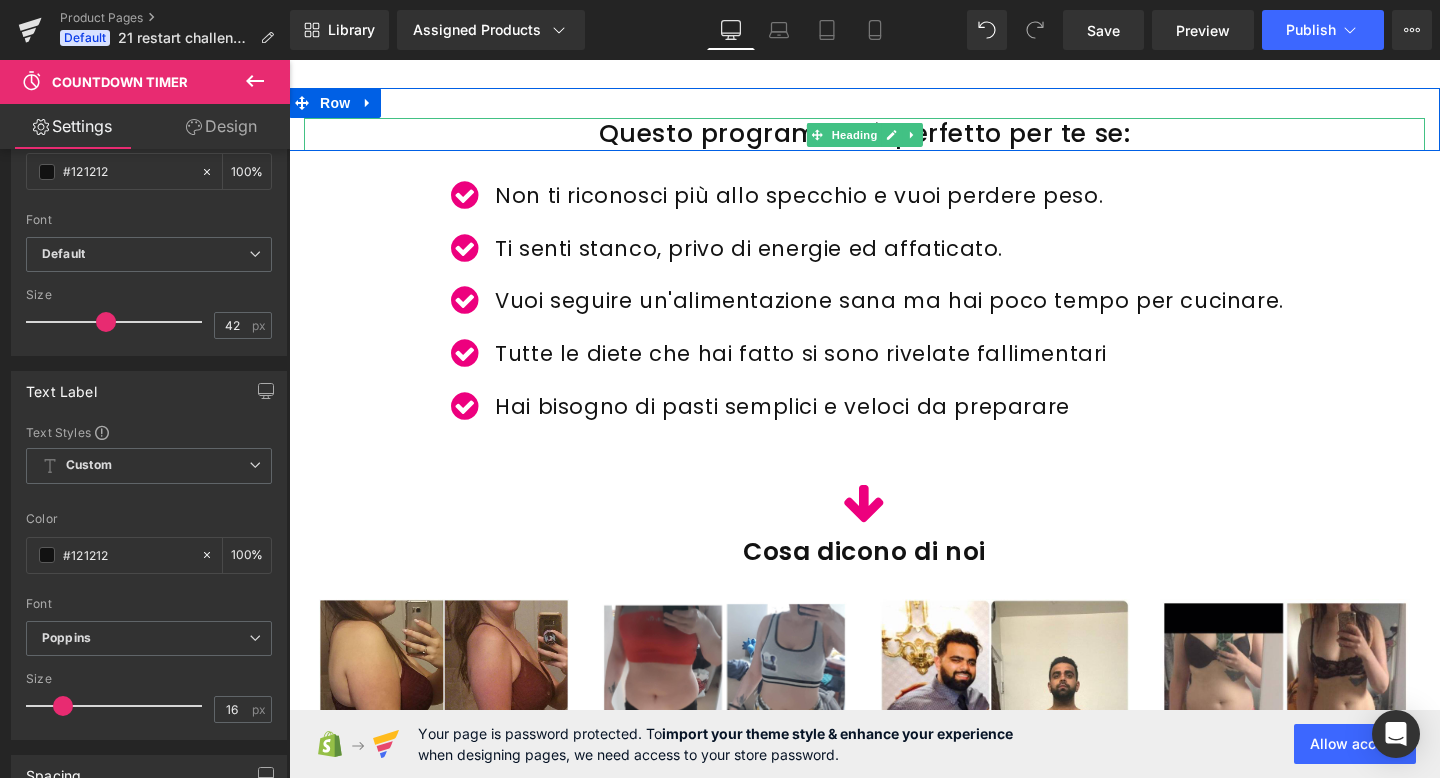 click on "Questo programma è perfetto per te se:" at bounding box center (864, 134) 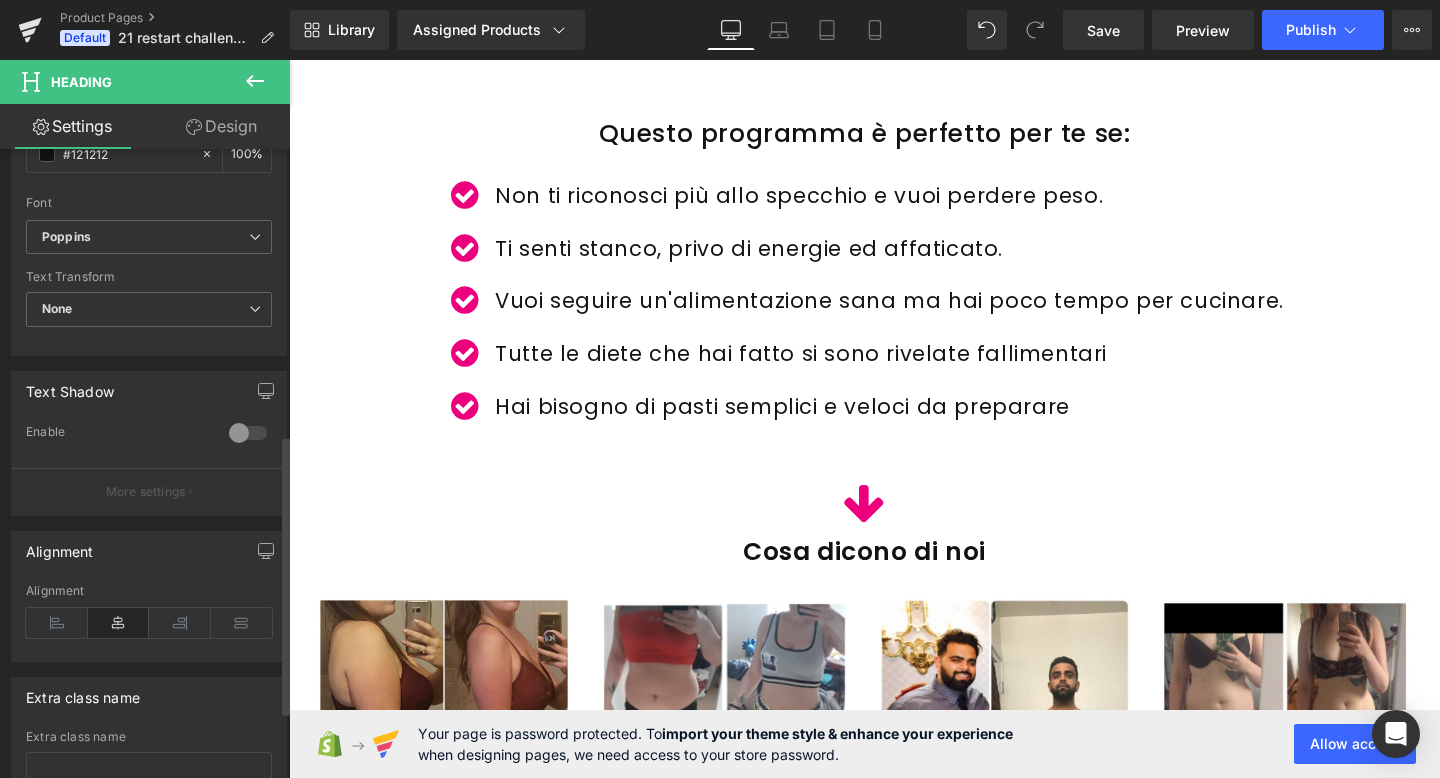 scroll, scrollTop: 641, scrollLeft: 0, axis: vertical 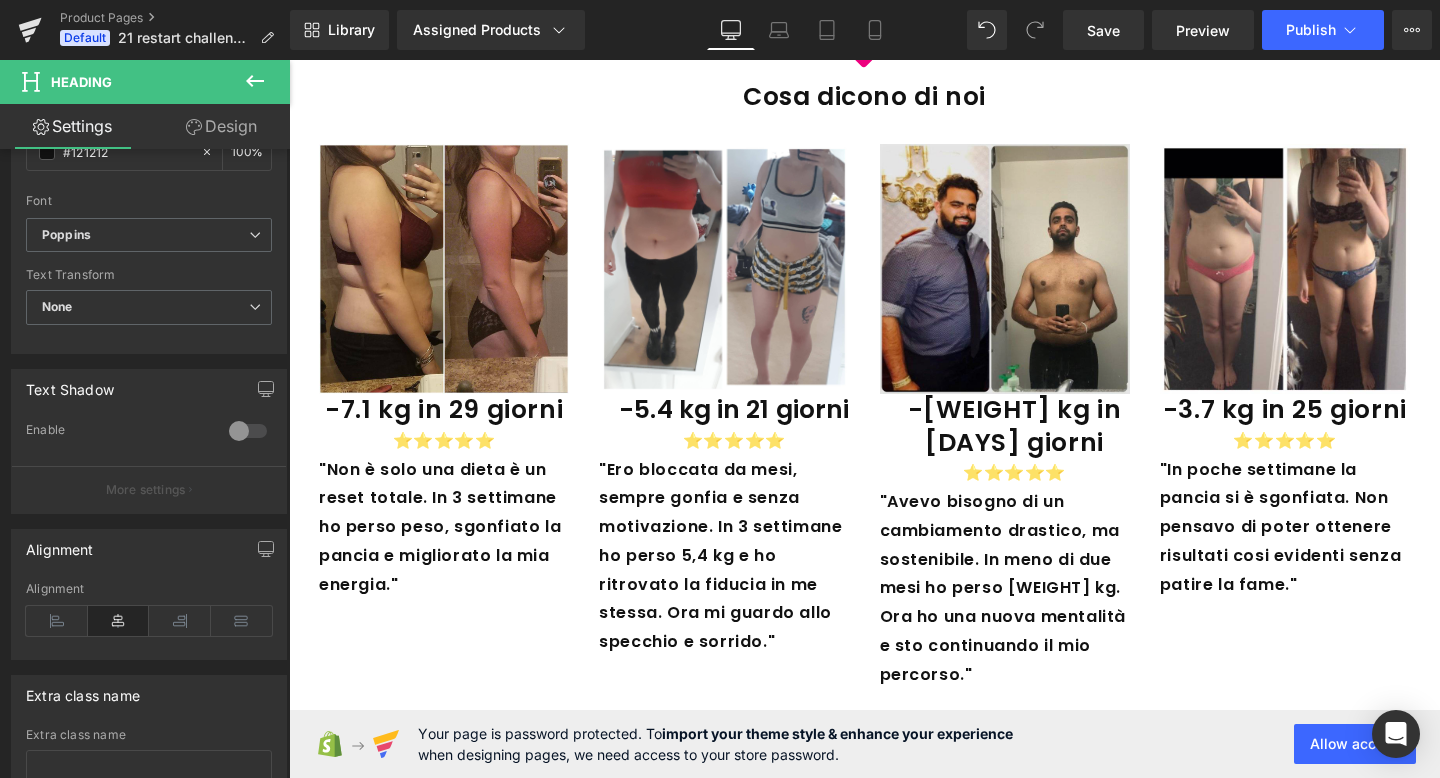 click on "Image" at bounding box center (1005, 269) 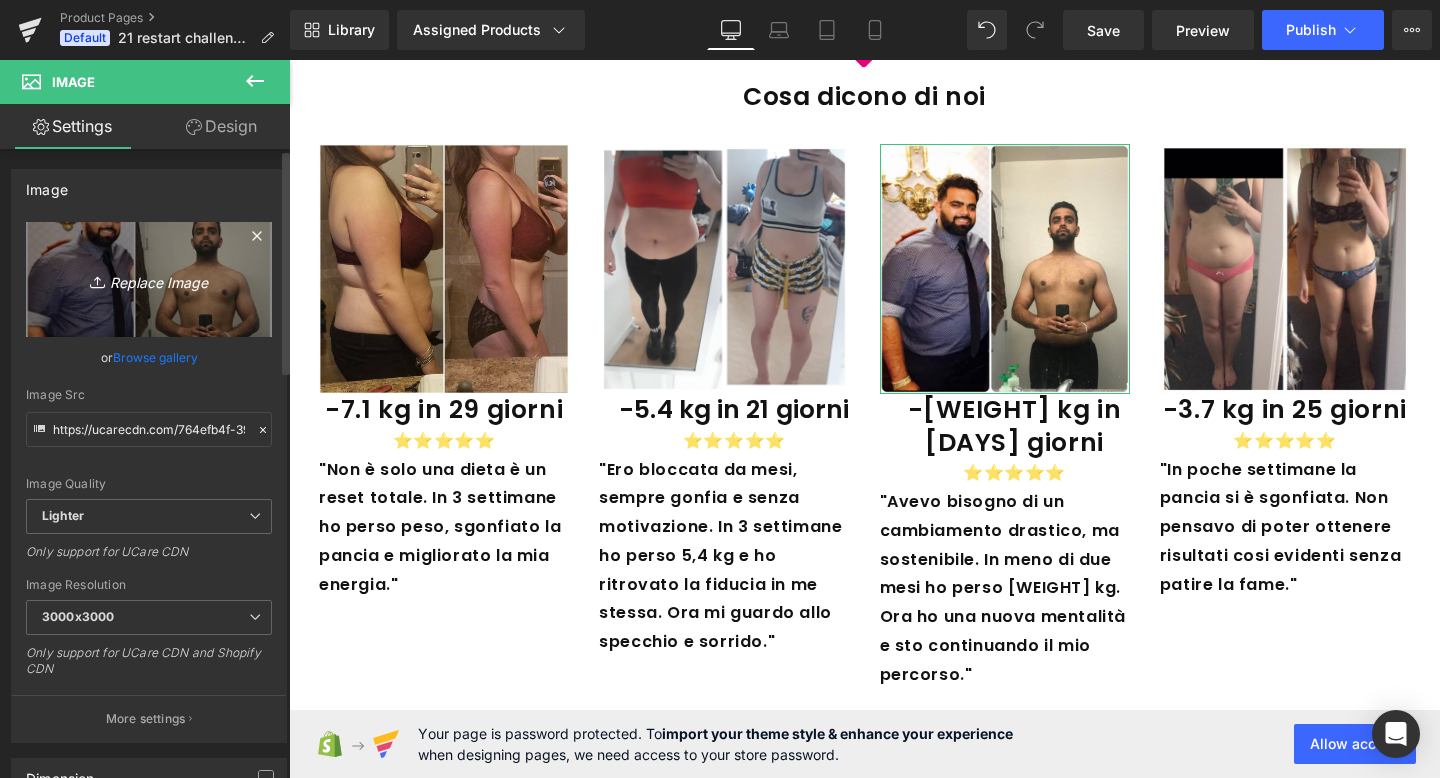 click on "Replace Image" at bounding box center (149, 279) 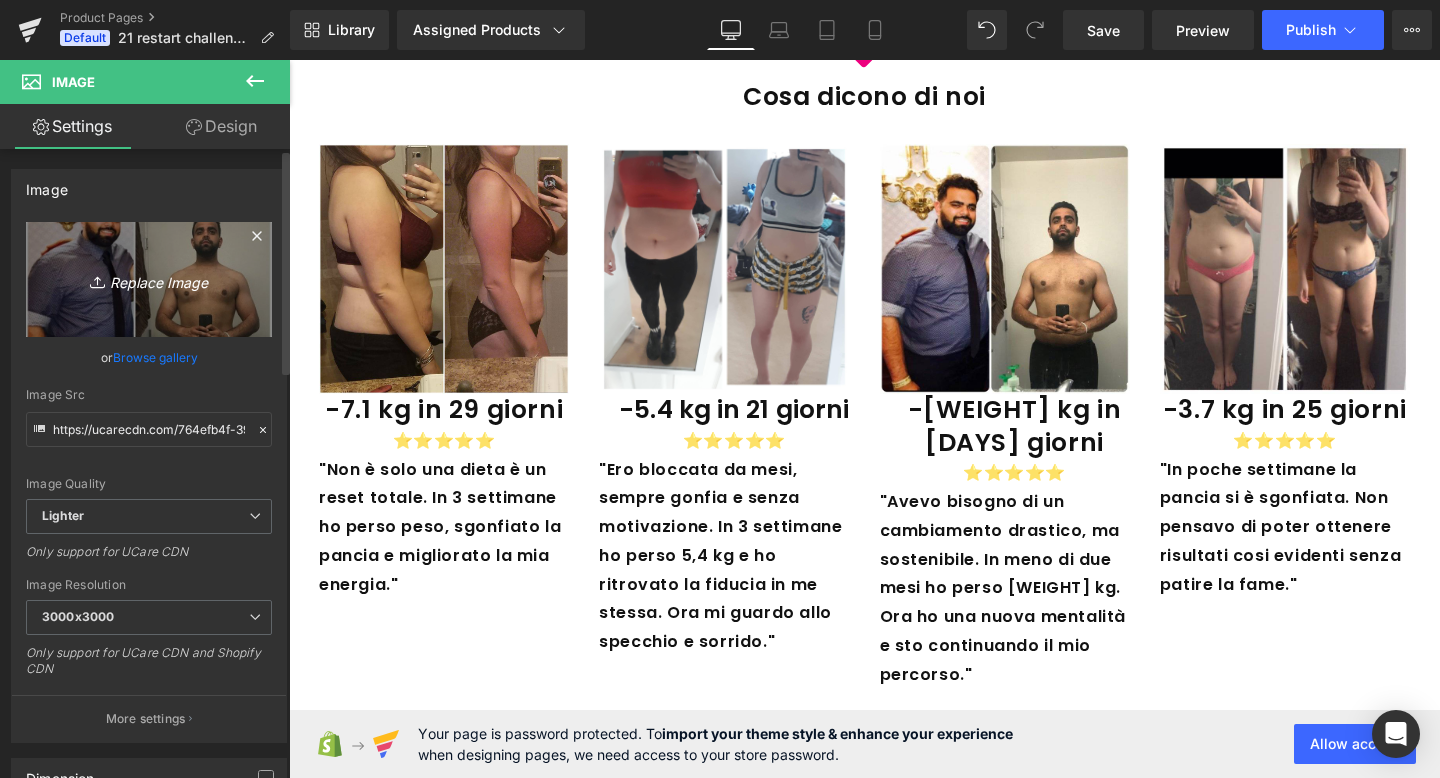 type on "C:\fakepath\oua6vd6bdbg11 (1).jpg" 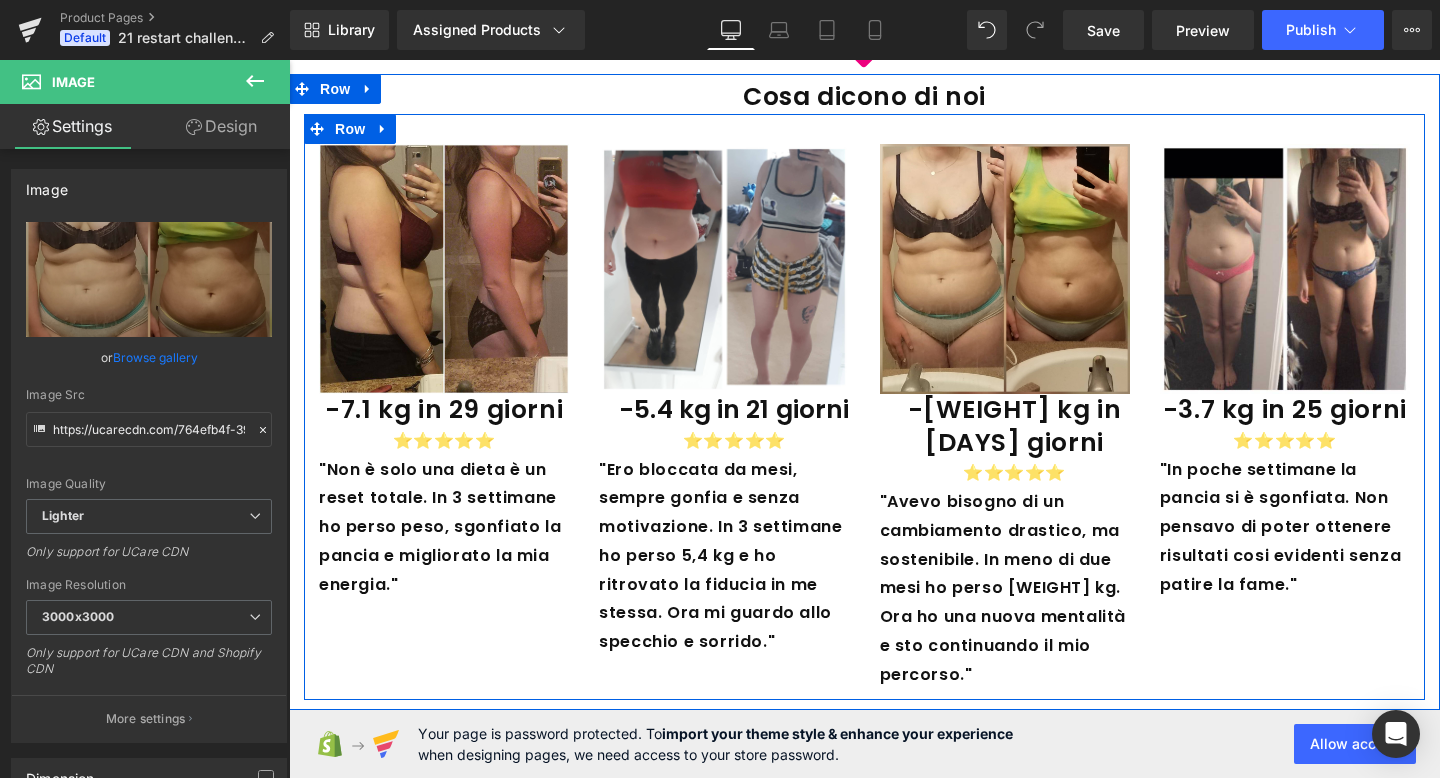 click on "-12 kg in 54 giorni" at bounding box center (1015, 426) 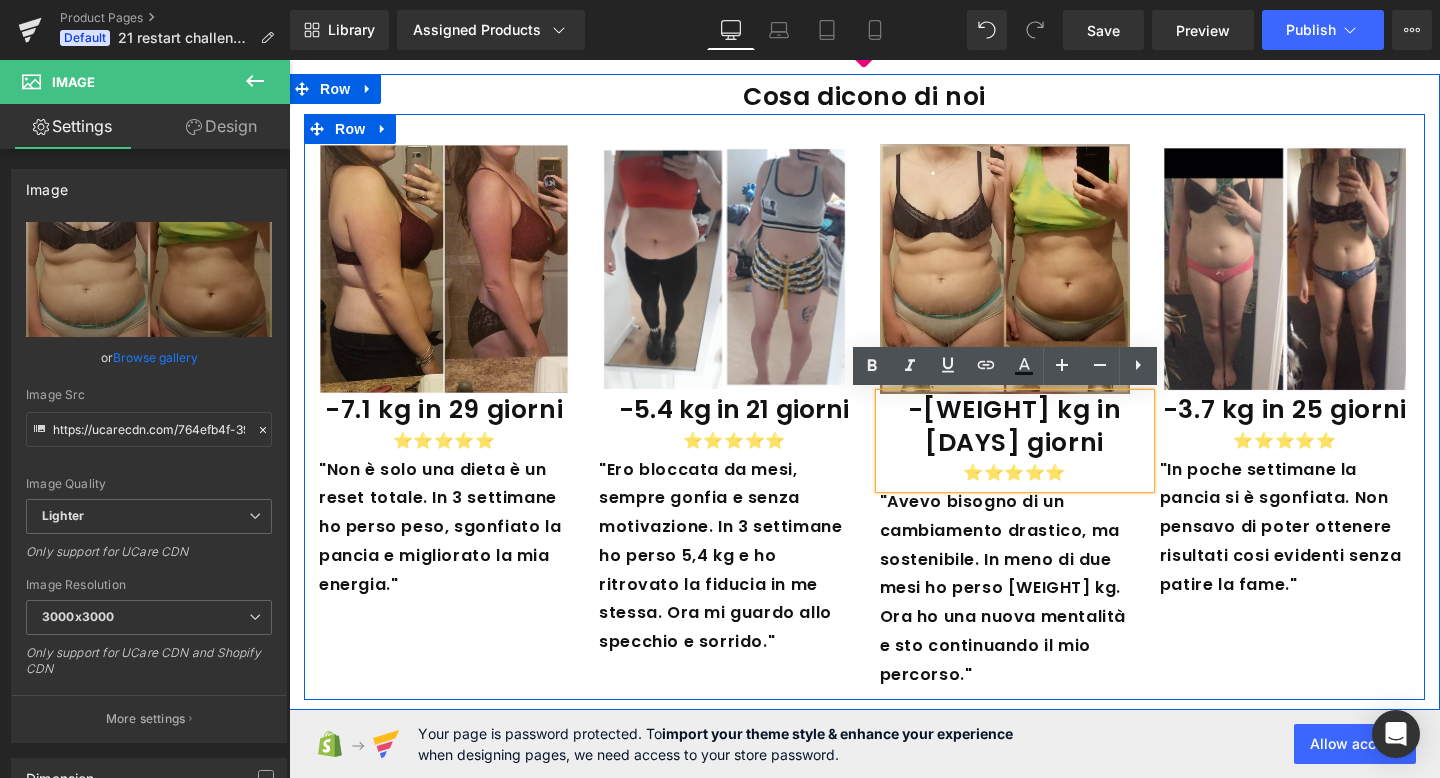 click on "-12 kg in 54 giorni" at bounding box center (1015, 426) 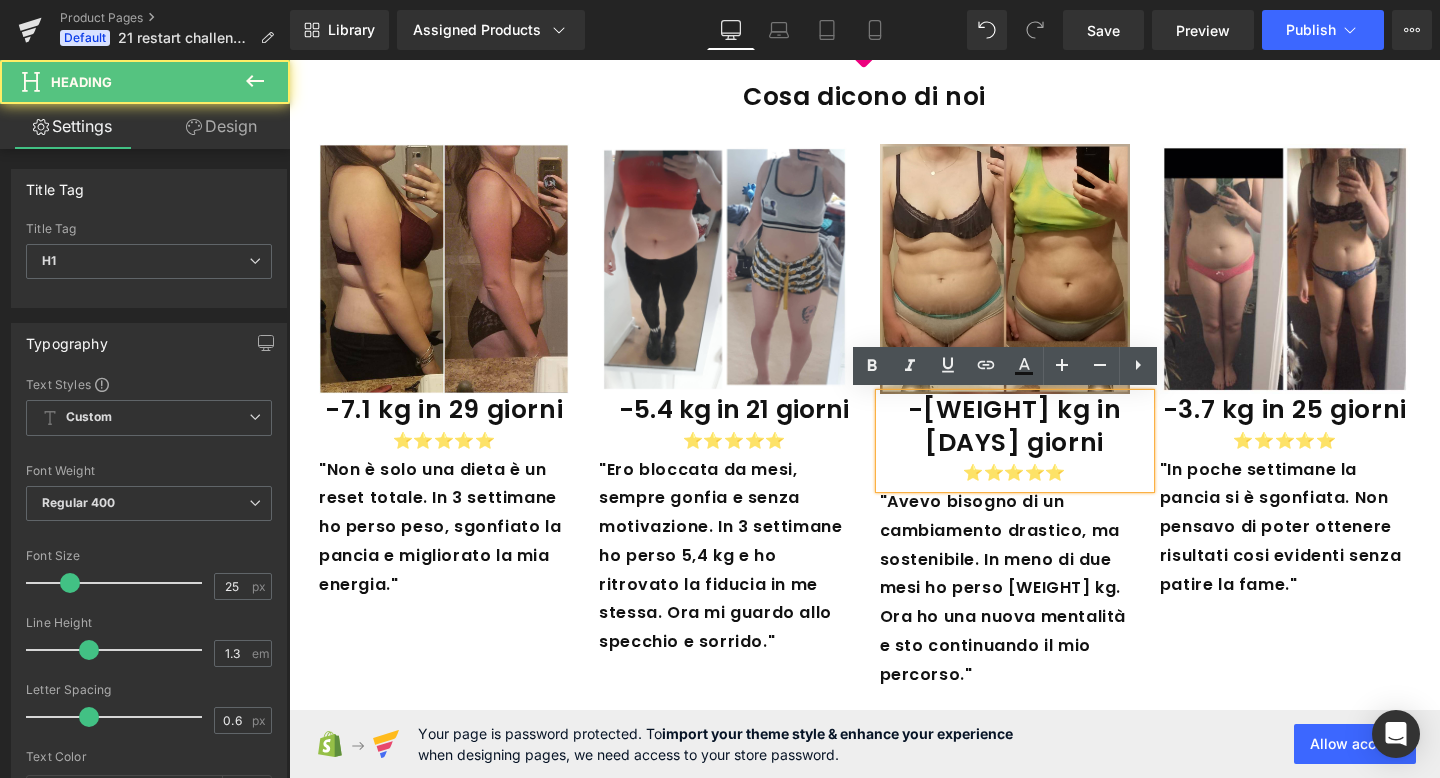 type 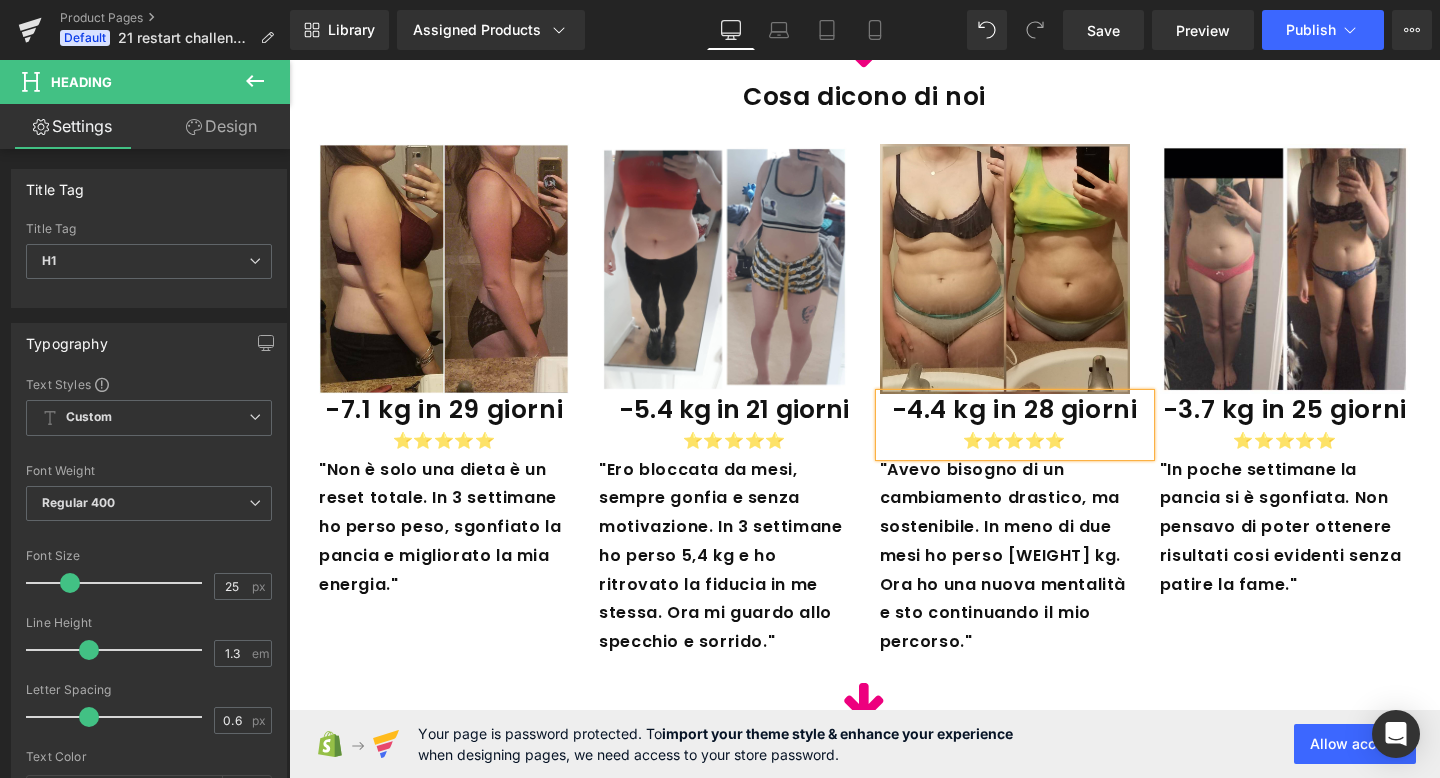 click on ""Avevo bisogno di un cambiamento drastico, ma sostenibile. In meno di due mesi ho perso 12 kg. Ora ho una nuova mentalità e sto continuando il mio percorso."" at bounding box center [1005, 557] 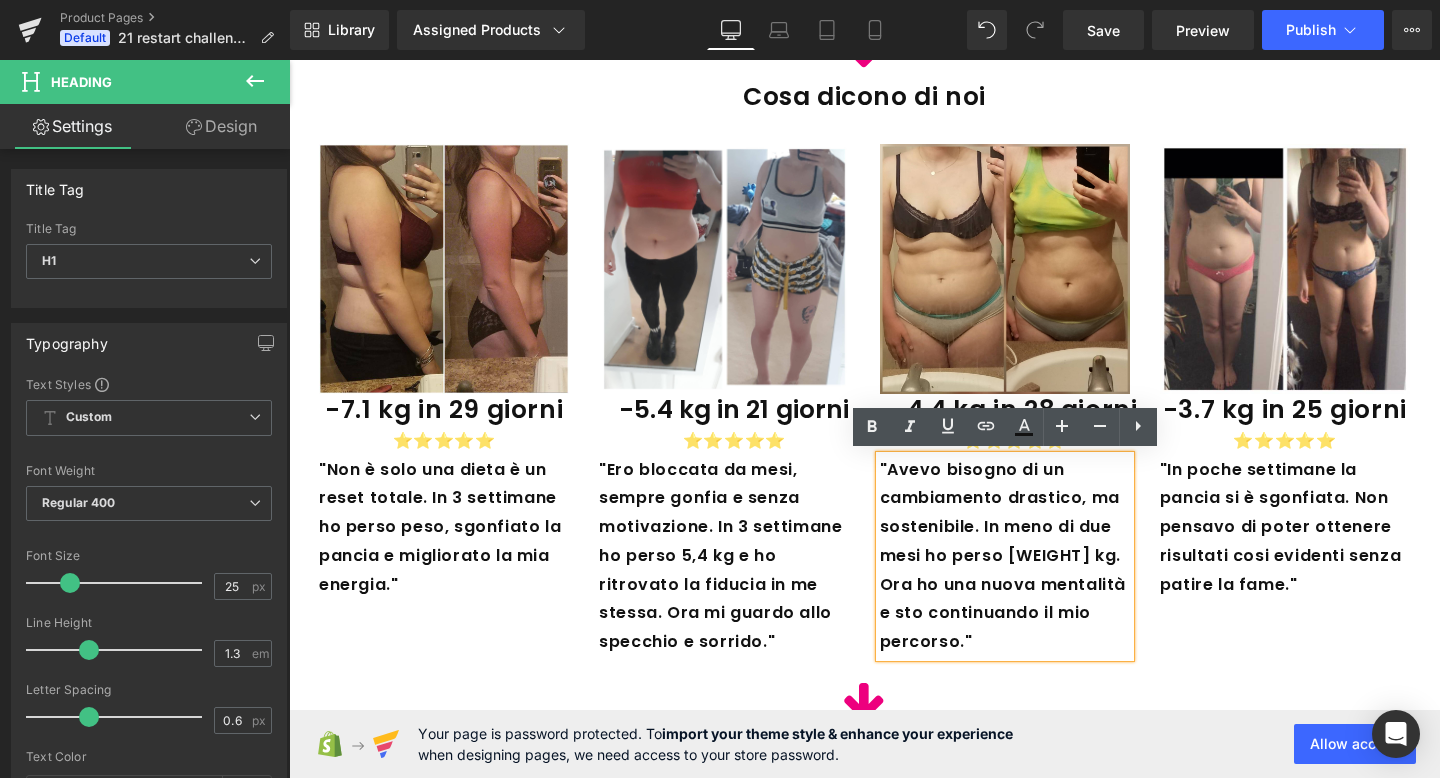 click on ""Avevo bisogno di un cambiamento drastico, ma sostenibile. In meno di due mesi ho perso 12 kg. Ora ho una nuova mentalità e sto continuando il mio percorso."" at bounding box center (1005, 557) 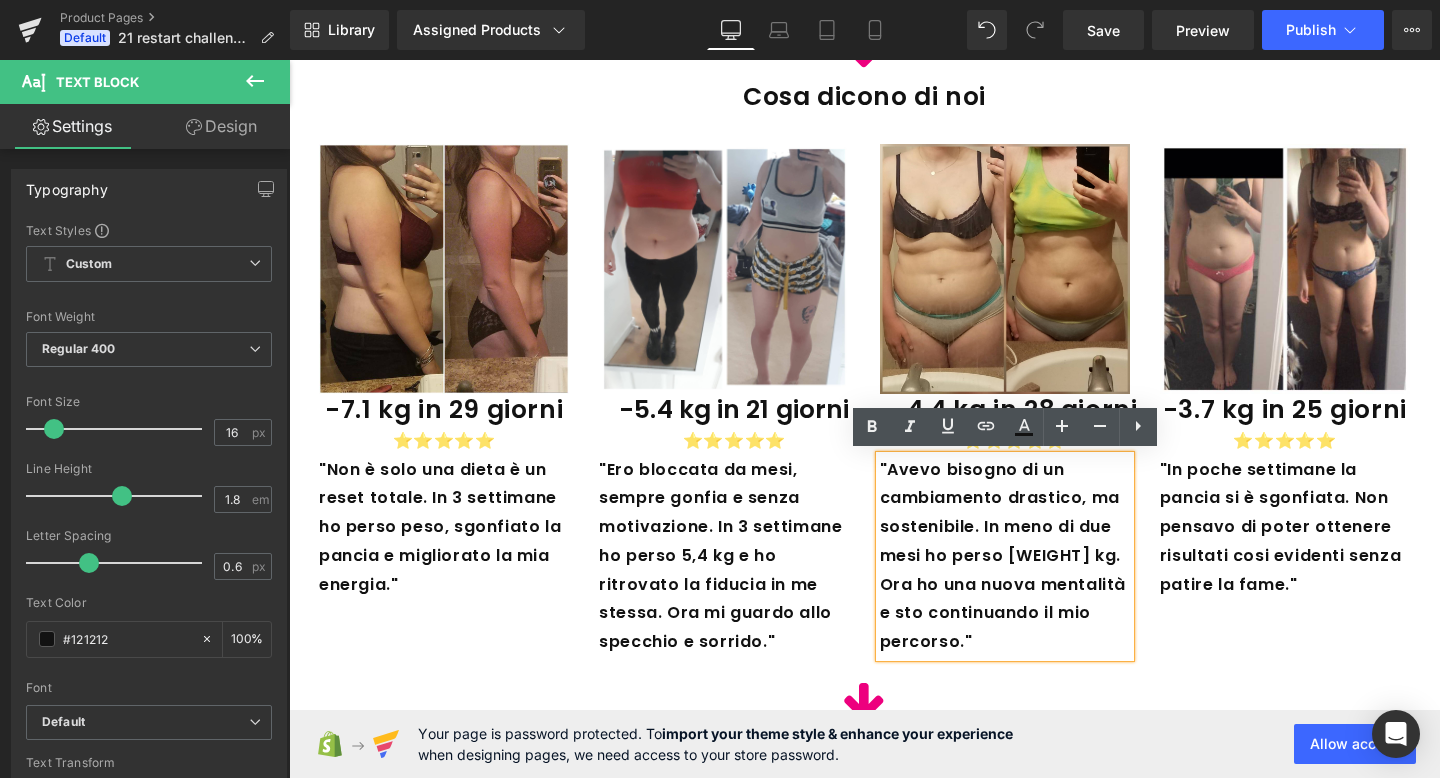 type 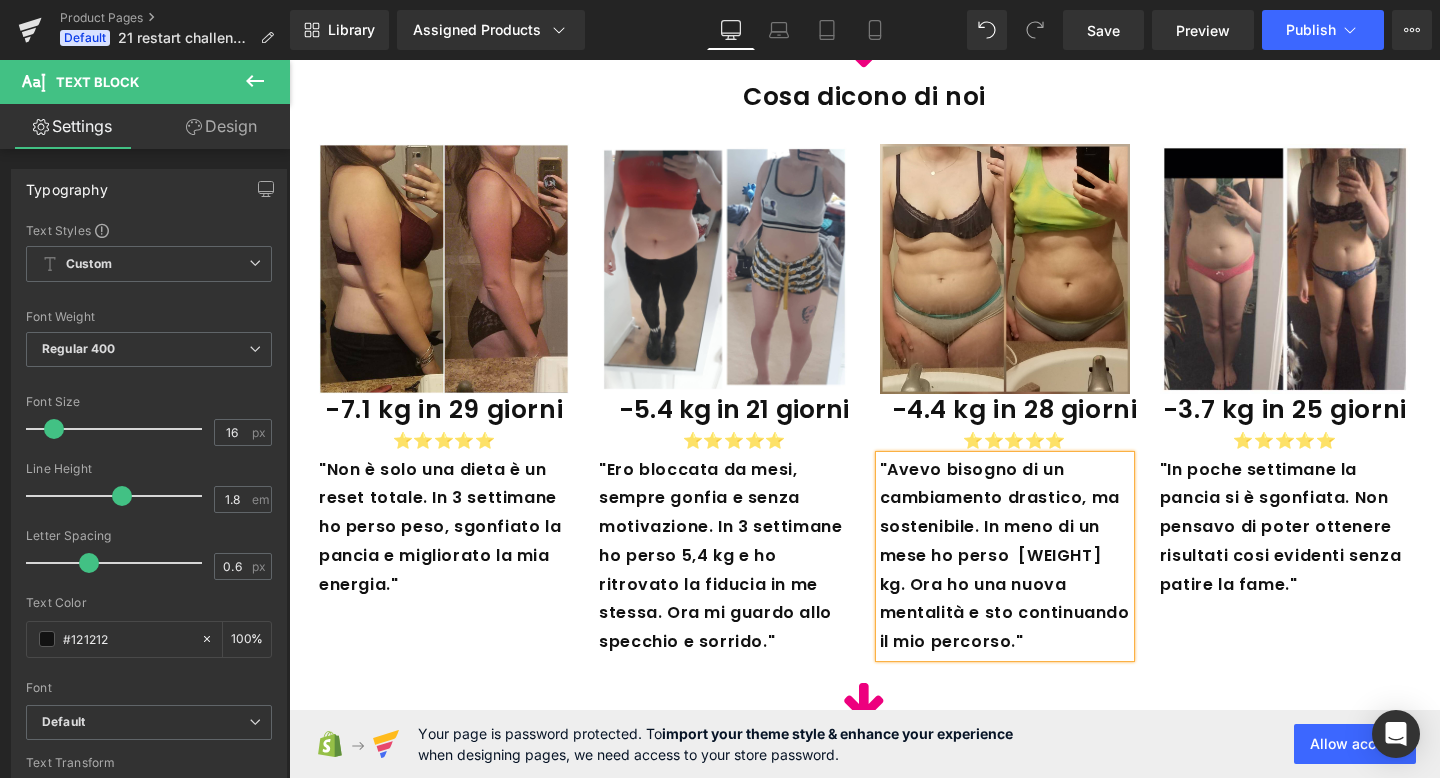 click on ""Avevo bisogno di un cambiamento drastico, ma sostenibile. In meno di un mese ho perso 12 kg. Ora ho una nuova mentalità e sto continuando il mio percorso."" at bounding box center [1005, 557] 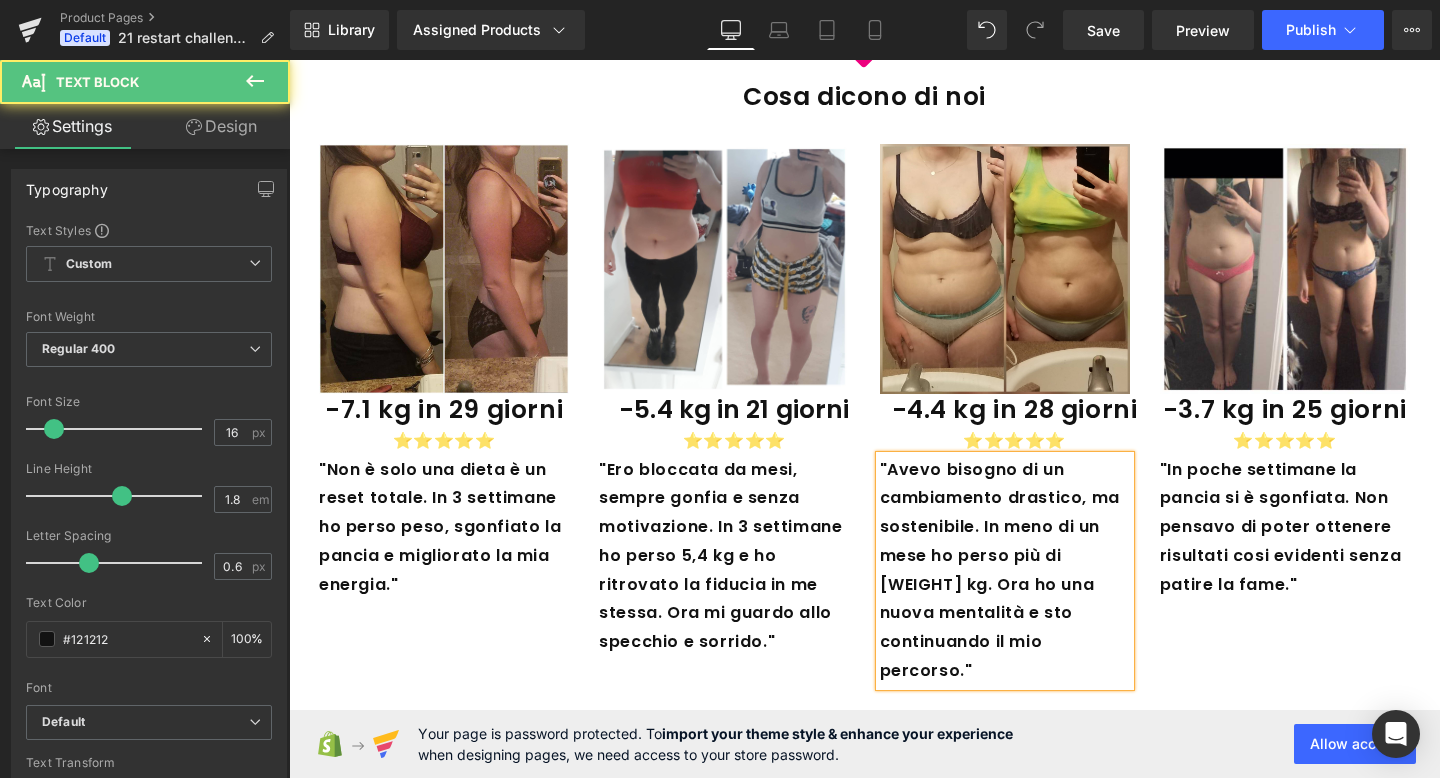 click on ""Avevo bisogno di un cambiamento drastico, ma sostenibile. In meno di un mese ho perso più di 12 kg. Ora ho una nuova mentalità e sto continuando il mio percorso."" at bounding box center [1005, 571] 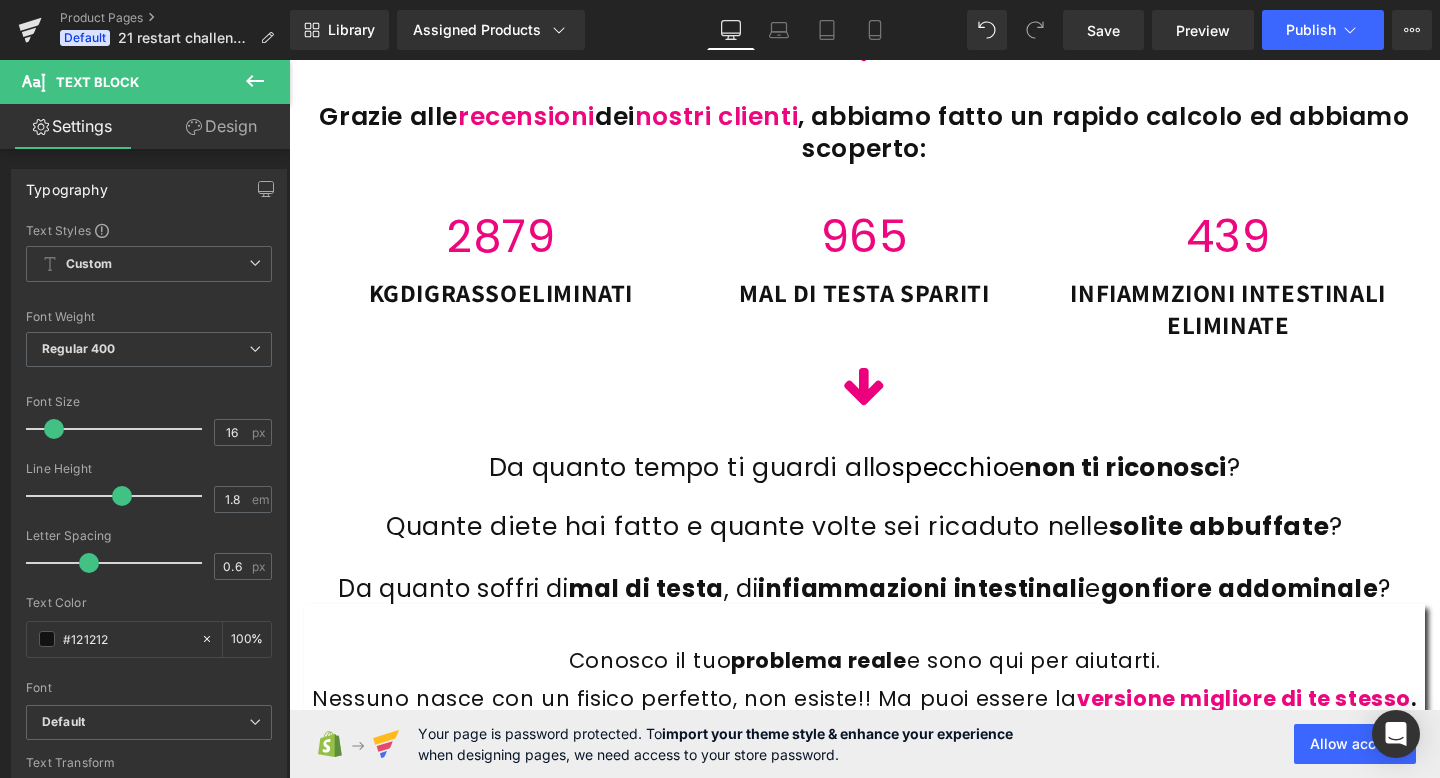 scroll, scrollTop: 3038, scrollLeft: 0, axis: vertical 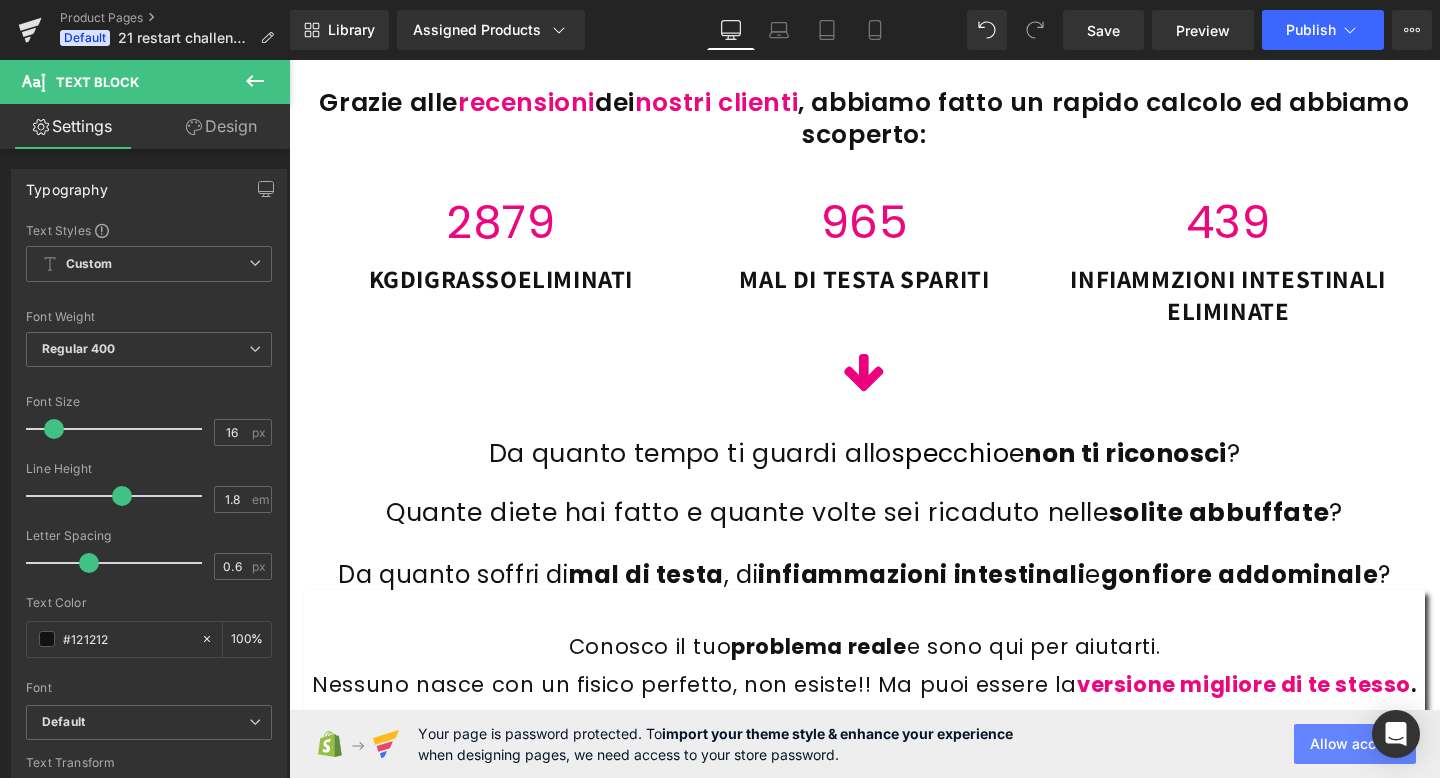 click on "Allow access" at bounding box center (1355, 744) 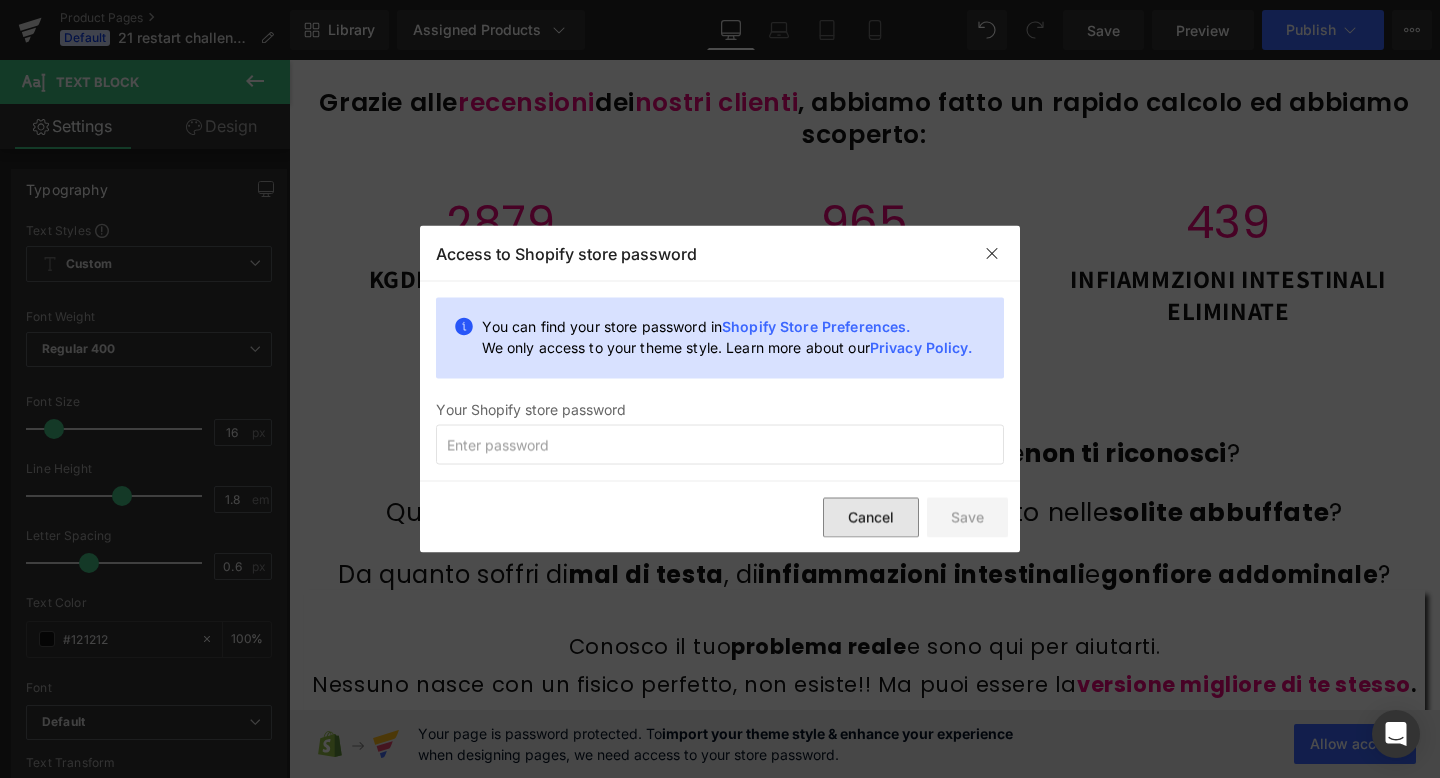 click on "Cancel" at bounding box center [871, 517] 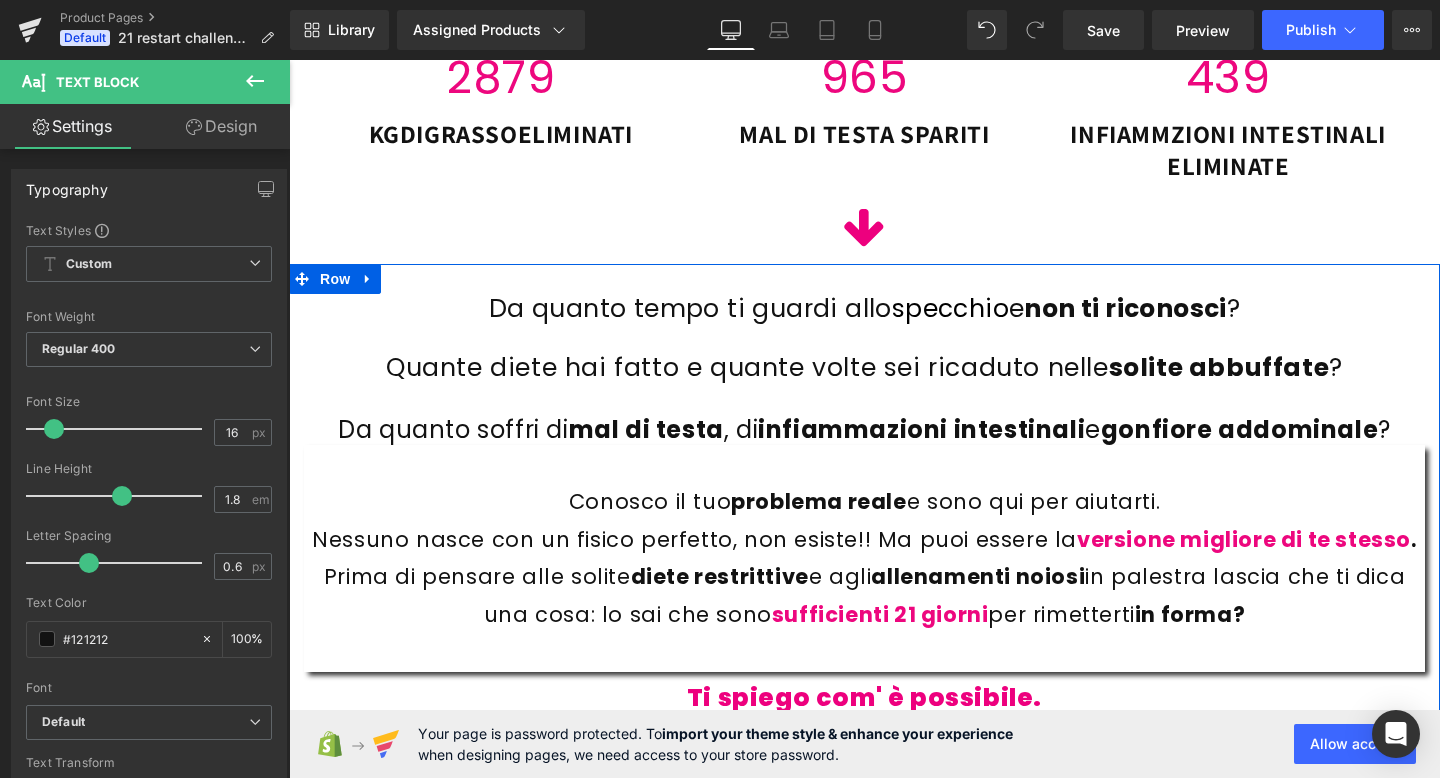 scroll, scrollTop: 3342, scrollLeft: 0, axis: vertical 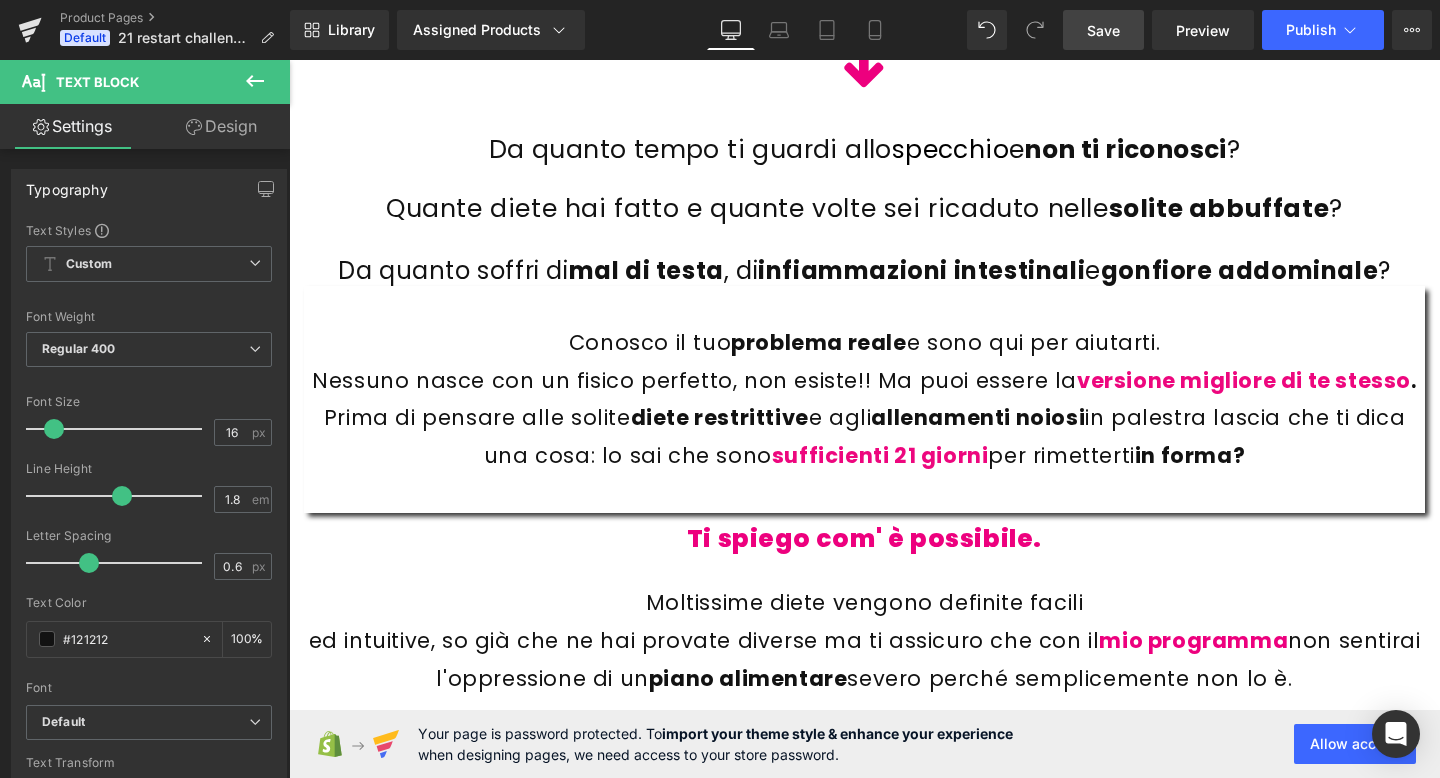 click on "Save" at bounding box center [1103, 30] 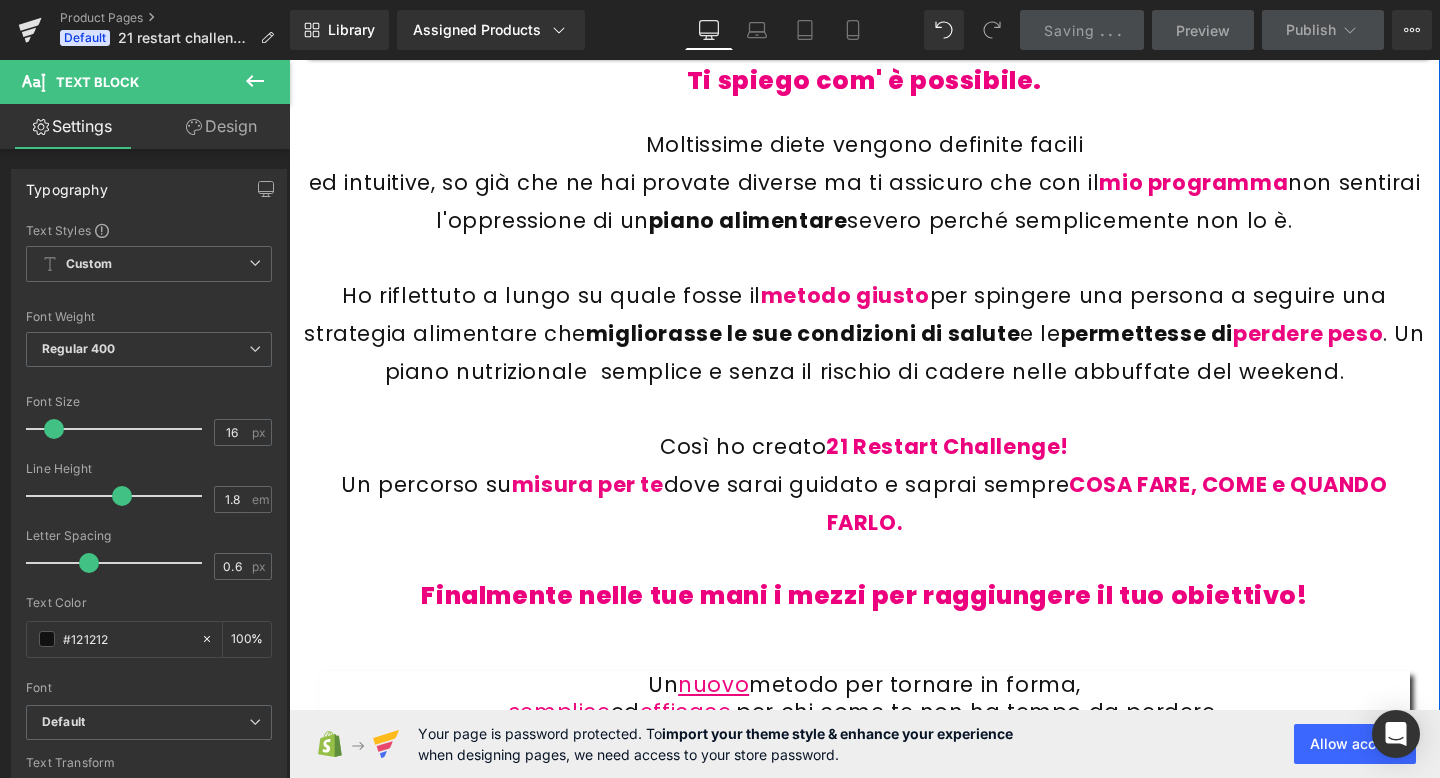 scroll, scrollTop: 3737, scrollLeft: 0, axis: vertical 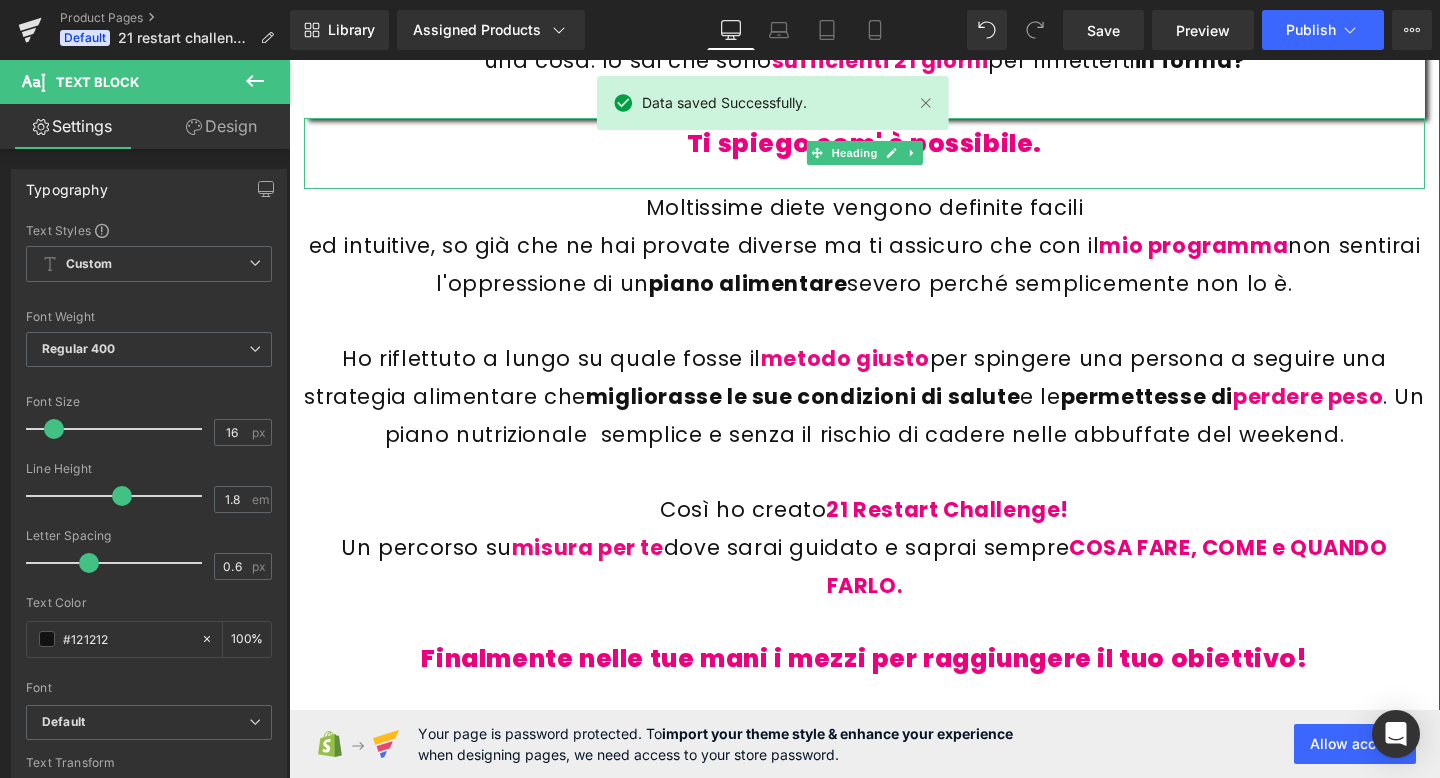 click on "Ti spiego com' è possibile." at bounding box center [864, 143] 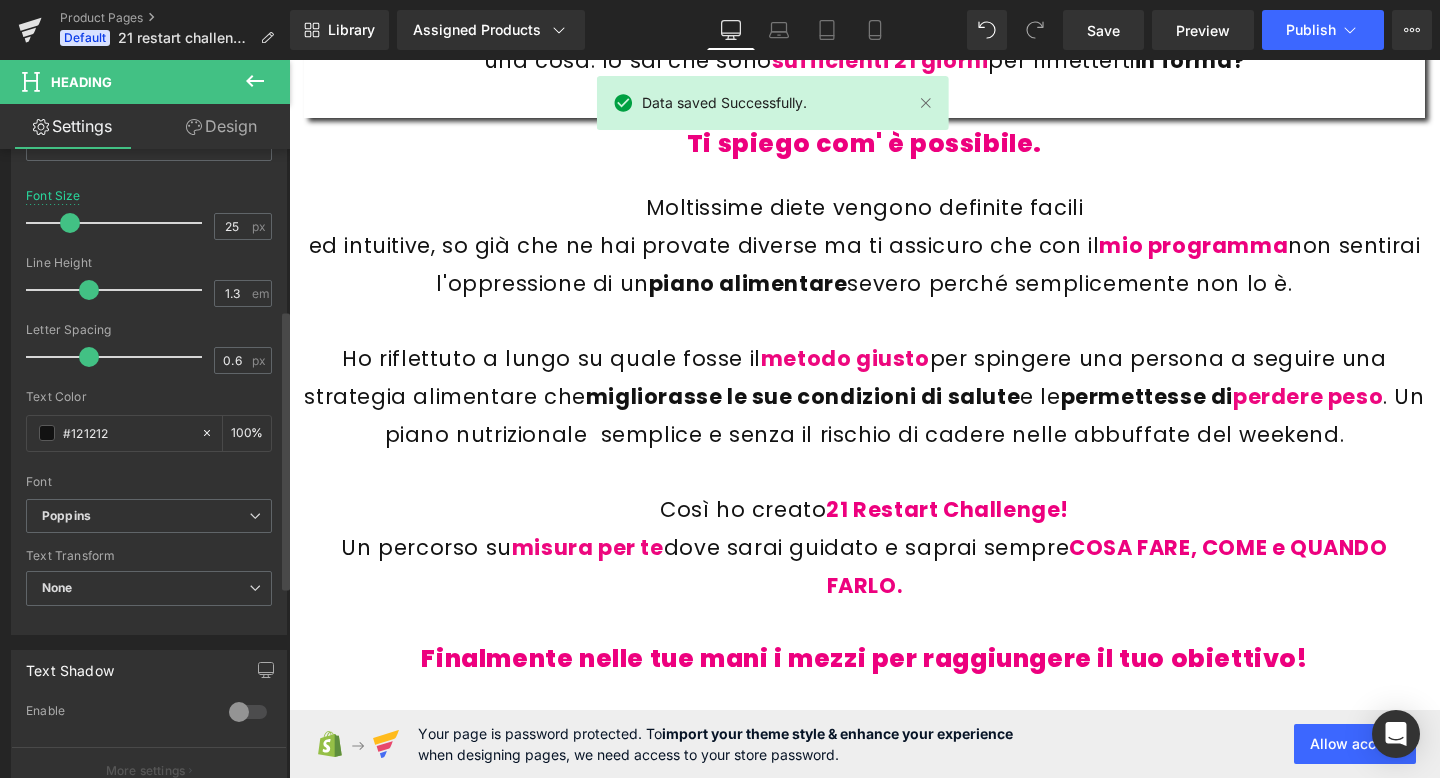 scroll, scrollTop: 359, scrollLeft: 0, axis: vertical 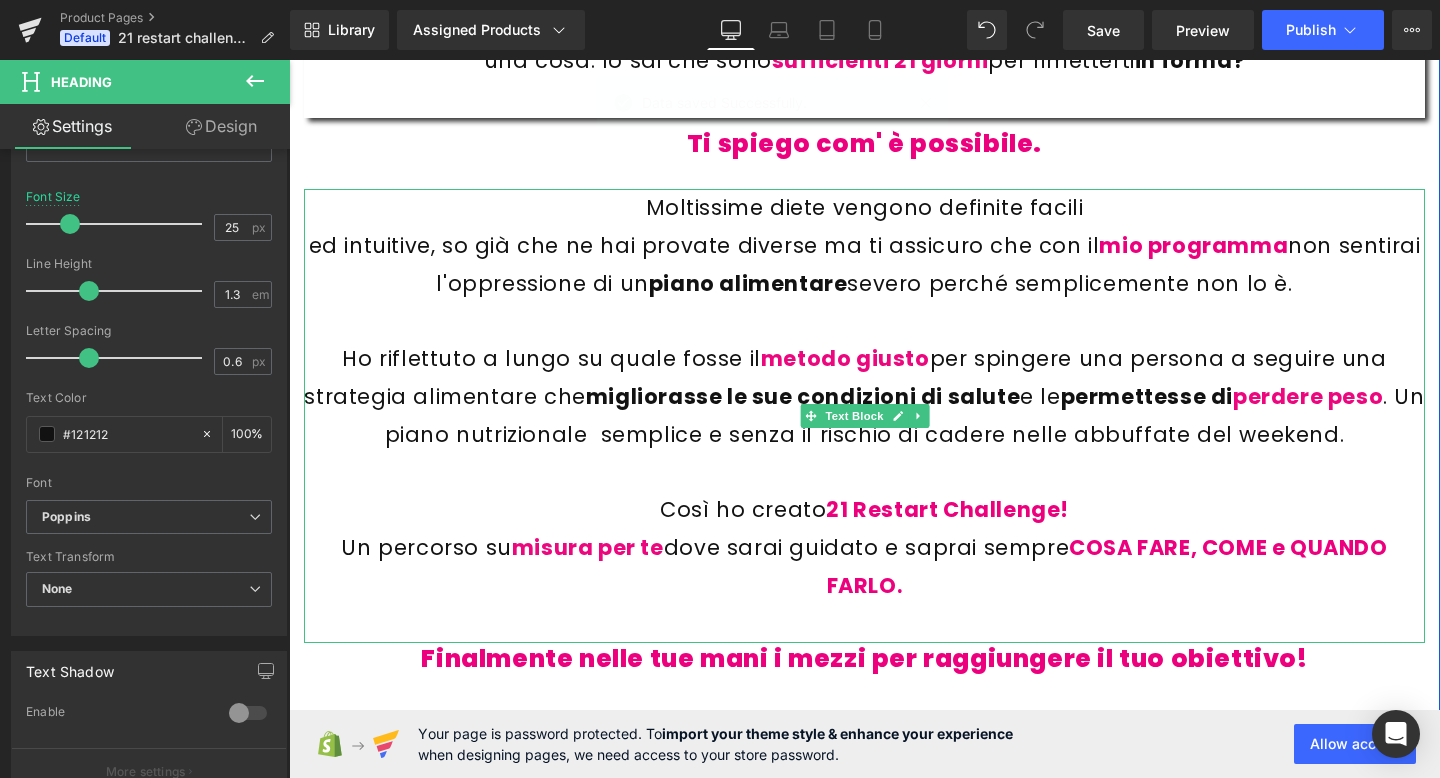click on "per spingere una persona a seguire una strategia alimentare che" at bounding box center (845, 377) 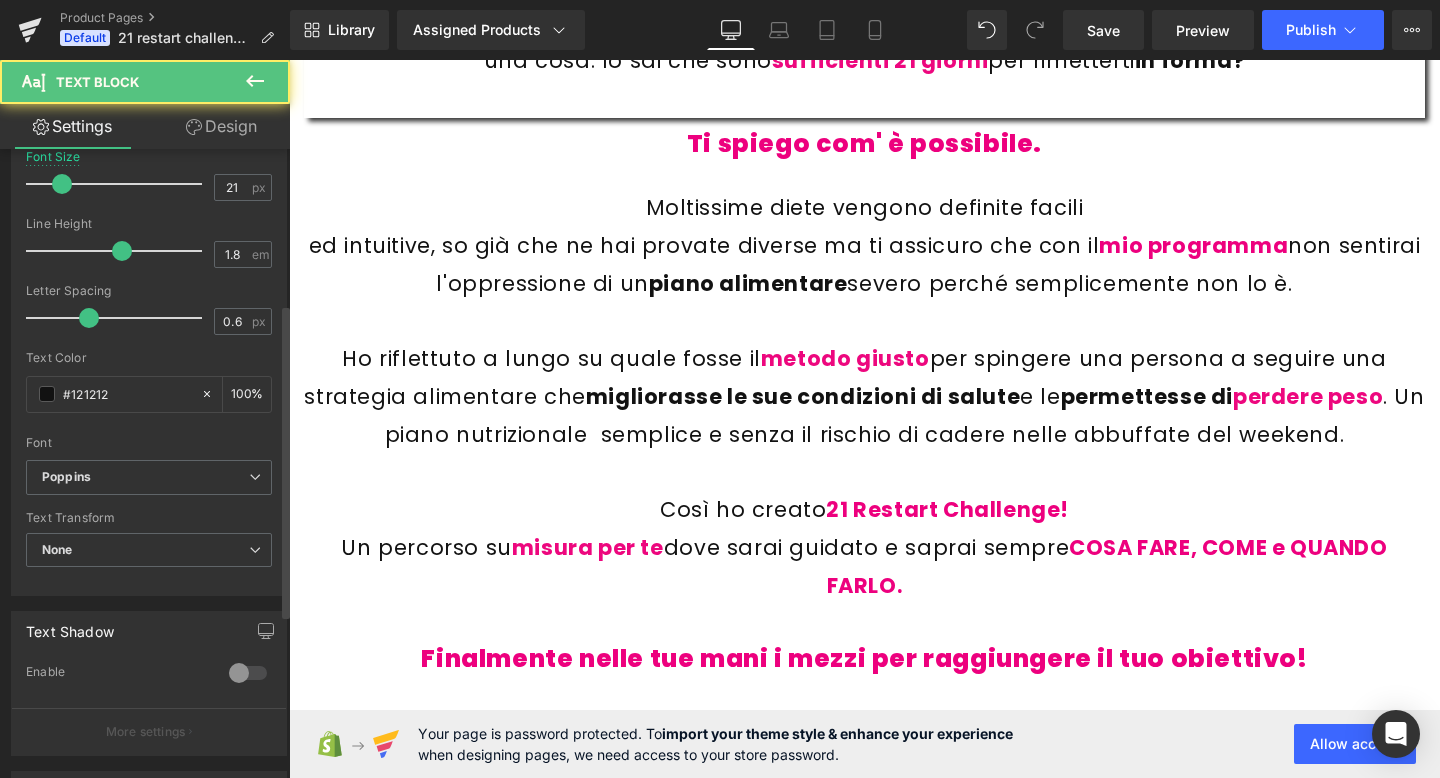 scroll, scrollTop: 332, scrollLeft: 0, axis: vertical 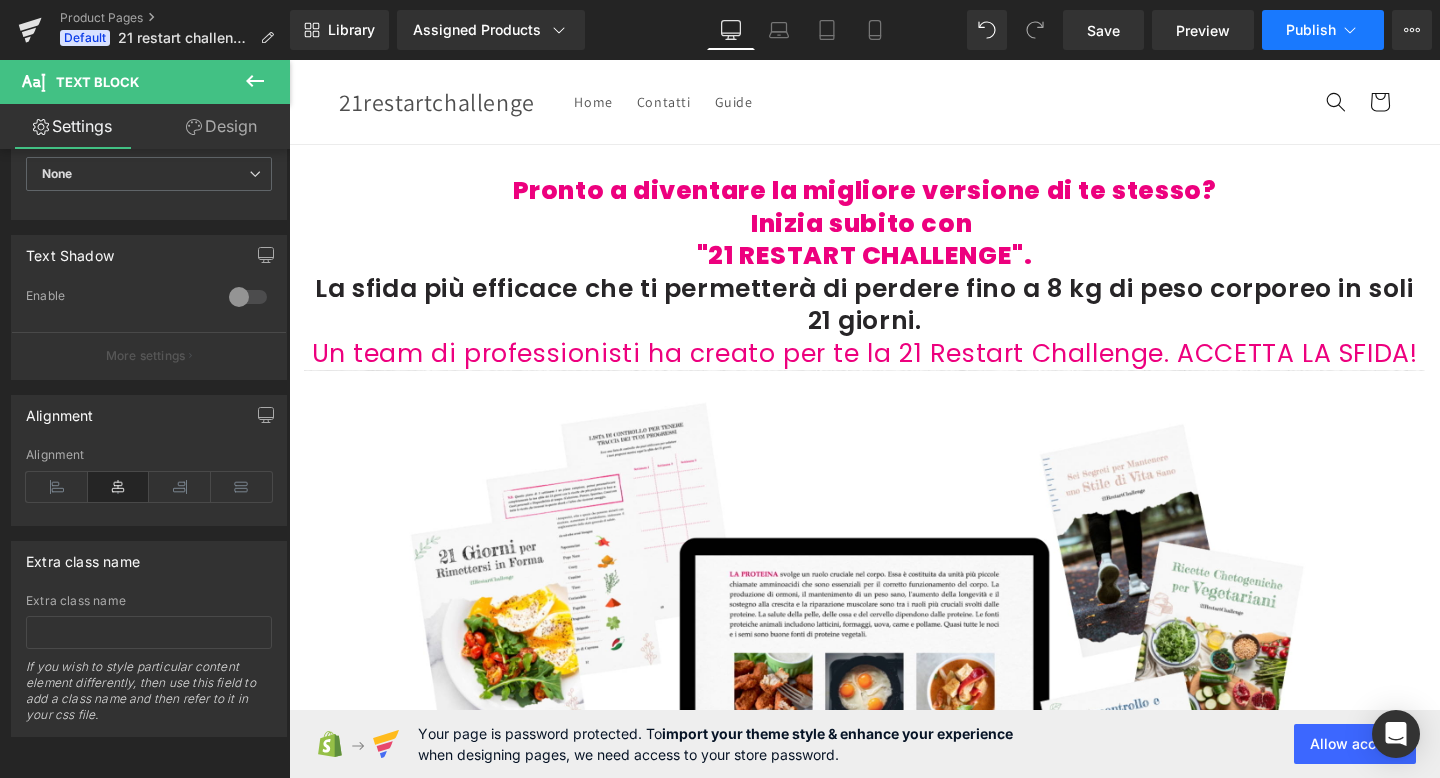 click on "Publish" at bounding box center [1323, 30] 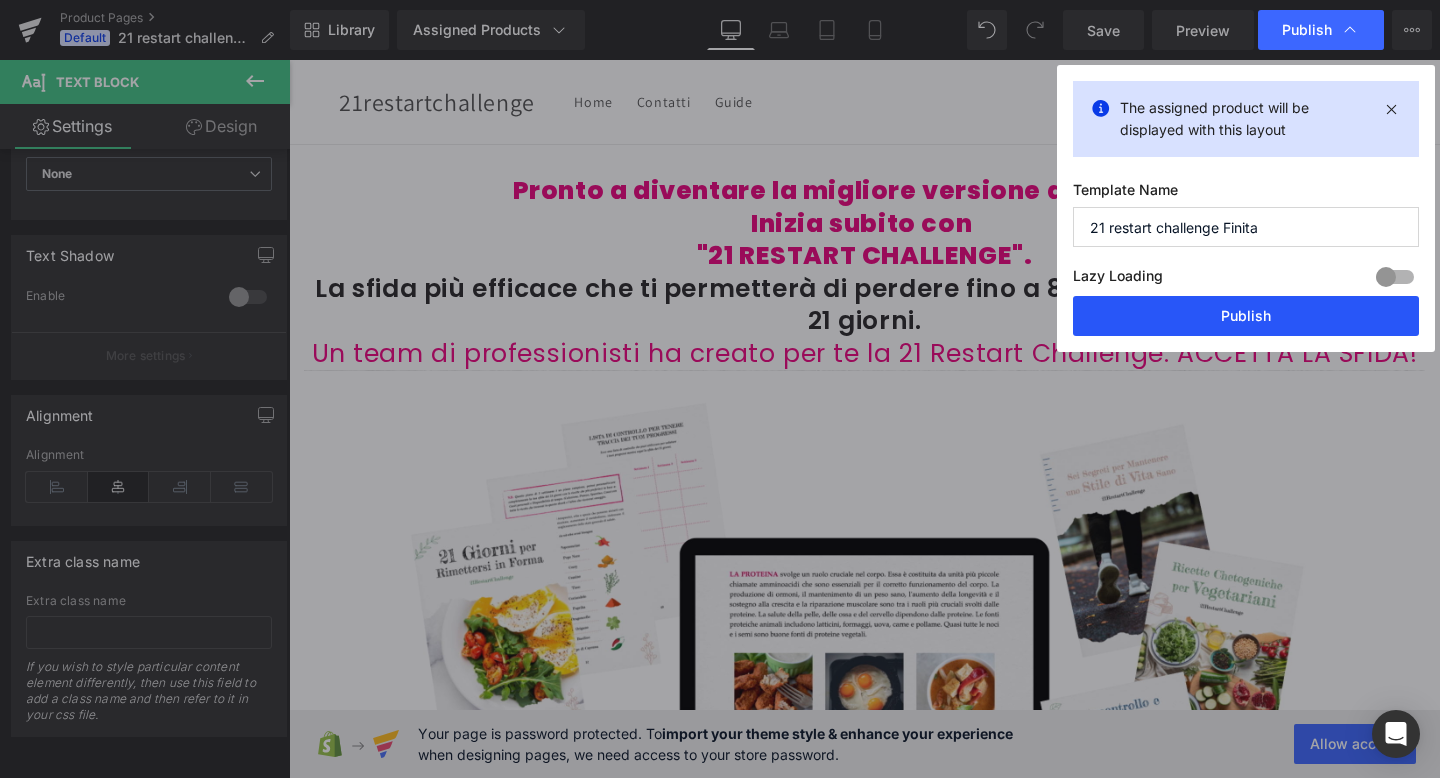 click on "Publish" at bounding box center [1246, 316] 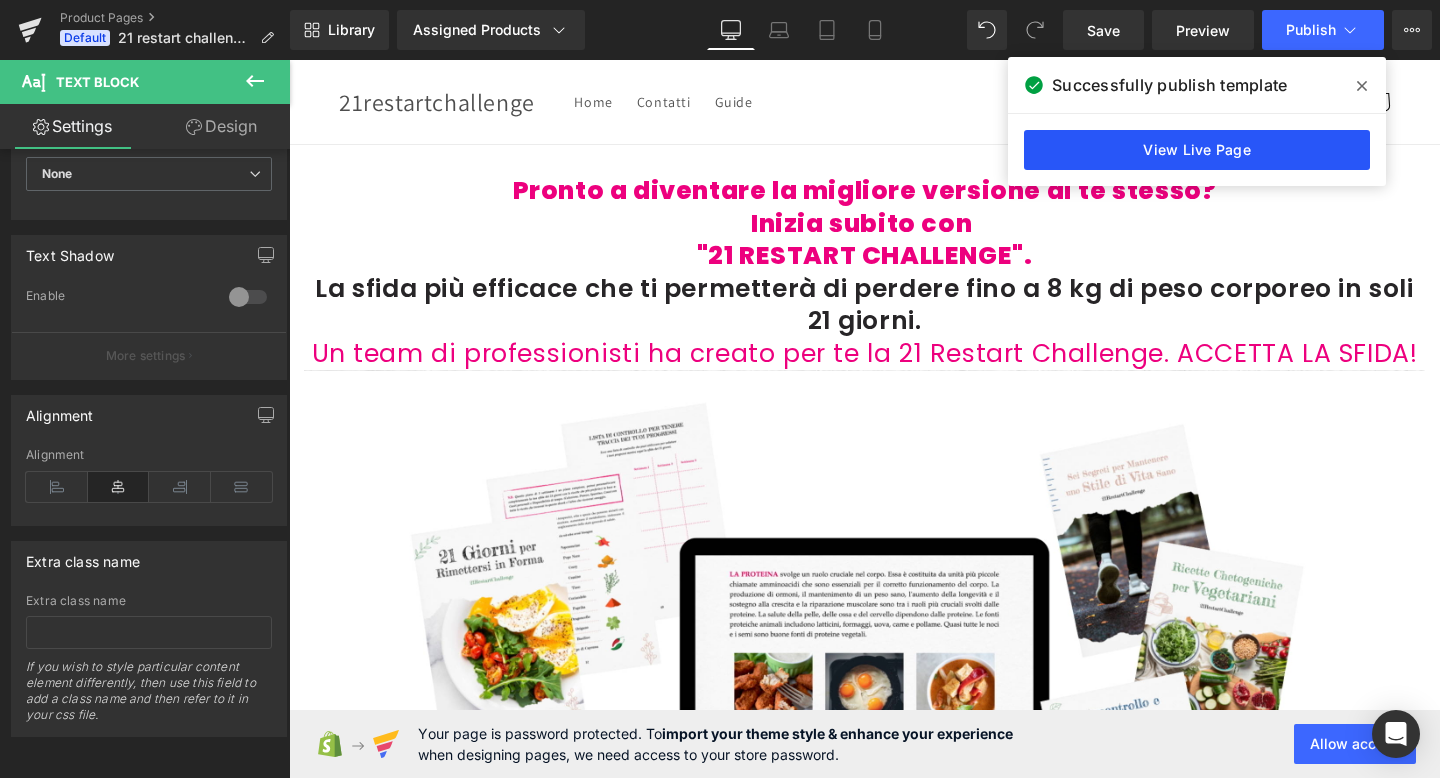 click on "View Live Page" at bounding box center (1197, 150) 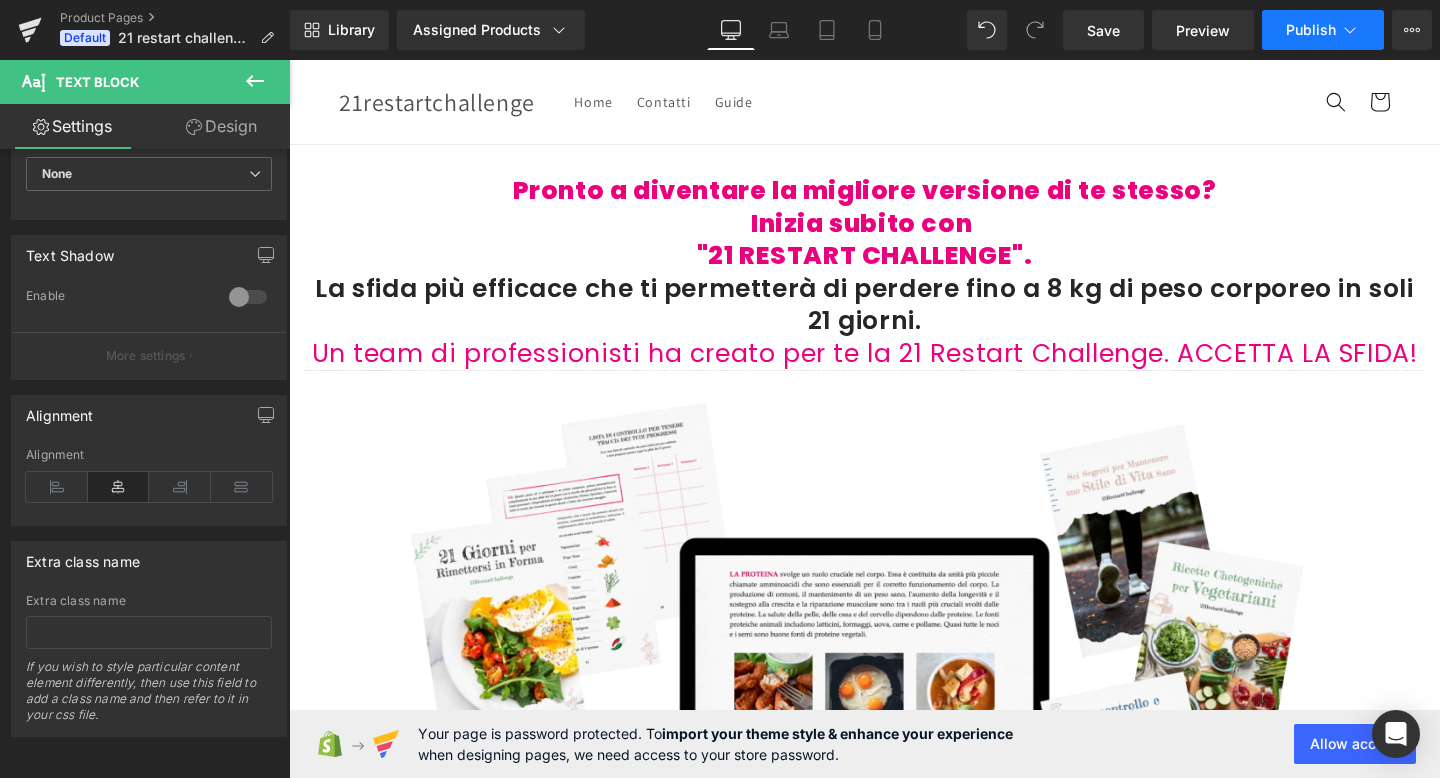 click on "Publish" at bounding box center (1323, 30) 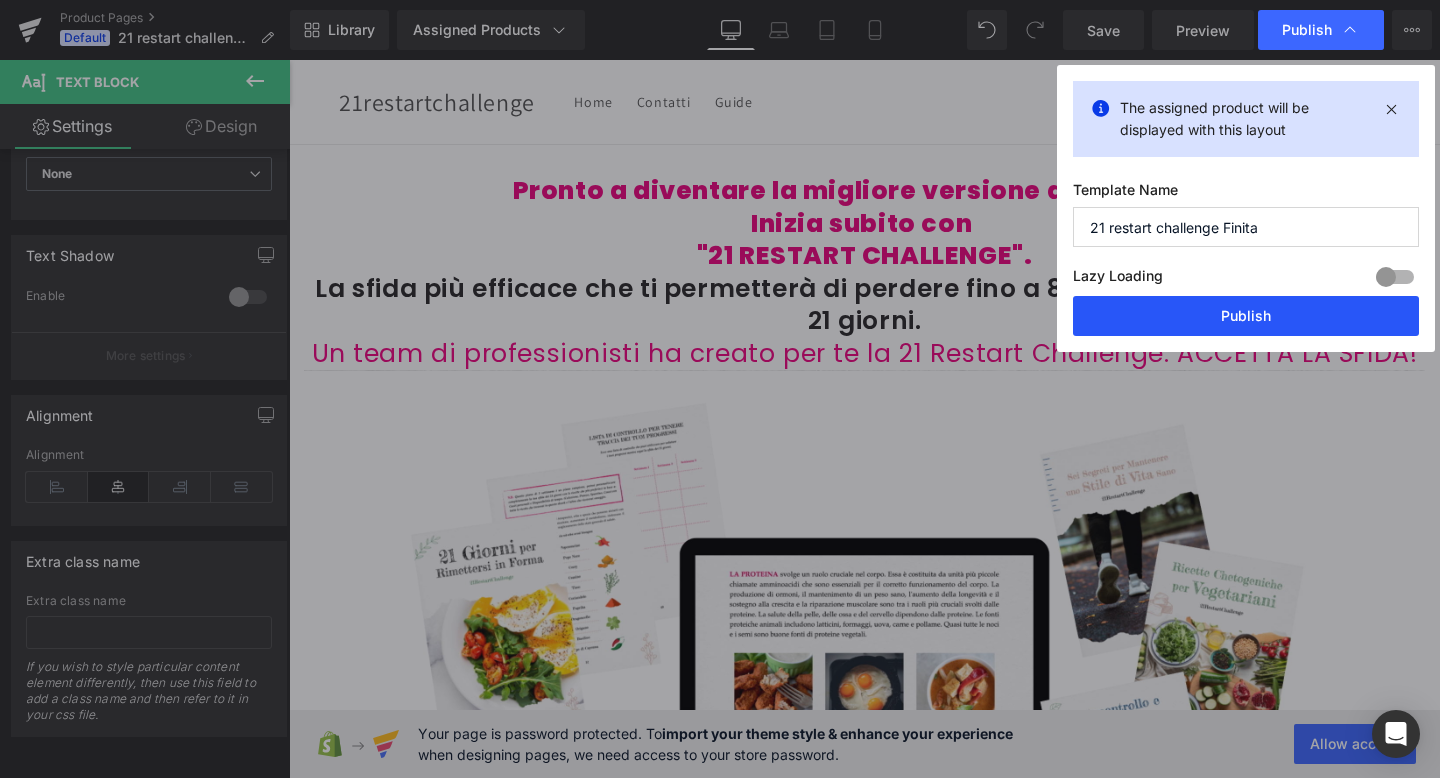 click on "Publish" at bounding box center (1246, 316) 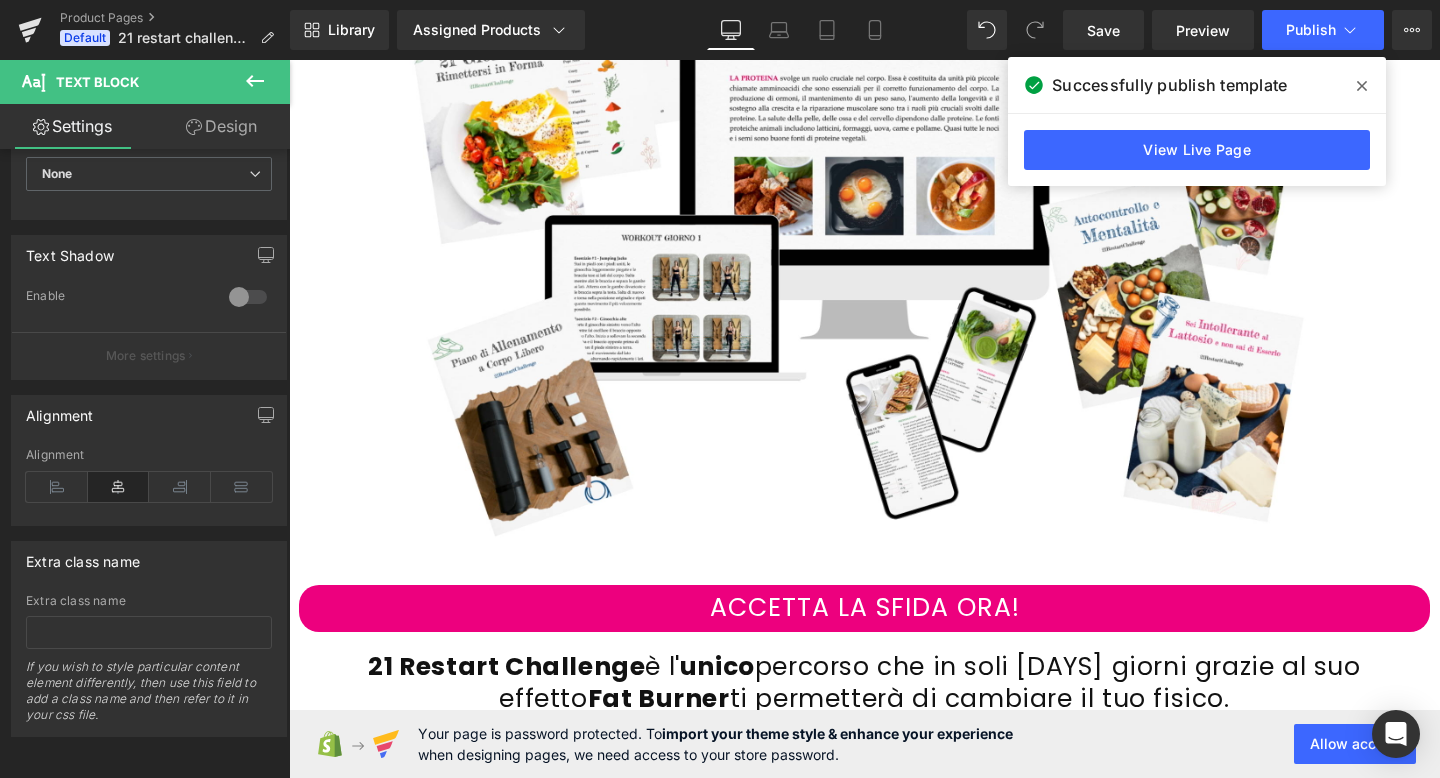 scroll, scrollTop: 0, scrollLeft: 0, axis: both 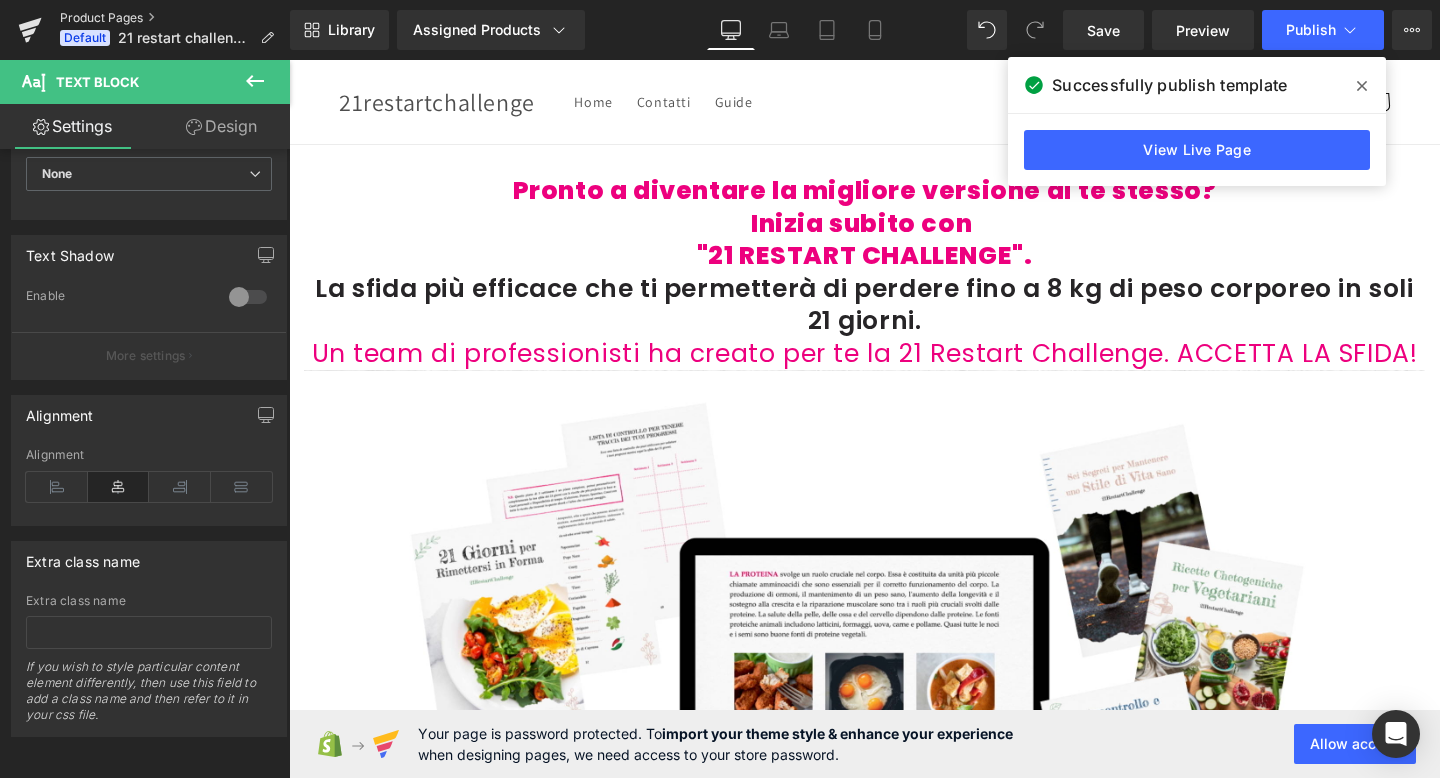 click on "Product Pages" at bounding box center (175, 18) 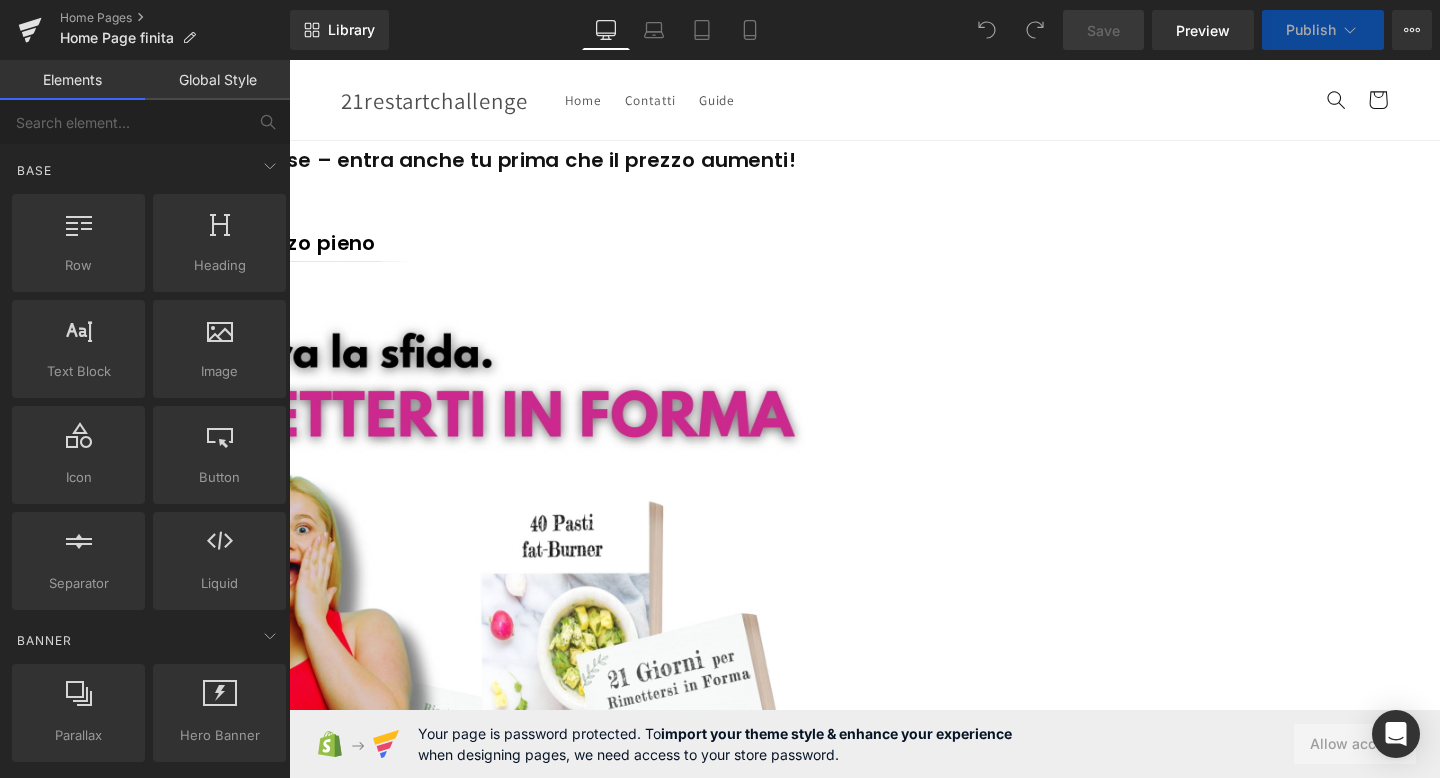 scroll, scrollTop: 0, scrollLeft: 0, axis: both 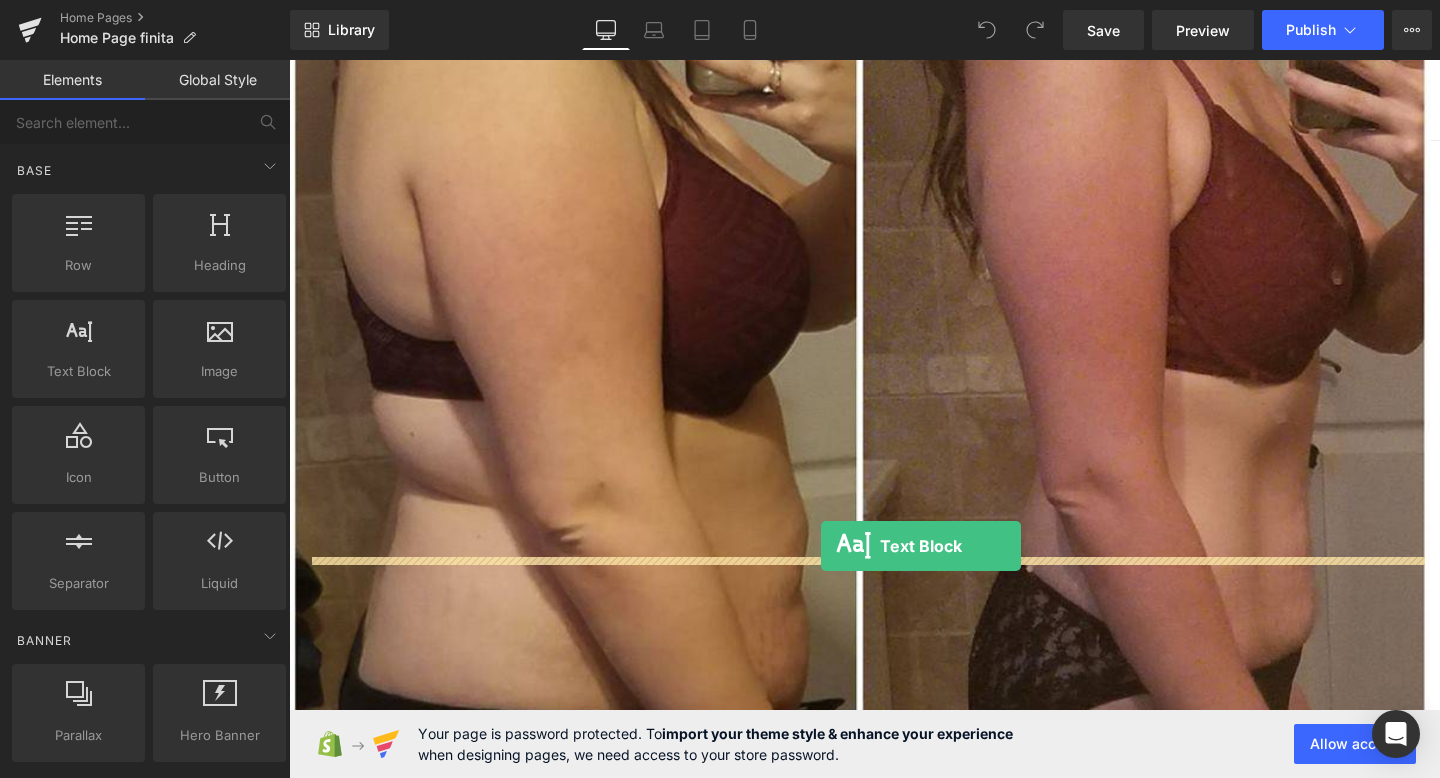 drag, startPoint x: 411, startPoint y: 409, endPoint x: 848, endPoint y: 570, distance: 465.7145 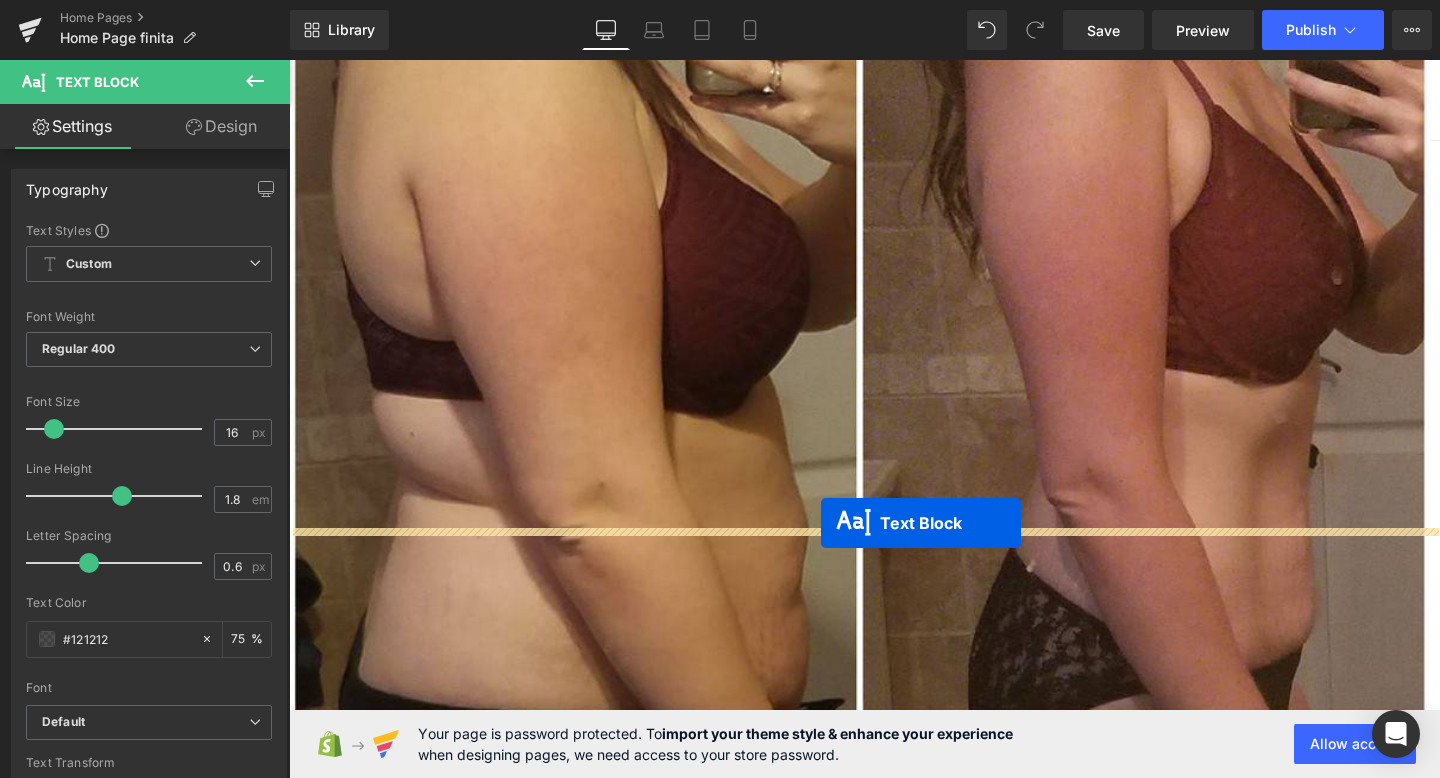 drag, startPoint x: 846, startPoint y: 623, endPoint x: 848, endPoint y: 547, distance: 76.02631 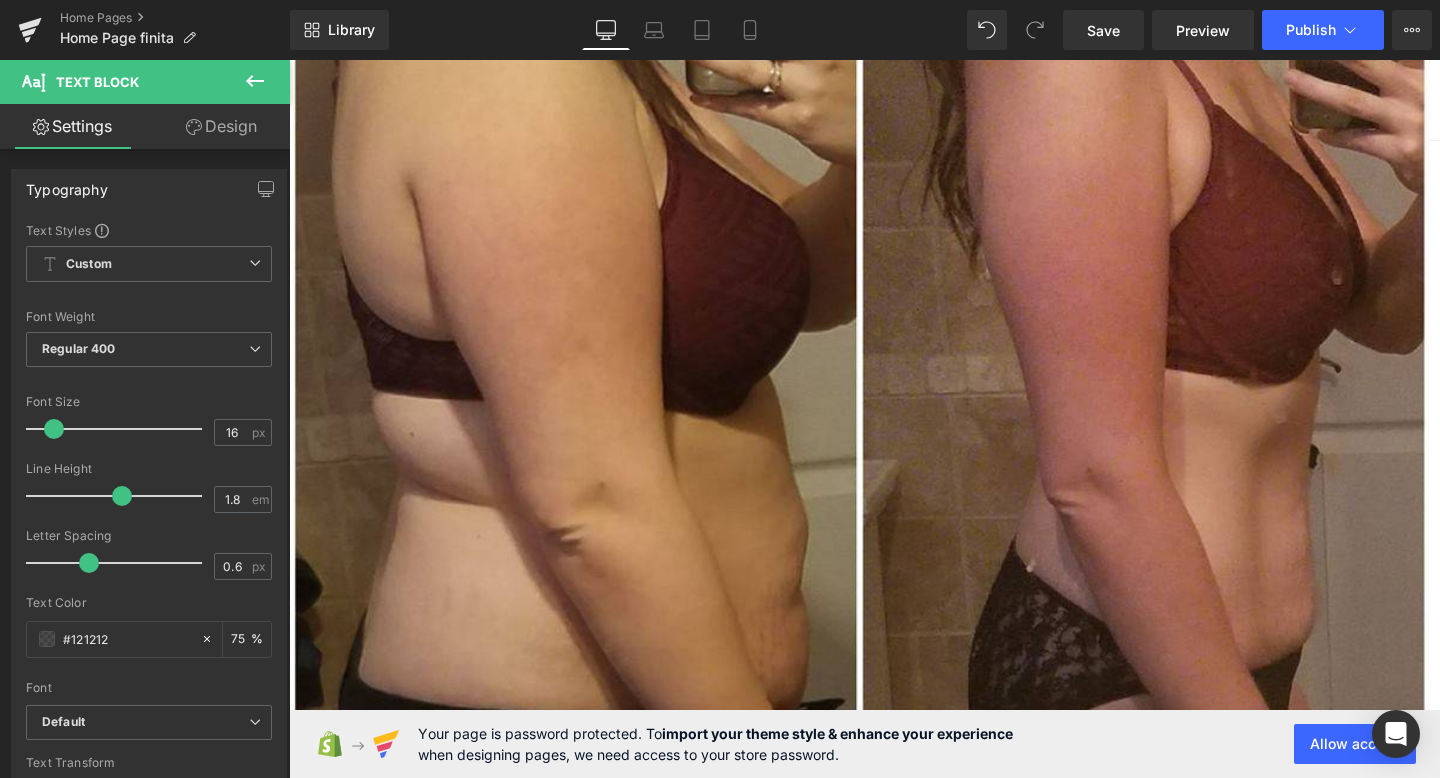 drag, startPoint x: 1078, startPoint y: 631, endPoint x: 271, endPoint y: 565, distance: 809.6944 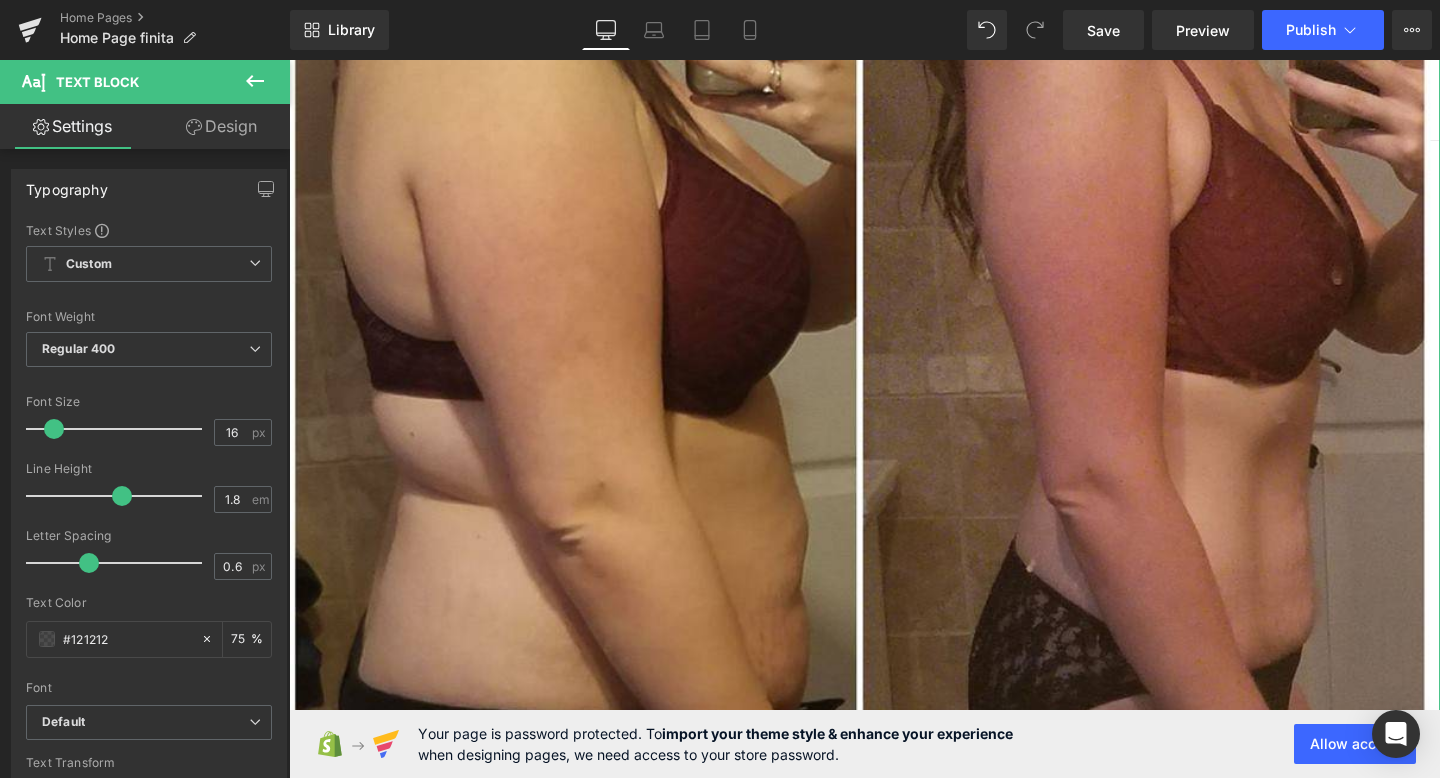 click at bounding box center (894, 5277) 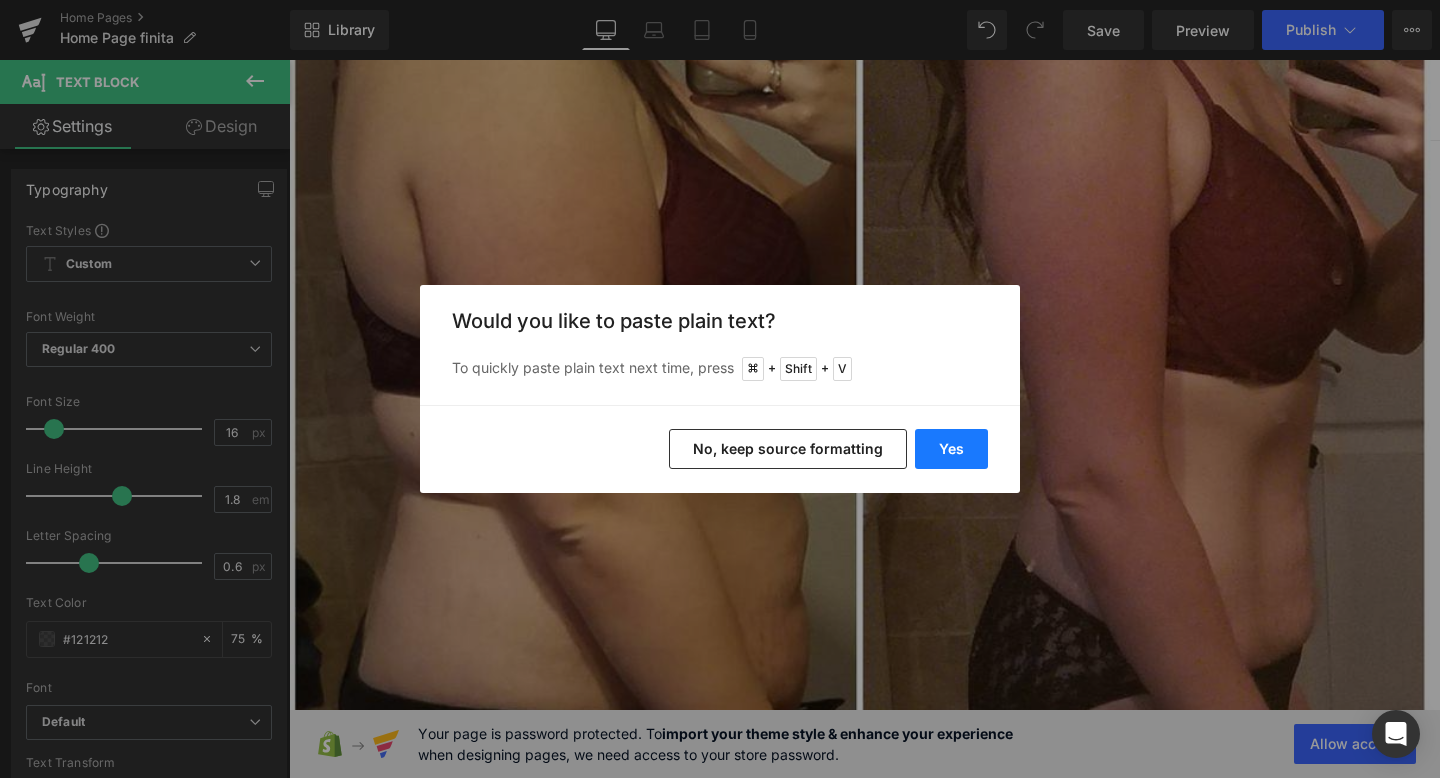 click on "Yes" at bounding box center (951, 449) 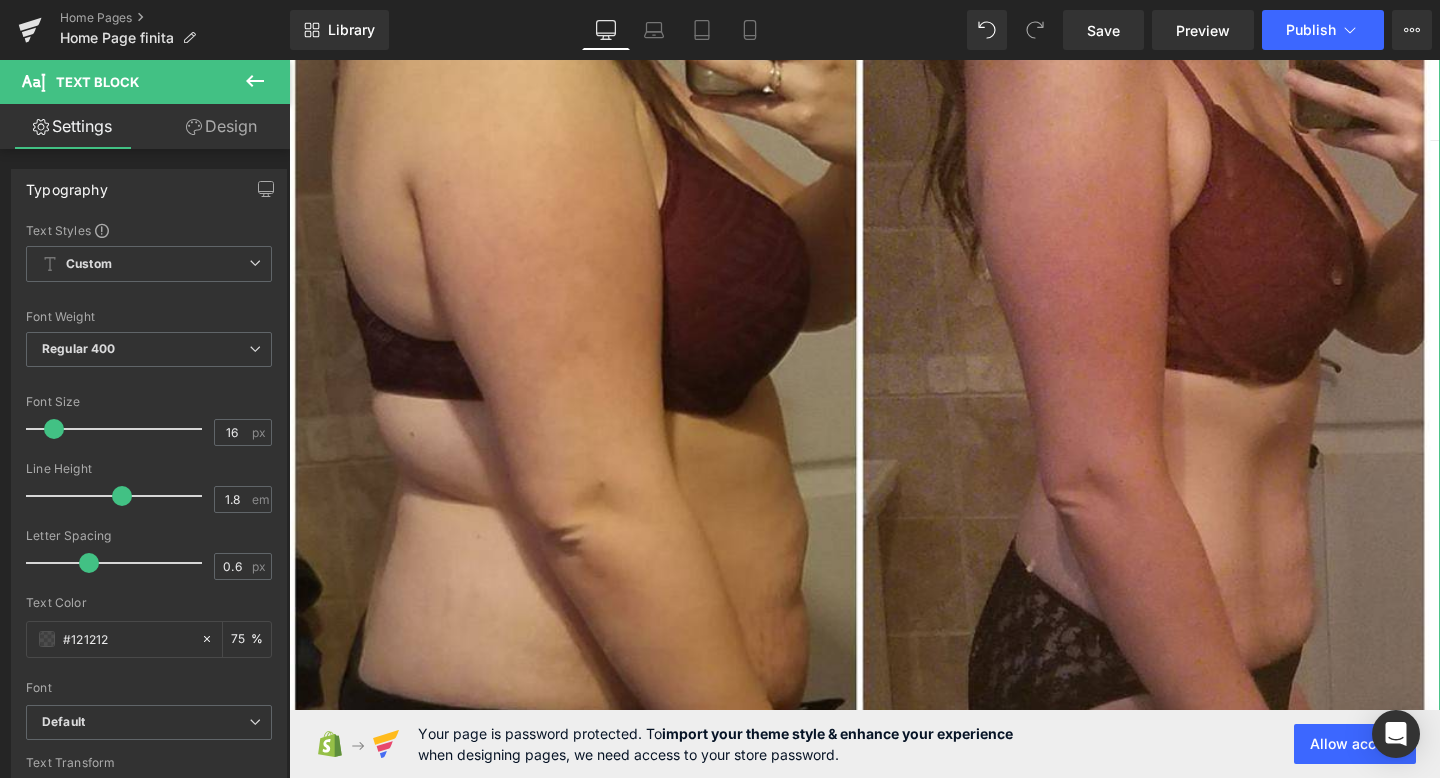 click on "✅ Se non perdi almeno 1 kg, ti restituisco i soldi – senza domande." at bounding box center (894, 5277) 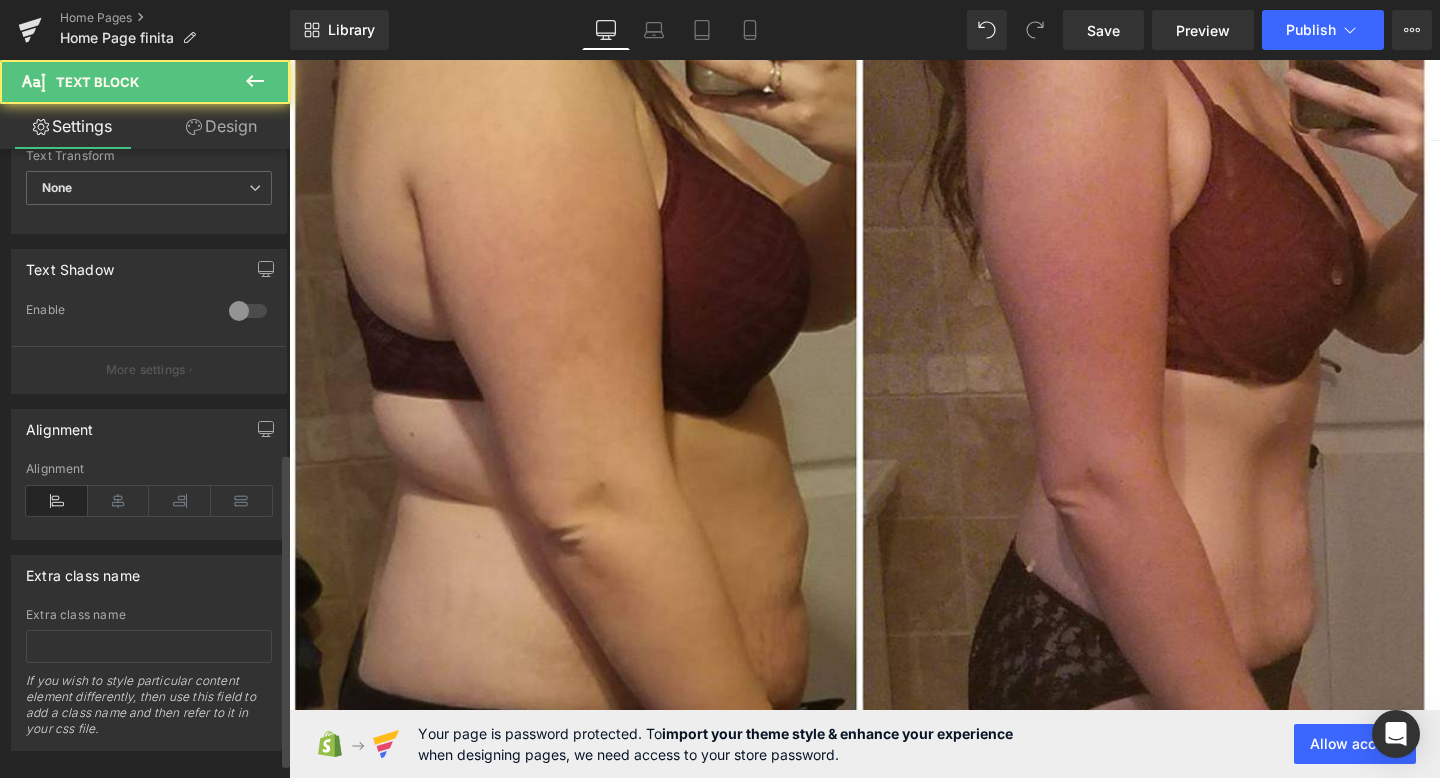 scroll, scrollTop: 637, scrollLeft: 0, axis: vertical 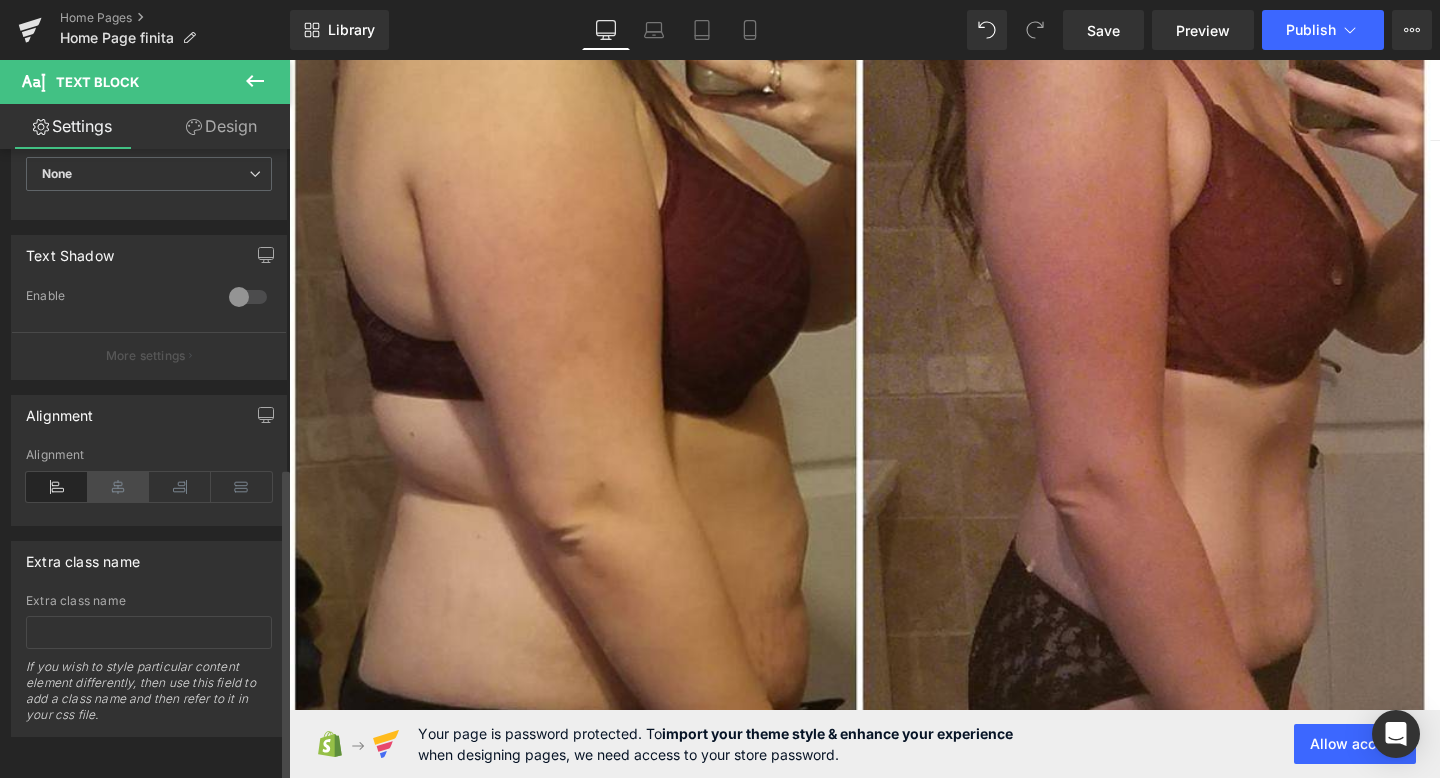 click at bounding box center [119, 487] 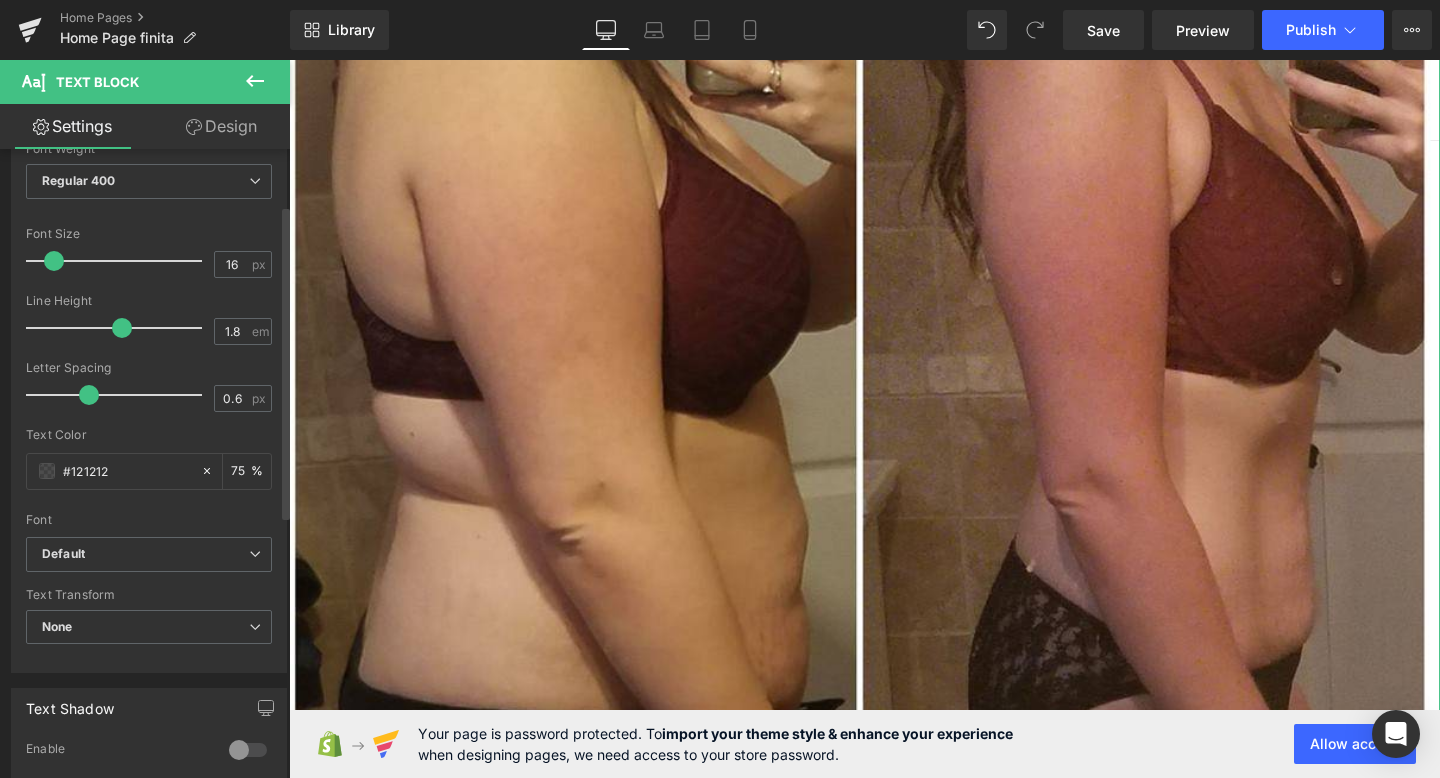 scroll, scrollTop: 69, scrollLeft: 0, axis: vertical 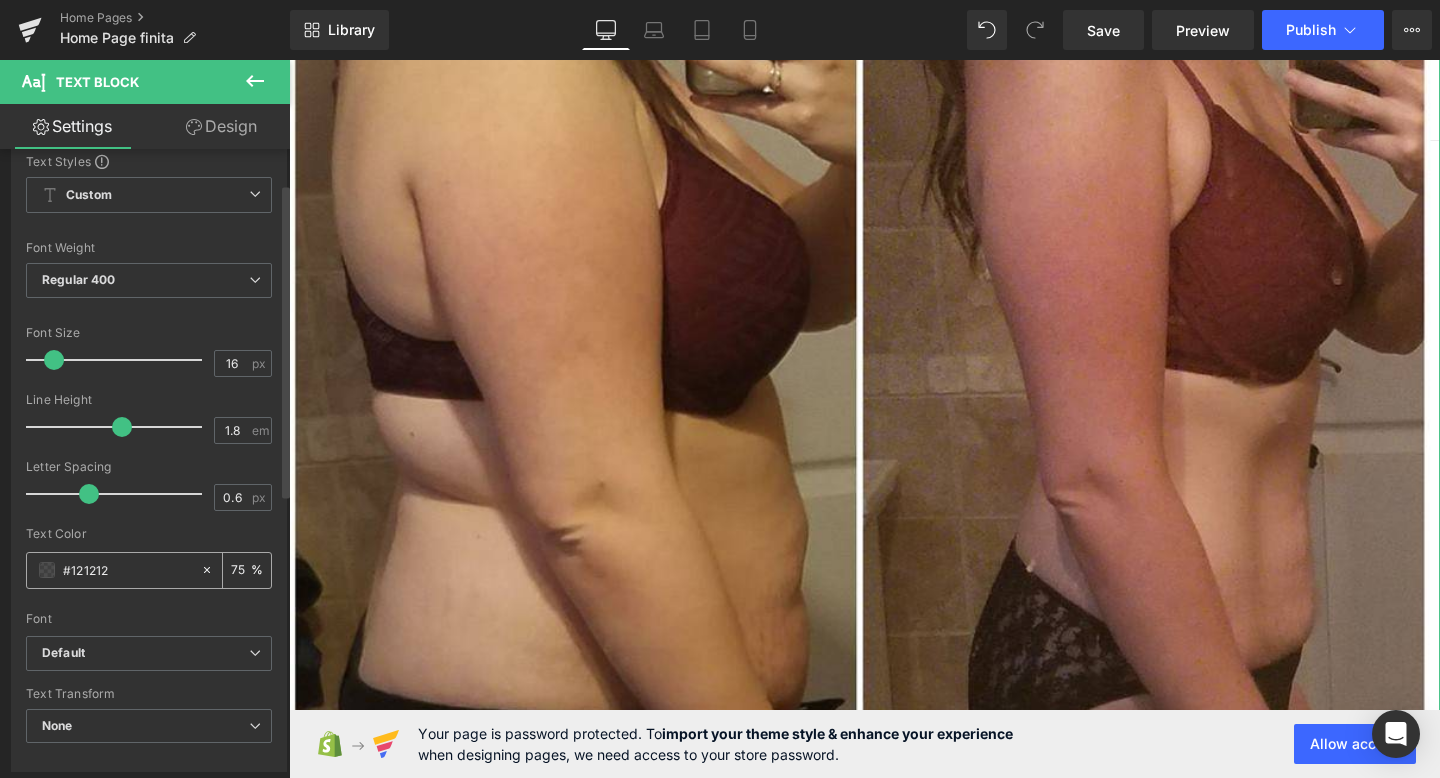 click at bounding box center (47, 570) 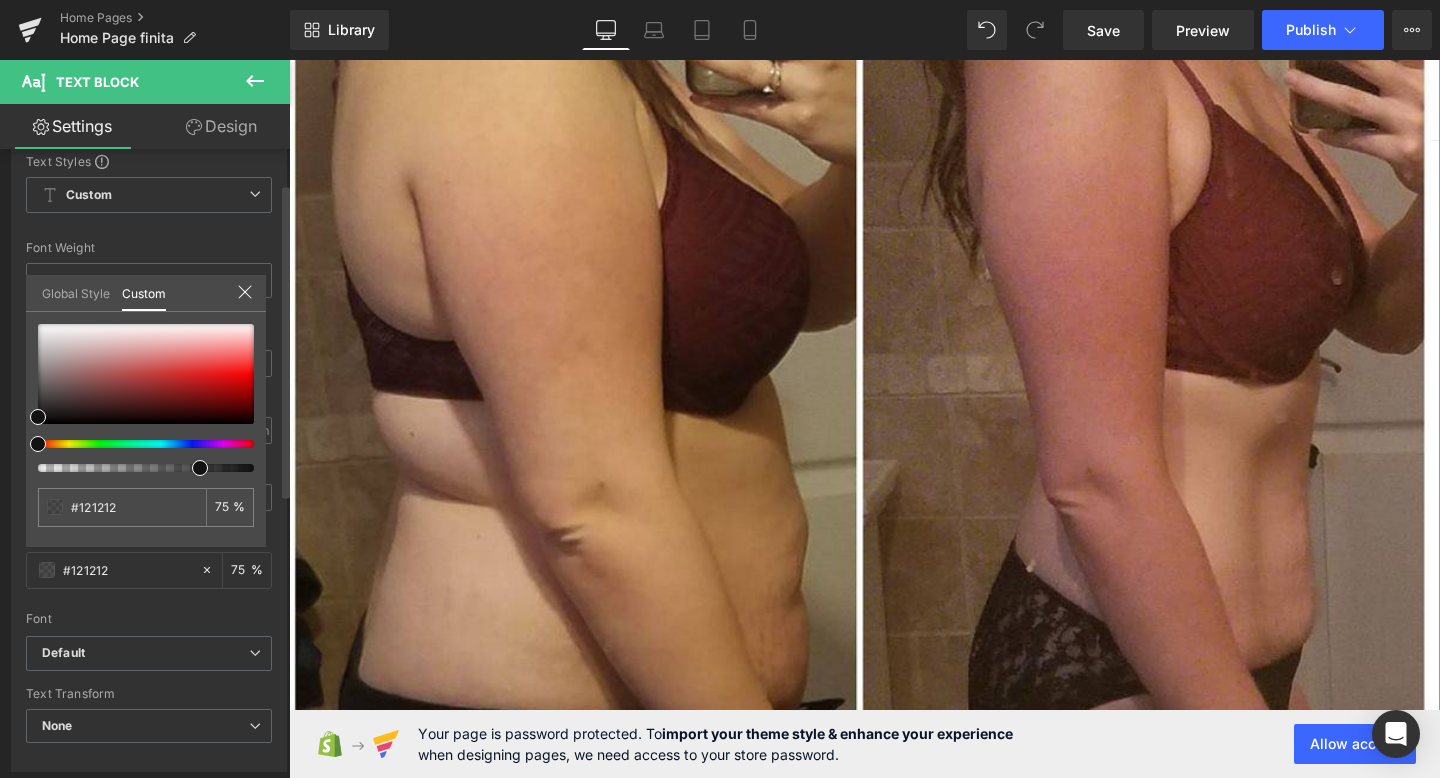 type on "79" 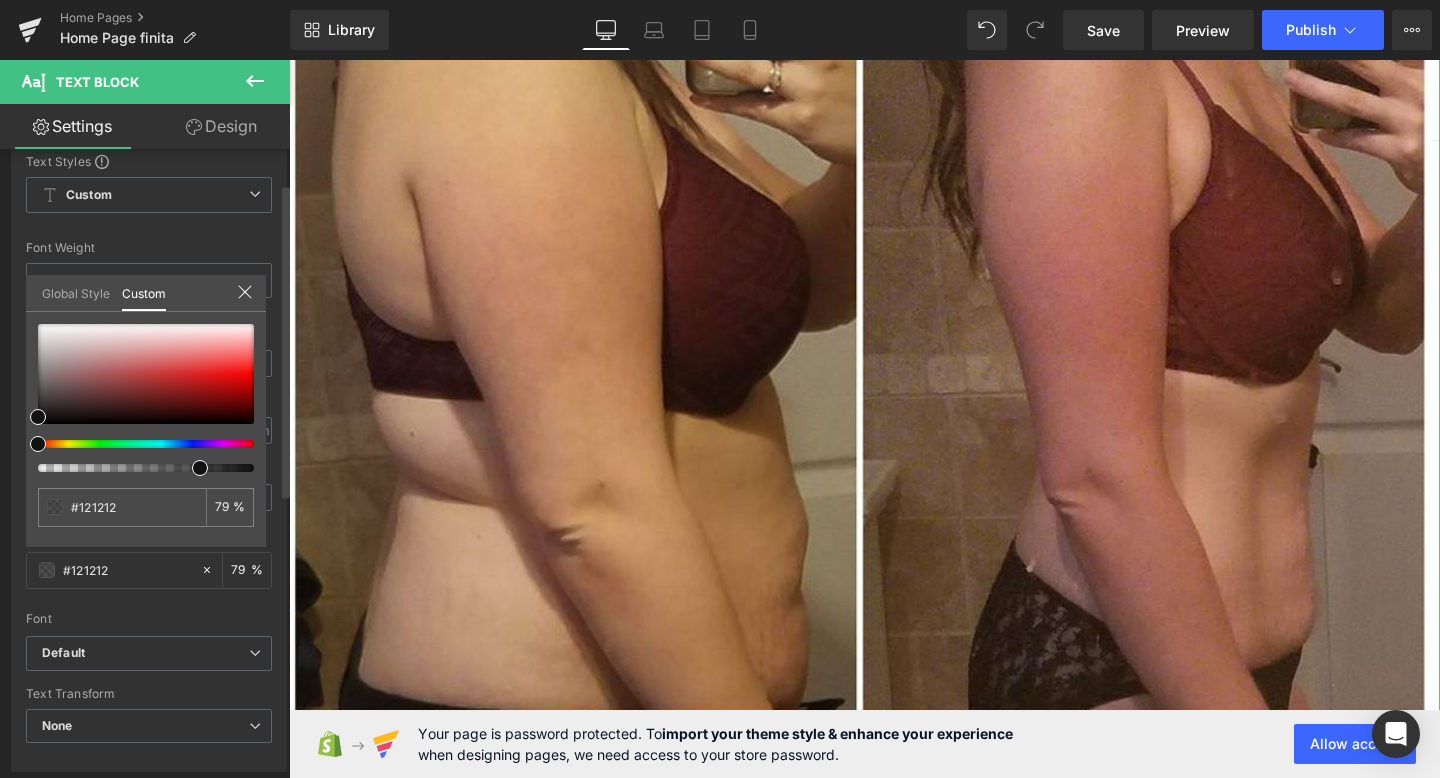 type on "88" 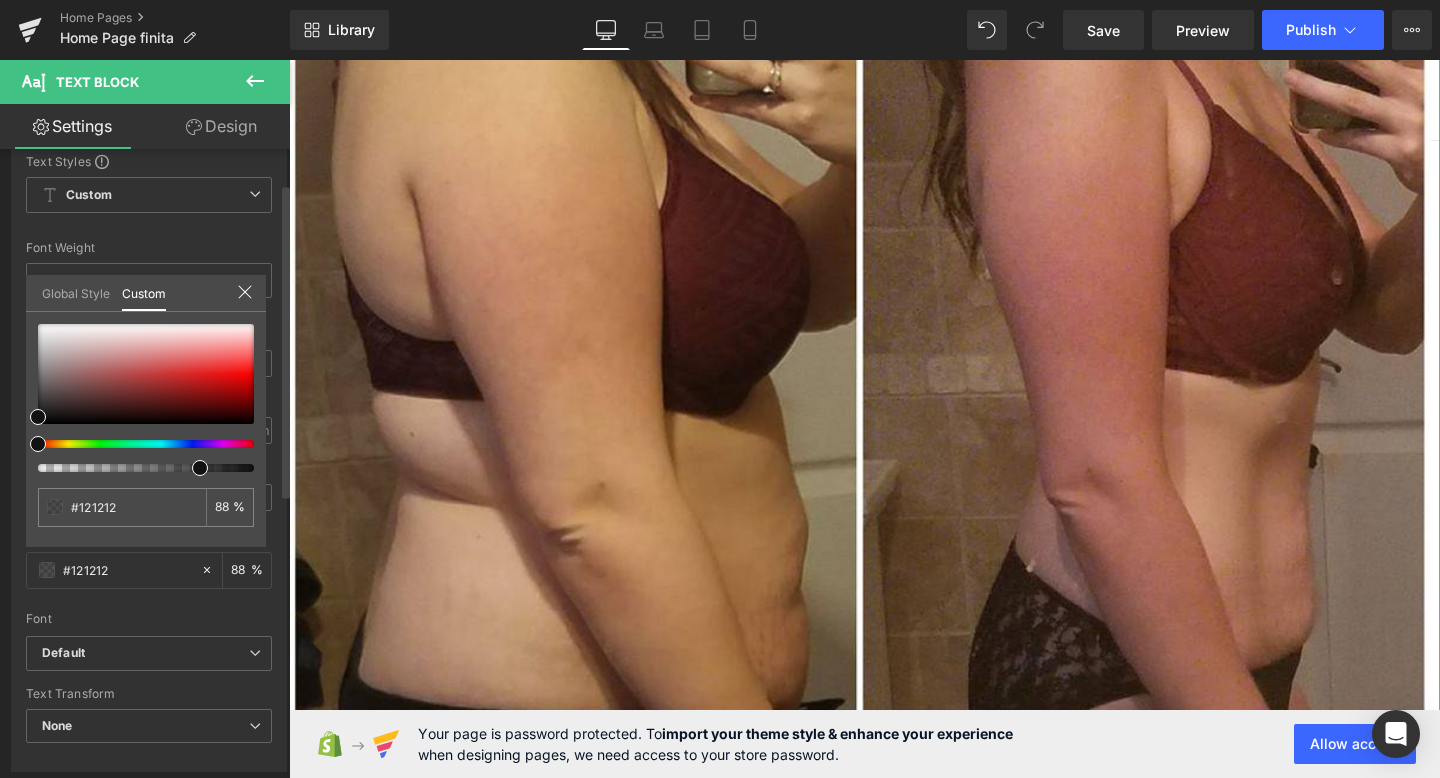 type on "94" 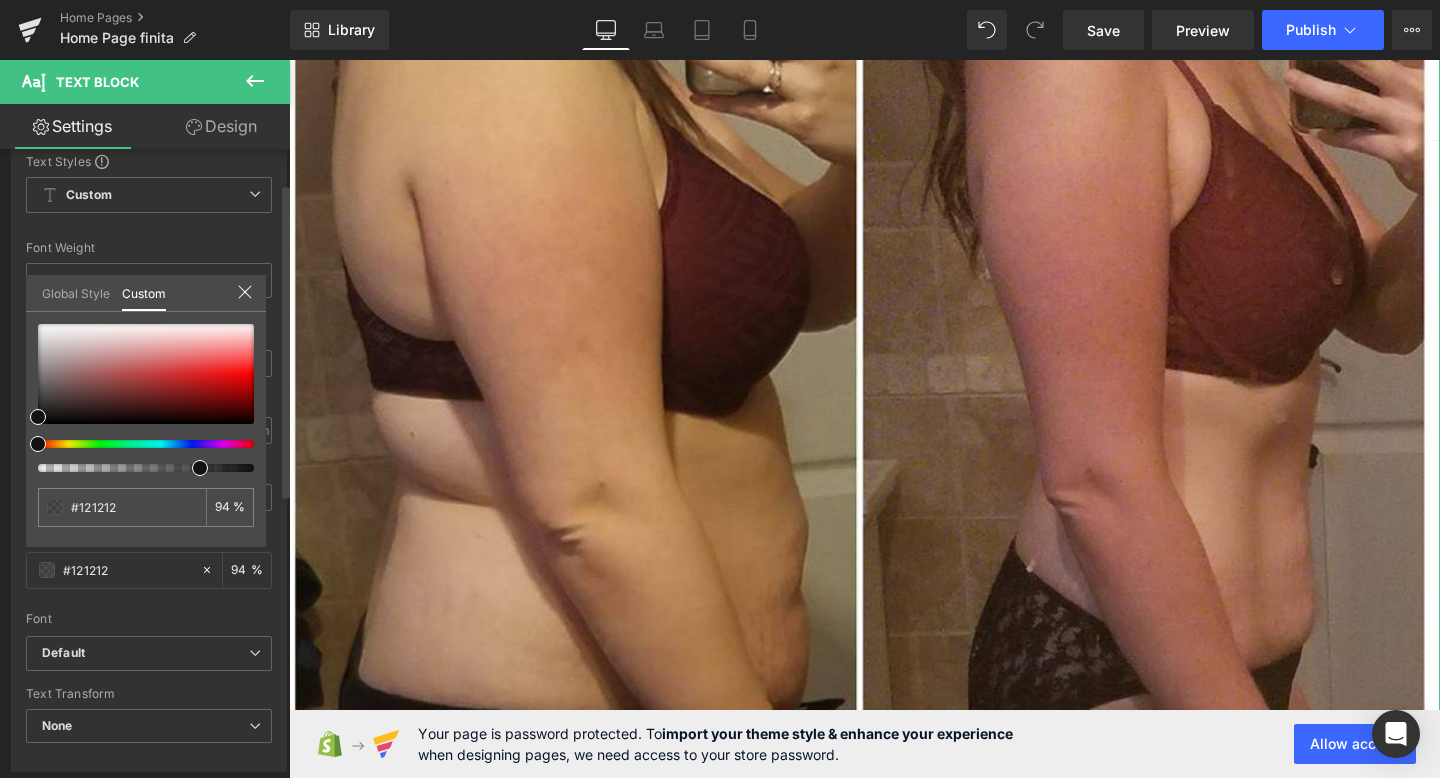 type on "96" 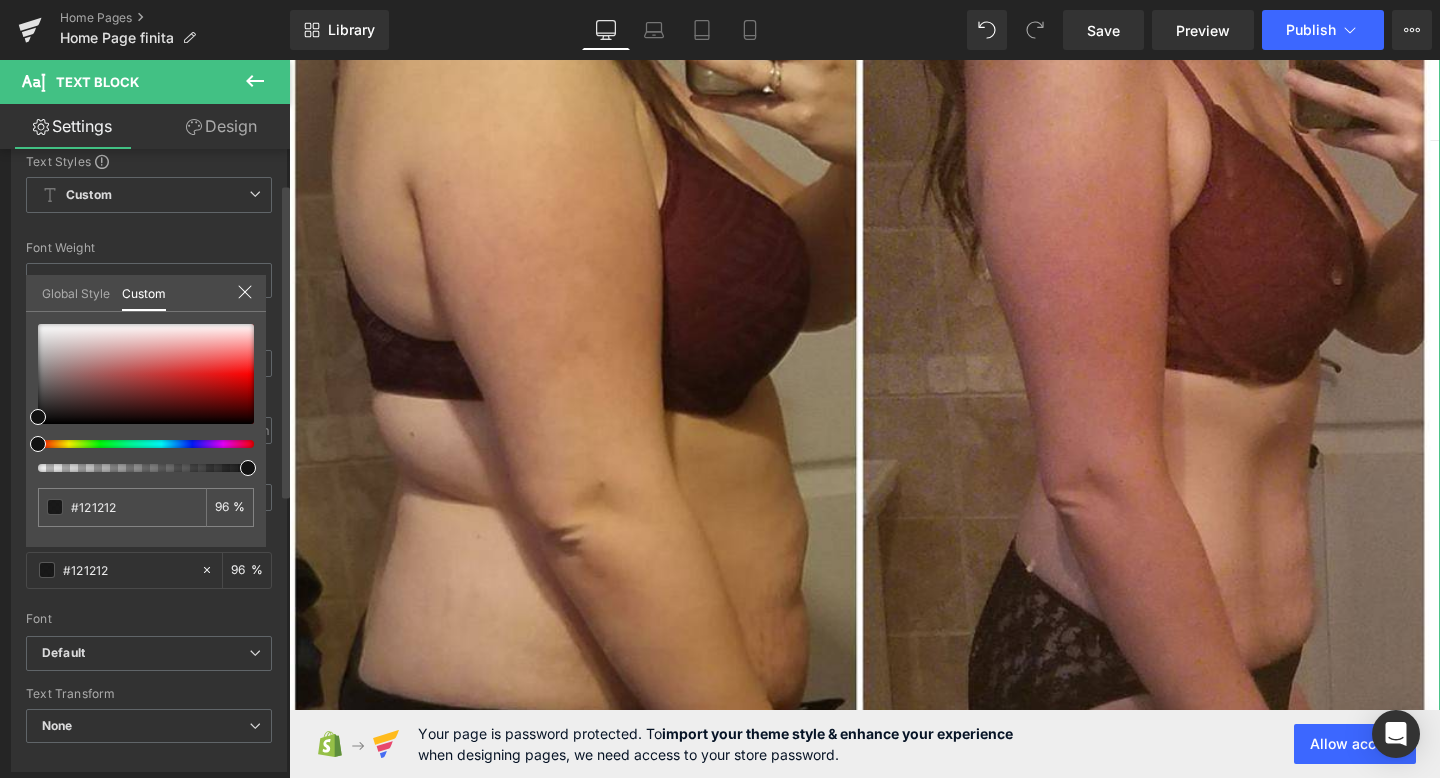 type on "97" 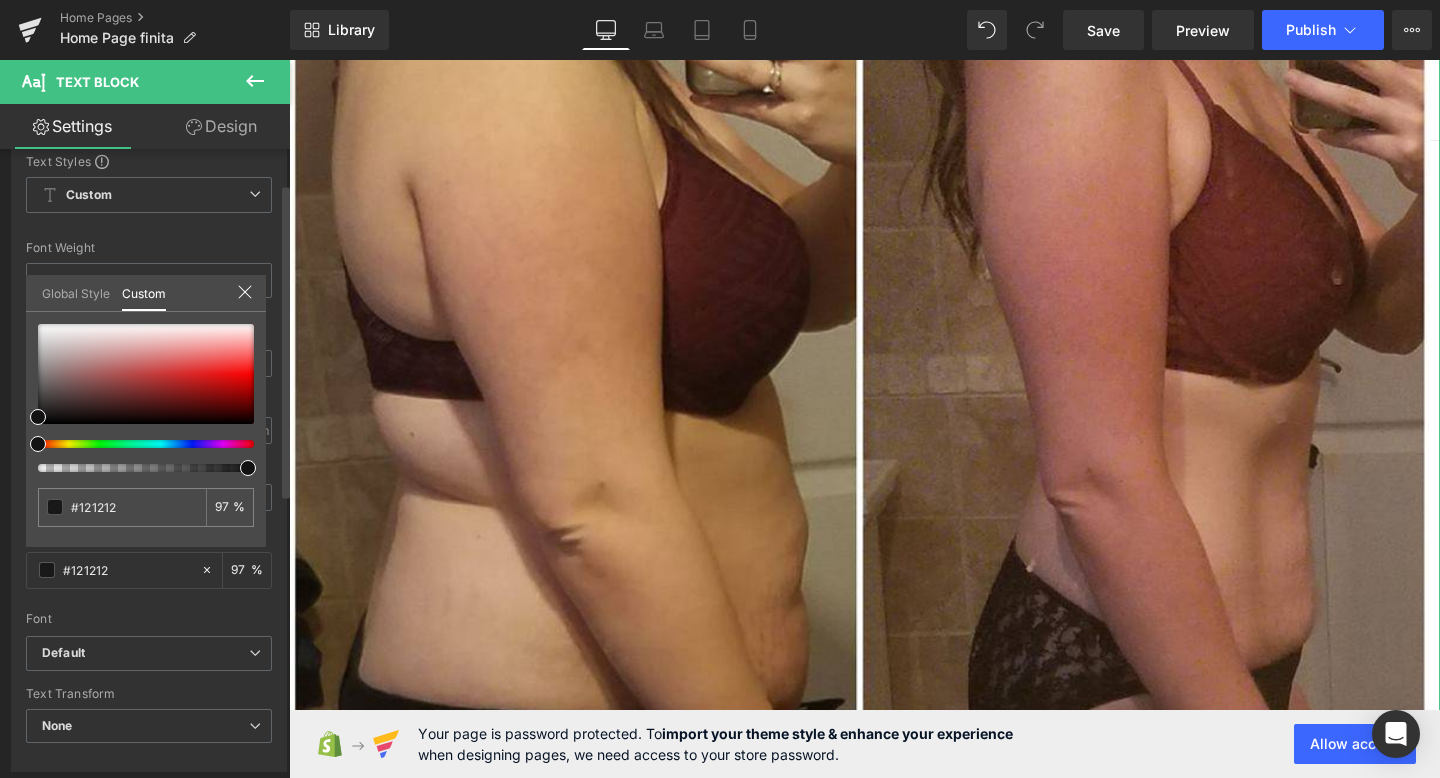 type on "99" 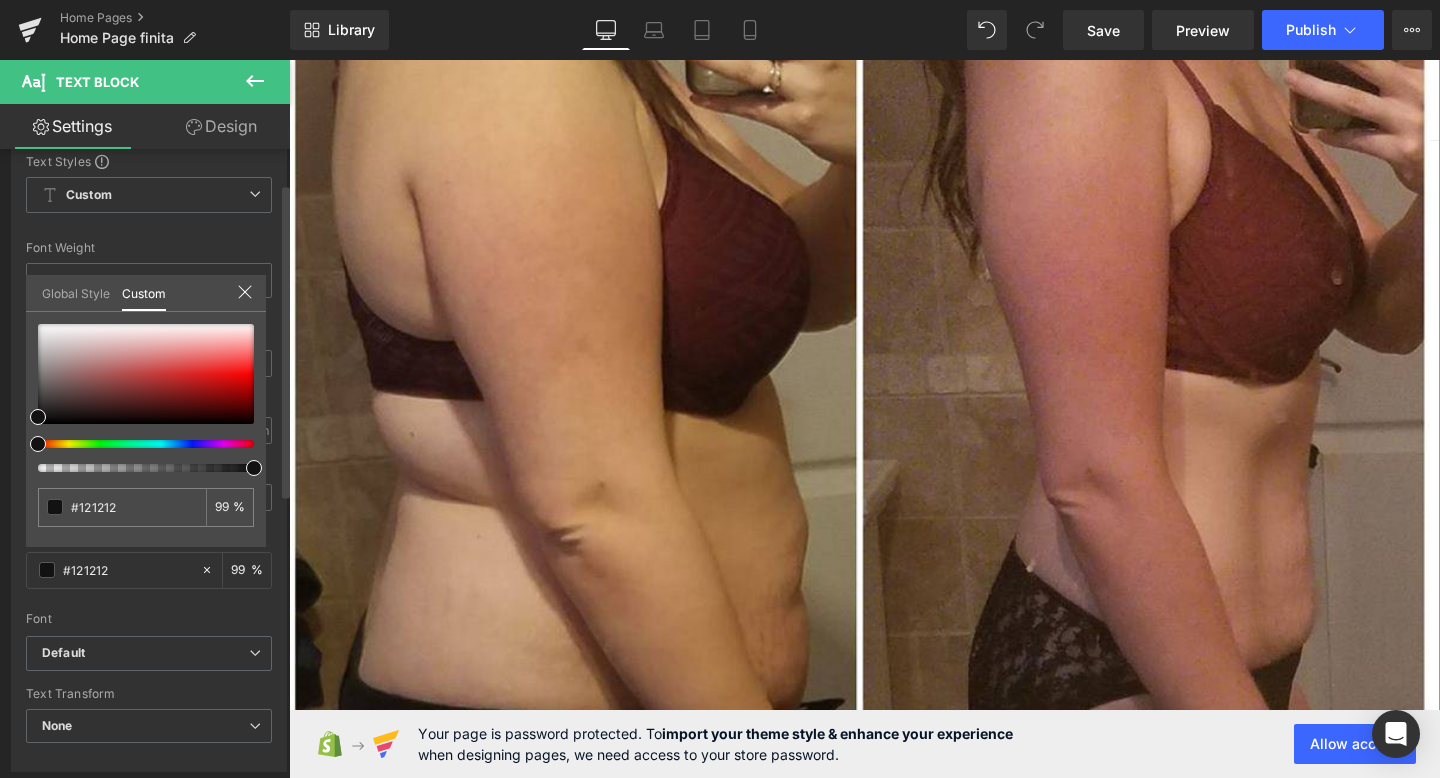 drag, startPoint x: 201, startPoint y: 469, endPoint x: 256, endPoint y: 471, distance: 55.03635 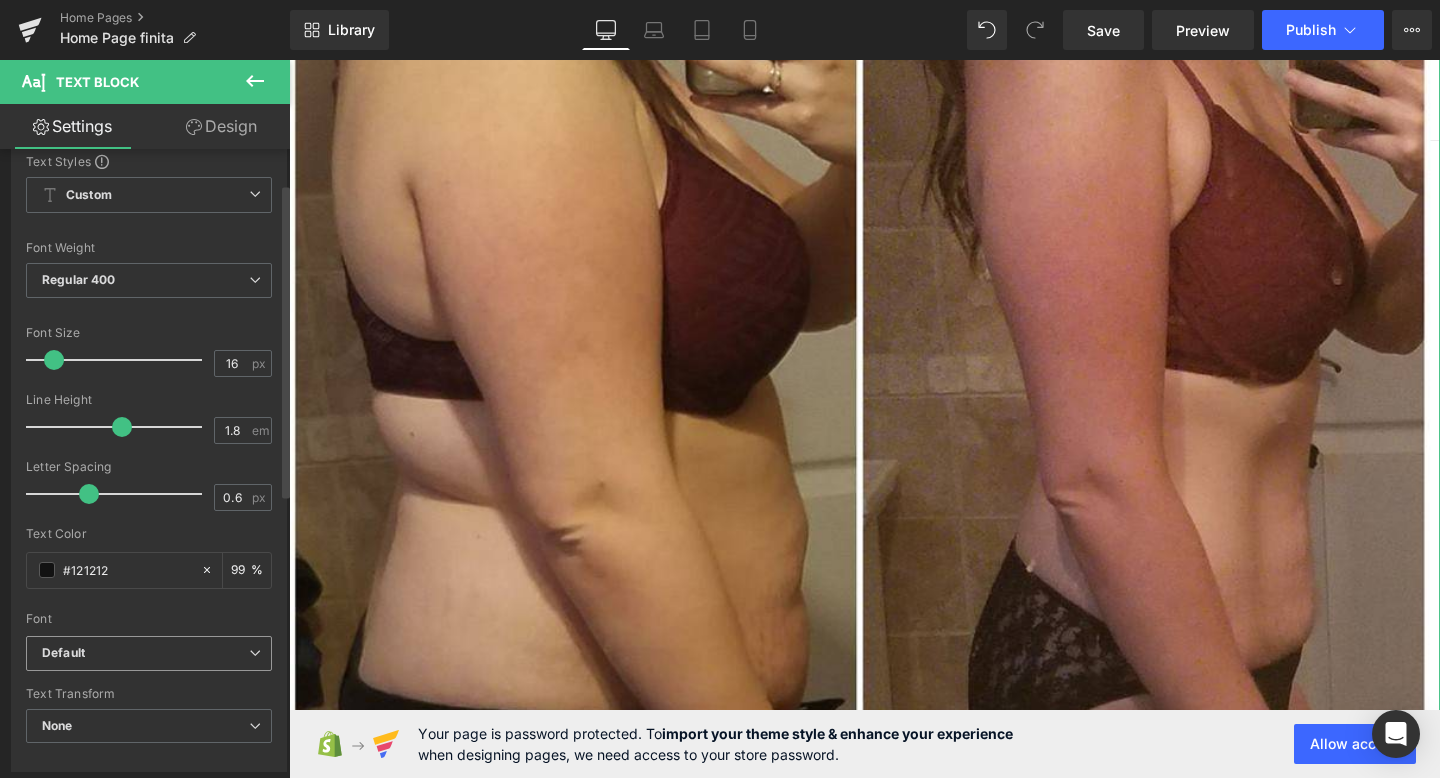click on "Default" at bounding box center [149, 653] 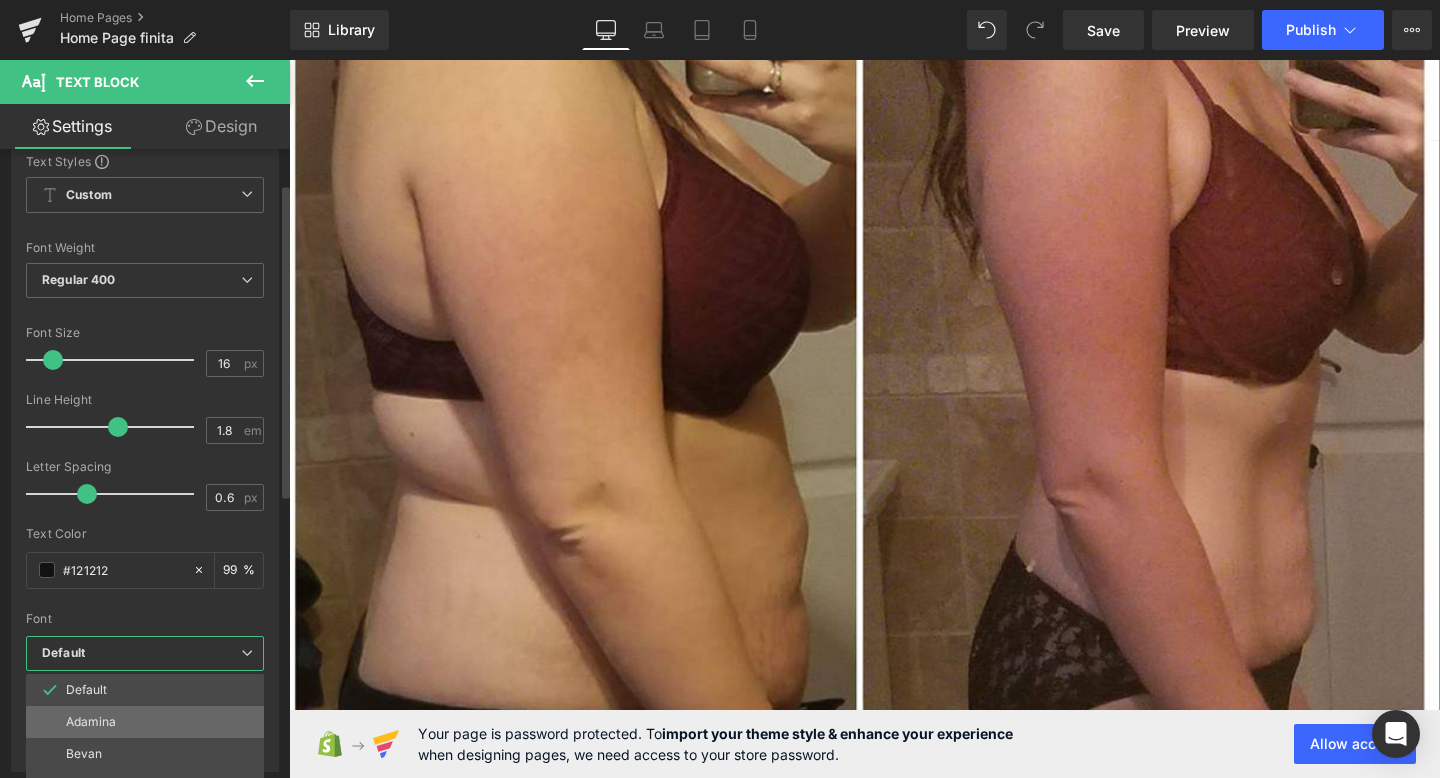 scroll, scrollTop: 360, scrollLeft: 0, axis: vertical 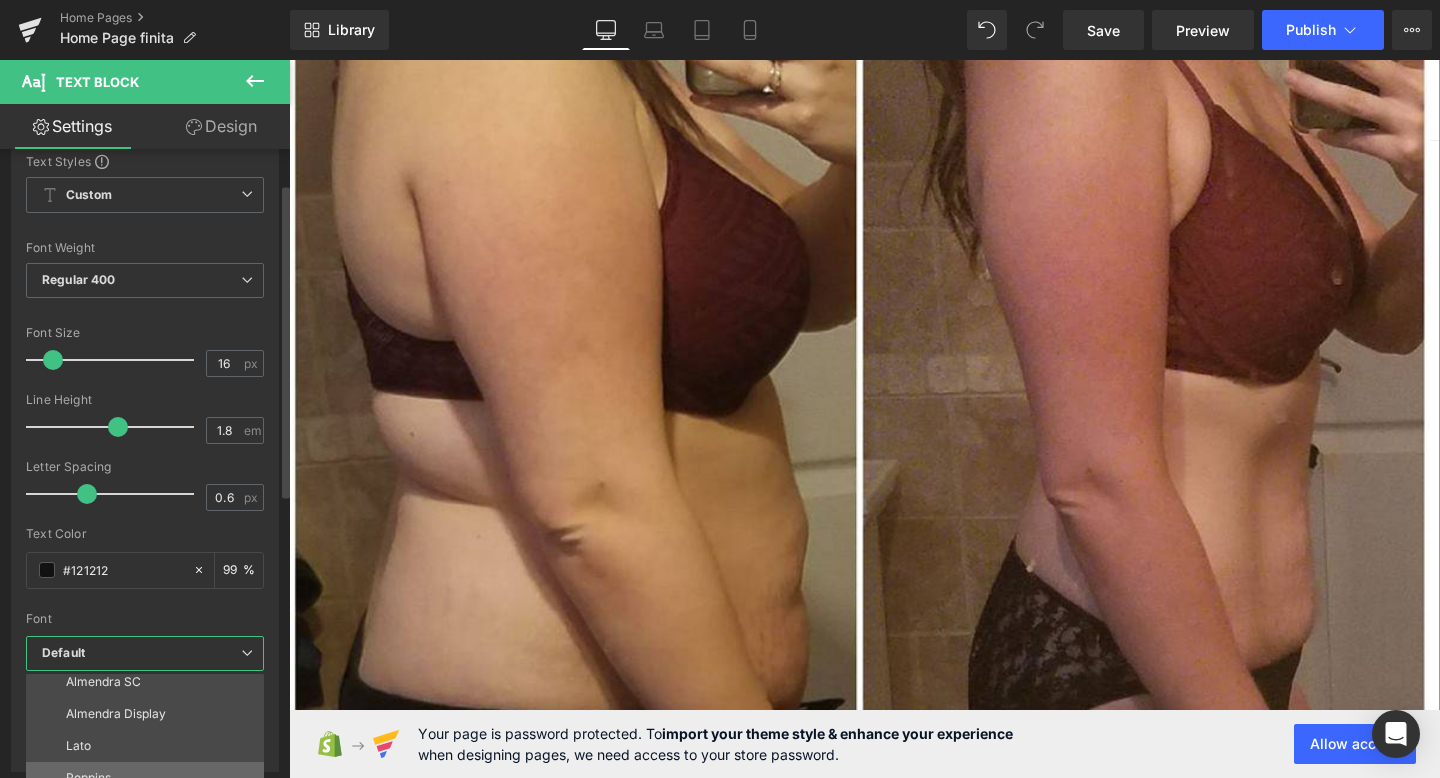 click on "Poppins" at bounding box center [149, 778] 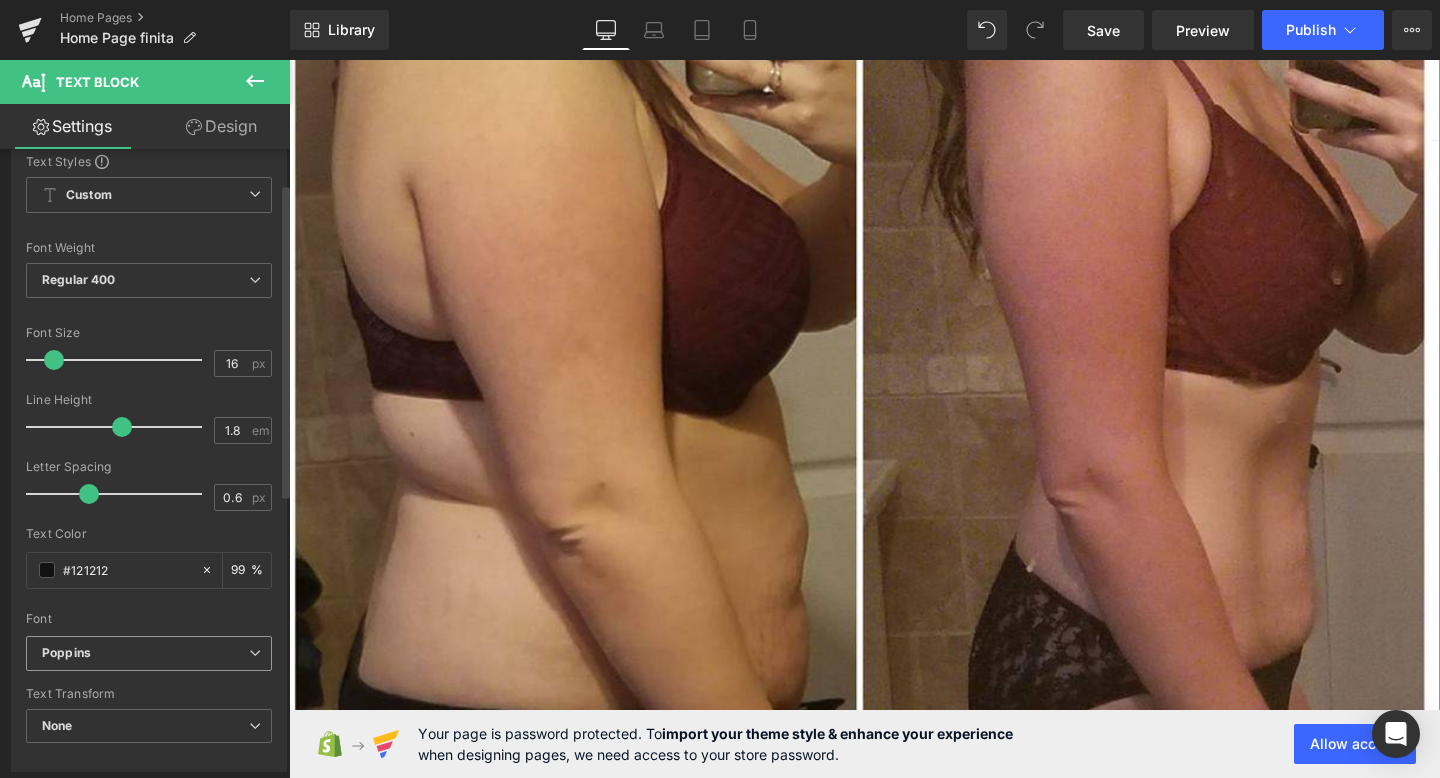 scroll, scrollTop: 150, scrollLeft: 0, axis: vertical 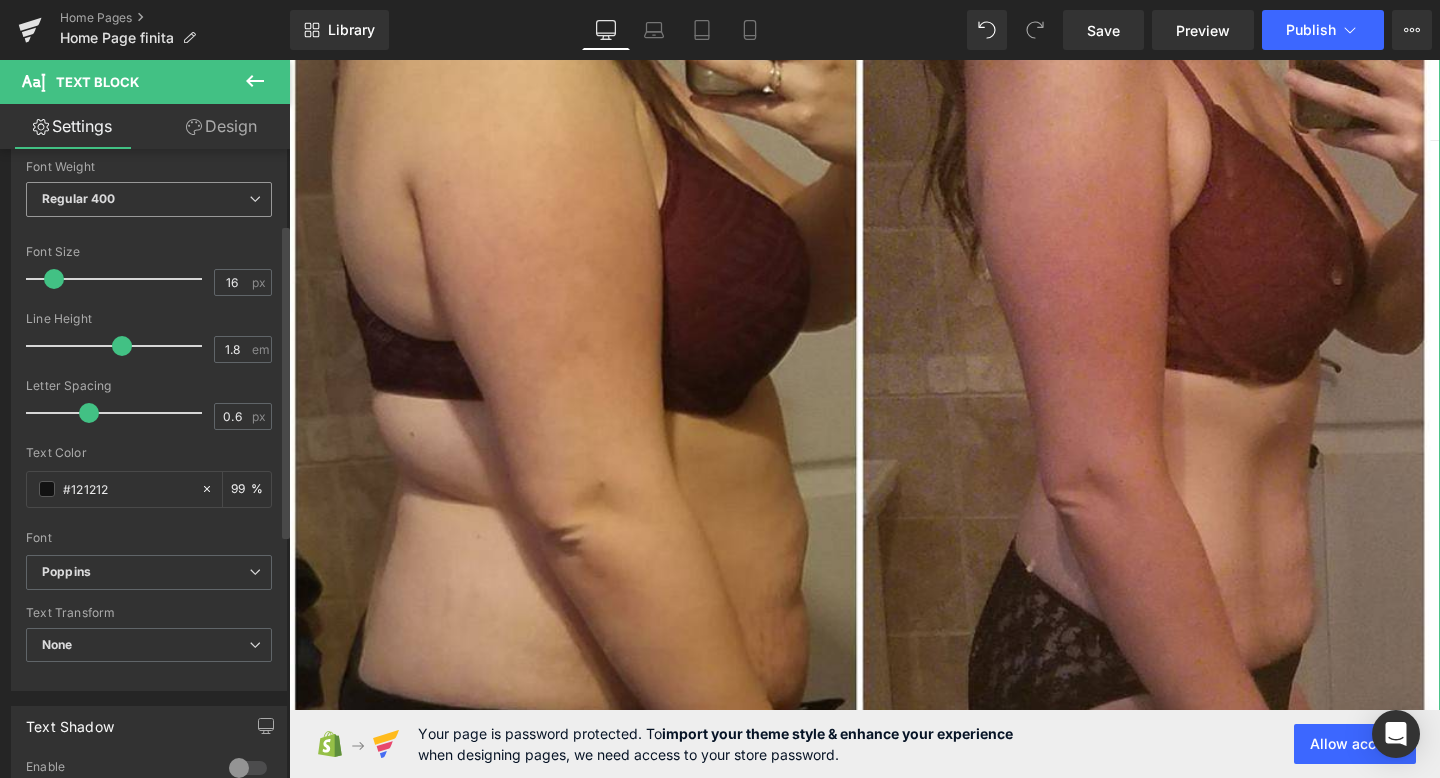 click on "Regular 400" at bounding box center [149, 199] 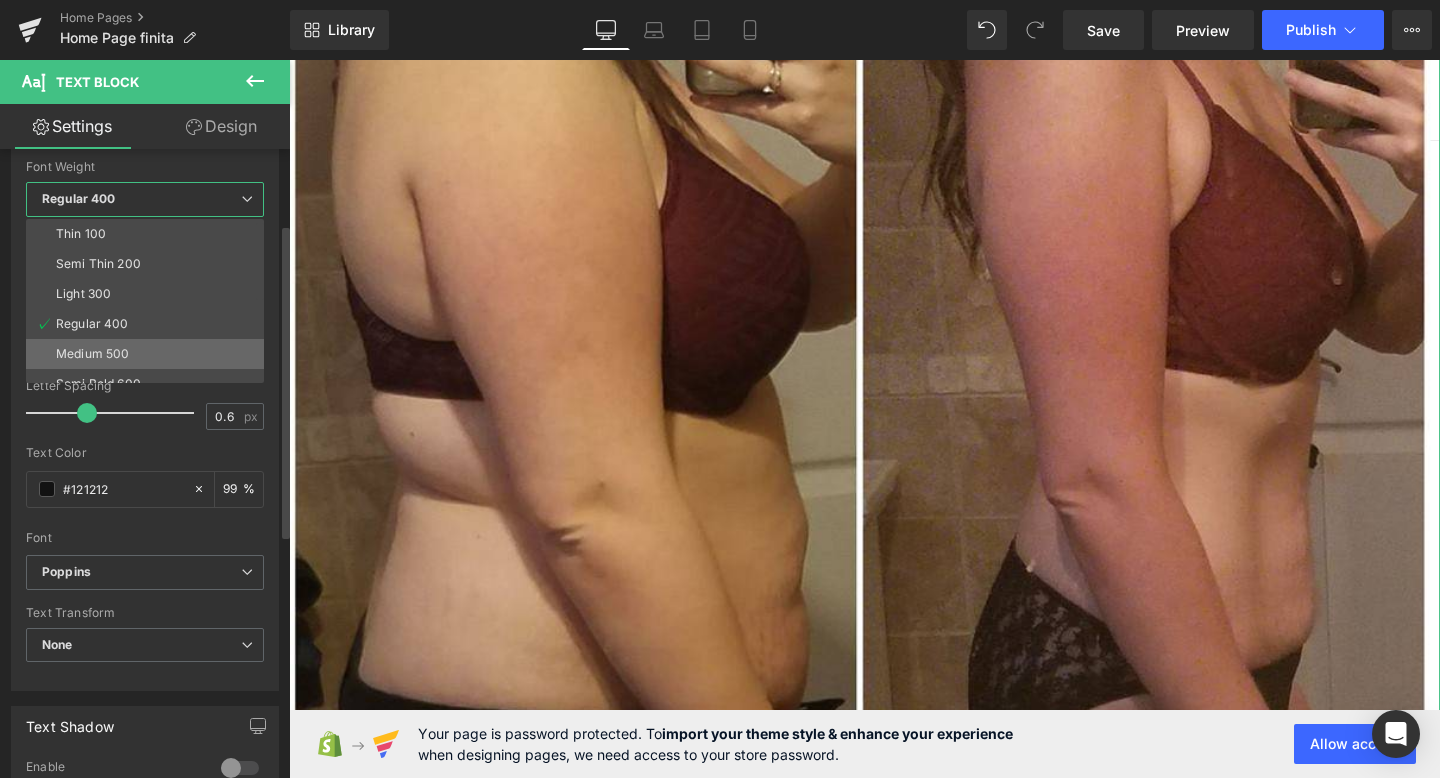 scroll, scrollTop: 39, scrollLeft: 0, axis: vertical 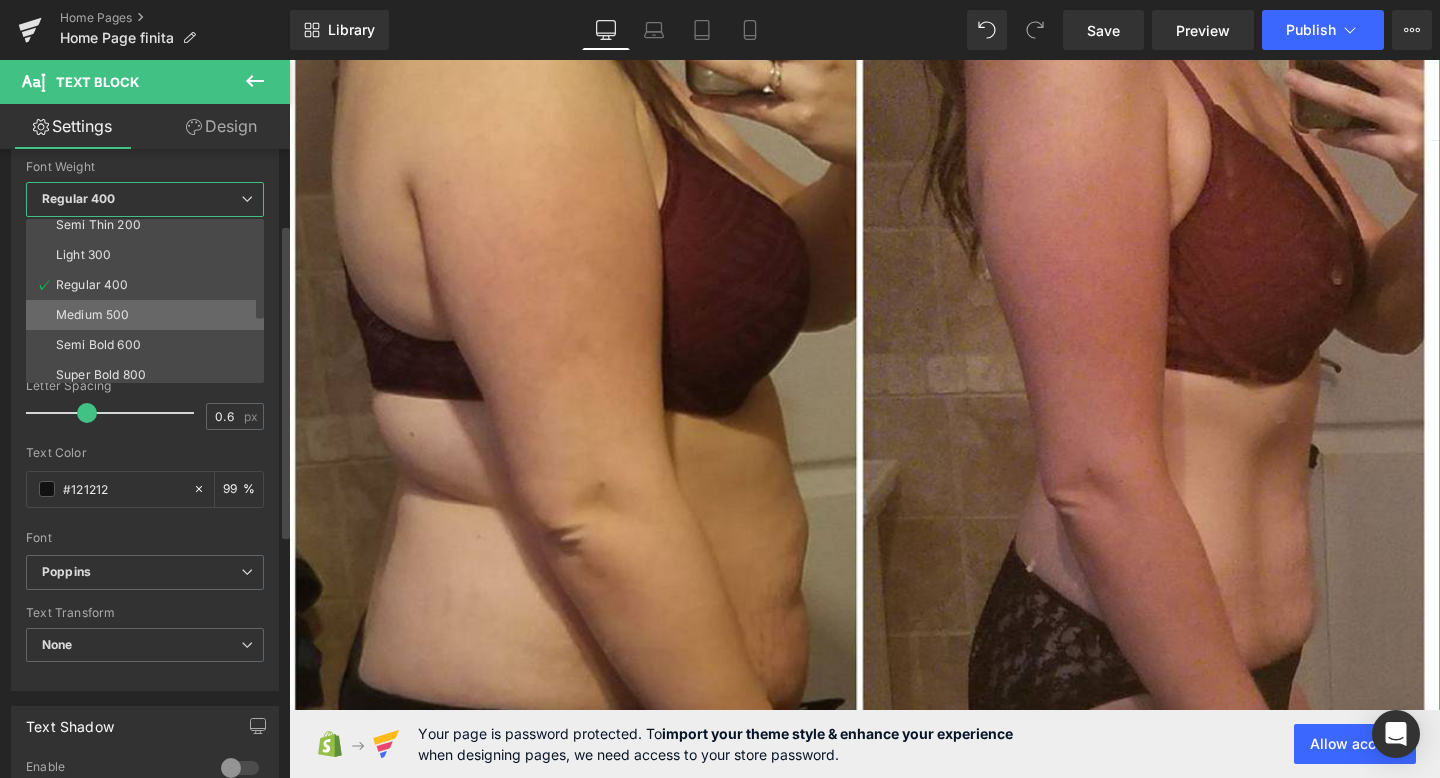 click on "Semi Bold 600" at bounding box center [98, 345] 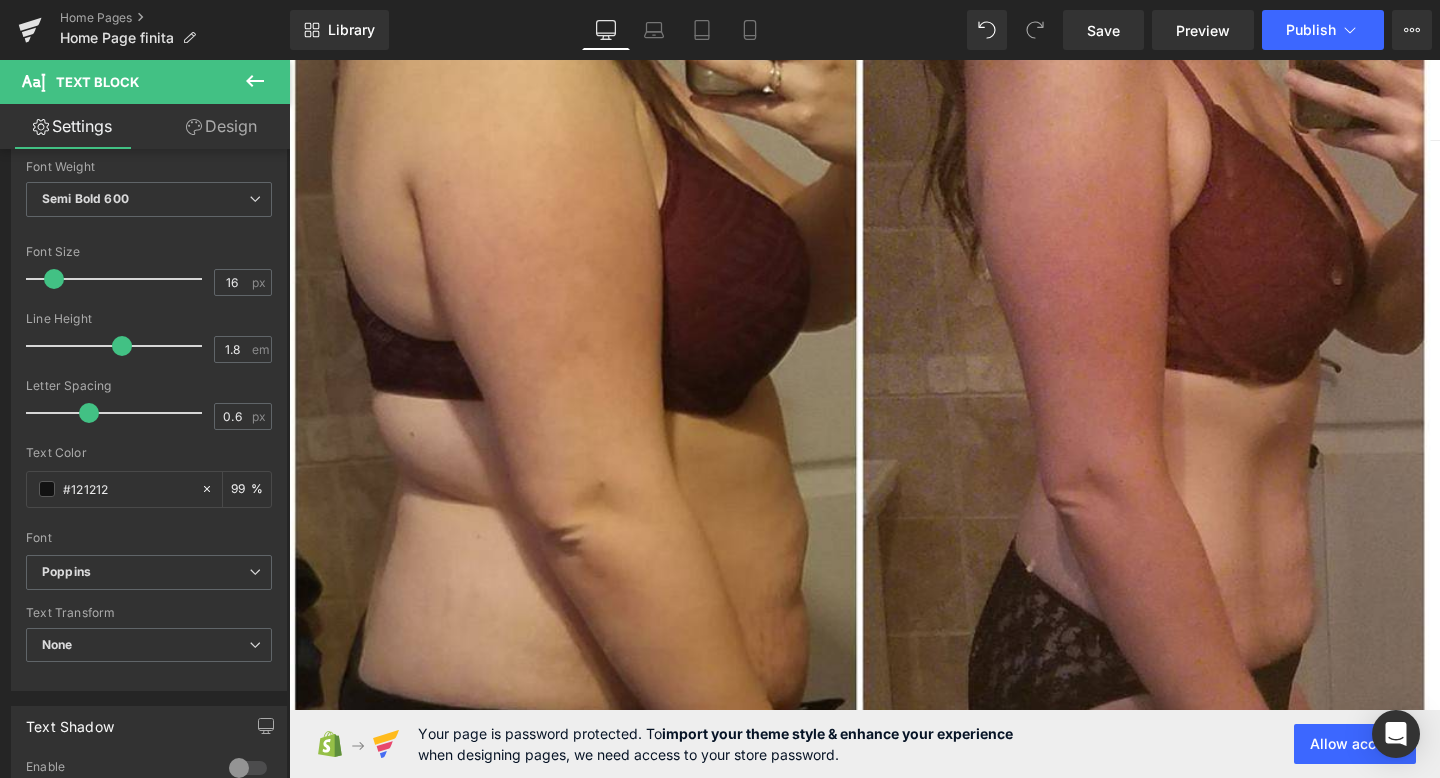 click on "Vai direttamente ai contenuti
Home
Contatti
Guide
21restartchallenge
Home
Contatti
Guide
Cerca" at bounding box center [894, 1997] 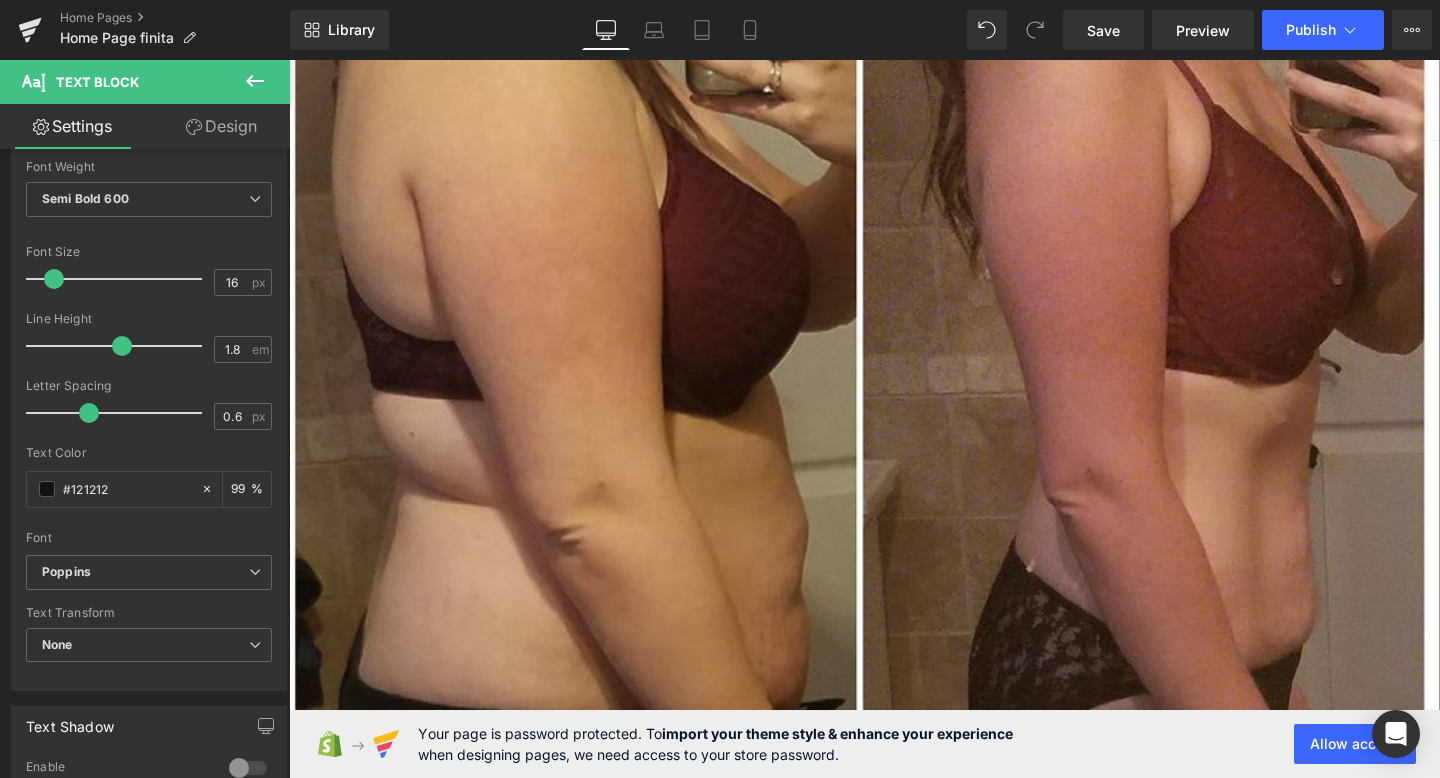 click on "✅ Se non perdi almeno 1 kg, ti restituisco i soldi – senza domande." at bounding box center [894, 5277] 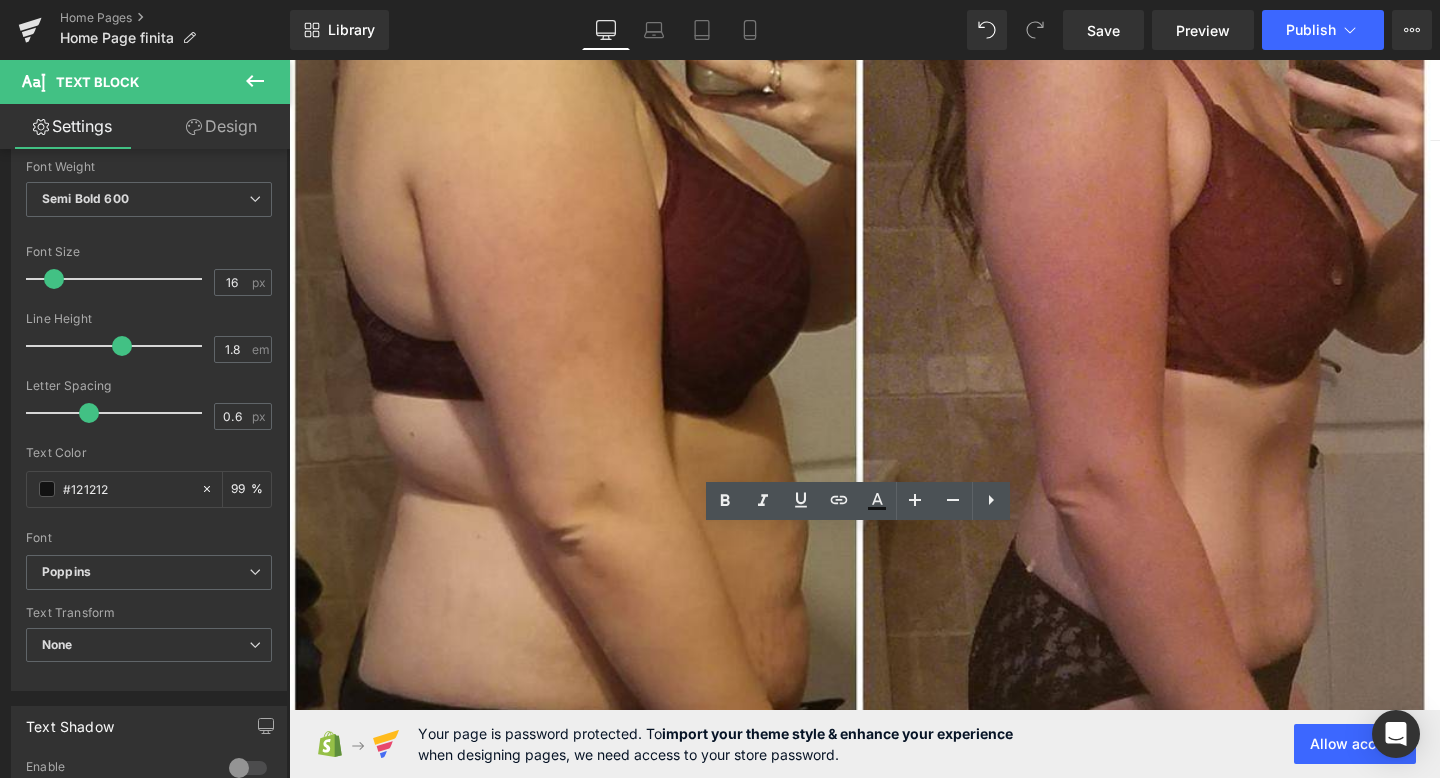 drag, startPoint x: 611, startPoint y: 564, endPoint x: 1215, endPoint y: 569, distance: 604.0207 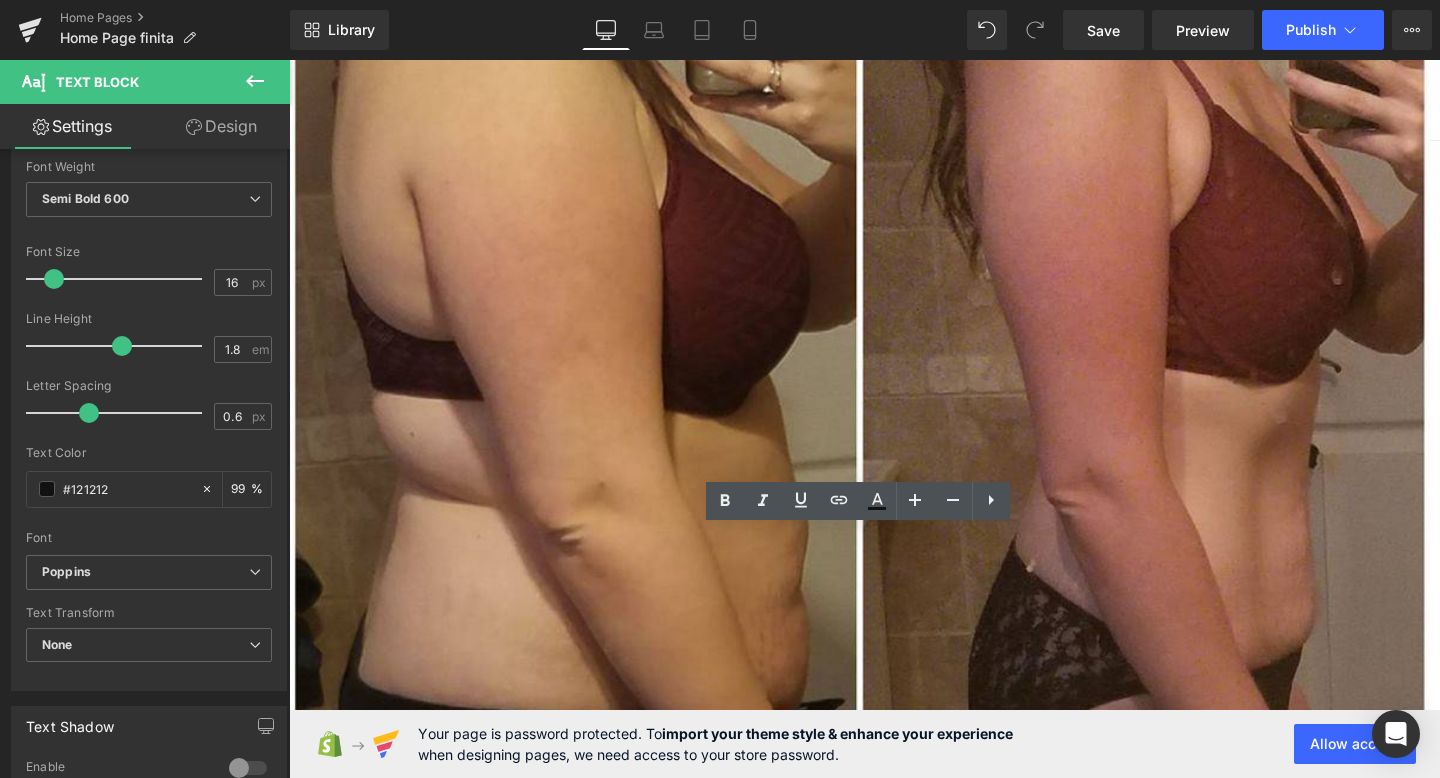click on "✅ Se non perdi almeno 1 kg, ti restituisco i soldi – senza domande." at bounding box center (894, 5277) 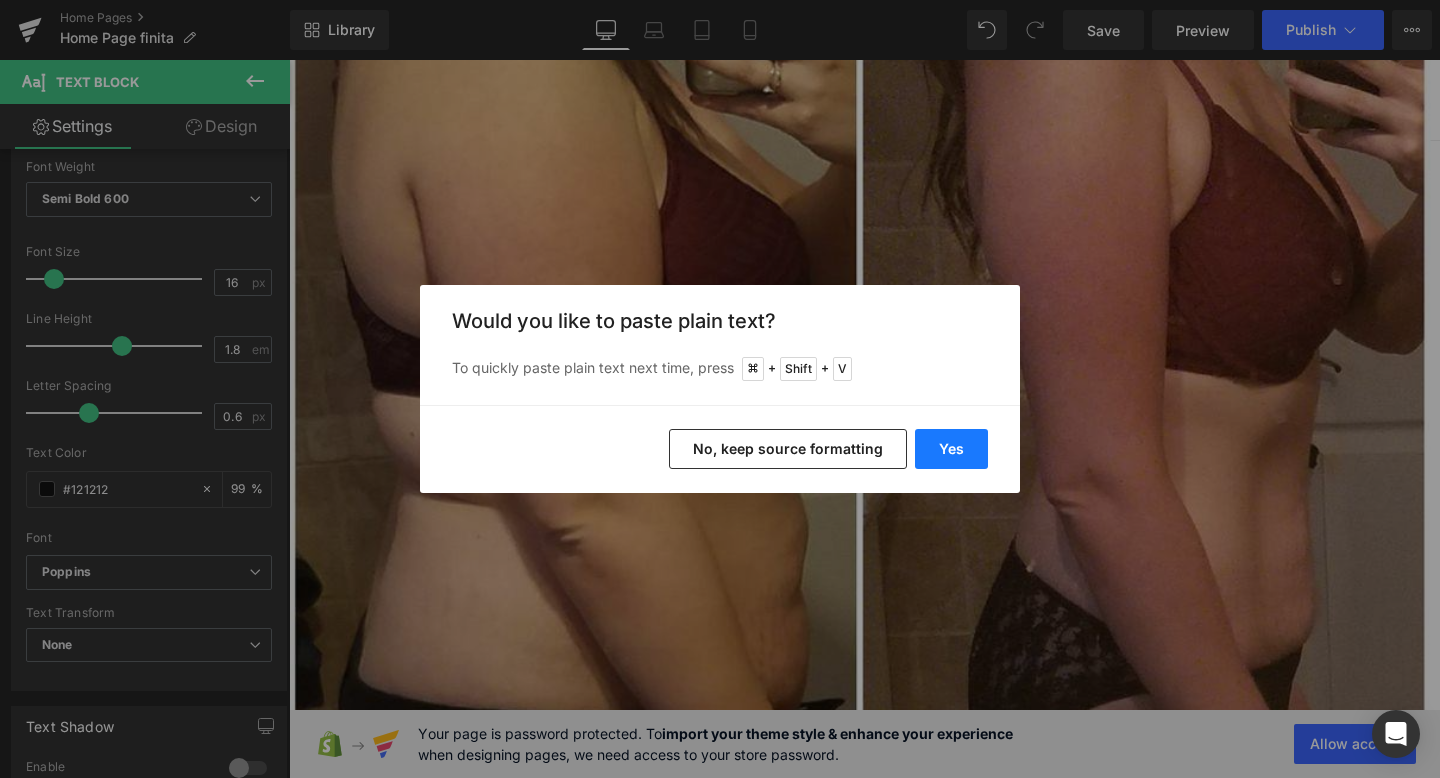 click on "Yes" at bounding box center [951, 449] 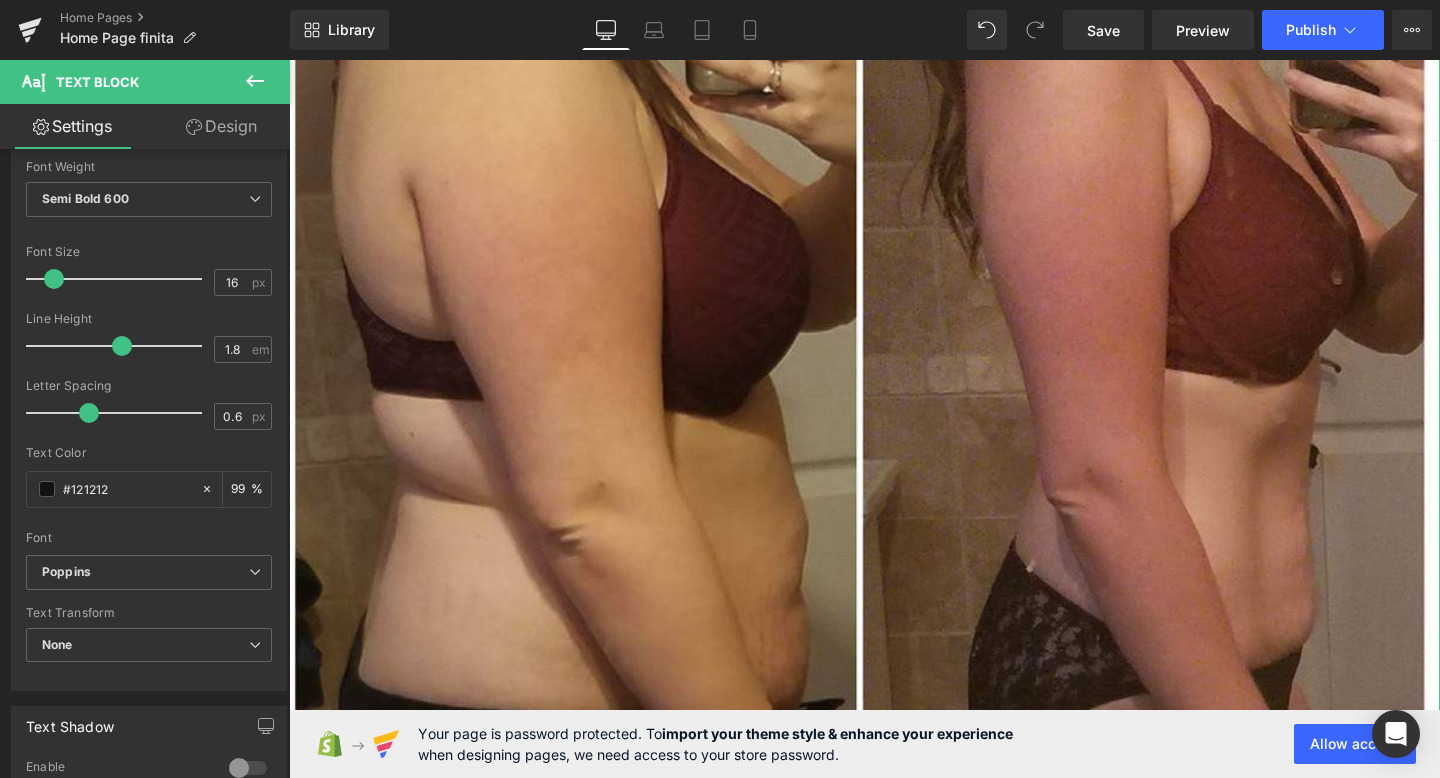 click on "P.S. Se non perdi almeno 1 kg, ti restituisco i soldi – senza domande." at bounding box center (894, 5277) 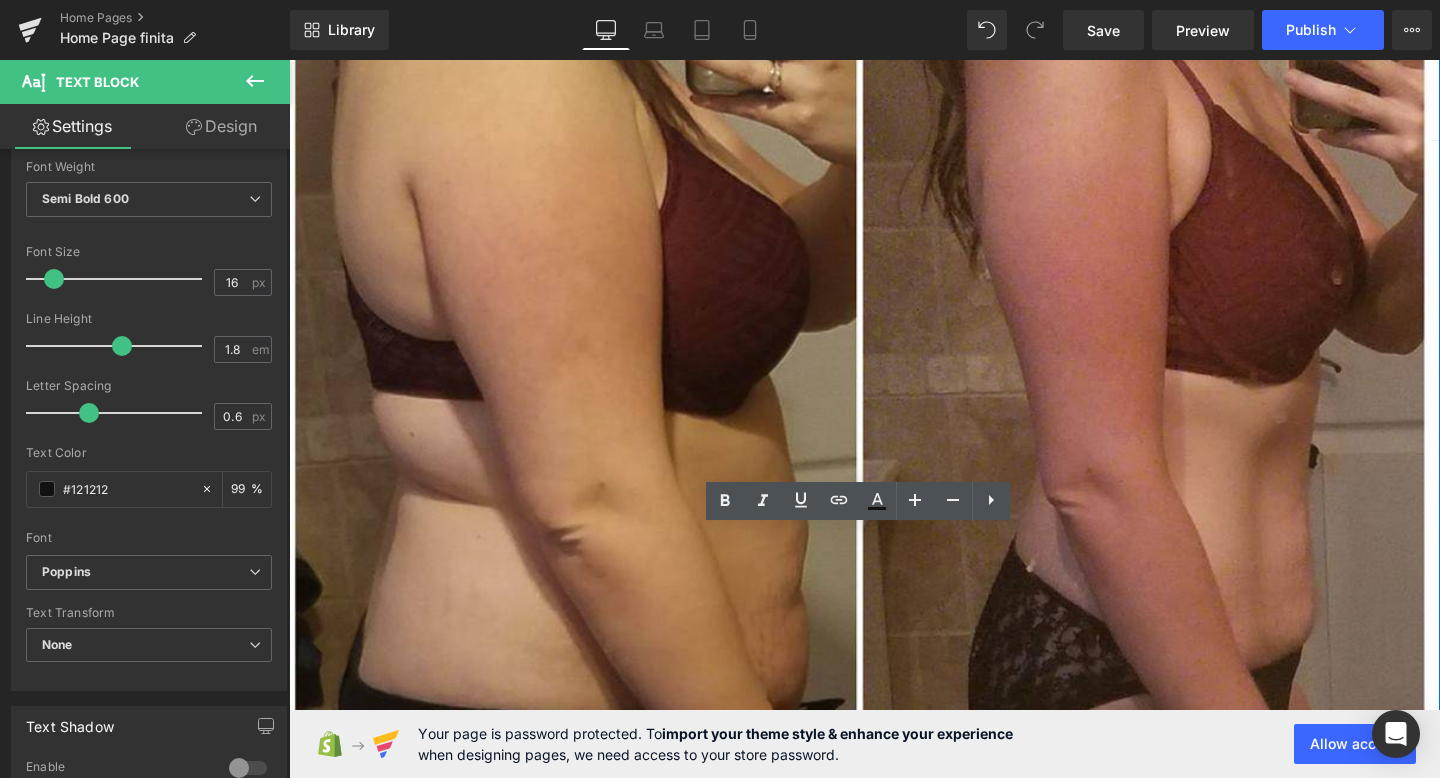 click on "🎁 Iscriviti ora e ricevi il 10% di sconto." at bounding box center (541, 5311) 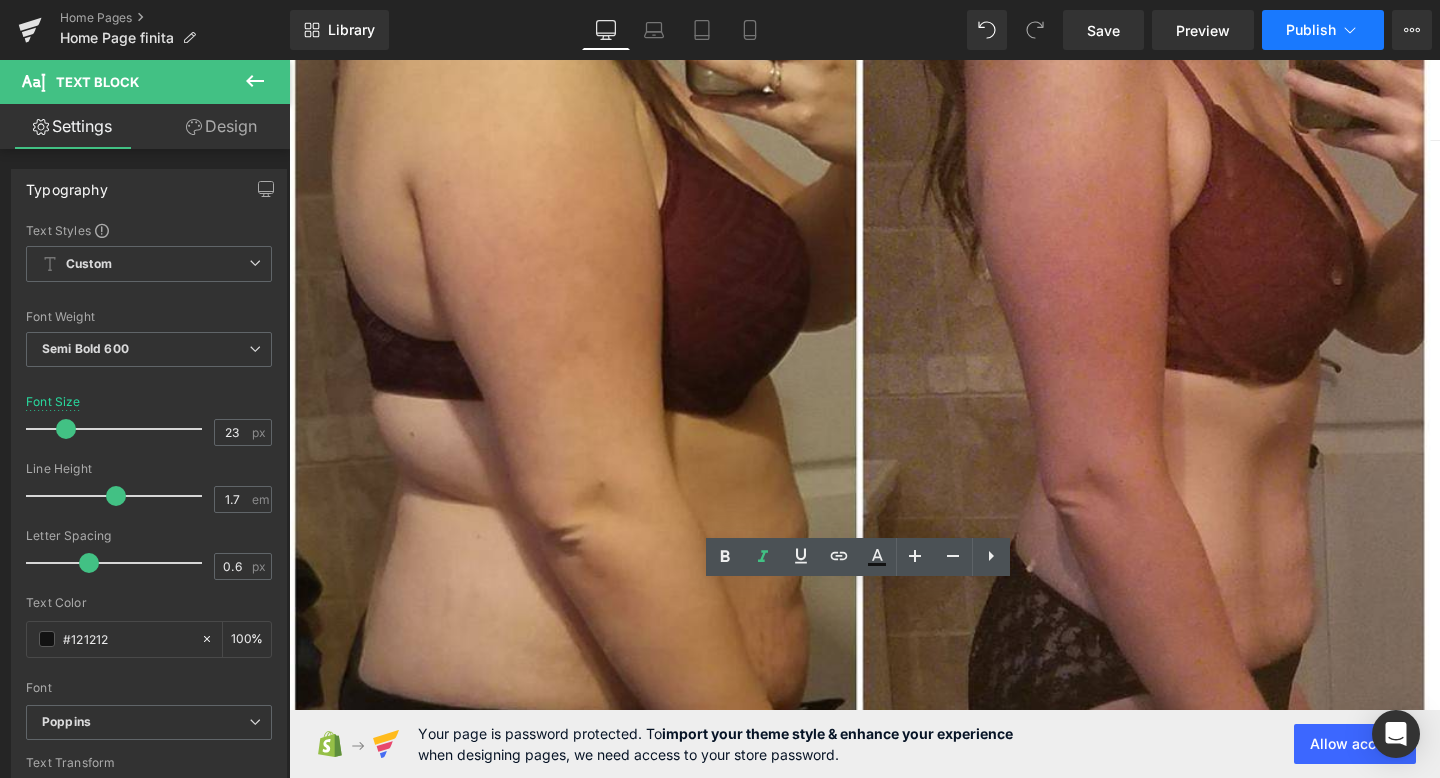 click on "Publish" at bounding box center [1311, 30] 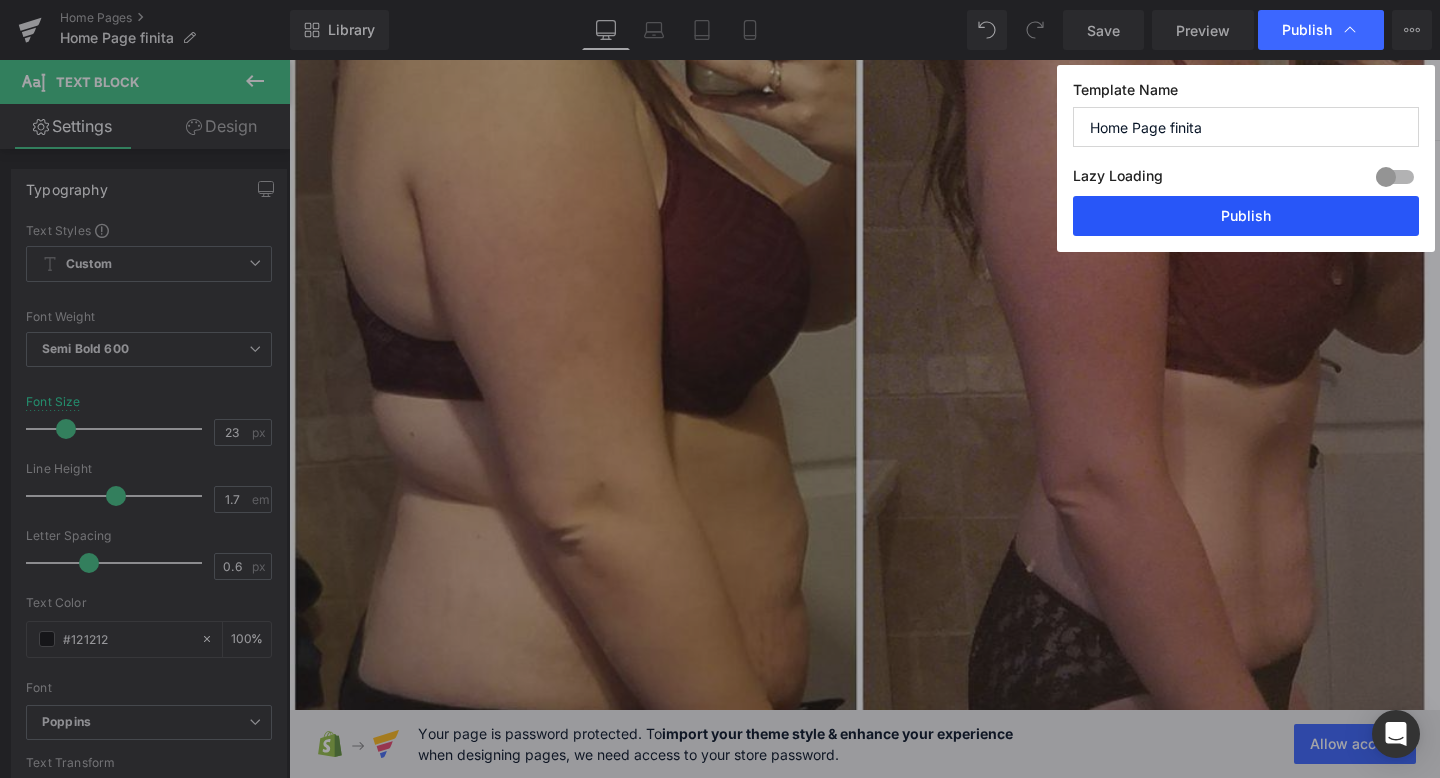 click on "Publish" at bounding box center (1246, 216) 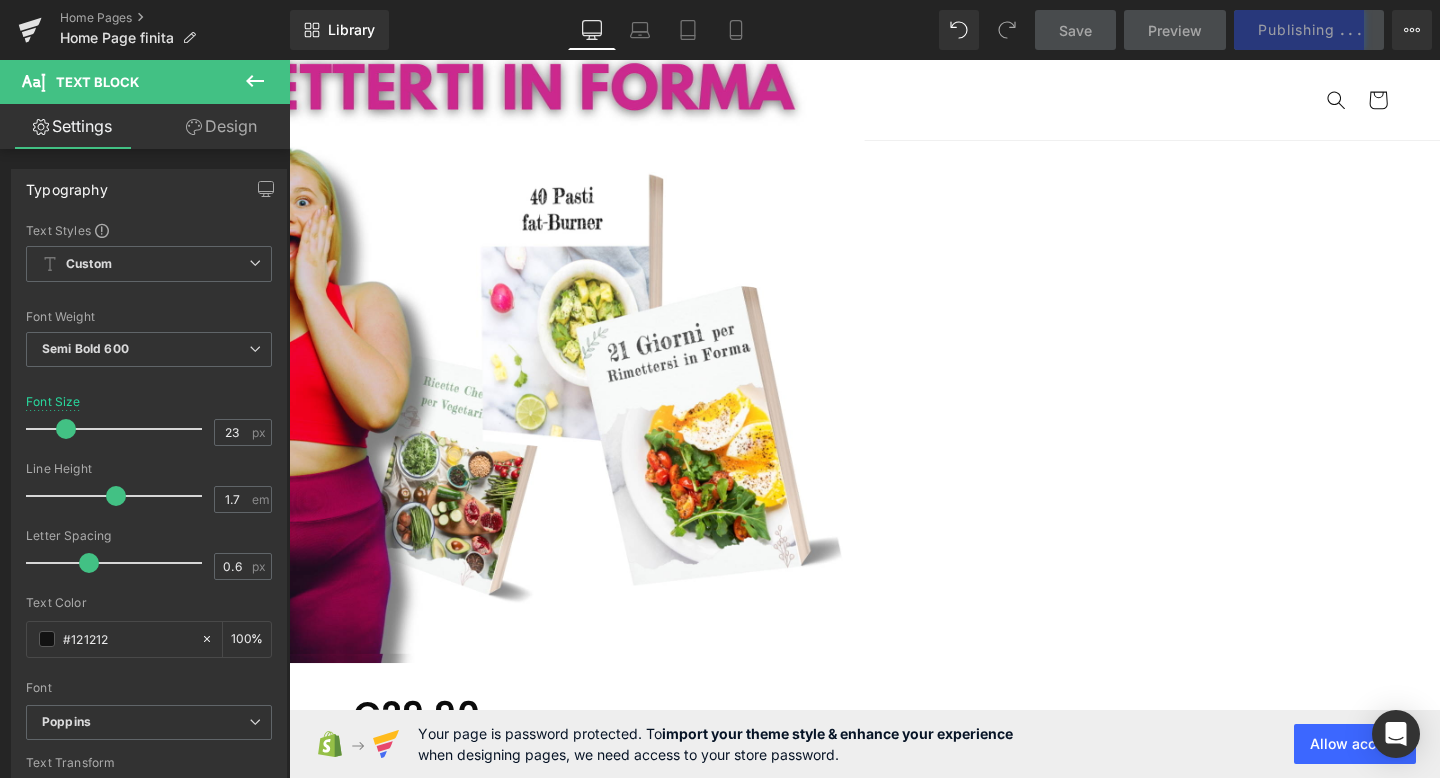 scroll, scrollTop: 0, scrollLeft: 0, axis: both 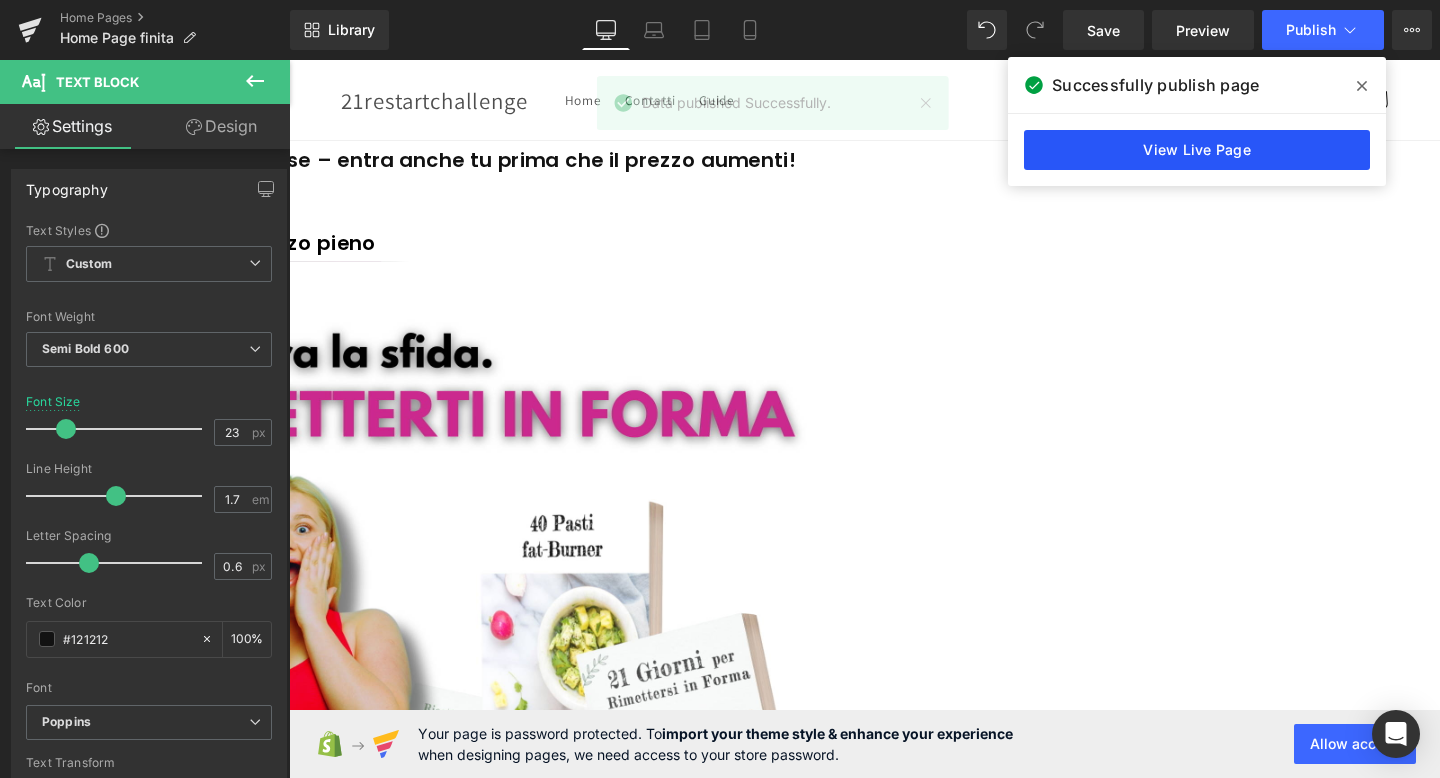 click on "View Live Page" at bounding box center (1197, 150) 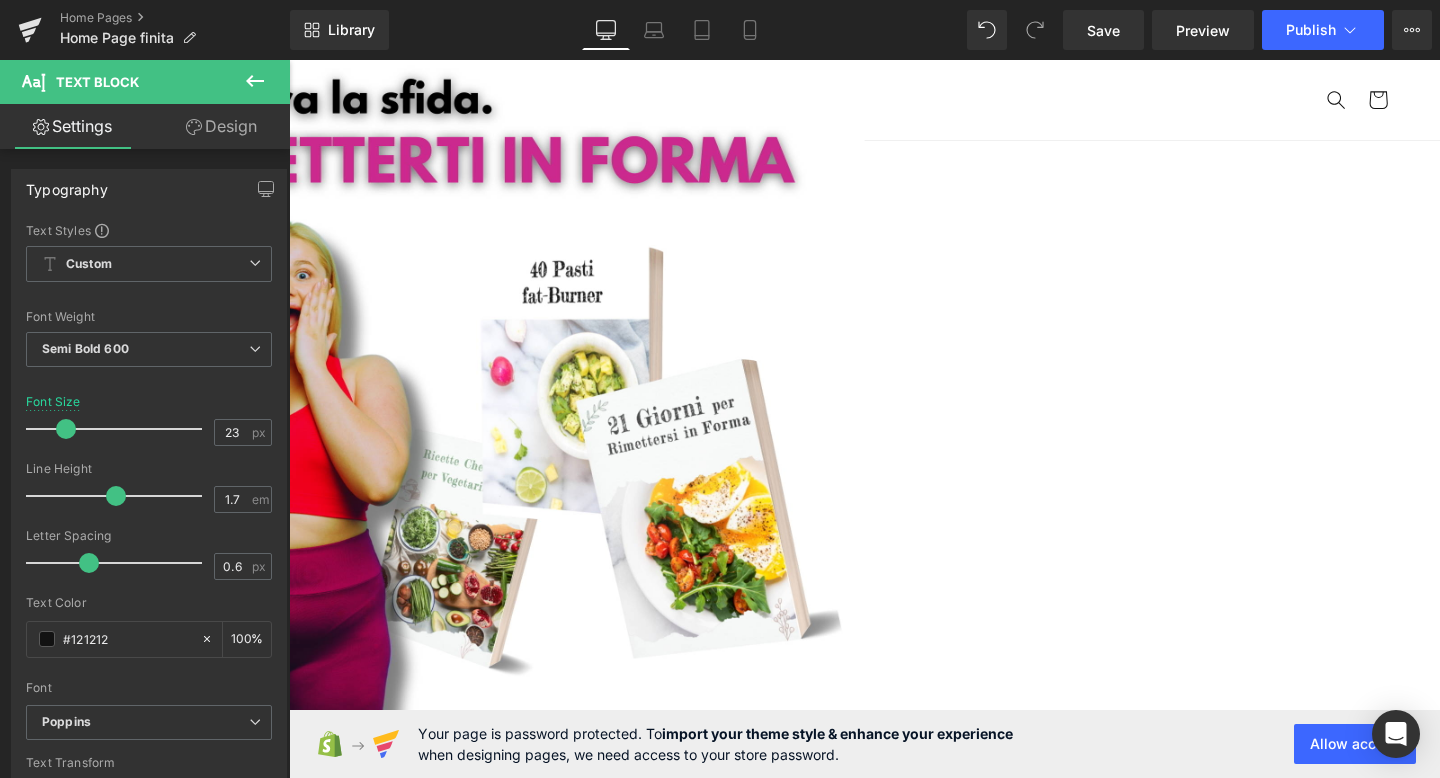 scroll, scrollTop: 0, scrollLeft: 0, axis: both 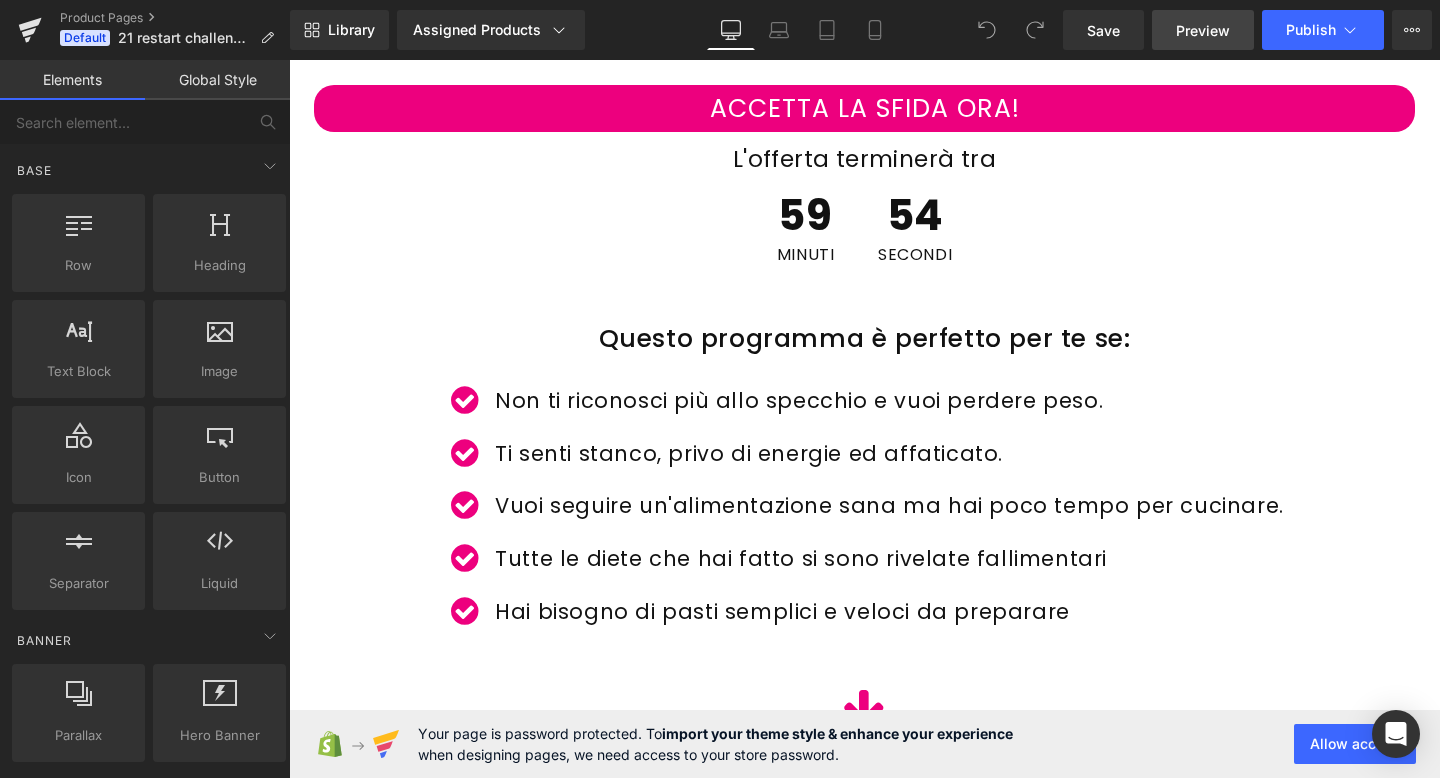 click on "Preview" at bounding box center [1203, 30] 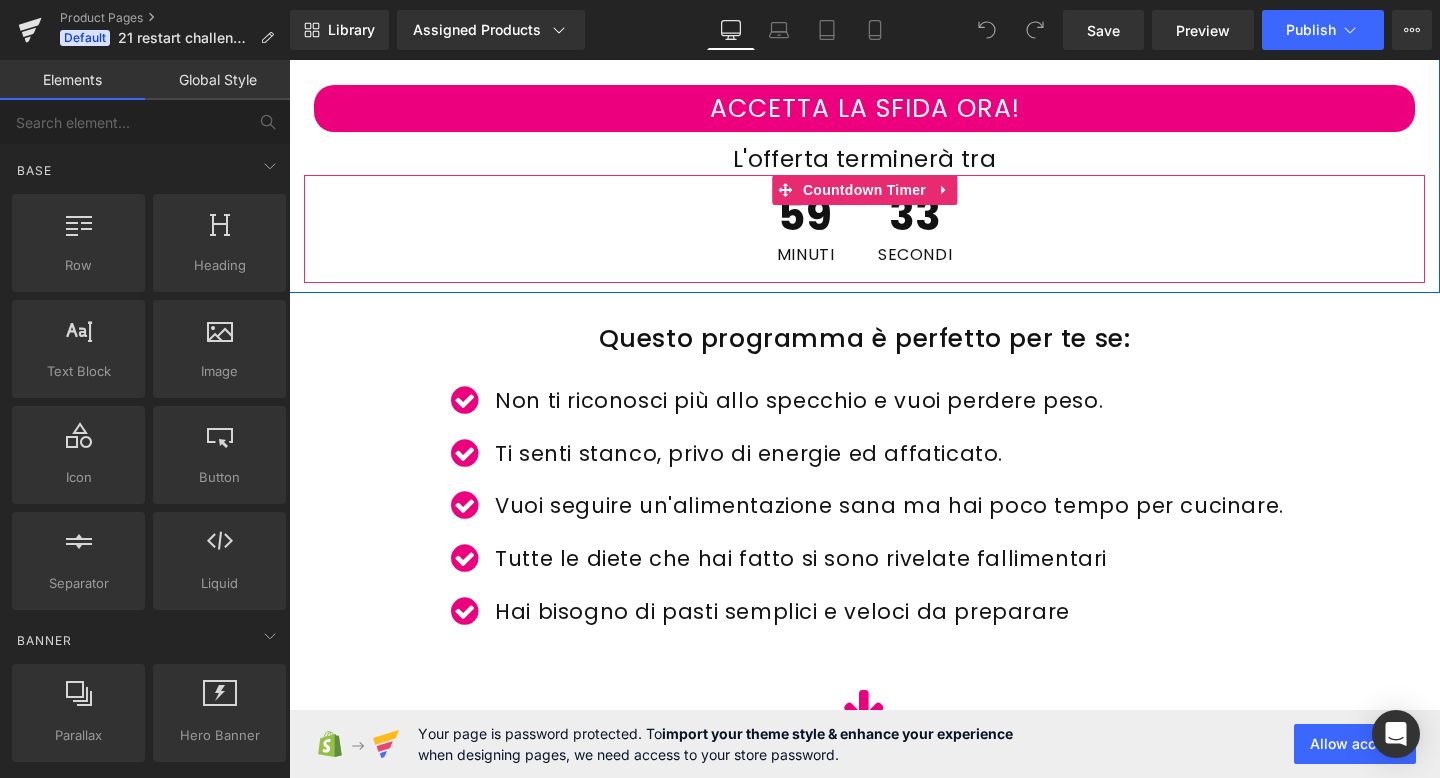 click on "59" at bounding box center (806, 221) 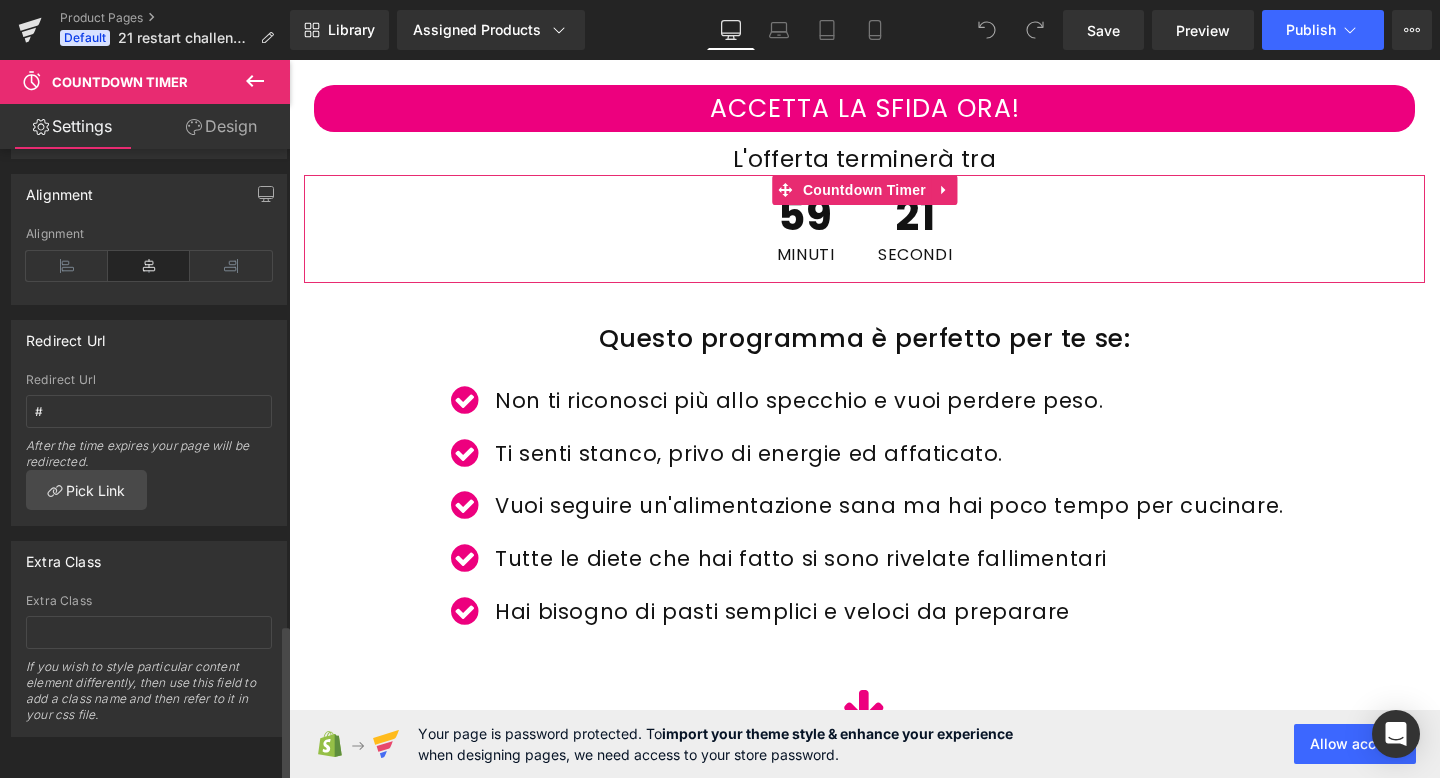 scroll, scrollTop: 0, scrollLeft: 0, axis: both 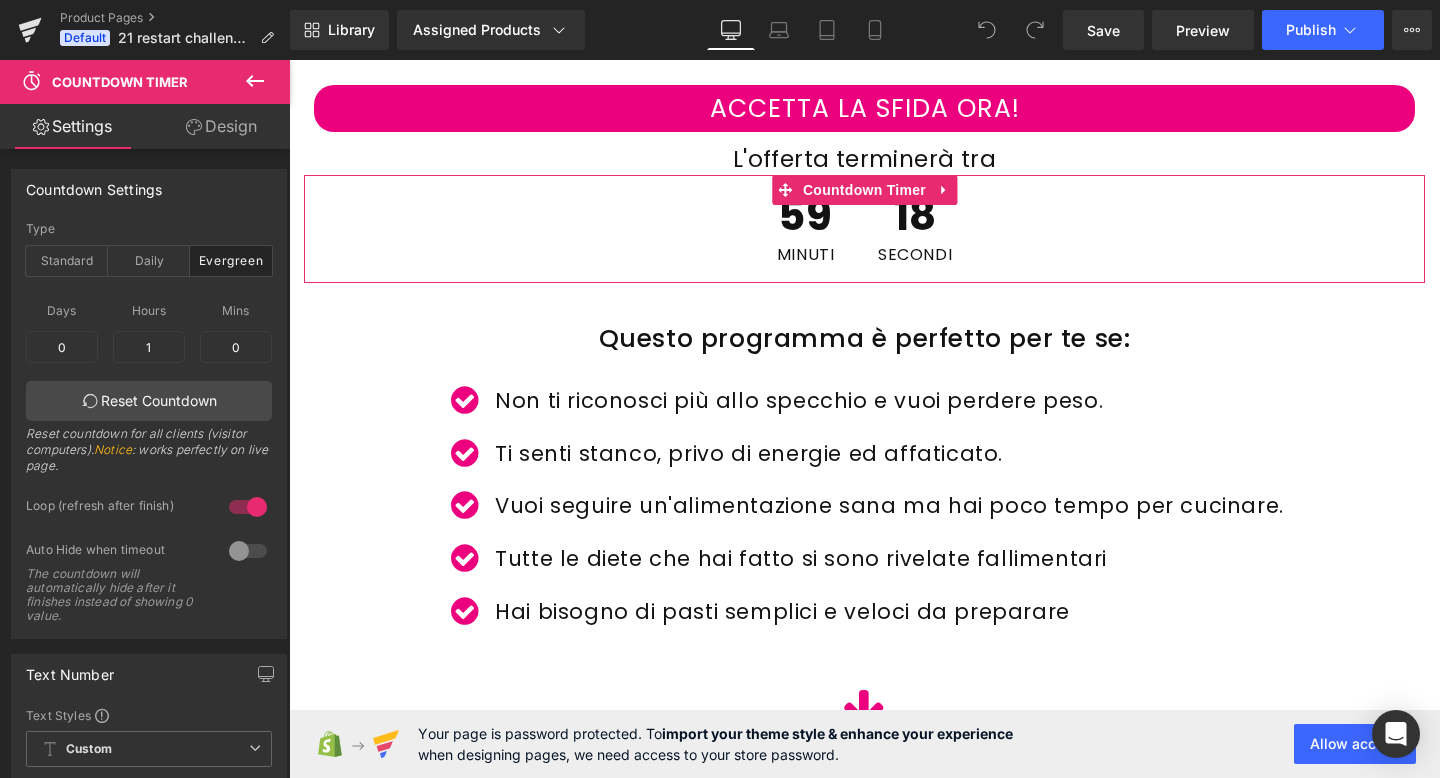 click on "Design" at bounding box center (221, 126) 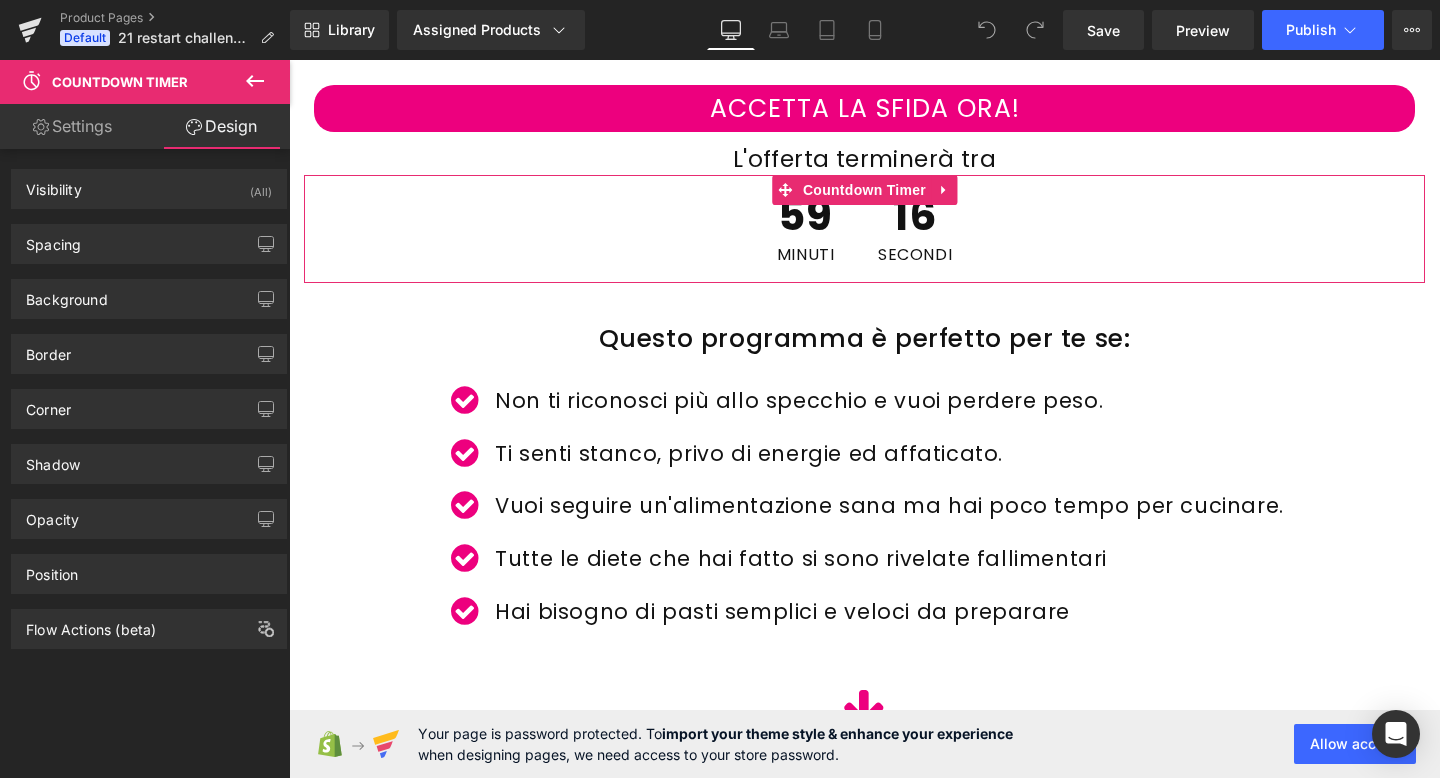 click on "Settings" at bounding box center (72, 126) 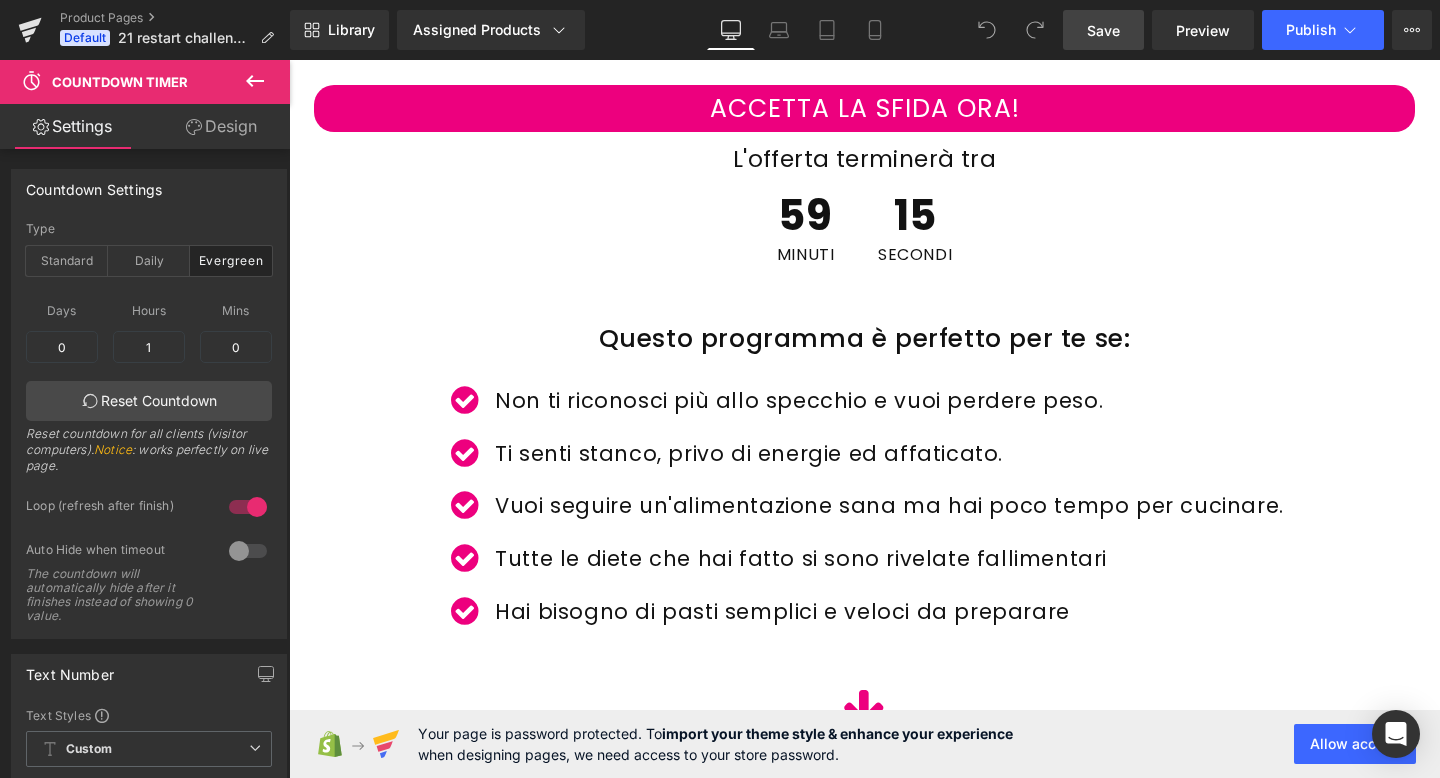 click on "Save" at bounding box center [1103, 30] 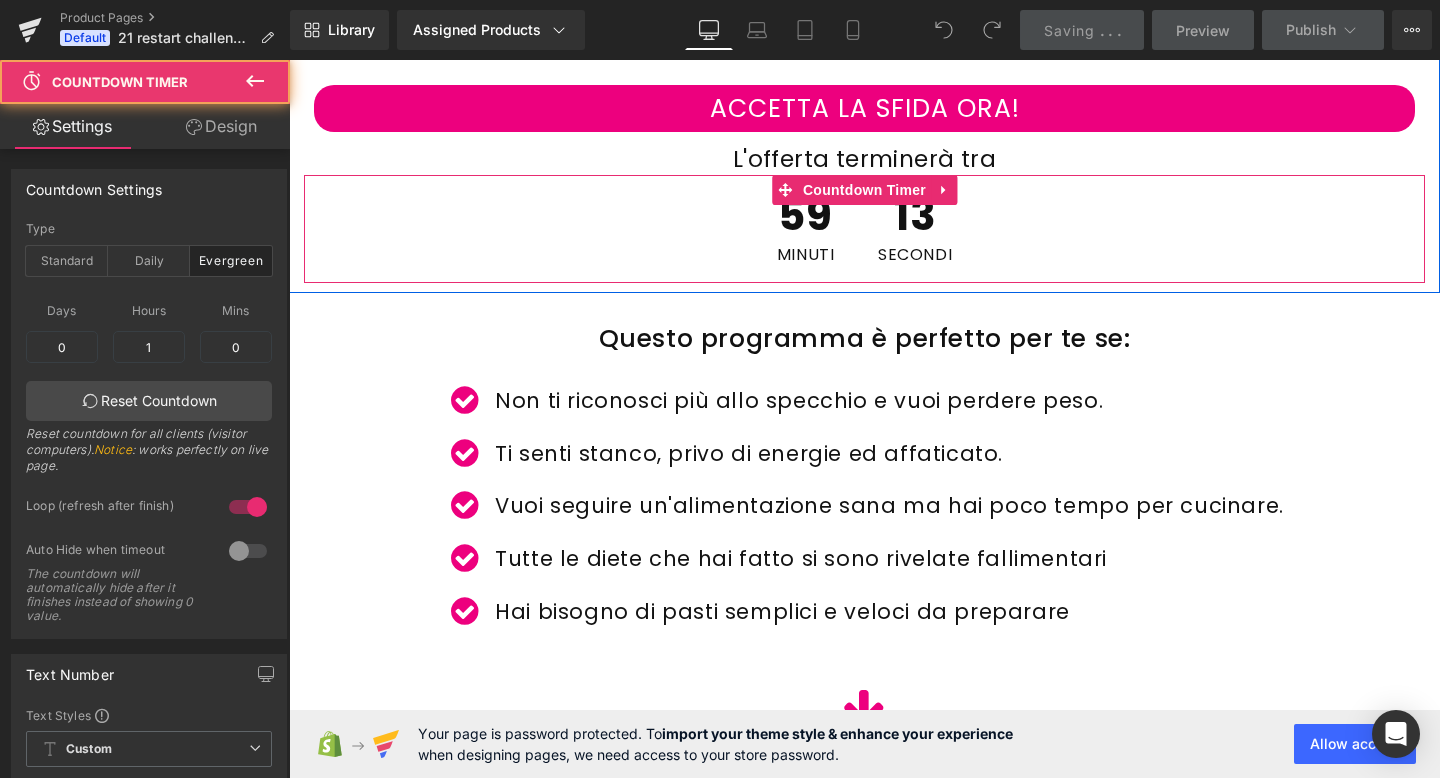 click on "59 Minuti" at bounding box center [806, 229] 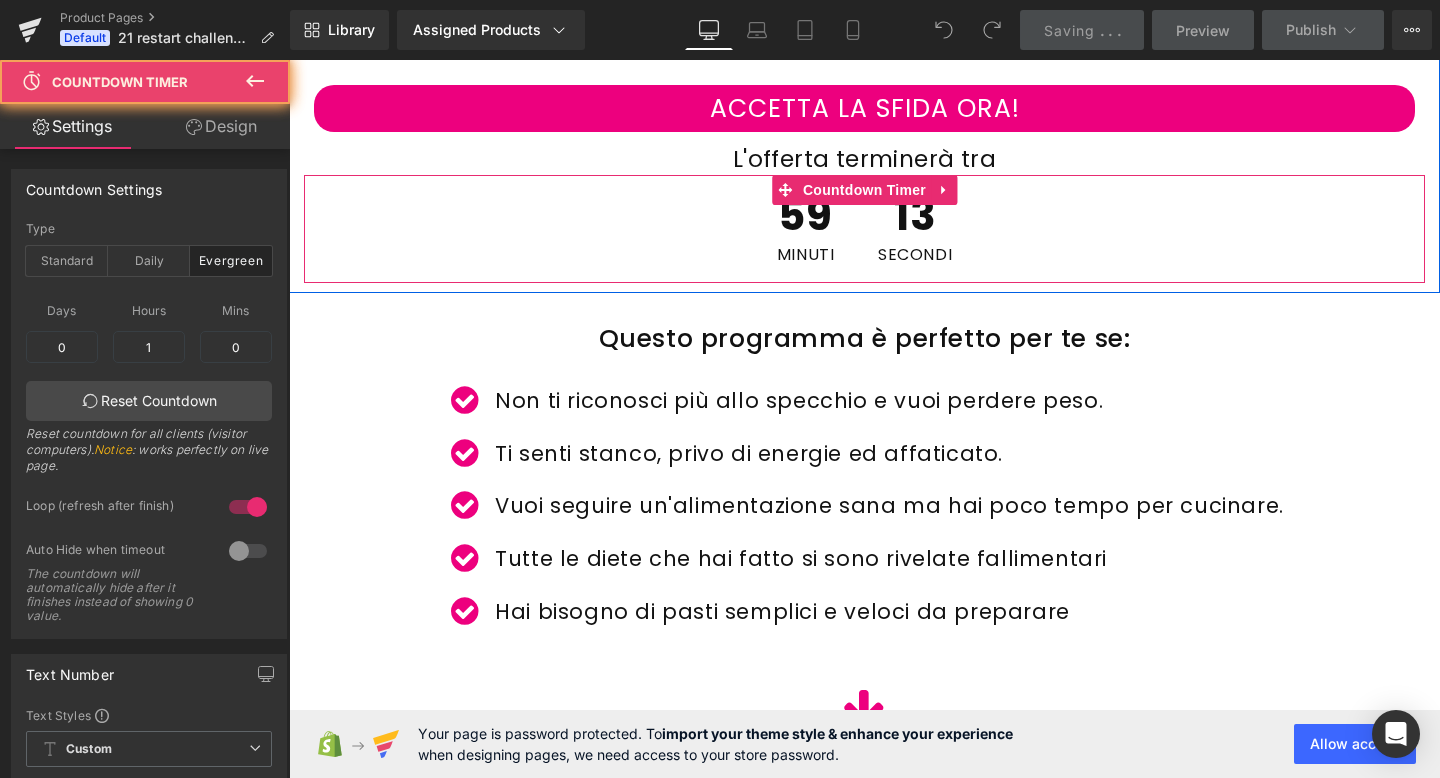 click on "59 Minuti" at bounding box center [806, 229] 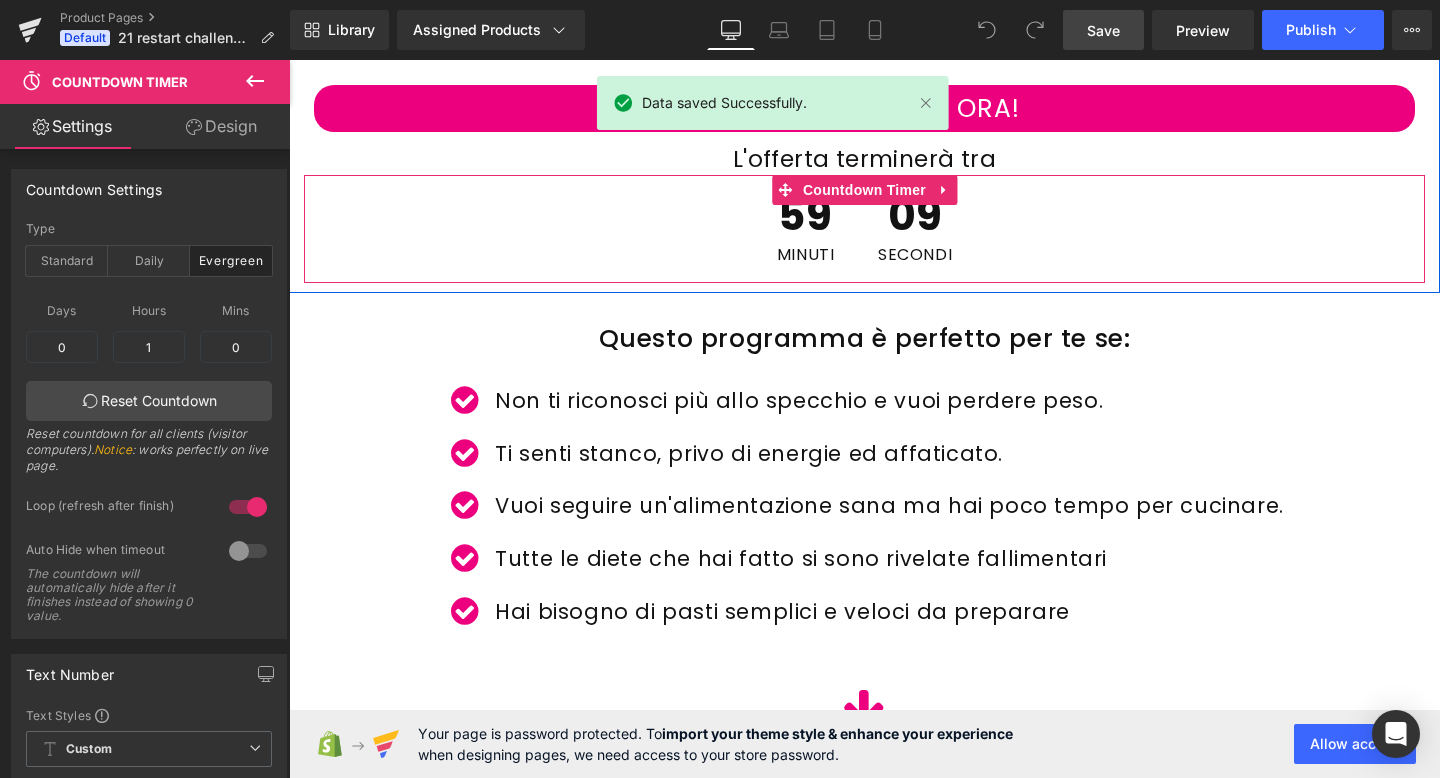 click on "59" at bounding box center (806, 221) 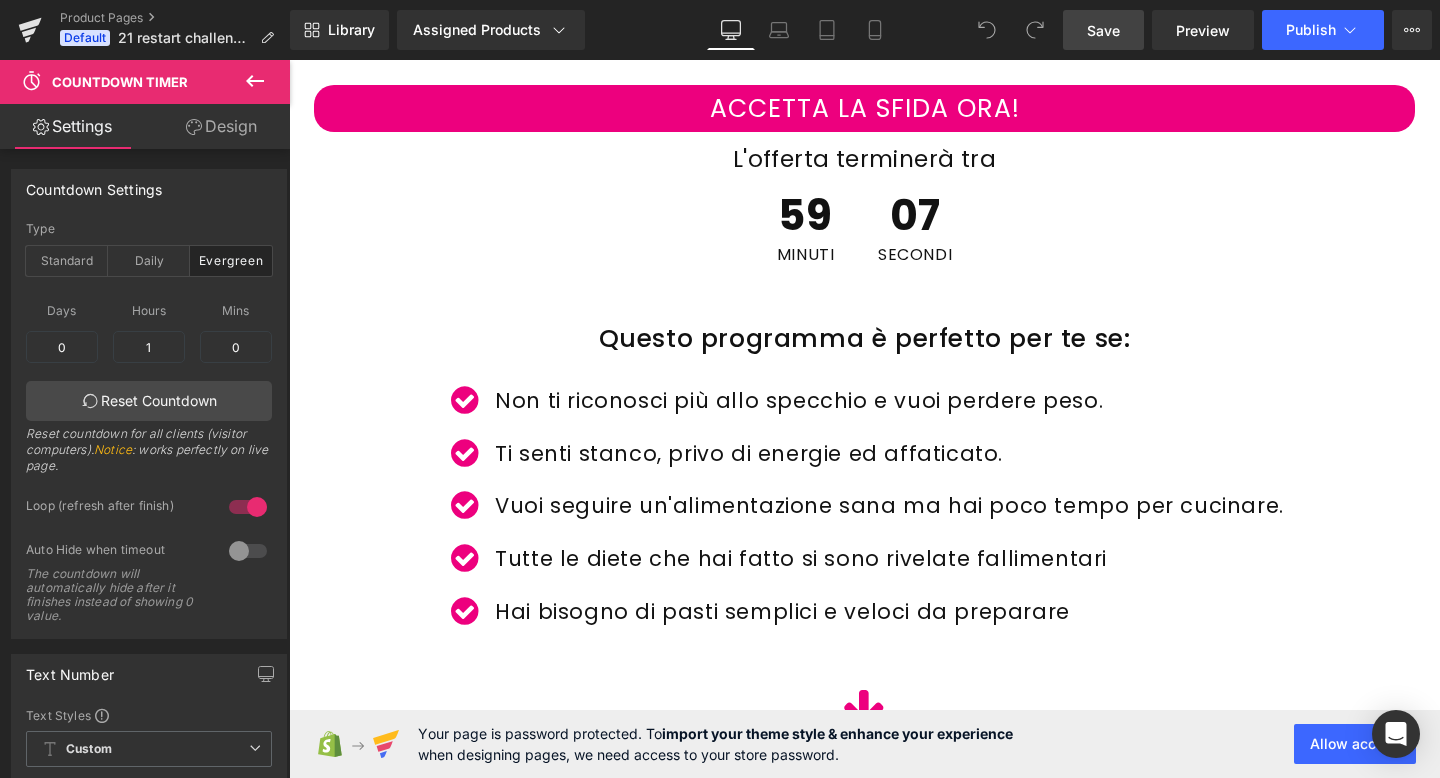 click 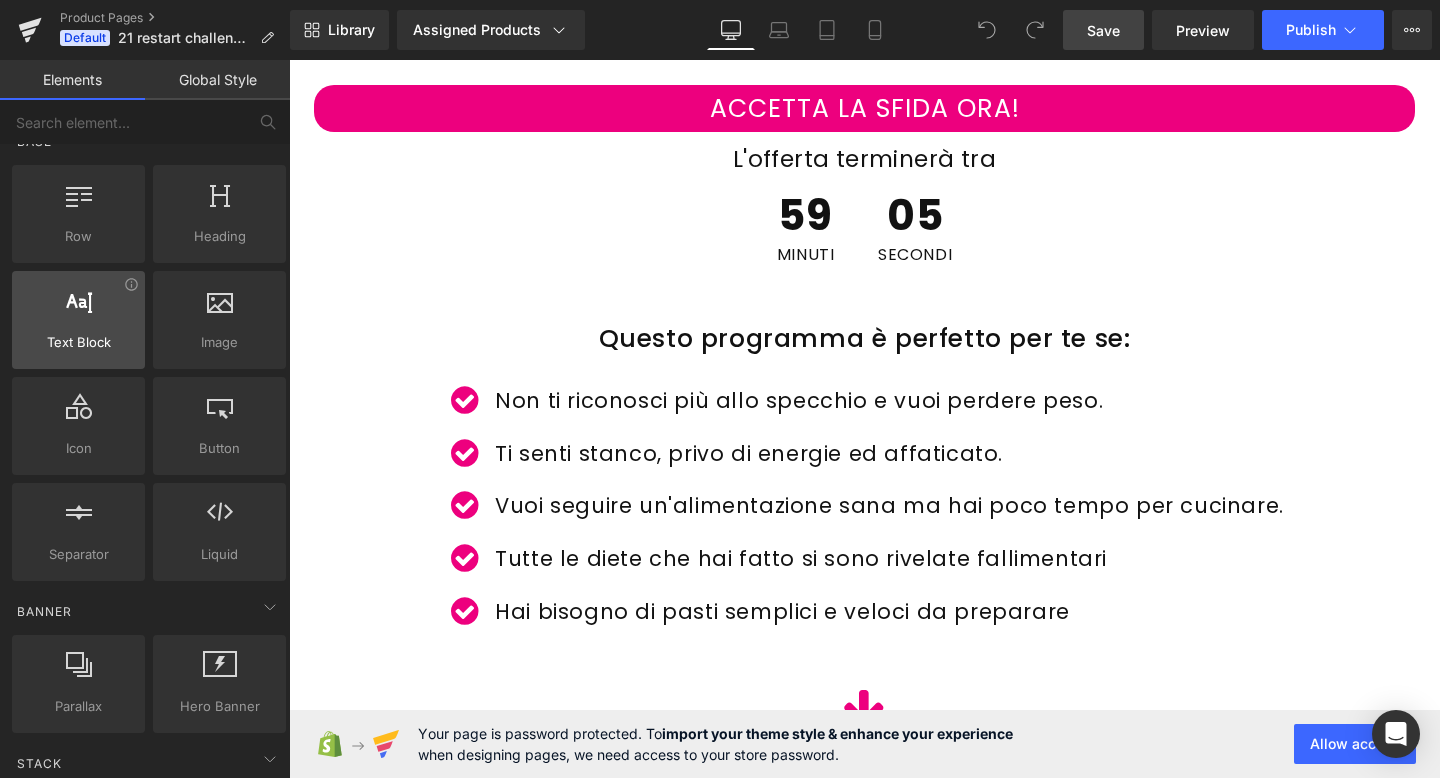 scroll, scrollTop: 0, scrollLeft: 0, axis: both 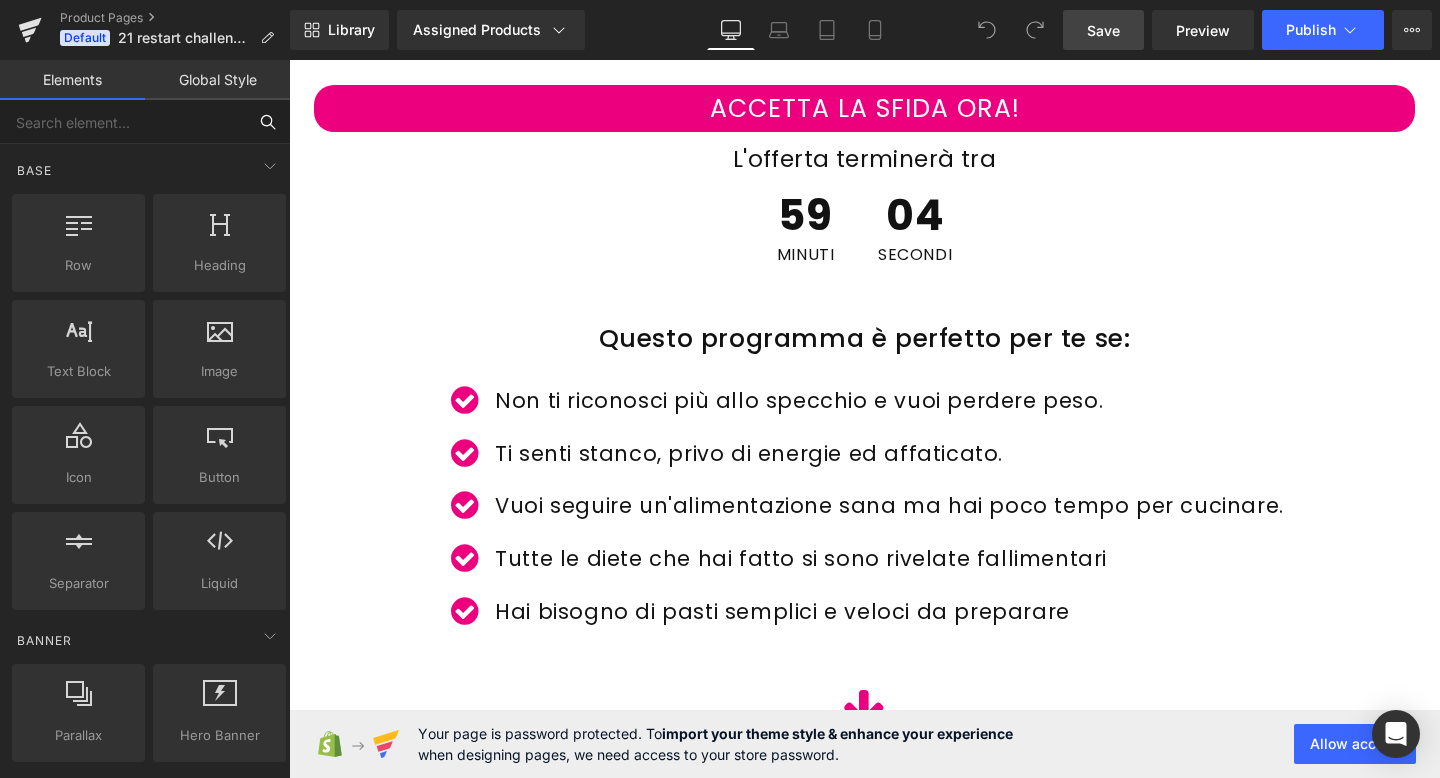 click at bounding box center (123, 122) 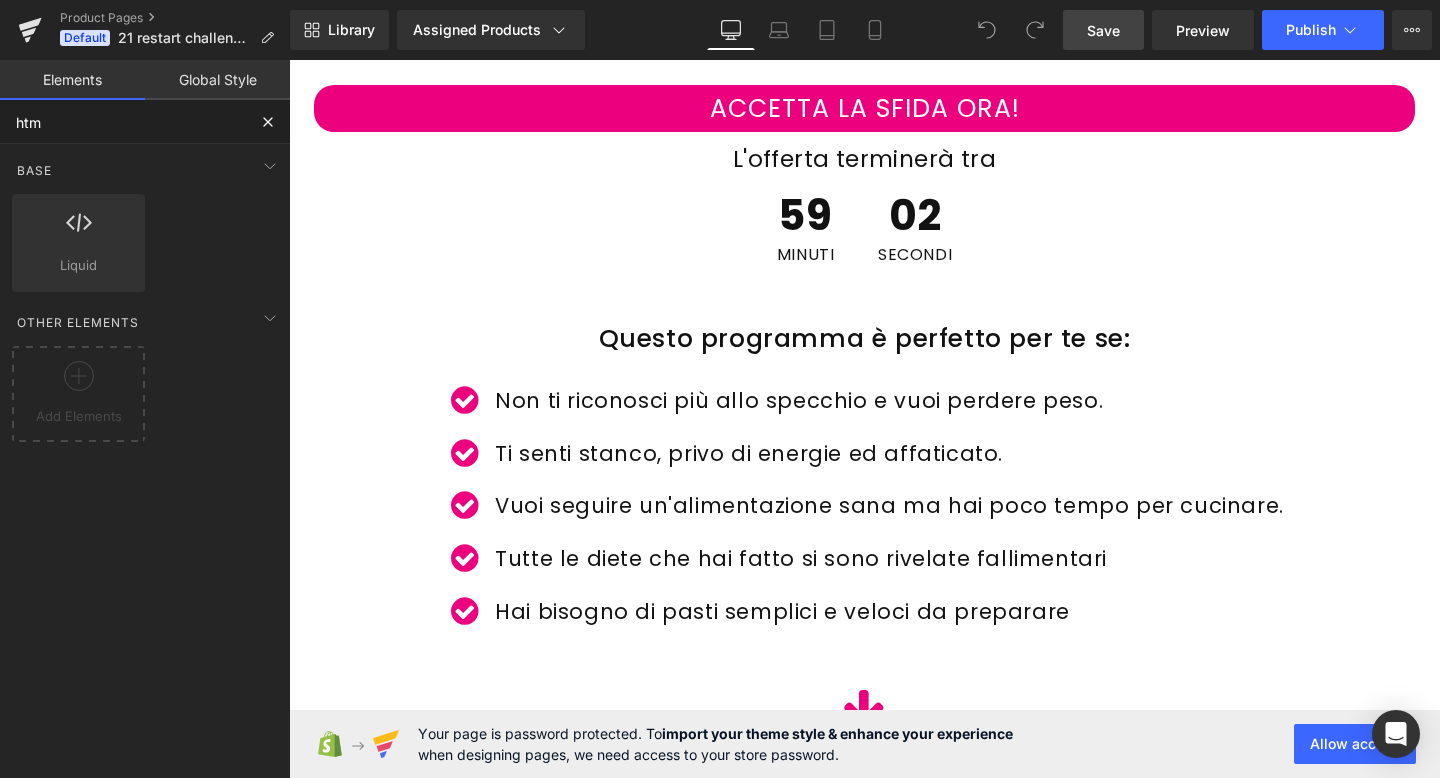 type on "html" 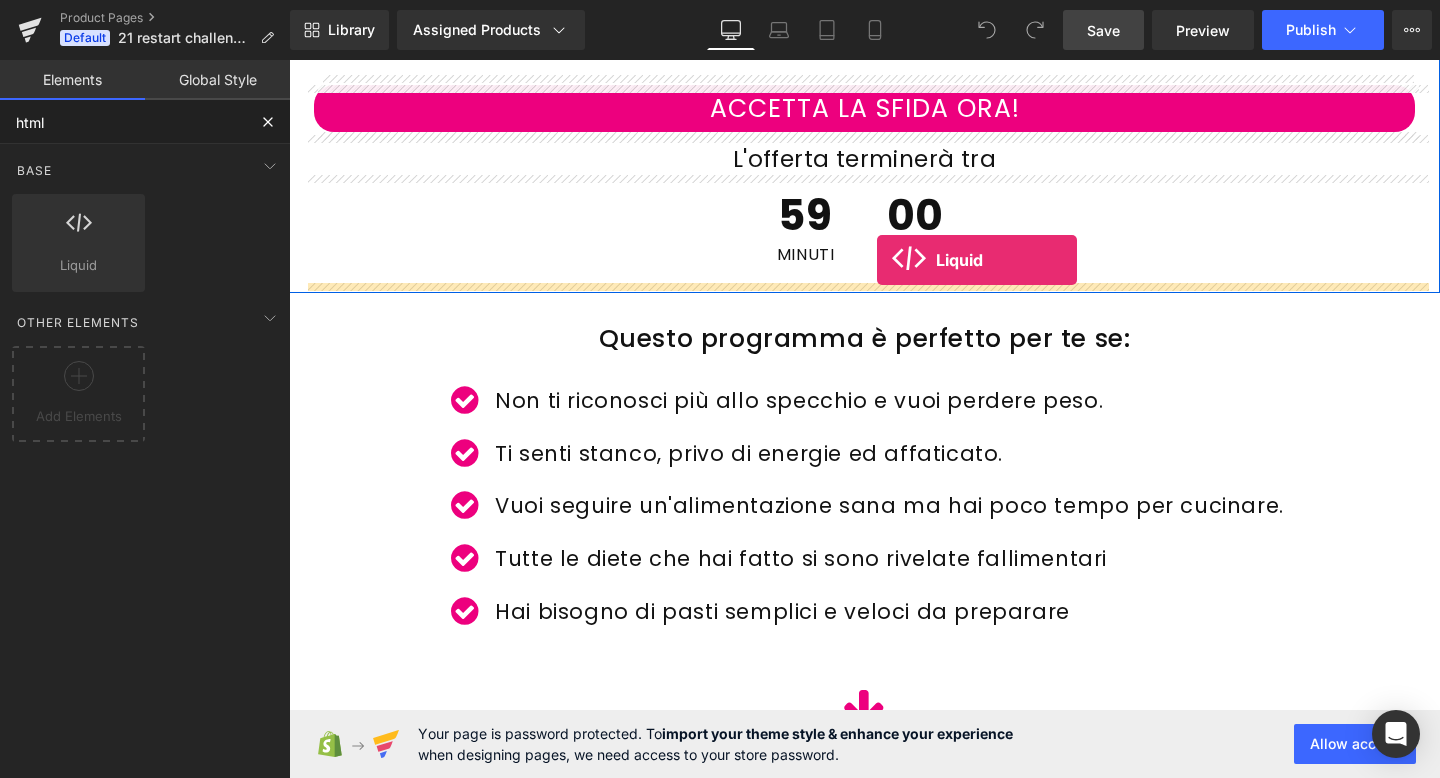 drag, startPoint x: 367, startPoint y: 297, endPoint x: 876, endPoint y: 261, distance: 510.27148 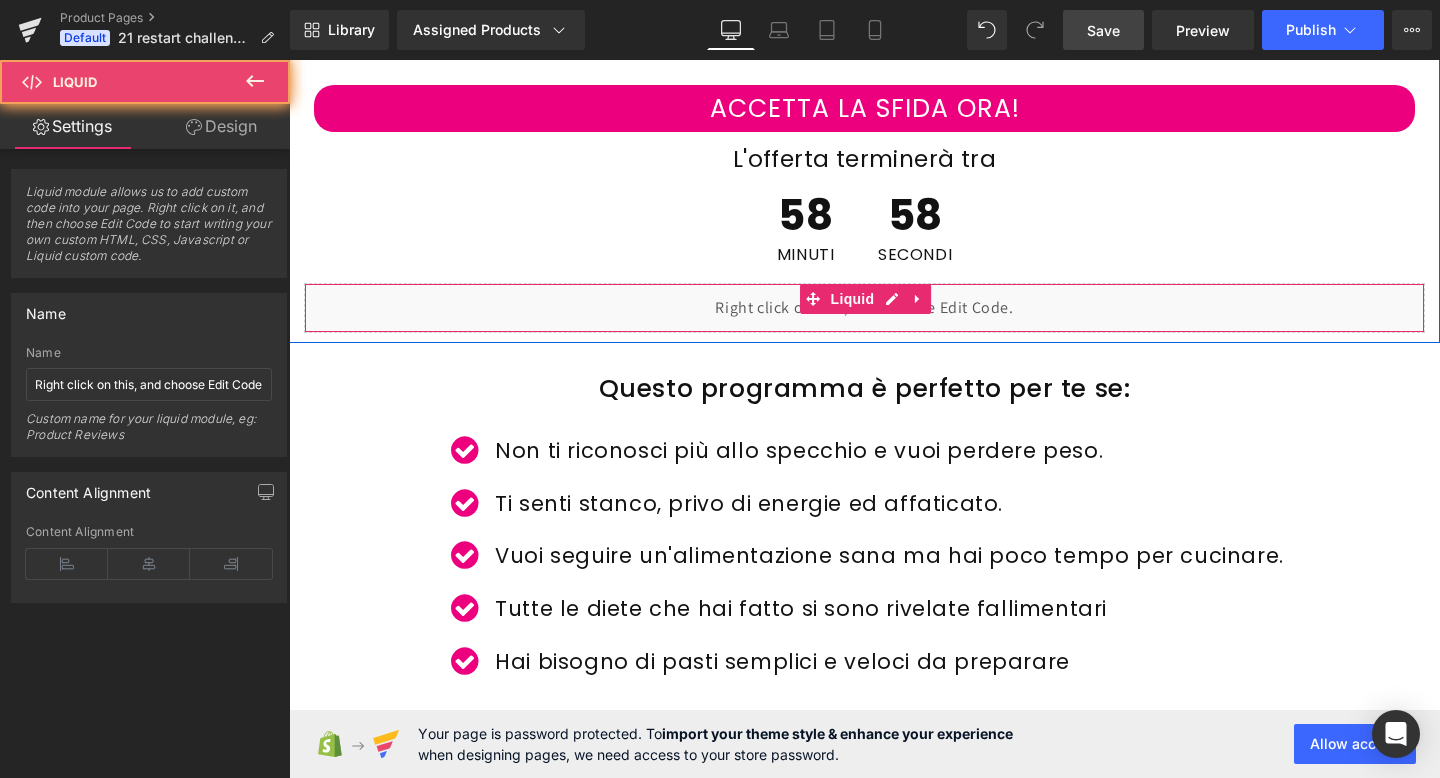 click on "Liquid" at bounding box center [864, 308] 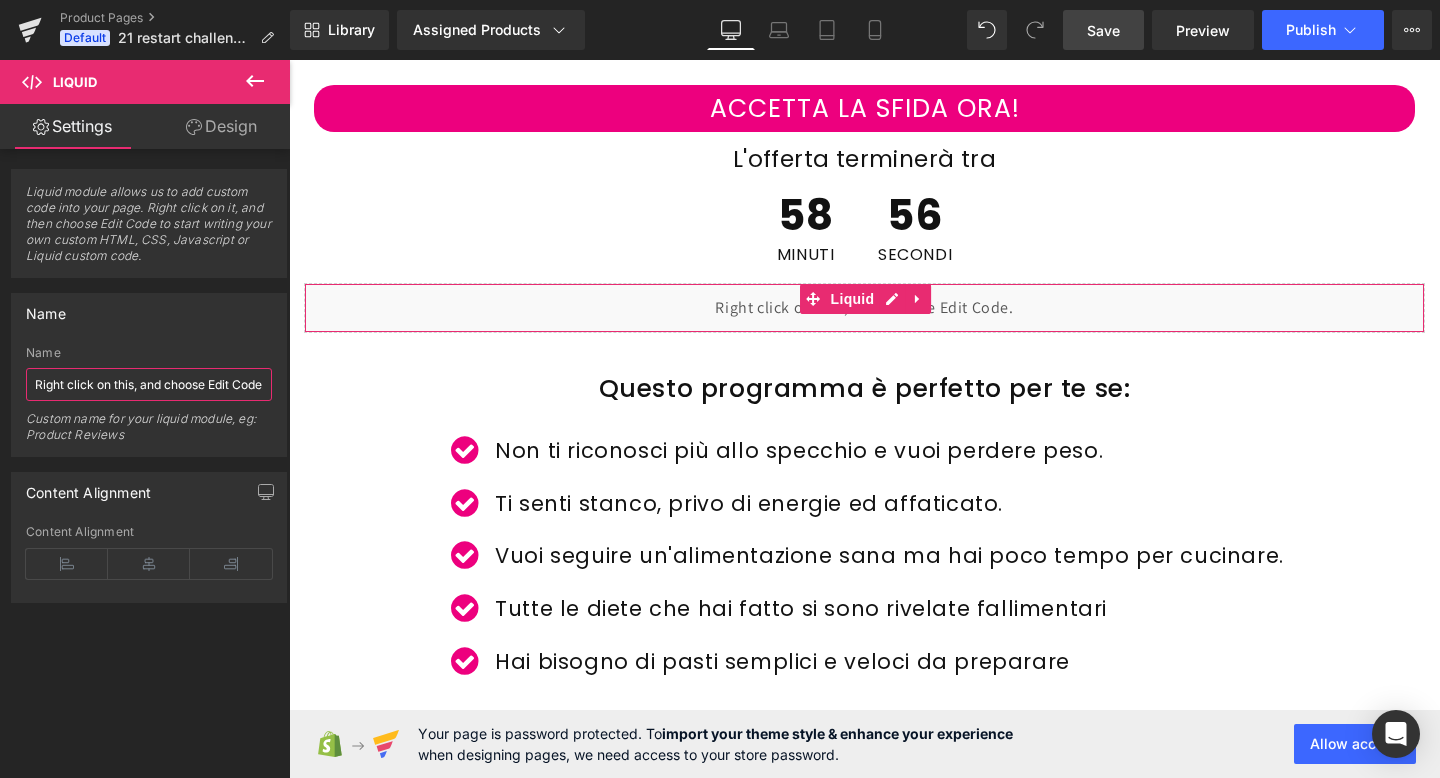 click on "Right click on this, and choose Edit Code." at bounding box center (149, 384) 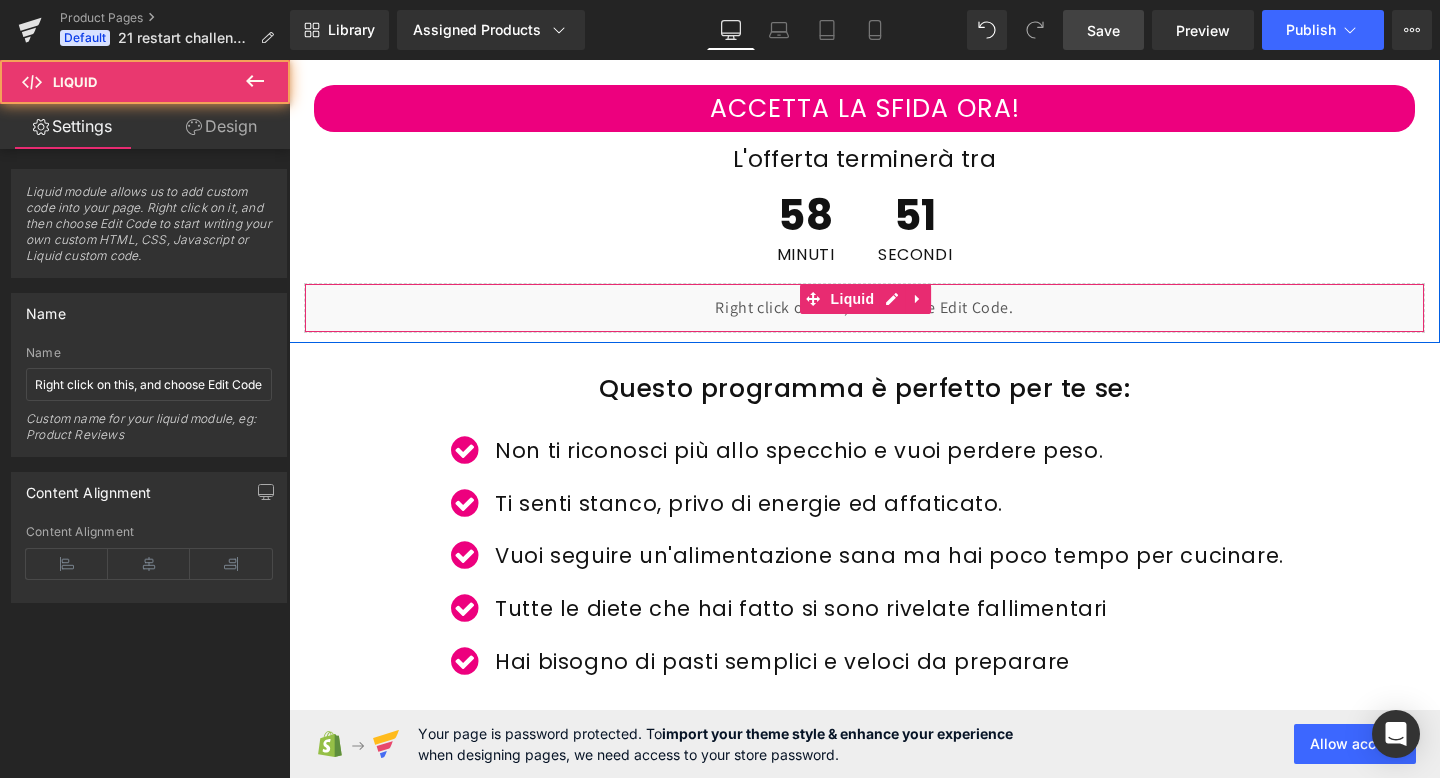 click on "Liquid" at bounding box center (864, 308) 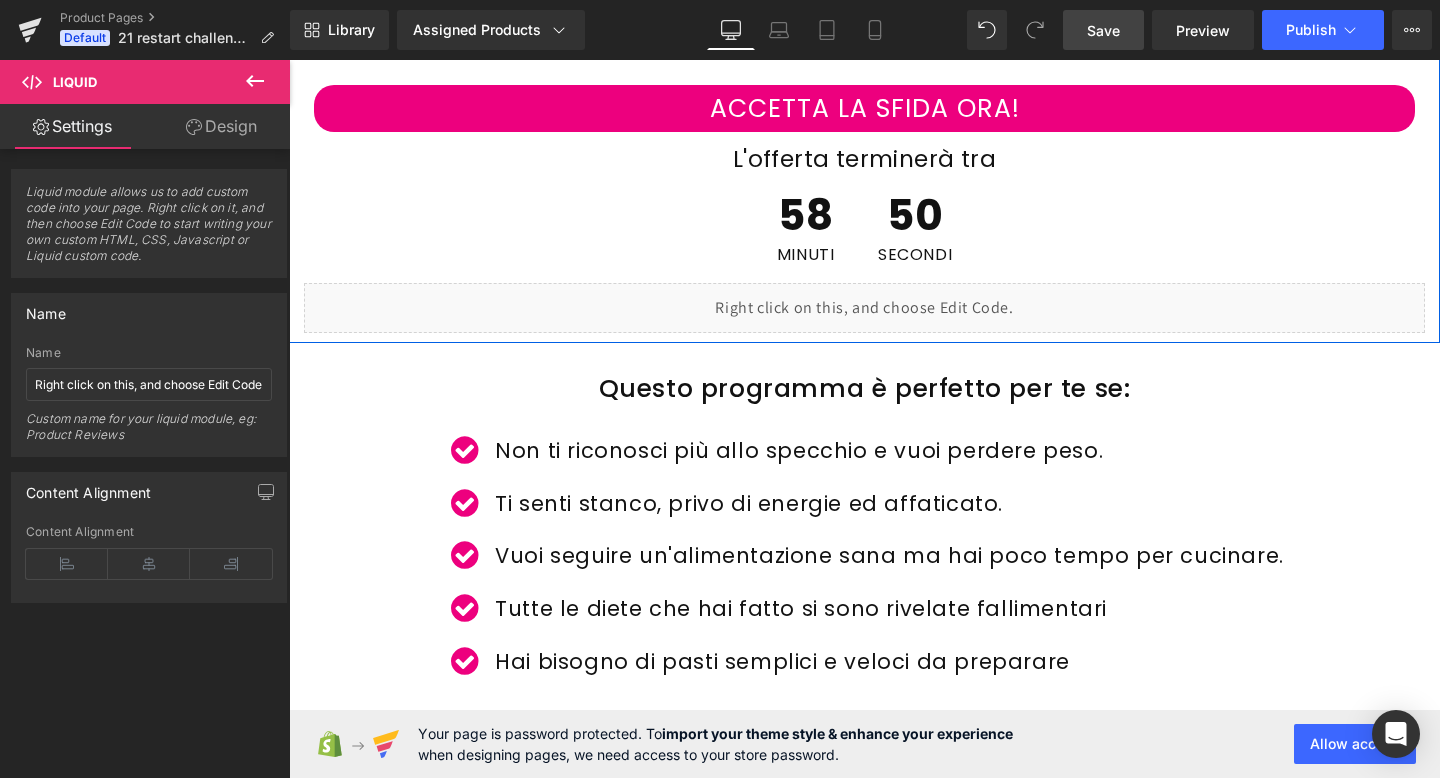 click on "Liquid" at bounding box center (864, 308) 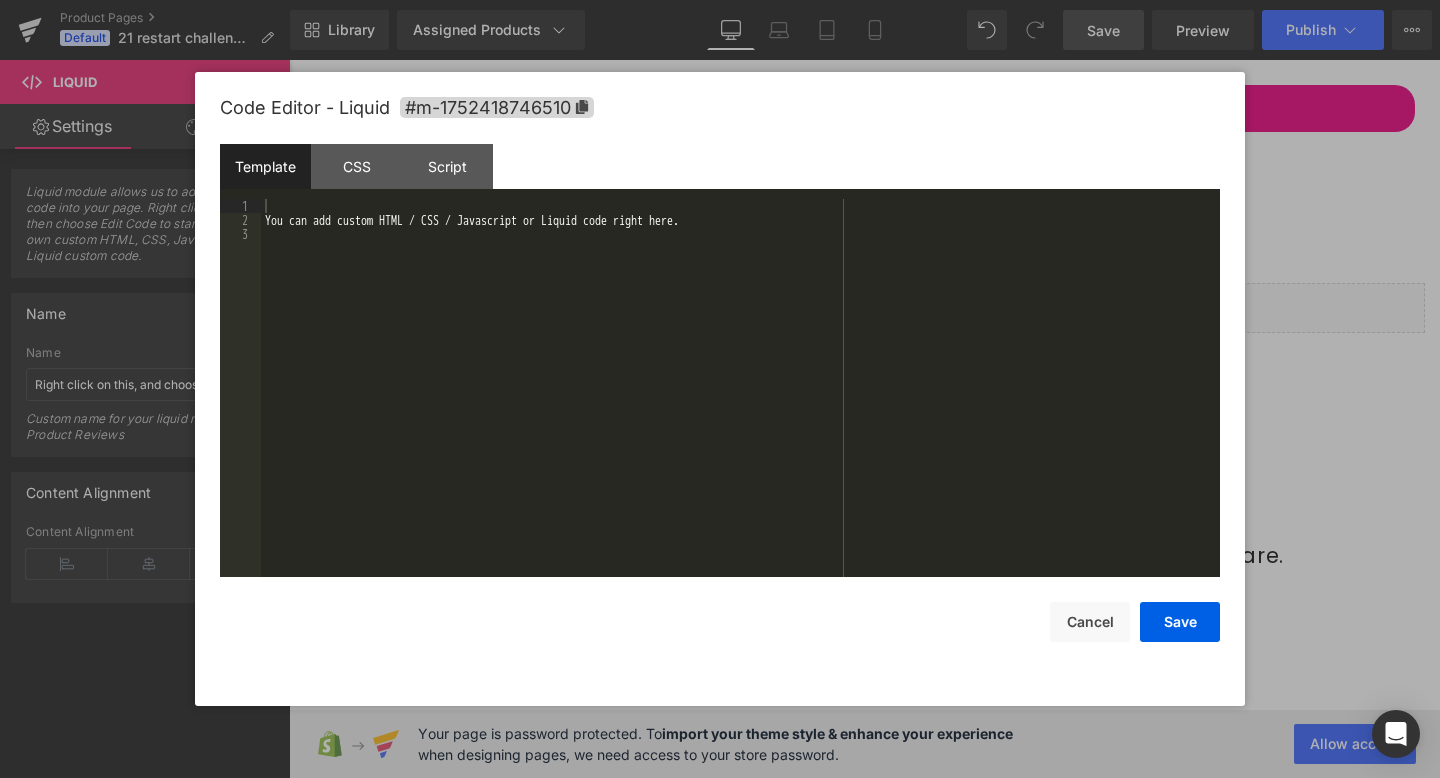 click on "You can add custom HTML / CSS / Javascript or Liquid code right here." at bounding box center [740, 402] 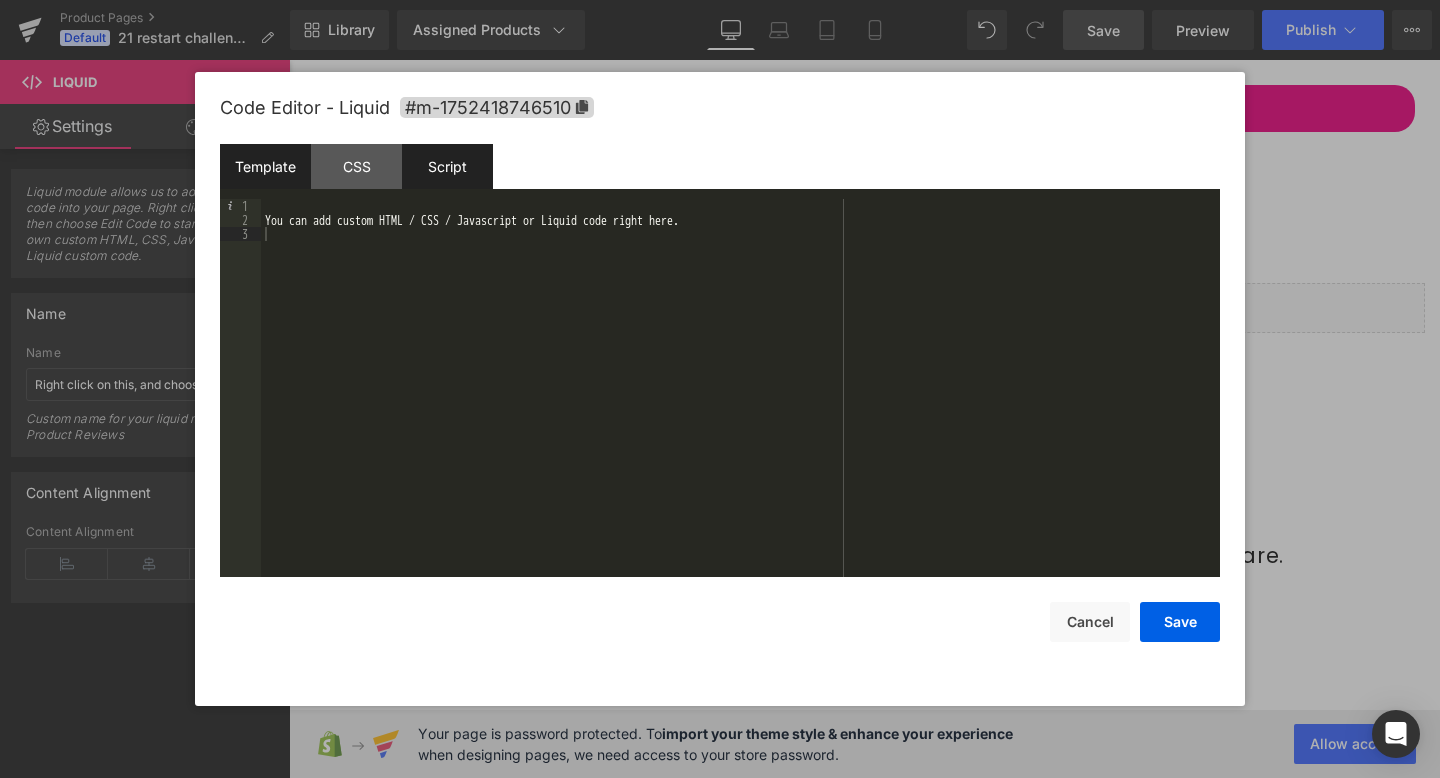 click on "Script" at bounding box center [447, 166] 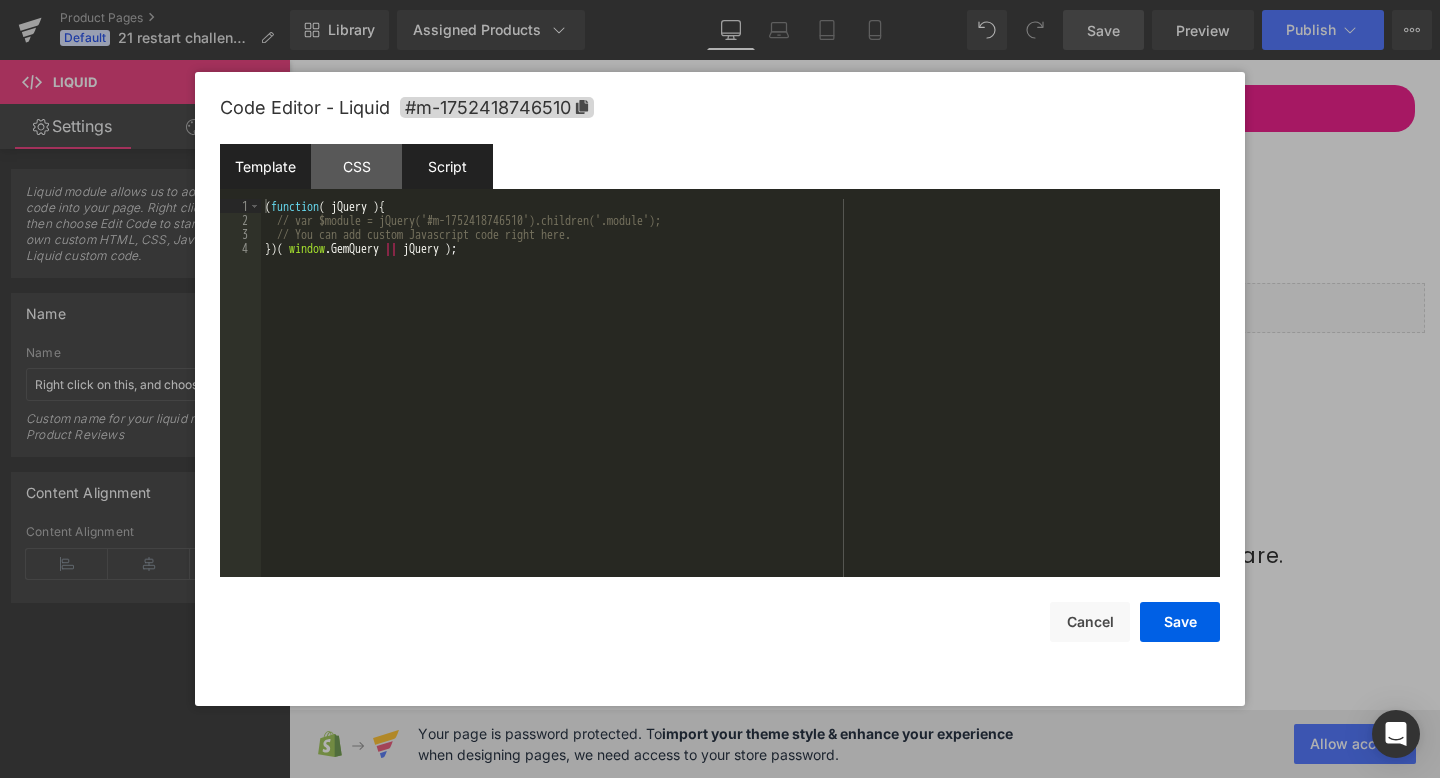 click on "Template" at bounding box center (265, 166) 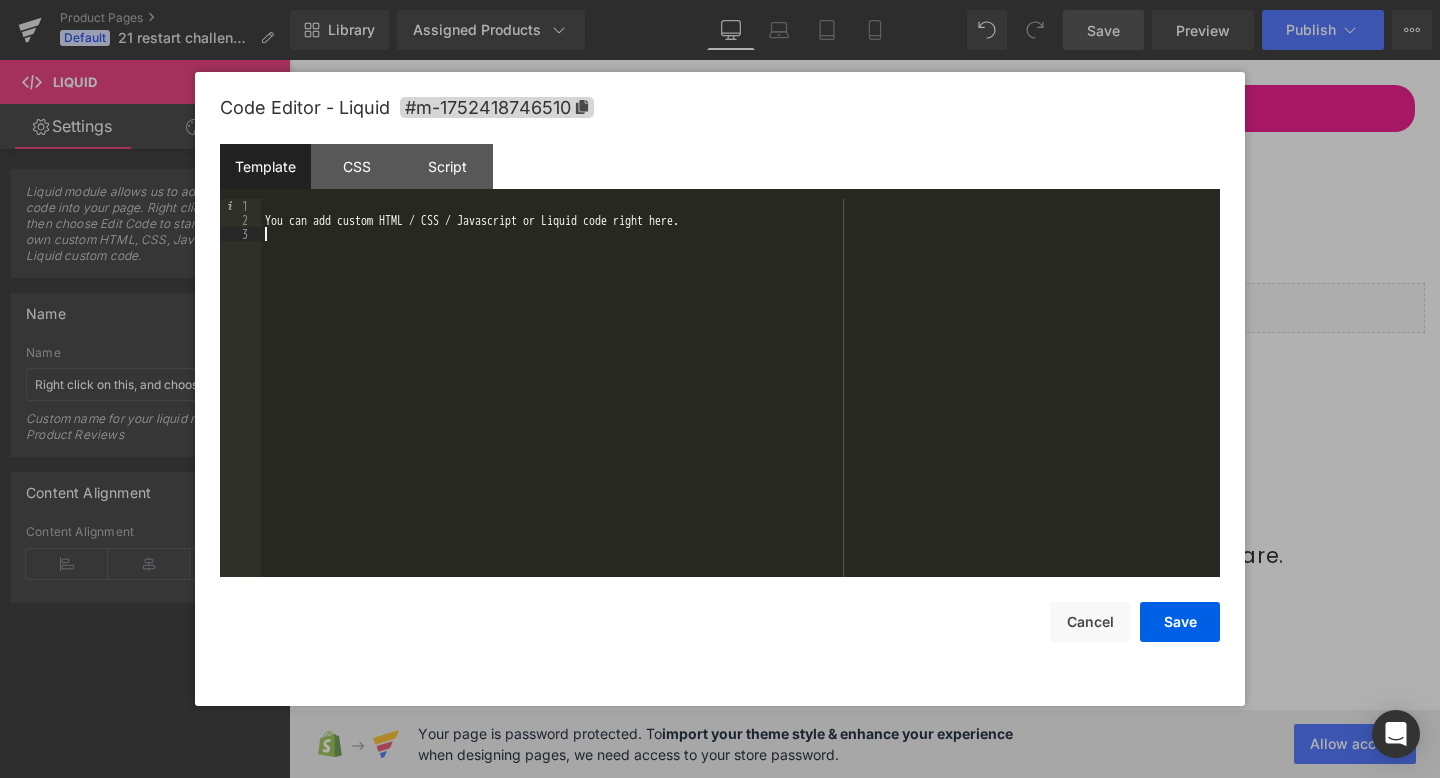 click on "You can add custom HTML / CSS / Javascript or Liquid code right here." at bounding box center (740, 402) 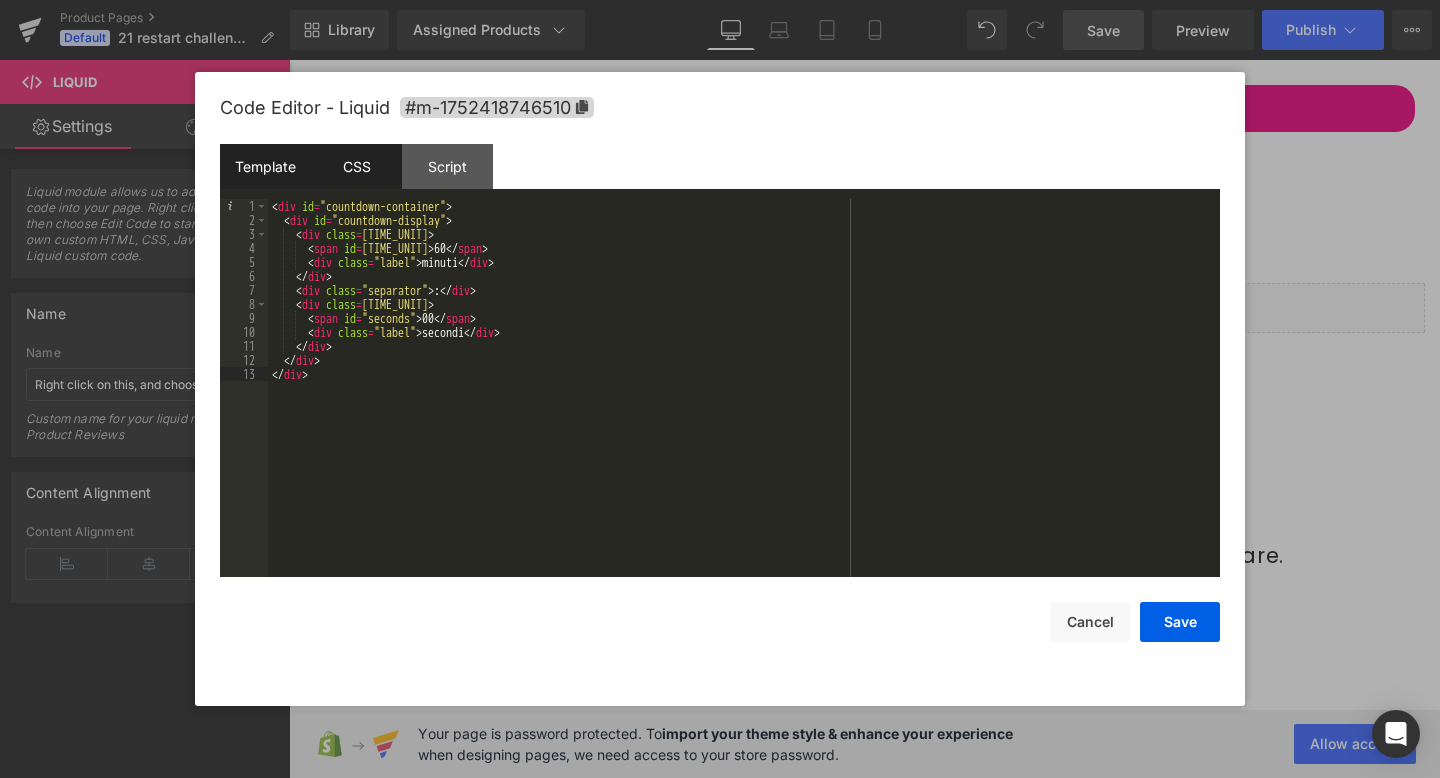 click on "CSS" at bounding box center (356, 166) 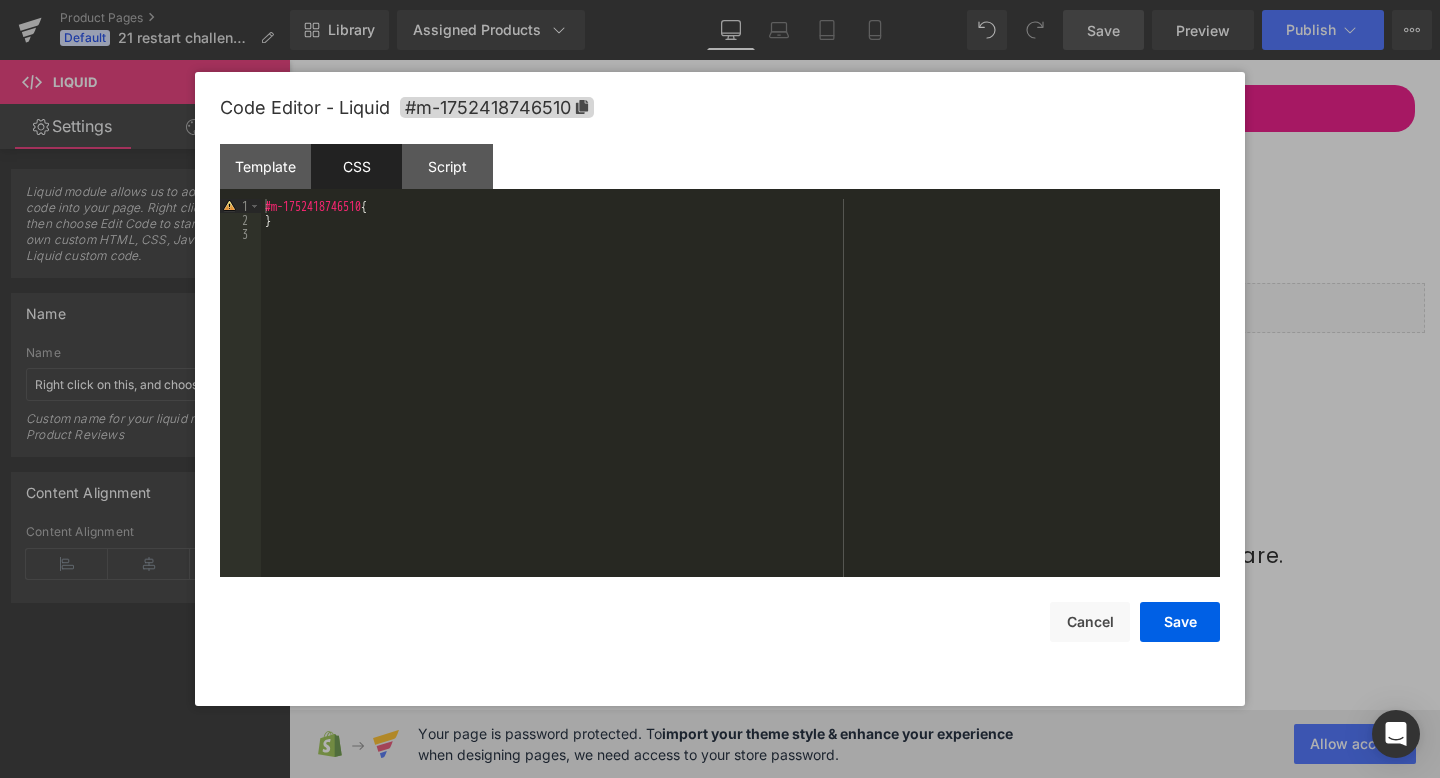 click on "#m-1752418746510 { }" at bounding box center [740, 402] 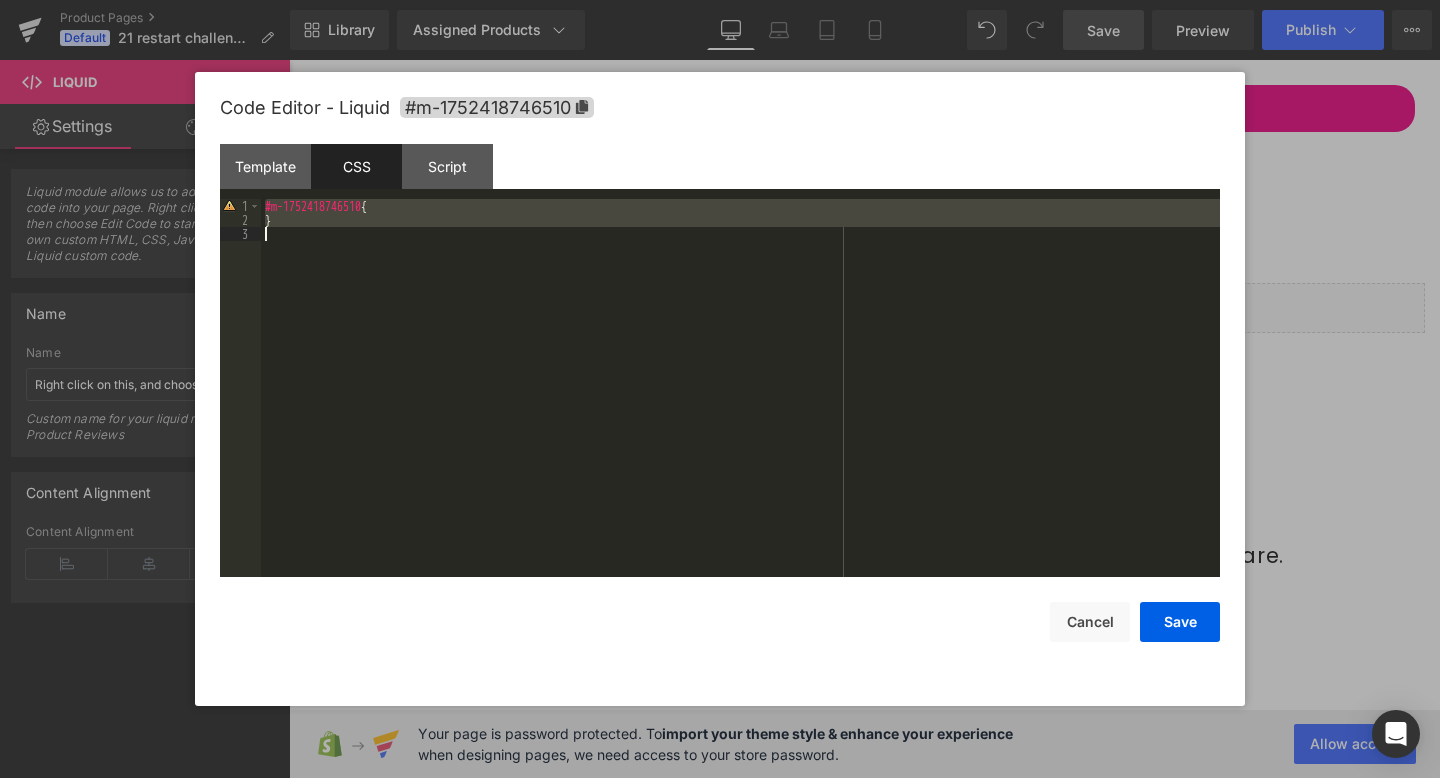 scroll, scrollTop: 196, scrollLeft: 0, axis: vertical 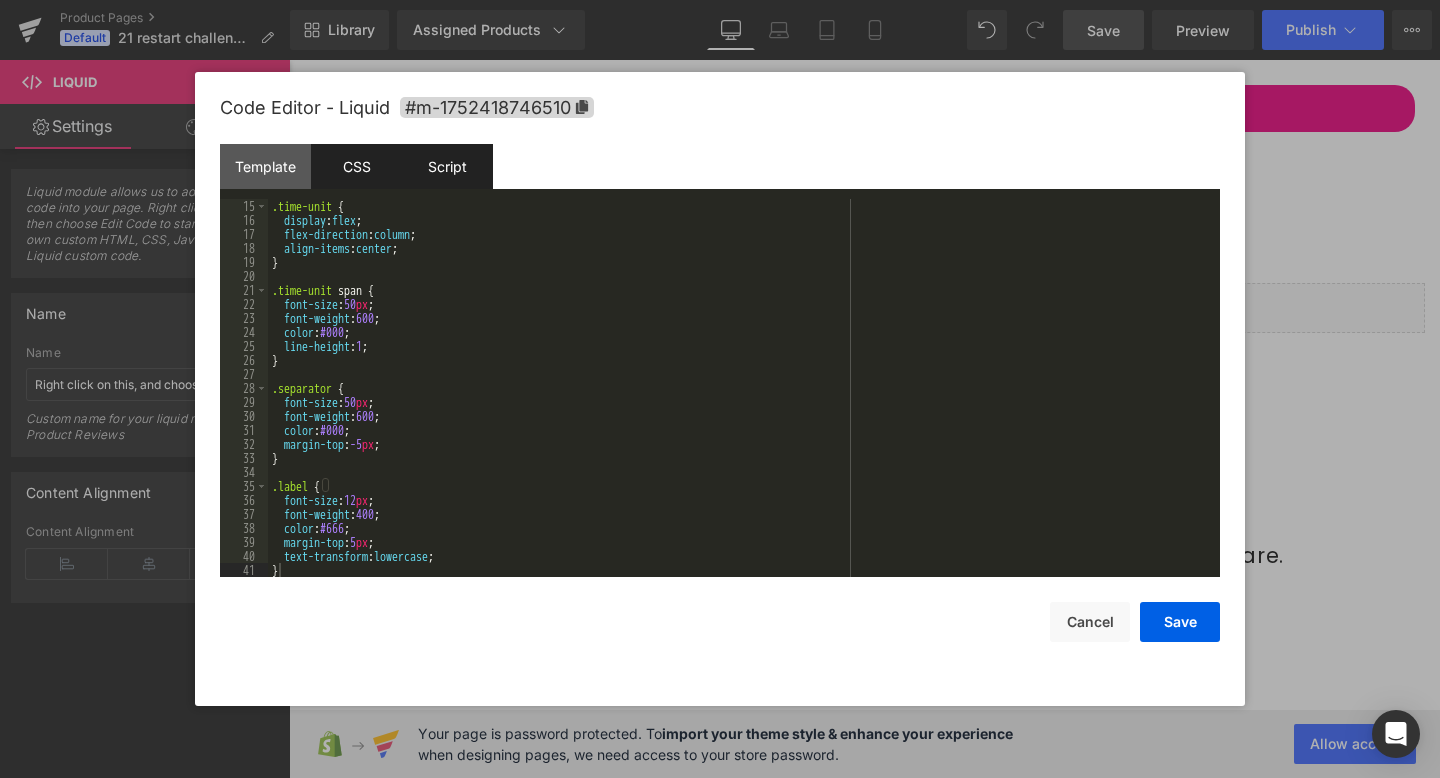 click on "Script" at bounding box center (447, 166) 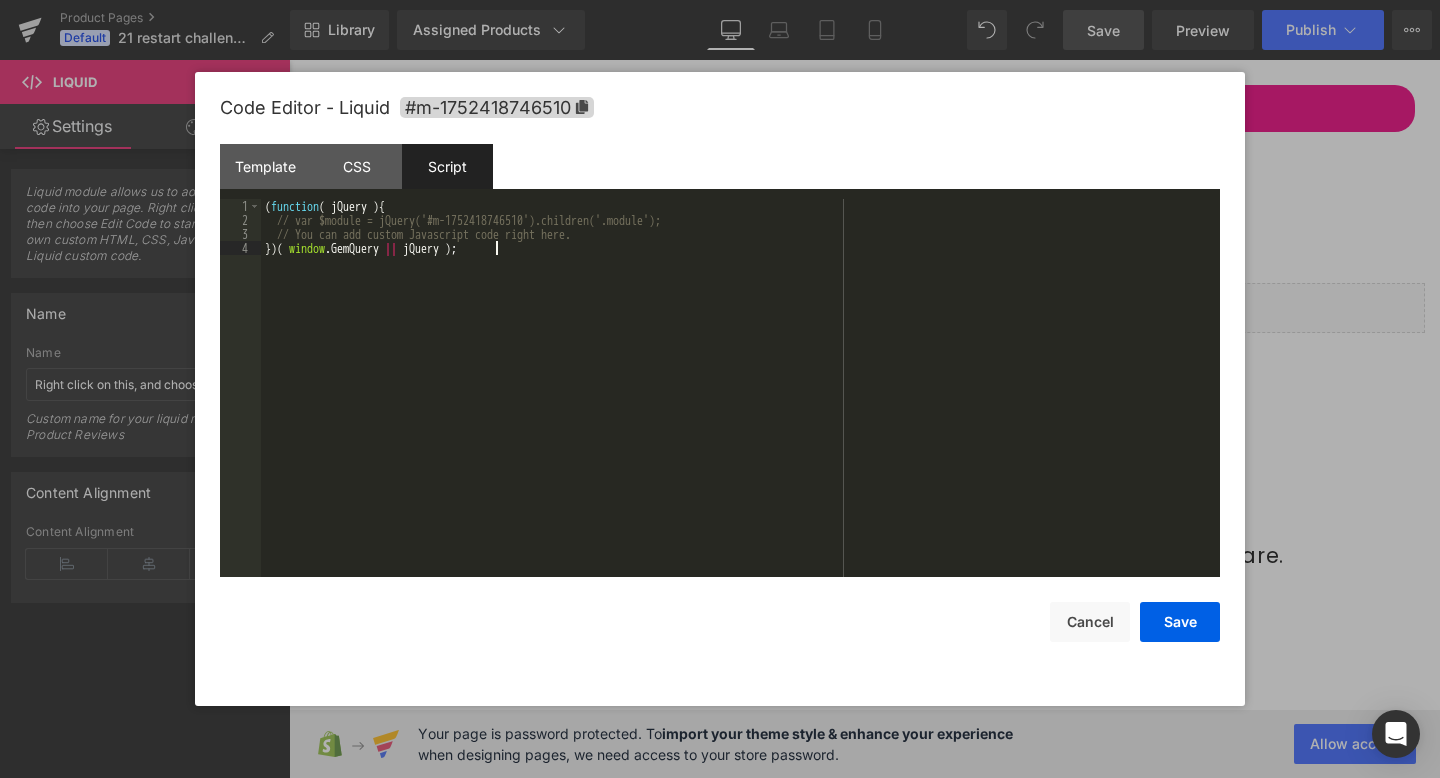 click on "( function (   jQuery   ) {    // var $module = jQuery('#m-1752418746510').children('.module');    // You can add custom Javascript code right here. }) (   window . GemQuery   ||   jQuery   ) ;" at bounding box center [740, 402] 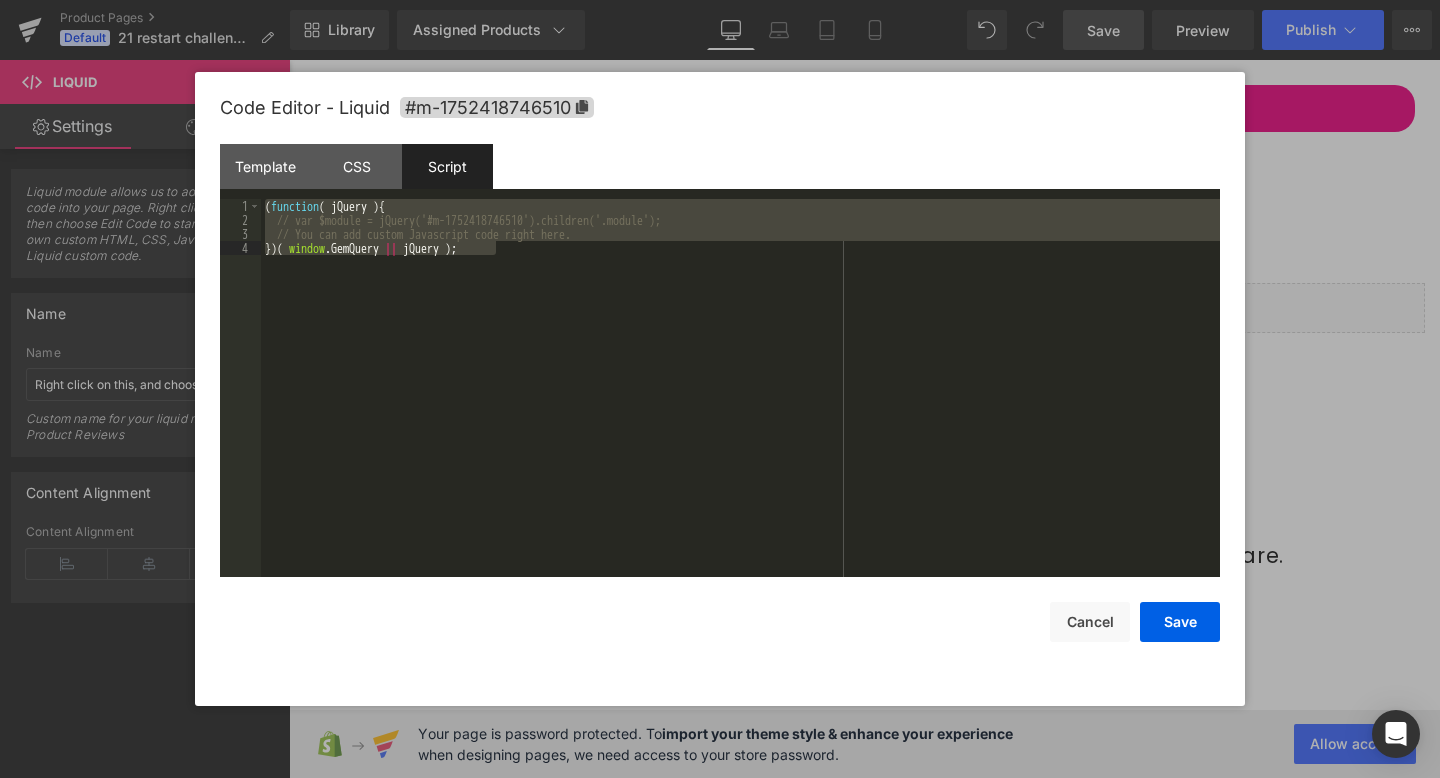 scroll, scrollTop: 784, scrollLeft: 0, axis: vertical 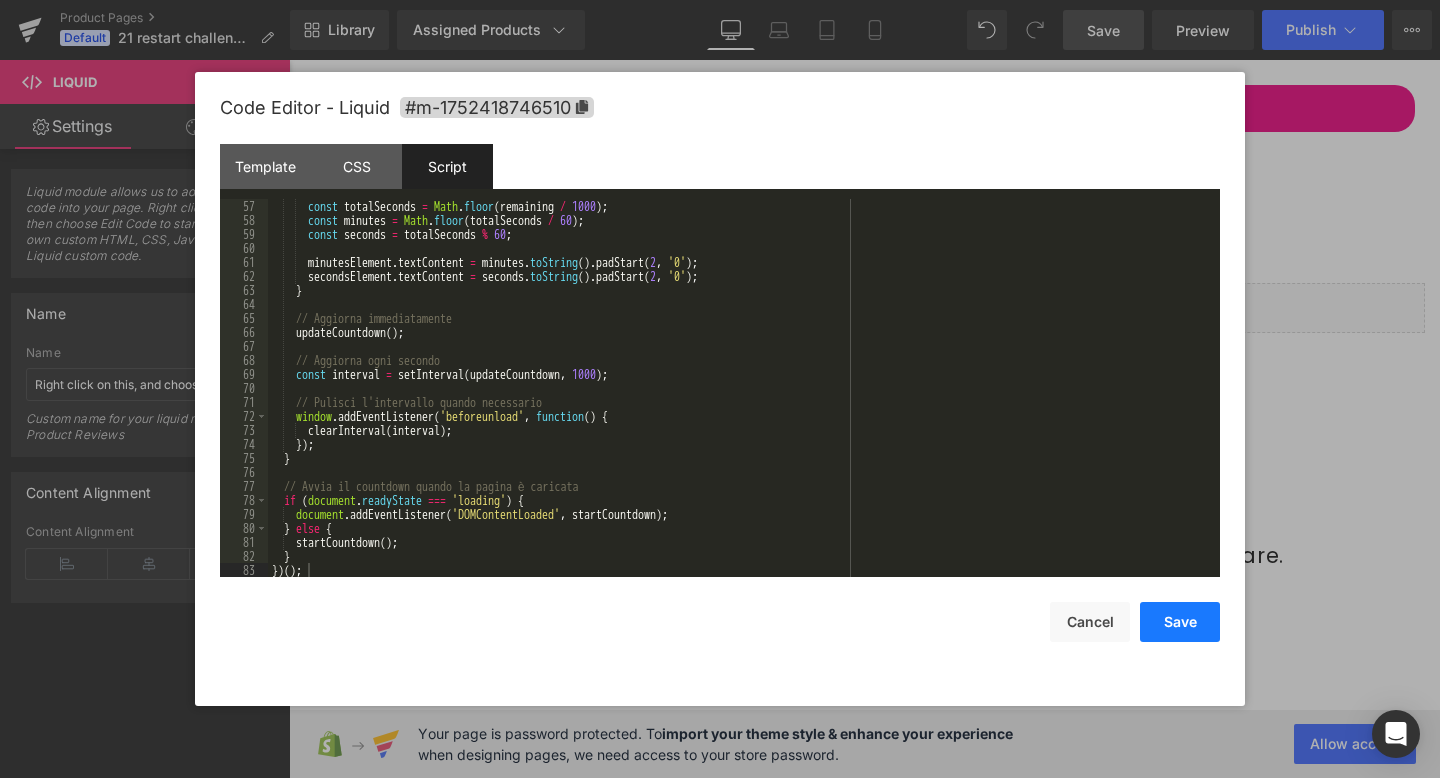 click on "Save" at bounding box center [1180, 622] 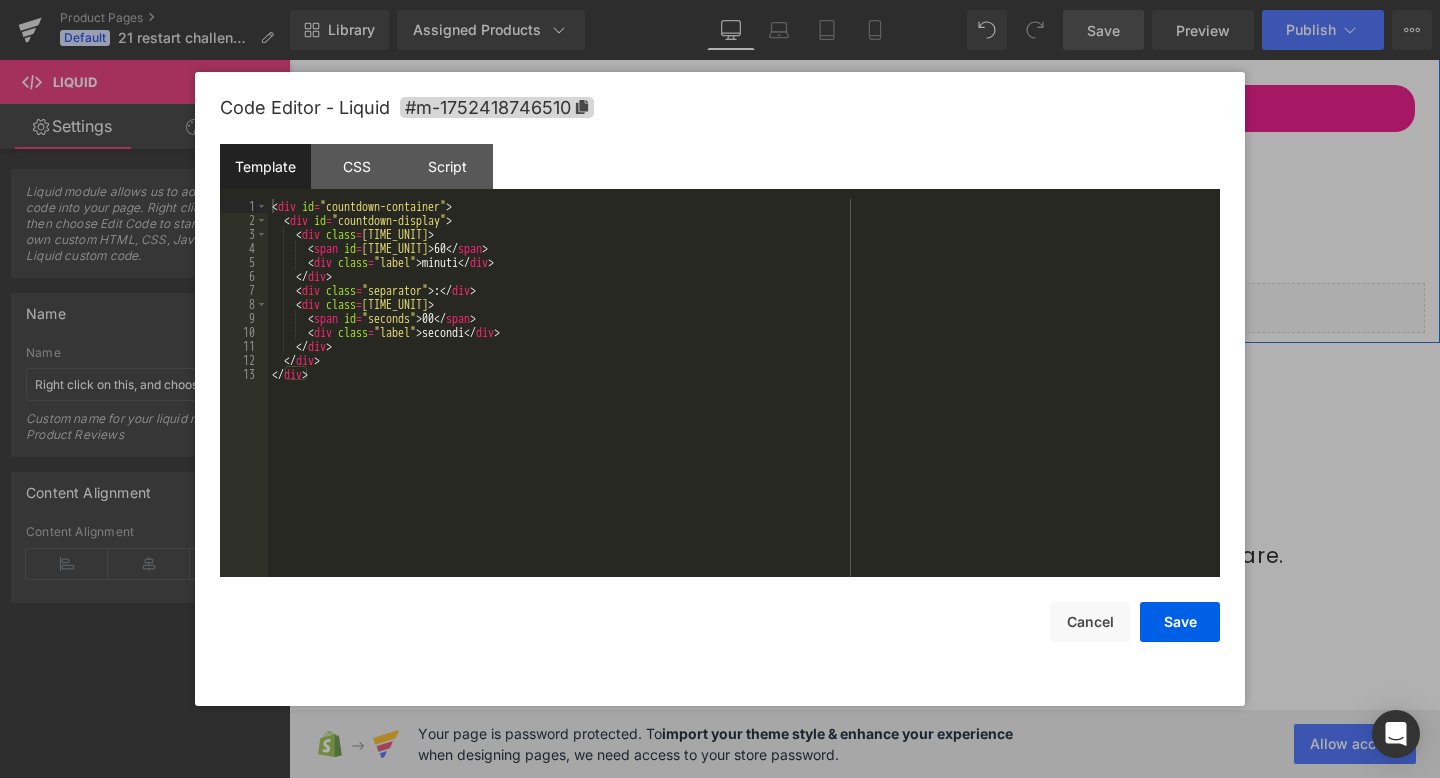 click at bounding box center [887, 299] 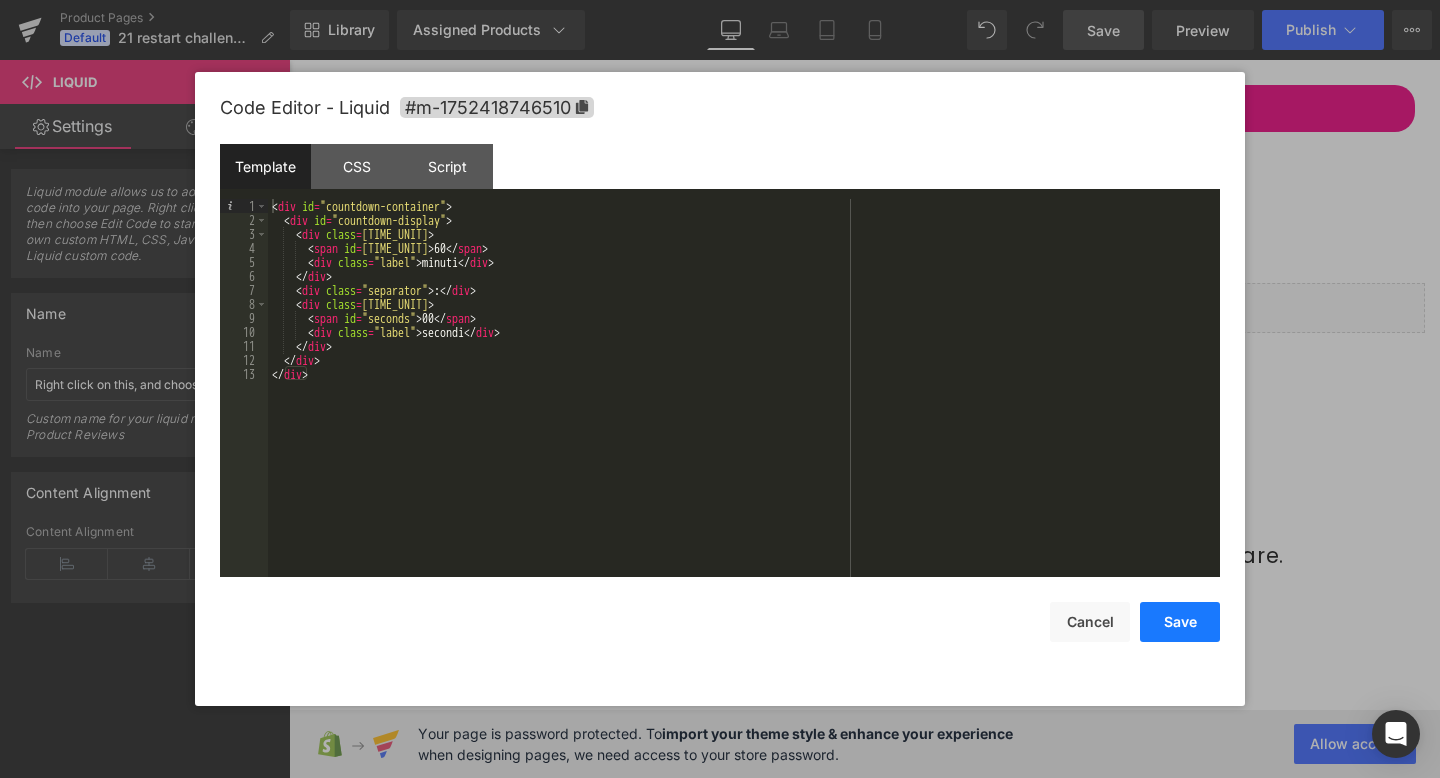 click on "Save" at bounding box center (1180, 622) 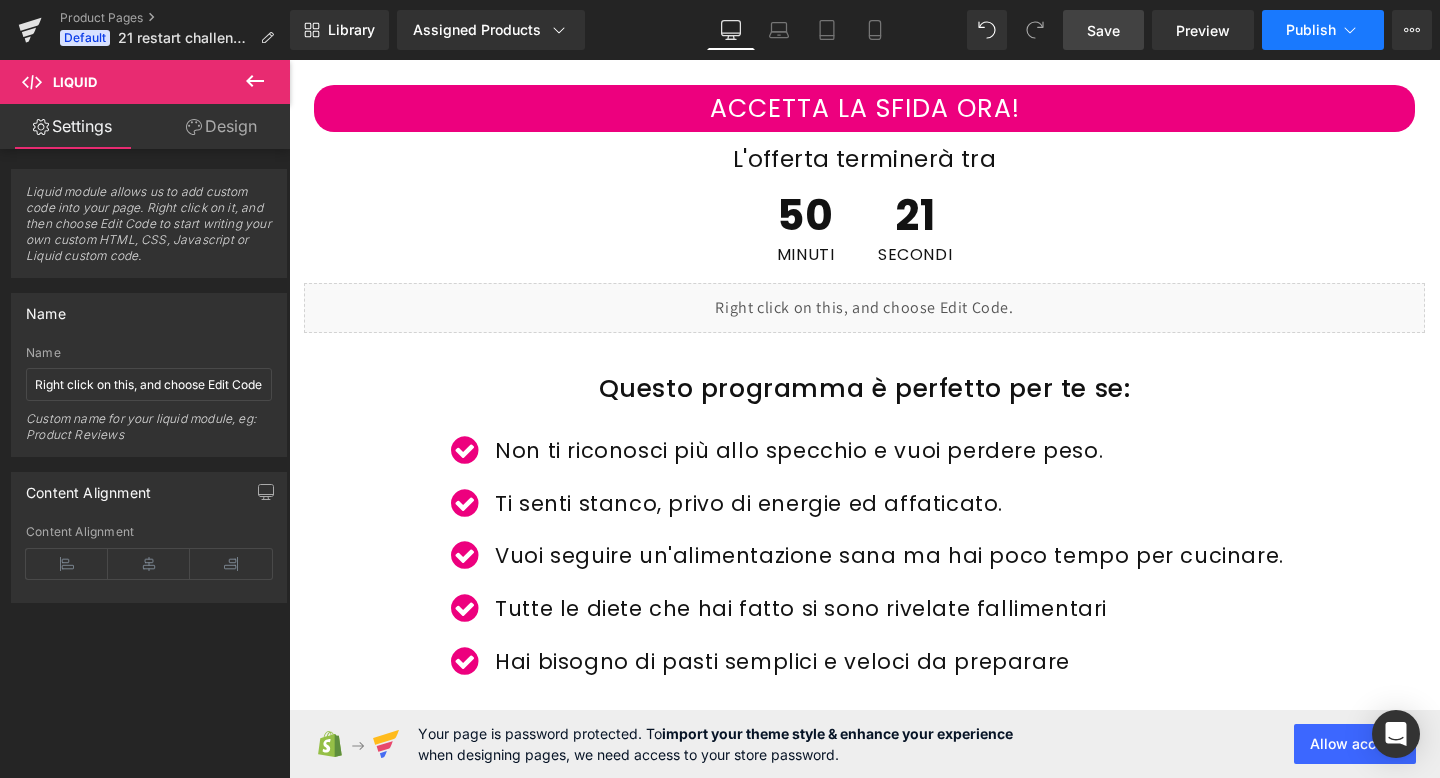 click on "Publish" at bounding box center (1323, 30) 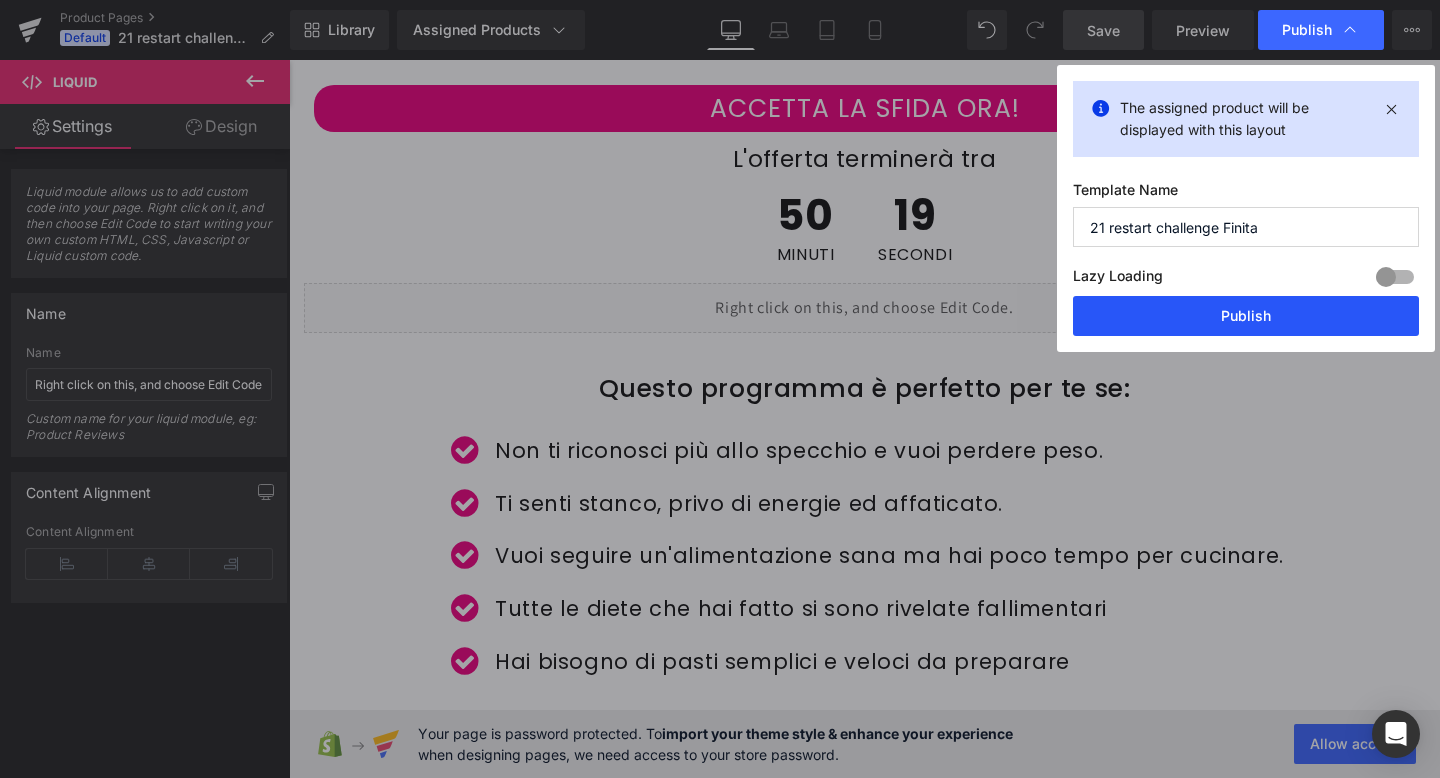 click on "Publish" at bounding box center [1246, 316] 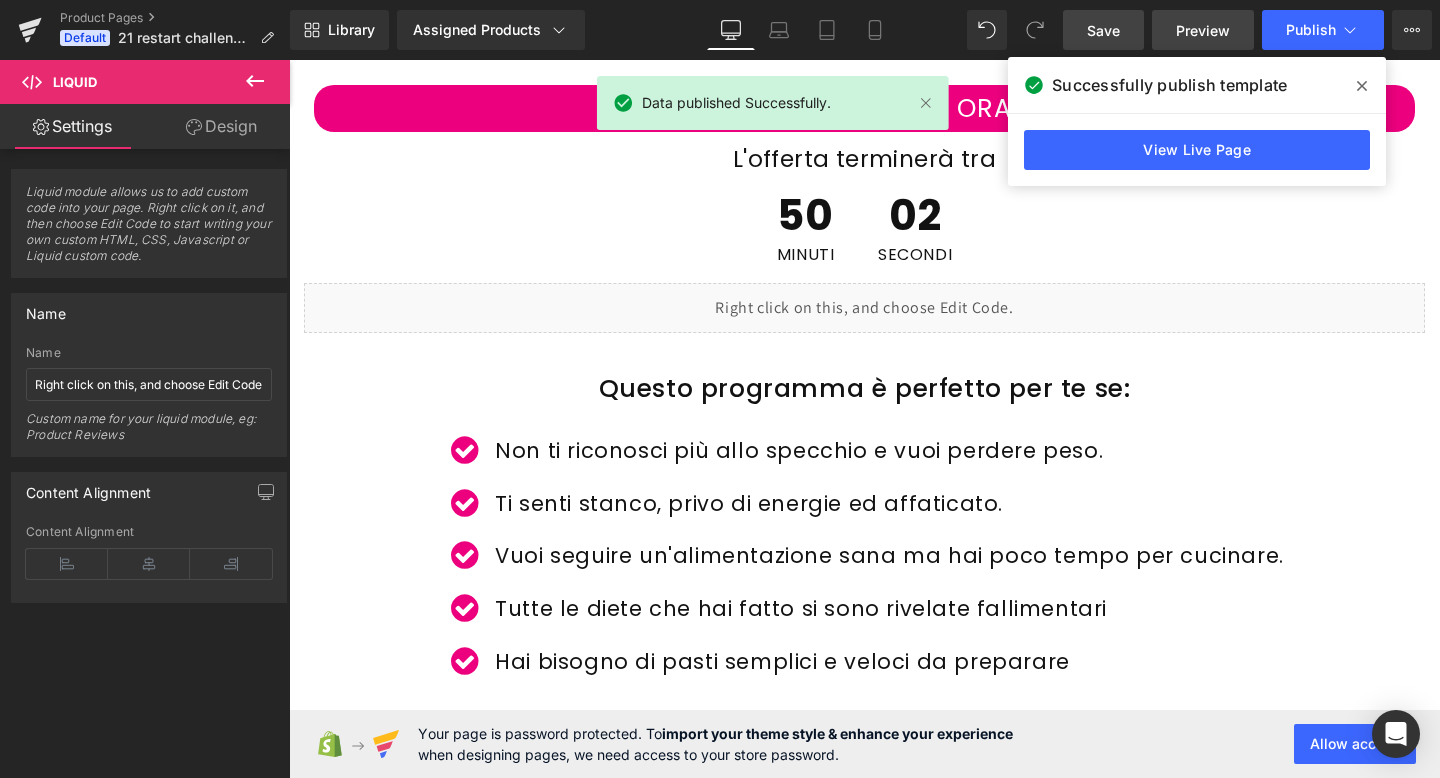 click on "Preview" at bounding box center [1203, 30] 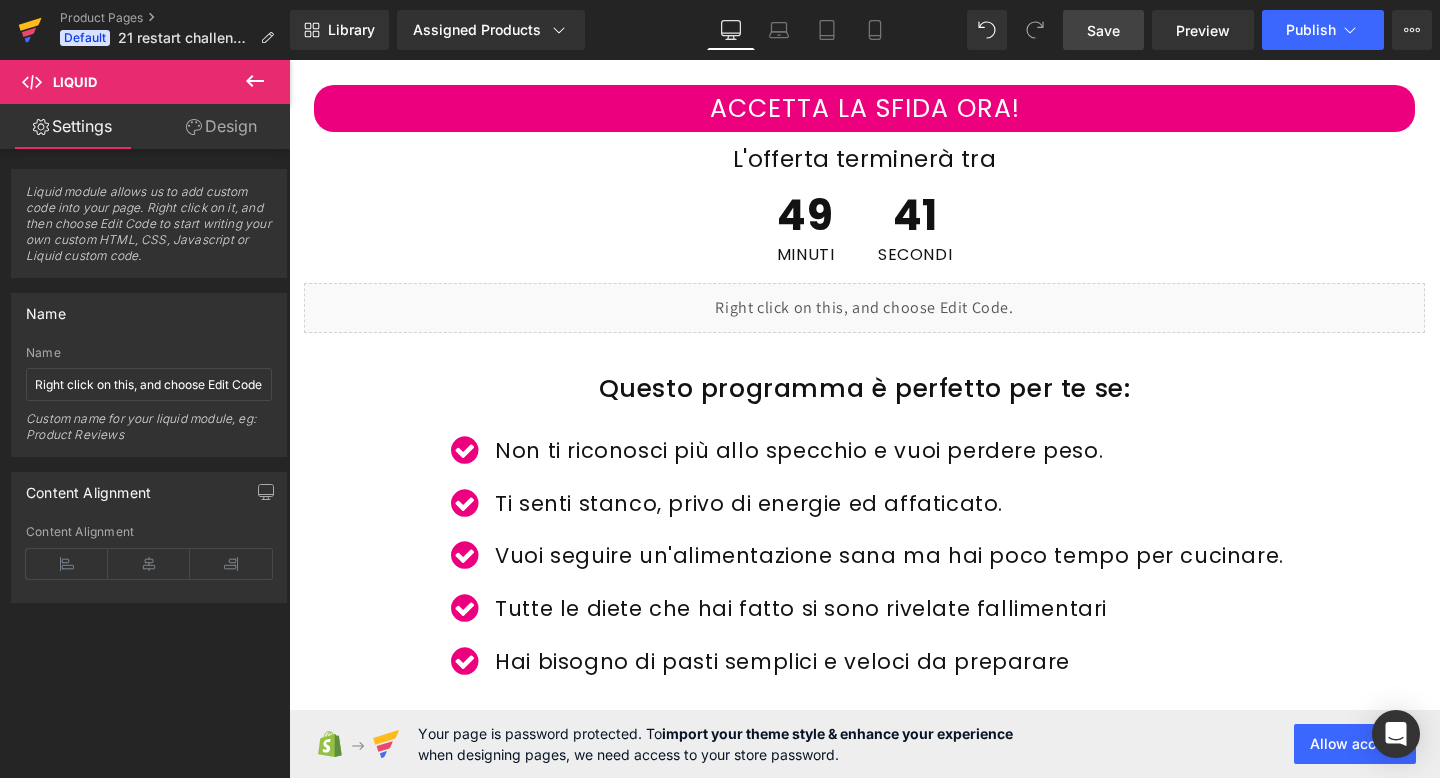 click 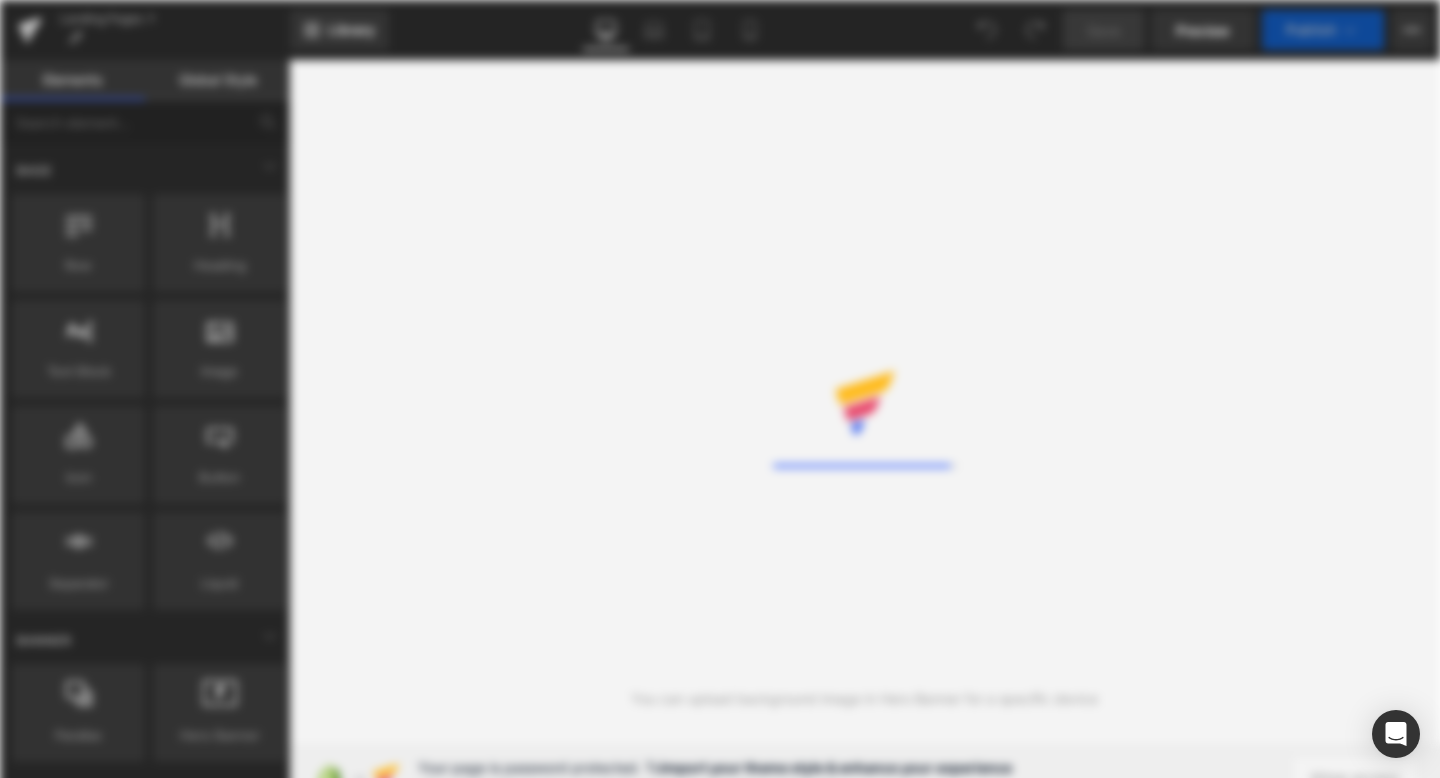 scroll, scrollTop: 0, scrollLeft: 0, axis: both 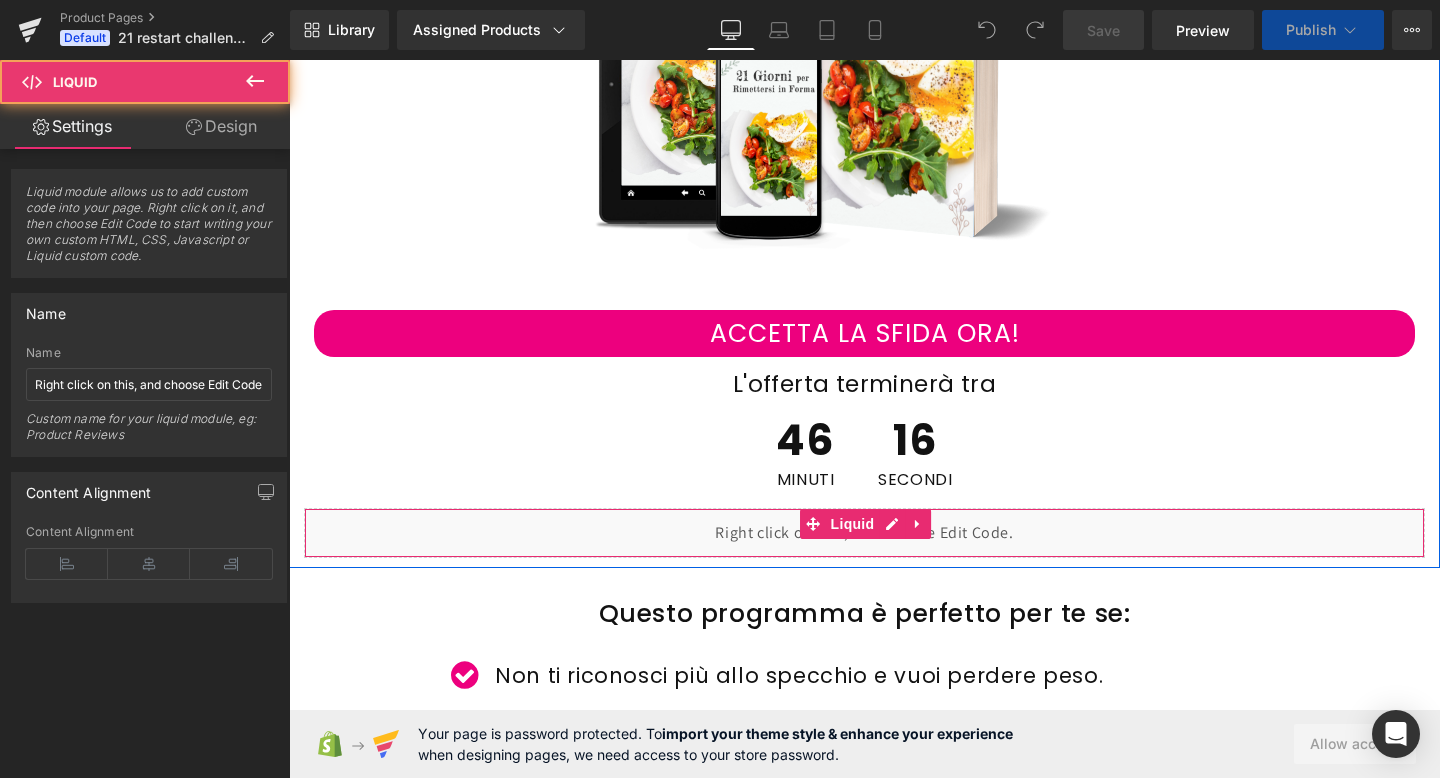 click on "Liquid" at bounding box center [864, 533] 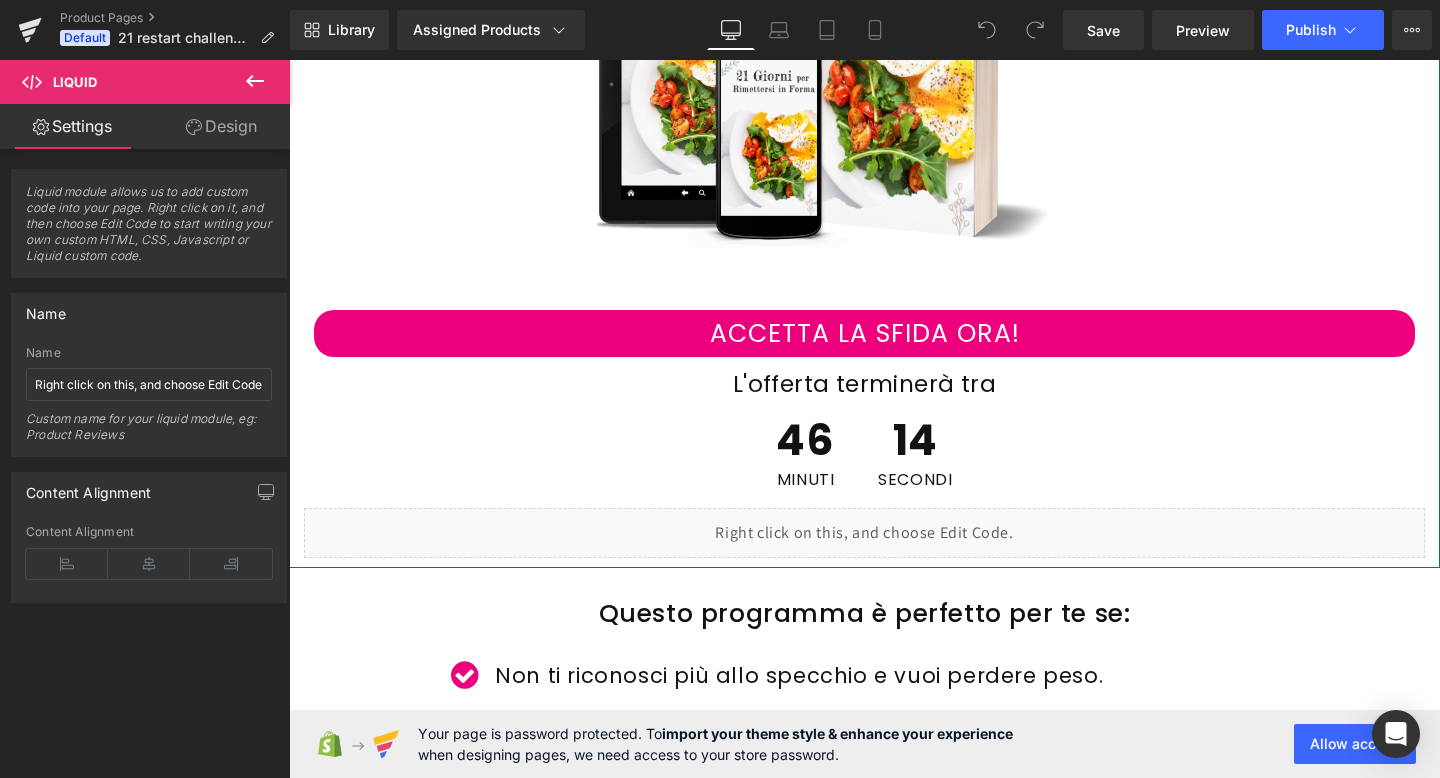 click on "Liquid" at bounding box center [864, 533] 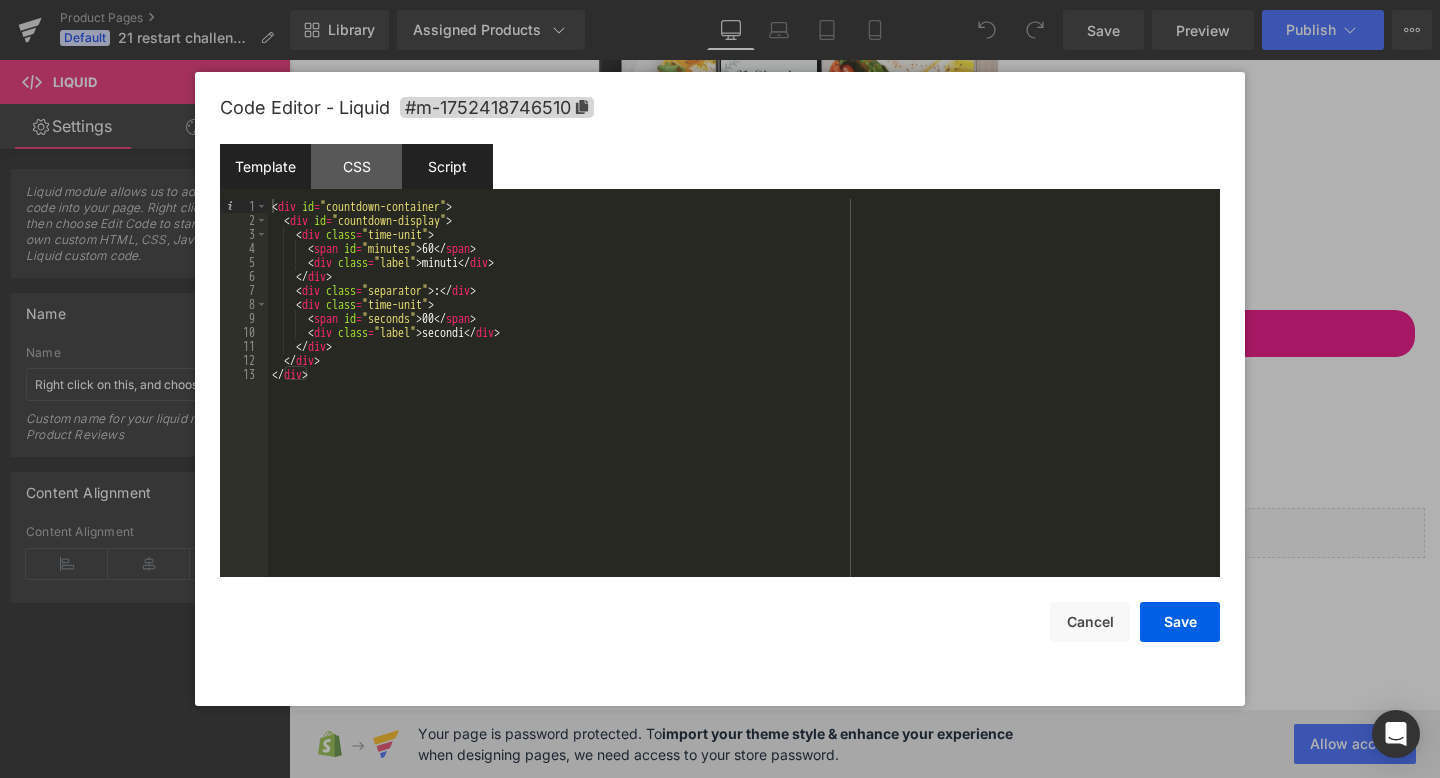 click on "Script" at bounding box center [447, 166] 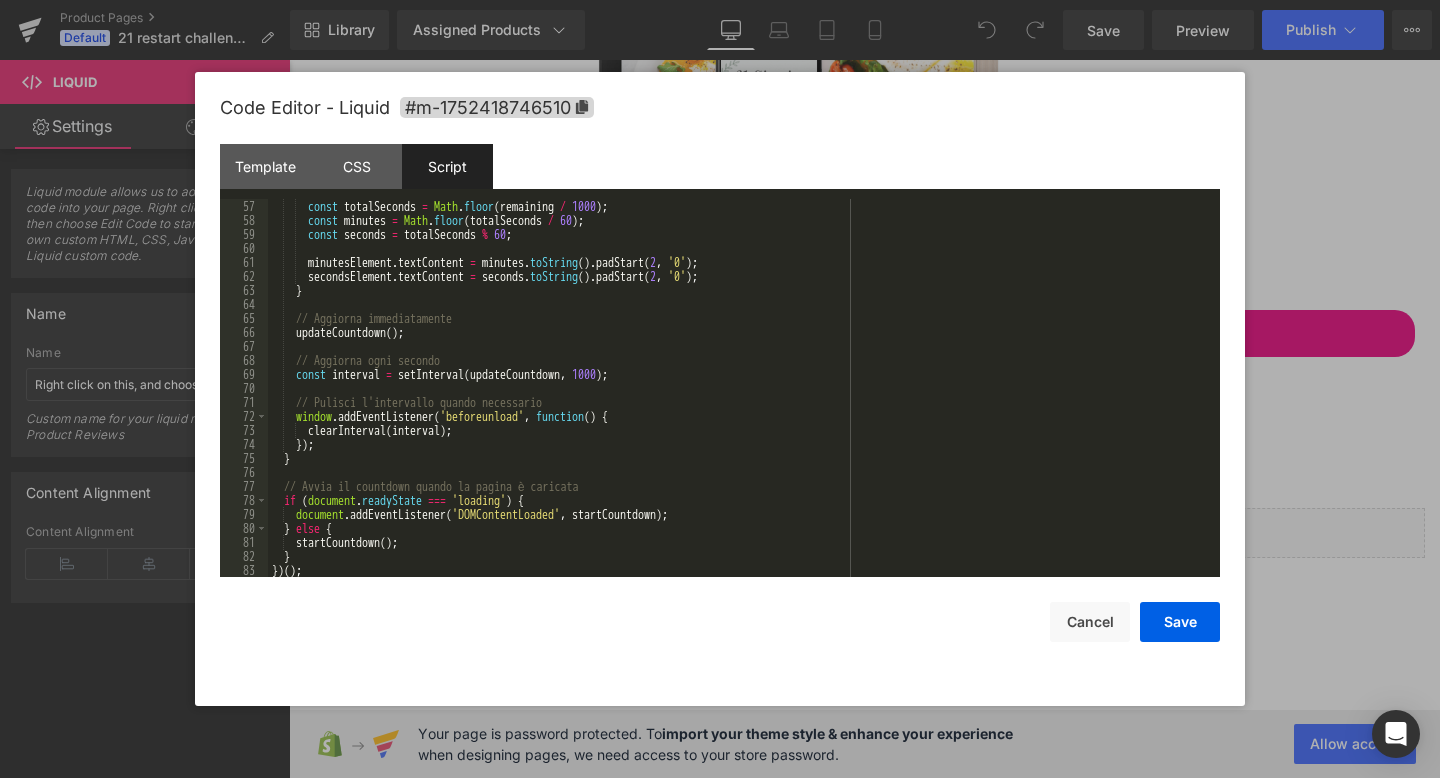 scroll, scrollTop: 784, scrollLeft: 0, axis: vertical 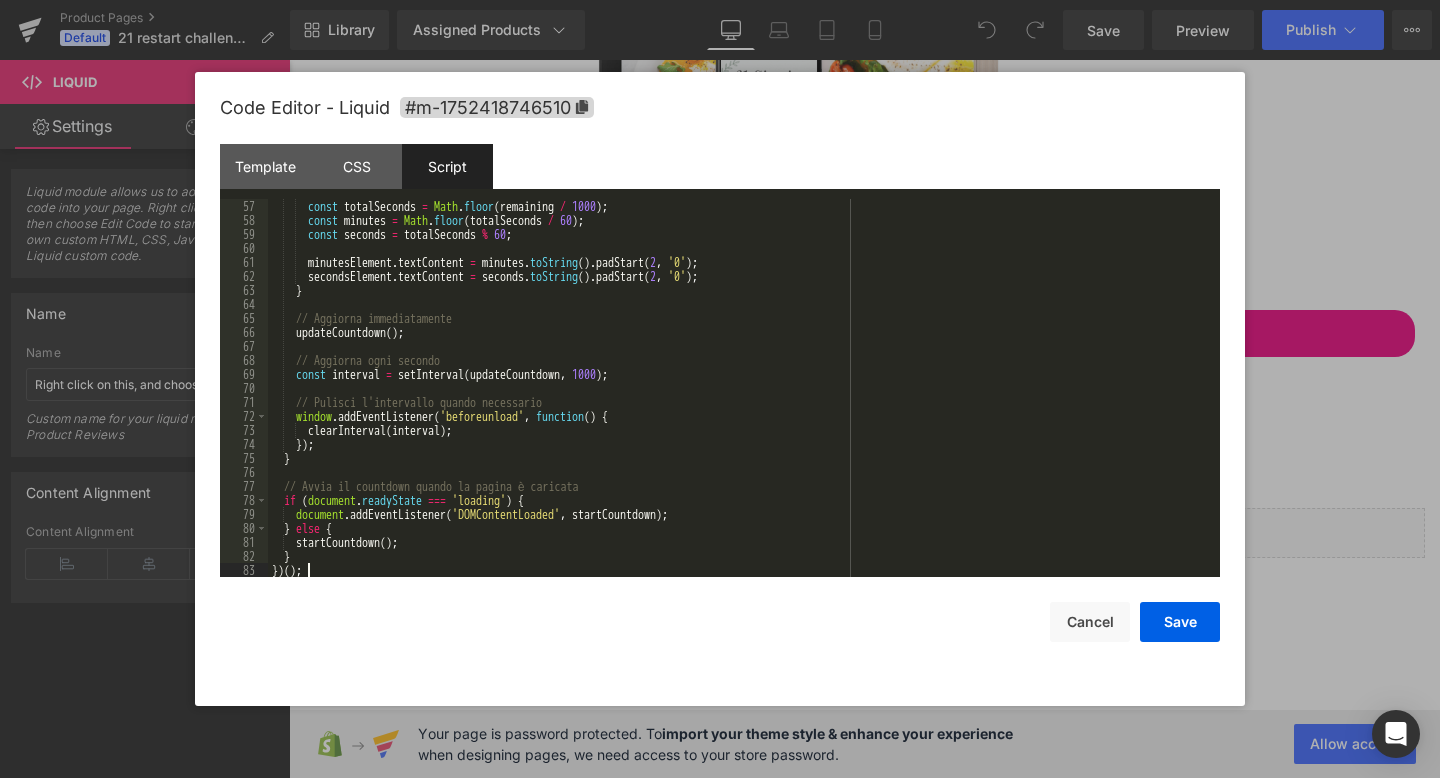 click on "const totalSeconds = Math.floor(remaining / 1000);
const minutes = Math.floor(totalSeconds / 60);
const seconds = totalSeconds % 60;
minutesElement.textContent = minutes.toString().padStart(2, '0');
secondsElement.textContent = seconds.toString().padStart(2, '0');
}
// Aggiorna immediatamente
updateCountdown();
// Aggiorna ogni secondo
const interval = setInterval(updateCountdown, 1000);
// Pulisci l'intervallo quando necessario
window.addEventListener('beforeunload', function() {
clearInterval(interval);
});
}
// Avvia il countdown quando la pagina è caricata
if (document.readyState === 'loading') {
document.addEventListener('DOMContentLoaded', startCountdown);
} else {
startCountdown();
}
})();" at bounding box center (740, 402) 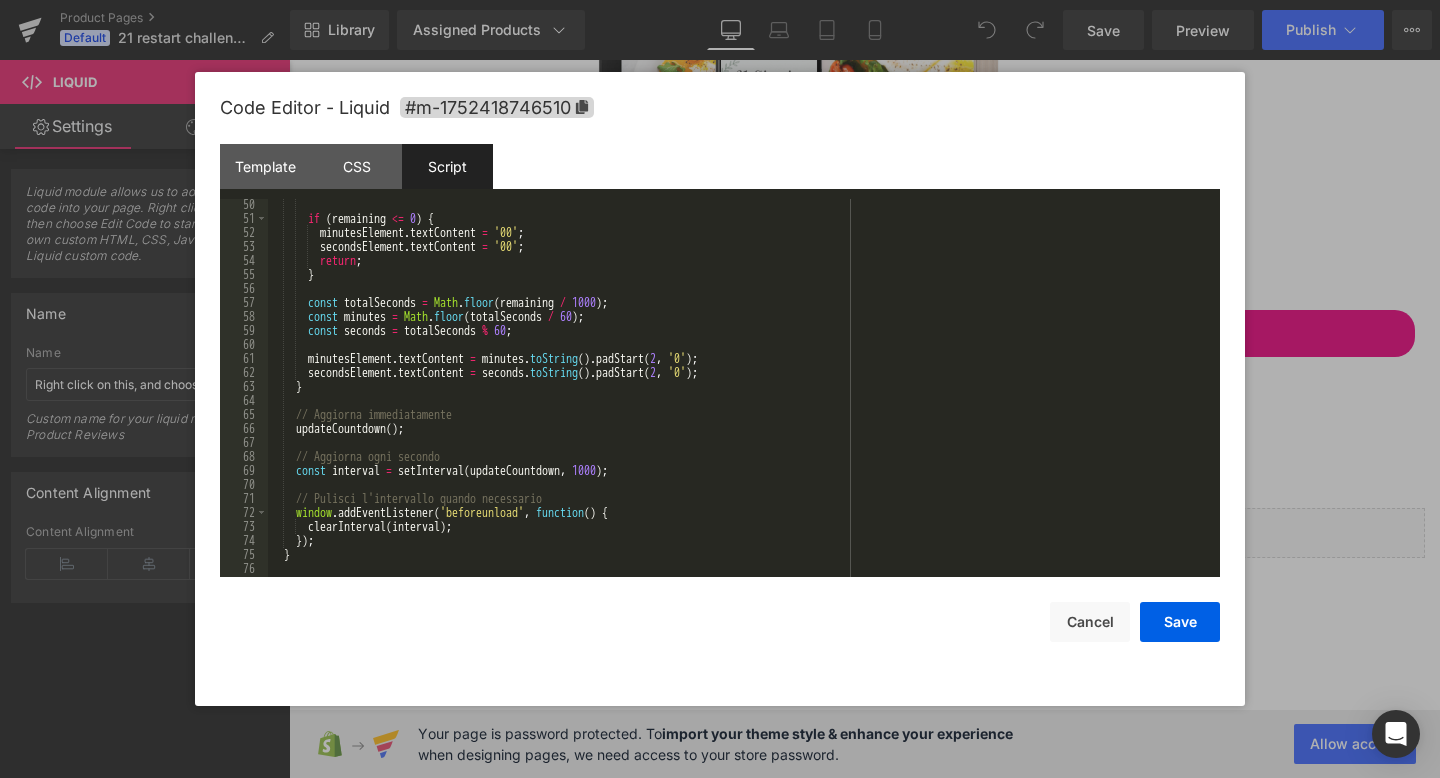 scroll, scrollTop: 0, scrollLeft: 0, axis: both 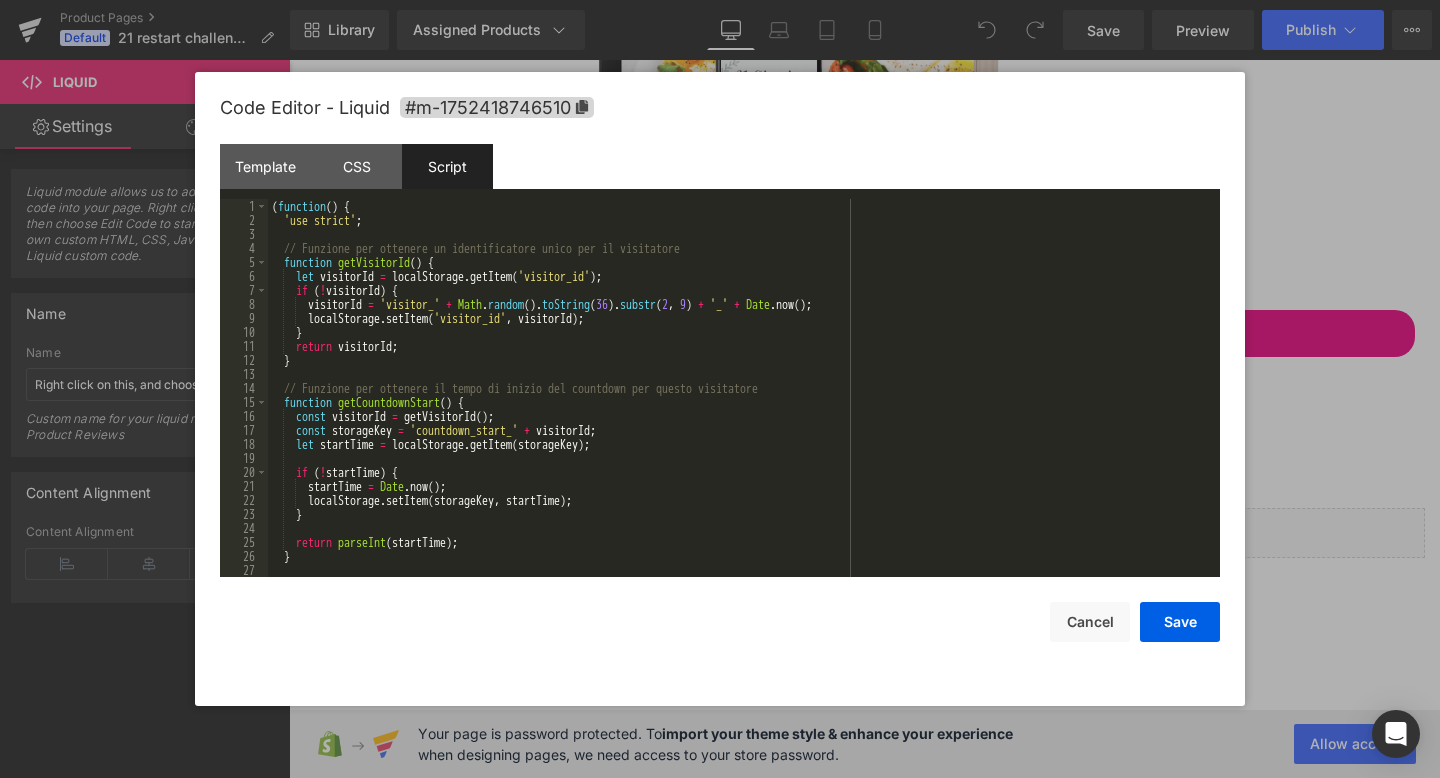 click on "function getVisitorId() { let visitorId = localStorage.getItem('visitor_id'); if (!visitorId) { visitorId = 'visitor_[RANDOM_STRING]_[TIMESTAMP]'; localStorage.setItem('visitor_id', visitorId); } return visitorId; } function getCountdownStart() { const visitorId = getVisitorId(); const storageKey = 'countdown_start_' + visitorId; let startTime = localStorage.getItem(storageKey); if (!startTime) { startTime = Date.now(); localStorage.setItem(storageKey, startTime); } return parseInt(startTime); }" at bounding box center [740, 402] 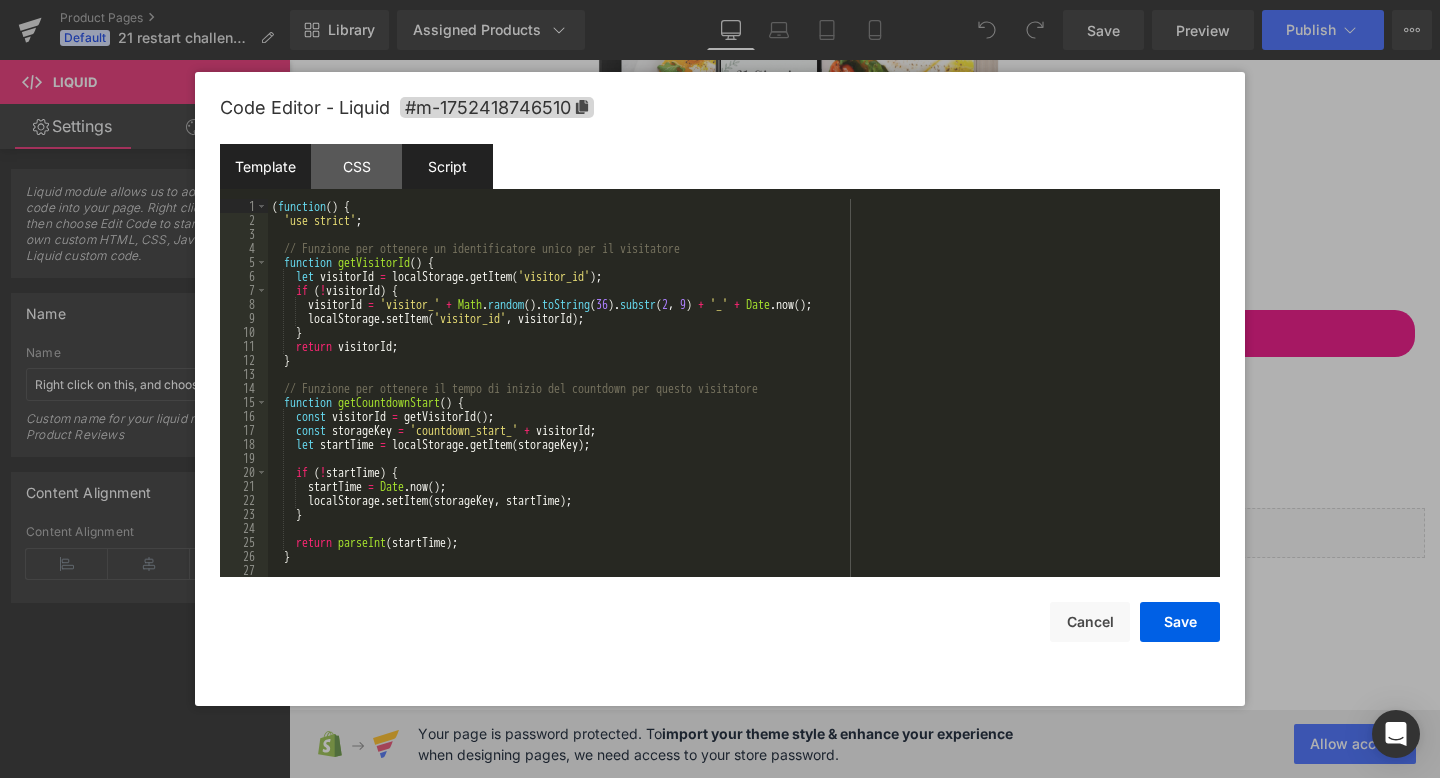 click on "Template" at bounding box center (265, 166) 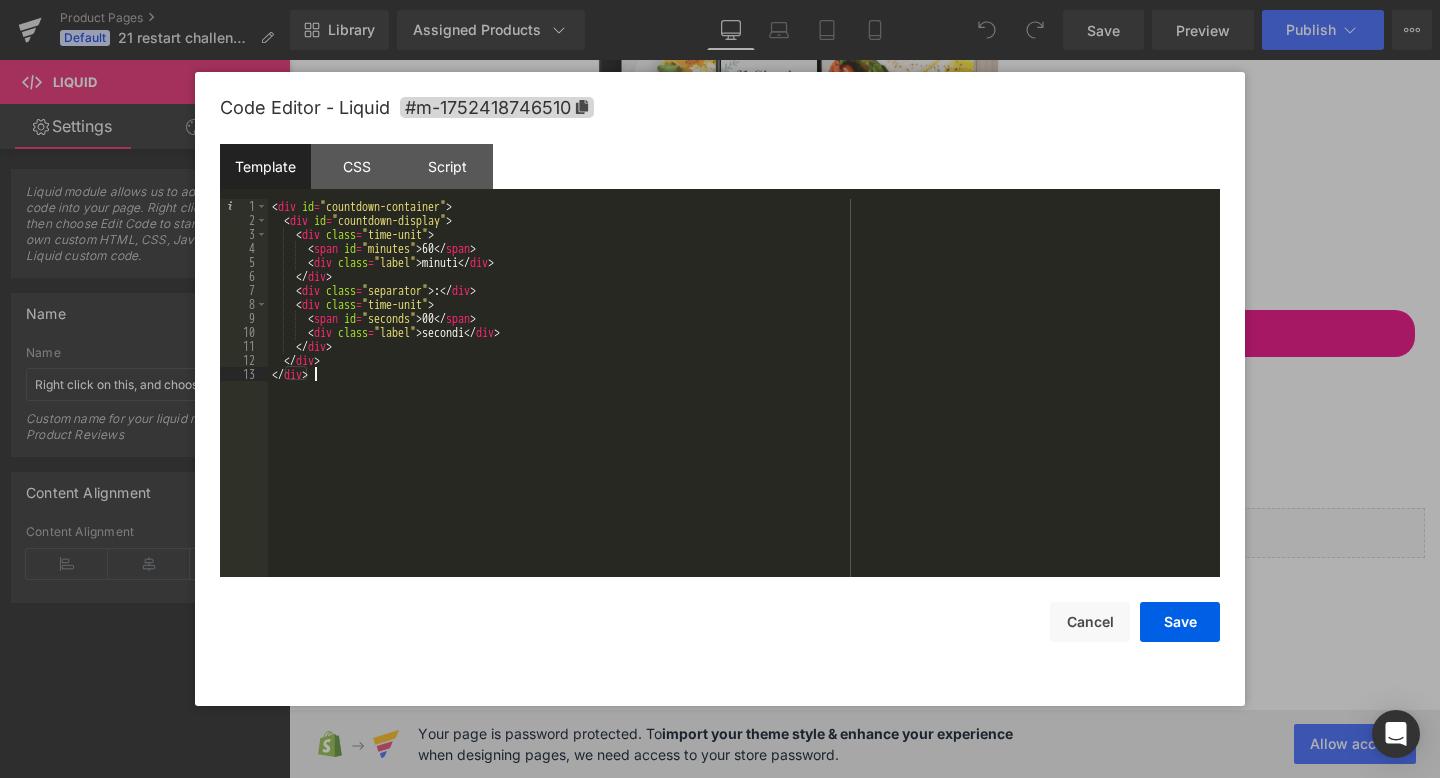click on "< div   id = "countdown-container" >    < div   id = "countdown-display" >       < div   class = "time-unit" >          < span   id = "minutes" > 60 </ span >          < div   class = "label" > minuti </ div >       </ div >       < div   class = "separator" > : </ div >       < div   class = "time-unit" >          < span   id = "seconds" > 00 </ span >          < div   class = "label" > secondi </ div >       </ div >    </ div > </ div >" at bounding box center [744, 402] 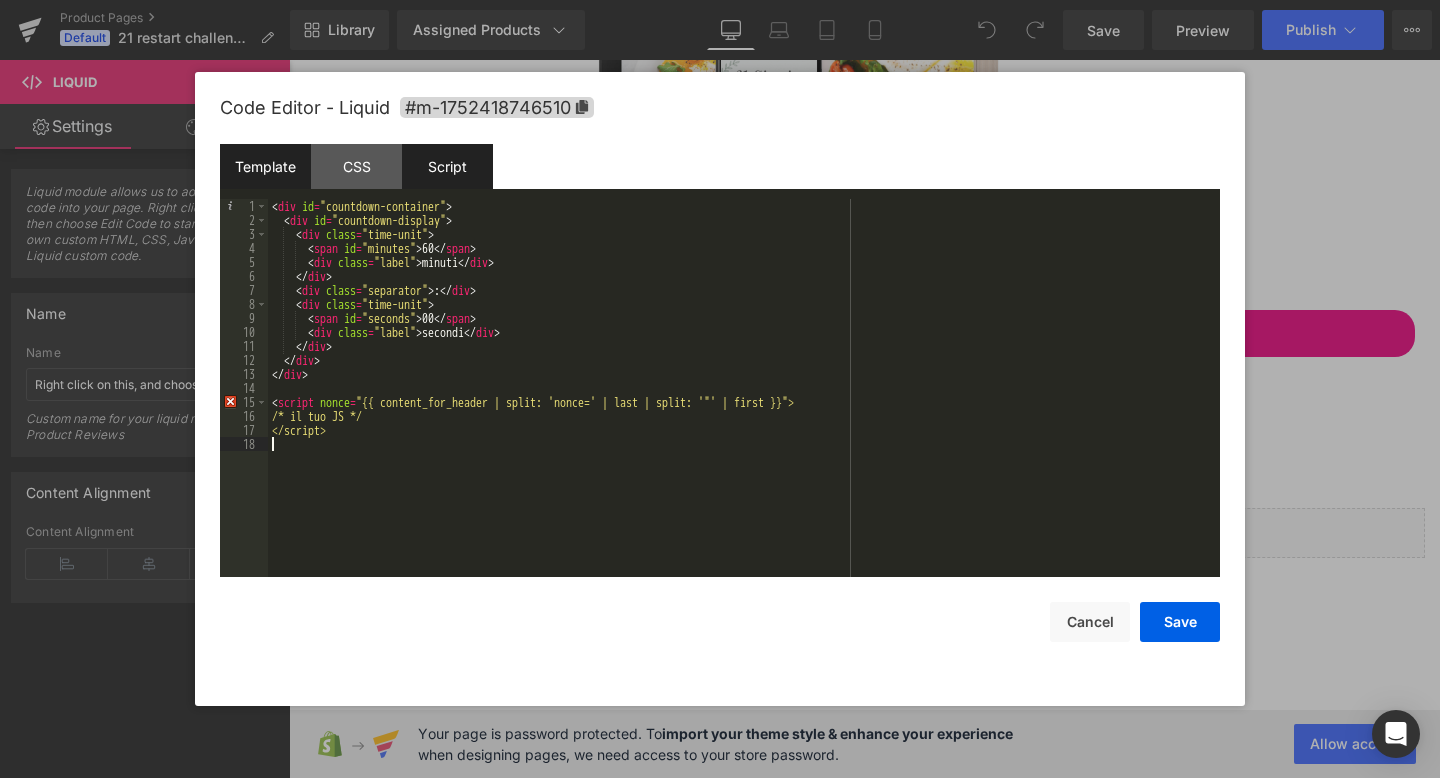 click on "Script" at bounding box center (447, 166) 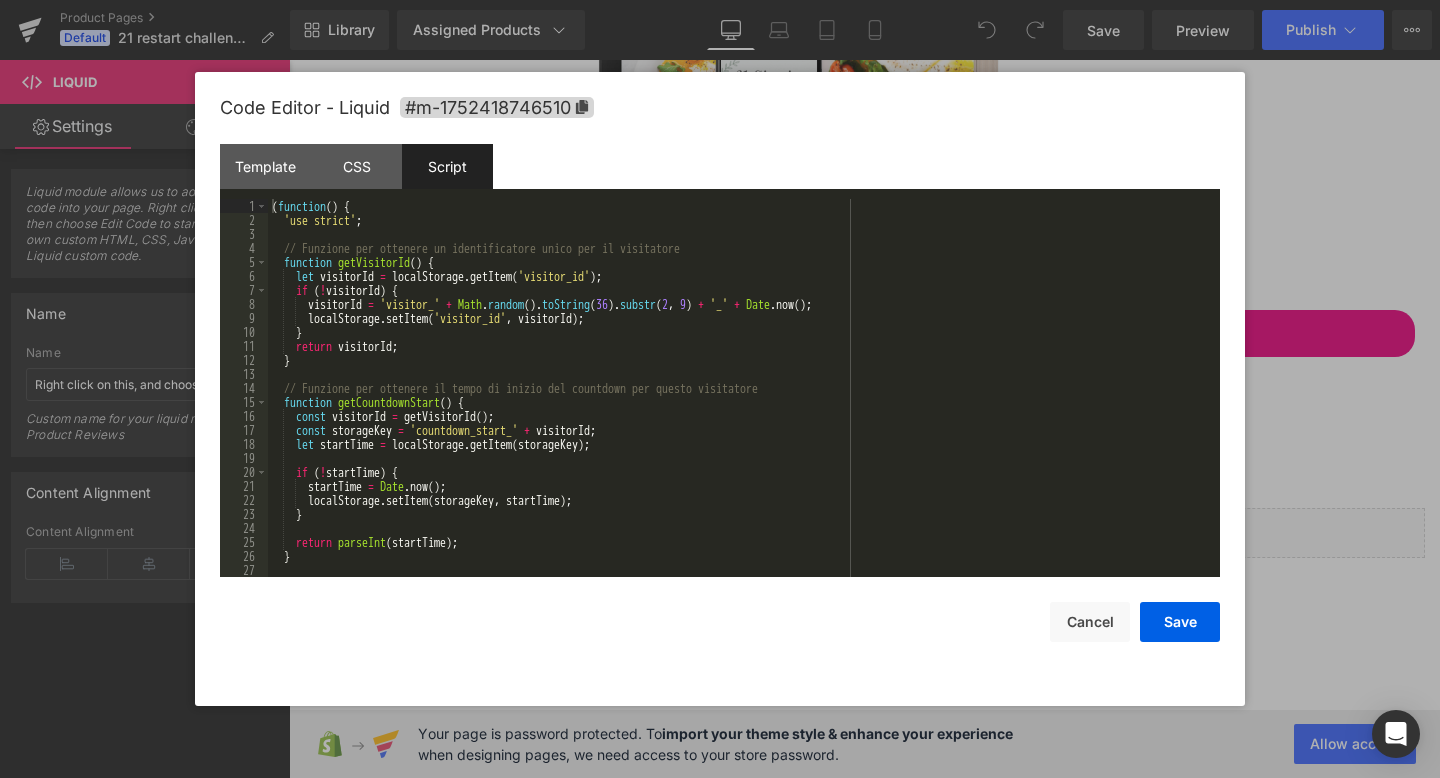 click on "( function ( )   {    'use strict' ;      // Funzione per ottenere un identificatore unico per il visitatore    function   getVisitorId ( )   {       let   visitorId   =   localStorage . getItem ( 'visitor_id' ) ;       if   ( ! visitorId )   {          visitorId   =   'visitor_'   +   Math . random ( ) . toString ( 36 ) . substr ( 2 ,   9 )   +   '_'   +   Date . now ( ) ;          localStorage . setItem ( 'visitor_id' ,   visitorId ) ;       }       return   visitorId ;    }      // Funzione per ottenere il tempo di inizio del countdown per questo visitatore    function   getCountdownStart ( )   {       const   visitorId   =   getVisitorId ( ) ;       const   storageKey   =   'countdown_start_'   +   visitorId ;       let   startTime   =   localStorage . getItem ( storageKey ) ;            if   ( ! startTime )   {          startTime   =   Date . now ( ) ;          localStorage . setItem ( storageKey ,   startTime ) ;       }            return   parseInt ( startTime ) ;    }" at bounding box center [740, 402] 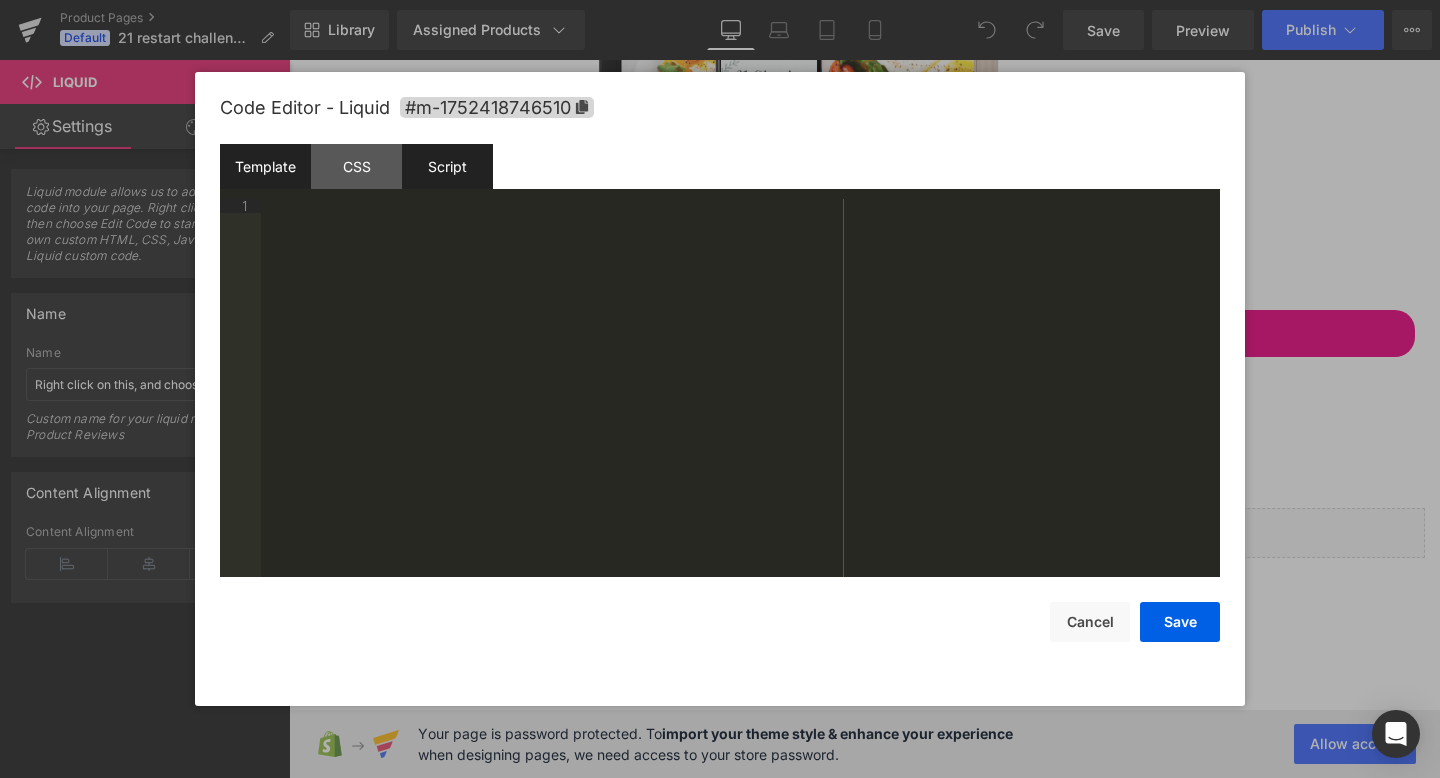 click on "Template" at bounding box center (265, 166) 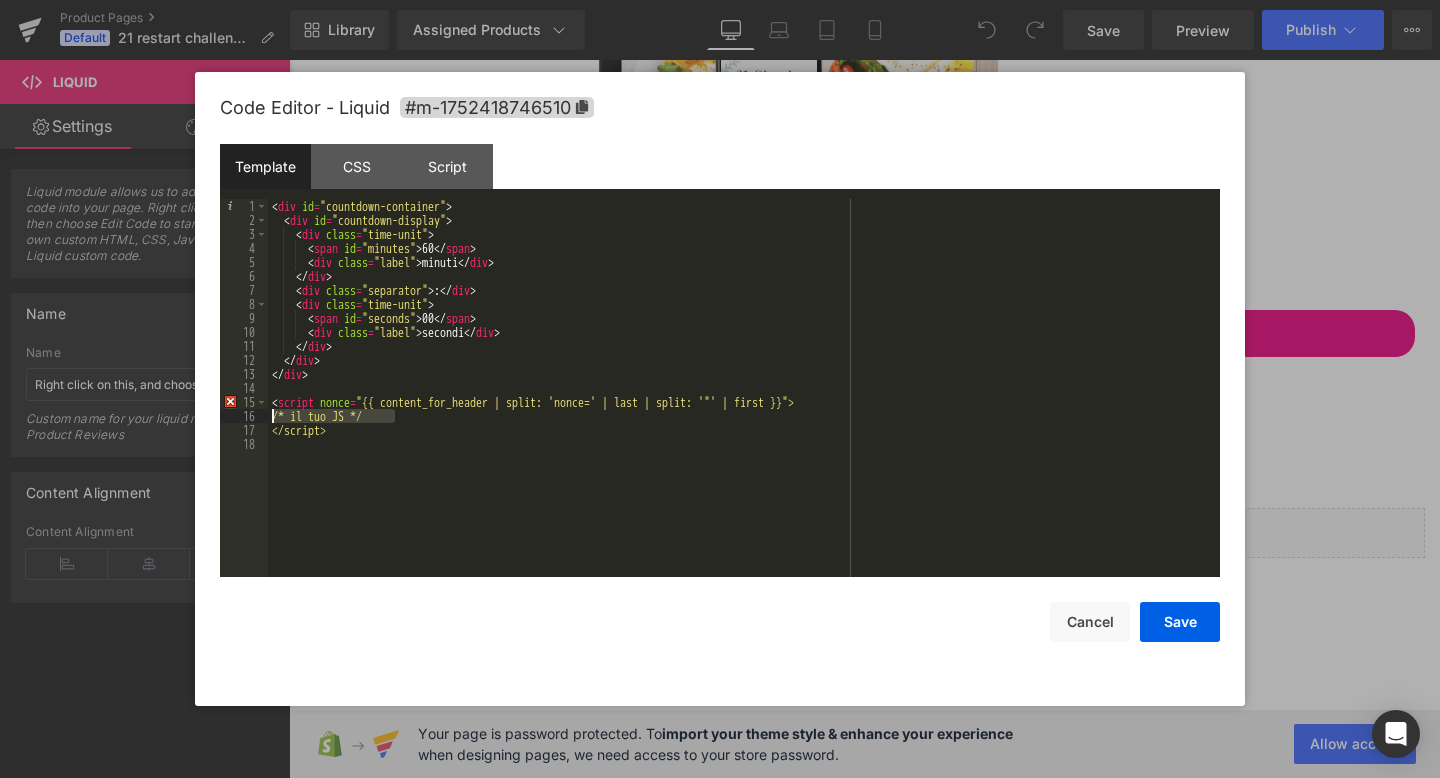 drag, startPoint x: 408, startPoint y: 412, endPoint x: 230, endPoint y: 410, distance: 178.01123 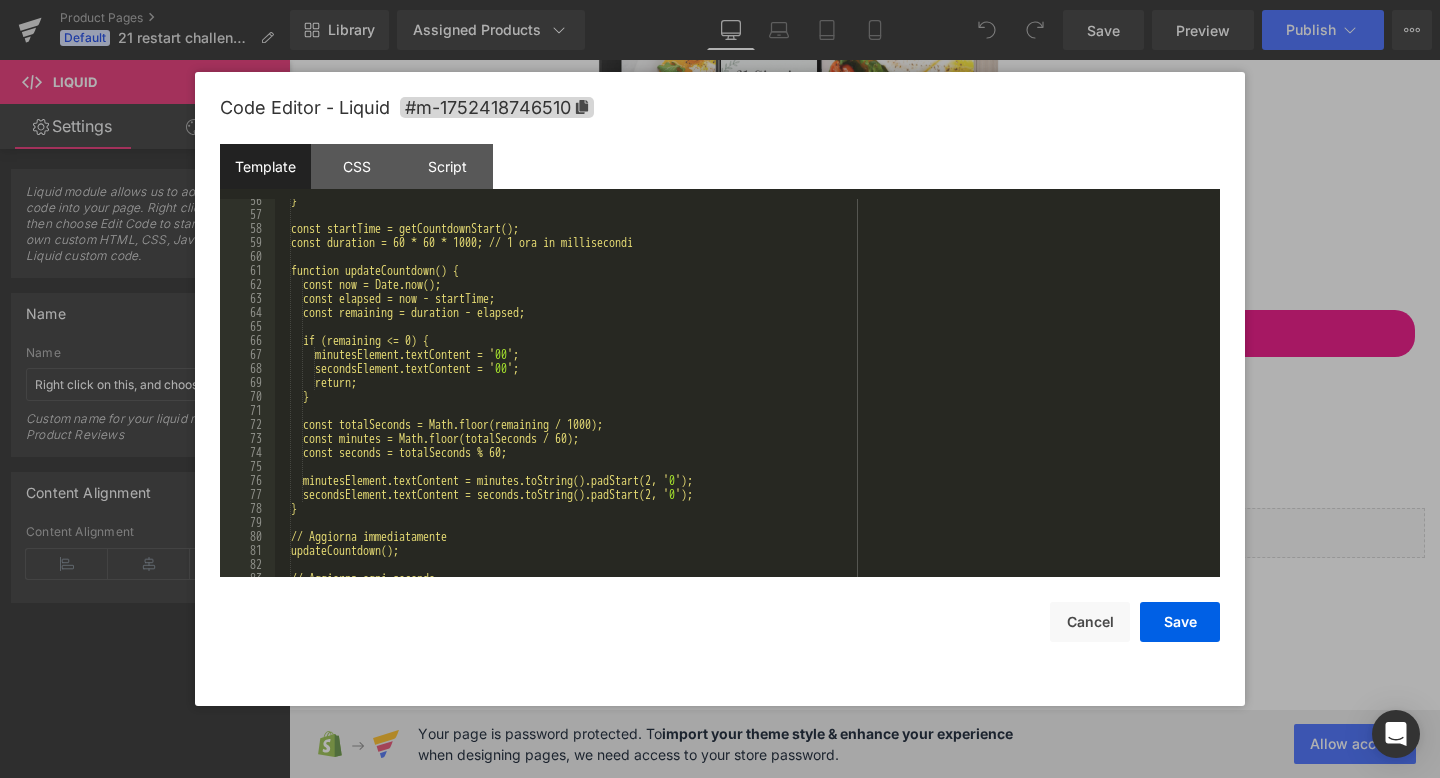 scroll, scrollTop: 0, scrollLeft: 0, axis: both 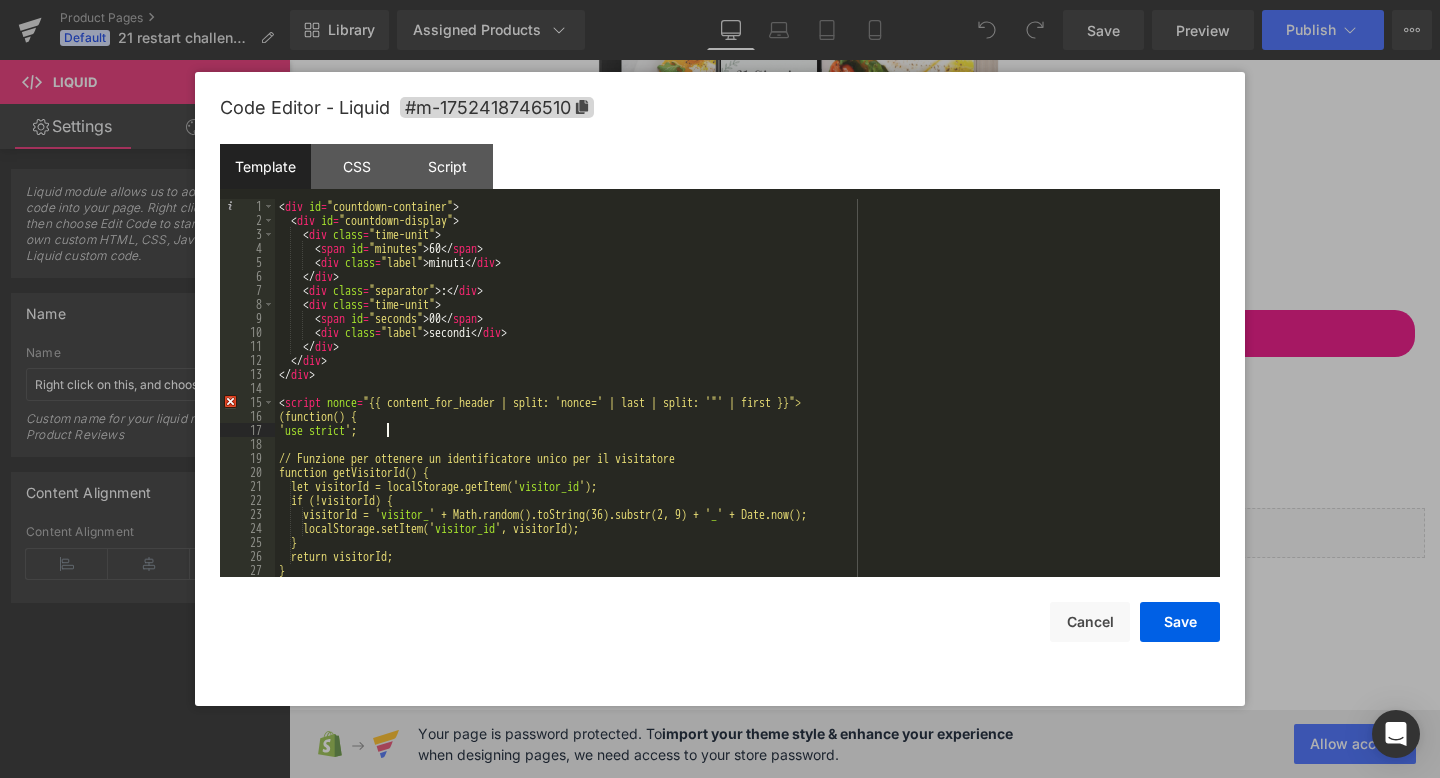 click on "< div   id = "countdown-container" >    < div   id = "countdown-display" >       < div   class = "time-unit" >          < span   id = "minutes" > 60 </ span >          < div   class = "label" > minuti </ div >       </ div >       < div   class = "separator" > : </ div >       < div   class = "time-unit" >          < span   id = "seconds" > 00 </ span >          < div   class = "label" > secondi </ div >       </ div >    </ div > </ div > < script   nonce = "{{ content_for_header | split: 'nonce=' | last | split: '"' | first }}"> (function() {   ' use   strict ';     // Funzione per ottenere un identificatore unico per il visitatore   function getVisitorId() {      let visitorId = localStorage.getItem(' visitor_id ');      if (!visitorId) {         visitorId = ' visitor_ ' + Math.random().toString(36).substr(2, 9) + ' _ ' + Date.now();         localStorage.setItem(' visitor_id ', visitorId);      }      return visitorId;   }" at bounding box center (743, 402) 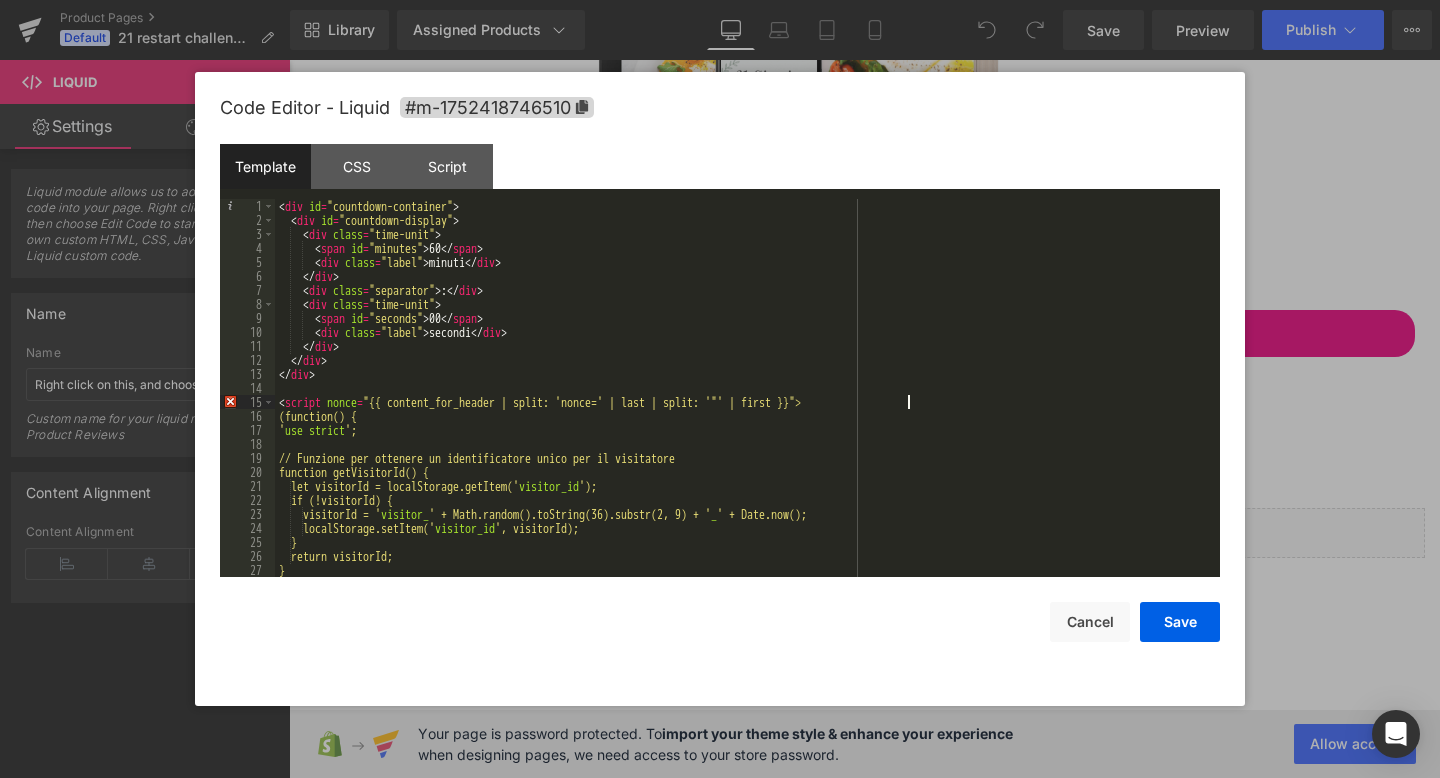 click on "< div   id = "countdown-container" >    < div   id = "countdown-display" >       < div   class = "time-unit" >          < span   id = "minutes" > 60 </ span >          < div   class = "label" > minuti </ div >       </ div >       < div   class = "separator" > : </ div >       < div   class = "time-unit" >          < span   id = "seconds" > 00 </ span >          < div   class = "label" > secondi </ div >       </ div >    </ div > </ div > < script   nonce = "{{ content_for_header | split: 'nonce=' | last | split: '"' | first }}"> (function() {   ' use   strict ';     // Funzione per ottenere un identificatore unico per il visitatore   function getVisitorId() {      let visitorId = localStorage.getItem(' visitor_id ');      if (!visitorId) {         visitorId = ' visitor_ ' + Math.random().toString(36).substr(2, 9) + ' _ ' + Date.now();         localStorage.setItem(' visitor_id ', visitorId);      }      return visitorId;   }" at bounding box center (743, 402) 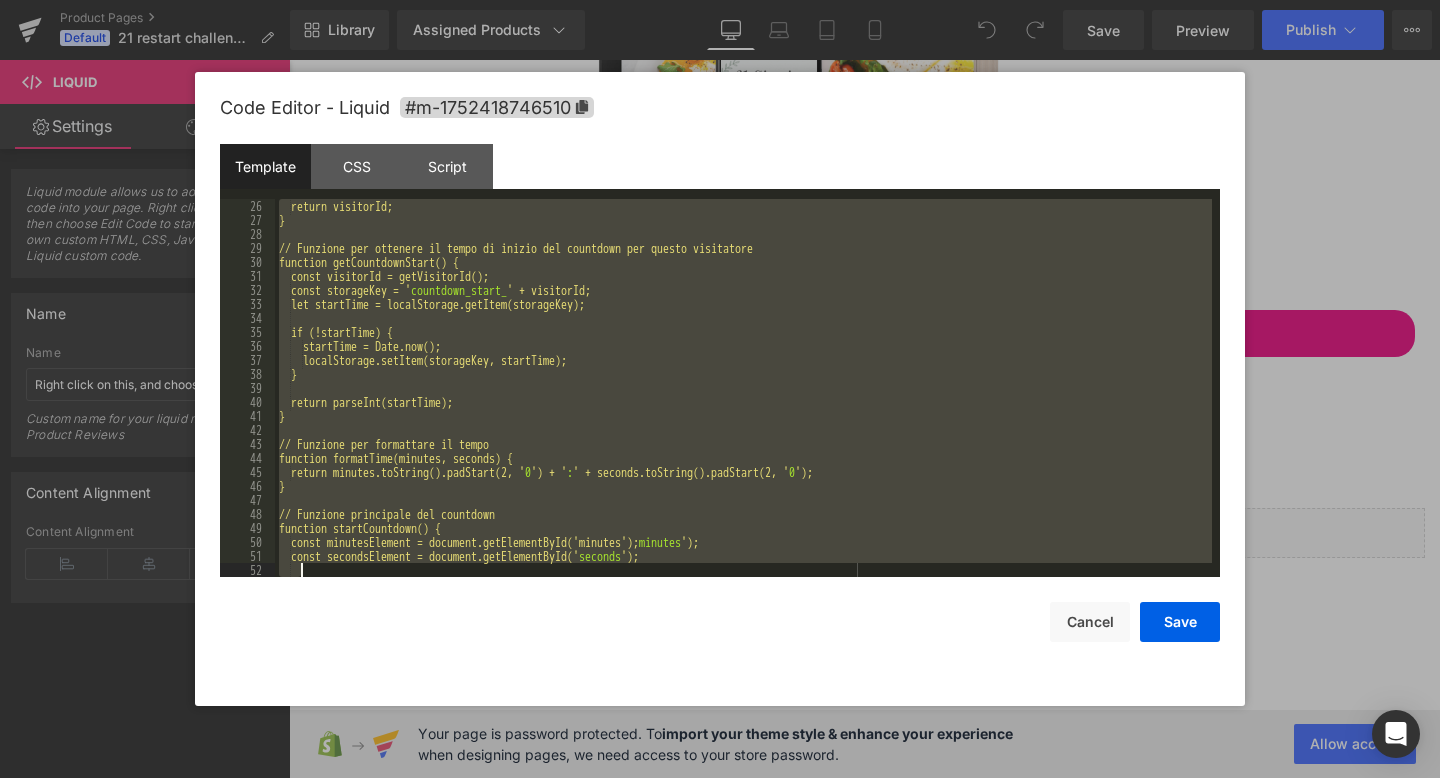 scroll, scrollTop: 1022, scrollLeft: 0, axis: vertical 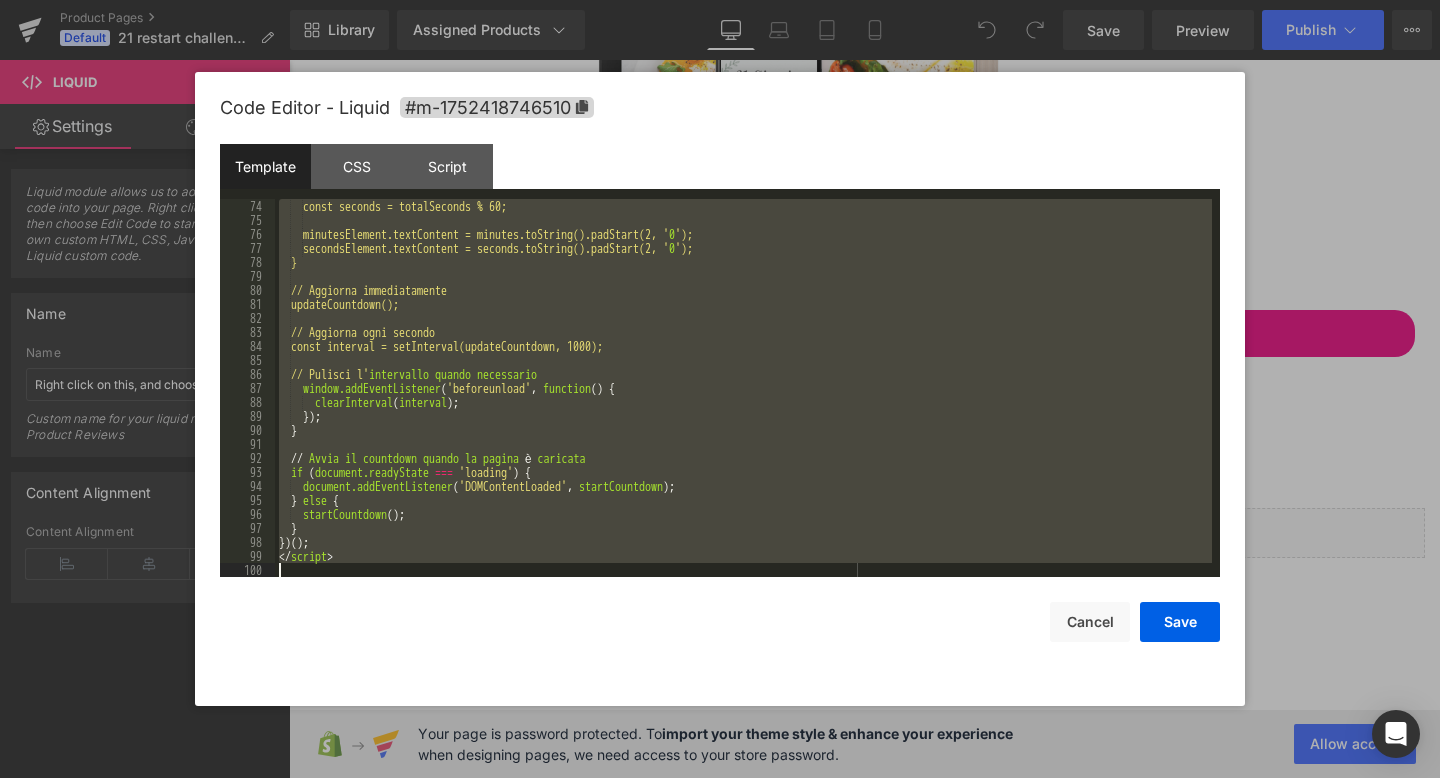 drag, startPoint x: 280, startPoint y: 401, endPoint x: 542, endPoint y: 777, distance: 458.2794 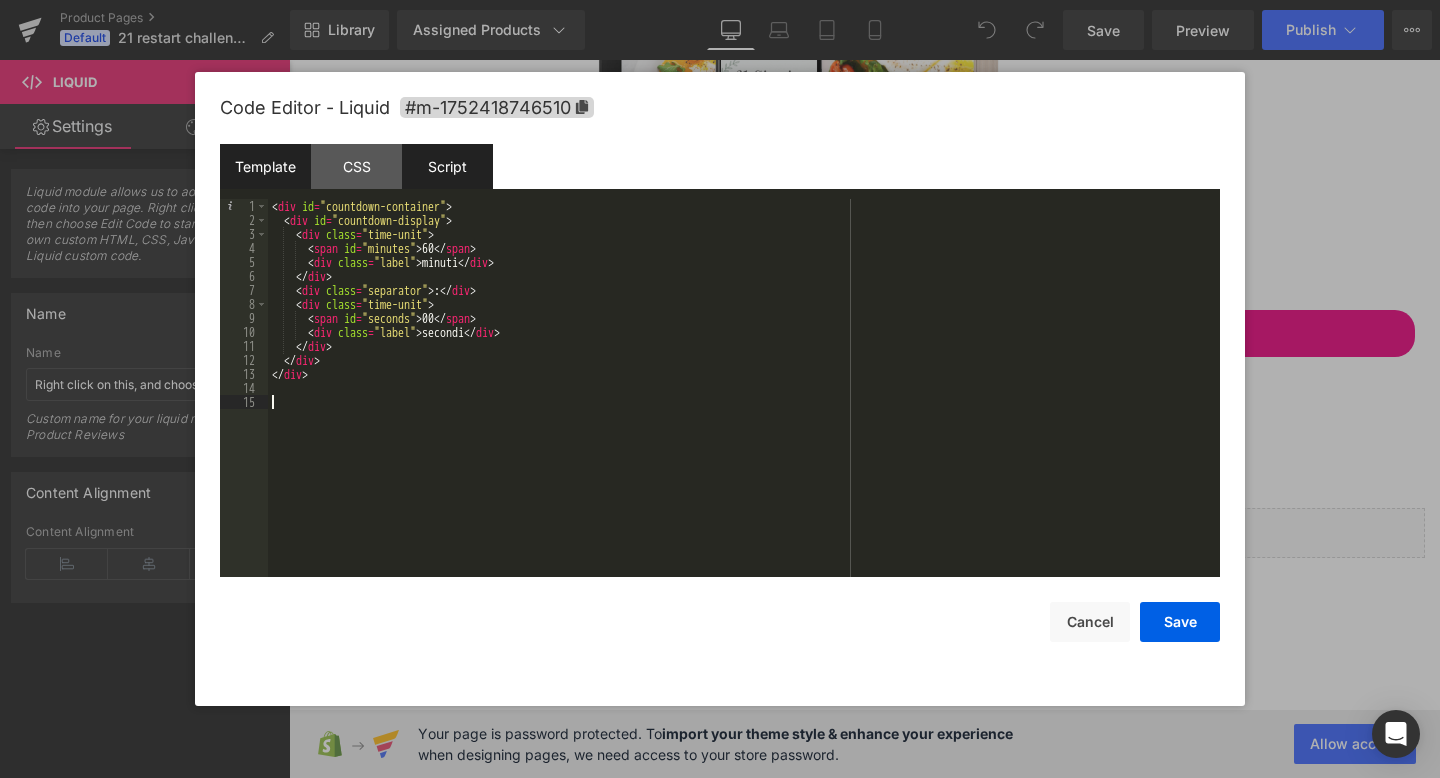 click on "Script" at bounding box center [447, 166] 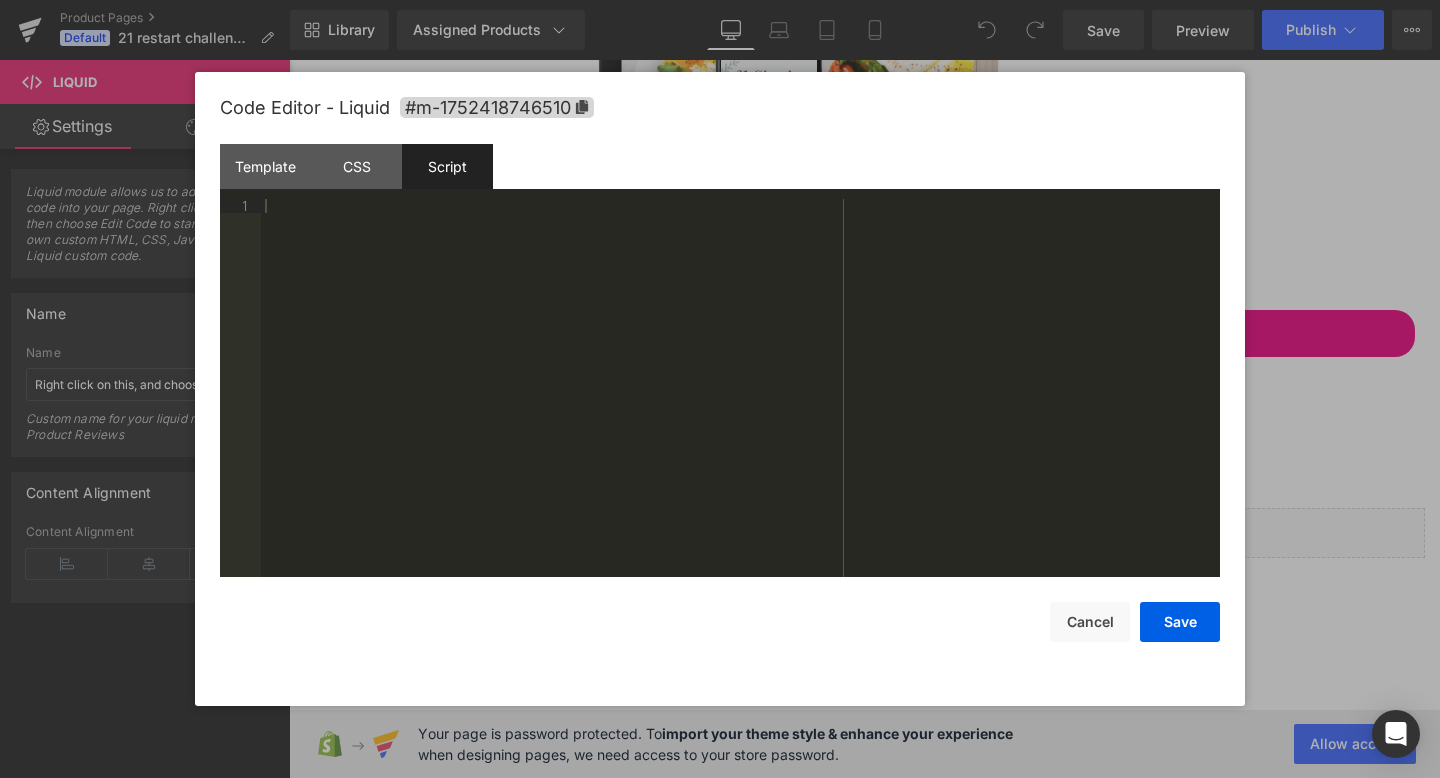 click at bounding box center (740, 402) 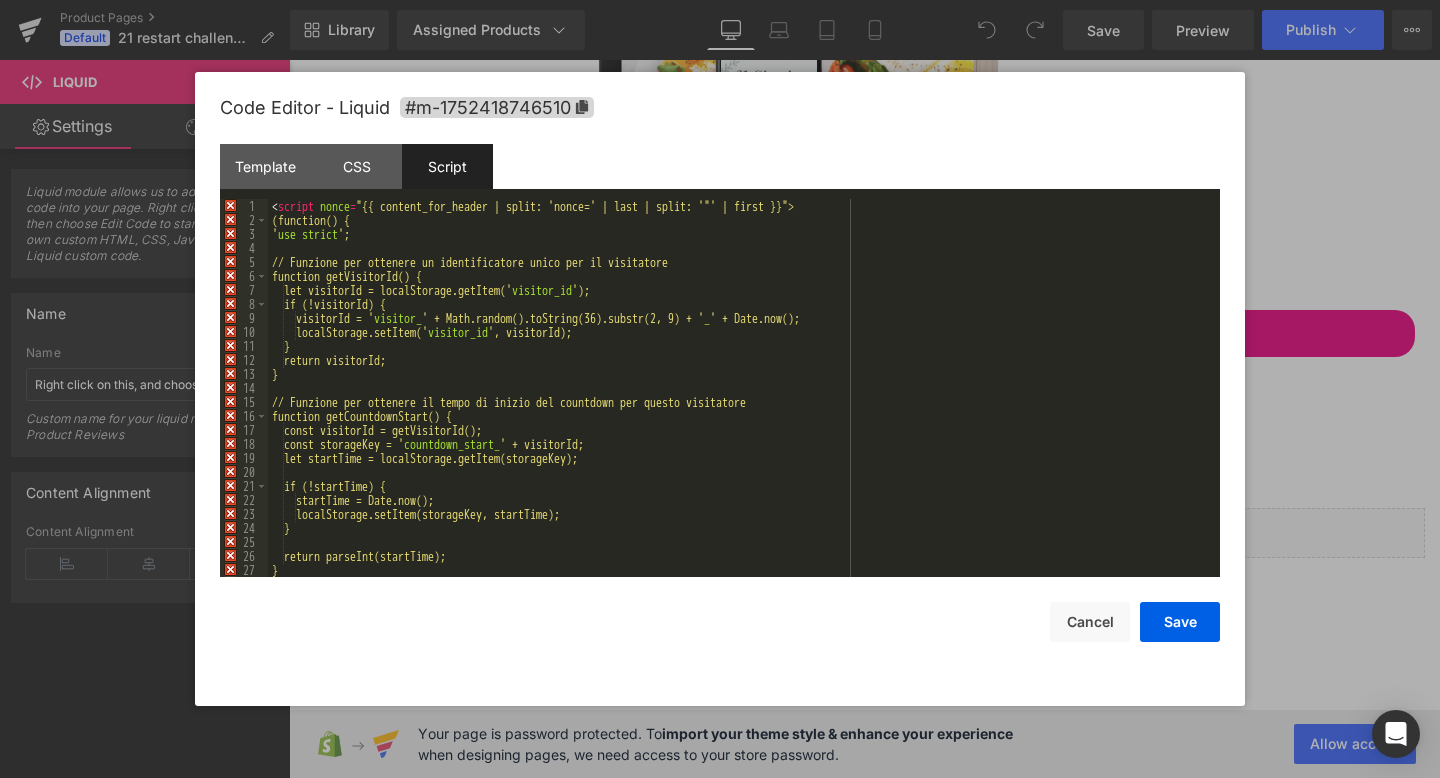 scroll, scrollTop: 0, scrollLeft: 0, axis: both 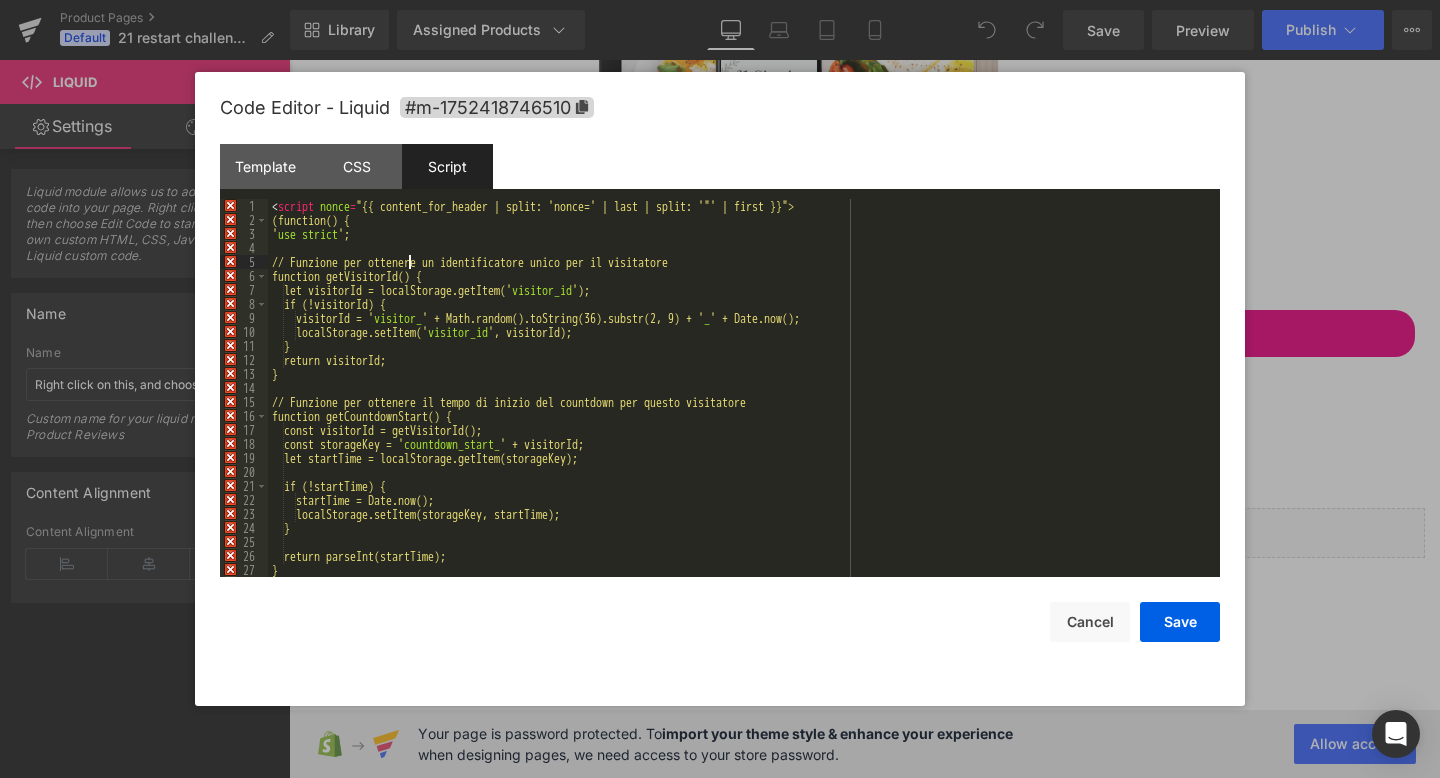click on "< script   nonce = "{{ content_for_header | split: 'nonce=' | last | split: '"' | first }}"> (function() {   ' use   strict ';     // Funzione per ottenere un identificatore unico per il visitatore   function getVisitorId() {      let visitorId = localStorage.getItem(' visitor_id ');      if (!visitorId) {         visitorId = ' visitor_ ' + Math.random().toString(36).substr(2, 9) + ' _ ' + Date.now();         localStorage.setItem(' visitor_id ', visitorId);      }      return visitorId;   }     // Funzione per ottenere il tempo di inizio del countdown per questo visitatore   function getCountdownStart() {      const visitorId = getVisitorId();      const storageKey = ' countdown_start_ ' + visitorId;      let startTime = localStorage.getItem(storageKey);           if (!startTime) {         startTime = Date.now();         localStorage.setItem(storageKey, startTime);      }           return parseInt(startTime);   }" at bounding box center (740, 402) 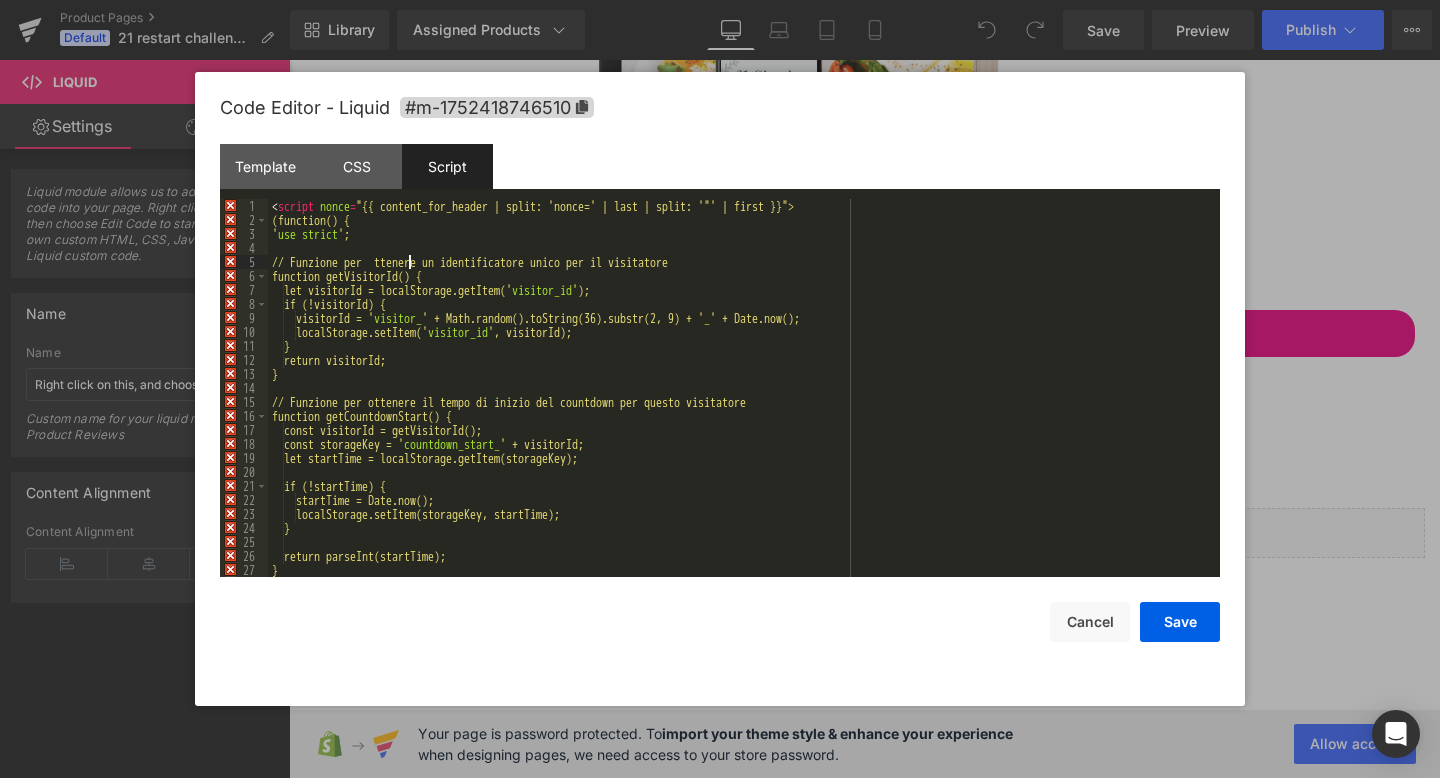 type 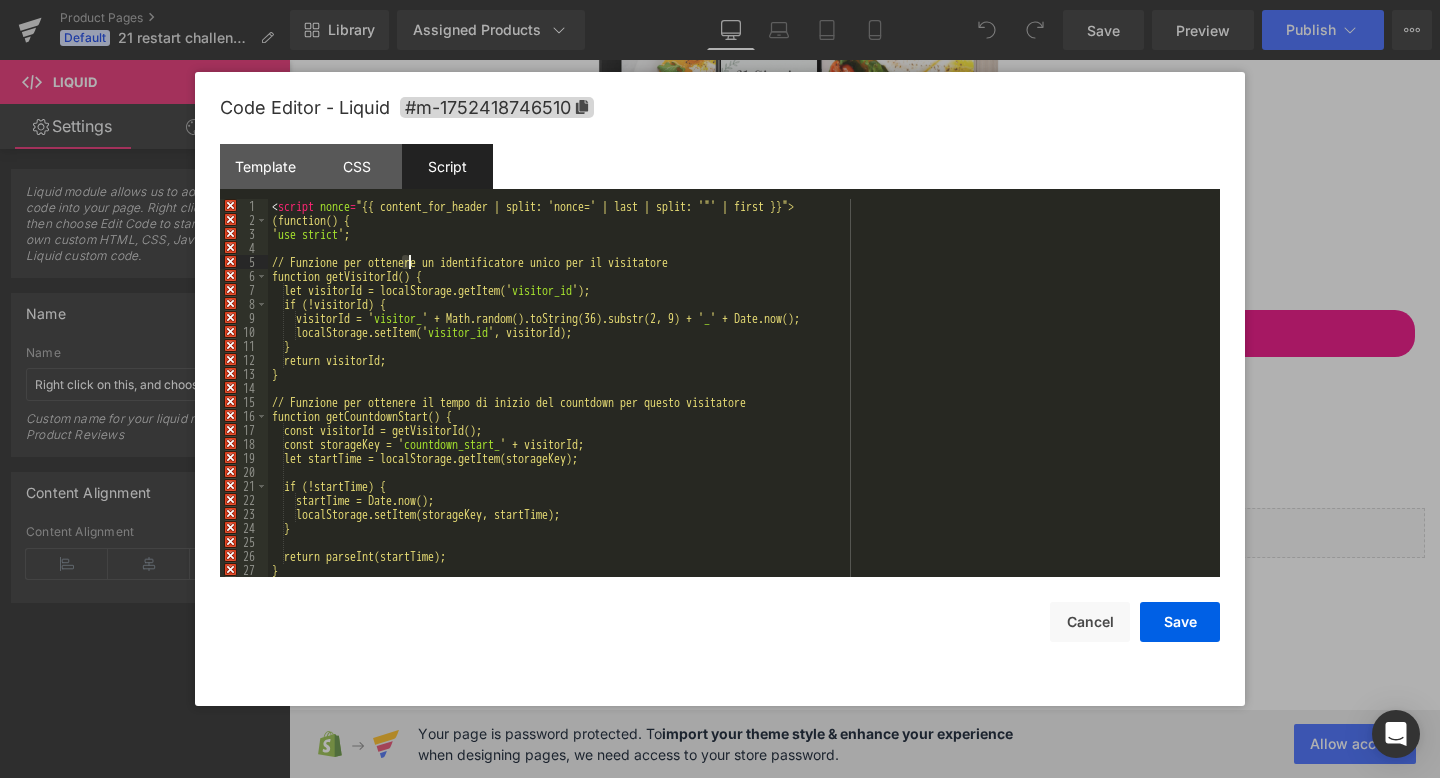 click on "< script   nonce = "{{ content_for_header | split: 'nonce=' | last | split: '"' | first }}"> (function() {   ' use   strict ';     // Funzione per ottenere un identificatore unico per il visitatore   function getVisitorId() {      let visitorId = localStorage.getItem(' visitor_id ');      if (!visitorId) {         visitorId = ' visitor_ ' + Math.random().toString(36).substr(2, 9) + ' _ ' + Date.now();         localStorage.setItem(' visitor_id ', visitorId);      }      return visitorId;   }     // Funzione per ottenere il tempo di inizio del countdown per questo visitatore   function getCountdownStart() {      const visitorId = getVisitorId();      const storageKey = ' countdown_start_ ' + visitorId;      let startTime = localStorage.getItem(storageKey);           if (!startTime) {         startTime = Date.now();         localStorage.setItem(storageKey, startTime);      }           return parseInt(startTime);   }" at bounding box center (740, 402) 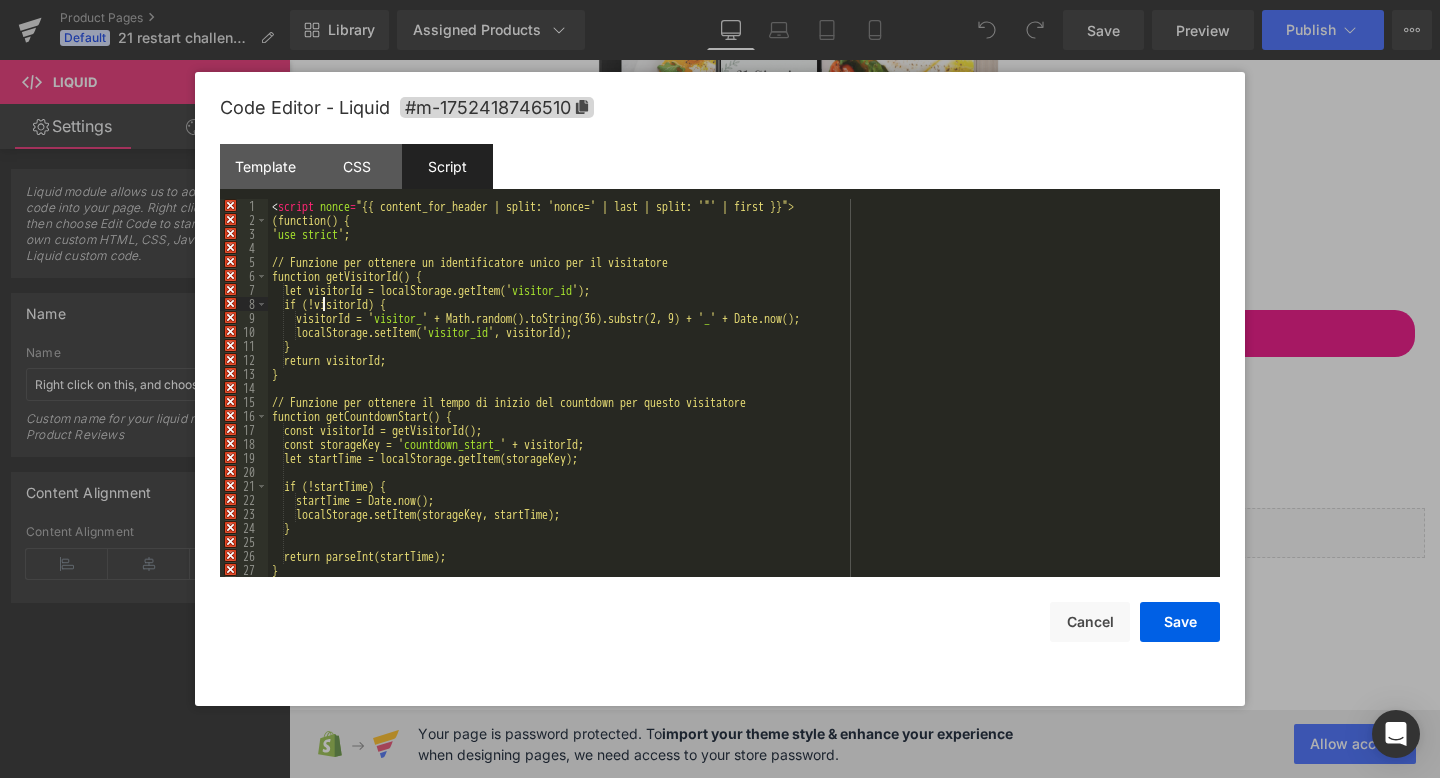 click on "< script   nonce = "{{ content_for_header | split: 'nonce=' | last | split: '"' | first }}"> (function() {   ' use   strict ';     // Funzione per ottenere un identificatore unico per il visitatore   function getVisitorId() {      let visitorId = localStorage.getItem(' visitor_id ');      if (!visitorId) {         visitorId = ' visitor_ ' + Math.random().toString(36).substr(2, 9) + ' _ ' + Date.now();         localStorage.setItem(' visitor_id ', visitorId);      }      return visitorId;   }     // Funzione per ottenere il tempo di inizio del countdown per questo visitatore   function getCountdownStart() {      const visitorId = getVisitorId();      const storageKey = ' countdown_start_ ' + visitorId;      let startTime = localStorage.getItem(storageKey);           if (!startTime) {         startTime = Date.now();         localStorage.setItem(storageKey, startTime);      }           return parseInt(startTime);   }" at bounding box center [740, 402] 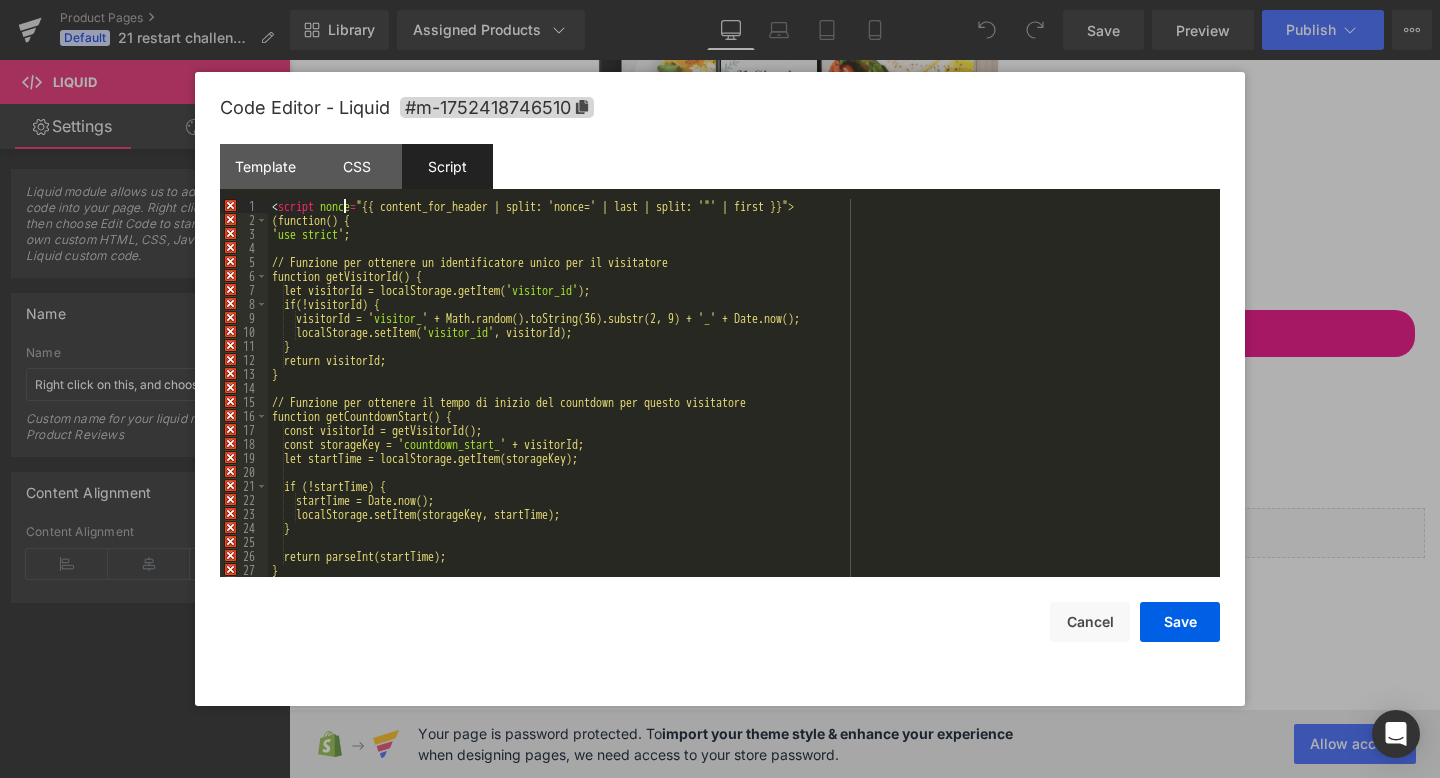click on "< script   nonce = "{{ content_for_header | split: 'nonce=' | last | split: '"' | first }}"> (function() {   ' use   strict ';     // Funzione per ottenere un identificatore unico per il visitatore   function getVisitorId() {      let visitorId = localStorage.getItem(' visitor_id ');      if(!visitorId) {         visitorId = ' visitor_ ' + Math.random().toString(36).substr(2, 9) + ' _ ' + Date.now();         localStorage.setItem(' visitor_id ', visitorId);      }      return visitorId;   }     // Funzione per ottenere il tempo di inizio del countdown per questo visitatore   function getCountdownStart() {      const visitorId = getVisitorId();      const storageKey = ' countdown_start_ ' + visitorId;      let startTime = localStorage.getItem(storageKey);           if (!startTime) {         startTime = Date.now();         localStorage.setItem(storageKey, startTime);      }           return parseInt(startTime);   }" at bounding box center (740, 402) 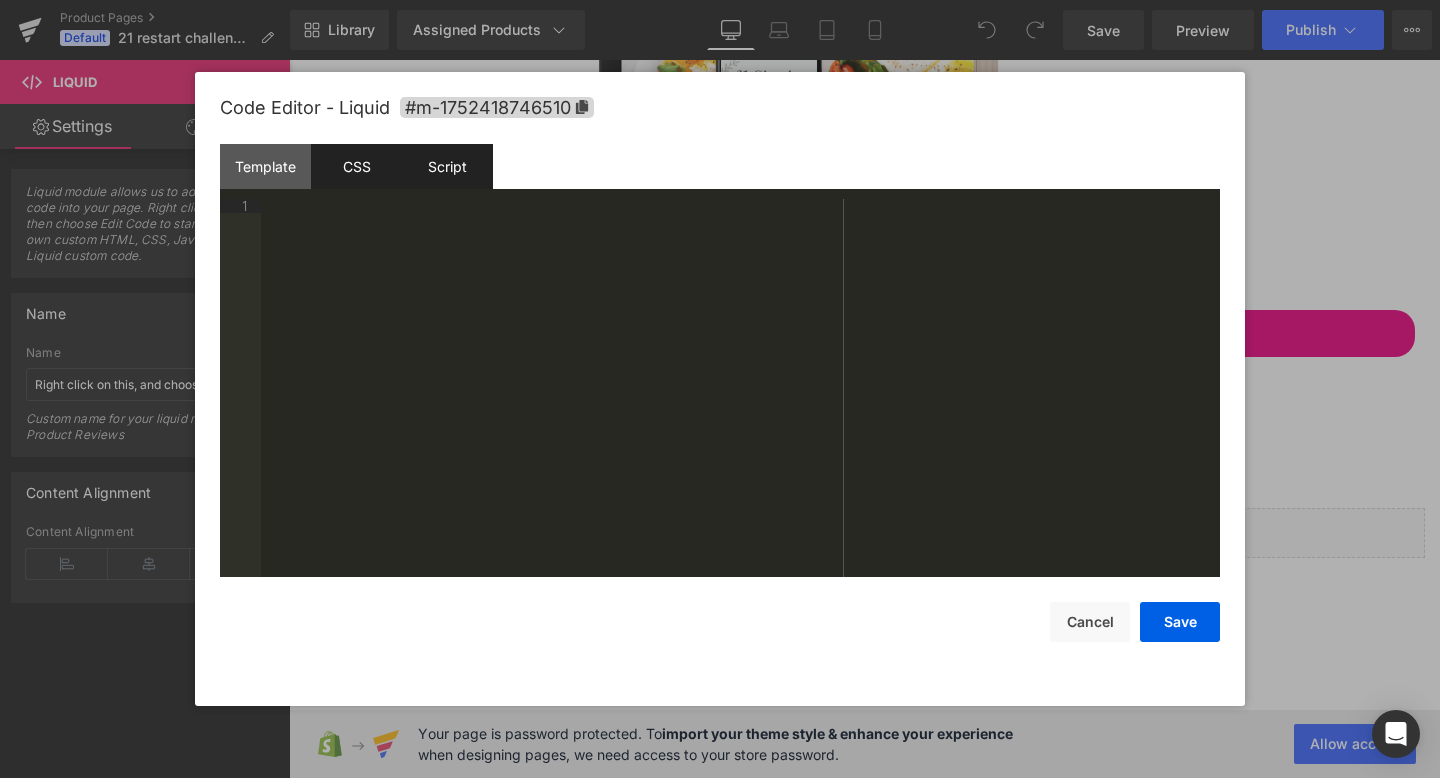 click on "CSS" at bounding box center (356, 166) 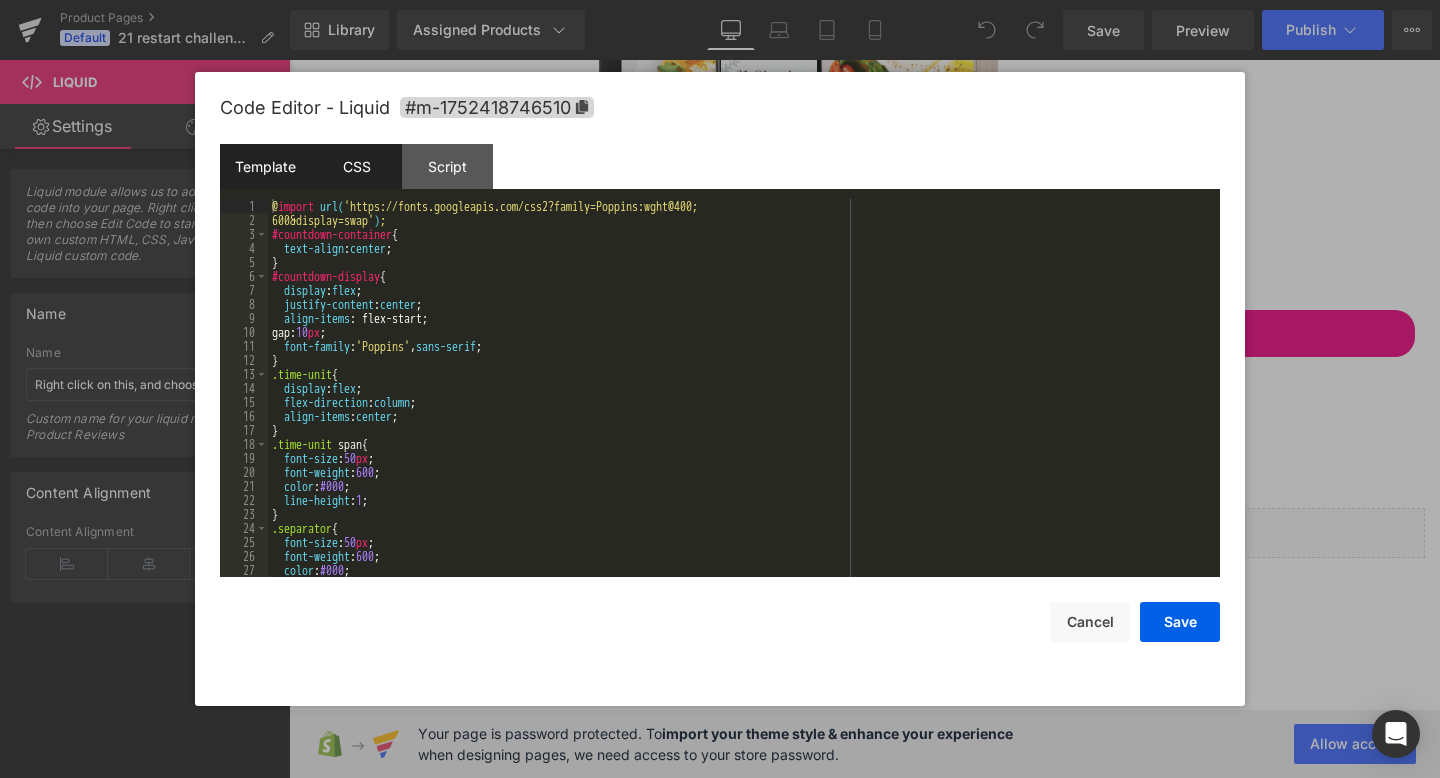 click on "Template" at bounding box center [265, 166] 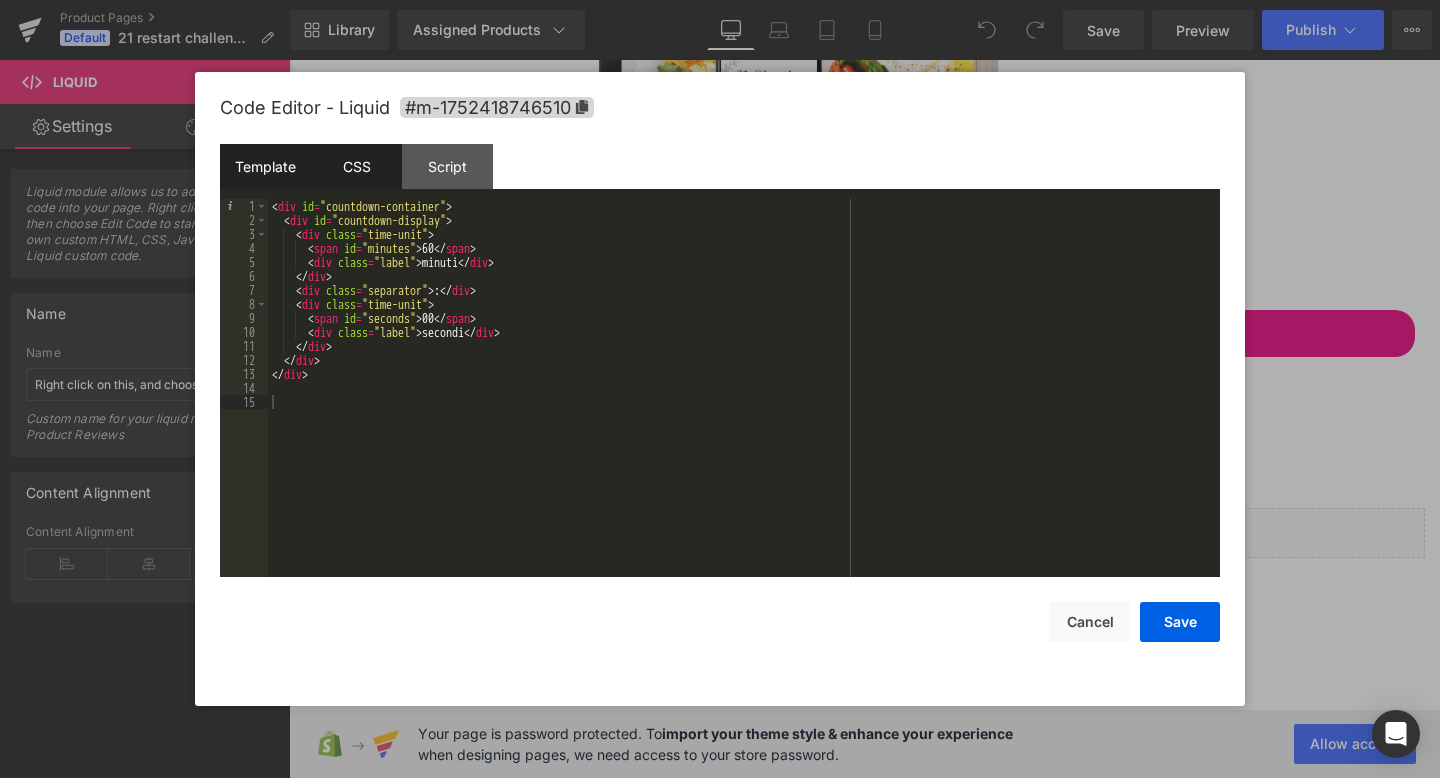 click on "CSS" at bounding box center (356, 166) 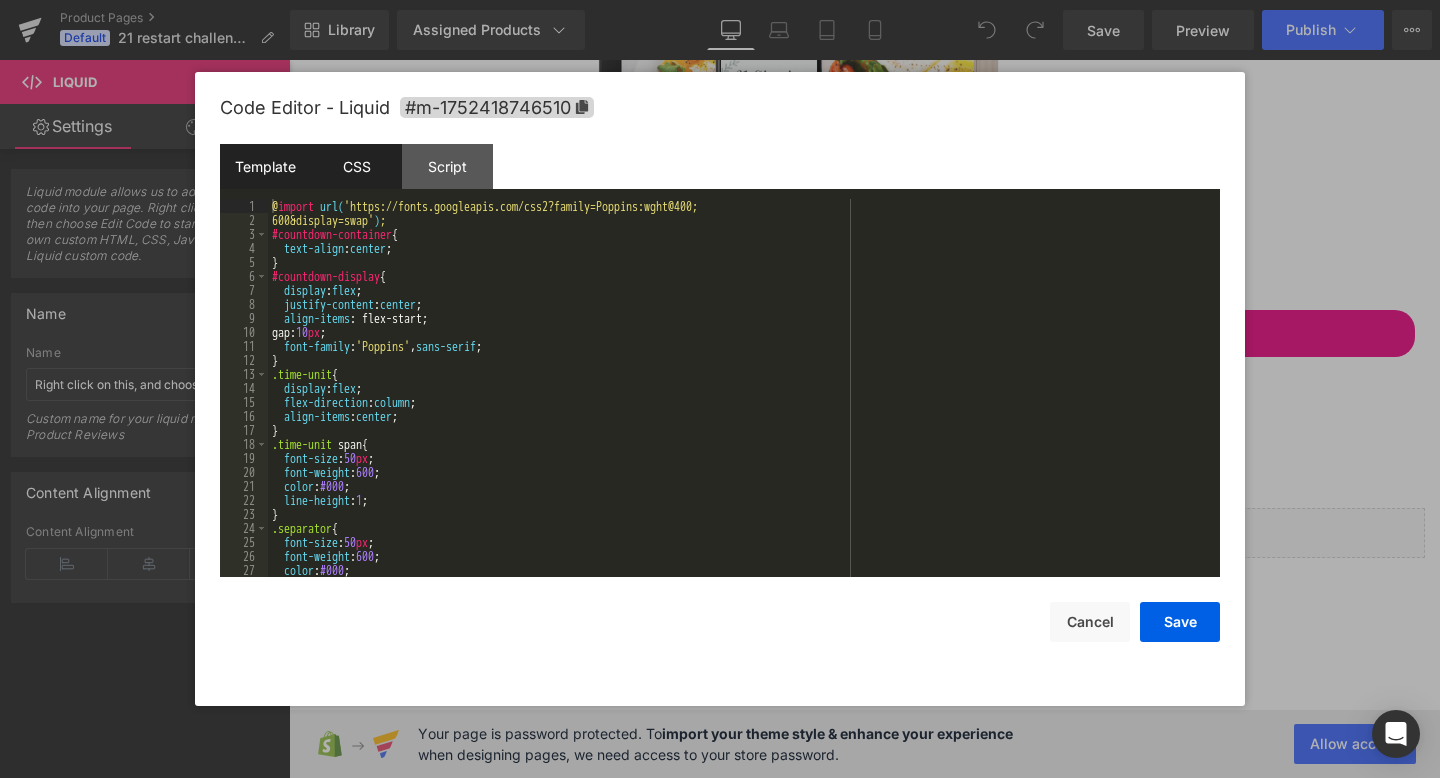 click on "Template" at bounding box center (265, 166) 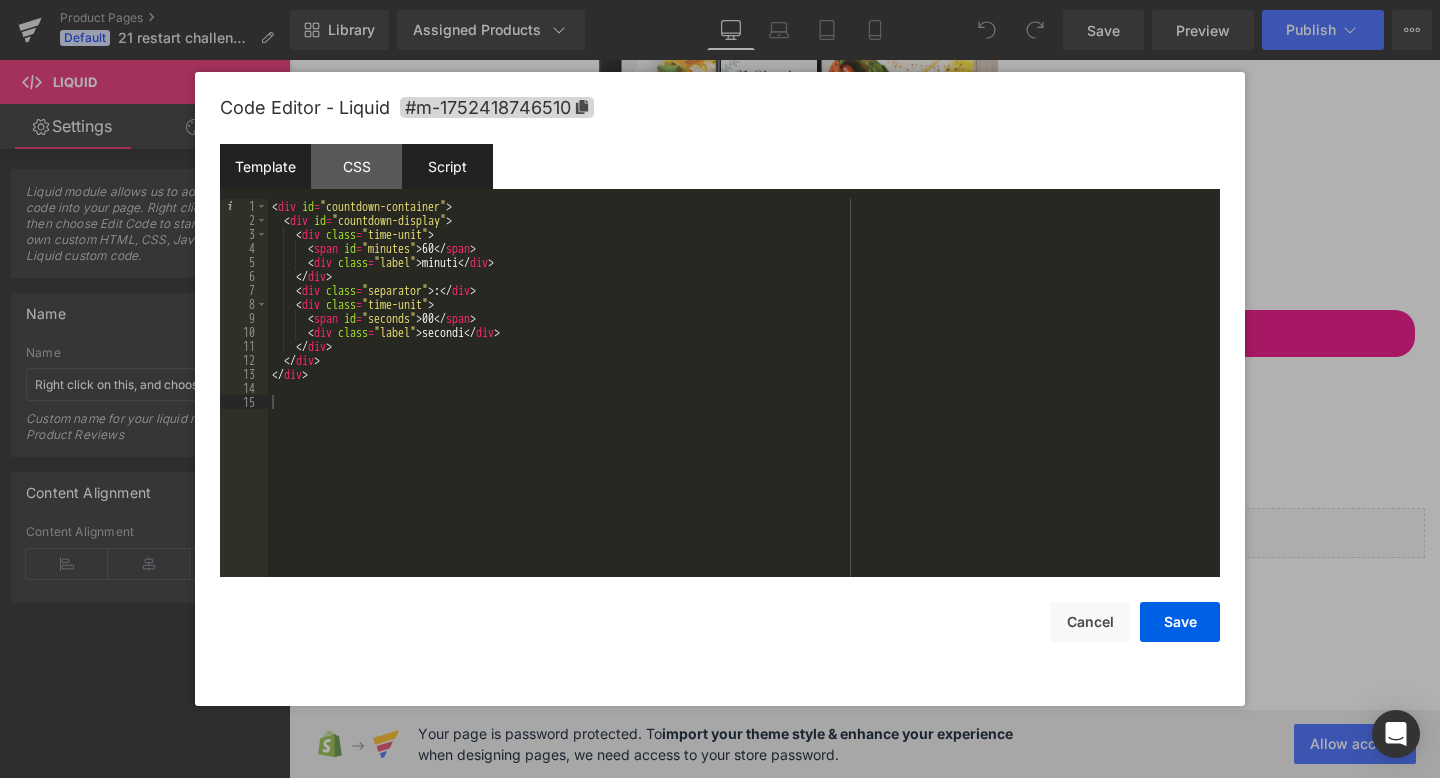 click on "Script" at bounding box center (447, 166) 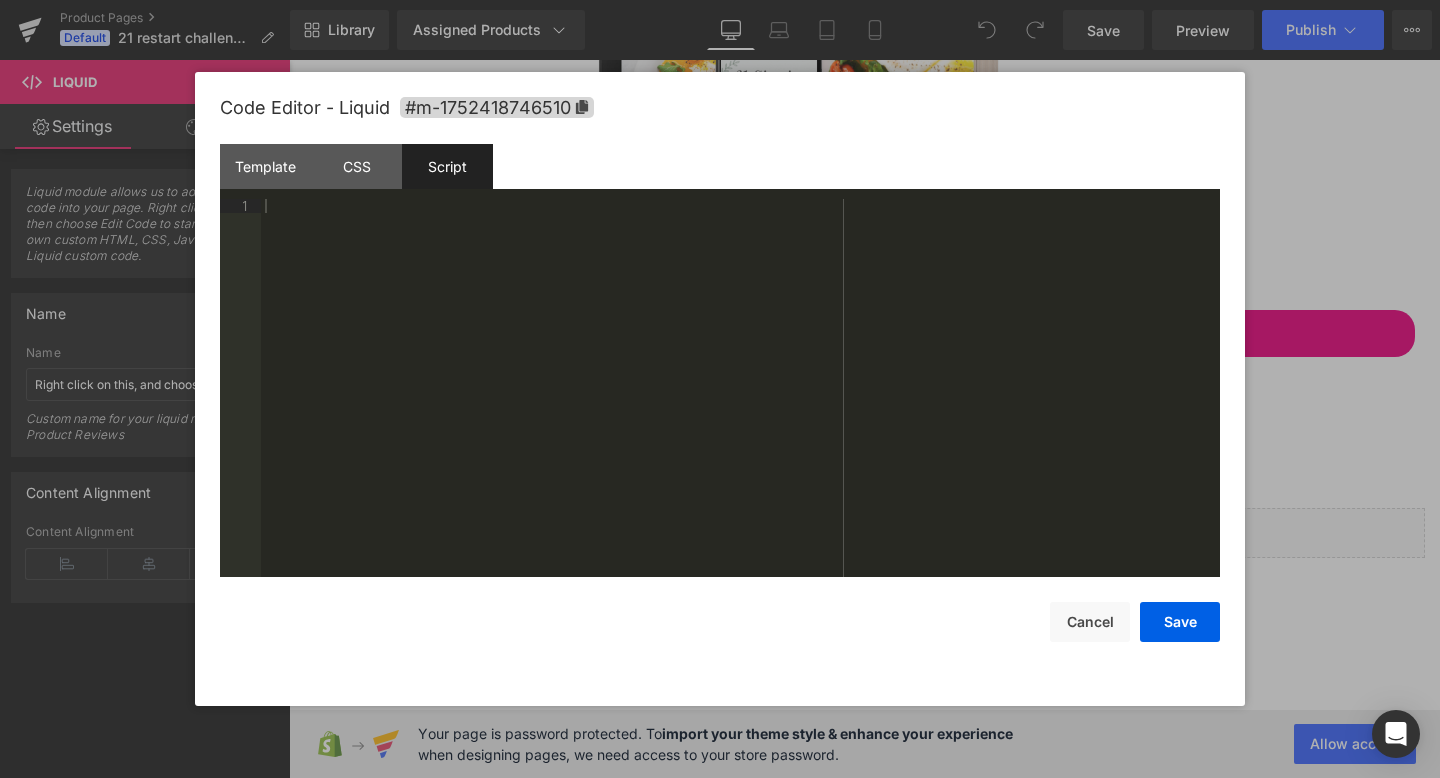click on "Template CSS Script Data" at bounding box center (720, 171) 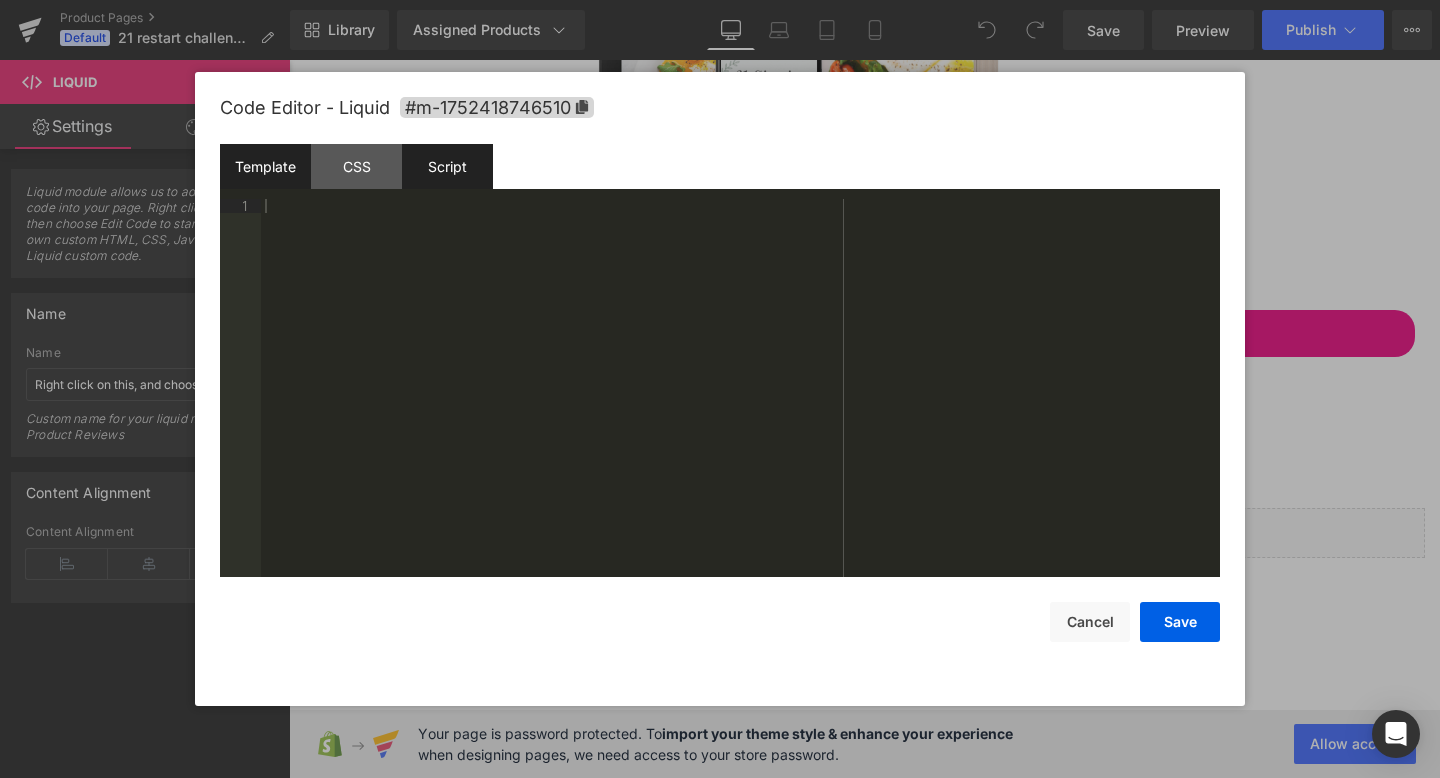 click on "Template" at bounding box center (265, 166) 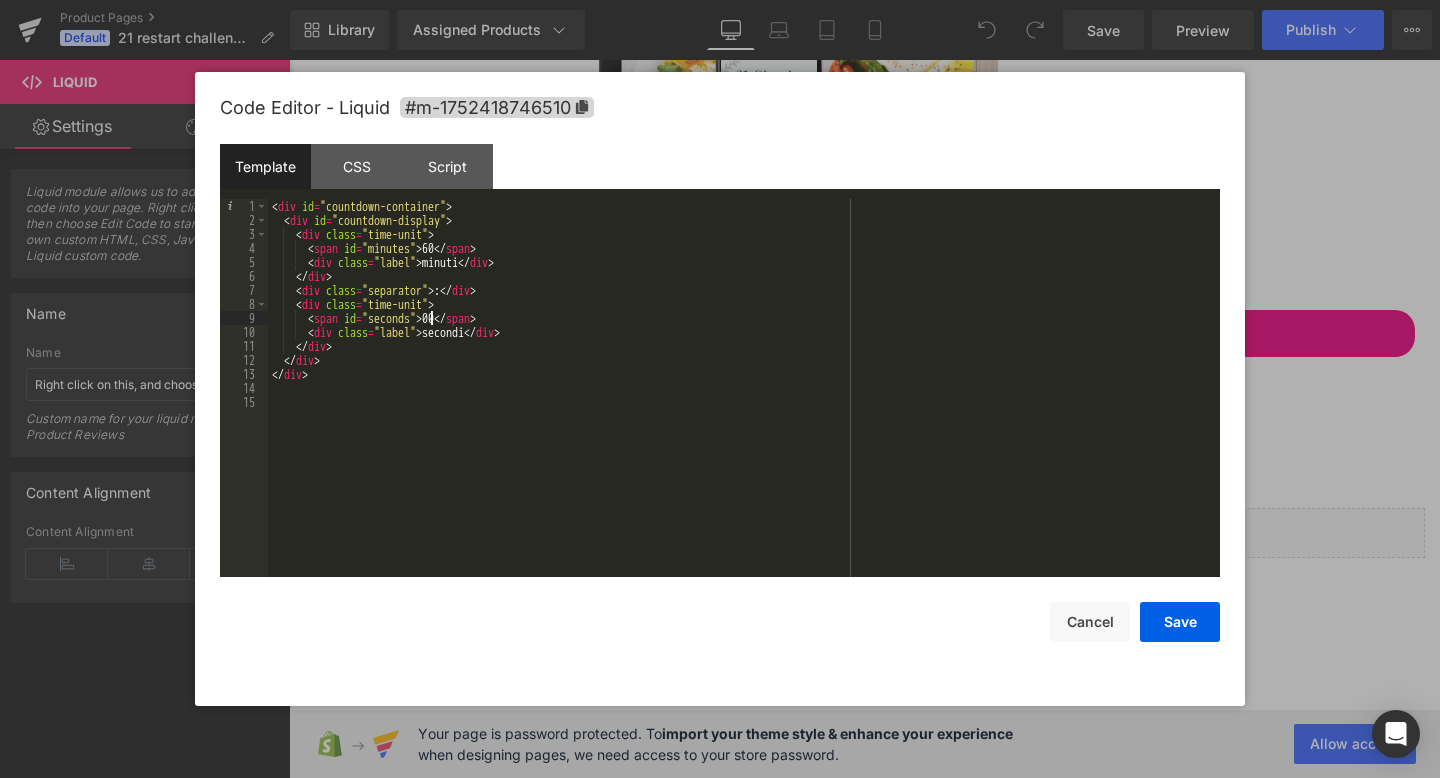click on "< div   id = "countdown-container" >    < div   id = "countdown-display" >       < div   class = "time-unit" >          < span   id = "minutes" > 60 </ span >          < div   class = "label" > minuti </ div >       </ div >       < div   class = "separator" > : </ div >       < div   class = "time-unit" >          < span   id = "seconds" > 00 </ span >          < div   class = "label" > secondi </ div >       </ div >    </ div > </ div >" at bounding box center [744, 402] 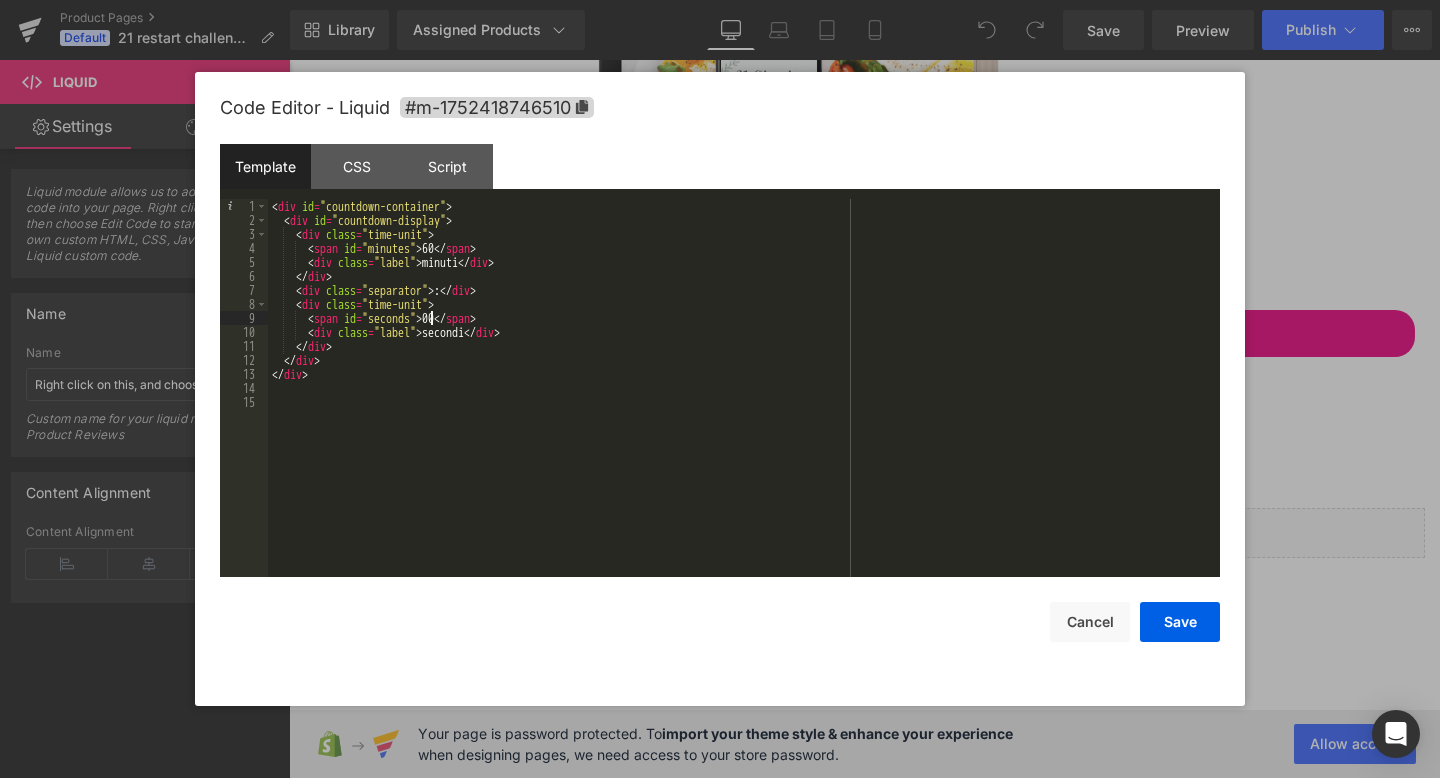 type 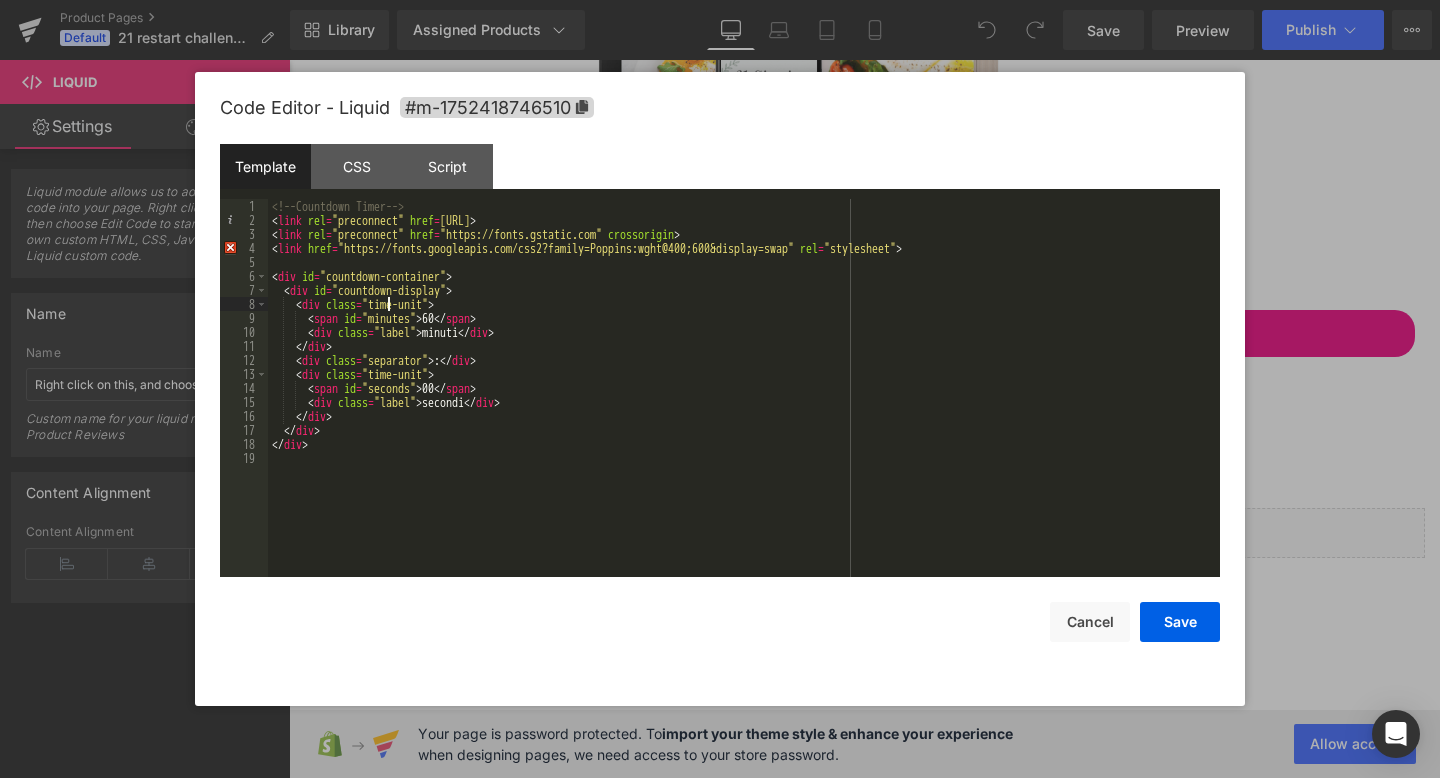 click on "<!--  Countdown Timer  --> < link   rel = "preconnect"   href = "https://fonts.googleapis.com" > < link   rel = "preconnect"   href = "https://fonts.gstatic.com"   crossorigin > < link   href = "https://fonts.googleapis.com/css2?family=Poppins:wght@400;600&display=swap"   rel = "stylesheet" > < div   id = "countdown-container" >    < div   id = "countdown-display" >       < div   class = "time-unit" >          < span   id = "minutes" > 60 </ span >          < div   class = "label" > minuti </ div >       </ div >       < div   class = "separator" > : </ div >       < div   class = "time-unit" >          < span   id = "seconds" > 00 </ span >          < div   class = "label" > secondi </ div >       </ div >    </ div > </ div >" at bounding box center [744, 402] 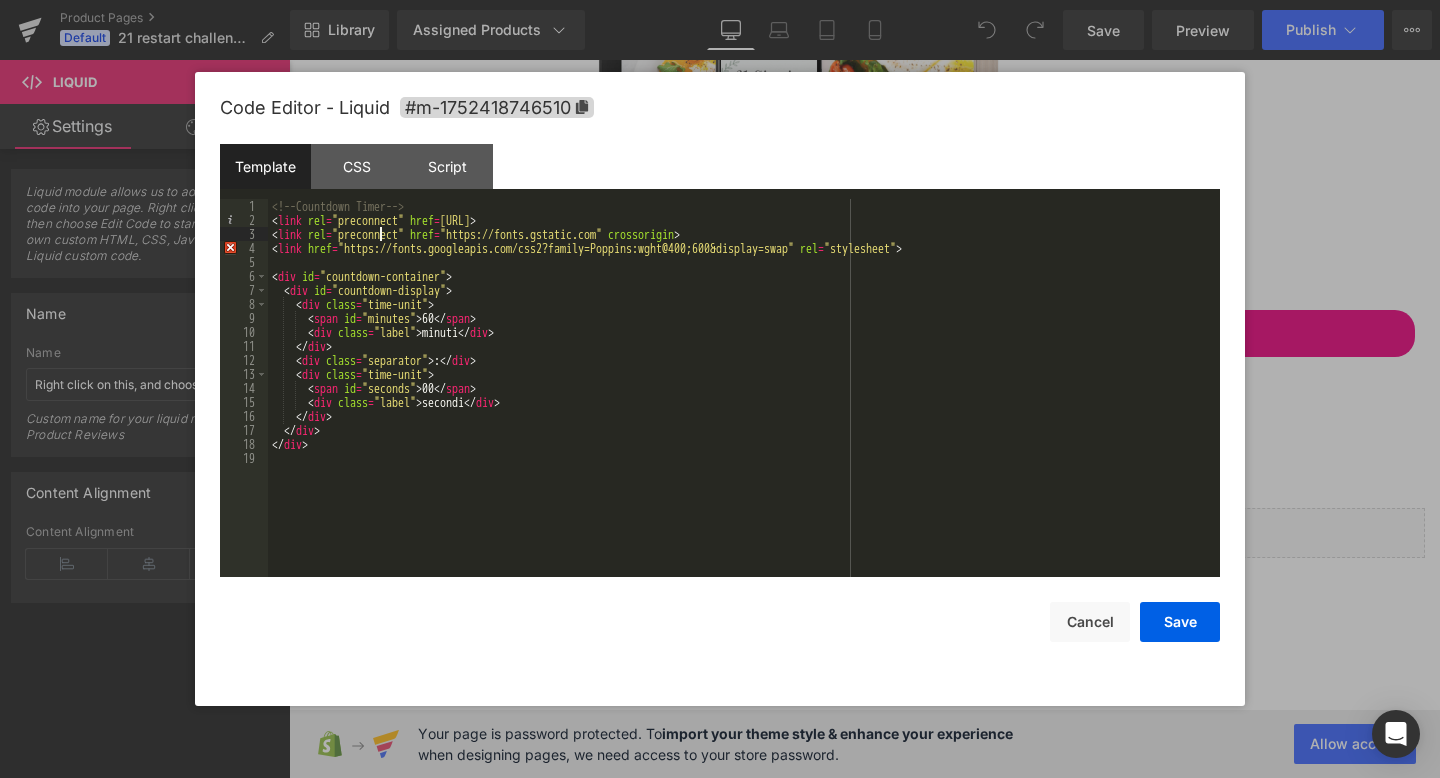 click on "<!--  Countdown Timer  --> < link   rel = "preconnect"   href = "https://fonts.googleapis.com" > < link   rel = "preconnect"   href = "https://fonts.gstatic.com"   crossorigin > < link   href = "https://fonts.googleapis.com/css2?family=Poppins:wght@400;600&display=swap"   rel = "stylesheet" > < div   id = "countdown-container" >    < div   id = "countdown-display" >       < div   class = "time-unit" >          < span   id = "minutes" > 60 </ span >          < div   class = "label" > minuti </ div >       </ div >       < div   class = "separator" > : </ div >       < div   class = "time-unit" >          < span   id = "seconds" > 00 </ span >          < div   class = "label" > secondi </ div >       </ div >    </ div > </ div >" at bounding box center [744, 402] 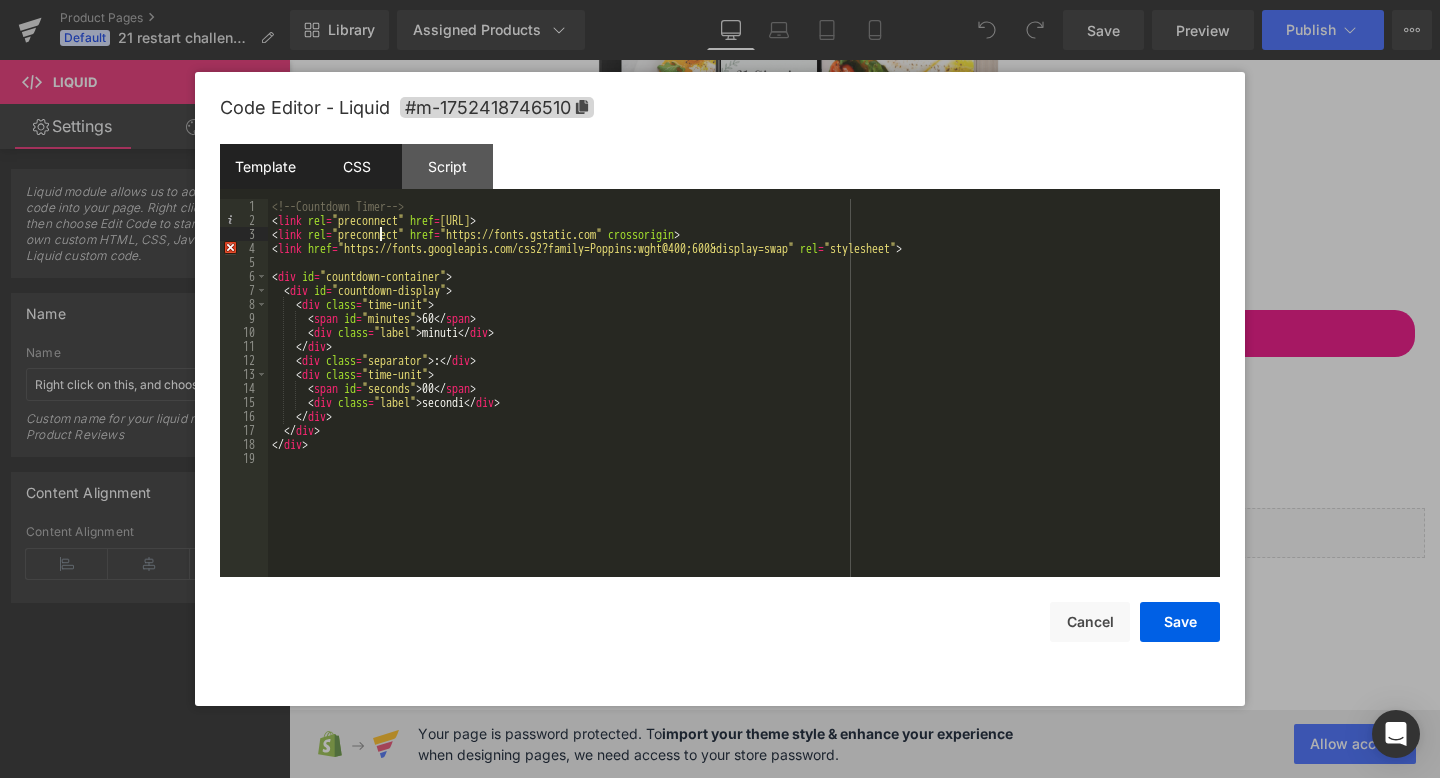 click on "CSS" at bounding box center (356, 166) 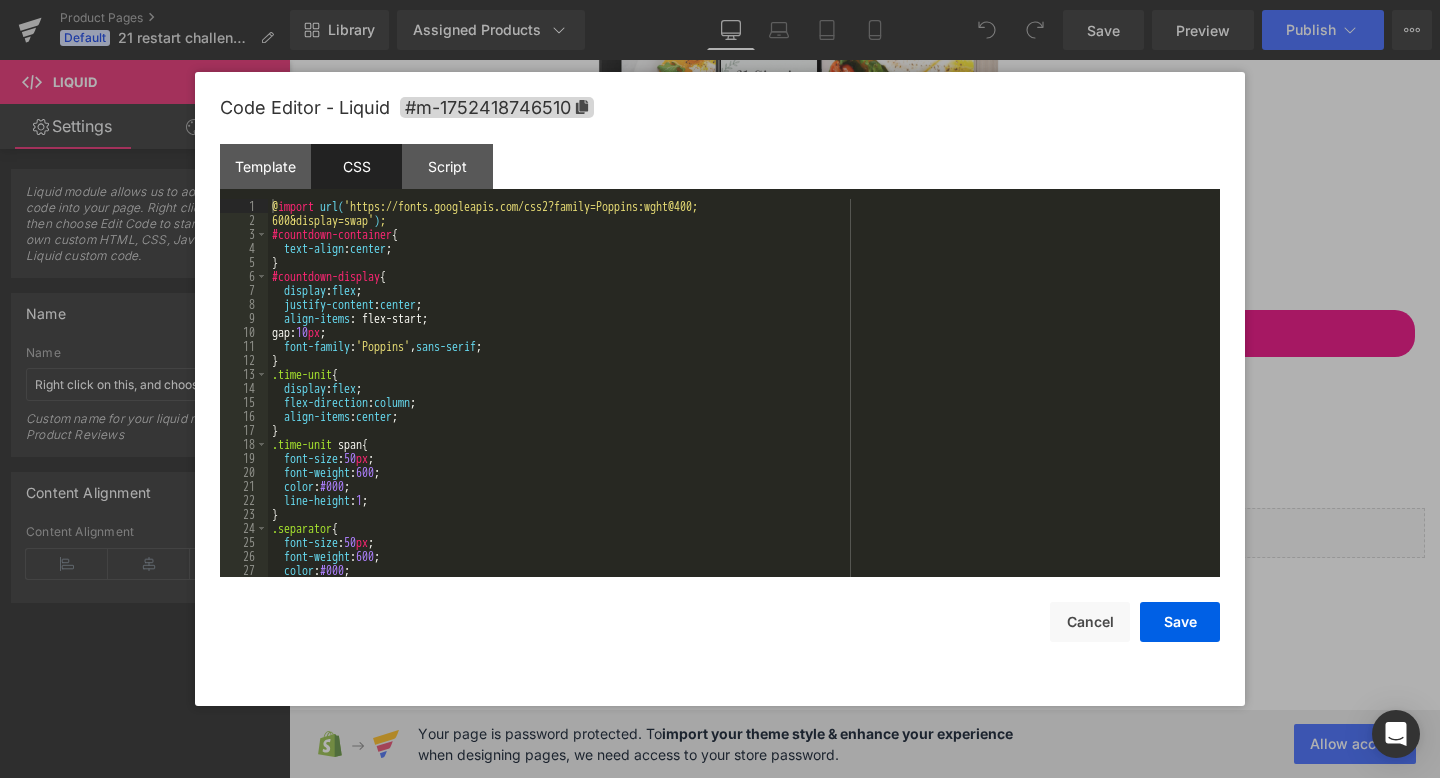 click on "@ import   url( 'https://fonts.googleapis.com/css2?family=Poppins:wght@400; 600&display=swap' ) ; #countdown-container {    text-align :  center ; } #countdown-display {    display :  flex ;    justify-content :  center ;    align-items : flex-start;   gap:  10 px ;    font-family :  ' Poppins ' ,  sans-serif ; } .time-unit {    display :  flex ;    flex-direction :  column ;    align-items :  center ; } .time-unit   span {    font-size :  50 px ;    font-weight :  600 ;    color :  #000 ;    line-height :  1 ; } .separator {    font-size :  50 px ;    font-weight :  600 ;    color :  #000 ;    margin-top :  -5 px ;" at bounding box center (740, 402) 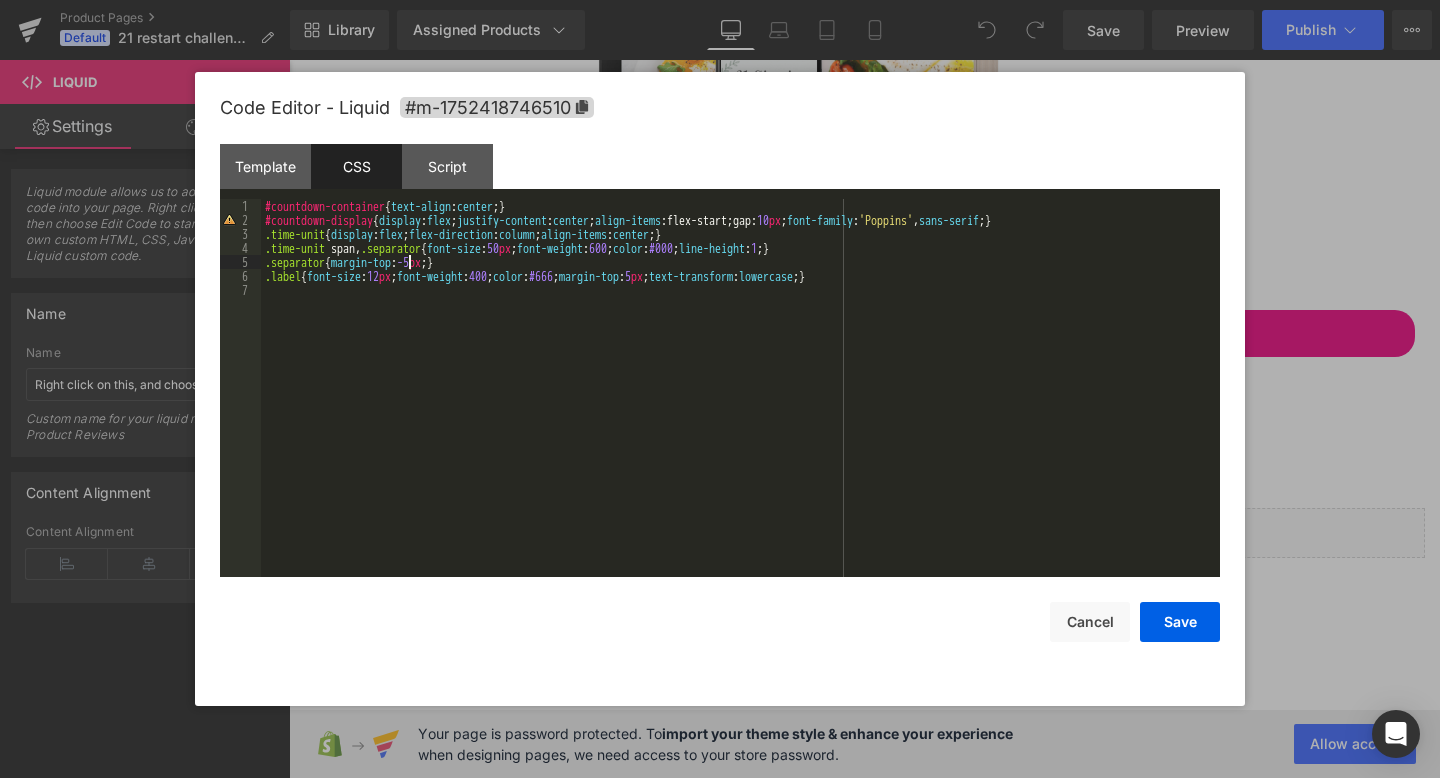 click on "#countdown-container { text-align : center ; } #countdown-display { display : flex ; justify-content : center ; align-items :flex-start;gap: 10 px ; font-family : ' Poppins ' , sans-serif ; } .time-unit { display : flex ; flex-direction : column ; align-items : center ; } .time-unit   span , .separator { font-size : 50 px ; font-weight : 600 ; color : #000 ; line-height : 1 ; } .separator { margin-top : -5 px ; } .label { font-size : 12 px ; font-weight : 400 ; color : #666 ; margin-top : 5 px ; text-transform : lowercase ; }" at bounding box center [740, 402] 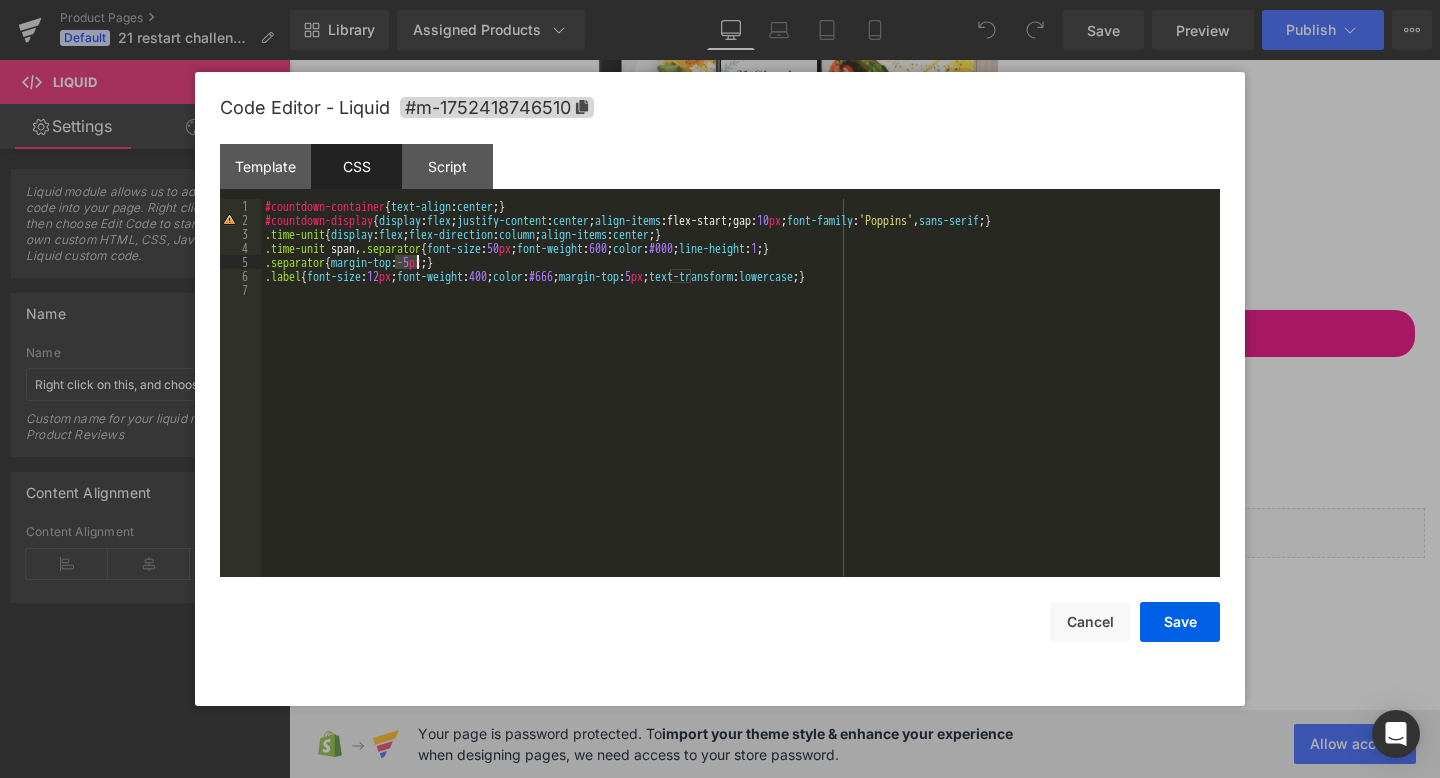 click on "#countdown-container { text-align : center ; } #countdown-display { display : flex ; justify-content : center ; align-items :flex-start;gap: 10 px ; font-family : ' Poppins ' , sans-serif ; } .time-unit { display : flex ; flex-direction : column ; align-items : center ; } .time-unit   span , .separator { font-size : 50 px ; font-weight : 600 ; color : #000 ; line-height : 1 ; } .separator { margin-top : -5 px ; } .label { font-size : 12 px ; font-weight : 400 ; color : #666 ; margin-top : 5 px ; text-transform : lowercase ; }" at bounding box center (740, 402) 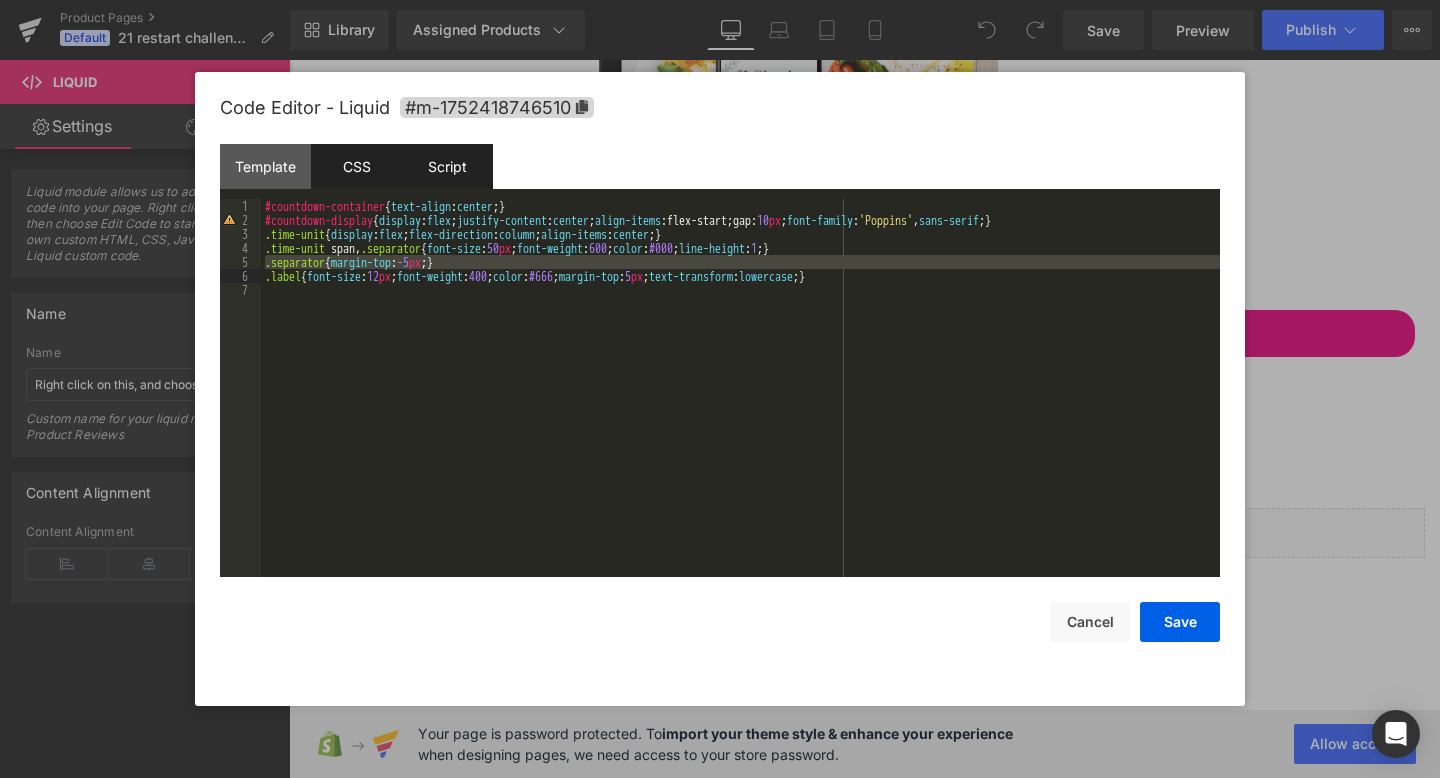 click on "Script" at bounding box center (447, 166) 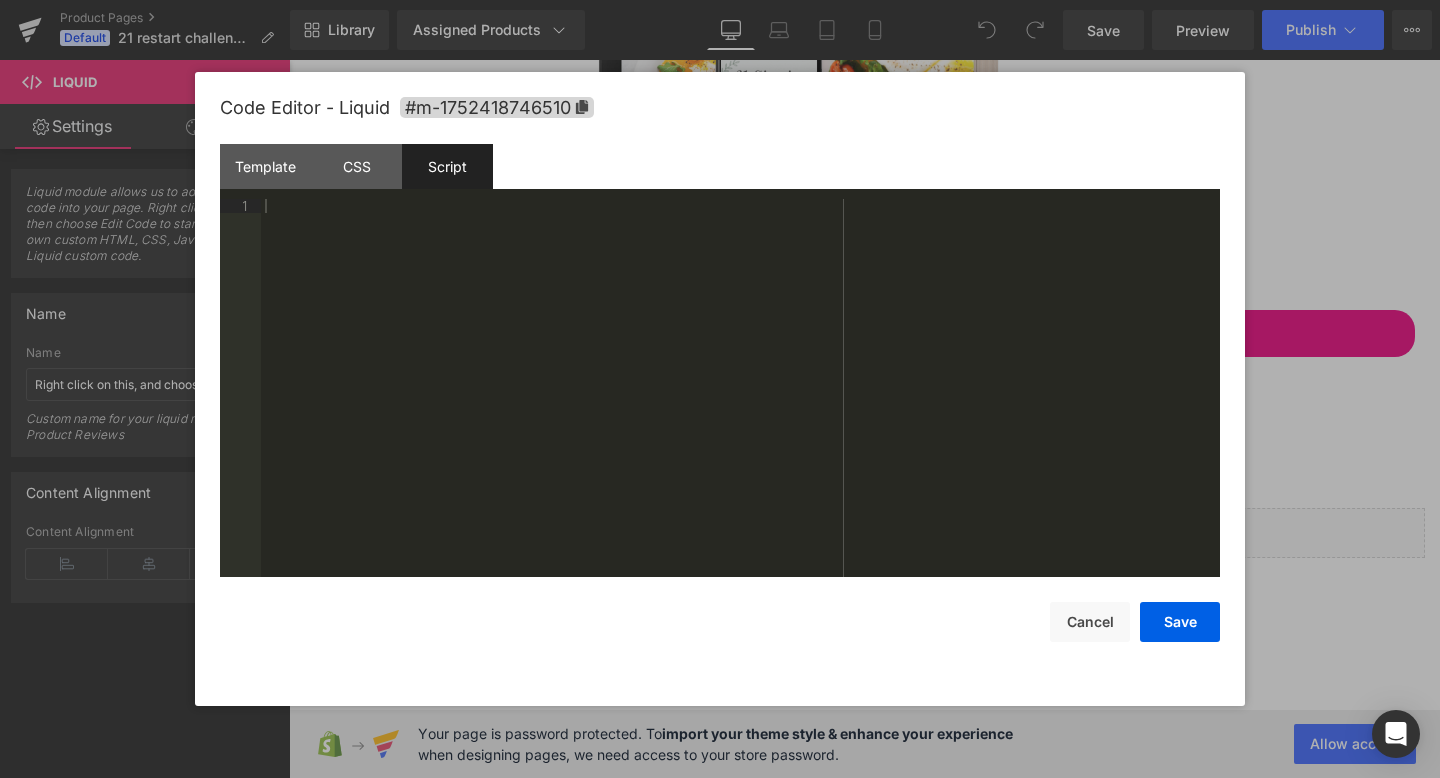 click at bounding box center [740, 402] 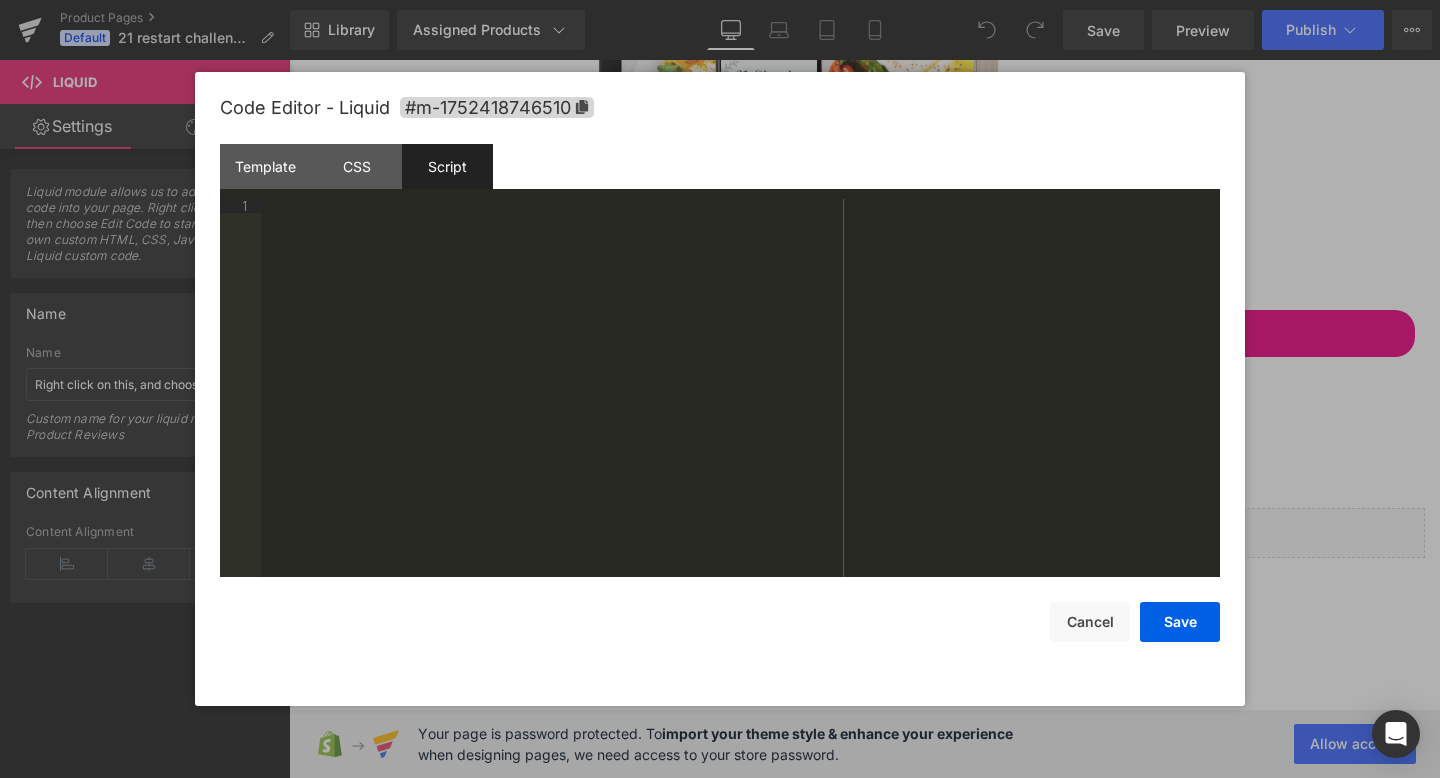 scroll, scrollTop: 196, scrollLeft: 0, axis: vertical 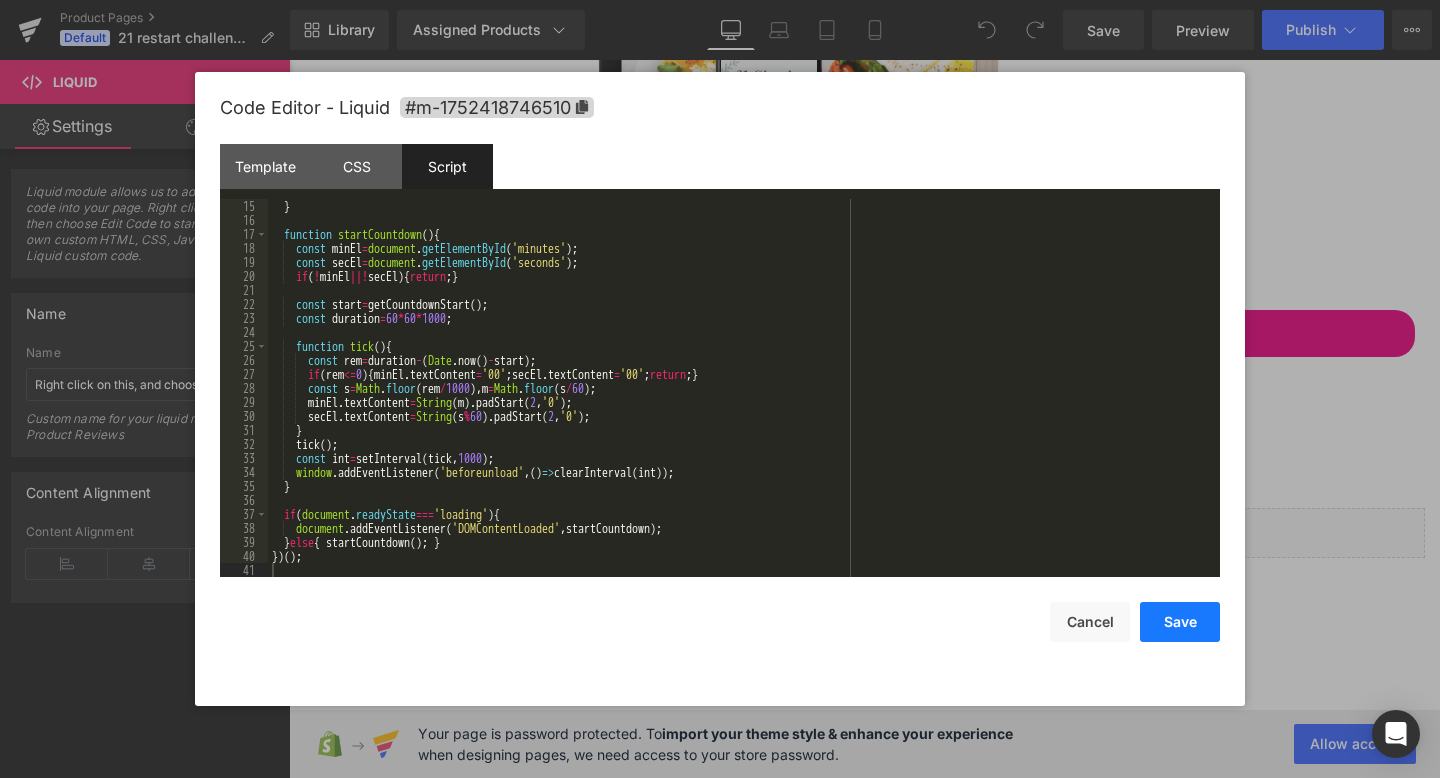 click on "Save" at bounding box center (1180, 622) 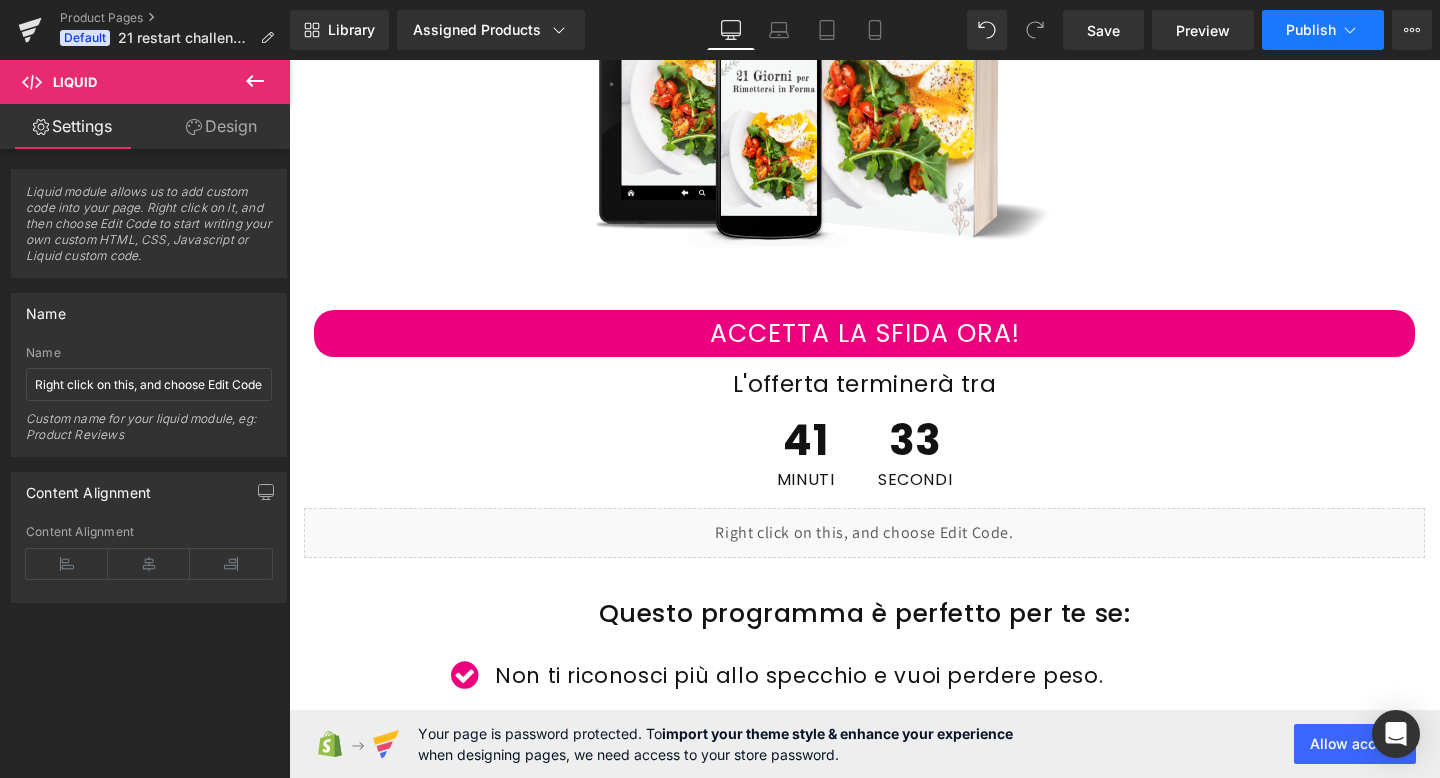 click on "Publish" at bounding box center [1311, 30] 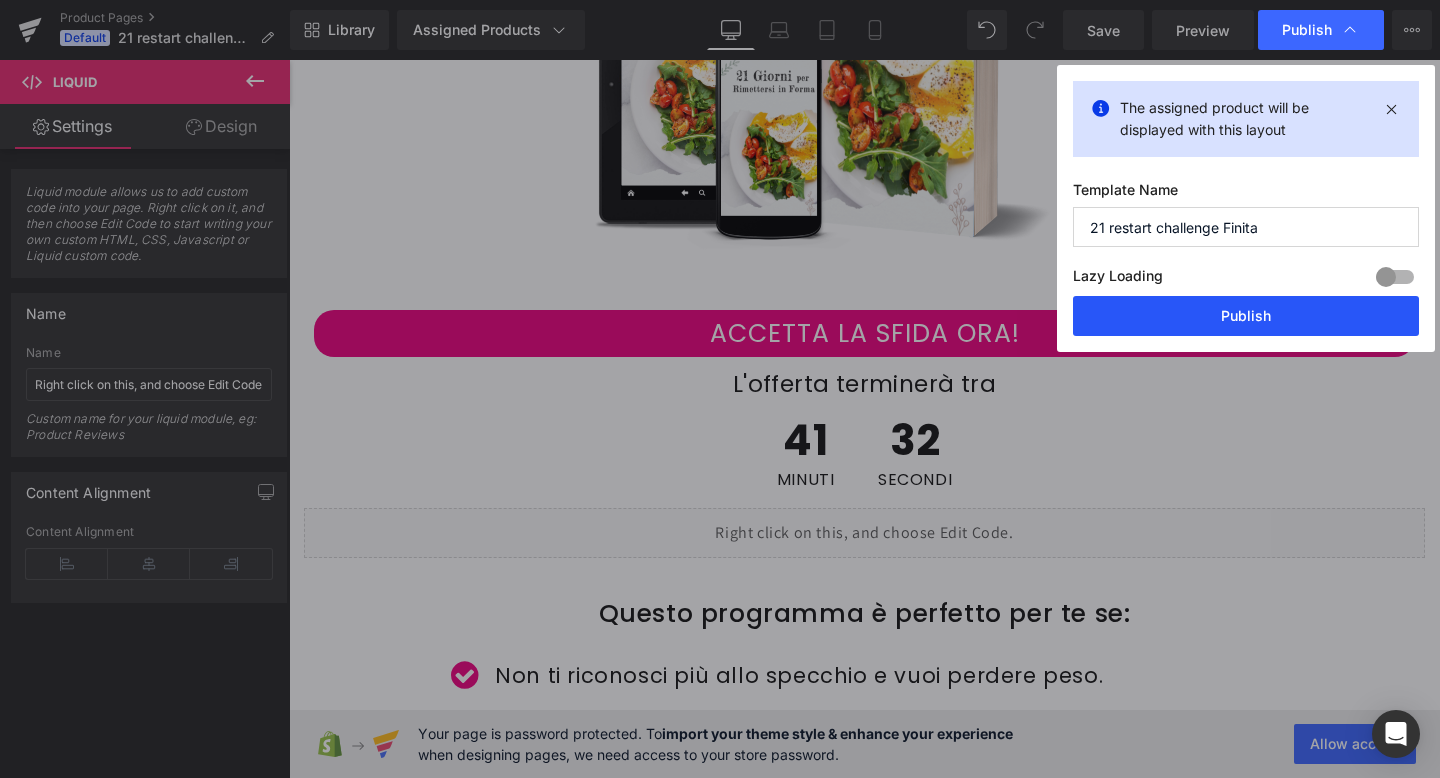 click on "Publish" at bounding box center [1246, 316] 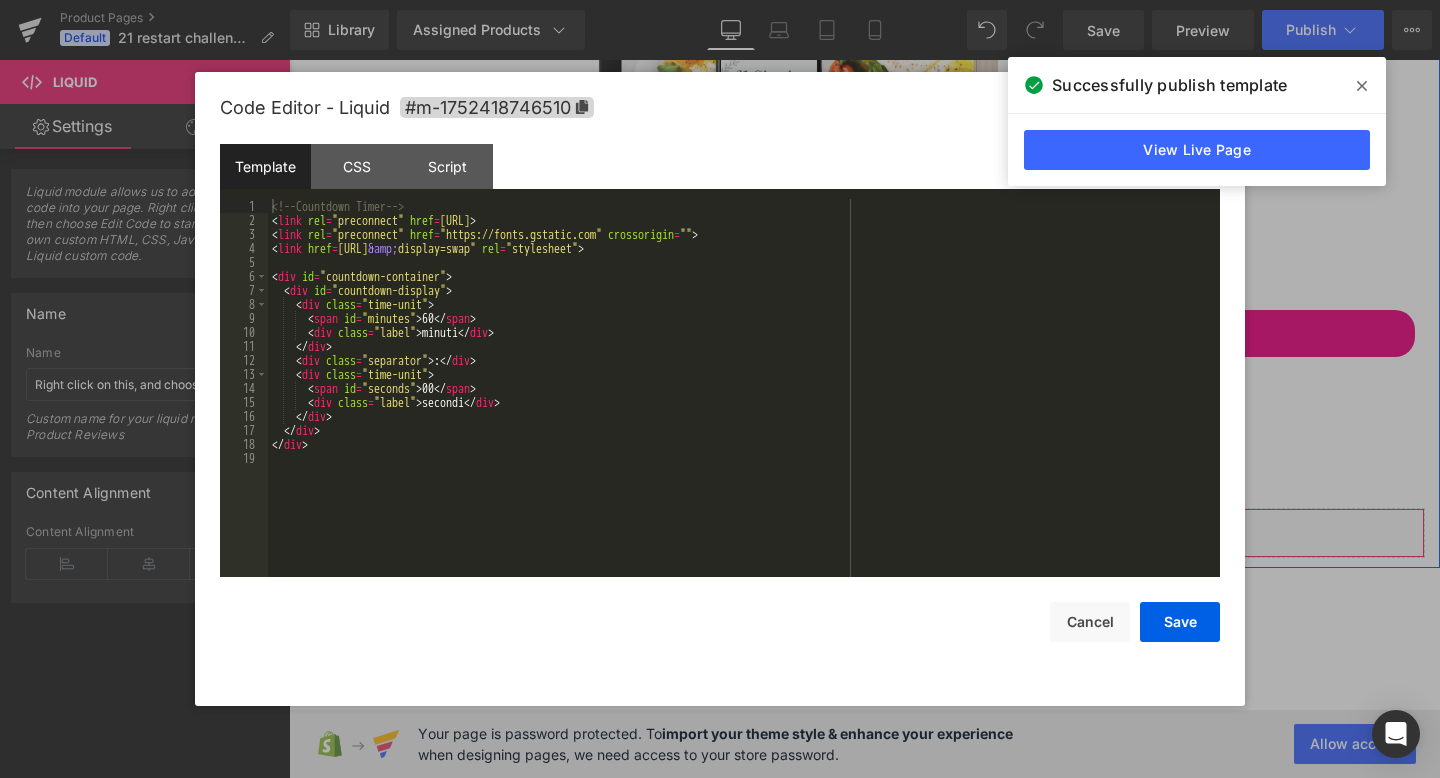 click on "Liquid" at bounding box center [864, 533] 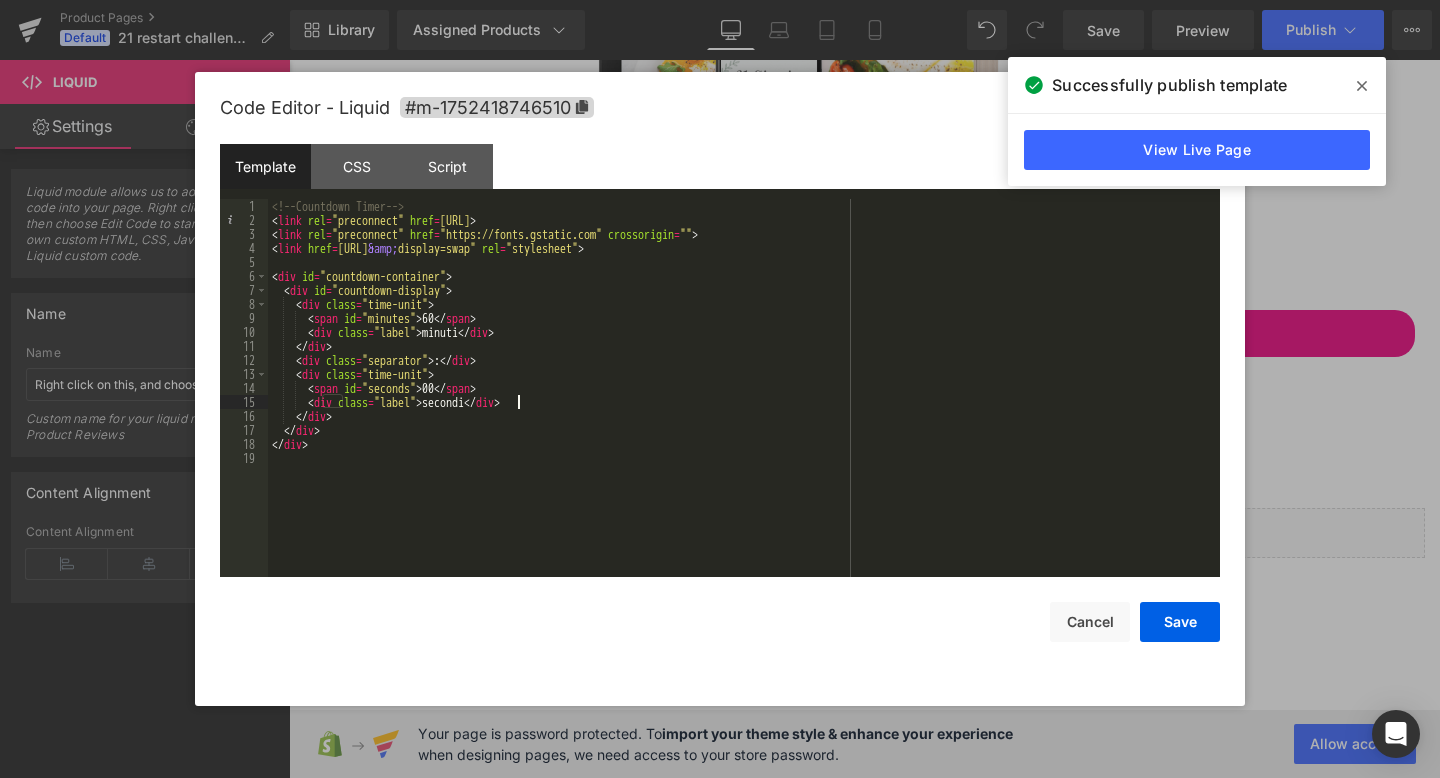 click on "<!--  Countdown Timer  --> < link   rel = "preconnect"   href = "https://fonts.googleapis.com" > < link   rel = "preconnect"   href = "https://fonts.gstatic.com"   crossorigin = "" > < link   href = "https://fonts.googleapis.com/css2?family=Poppins:wght@400;600 &amp; display=swap"   rel = "stylesheet" > < div   id = "countdown-container" >    < div   id = "countdown-display" >       < div   class = "time-unit" >          < span   id = "minutes" > 60 </ span >          < div   class = "label" > minuti </ div >       </ div >       < div   class = "separator" > : </ div >       < div   class = "time-unit" >          < span   id = "seconds" > 00 </ span >          < div   class = "label" > secondi </ div >       </ div >    </ div > </ div >" at bounding box center (744, 402) 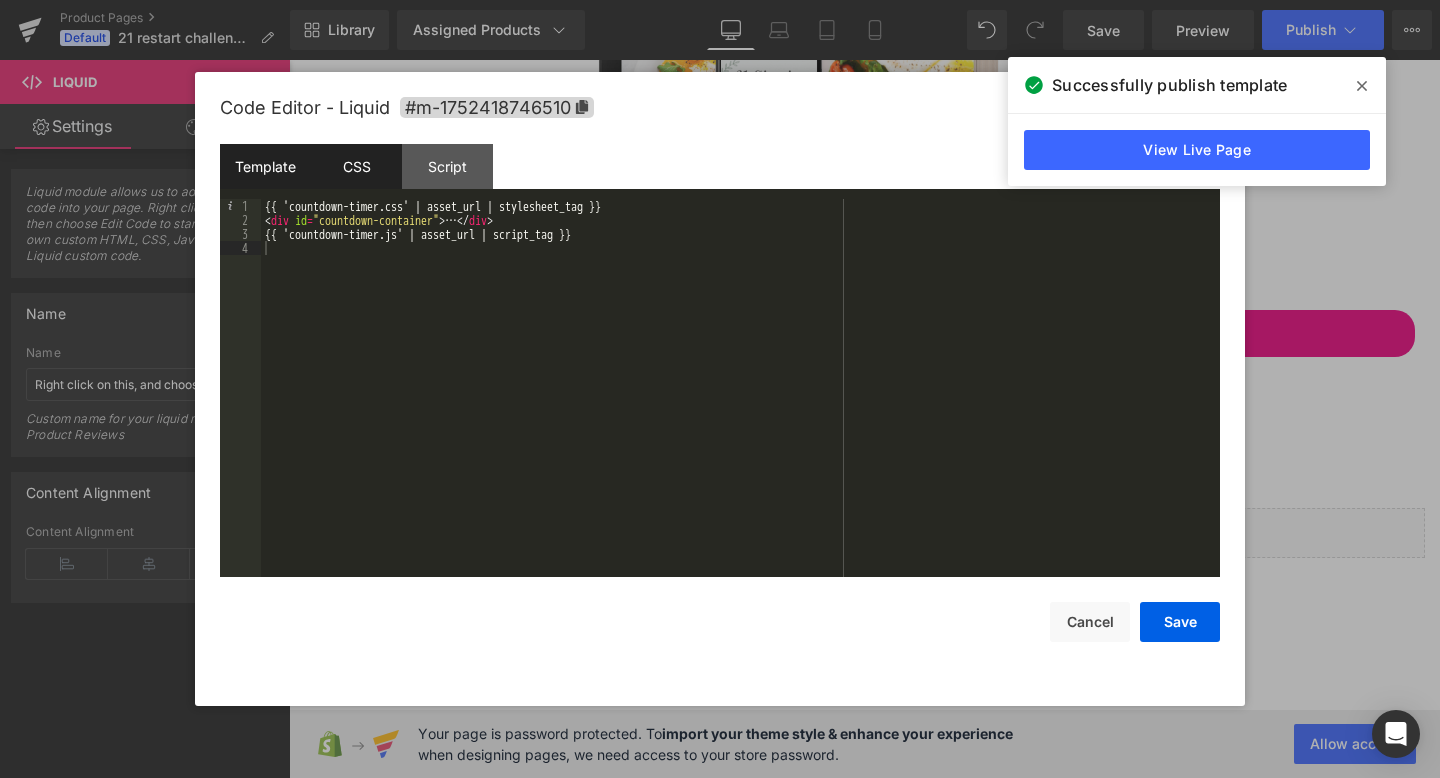 click on "CSS" at bounding box center [356, 166] 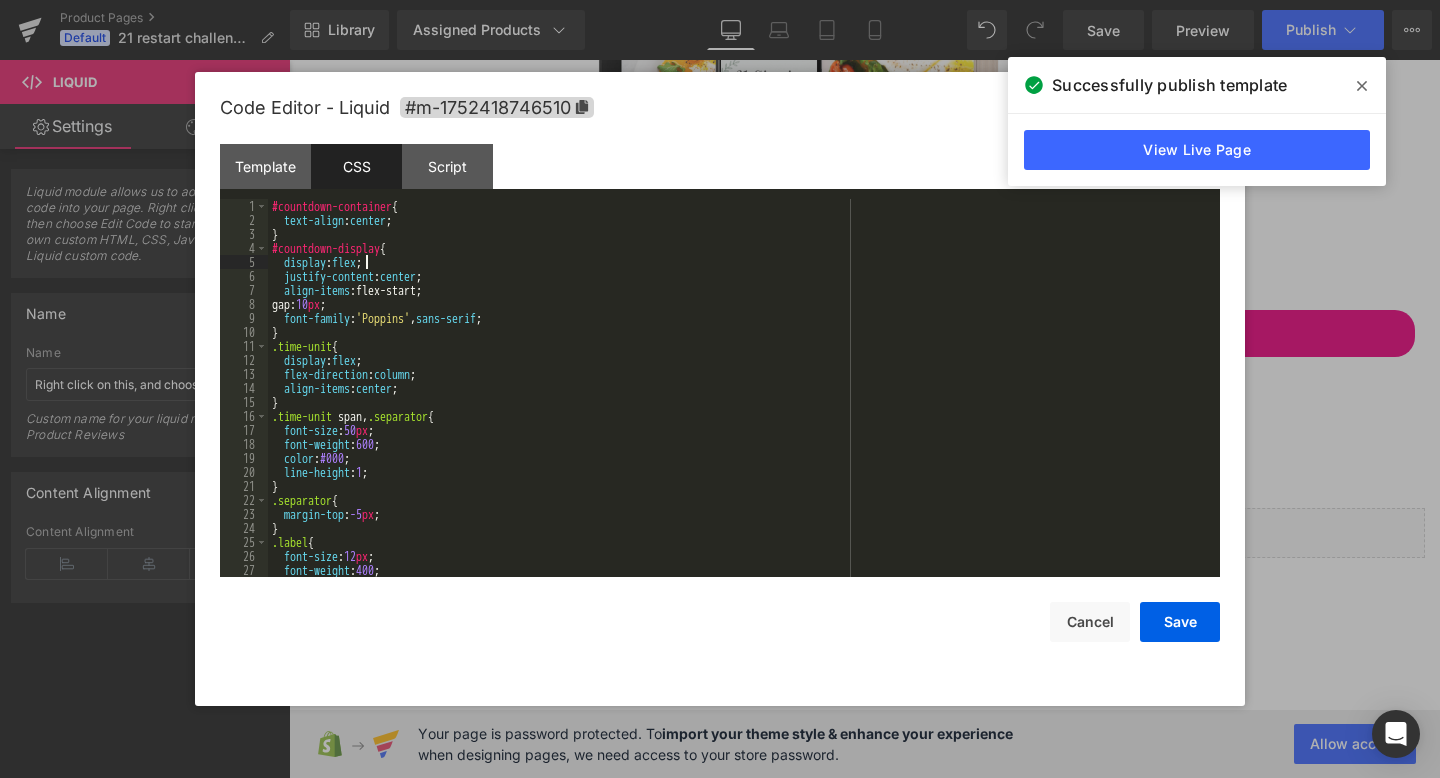 click on "#countdown-container {    text-align : center ; } #countdown-display {    display : flex ;    justify-content : center ;    align-items :flex-start;   gap: 10 px ;    font-family : ' Poppins ' , sans-serif ; } .time-unit {    display : flex ;    flex-direction : column ;    align-items : center ; } .time-unit   span , .separator {    font-size : 50 px ;    font-weight : 600 ;    color : #000 ;    line-height : 1 ; } .separator {    margin-top : -5 px ; } .label {    font-size : 12 px ;    font-weight : 400 ;    color : #666 ;" at bounding box center [740, 402] 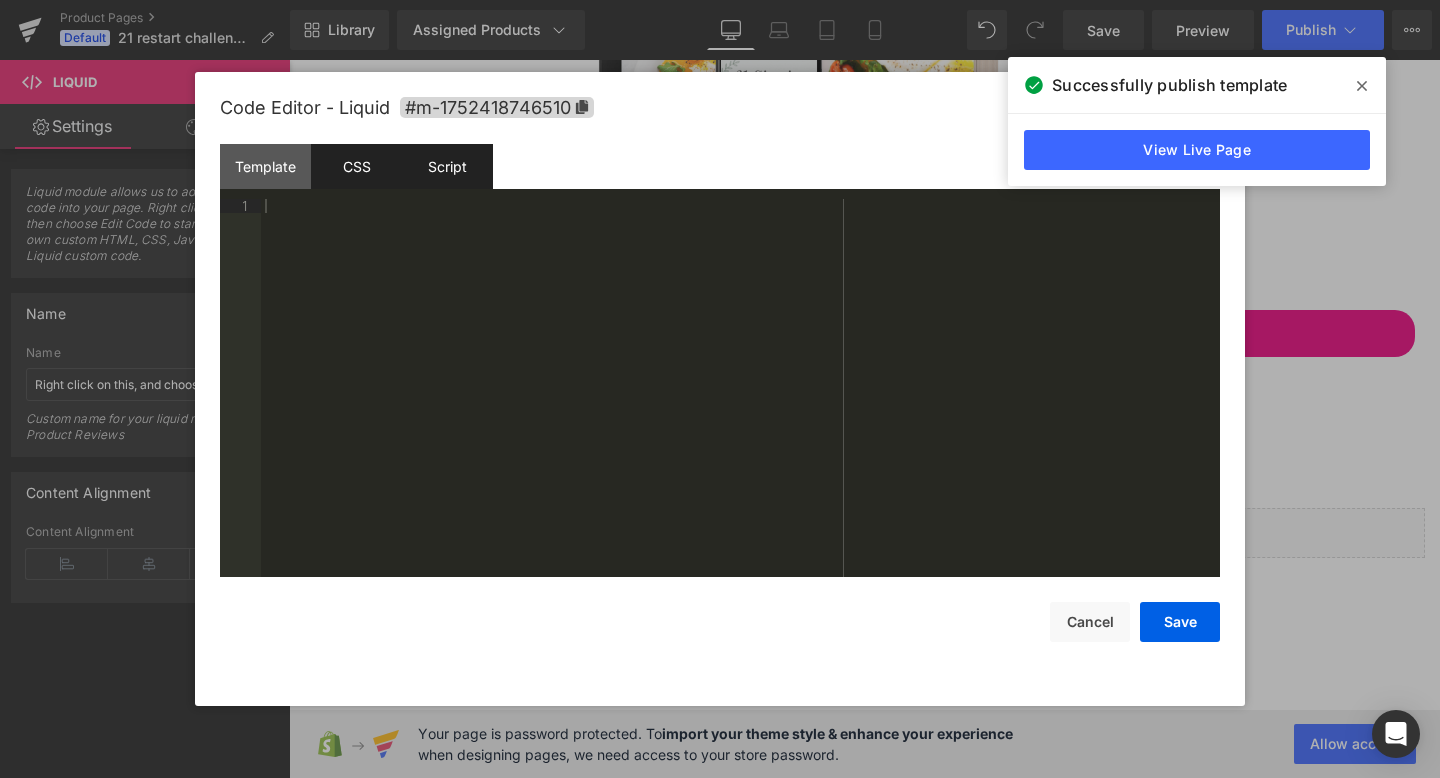 click on "Script" at bounding box center (447, 166) 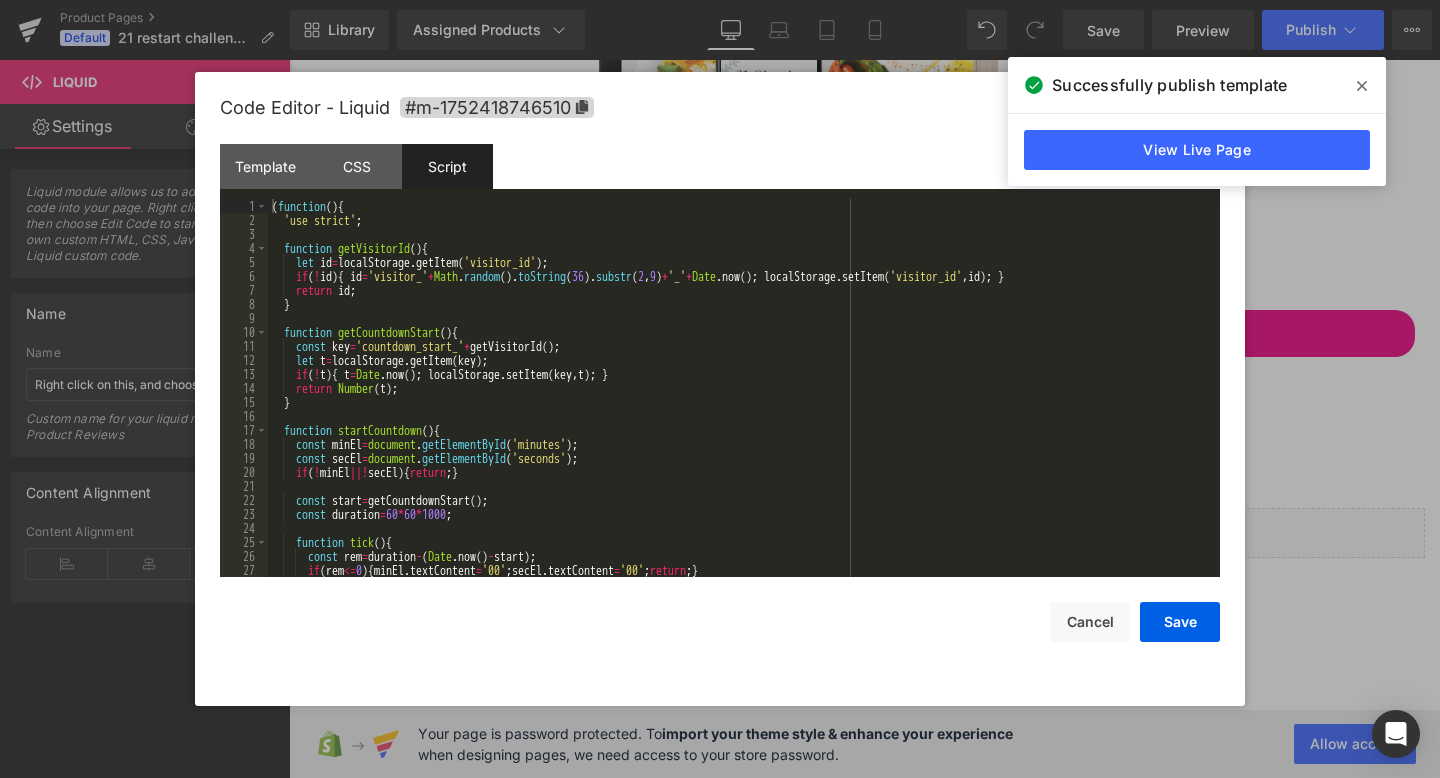 click on "( function ( ) {    'use strict' ;    function   getVisitorId ( ) {       let   id = localStorage . getItem ( 'visitor_id' ) ;       if ( ! id ) {   id = 'visitor_' + Math . random ( ) . toString ( 36 ) . substr ( 2 , 9 ) + '_' + Date . now ( ) ;   localStorage . setItem ( 'visitor_id' , id ) ;   }       return   id ;    }    function   getCountdownStart ( ) {       const   key = 'countdown_start_' + getVisitorId ( ) ;       let   t = localStorage . getItem ( key ) ;       if ( ! t ) {   t = Date . now ( ) ;   localStorage . setItem ( key , t ) ;   }       return   Number ( t ) ;    }    function   startCountdown ( ) {       const   minEl = document . getElementById ( 'minutes' ) ;       const   secEl = document . getElementById ( 'seconds' ) ;       if ( ! minEl ||! secEl ) { return ; }       const   start = getCountdownStart ( ) ;       const   duration = 60 * 60 * 1000 ;       function   tick ( ) {          const   rem = duration - ( Date . now ( ) - start ) ;          if ( rem <= 0 ) { minEl . textContent" at bounding box center [740, 402] 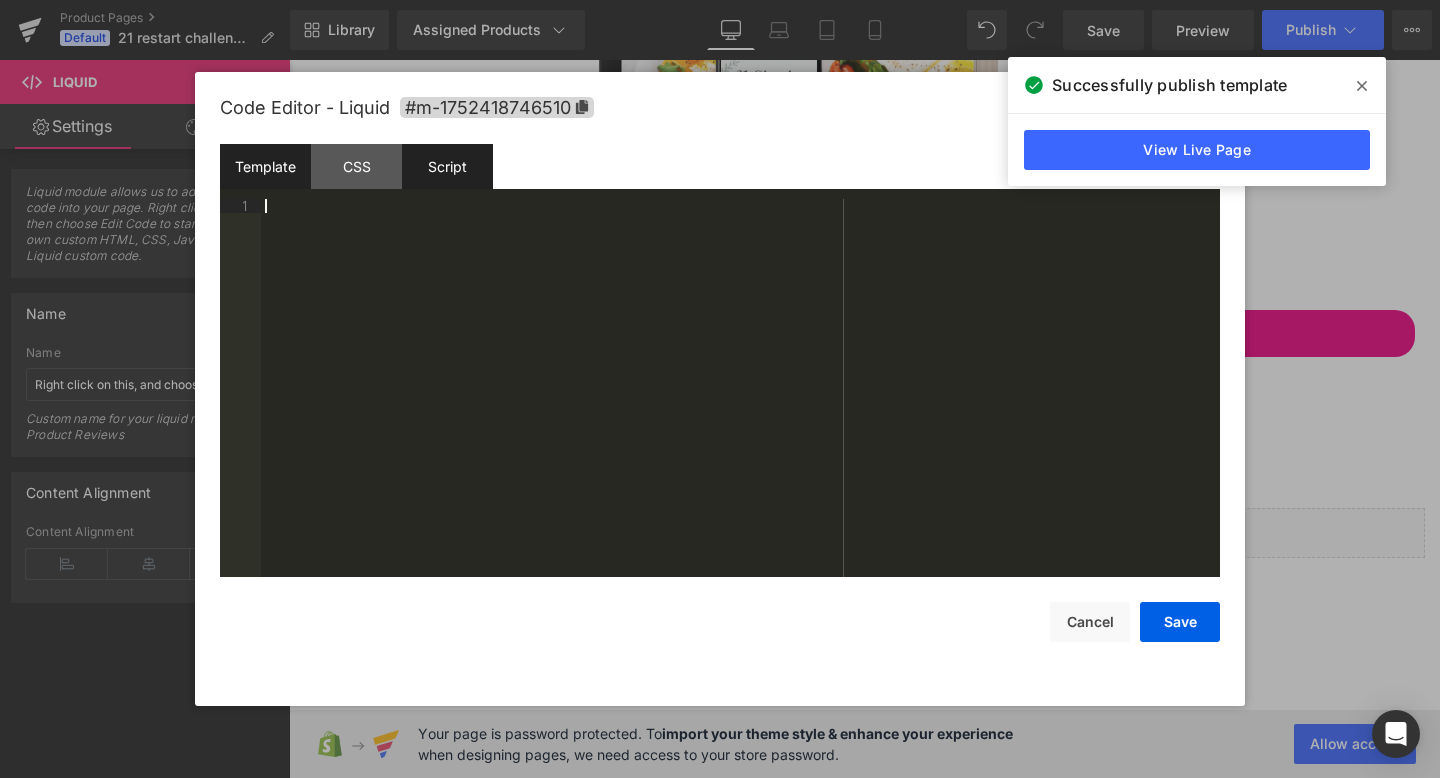 click on "Template" at bounding box center [265, 166] 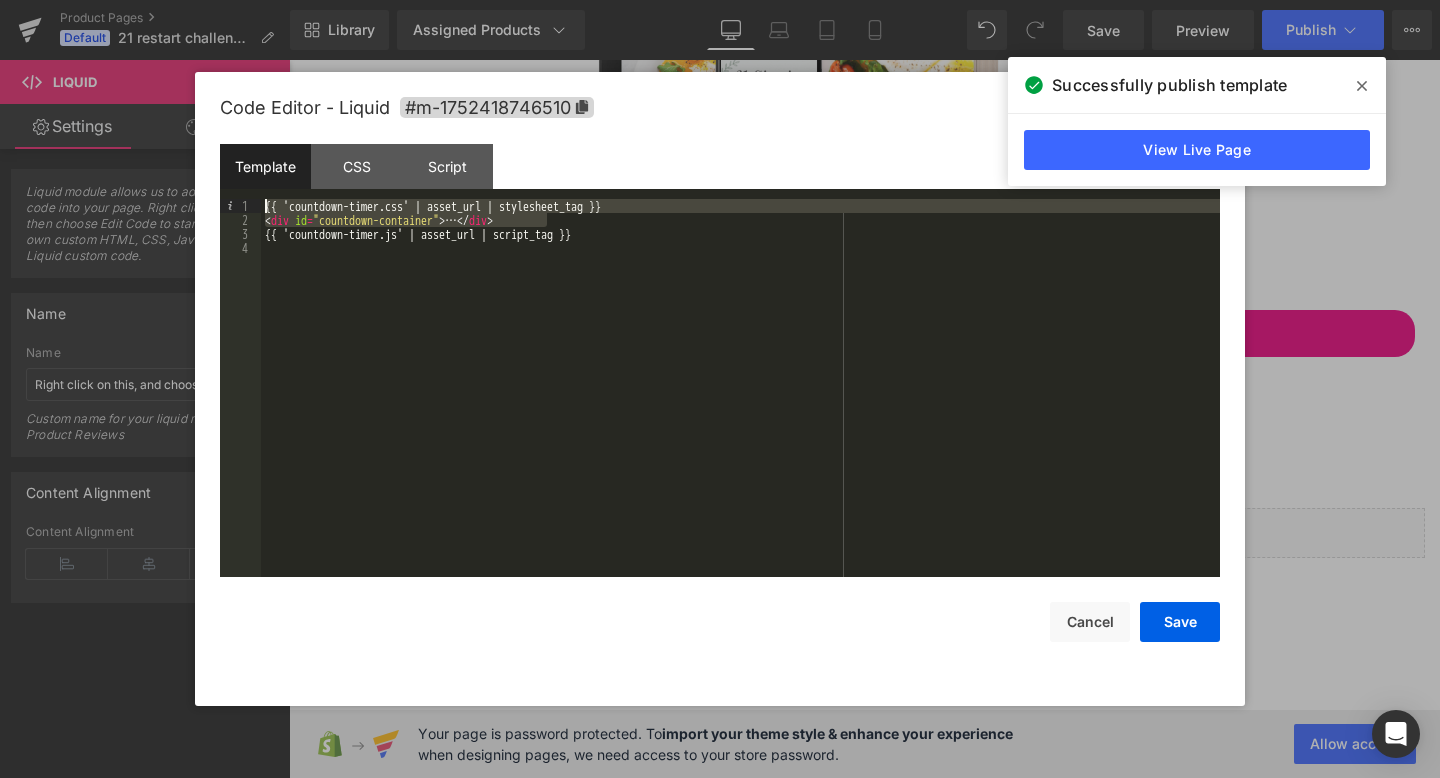 drag, startPoint x: 572, startPoint y: 221, endPoint x: 80, endPoint y: 201, distance: 492.40634 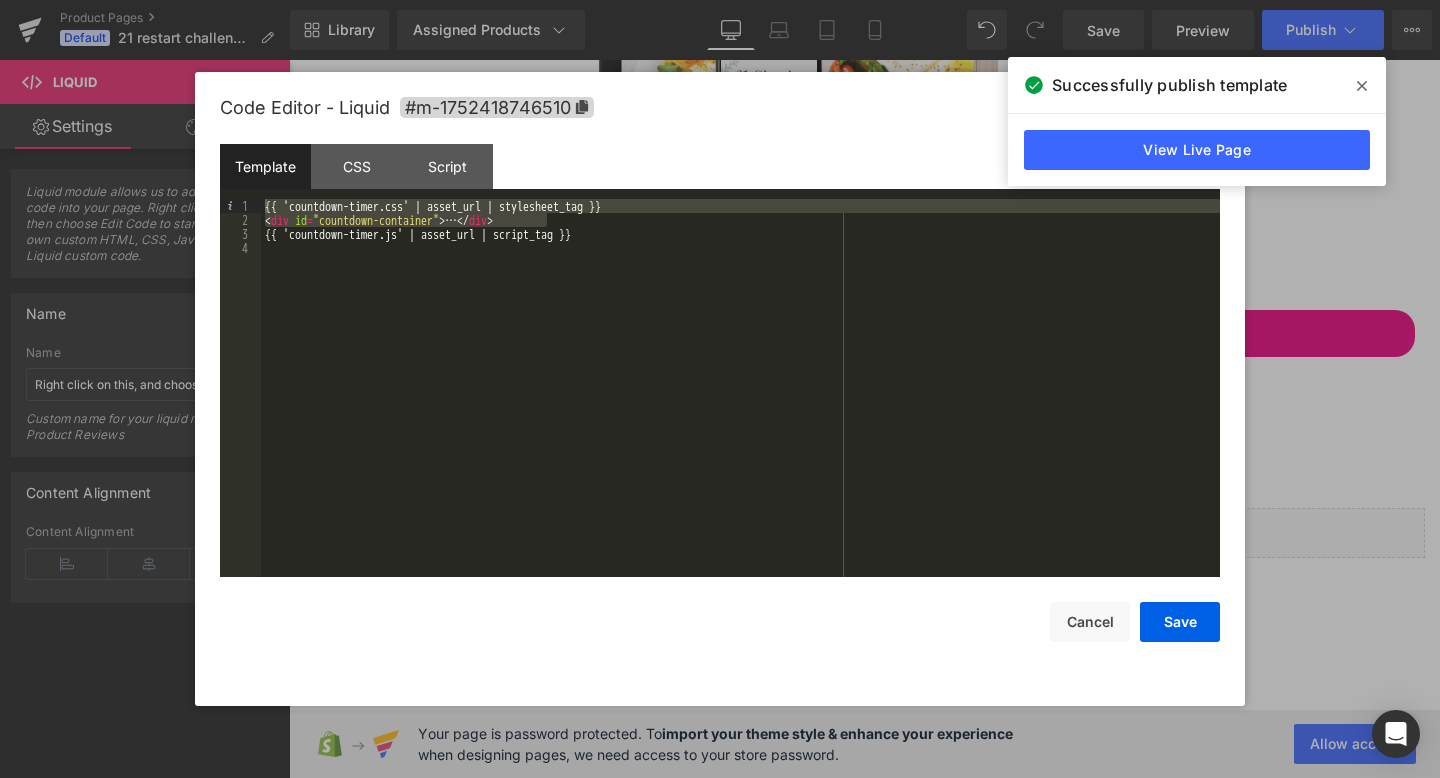 click on "Template CSS Script Data" at bounding box center [720, 171] 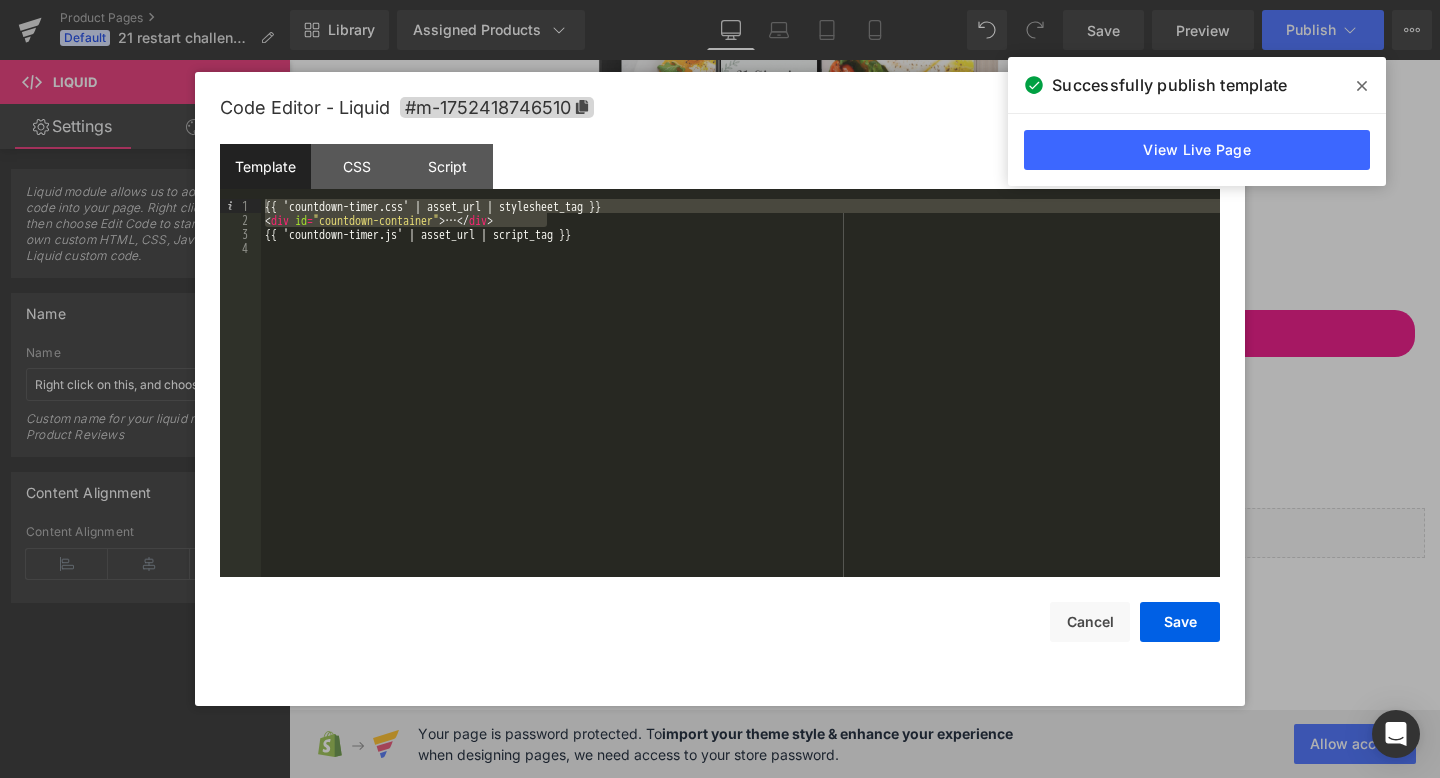 click on "{{ 'countdown-timer.css' | asset_url | stylesheet_tag }} < div   id = "countdown-container" >  …  </ div > {{ 'countdown-timer.js' | asset_url | script_tag }}" at bounding box center (740, 402) 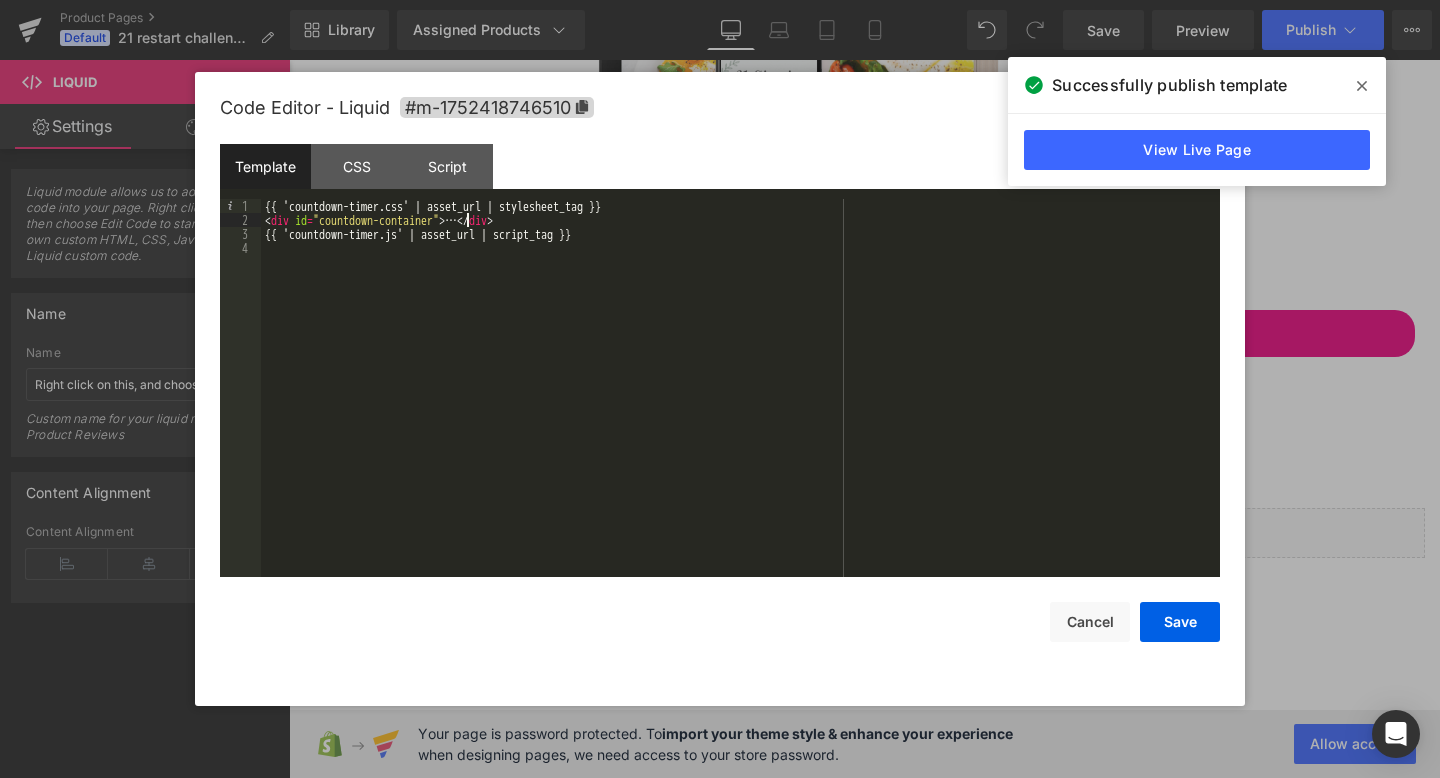 click on "{{ 'countdown-timer.css' | asset_url | stylesheet_tag }} < div   id = "countdown-container" >  …  </ div > {{ 'countdown-timer.js' | asset_url | script_tag }}" at bounding box center (740, 402) 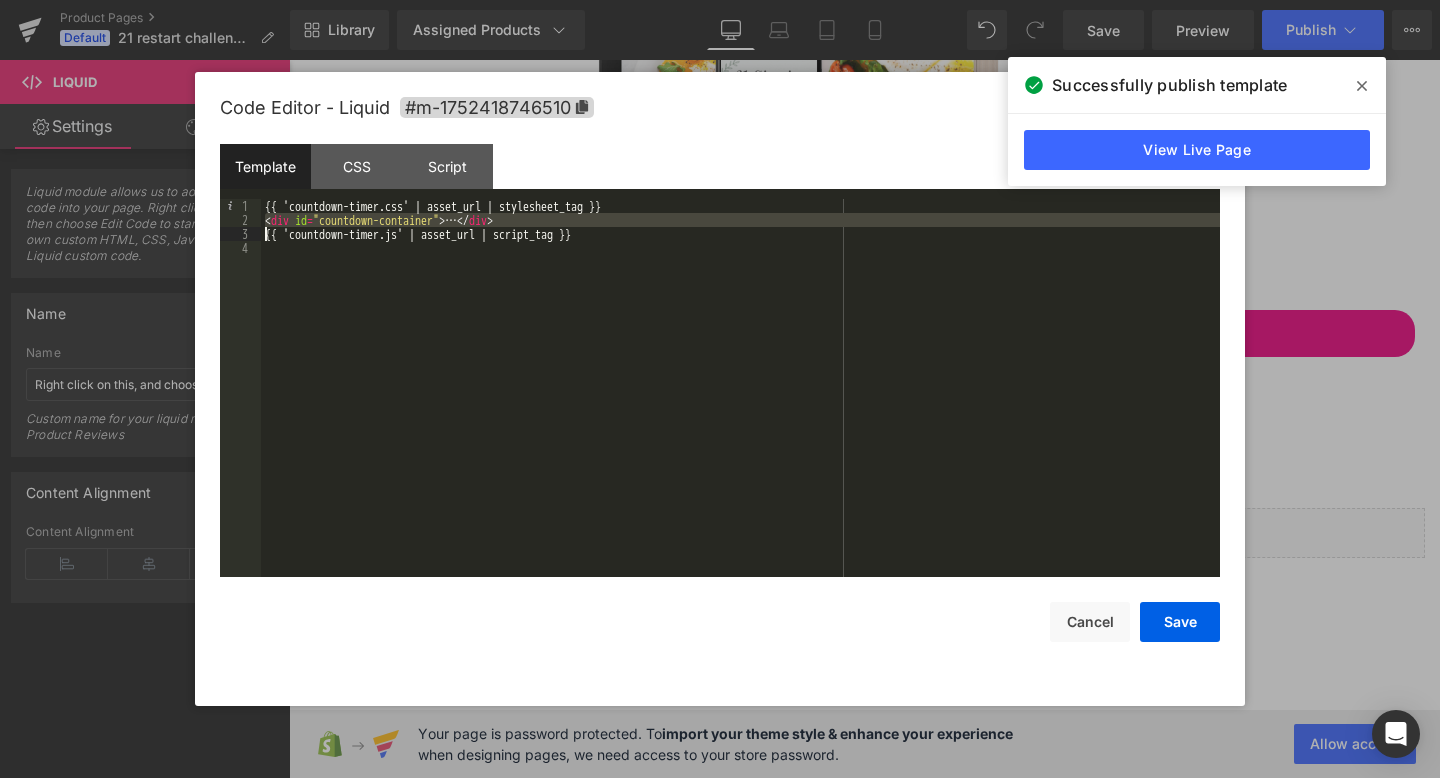 click on "{{ 'countdown-timer.css' | asset_url | stylesheet_tag }} < div   id = "countdown-container" >  …  </ div > {{ 'countdown-timer.js' | asset_url | script_tag }}" at bounding box center (740, 402) 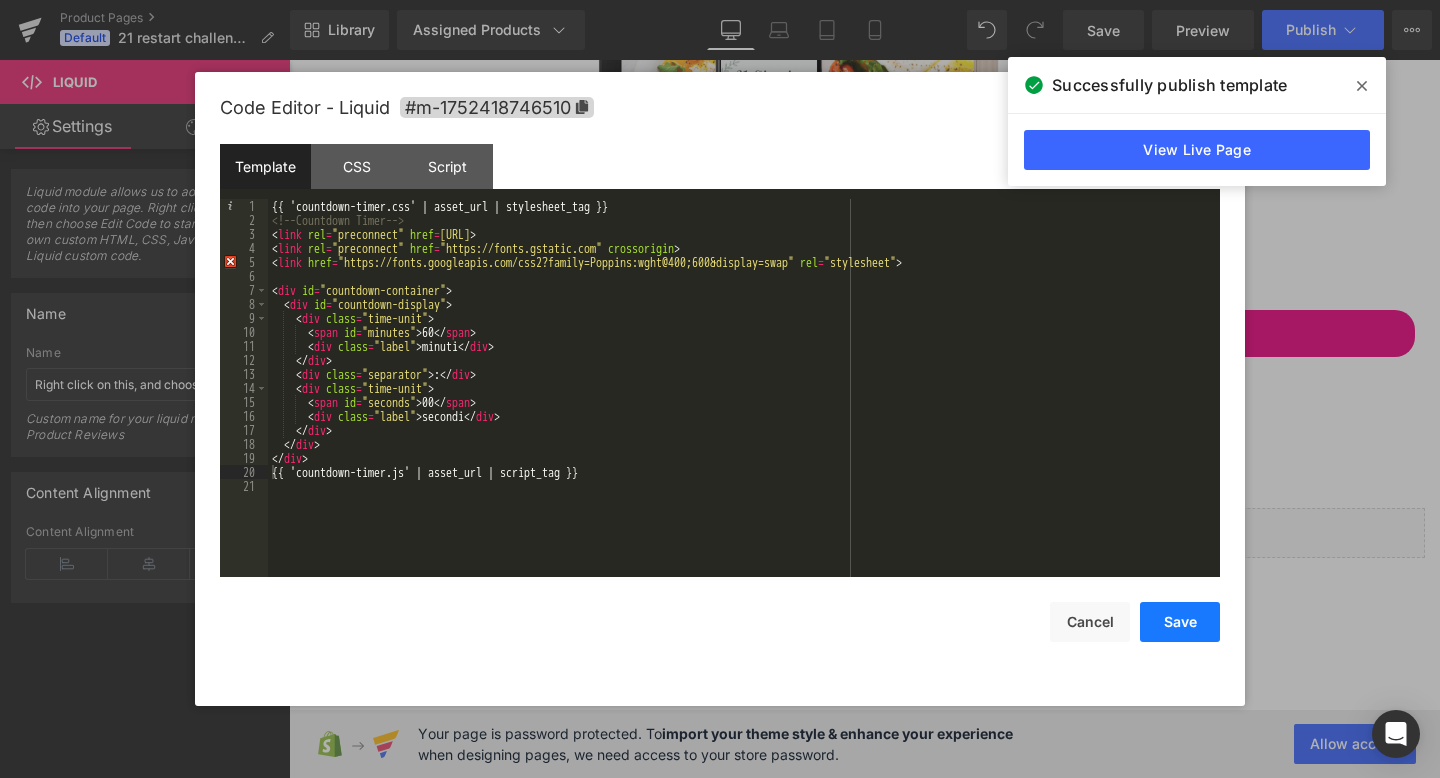 click on "Save" at bounding box center (1180, 622) 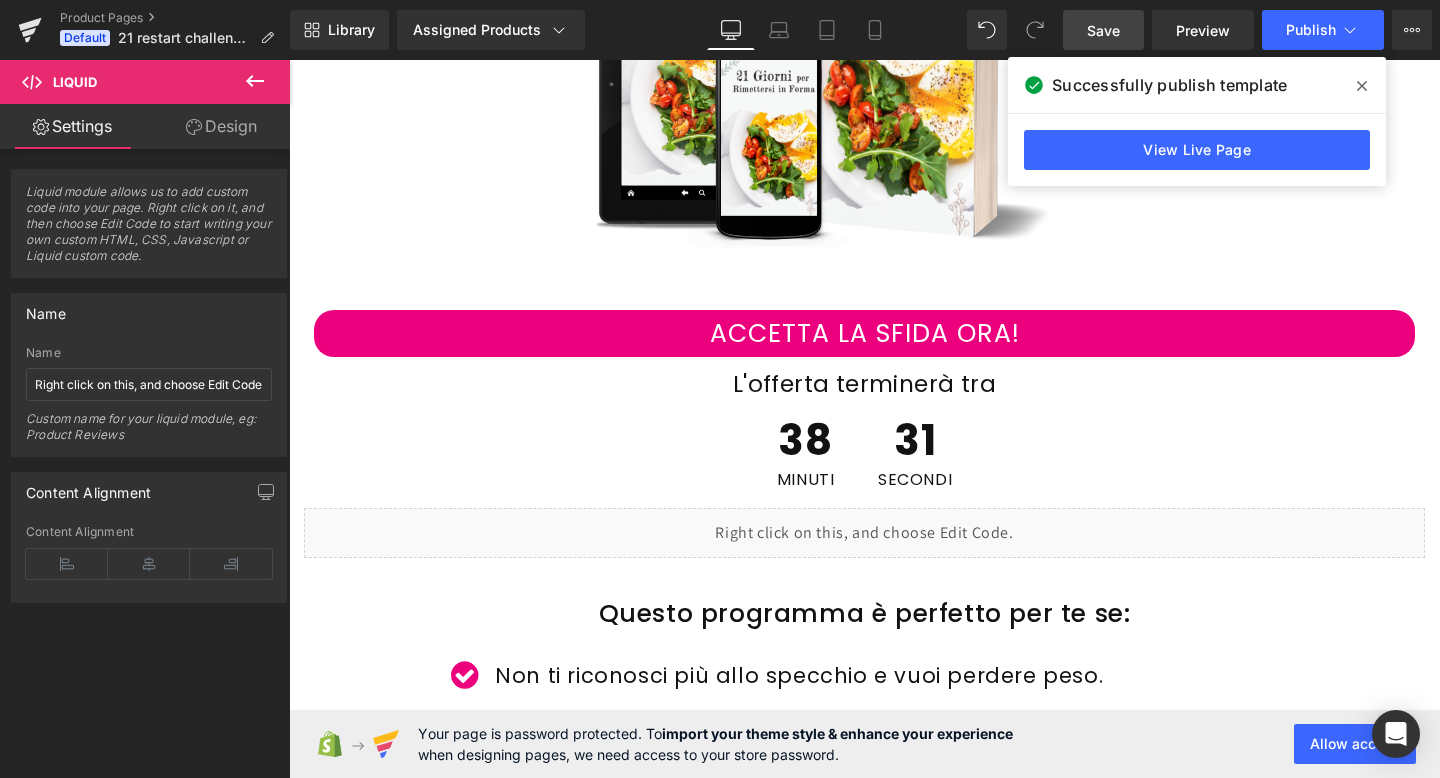 click on "Save" at bounding box center (1103, 30) 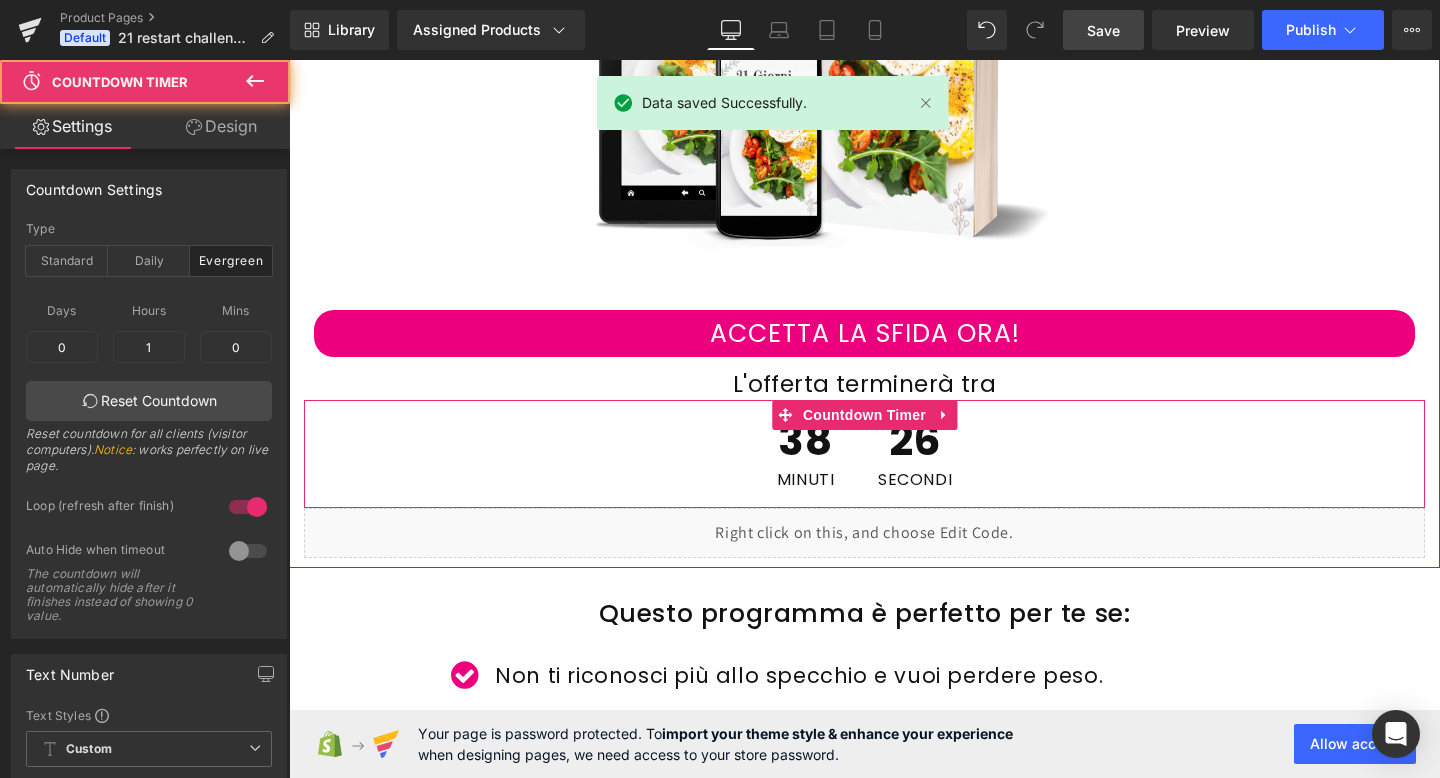 click on "26" at bounding box center [915, 446] 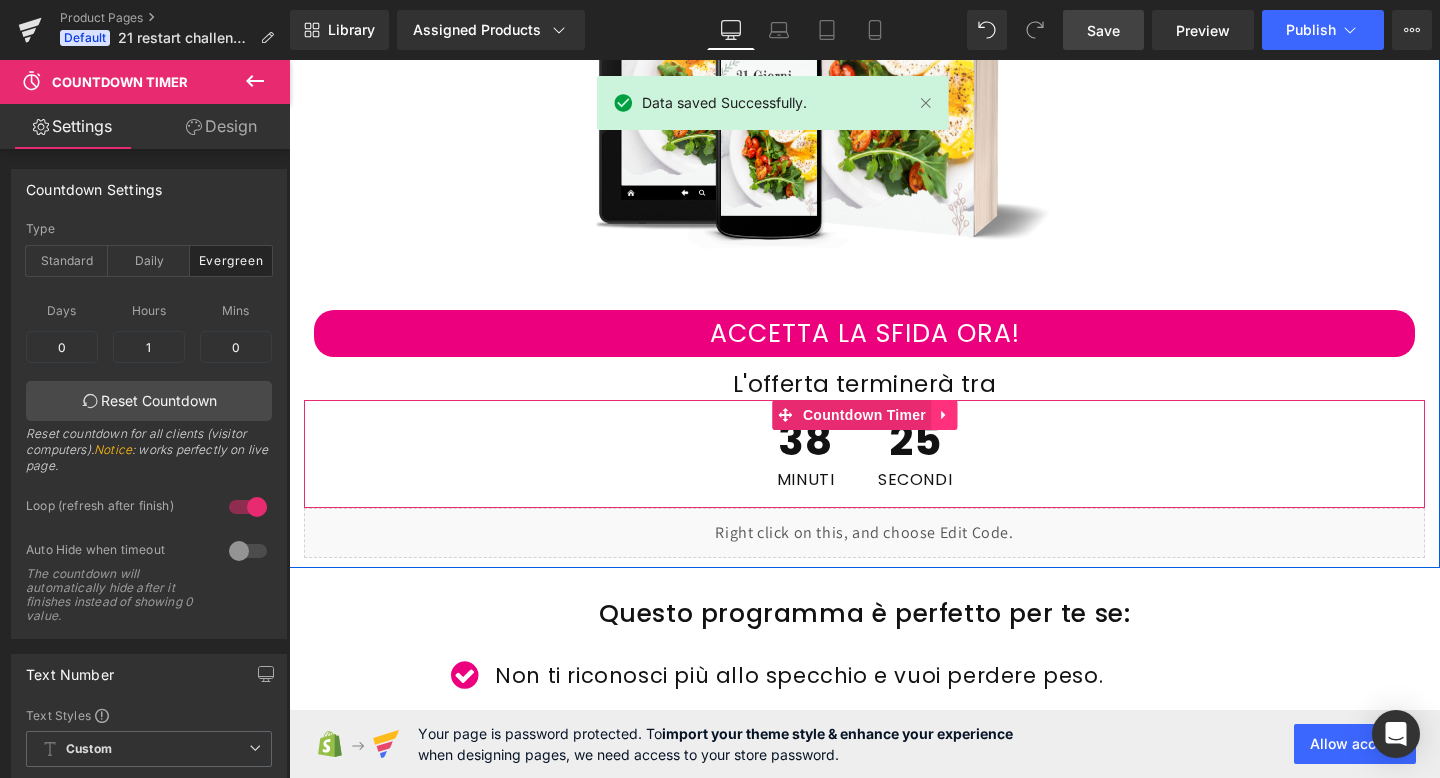 click 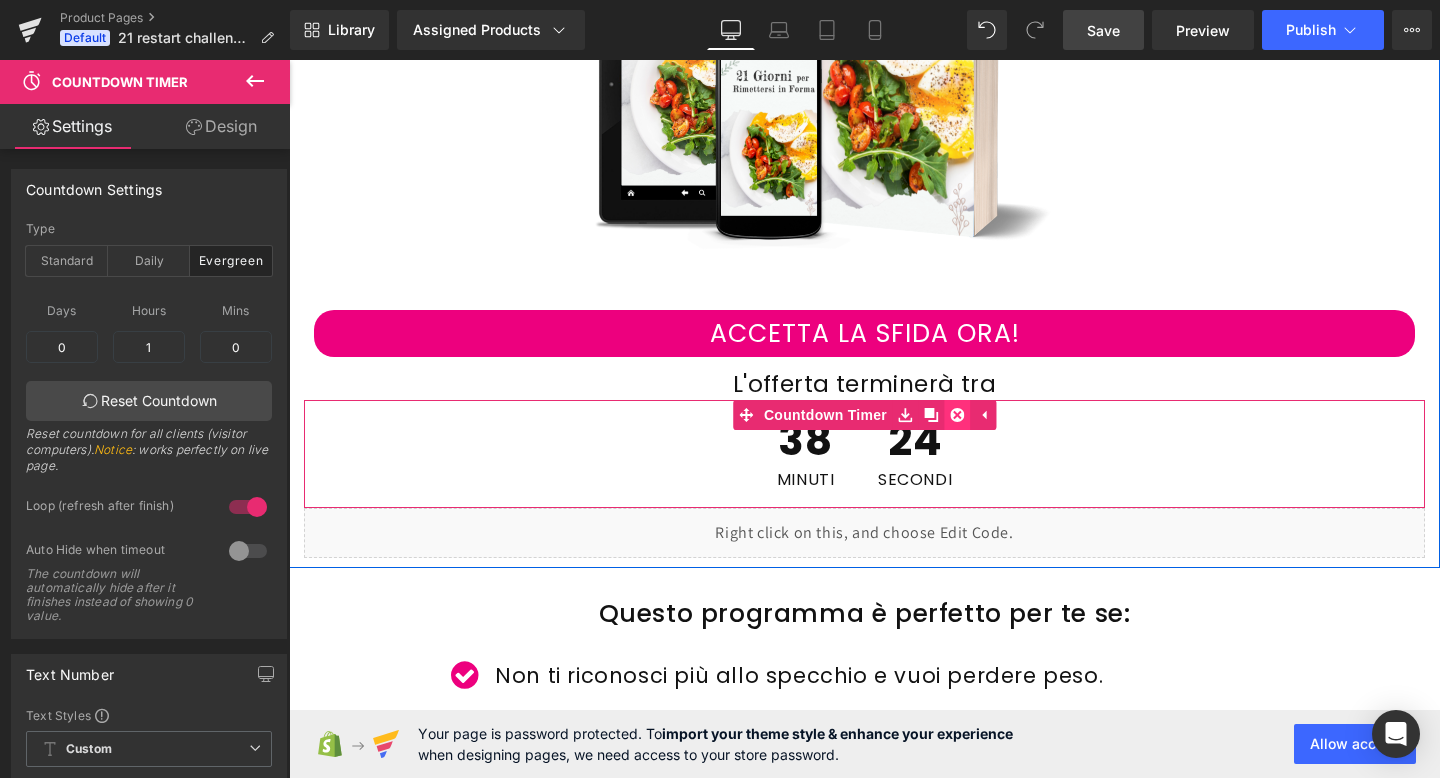 click 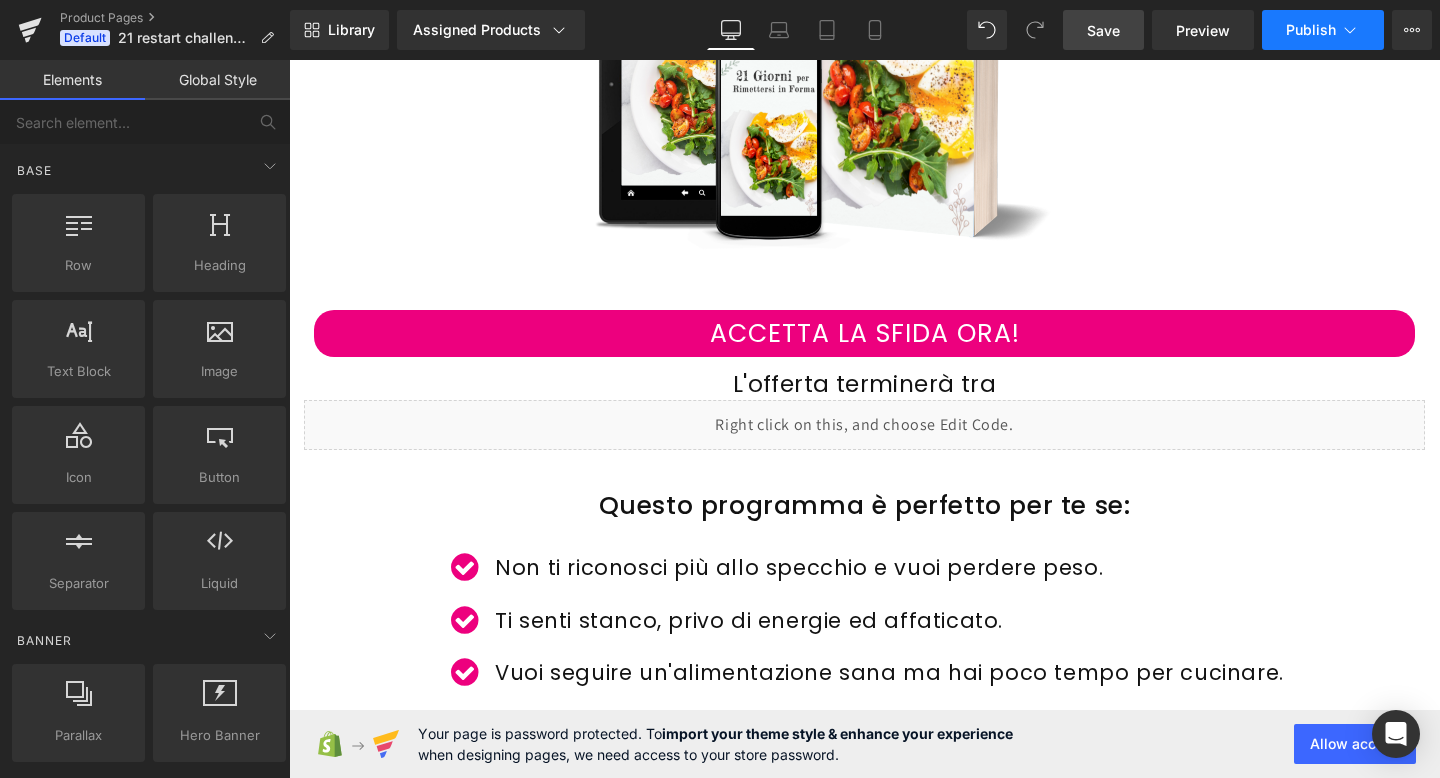 click on "Publish" at bounding box center [1311, 30] 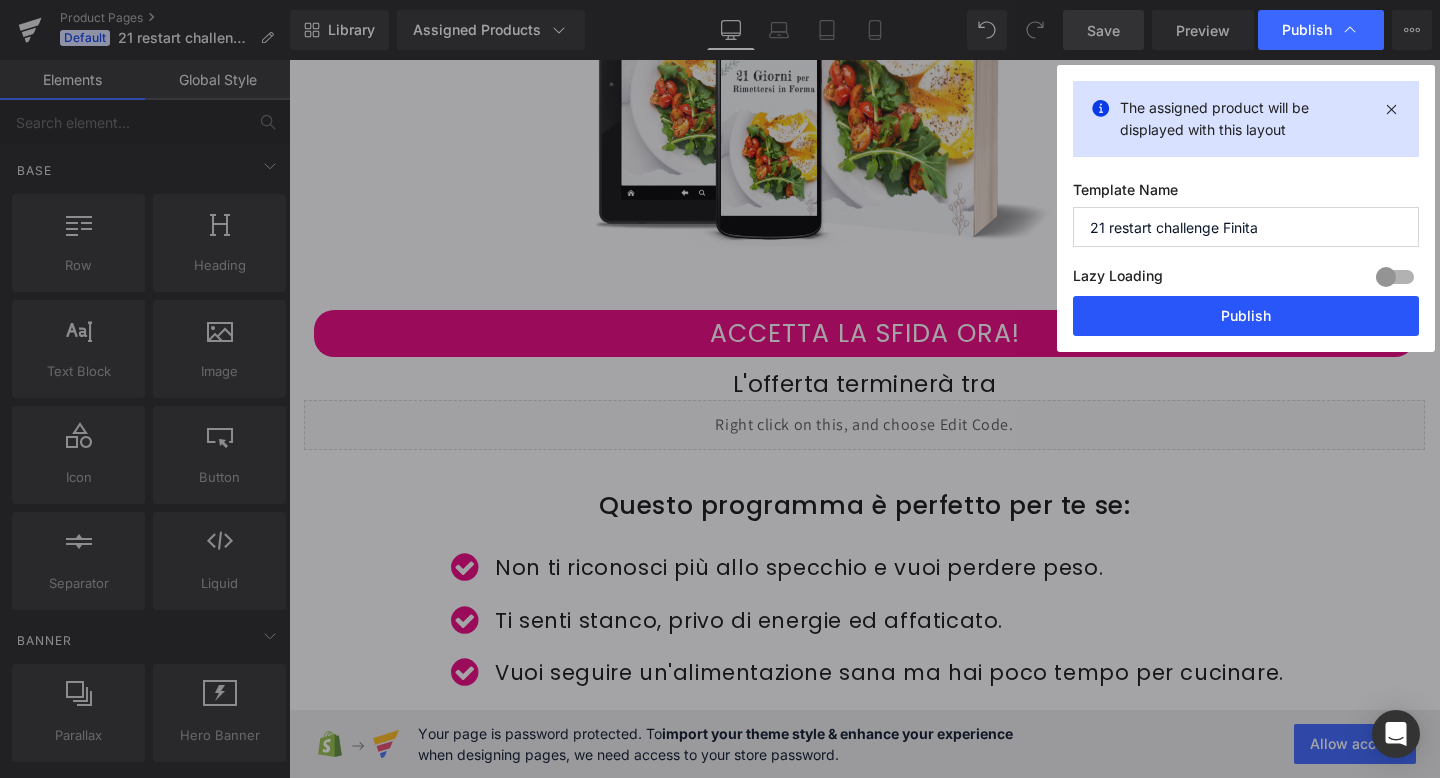 click on "Publish" at bounding box center [1246, 316] 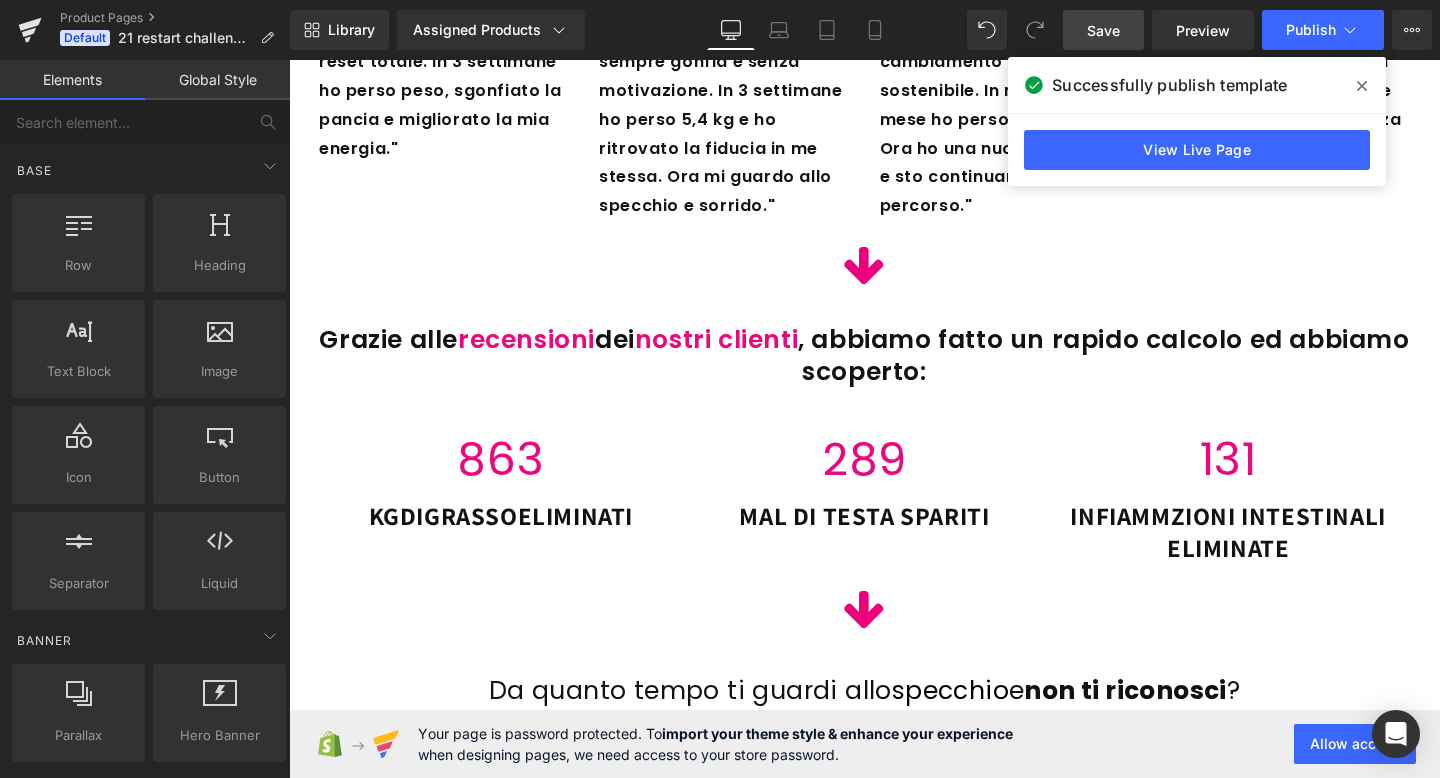 scroll, scrollTop: 2747, scrollLeft: 0, axis: vertical 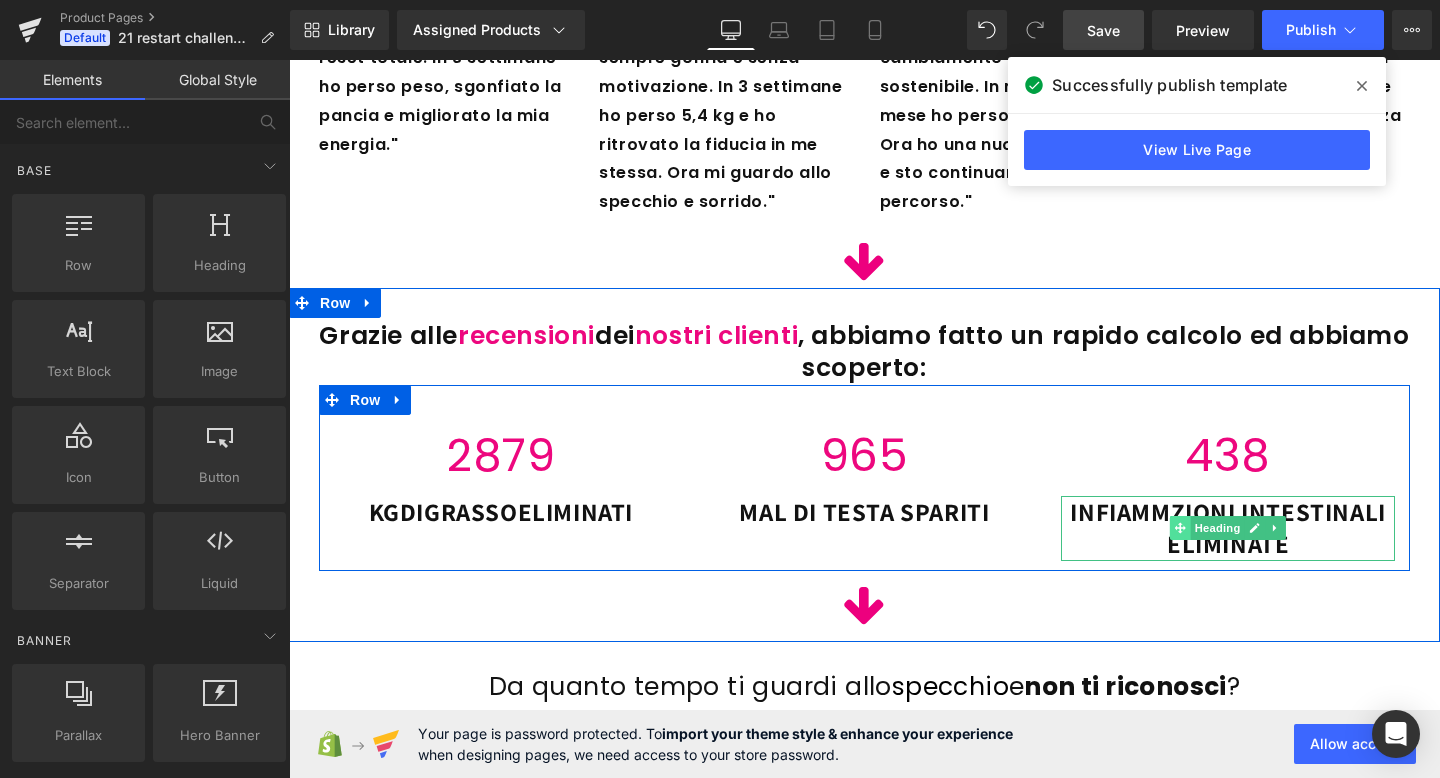 click at bounding box center [1180, 528] 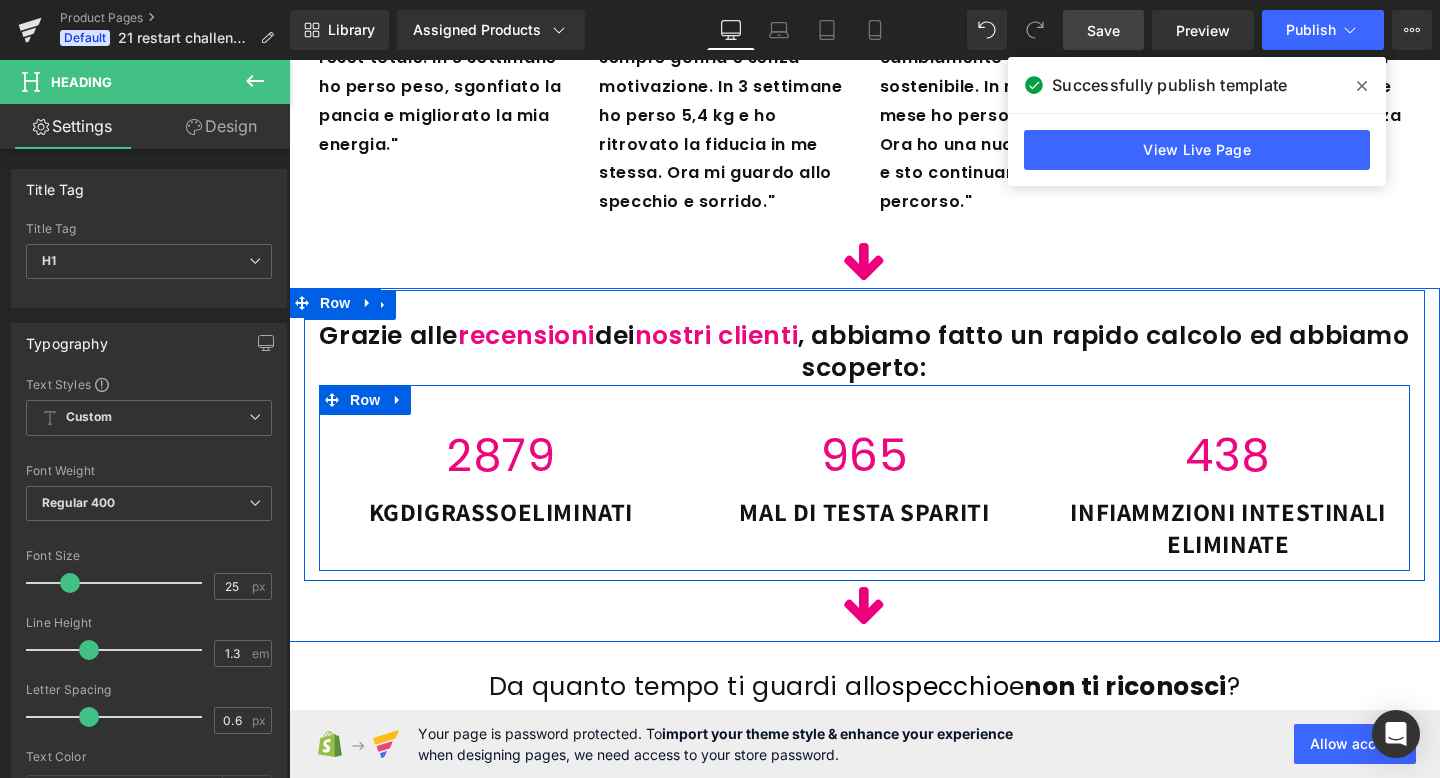 click on "INFIAMMZIONI INTESTINALI ELIMINATE" at bounding box center (1227, 528) 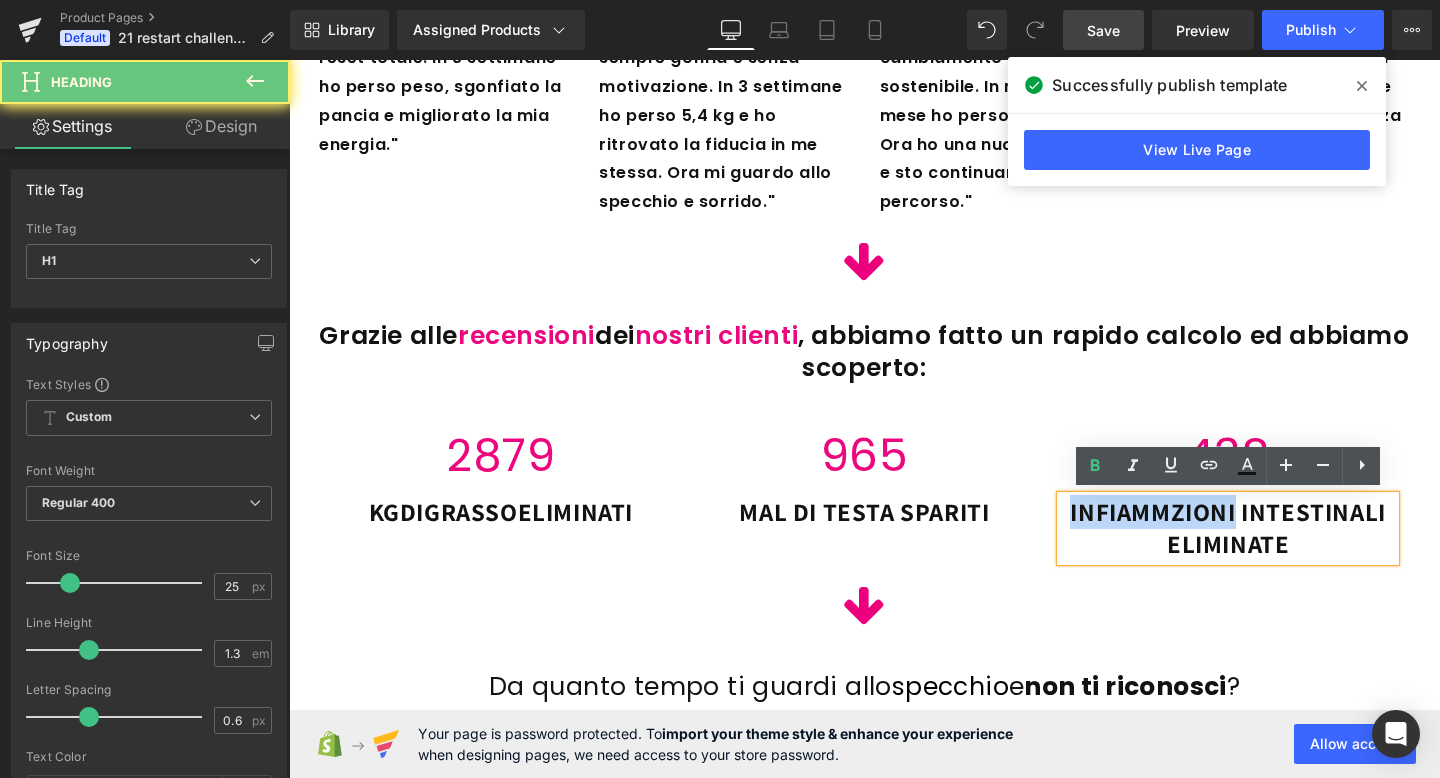 click on "INFIAMMZIONI INTESTINALI ELIMINATE" at bounding box center [1227, 528] 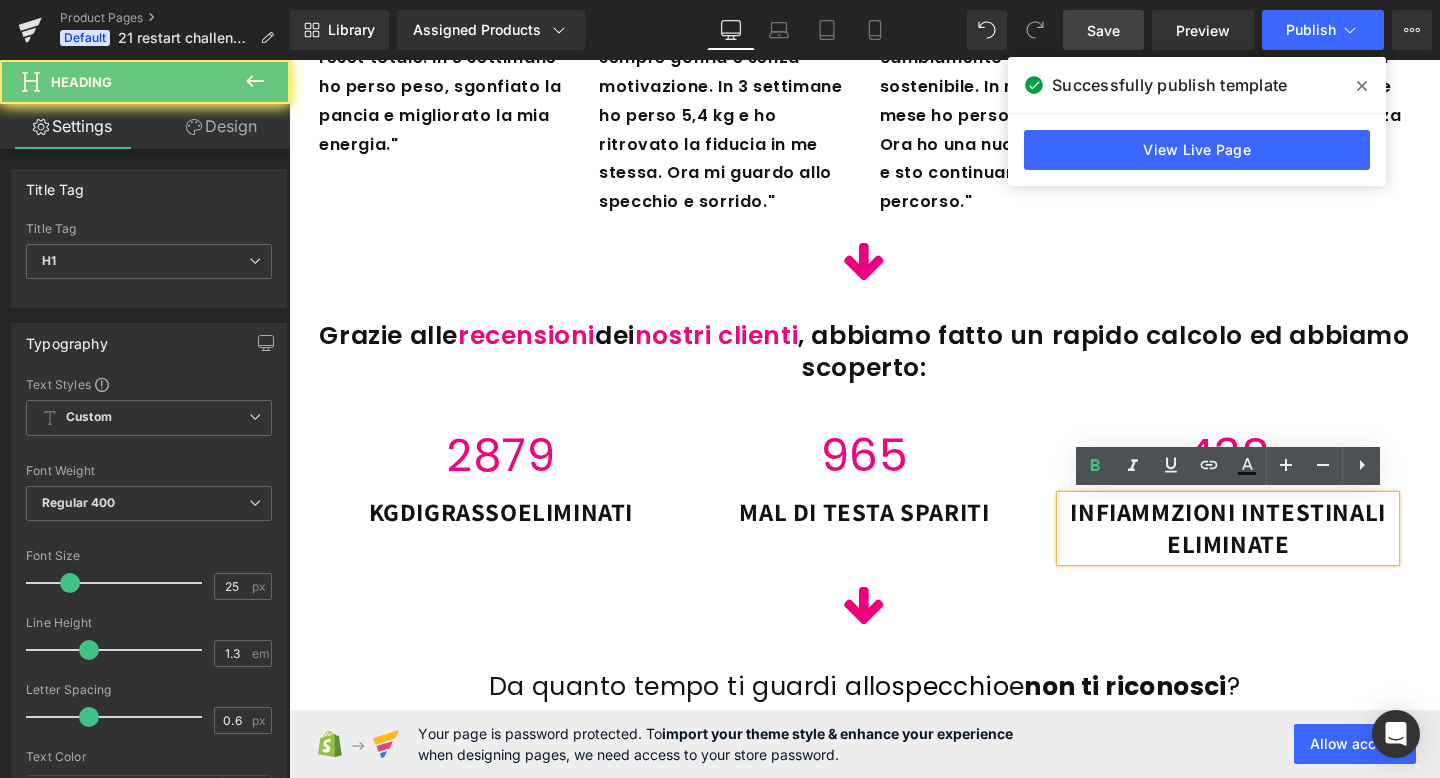 click on "INFIAMMZIONI INTESTINALI ELIMINATE" at bounding box center (1227, 528) 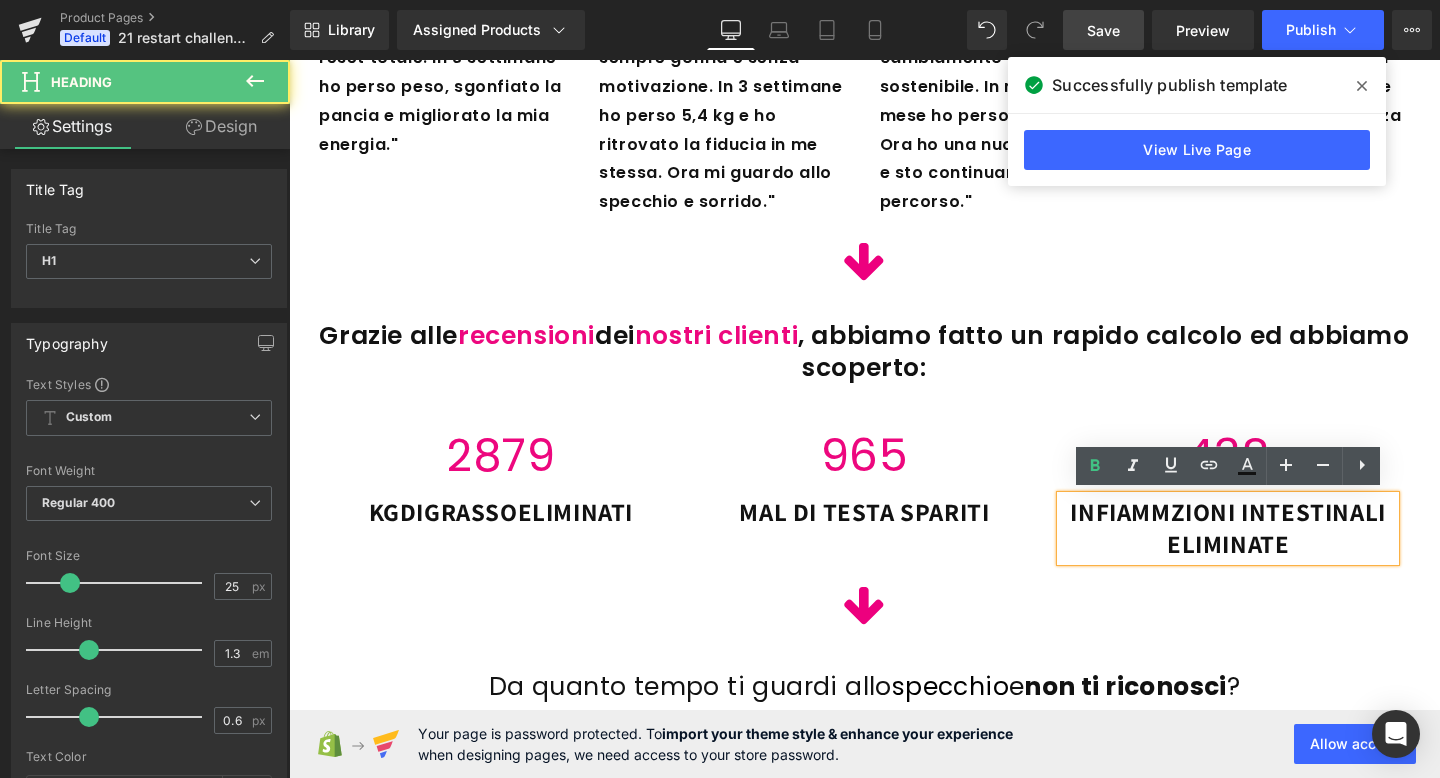 click on "INFIAMMZIONI INTESTINALI ELIMINATE" at bounding box center [1227, 528] 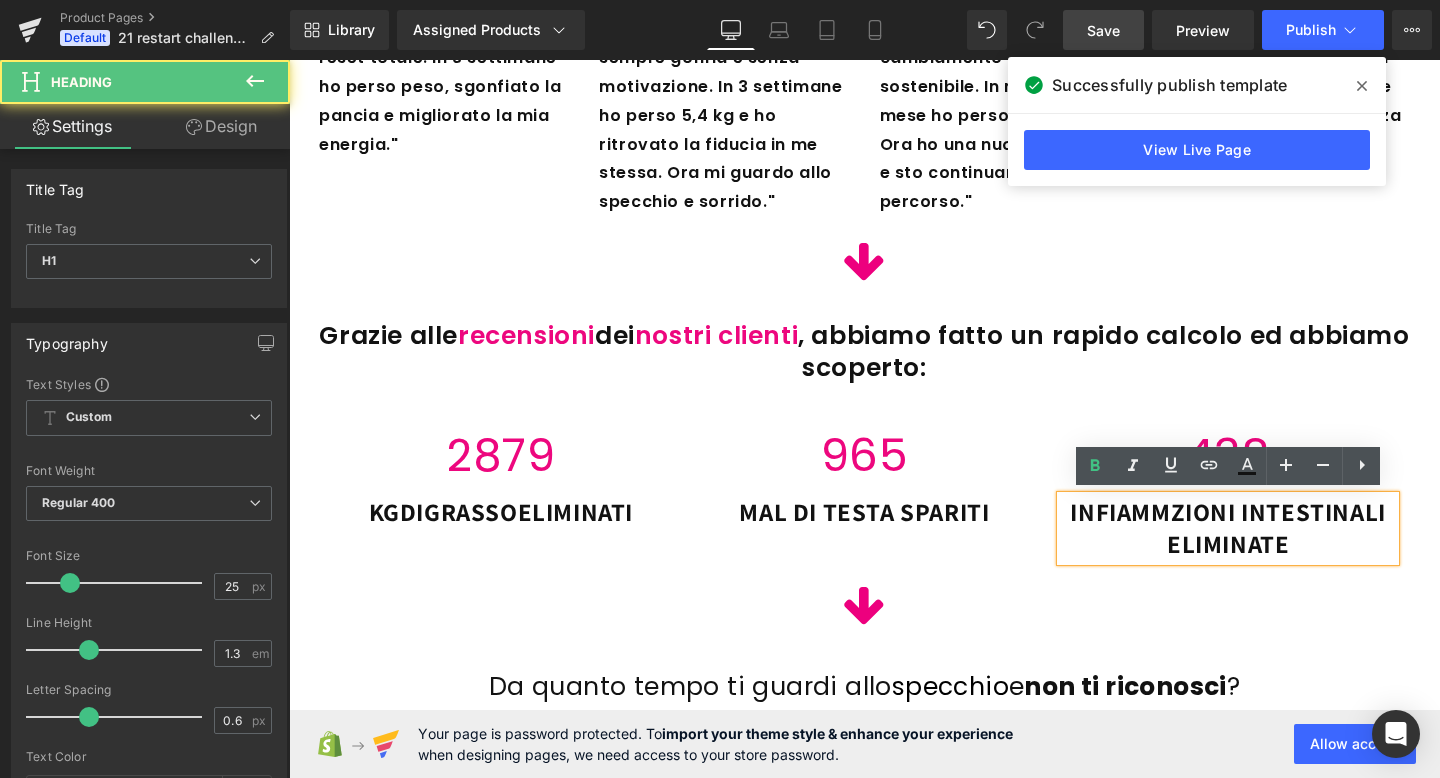type 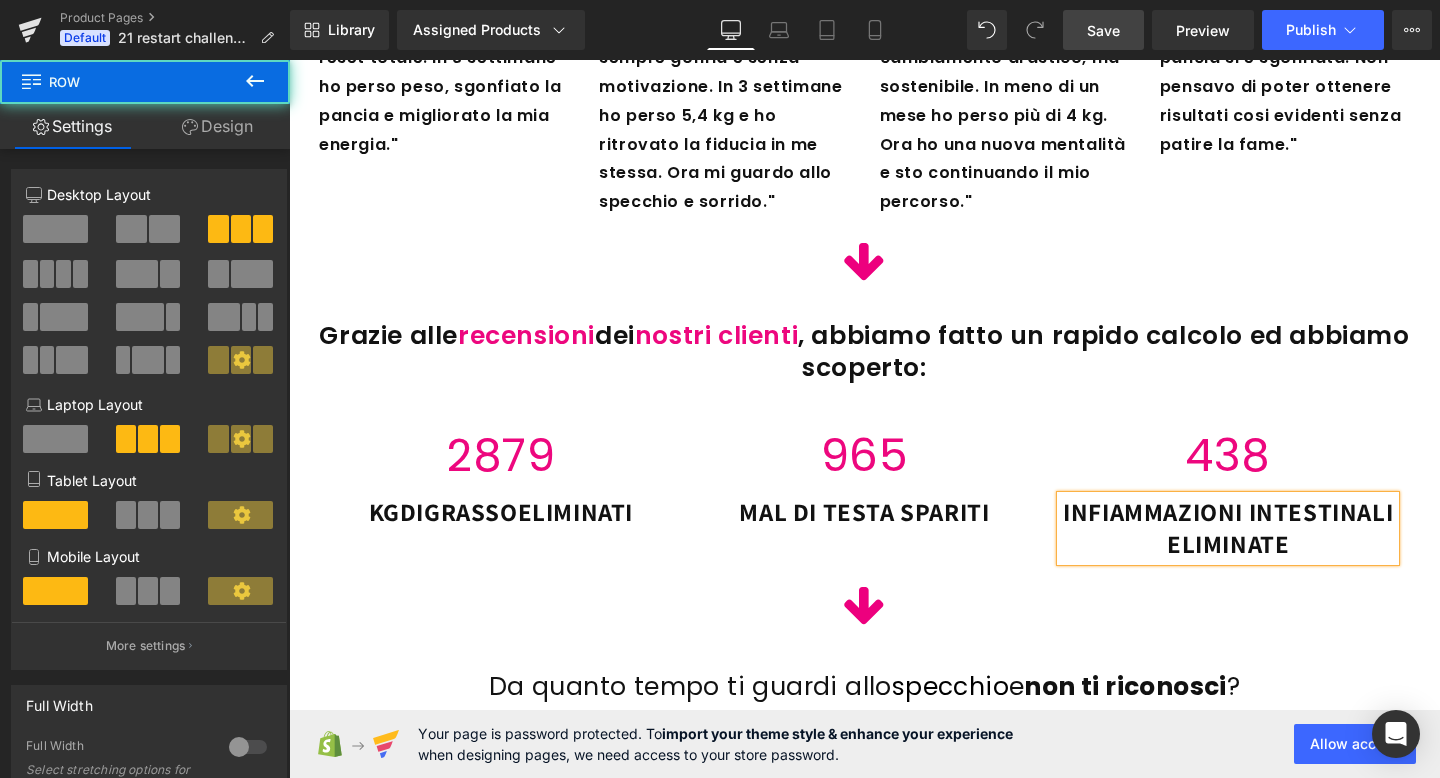 click on "2879
Counter         KG  DI  GRASSO  ELIMINATI Heading
965
Counter         MAL DI TESTA SPARITI Heading
438
Counter         INFIAMMAZIONI INTESTINALI ELIMINATE Heading         Row" at bounding box center (864, 478) 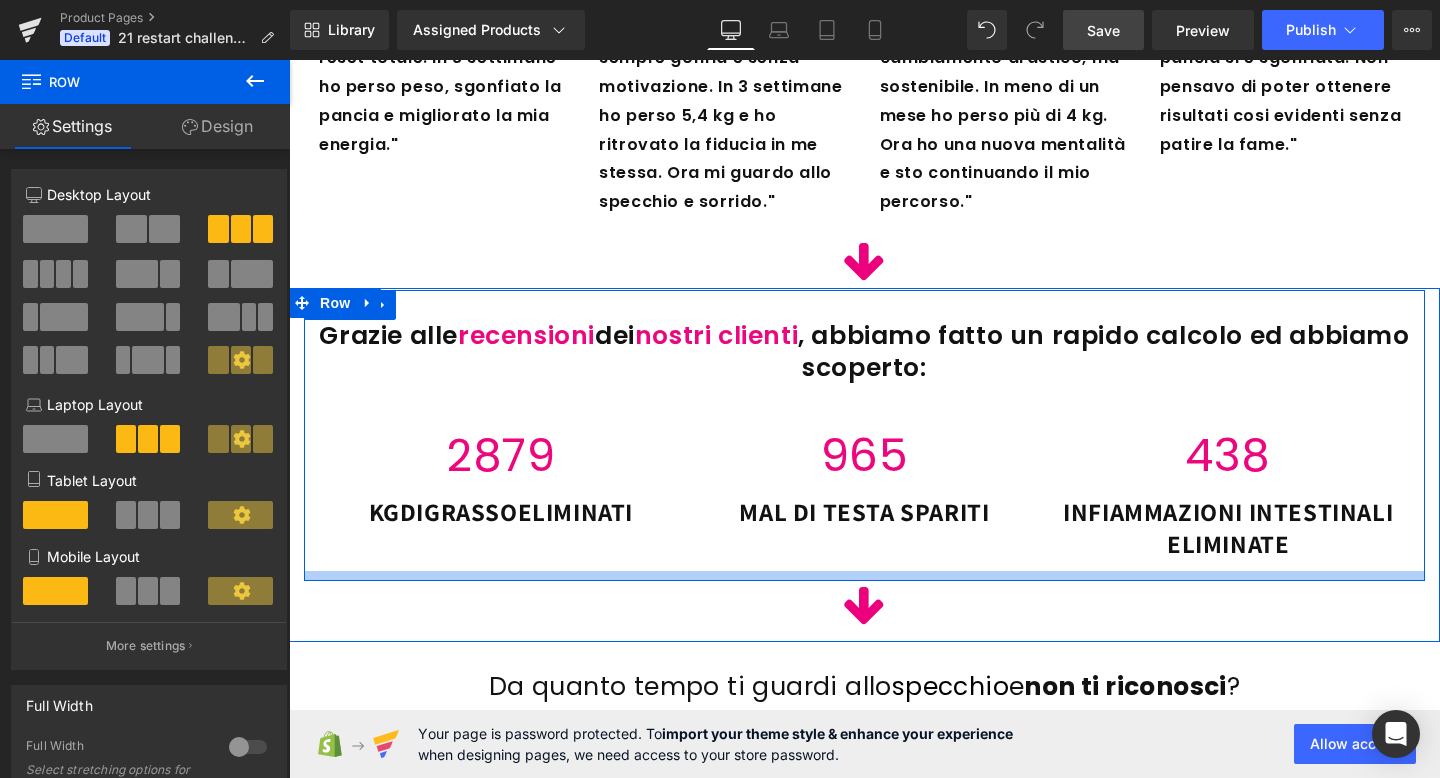 scroll, scrollTop: 2797, scrollLeft: 0, axis: vertical 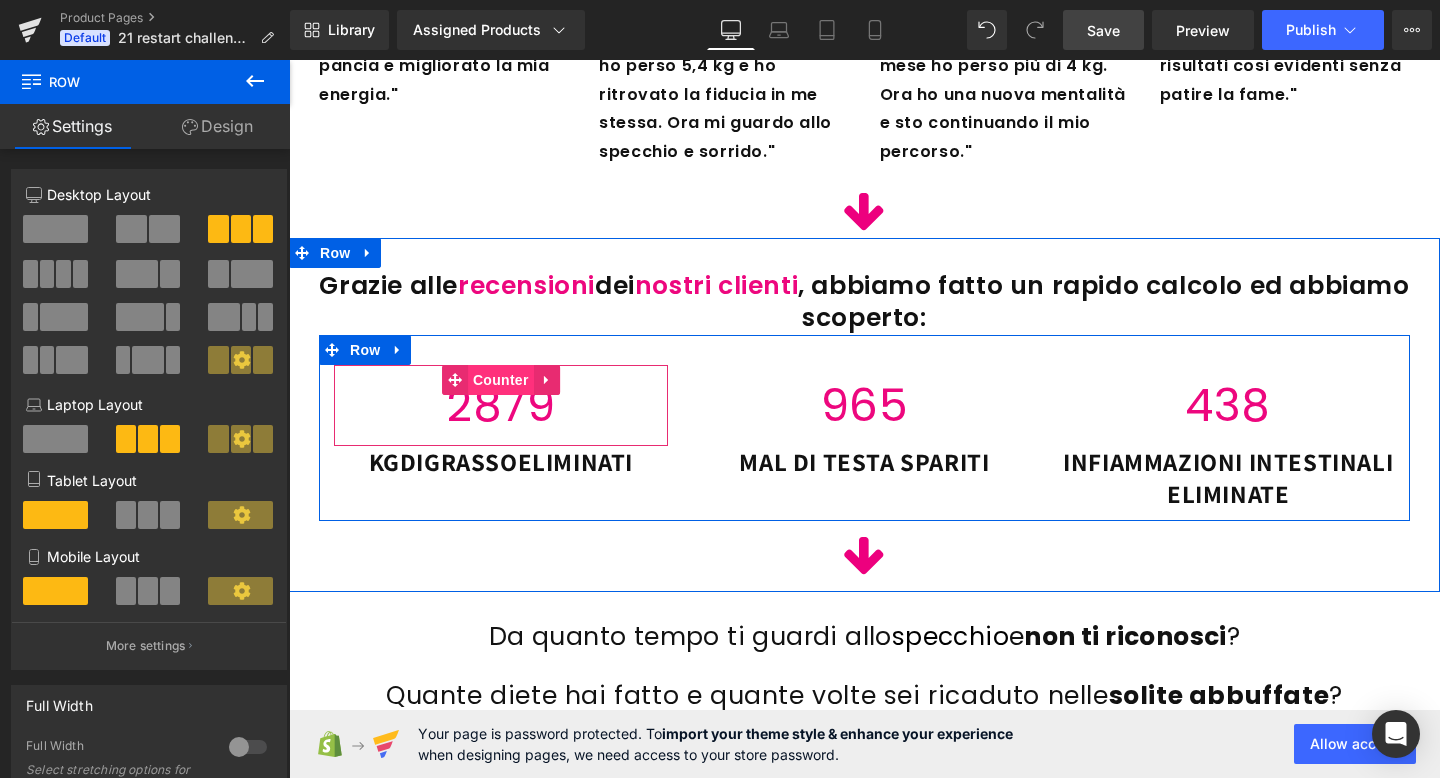 click on "2879
Counter" at bounding box center (501, 405) 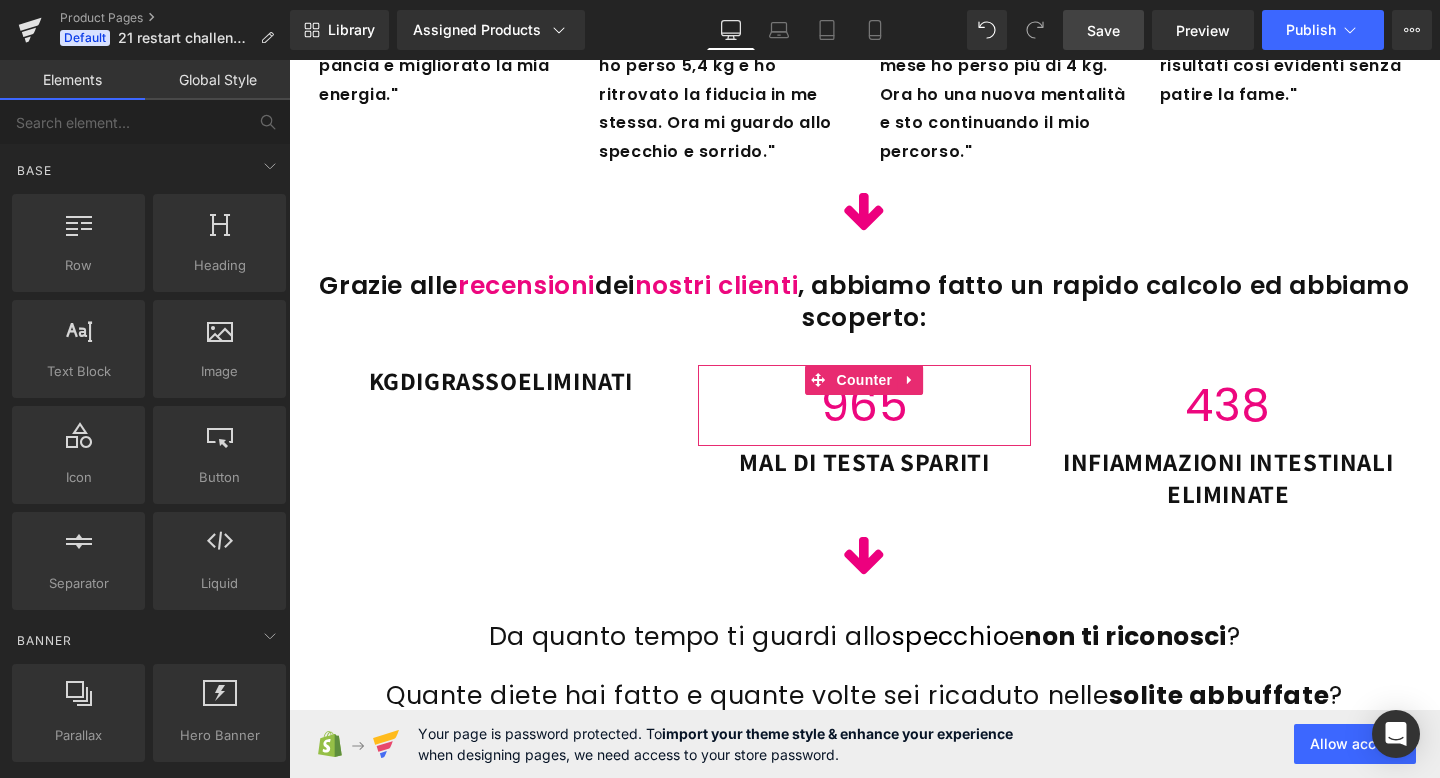 drag, startPoint x: 1042, startPoint y: 673, endPoint x: 753, endPoint y: 613, distance: 295.16266 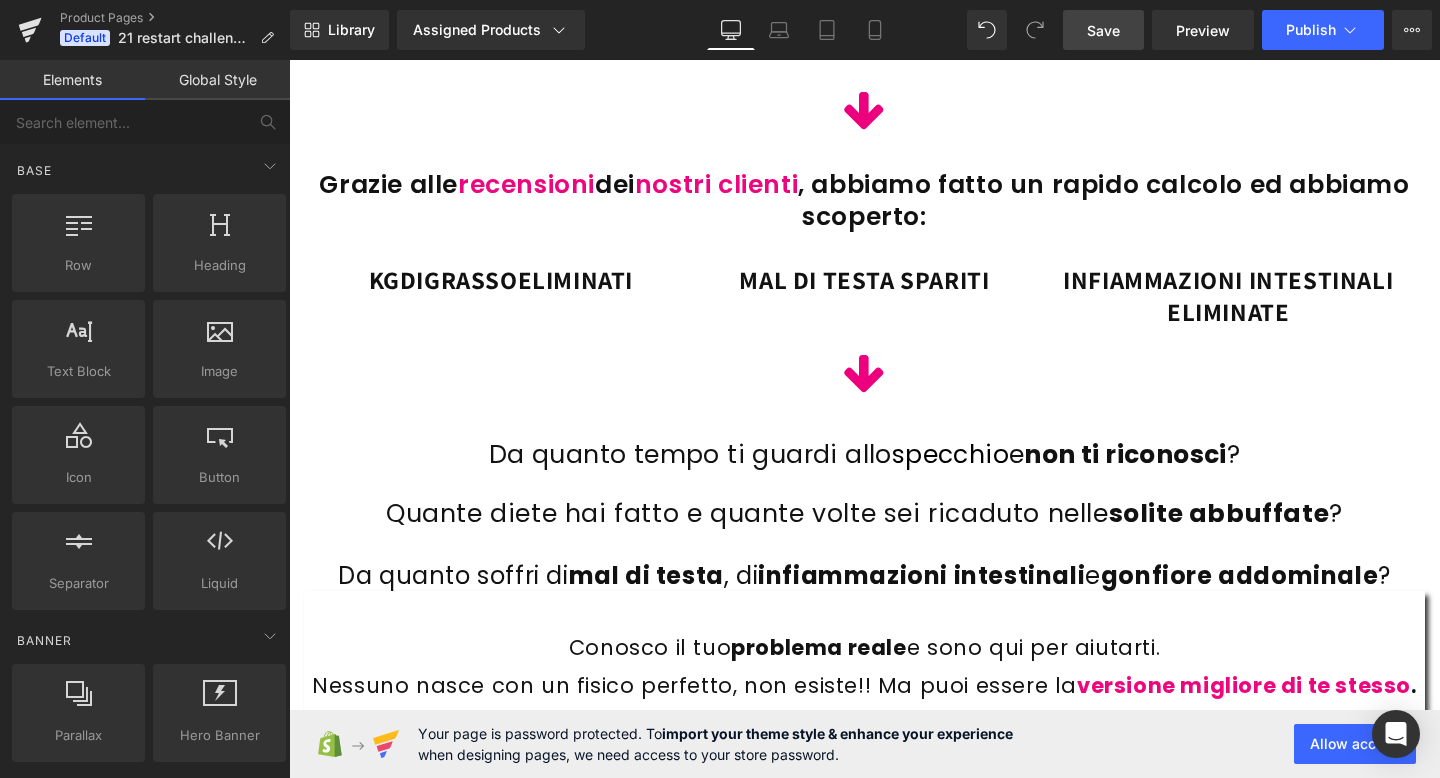 scroll, scrollTop: 2888, scrollLeft: 0, axis: vertical 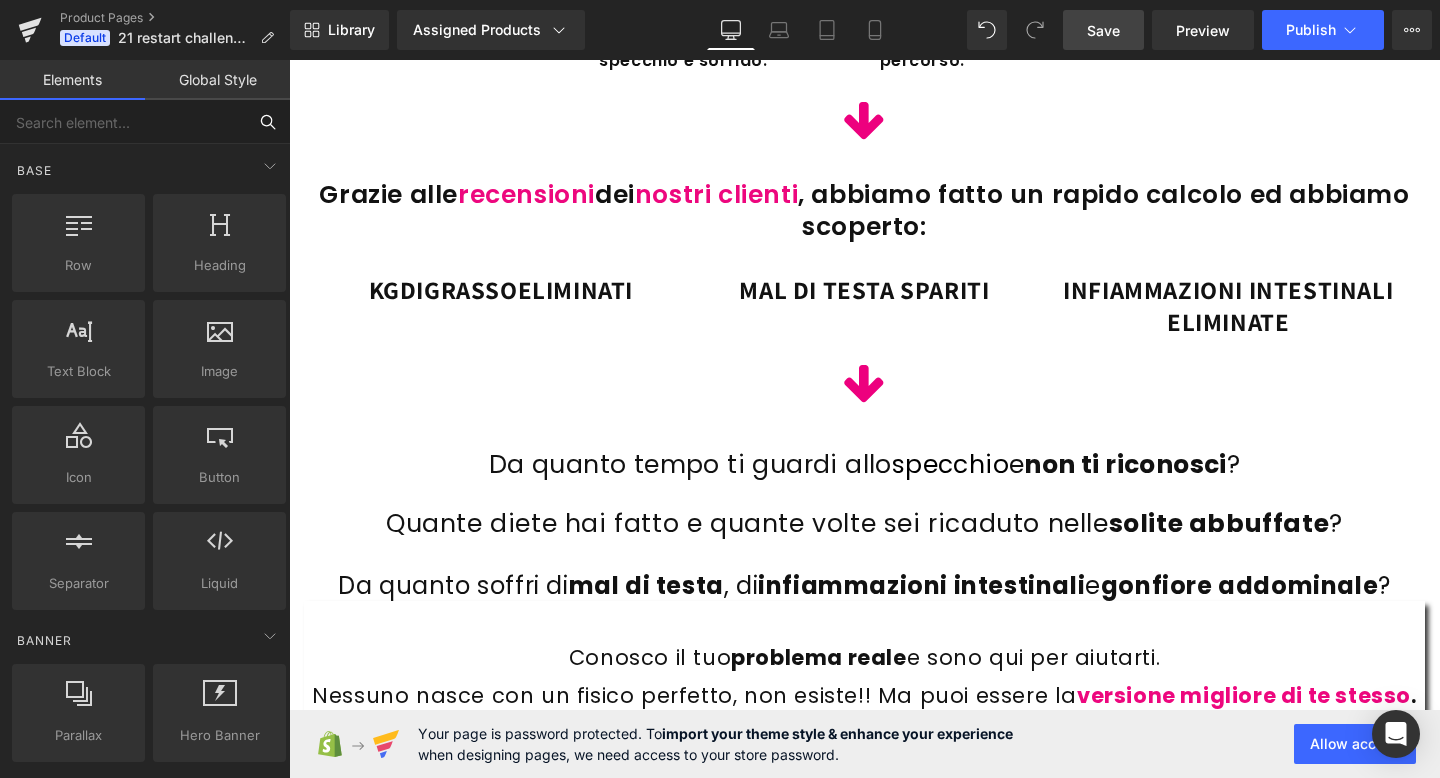 click at bounding box center [123, 122] 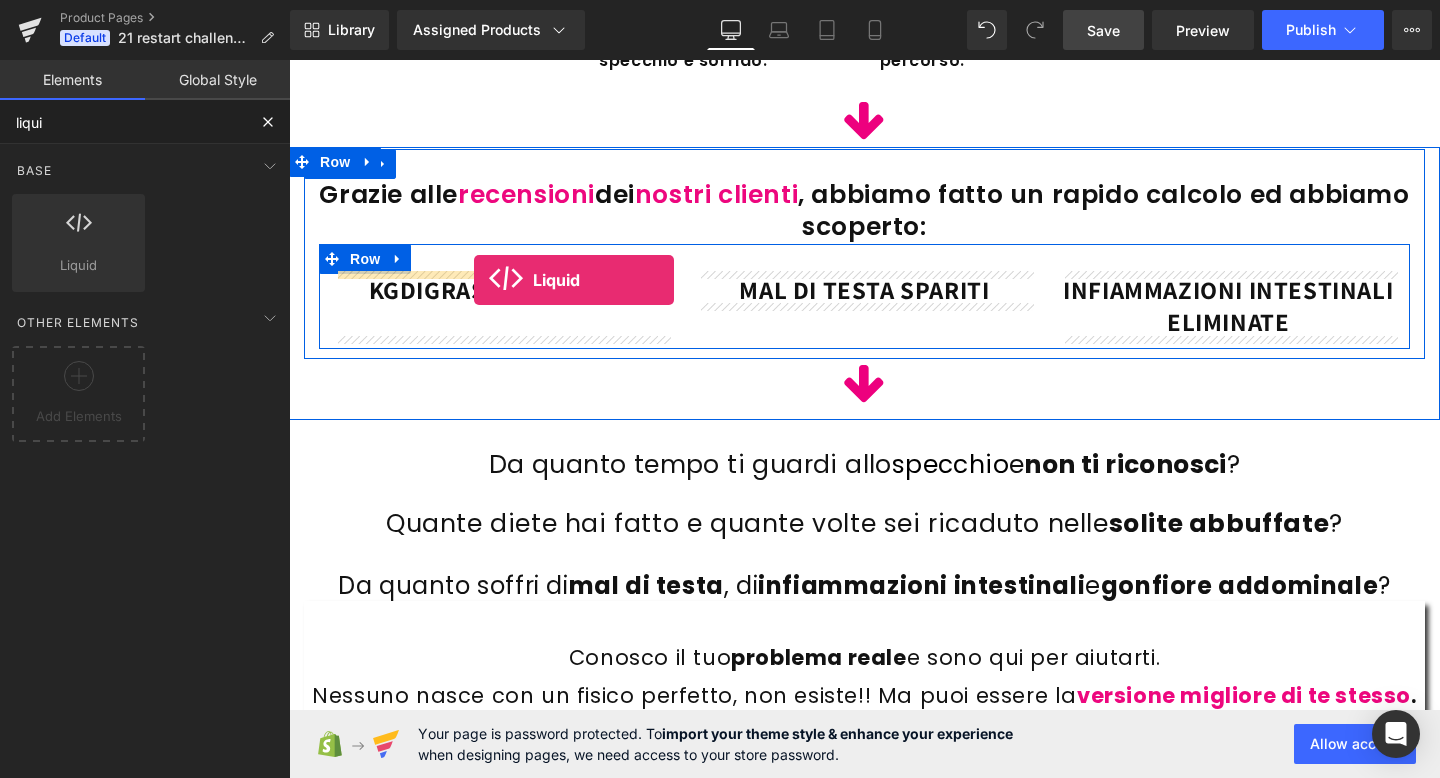 drag, startPoint x: 377, startPoint y: 286, endPoint x: 473, endPoint y: 280, distance: 96.18732 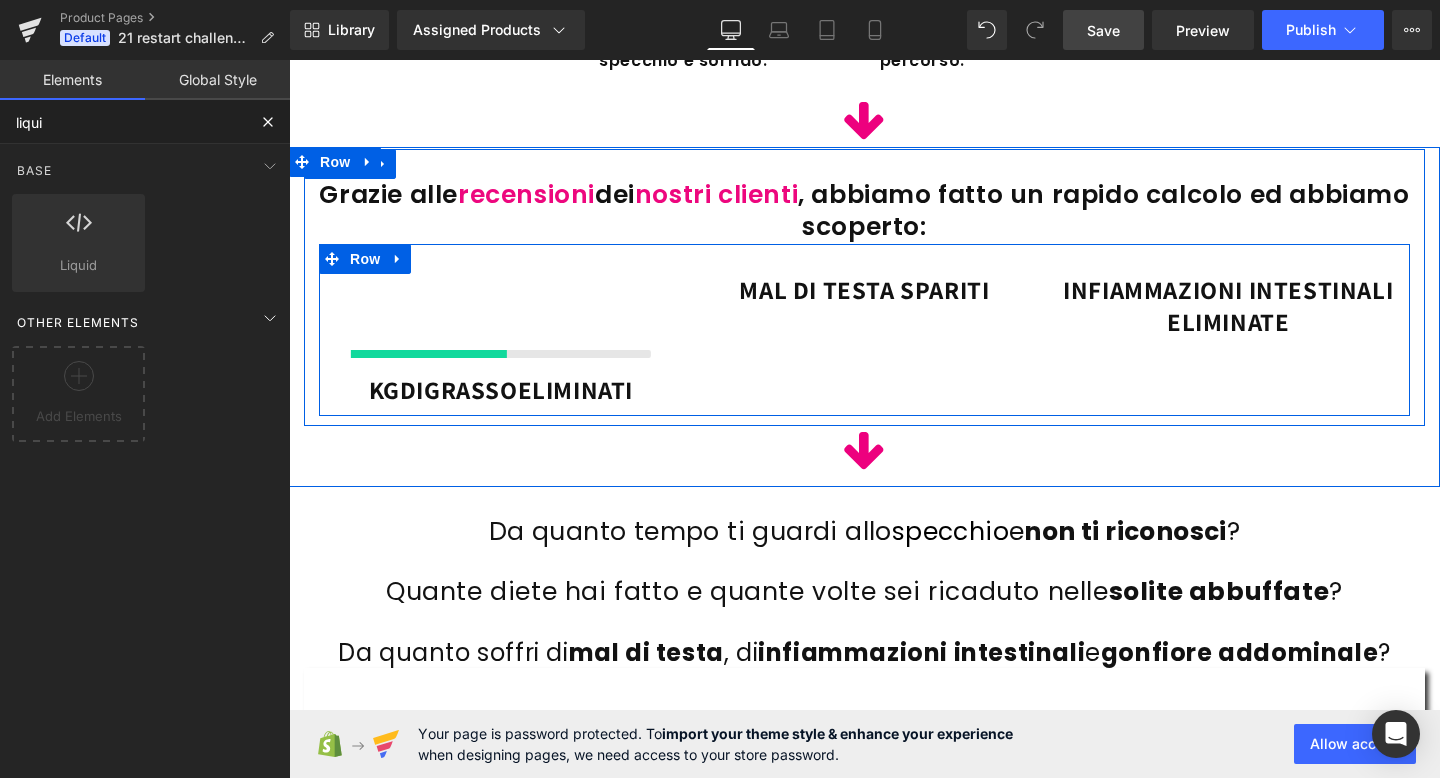 type on "liqui" 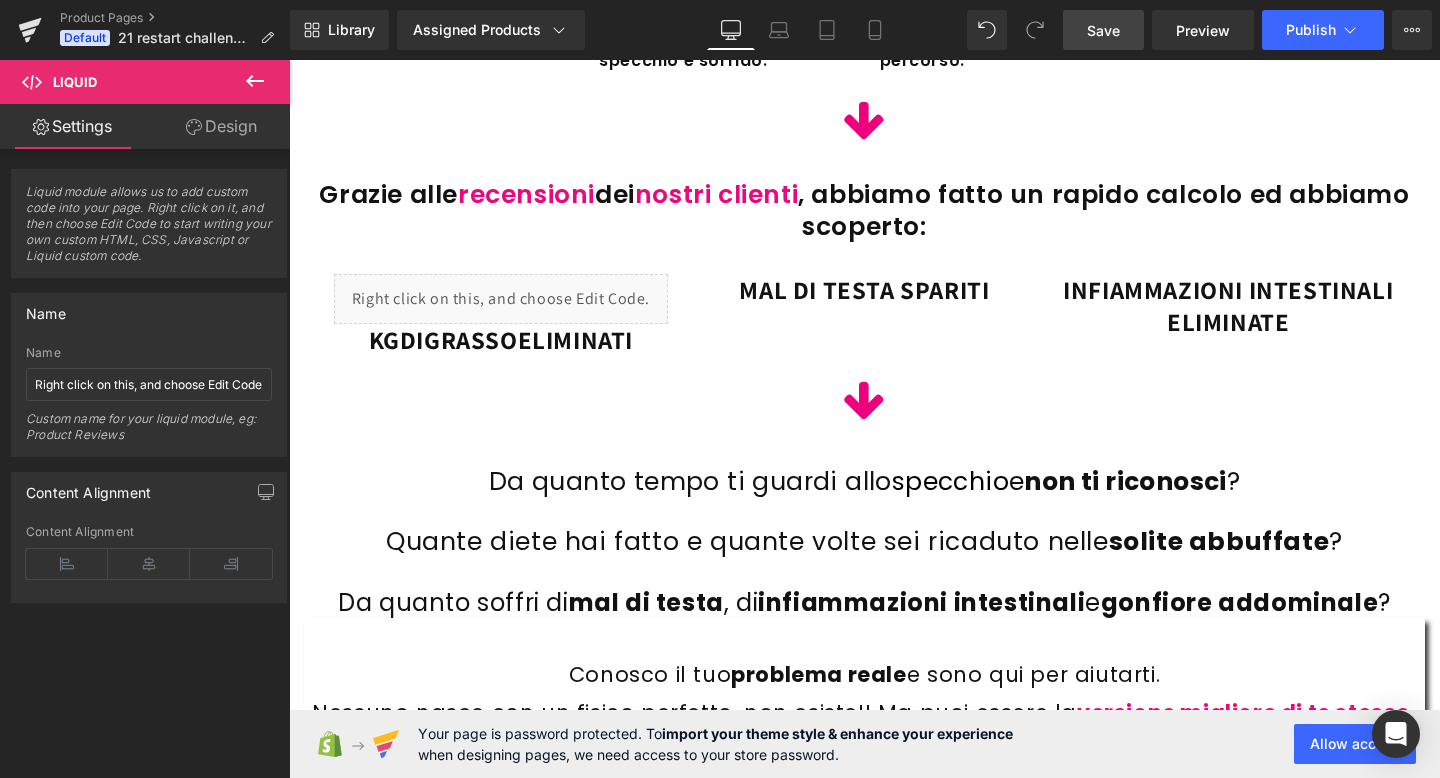 click at bounding box center [255, 82] 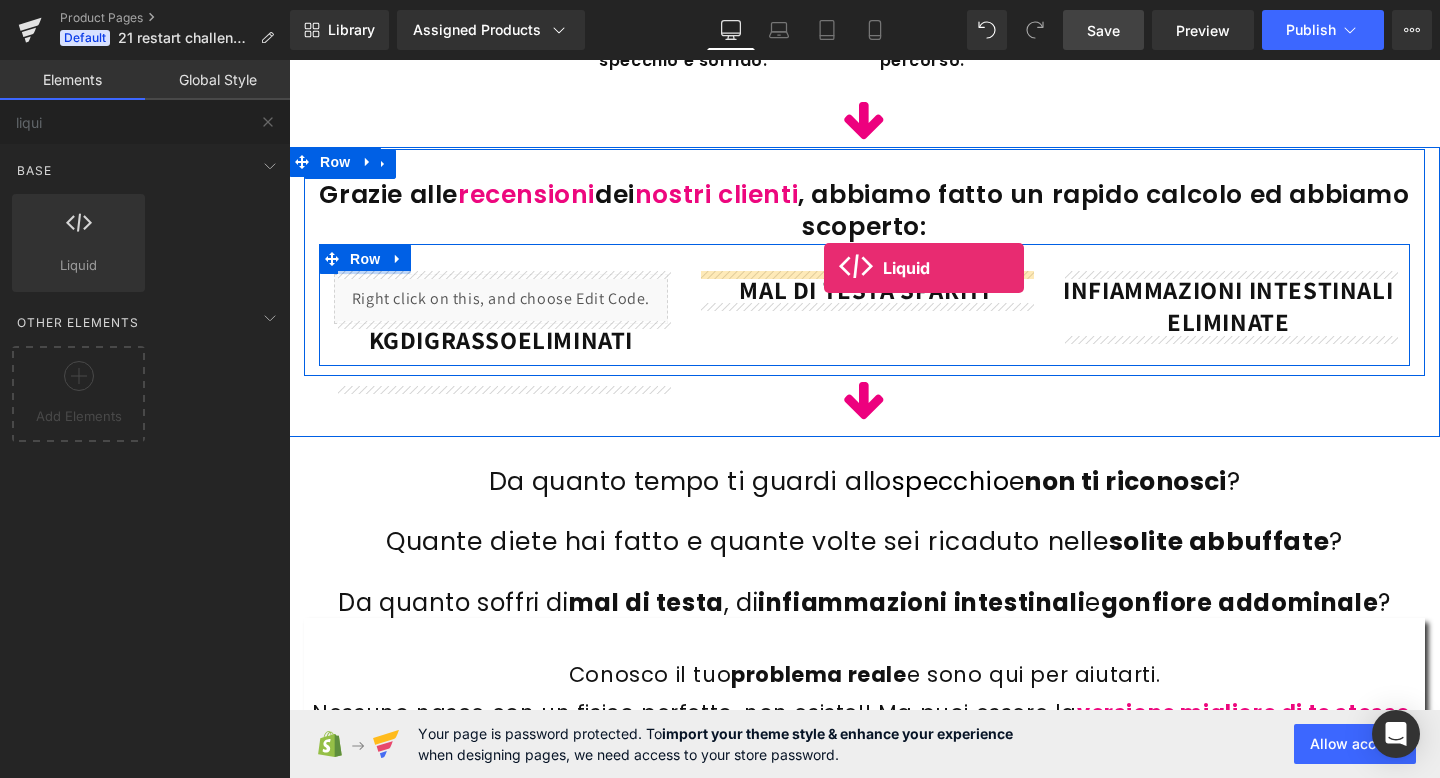 drag, startPoint x: 444, startPoint y: 314, endPoint x: 823, endPoint y: 268, distance: 381.78134 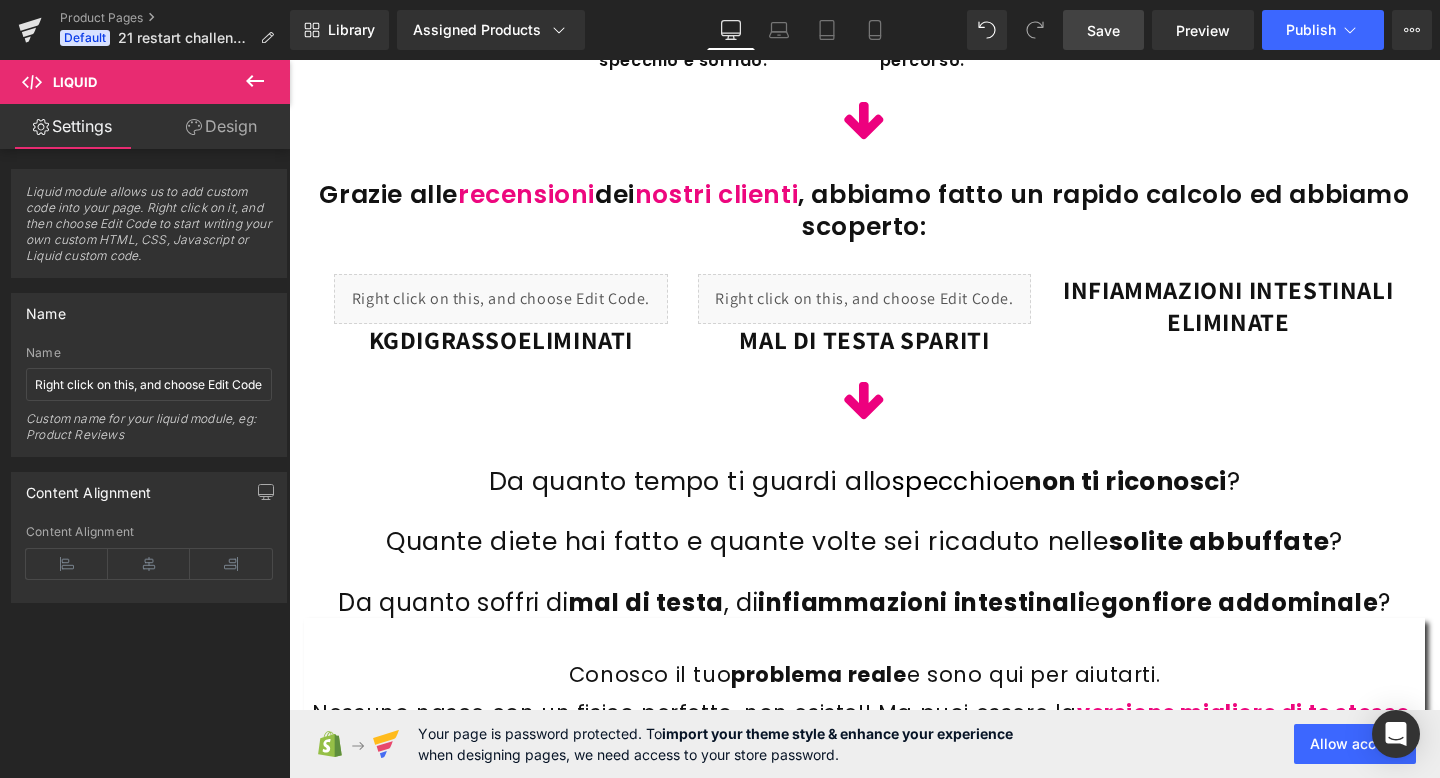 click 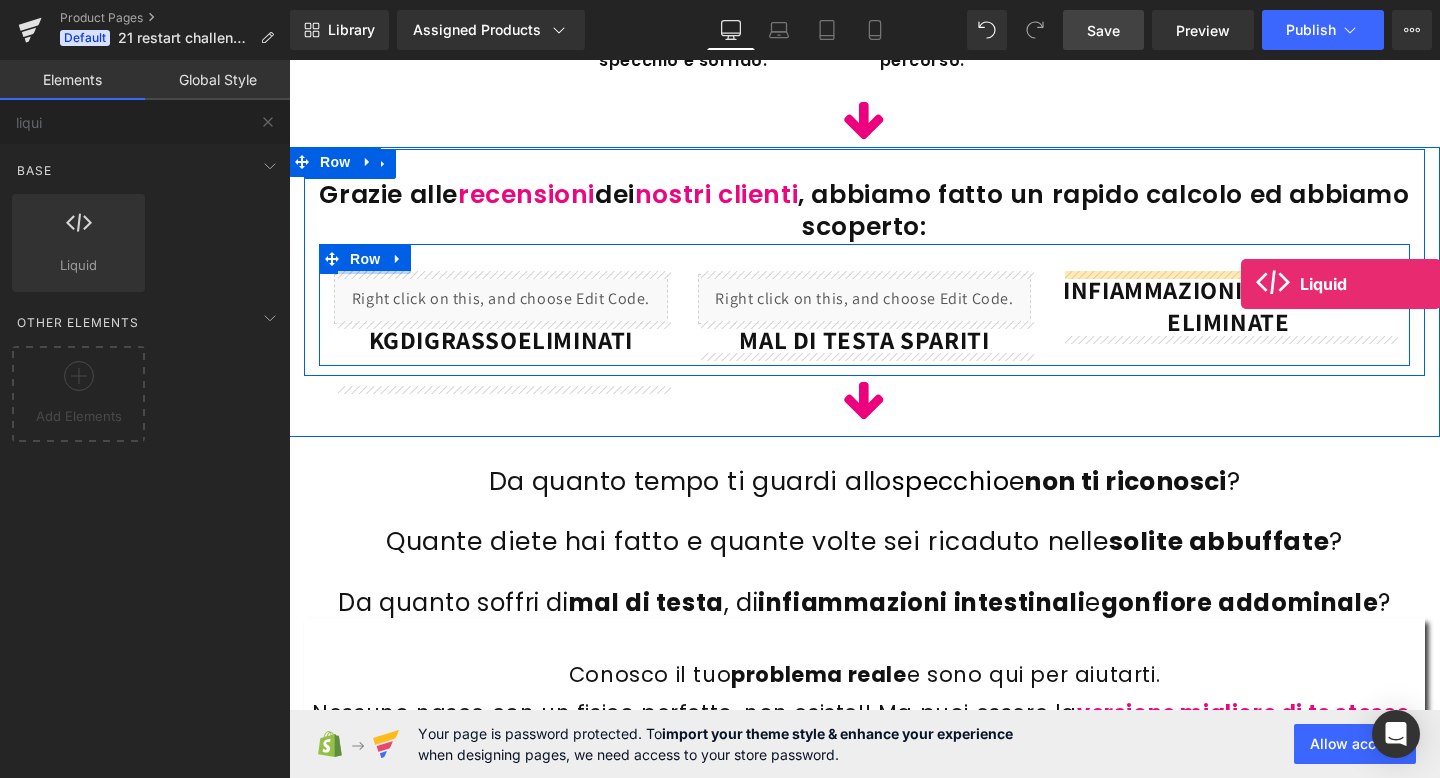 drag, startPoint x: 378, startPoint y: 324, endPoint x: 1241, endPoint y: 284, distance: 863.9265 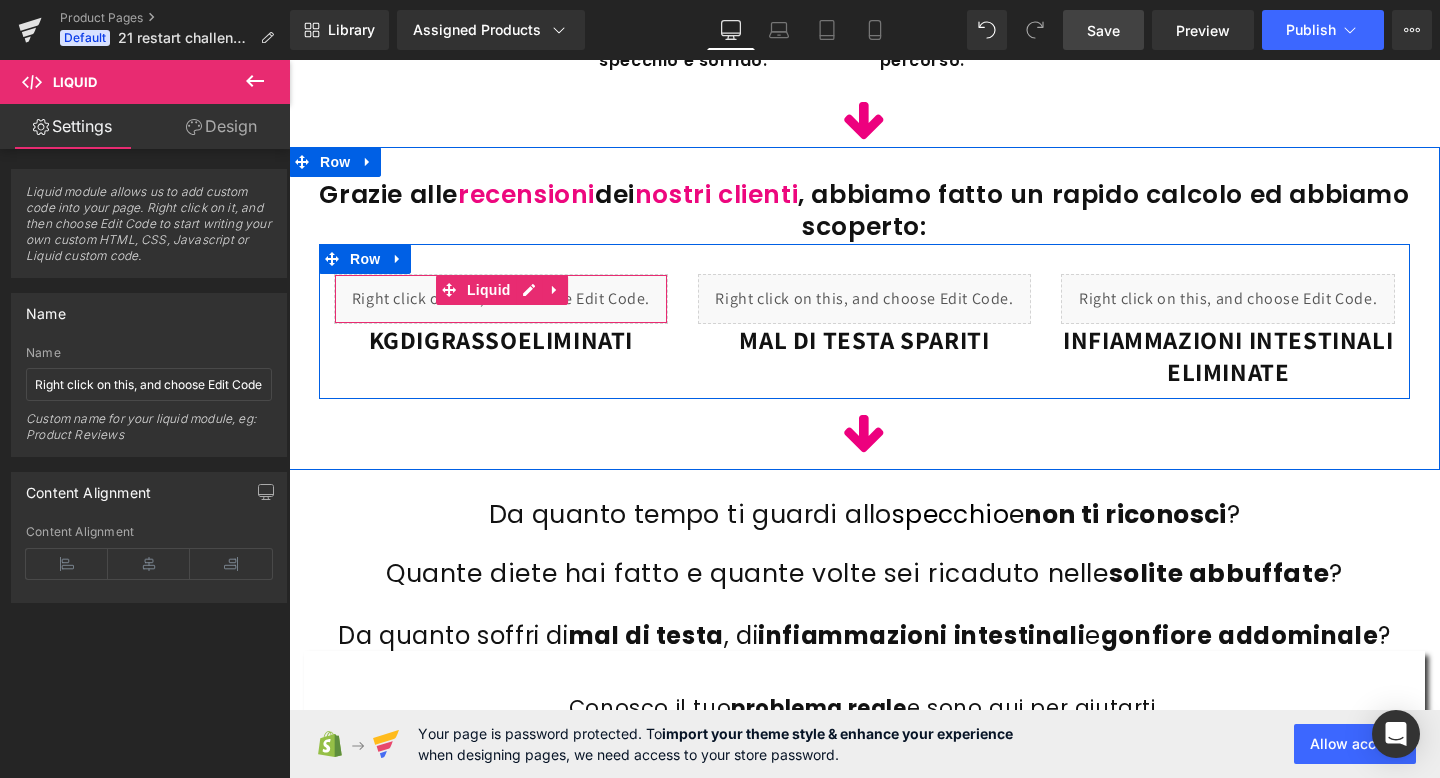click on "Liquid" at bounding box center (501, 299) 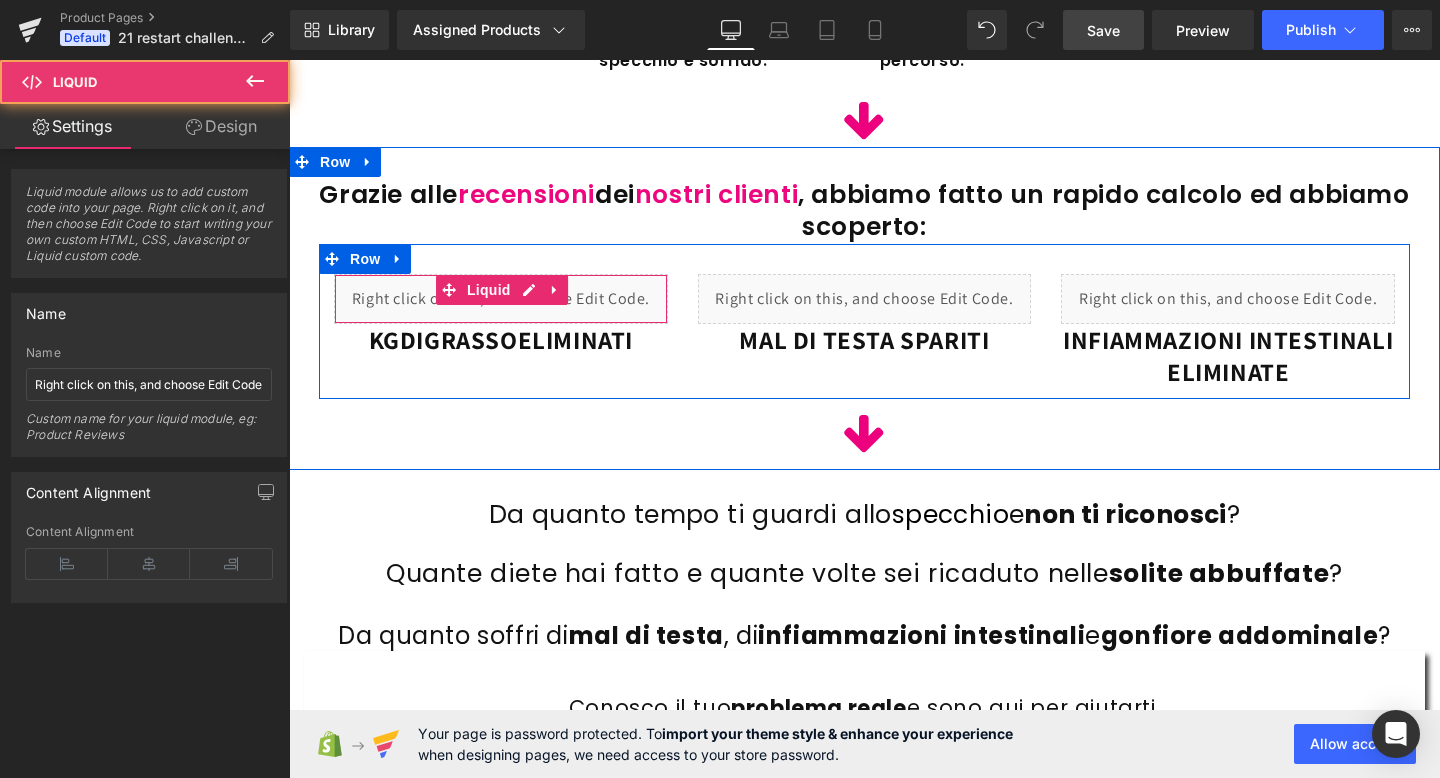 click on "Liquid" at bounding box center [501, 299] 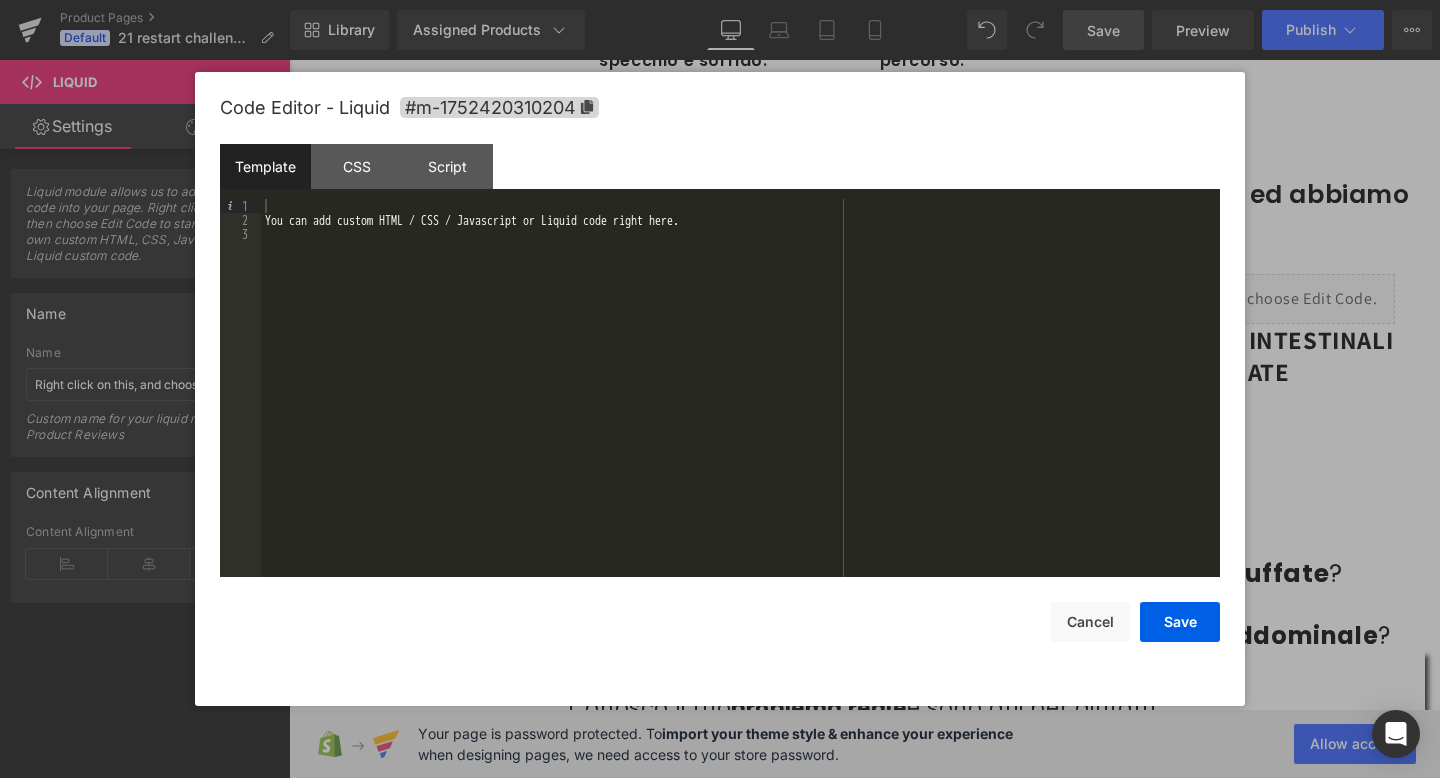 click on "You can add custom HTML / CSS / Javascript or Liquid code right here." at bounding box center [740, 402] 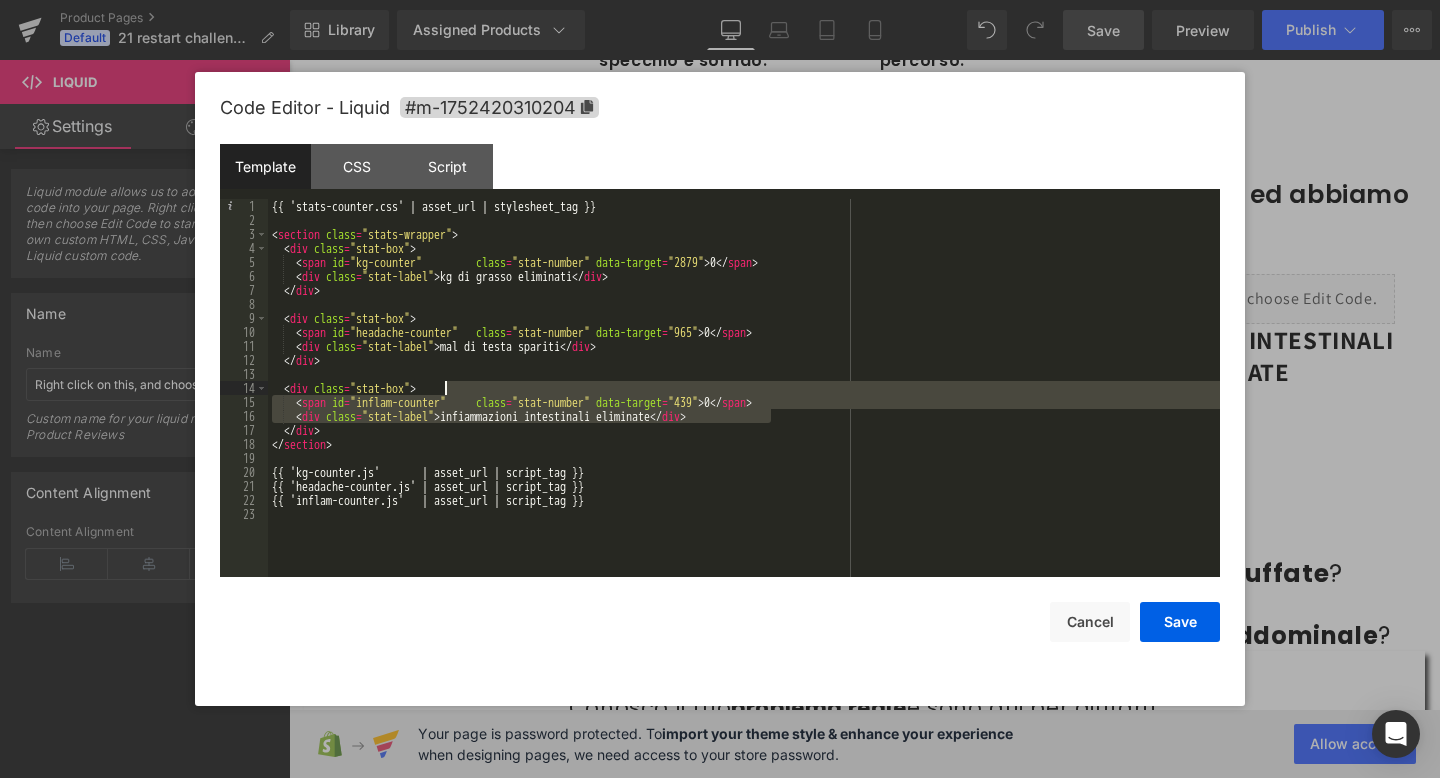 drag, startPoint x: 801, startPoint y: 414, endPoint x: 656, endPoint y: 388, distance: 147.31259 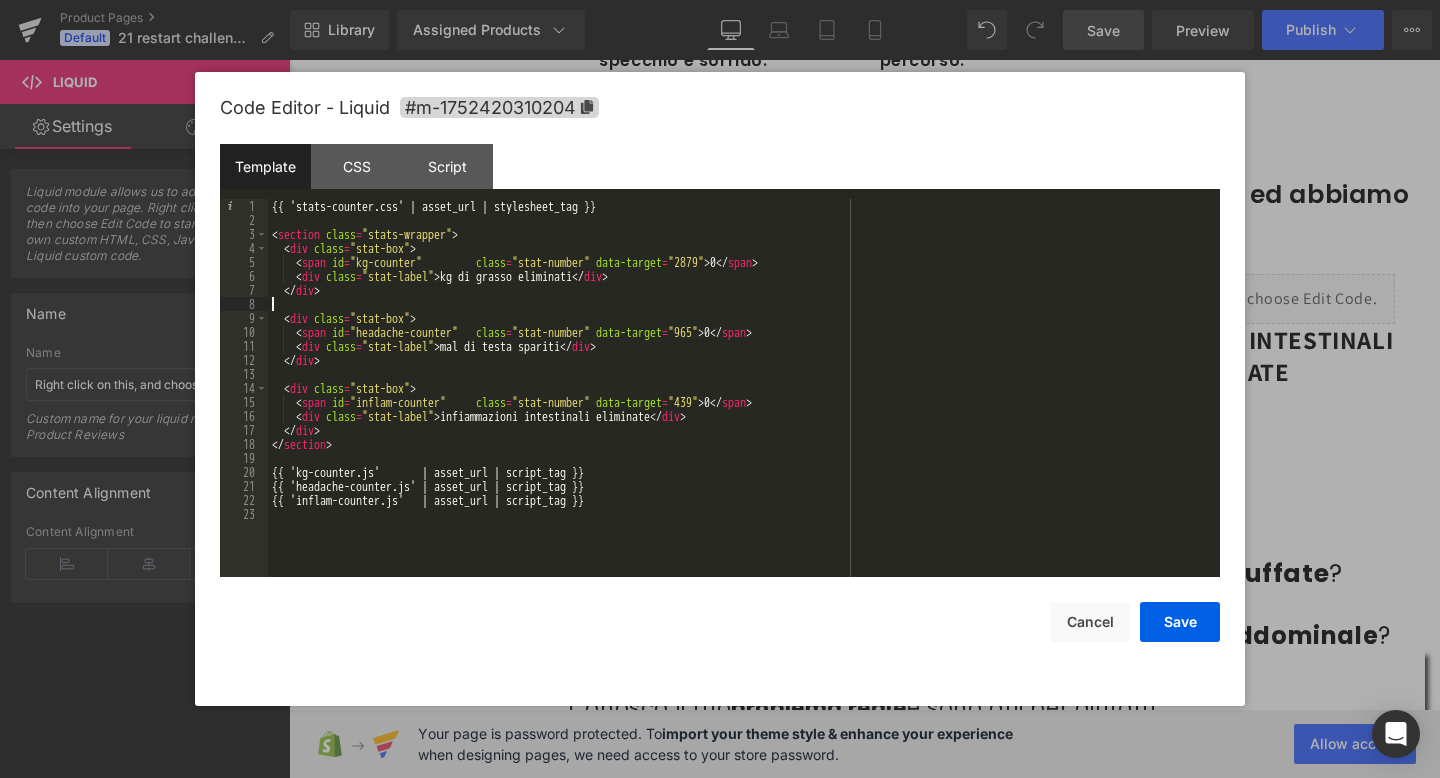 click on "{{ 'stats-counter.css' | asset_url | stylesheet_tag }} < section   class = "stats-wrapper" >    < div   class = "stat-box" >       < span   id = "kg-counter"           class = "stat-number"   data-target = "2879" > 0 </ span >       < div   class = "stat-label" > kg di grasso eliminati </ div >    </ div >    < div   class = "stat-box" >       < span   id = "headache-counter"     class = "stat-number"   data-target = "965" > 0 </ span >       < div   class = "stat-label" > mal di testa spariti </ div >    </ div >    < div   class = "stat-box" >       < span   id = "inflam-counter"       class = "stat-number"   data-target = "439" > 0 </ span >       < div   class = "stat-label" > infiammazioni intestinali eliminate </ div >    </ div > </ section > {{ 'kg-counter.js'       | asset_url | script_tag }} {{ 'headache-counter.js' | asset_url | script_tag }} {{ 'inflam-counter.js'   | asset_url | script_tag }}" at bounding box center [744, 402] 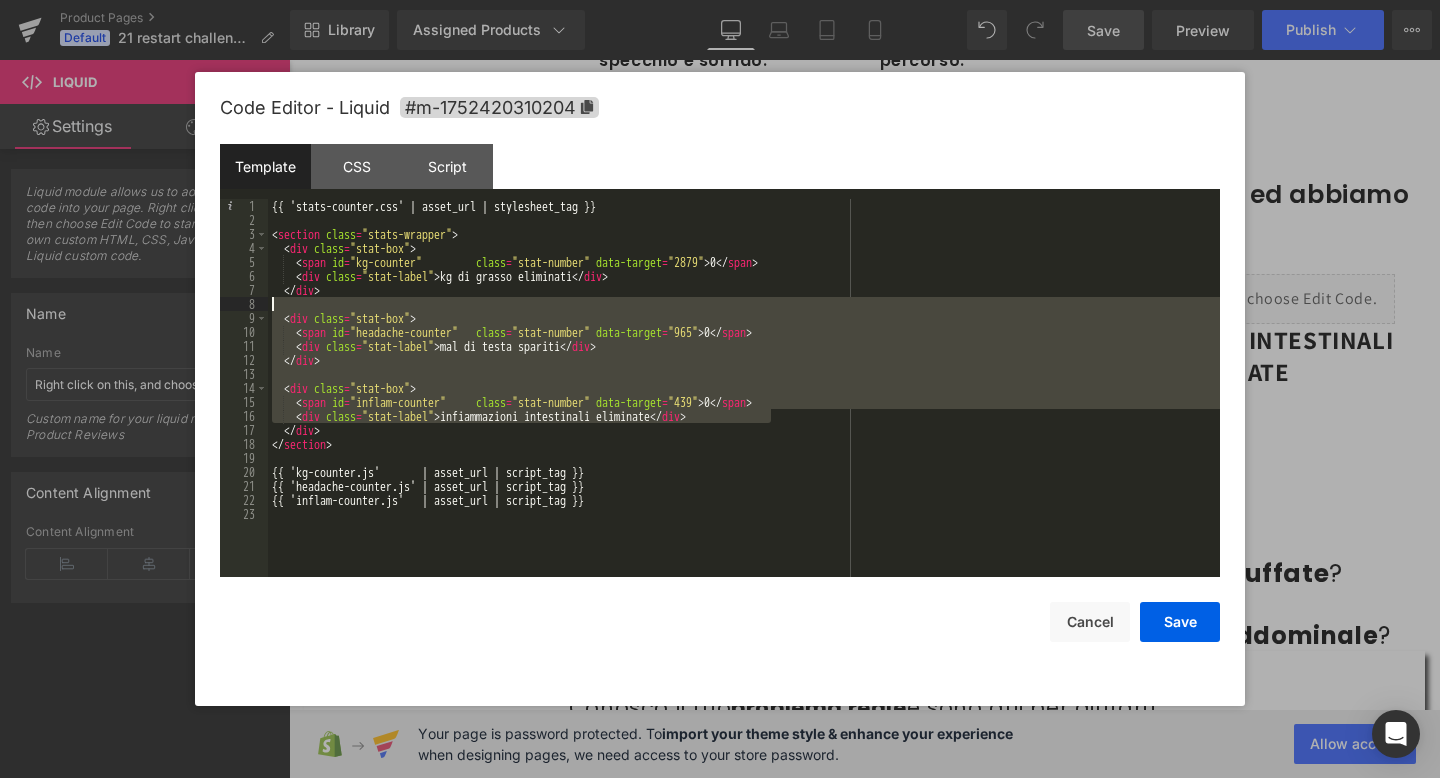 drag, startPoint x: 803, startPoint y: 423, endPoint x: 212, endPoint y: 298, distance: 604.0745 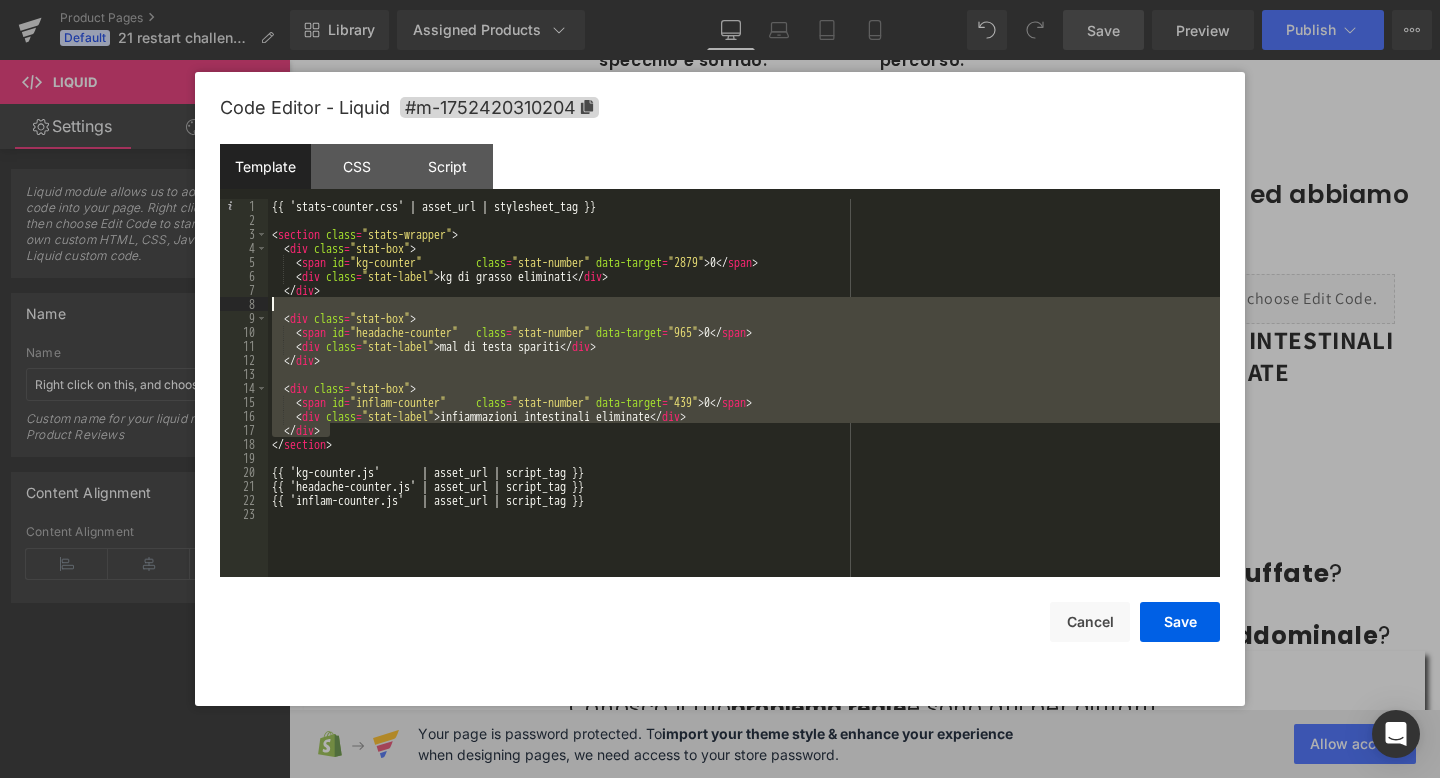 drag, startPoint x: 363, startPoint y: 431, endPoint x: 132, endPoint y: 307, distance: 262.17743 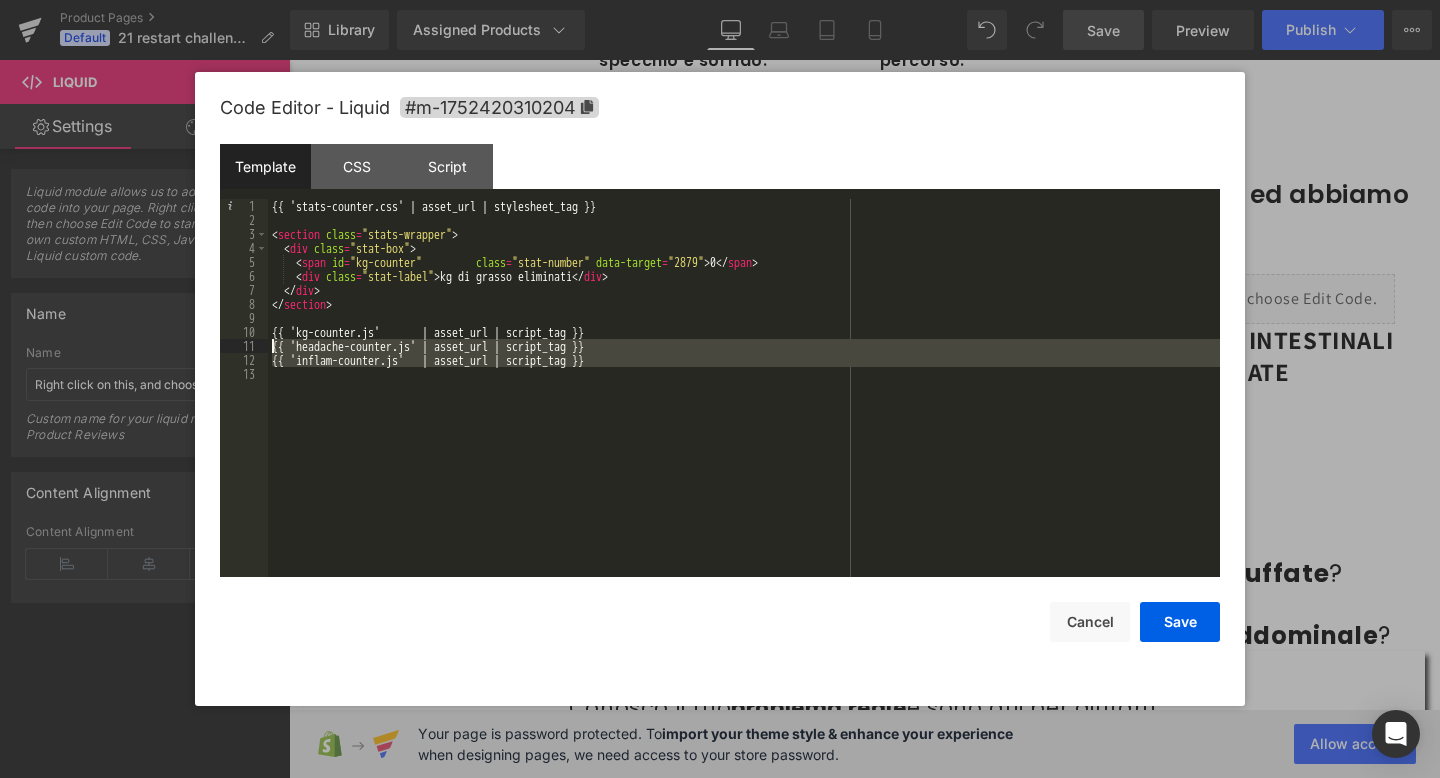 drag, startPoint x: 662, startPoint y: 378, endPoint x: 170, endPoint y: 346, distance: 493.03955 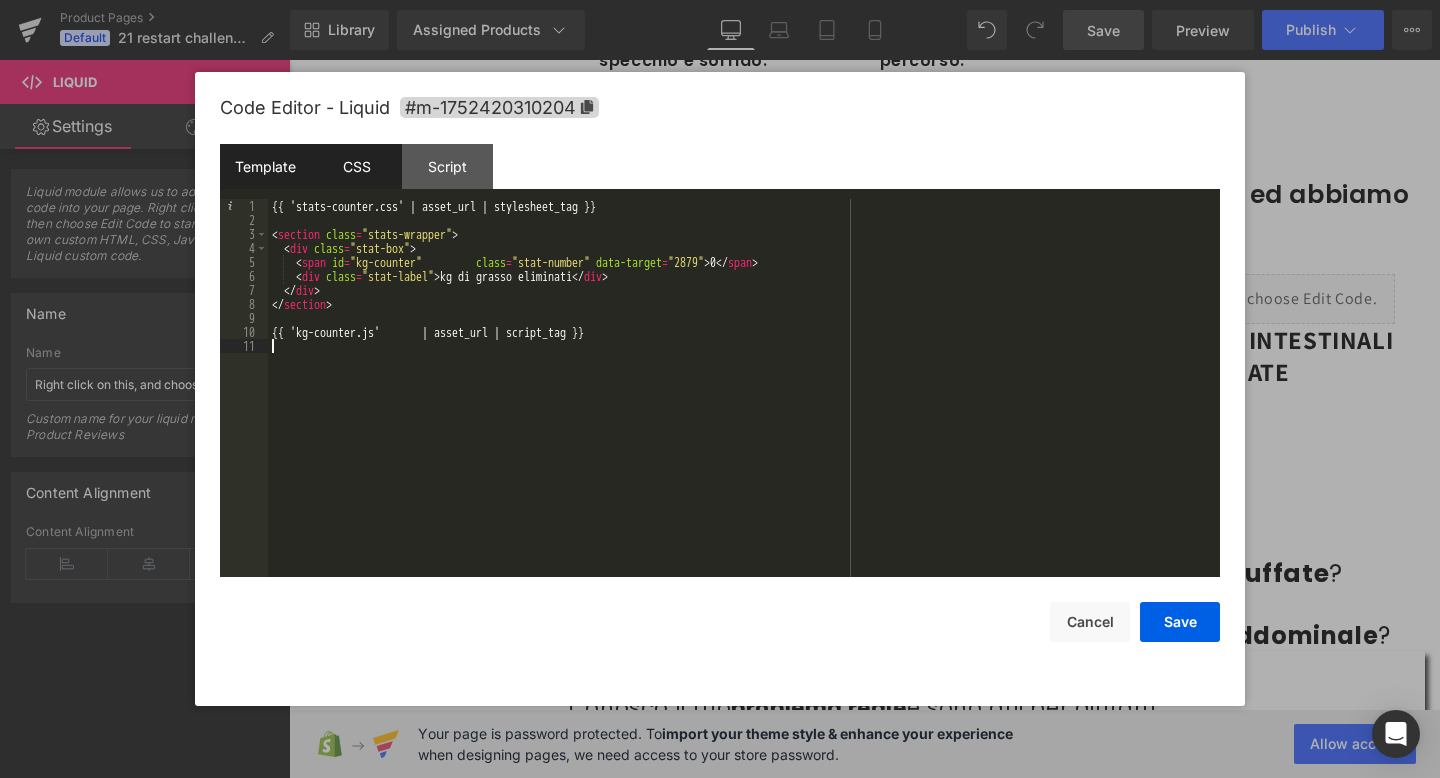 click on "CSS" at bounding box center (356, 166) 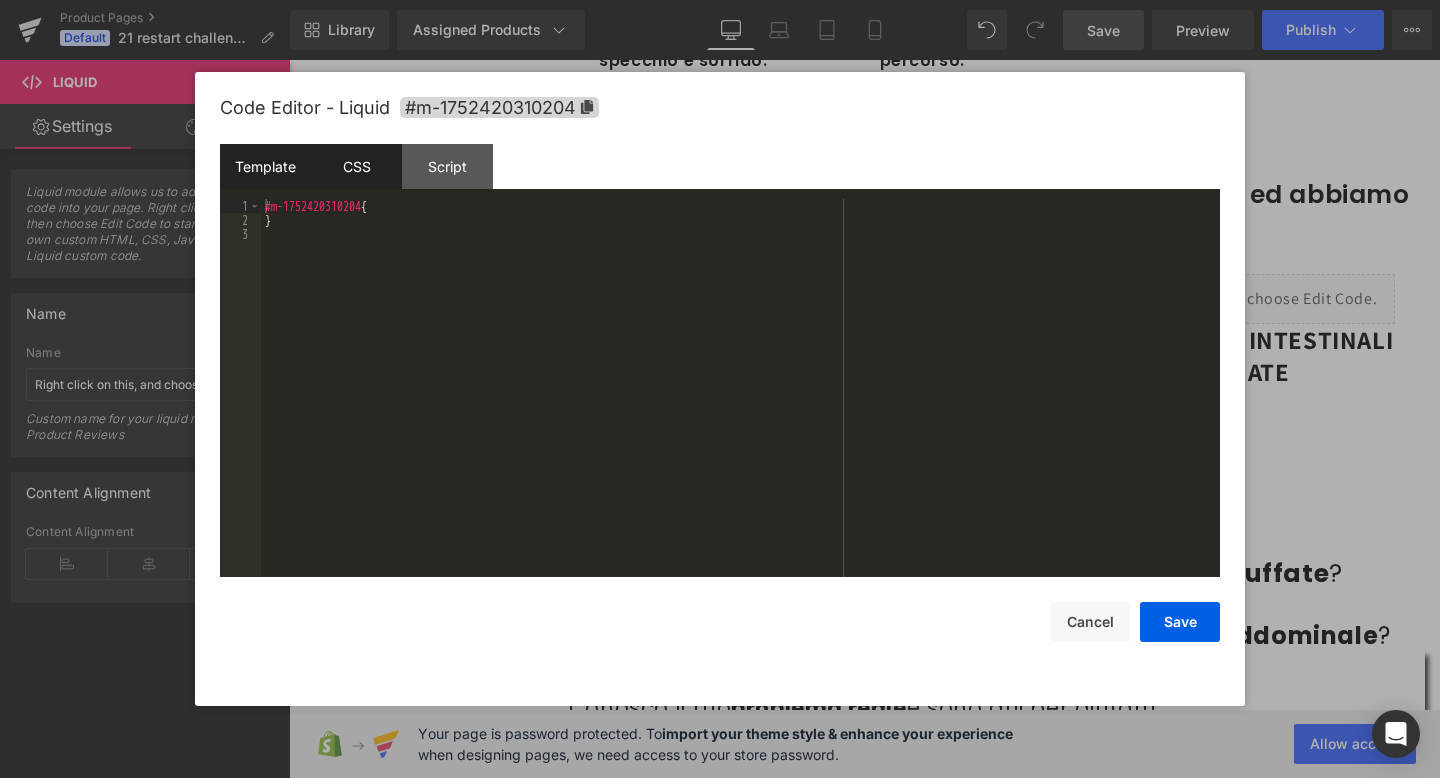 click on "Template" at bounding box center [265, 166] 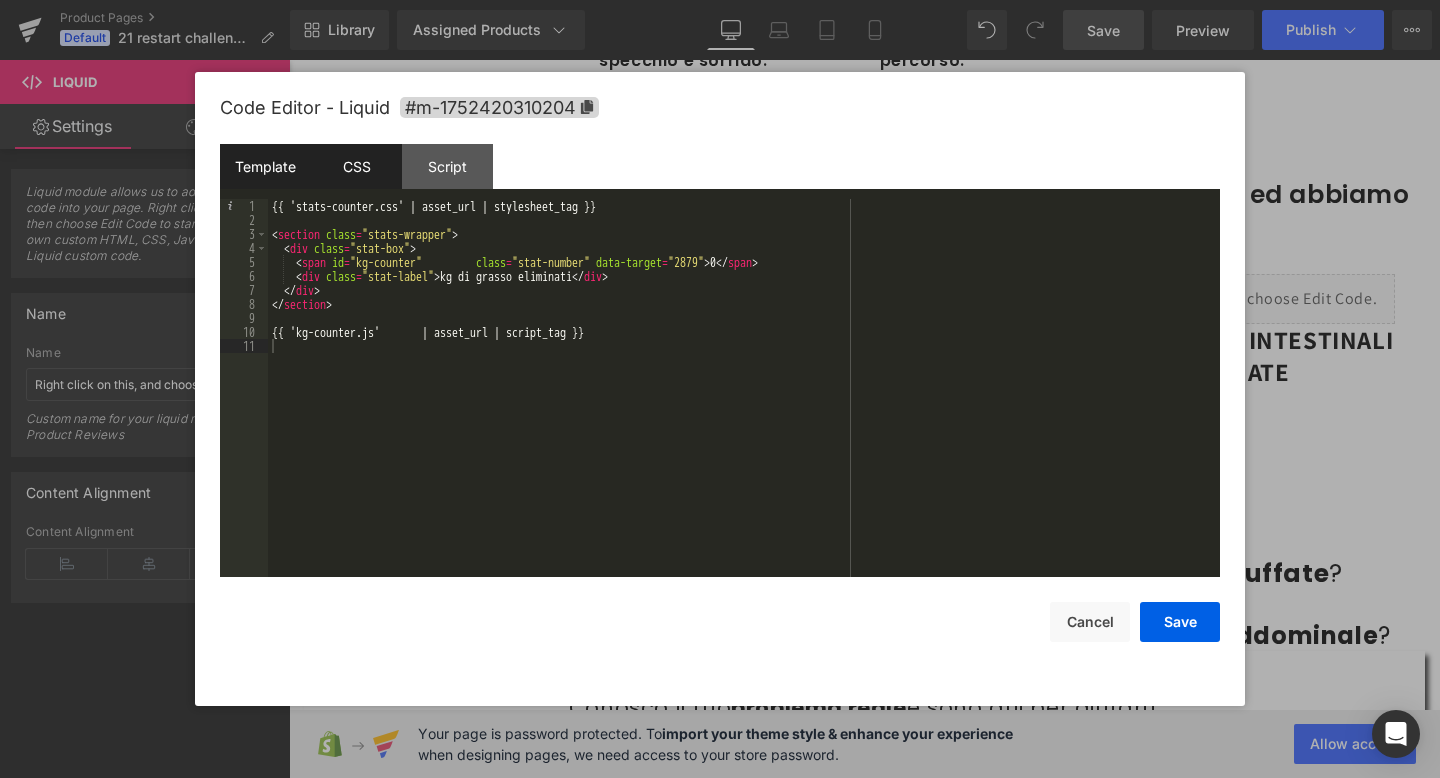click on "CSS" at bounding box center (356, 166) 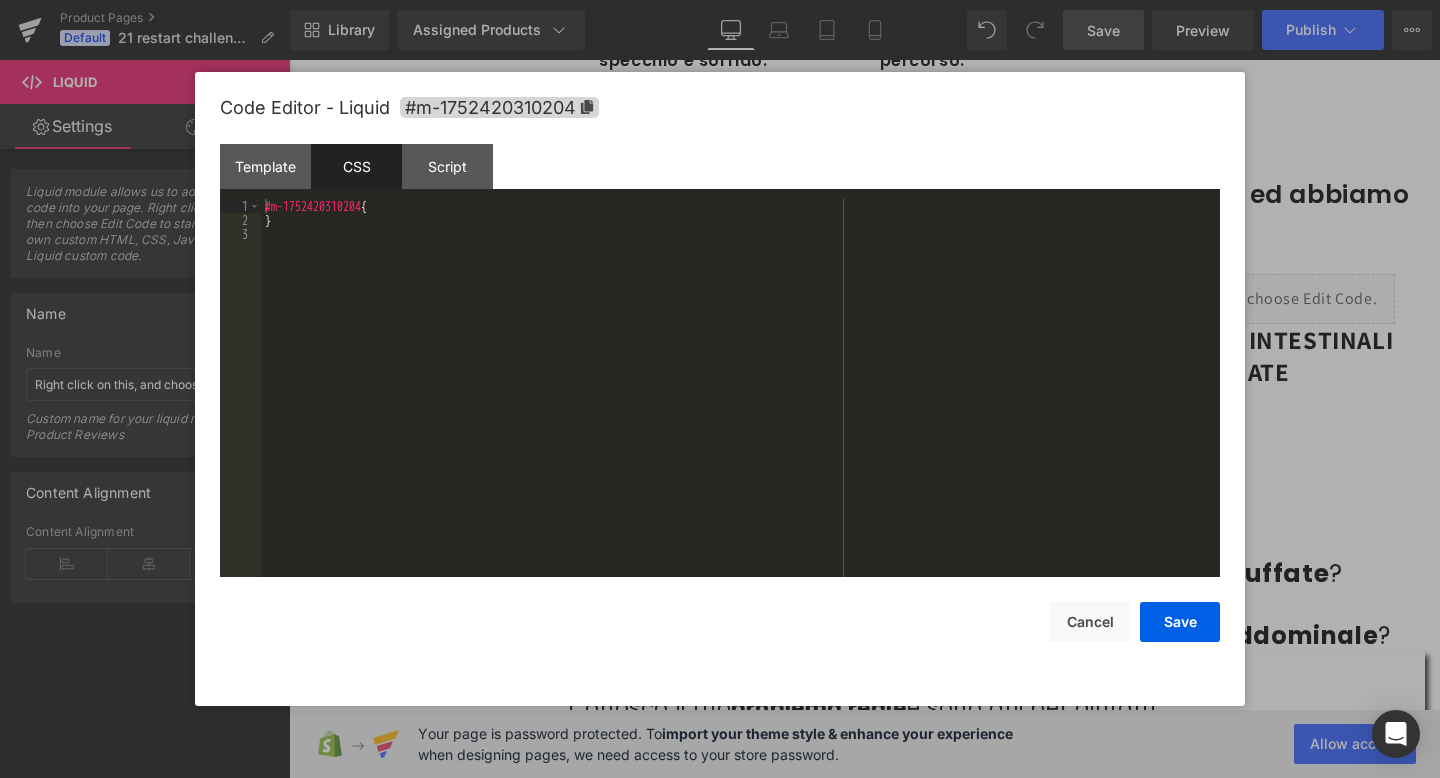 click on "#m-1752420310204 { }" at bounding box center (740, 402) 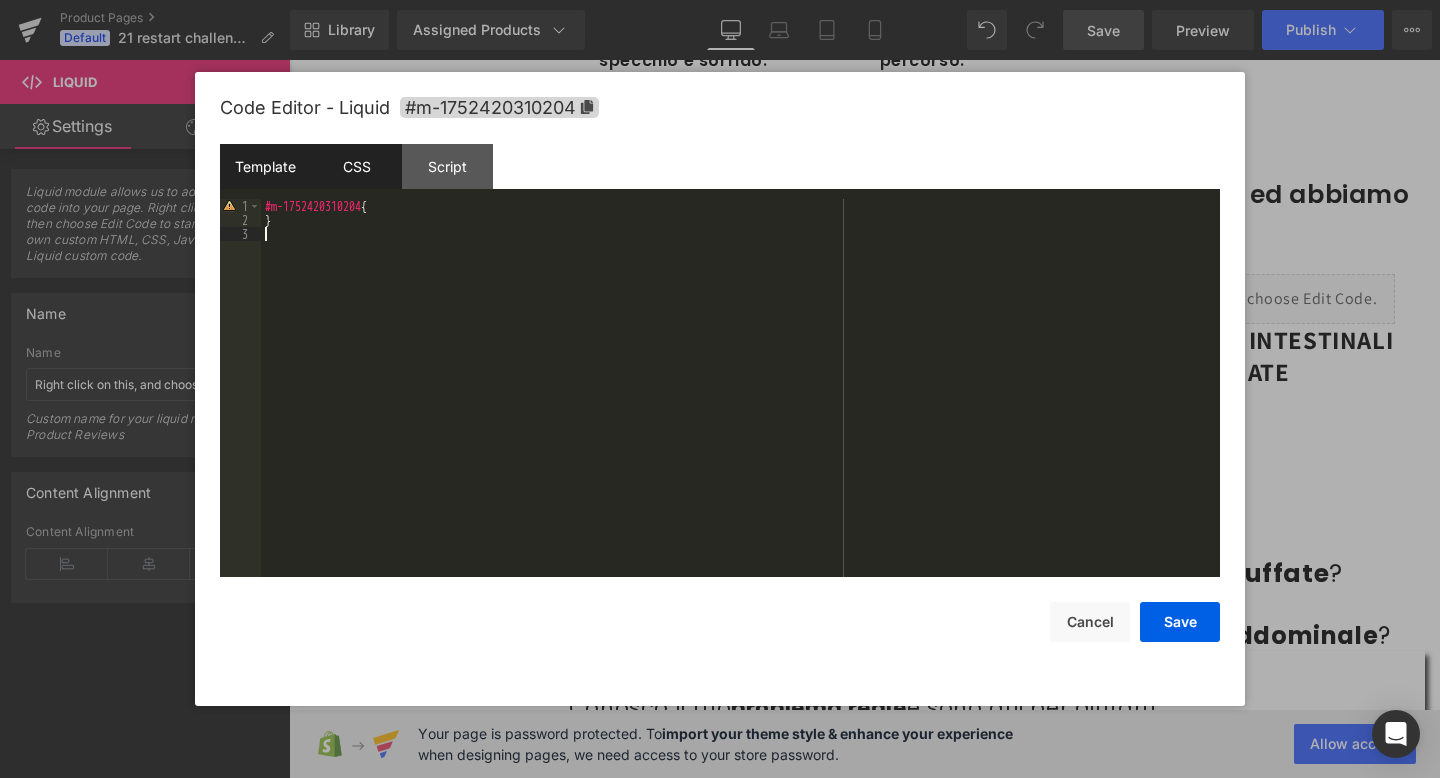 click on "Template" at bounding box center [265, 166] 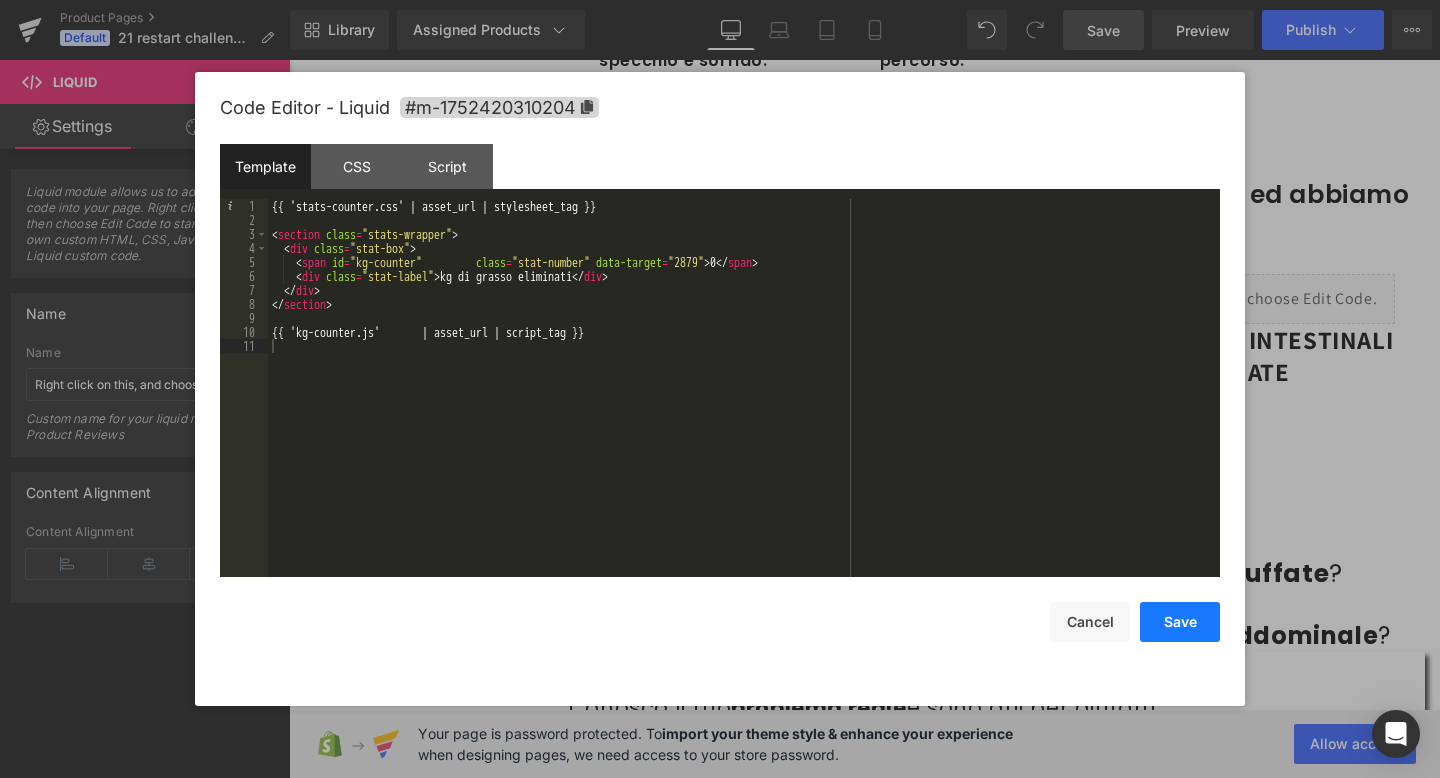 click on "Save" at bounding box center (1180, 622) 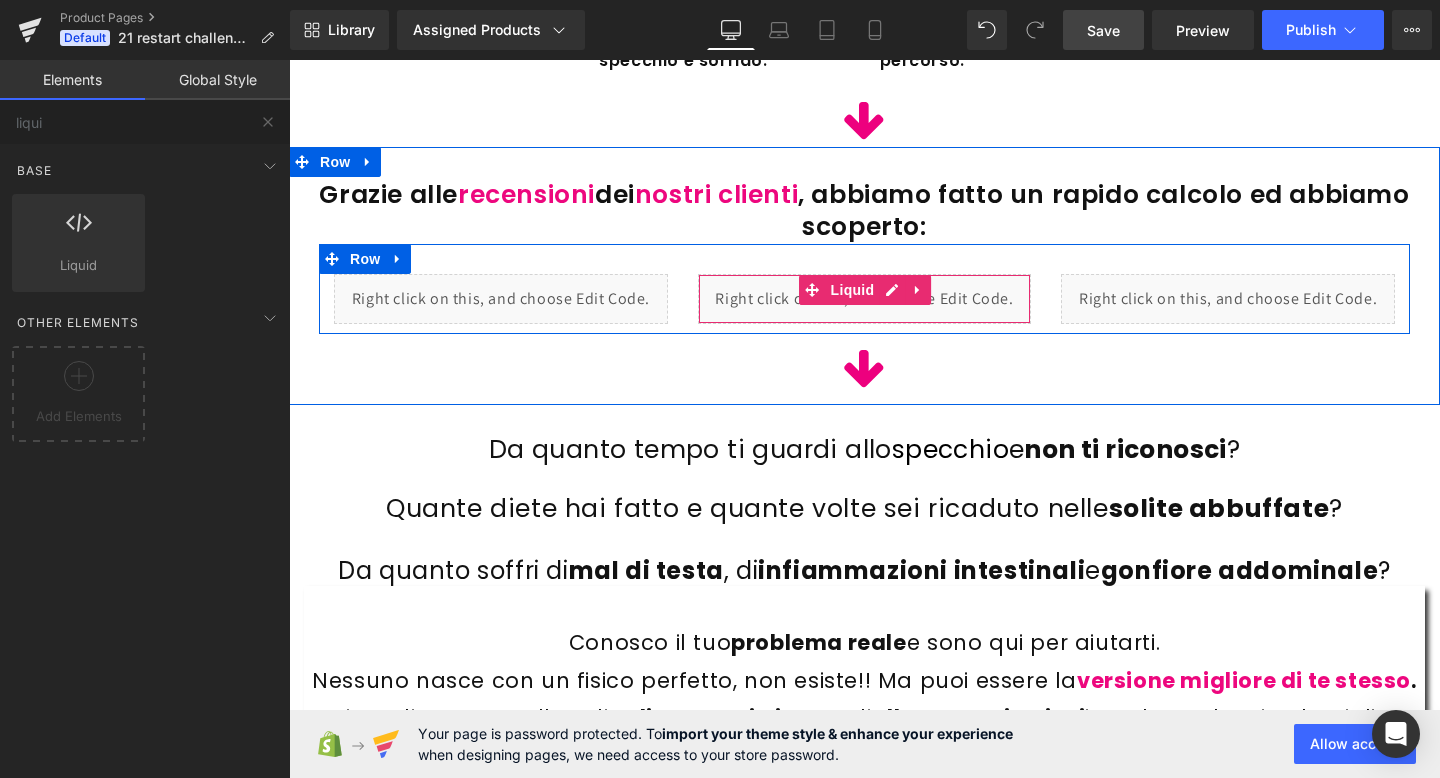 click on "Liquid" at bounding box center (865, 299) 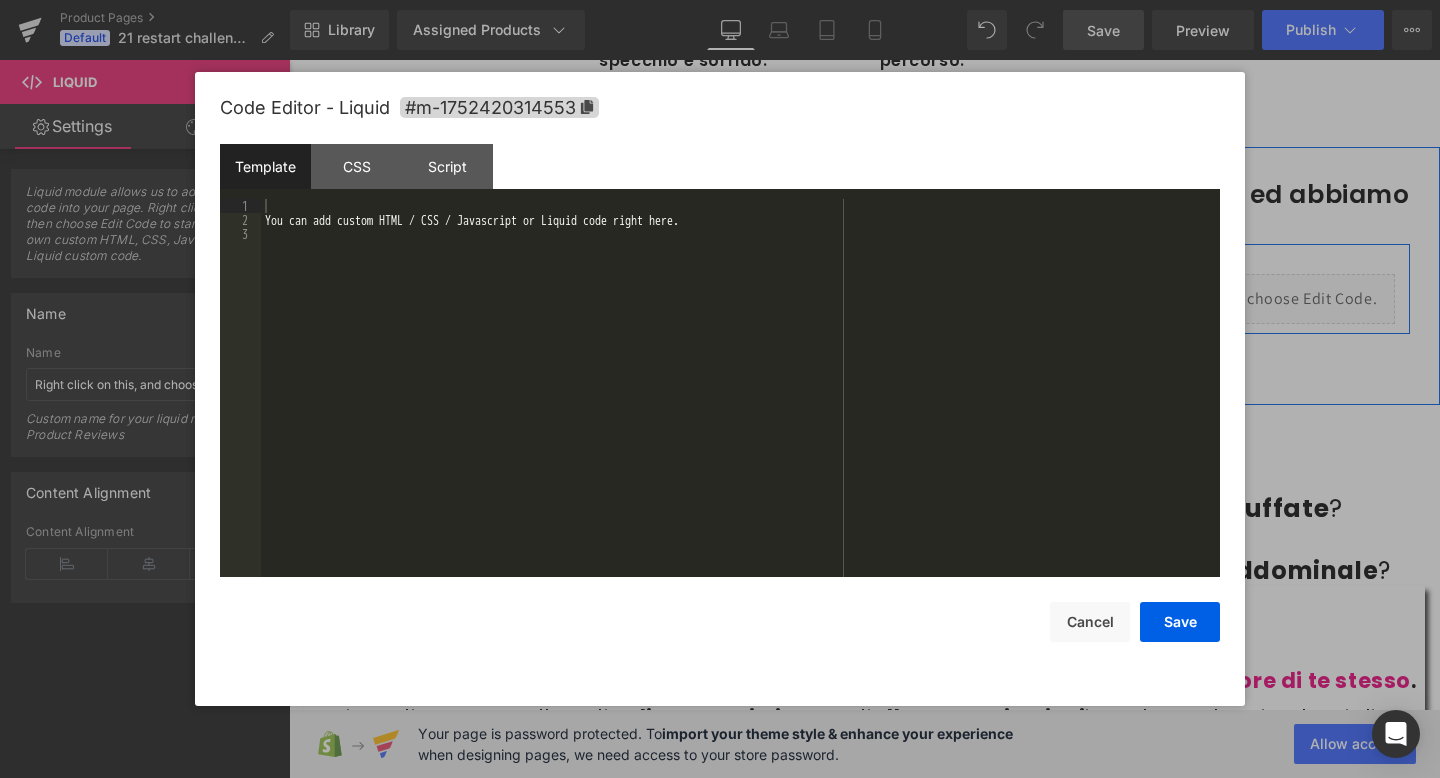 click on "Liquid" at bounding box center (865, 299) 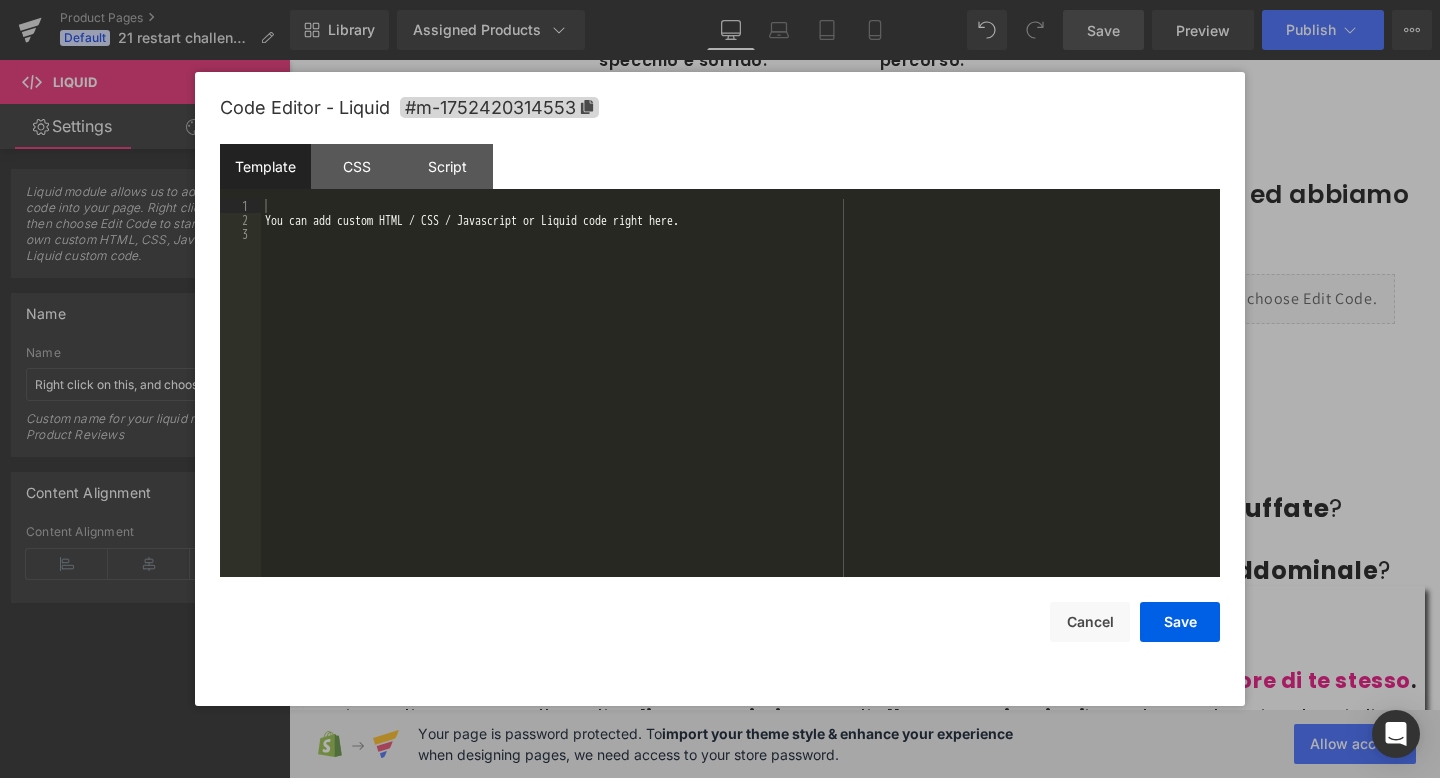 click on "You can add custom HTML / CSS / Javascript or Liquid code right here." at bounding box center [740, 402] 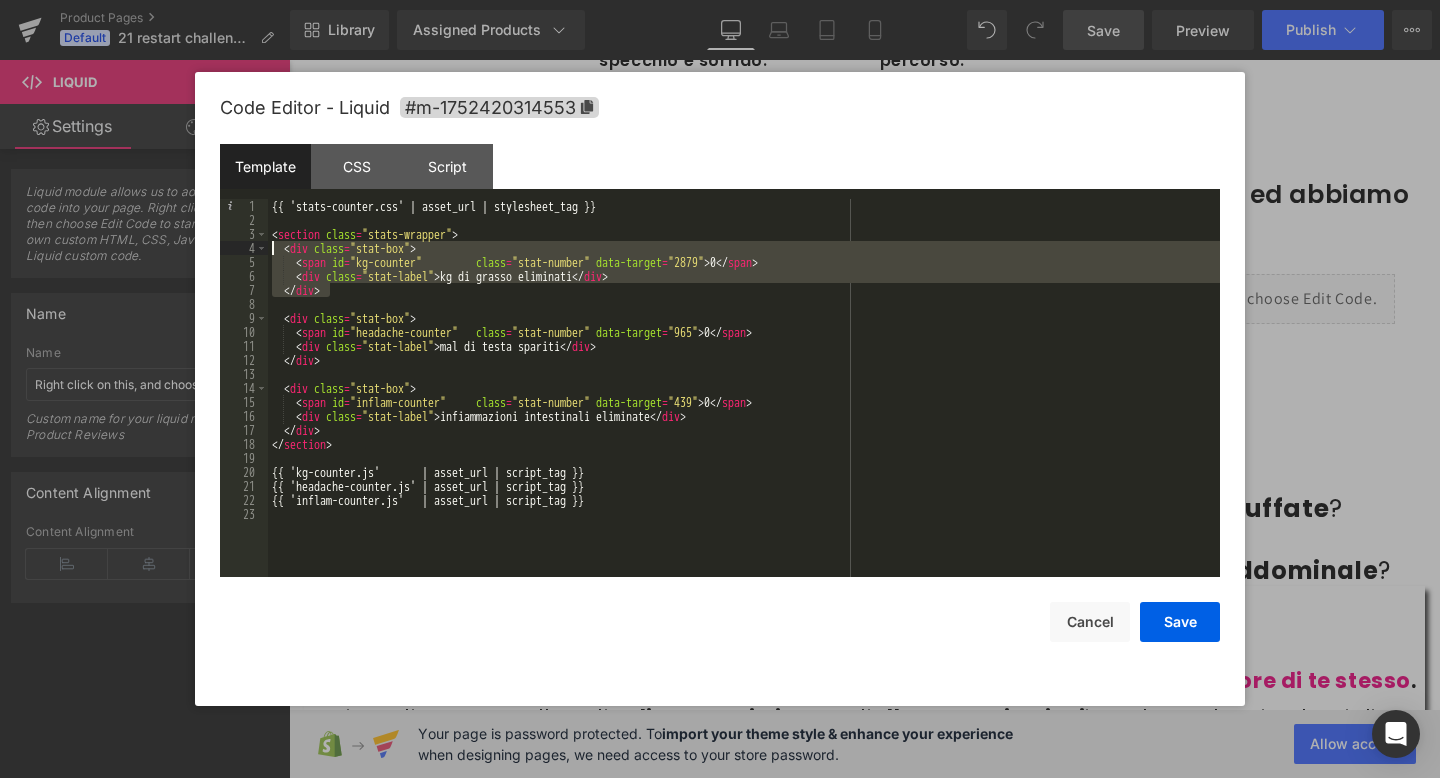 drag, startPoint x: 408, startPoint y: 296, endPoint x: 179, endPoint y: 251, distance: 233.37952 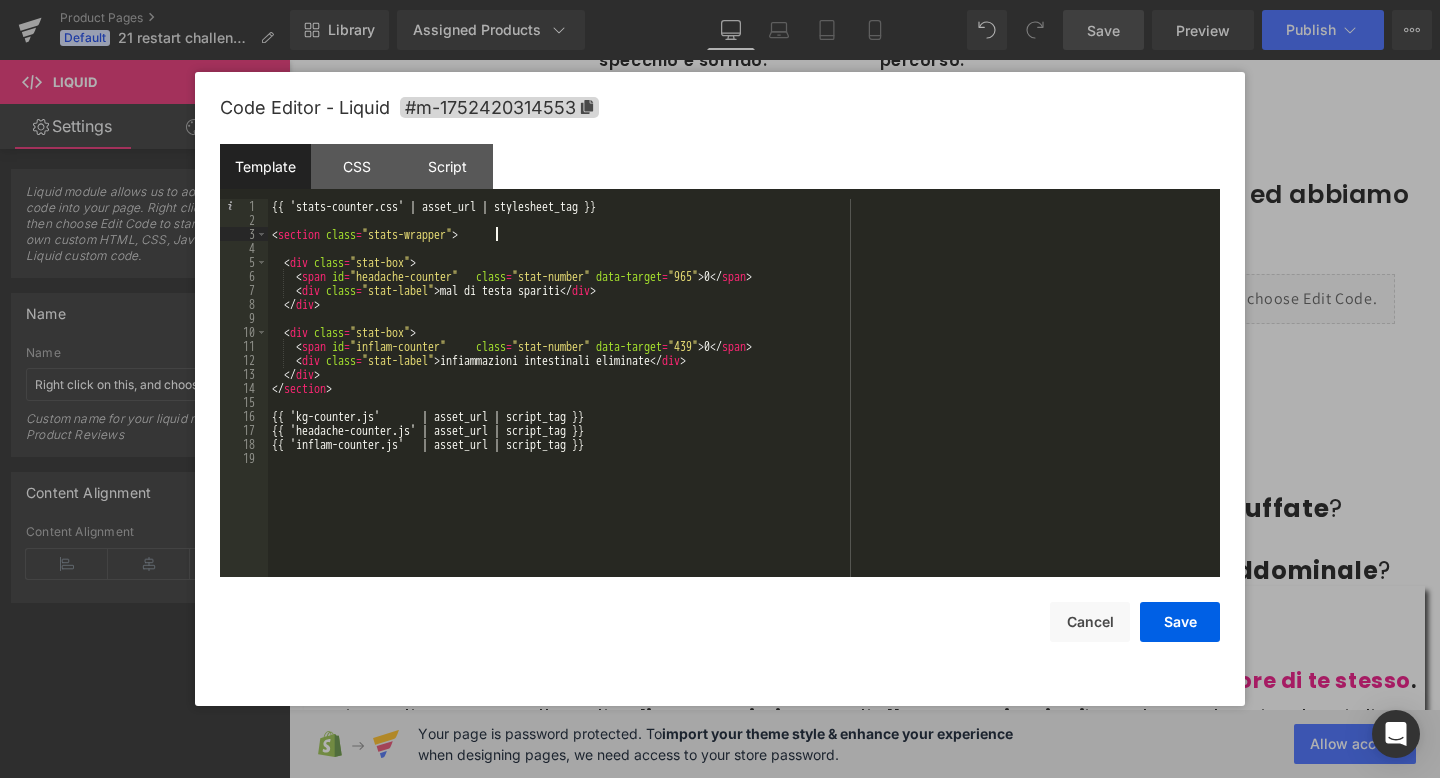 click on "{{ 'stats-counter.css' | asset_url | stylesheet_tag }} < section   class = "stats-wrapper" >    < div   class = "stat-box" >       < span   id = "headache-counter"     class = "stat-number"   data-target = "965" > 0 </ span >       < div   class = "stat-label" > mal di testa spariti </ div >    </ div >    < div   class = "stat-box" >       < span   id = "inflam-counter"       class = "stat-number"   data-target = "439" > 0 </ span >       < div   class = "stat-label" > infiammazioni intestinali eliminate </ div >    </ div > </ section > {{ 'kg-counter.js'       | asset_url | script_tag }} {{ 'headache-counter.js' | asset_url | script_tag }} {{ 'inflam-counter.js'   | asset_url | script_tag }}" at bounding box center [744, 402] 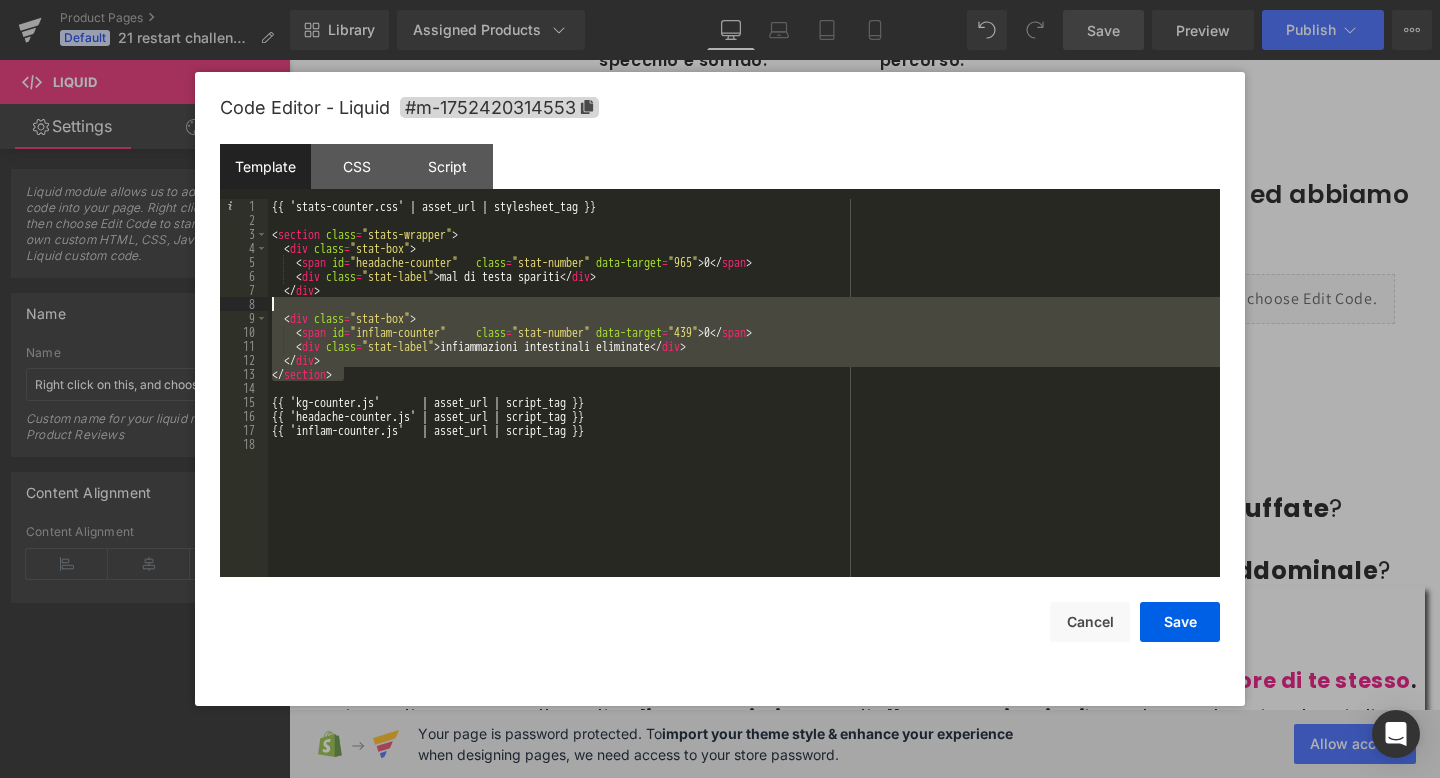 drag, startPoint x: 368, startPoint y: 370, endPoint x: 223, endPoint y: 308, distance: 157.69908 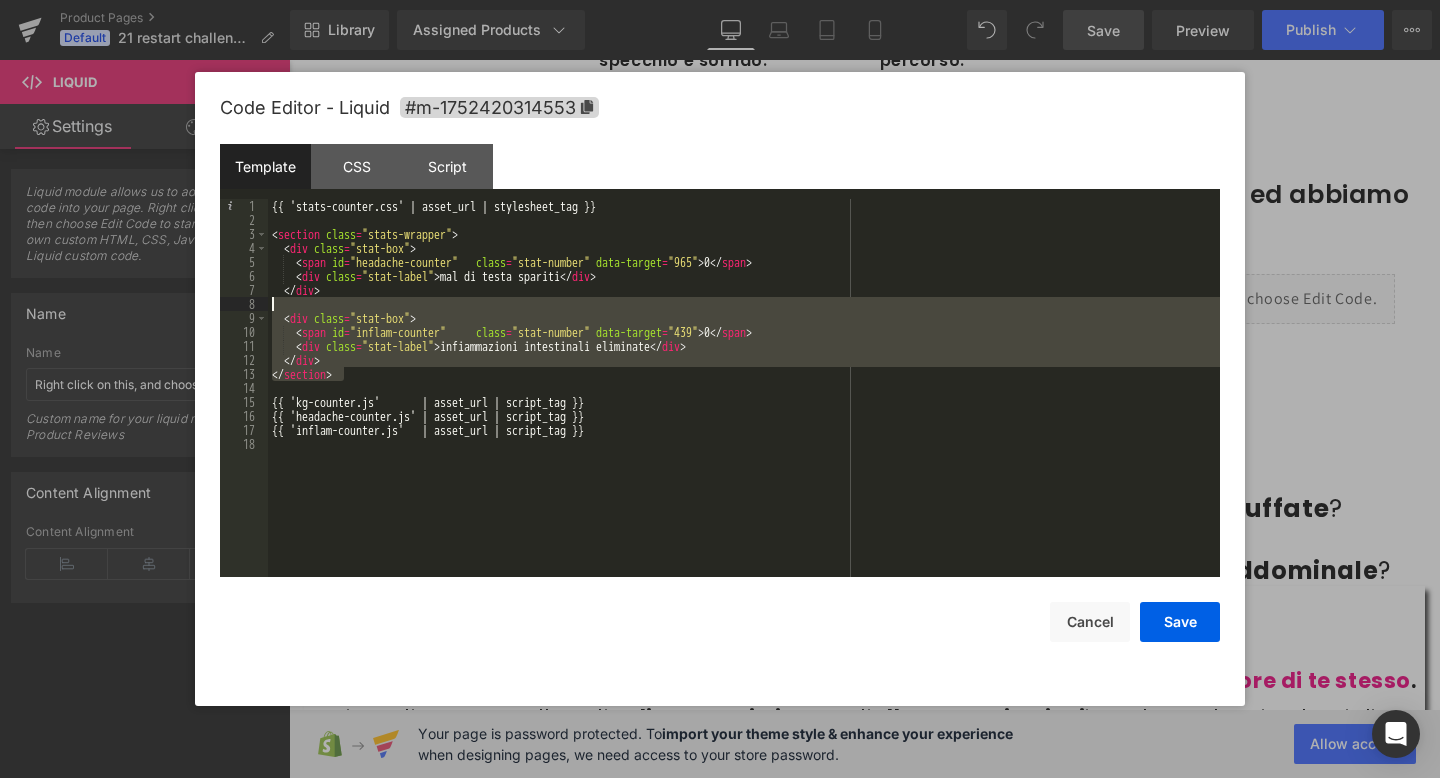 click on "{{ 'stats-counter.css' | asset_url | stylesheet_tag }} < section   class = "stats-wrapper" >    < div   class = "stat-box" >       < span   id = "headache-counter"     class = "stat-number"   data-target = "965" > 0 </ span >       < div   class = "stat-label" > mal di testa spariti </ div >    </ div >    < div   class = "stat-box" >       < span   id = "inflam-counter"       class = "stat-number"   data-target = "439" > 0 </ span >       < div   class = "stat-label" > infiammazioni intestinali eliminate </ div >    </ div > </ section > {{ 'kg-counter.js'       | asset_url | script_tag }} {{ 'headache-counter.js' | asset_url | script_tag }} {{ 'inflam-counter.js'   | asset_url | script_tag }}" at bounding box center [744, 402] 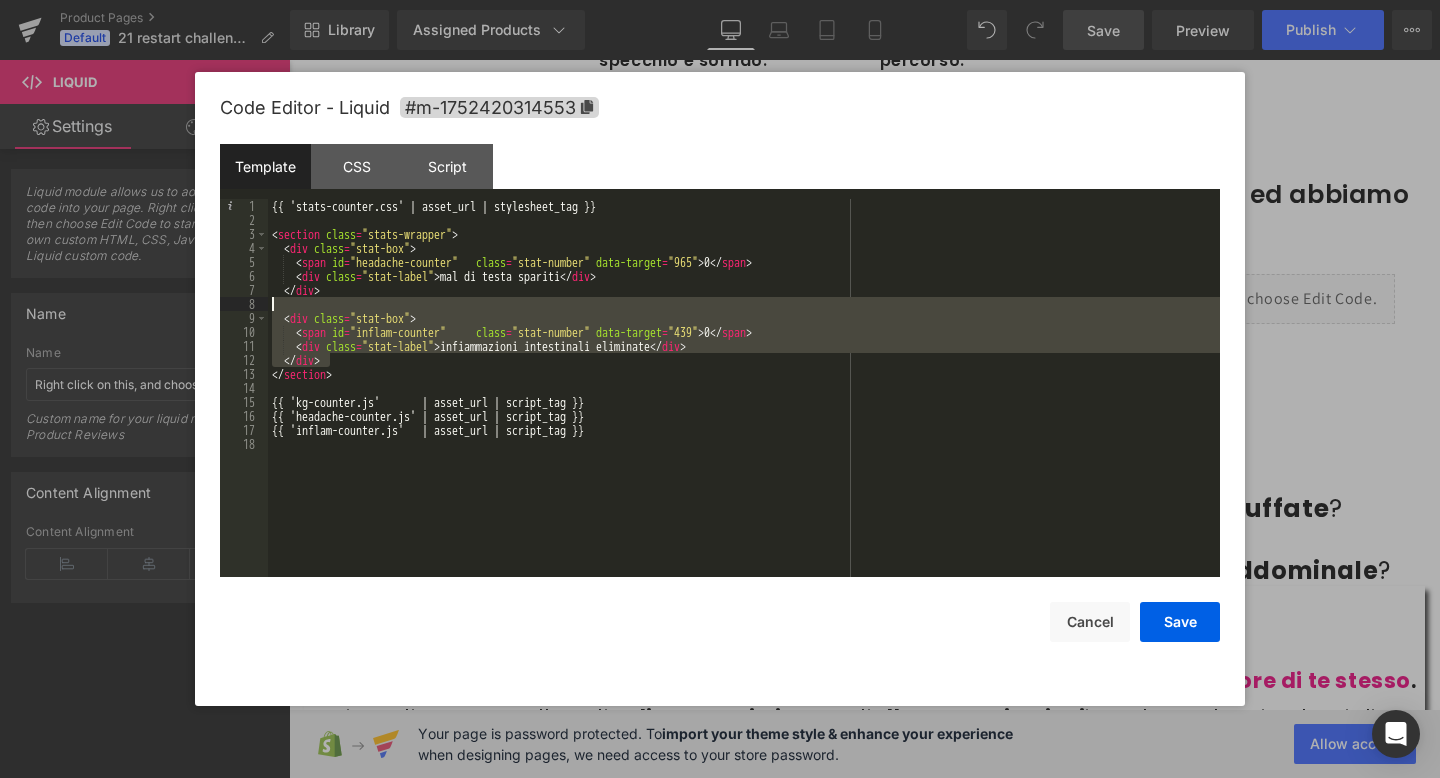 drag, startPoint x: 347, startPoint y: 357, endPoint x: 225, endPoint y: 306, distance: 132.23087 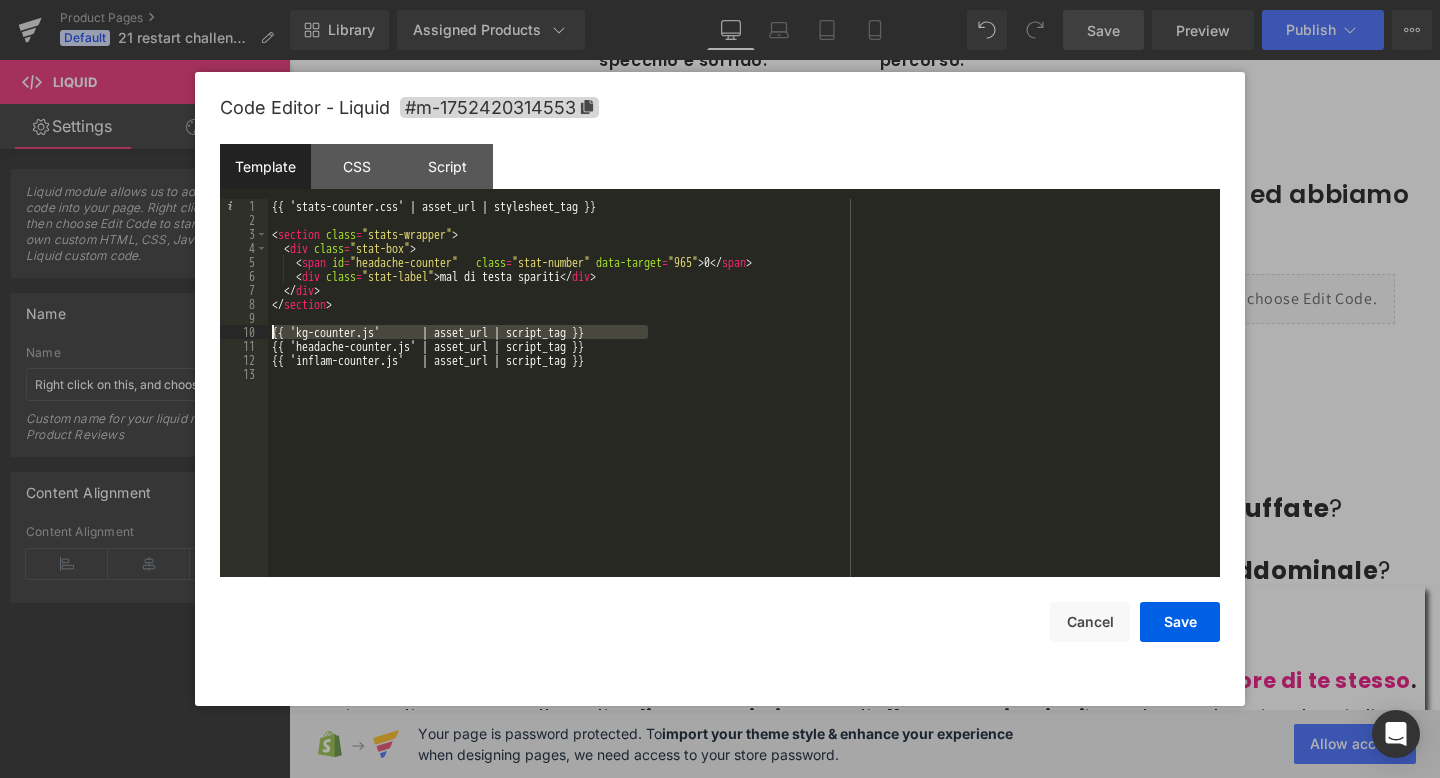 drag, startPoint x: 672, startPoint y: 327, endPoint x: 172, endPoint y: 332, distance: 500.025 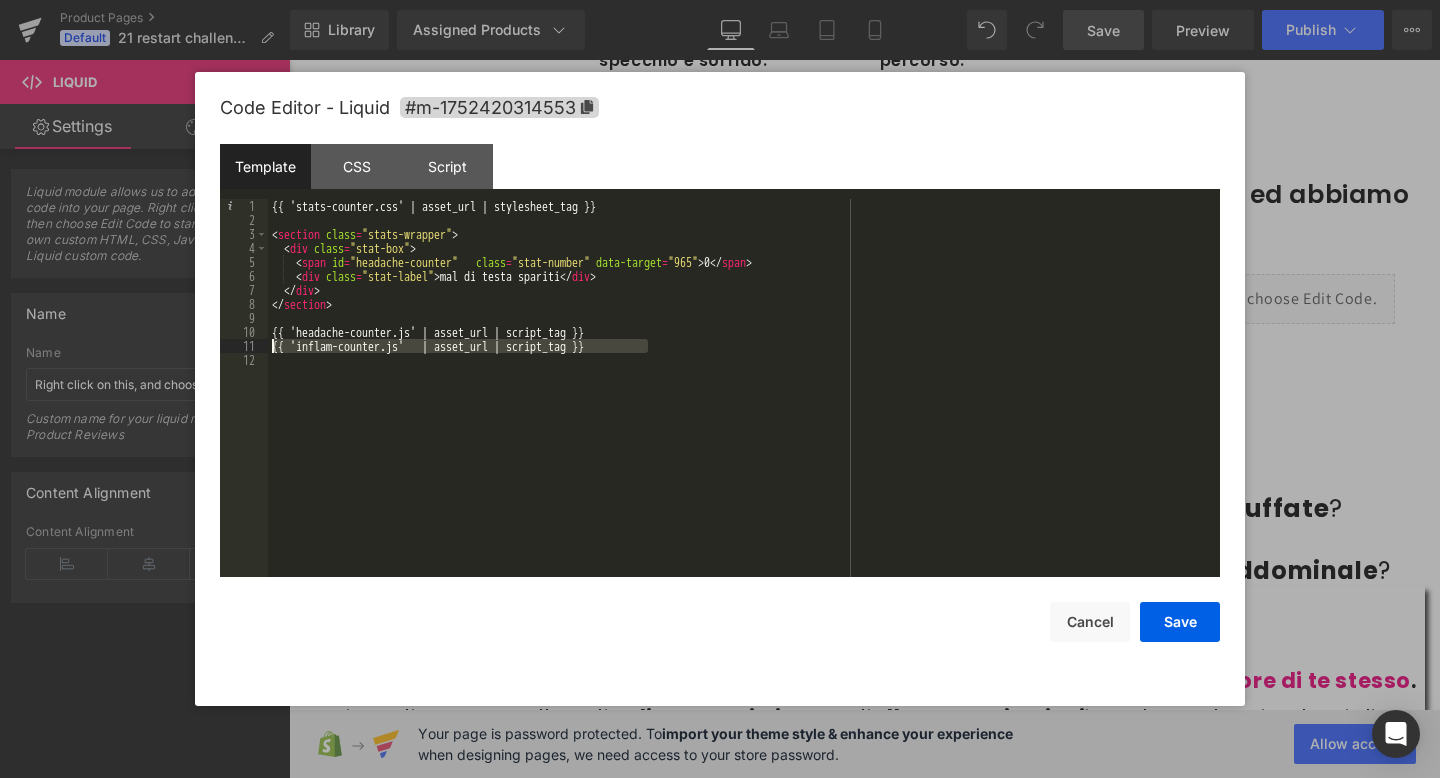 drag, startPoint x: 665, startPoint y: 345, endPoint x: 98, endPoint y: 344, distance: 567.00085 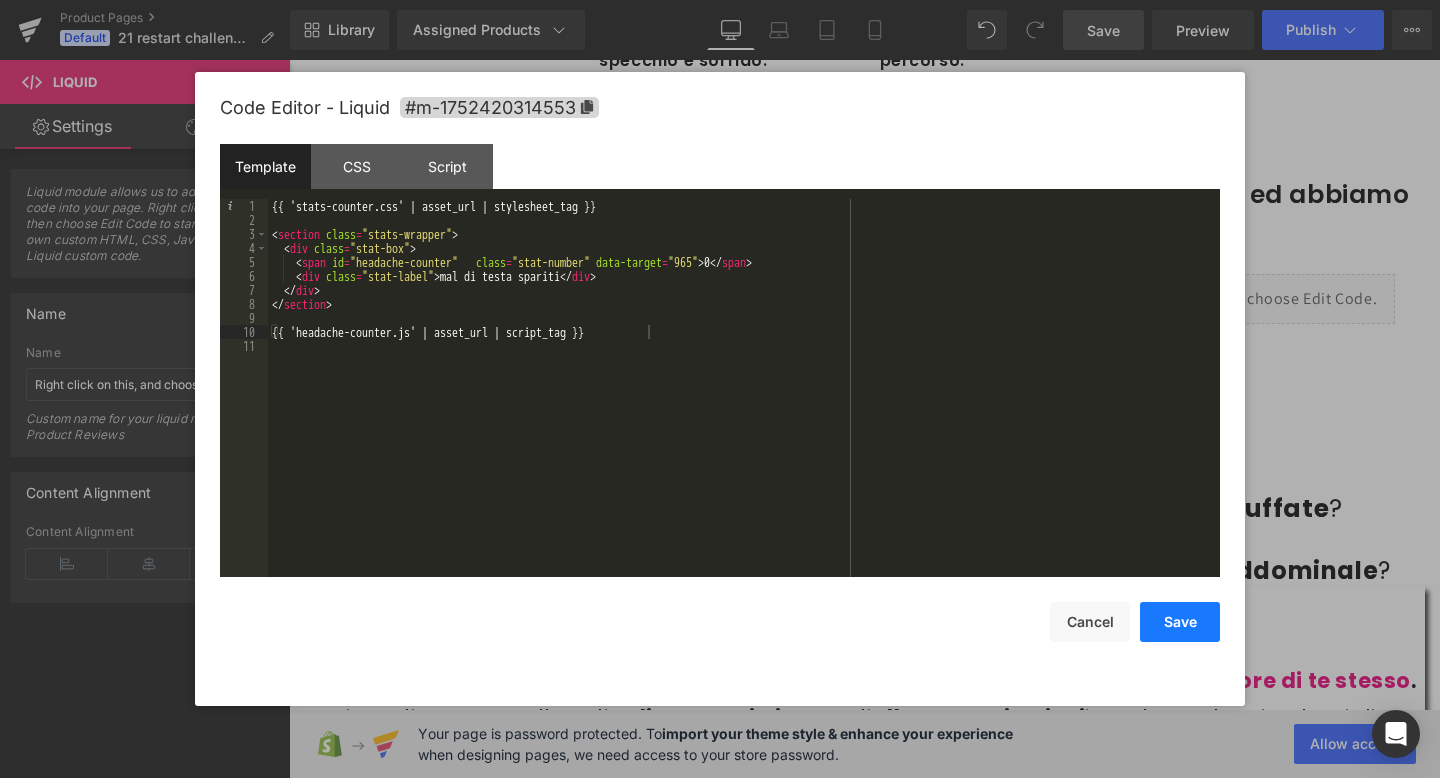 click on "Save" at bounding box center (1180, 622) 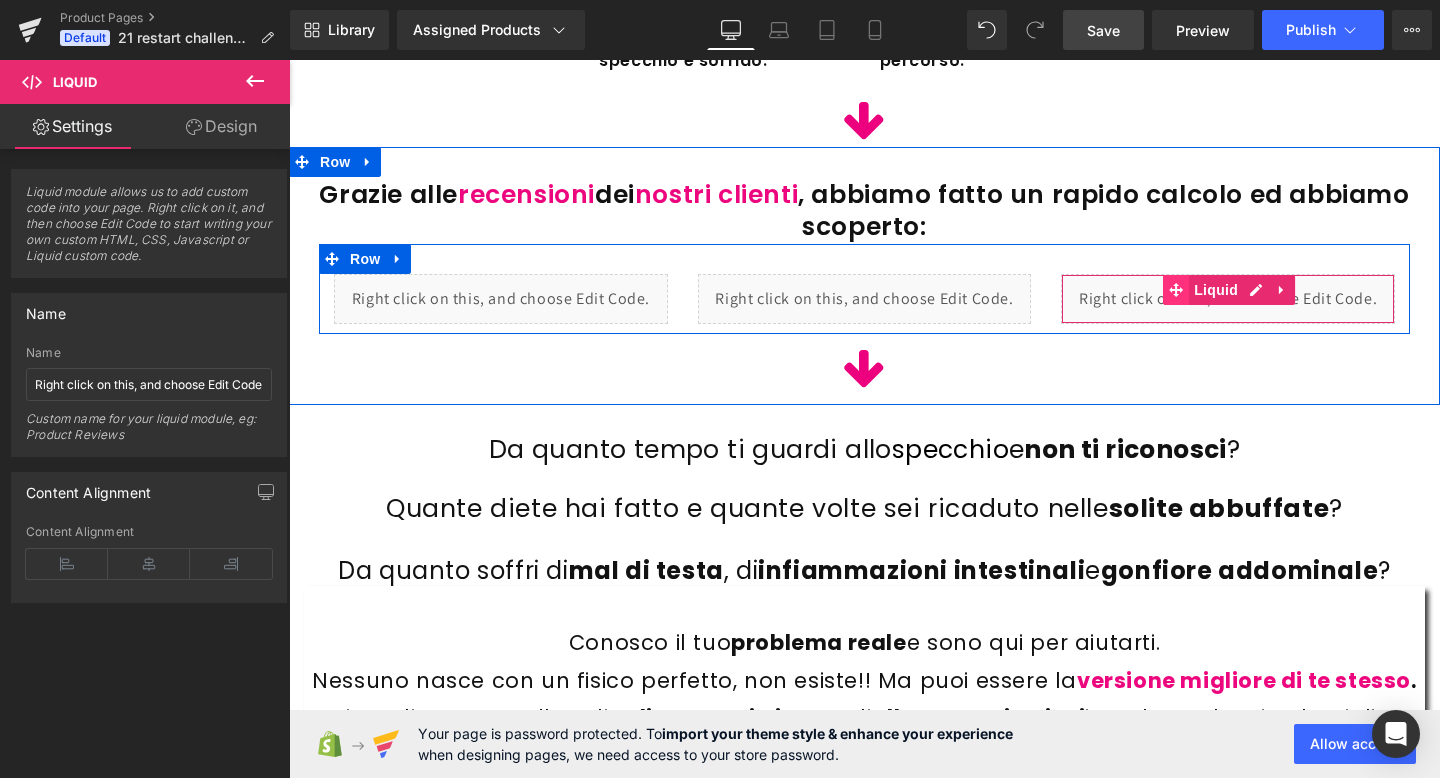 click at bounding box center [1176, 290] 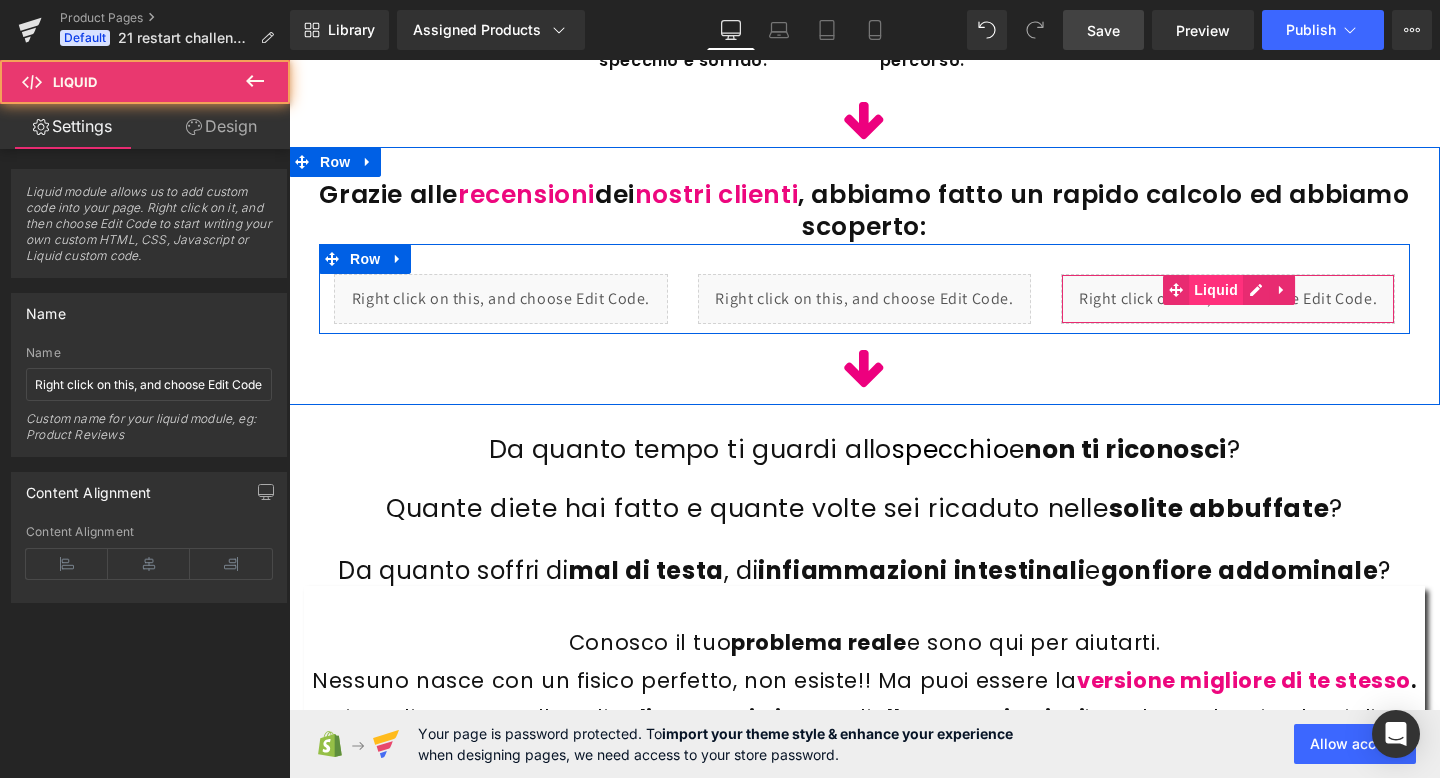click on "Liquid" at bounding box center (1216, 290) 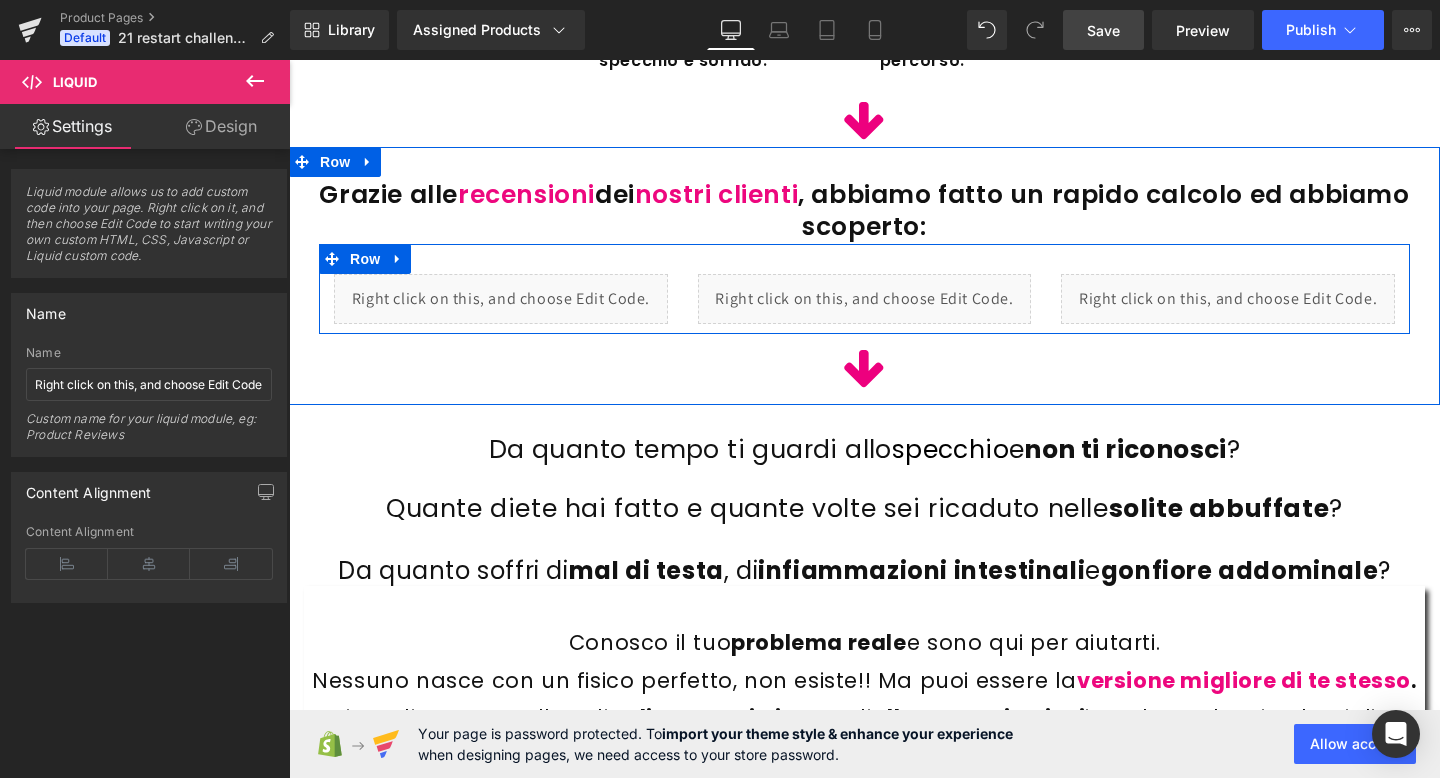click on "Liquid" at bounding box center (1228, 299) 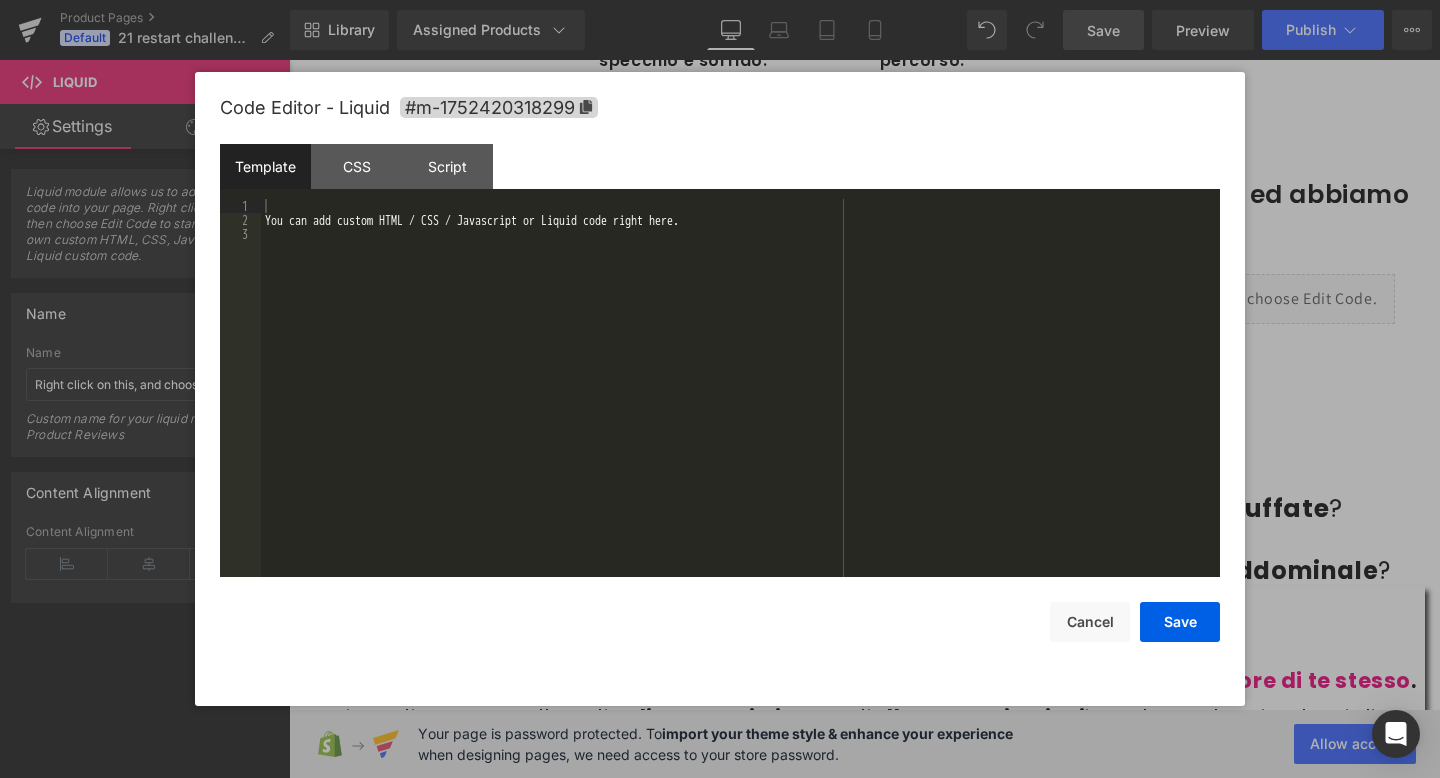 click on "You can add custom HTML / CSS / Javascript or Liquid code right here." at bounding box center [740, 402] 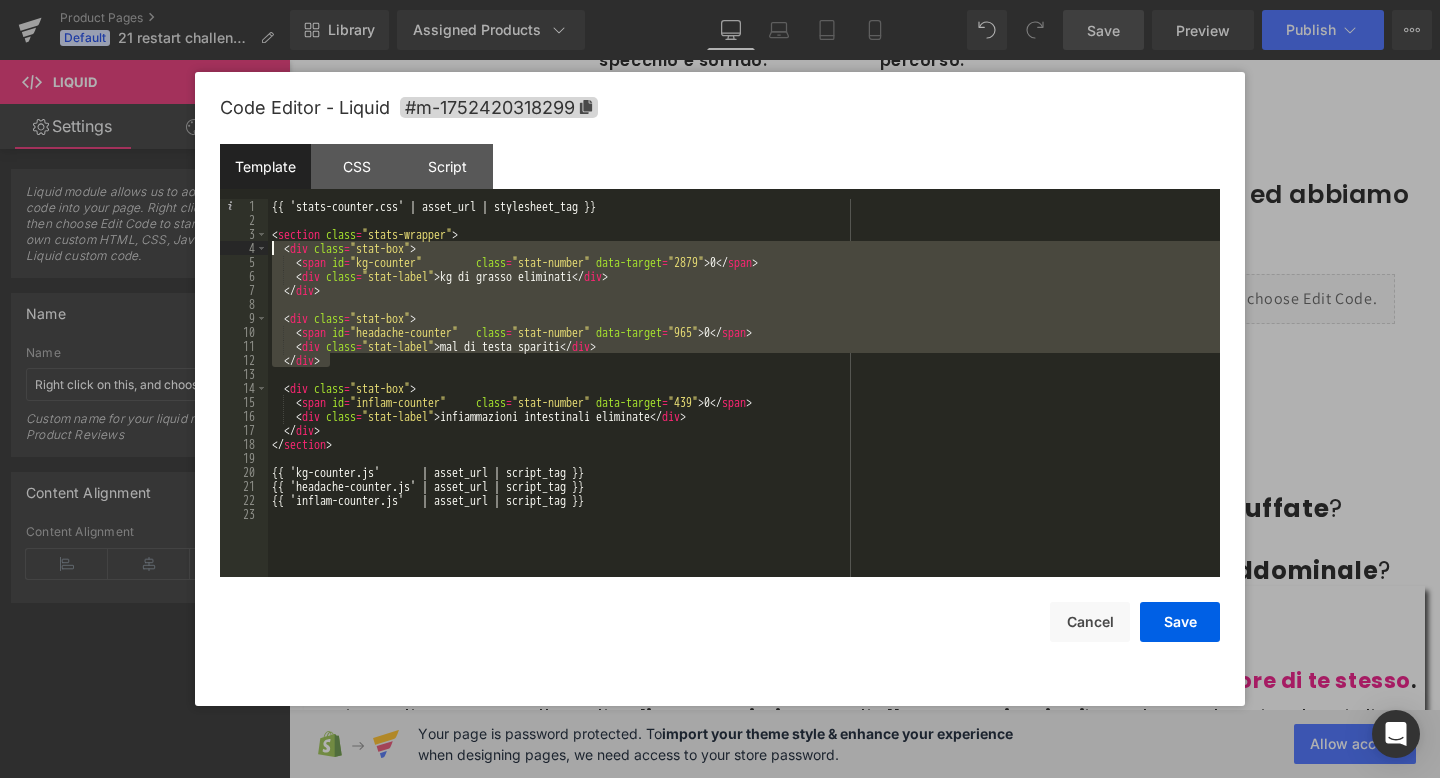 drag, startPoint x: 690, startPoint y: 362, endPoint x: 143, endPoint y: 250, distance: 558.34845 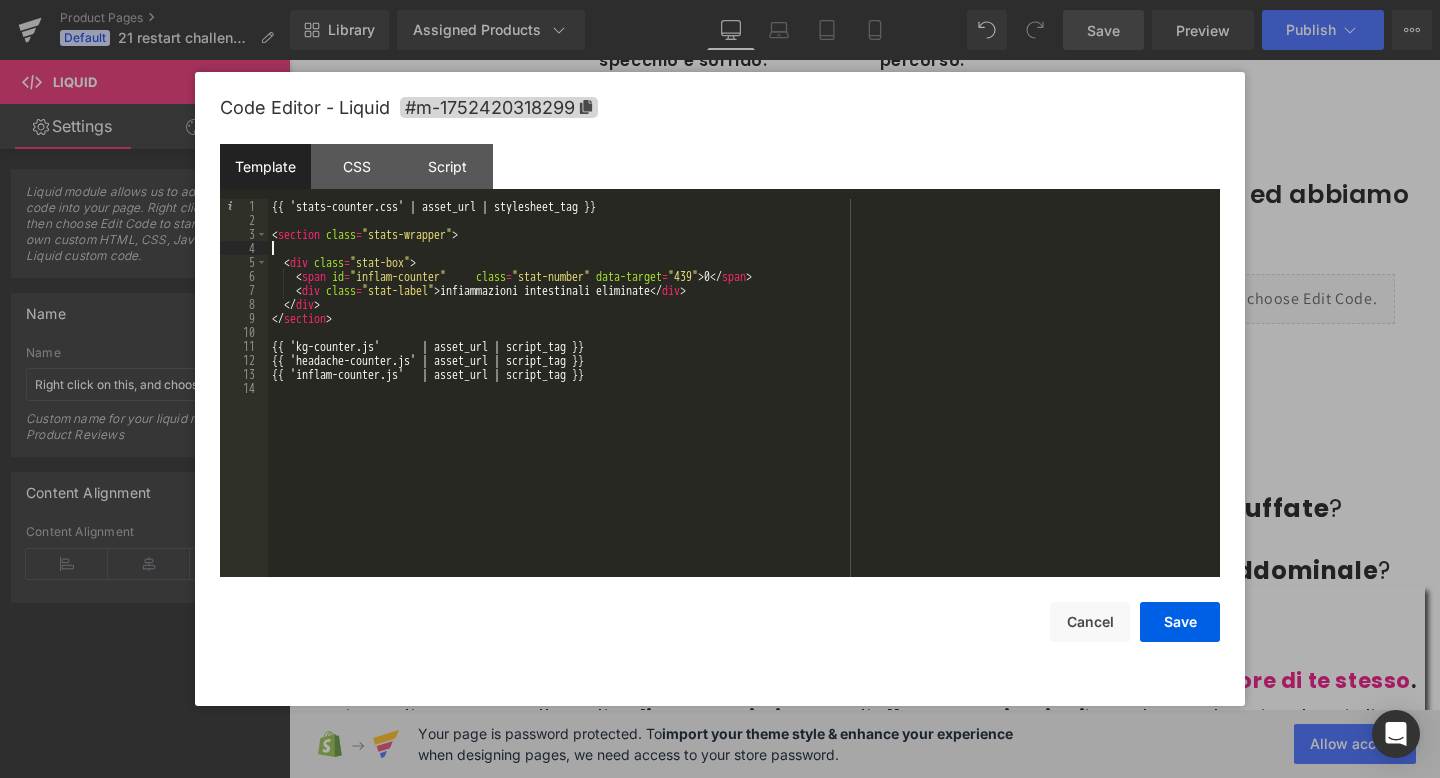 click on "{{ 'stats-counter.css' | asset_url | stylesheet_tag }} < section   class = "stats-wrapper" >    < div   class = "stat-box" >       < span   id = "inflam-counter"       class = "stat-number"   data-target = "439" > 0 </ span >       < div   class = "stat-label" > infiammazioni intestinali eliminate </ div >    </ div > </ section > {{ 'kg-counter.js'       | asset_url | script_tag }} {{ 'headache-counter.js' | asset_url | script_tag }} {{ 'inflam-counter.js'   | asset_url | script_tag }}" at bounding box center (744, 402) 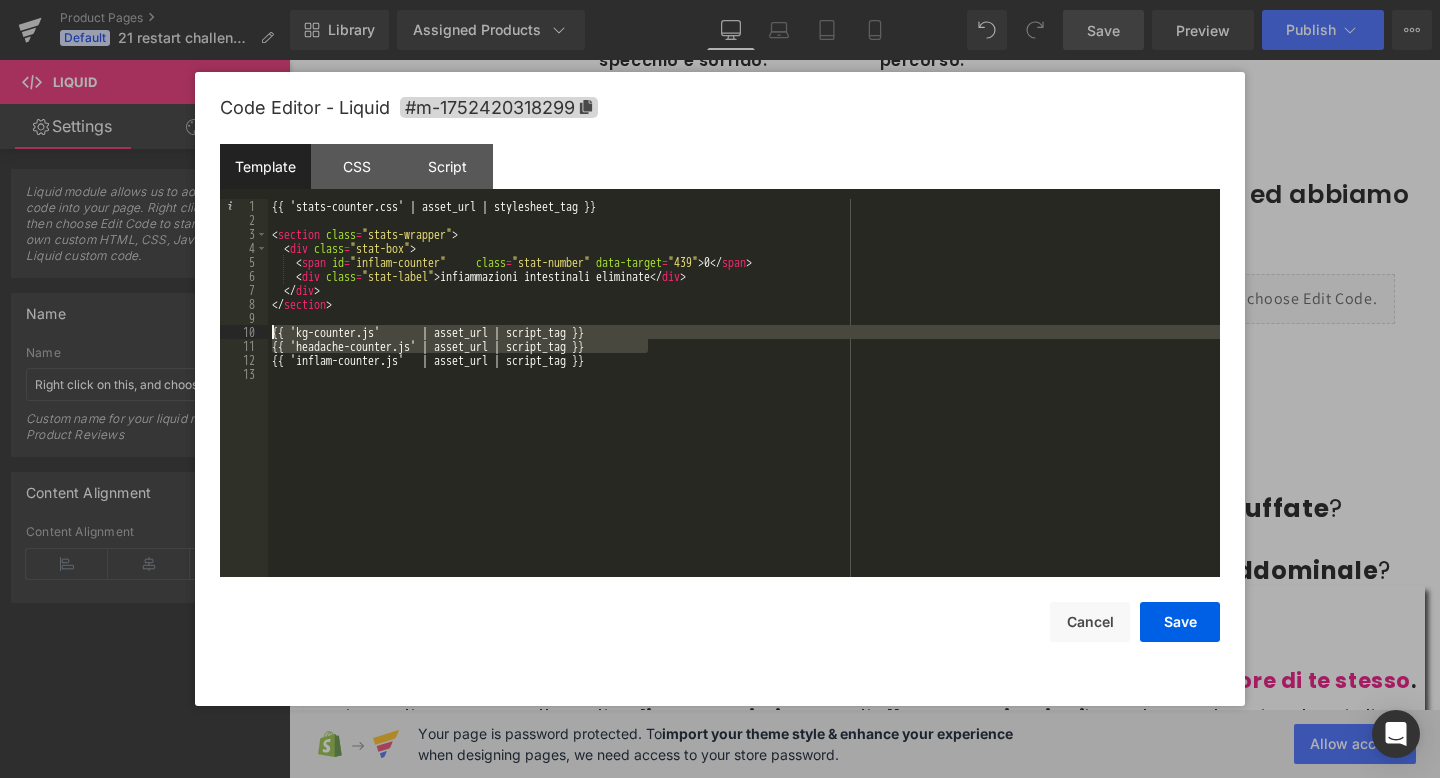 drag, startPoint x: 672, startPoint y: 345, endPoint x: 39, endPoint y: 330, distance: 633.1777 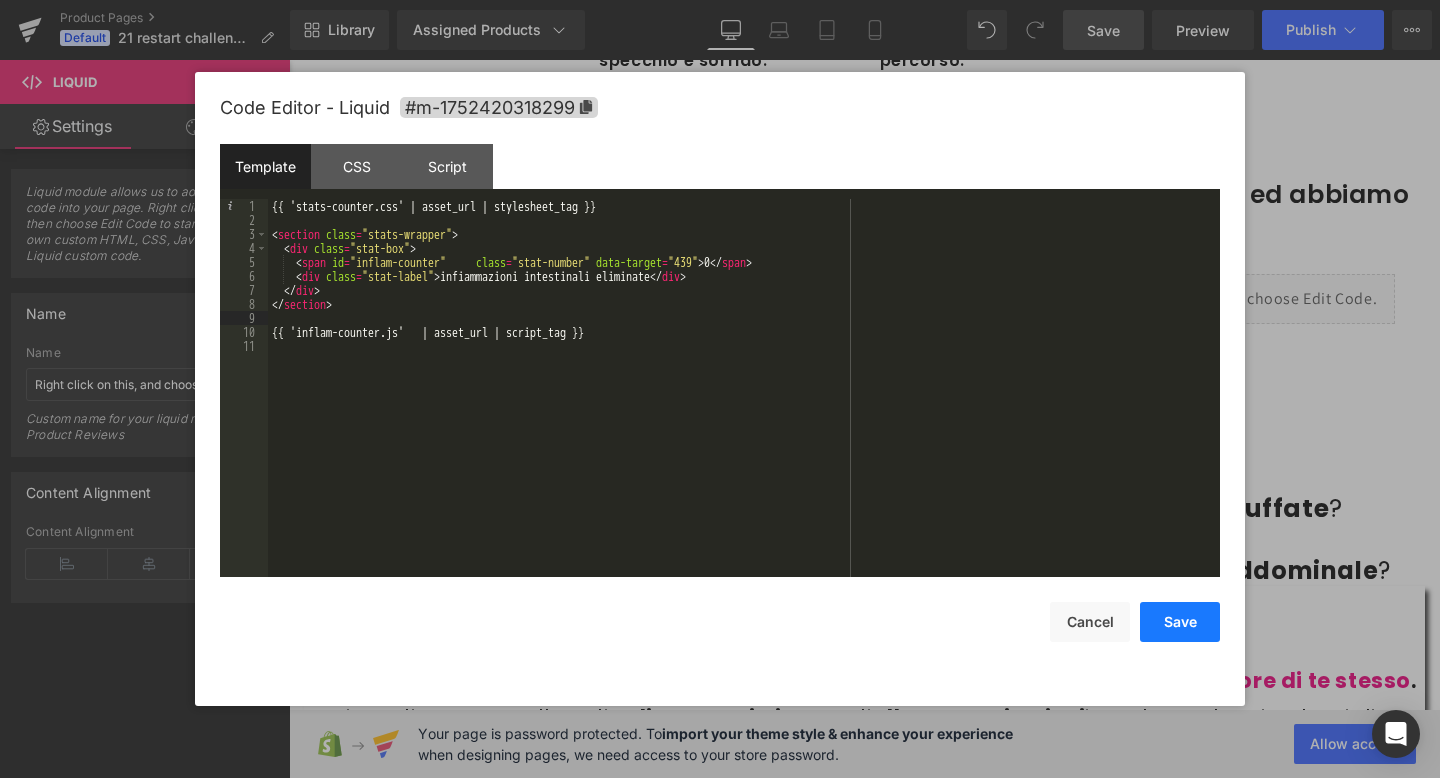 click on "Save" at bounding box center (1180, 622) 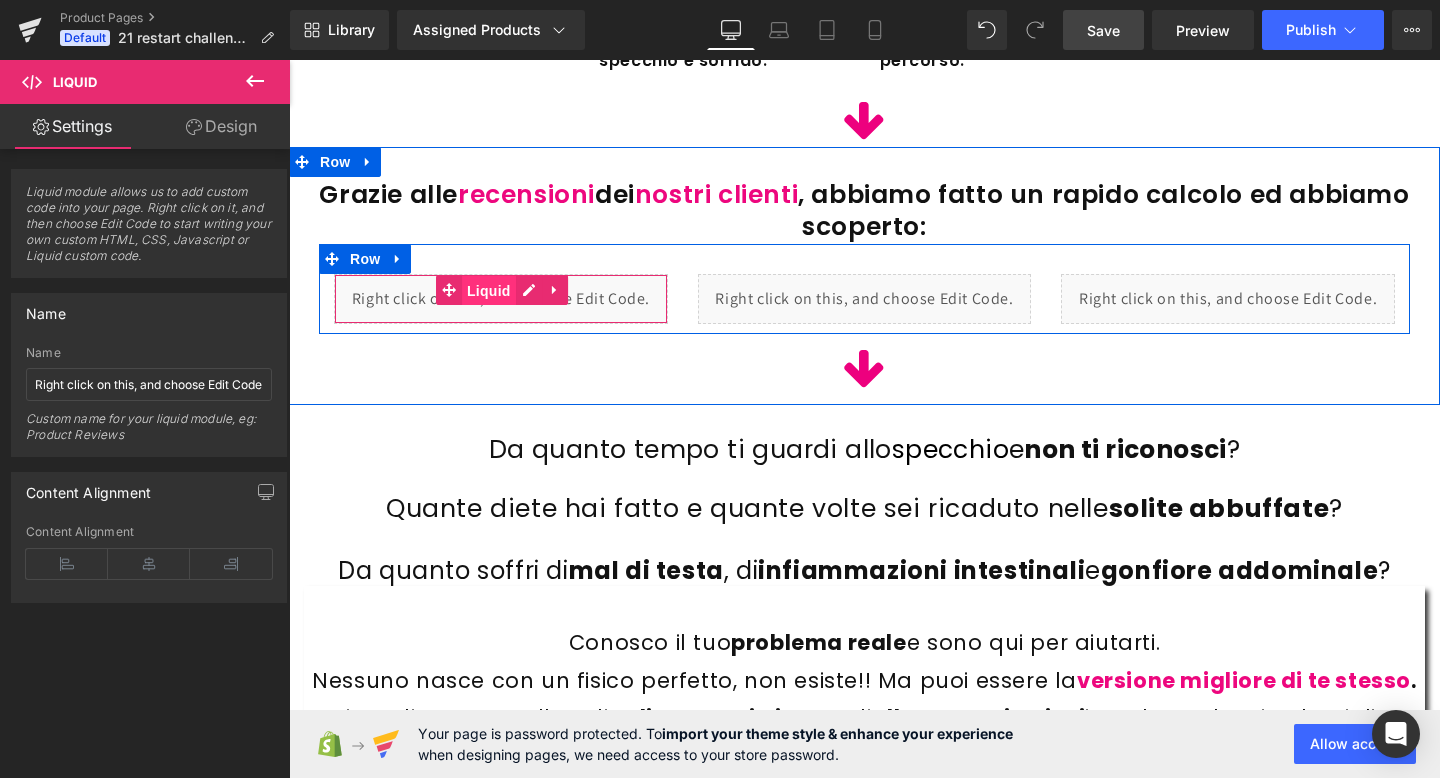 click on "Liquid" at bounding box center [489, 291] 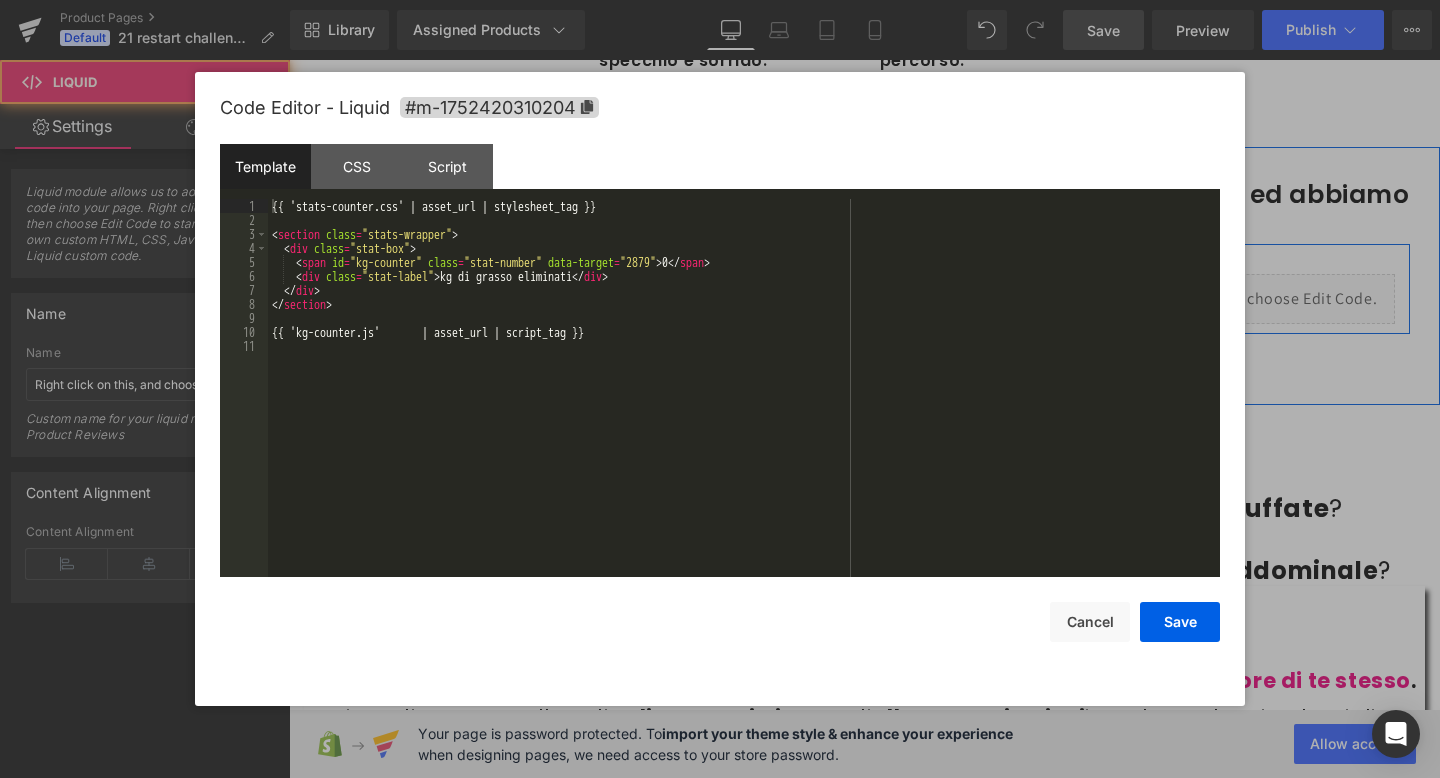 click on "Liquid" at bounding box center (501, 299) 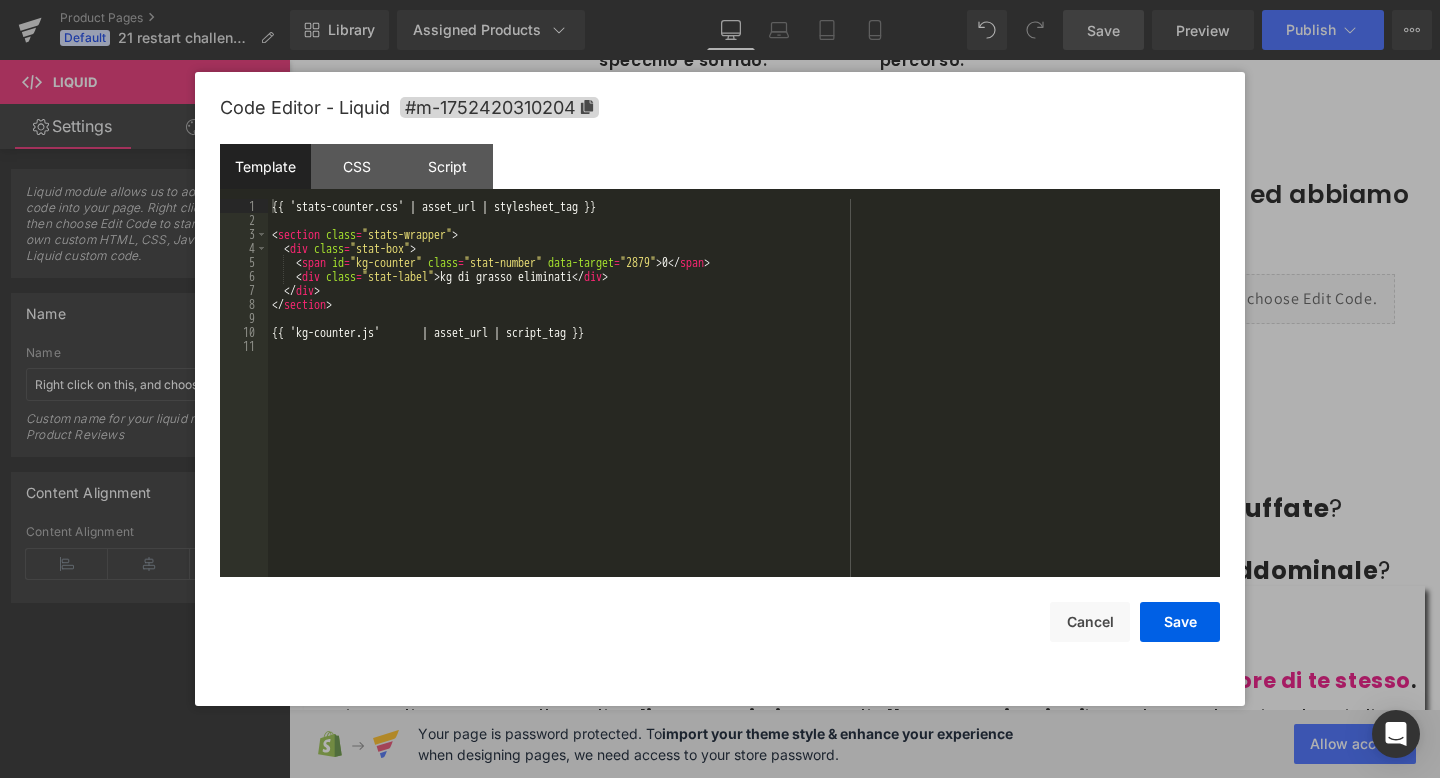 drag, startPoint x: 454, startPoint y: 338, endPoint x: 449, endPoint y: 325, distance: 13.928389 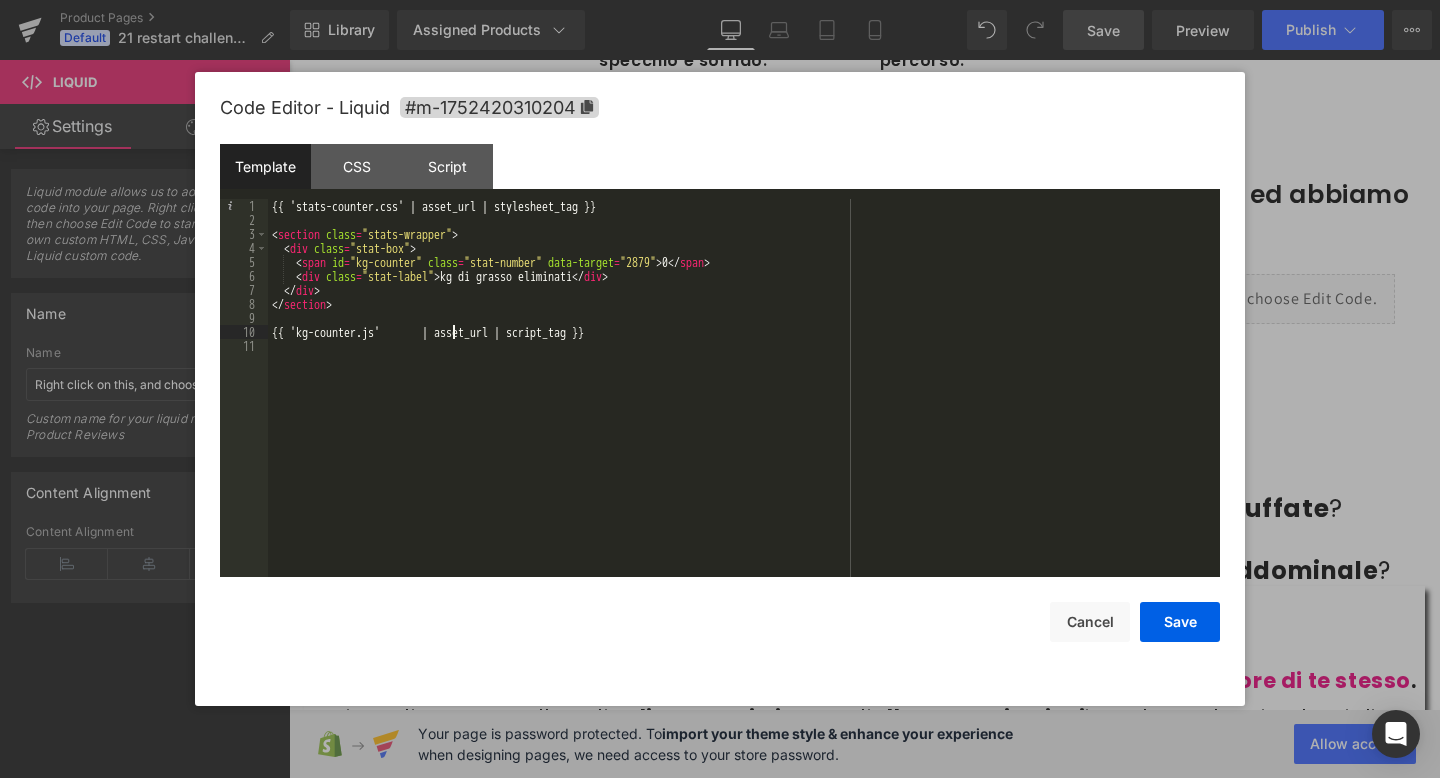 type 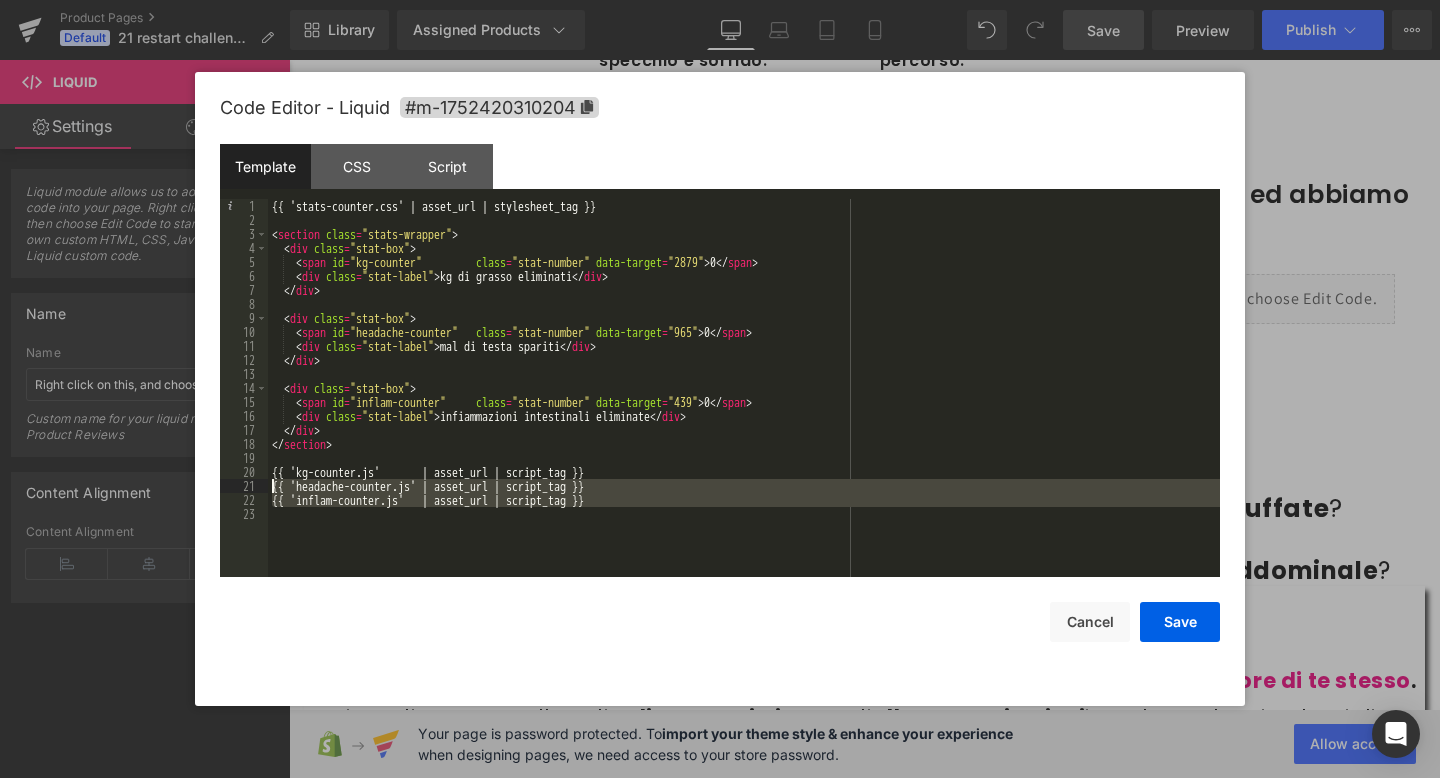 drag, startPoint x: 710, startPoint y: 516, endPoint x: 70, endPoint y: 489, distance: 640.5693 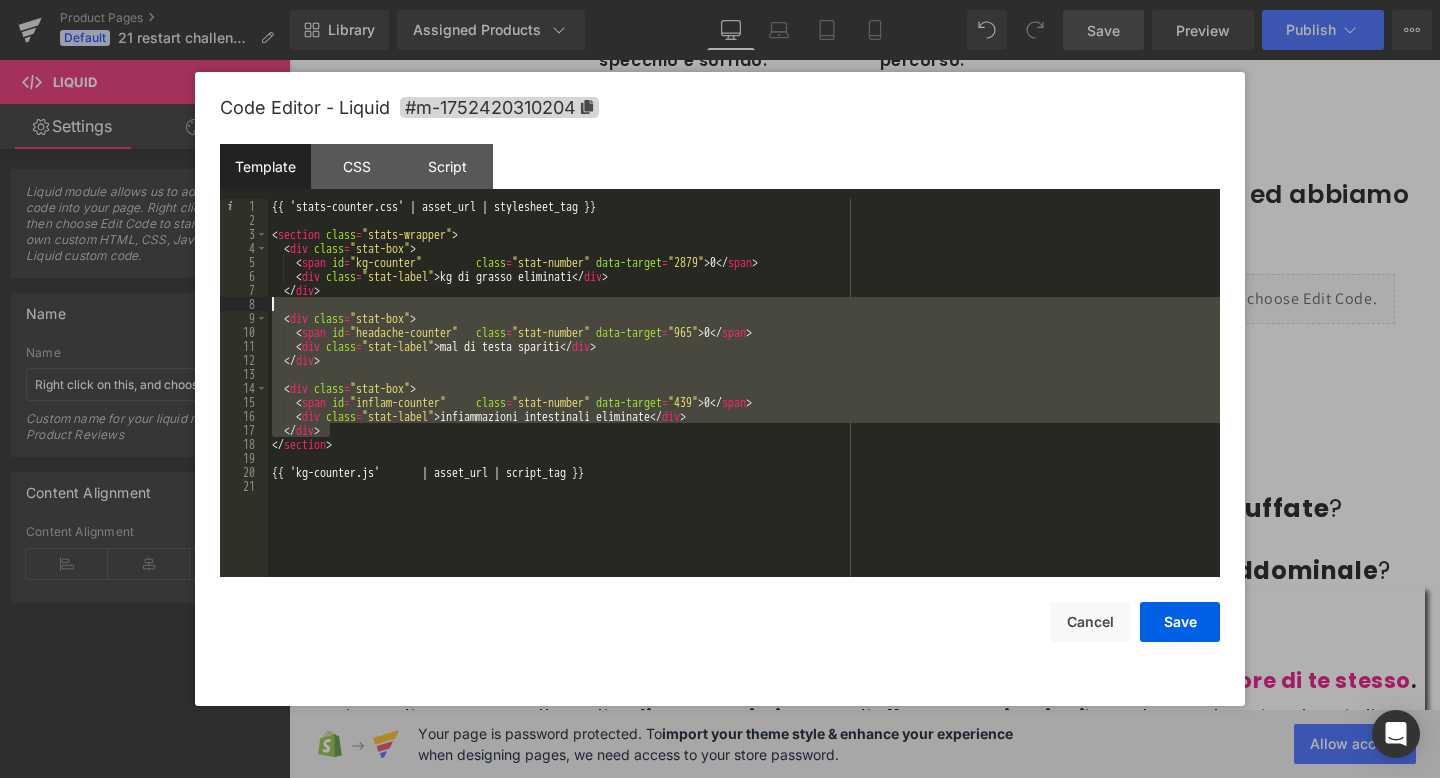 drag, startPoint x: 388, startPoint y: 433, endPoint x: 219, endPoint y: 302, distance: 213.82703 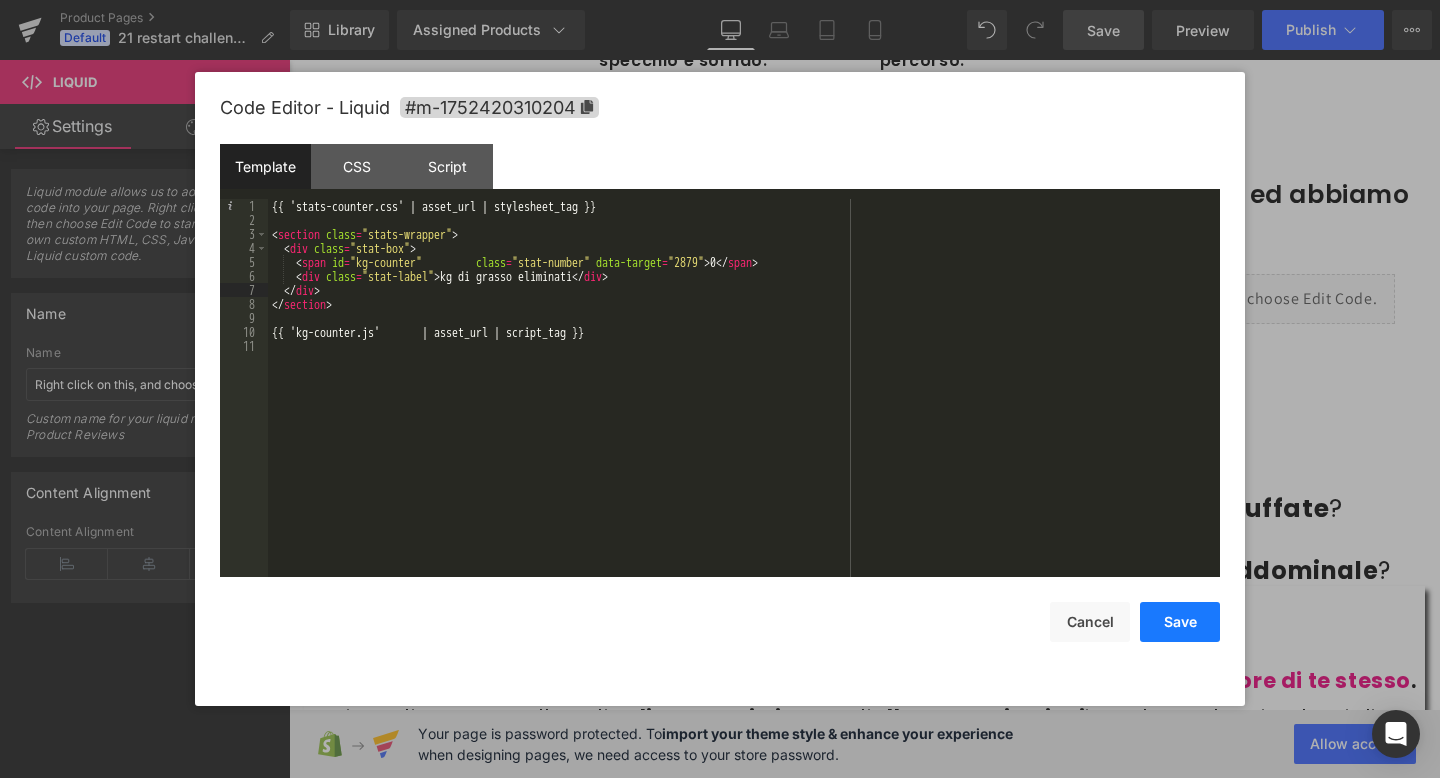 click on "Save" at bounding box center (1180, 622) 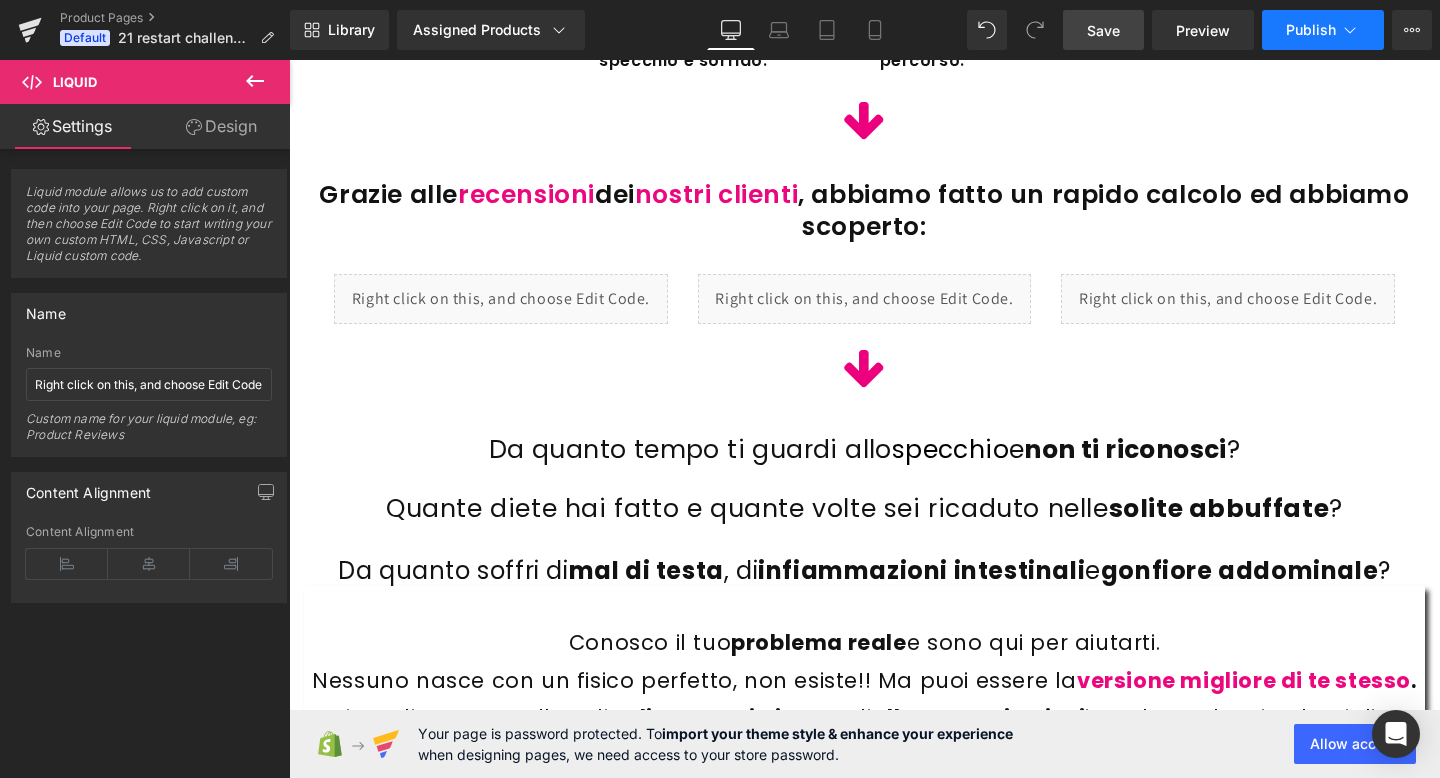 click on "Publish" at bounding box center (1311, 30) 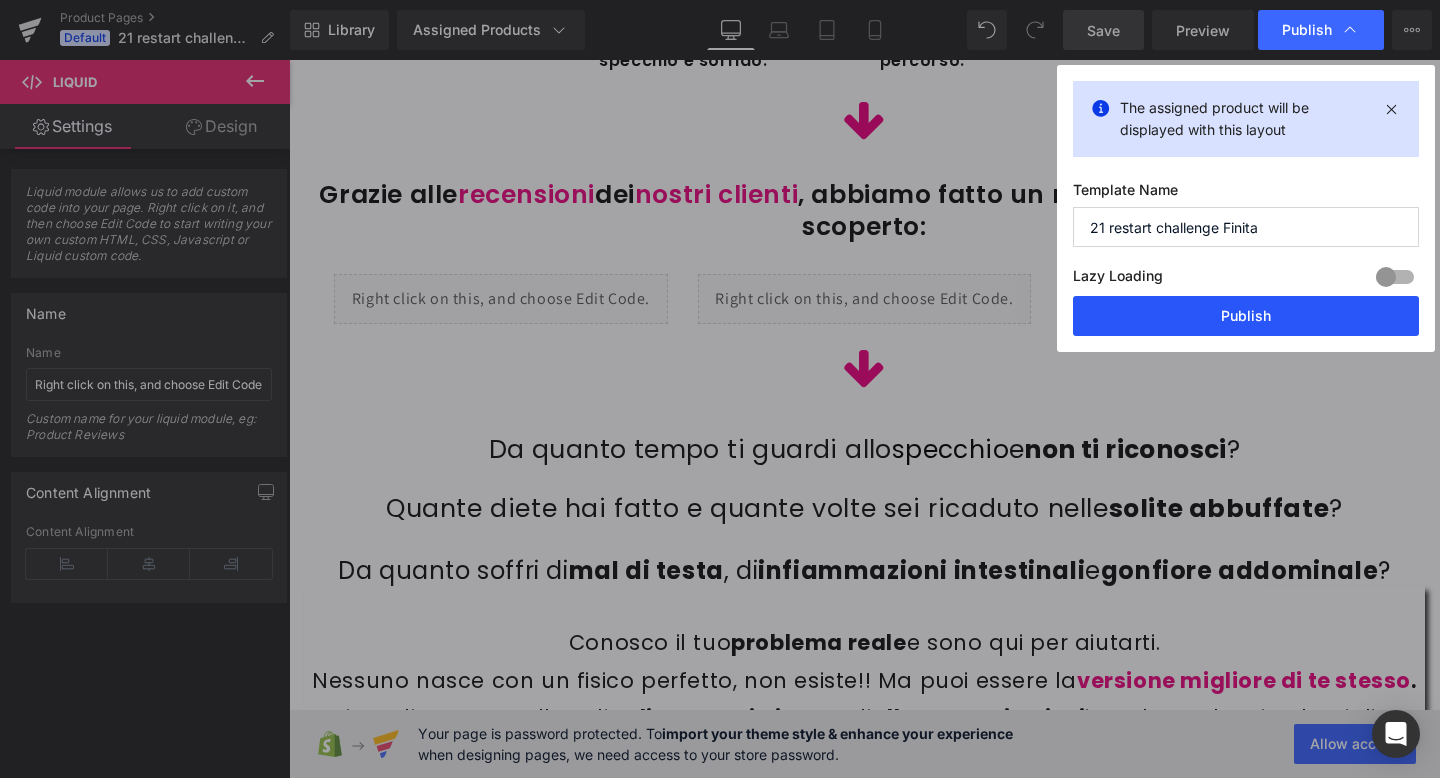 click on "Publish" at bounding box center [1246, 316] 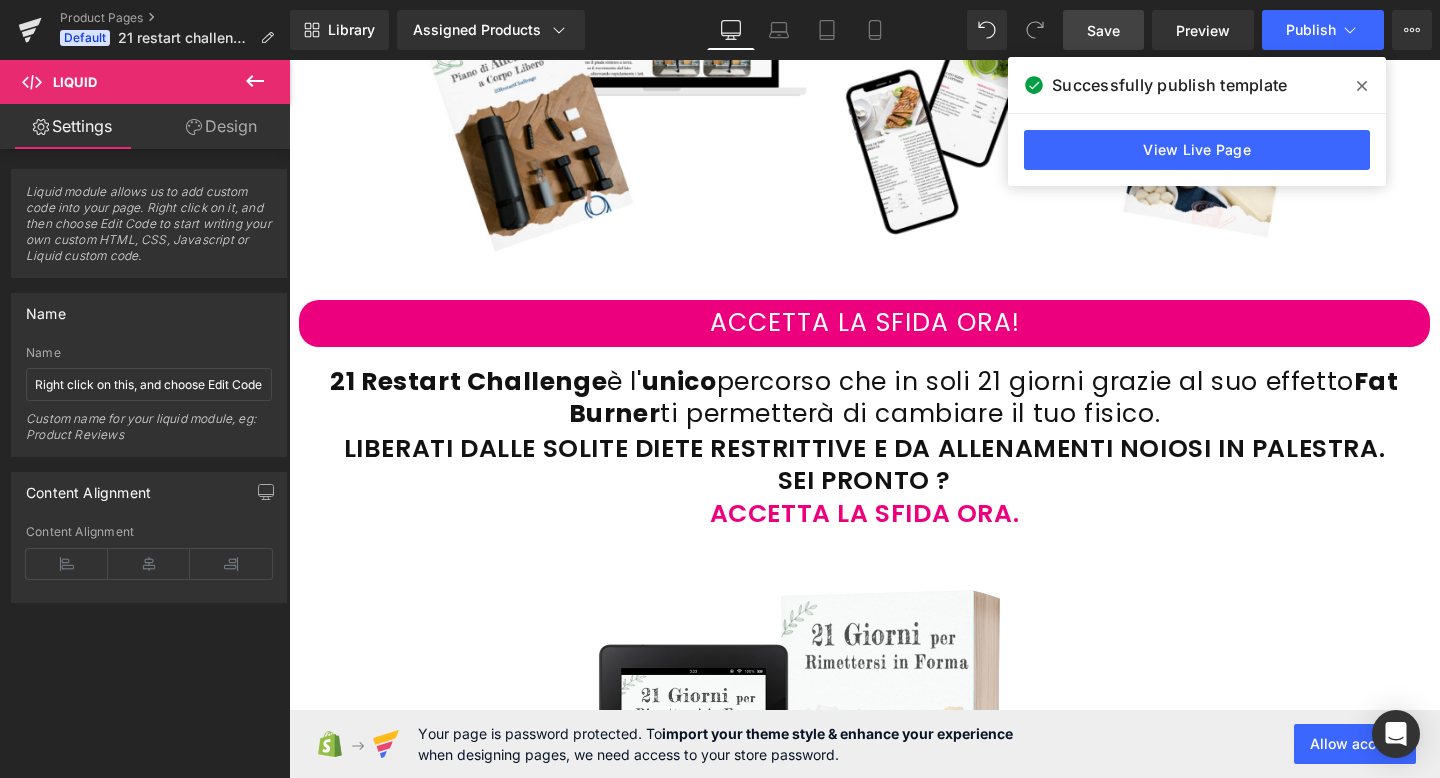 scroll, scrollTop: 0, scrollLeft: 0, axis: both 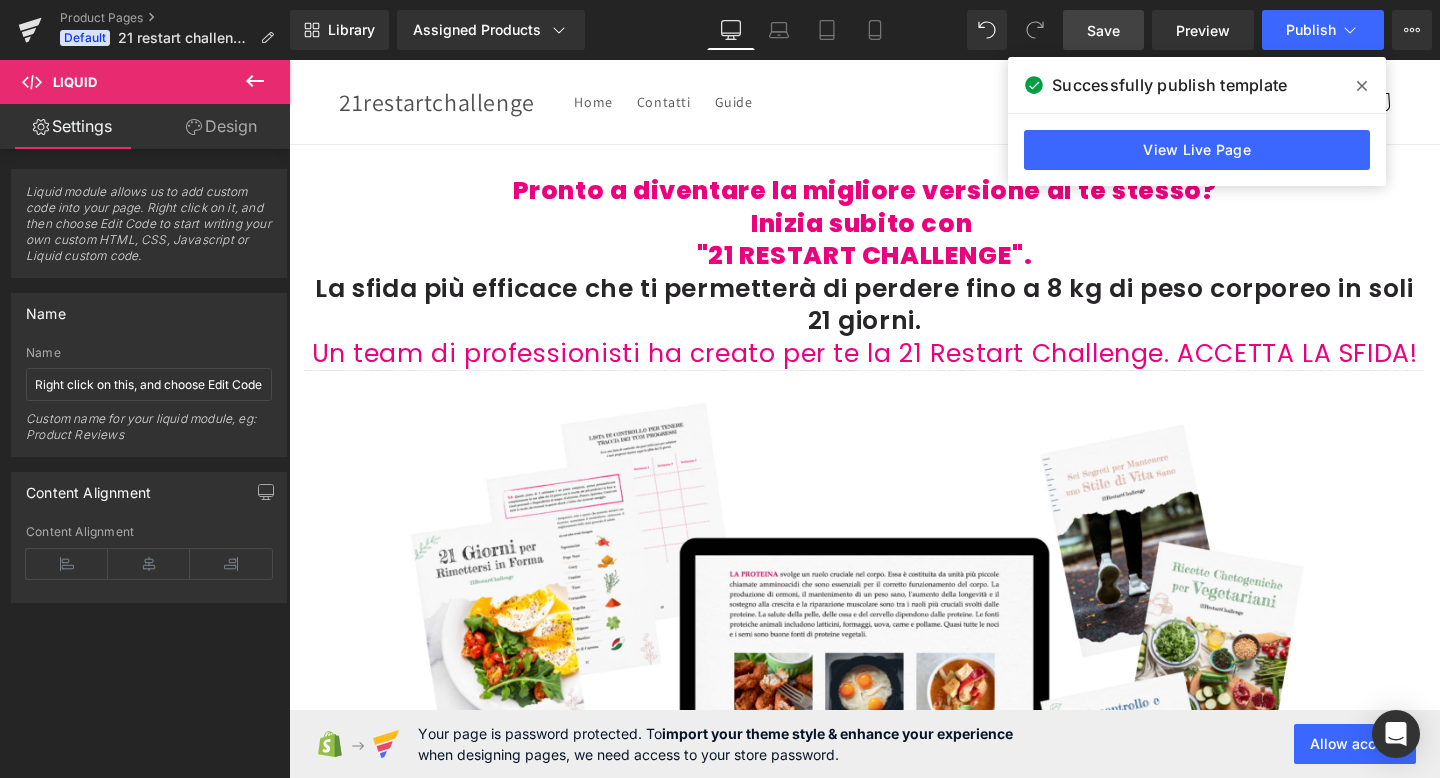 click 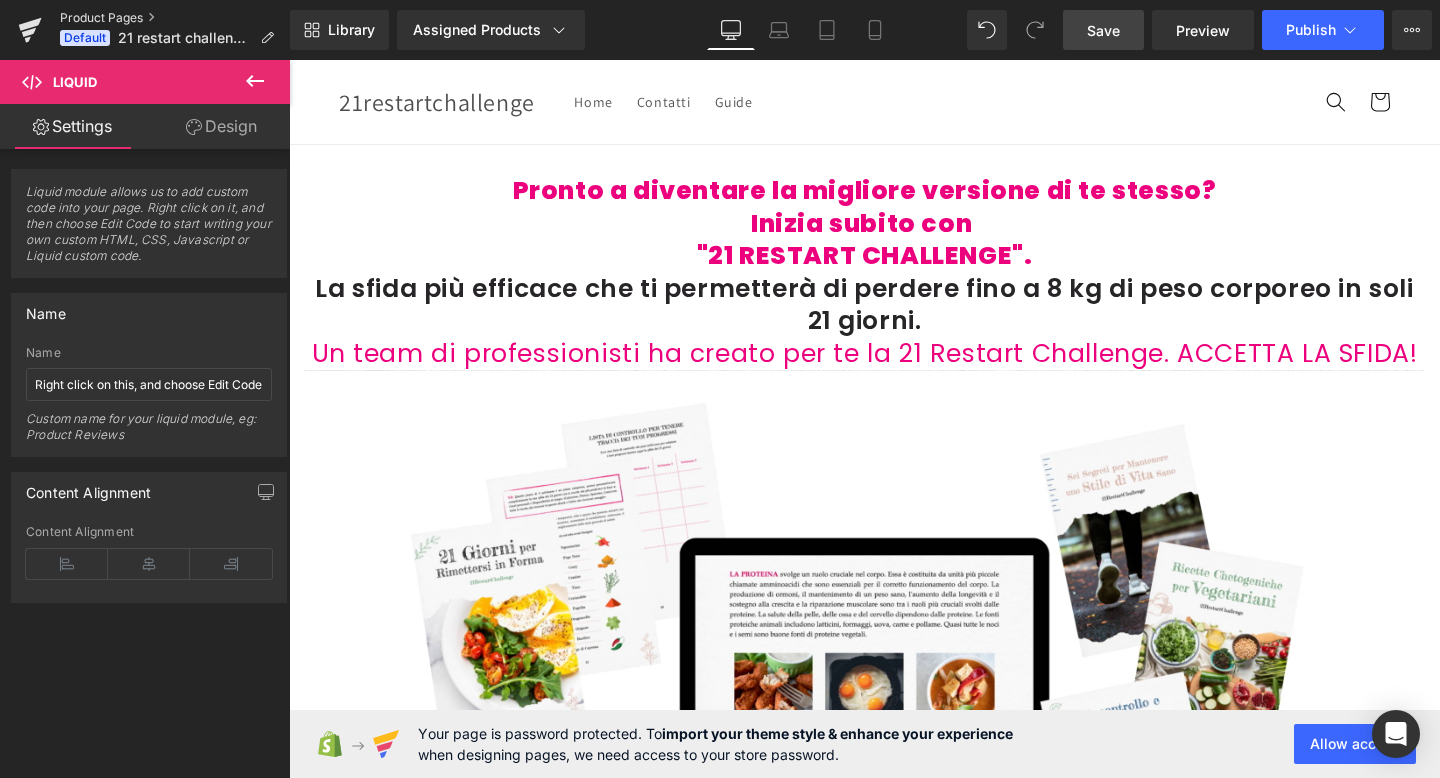 click on "Product Pages" at bounding box center [175, 18] 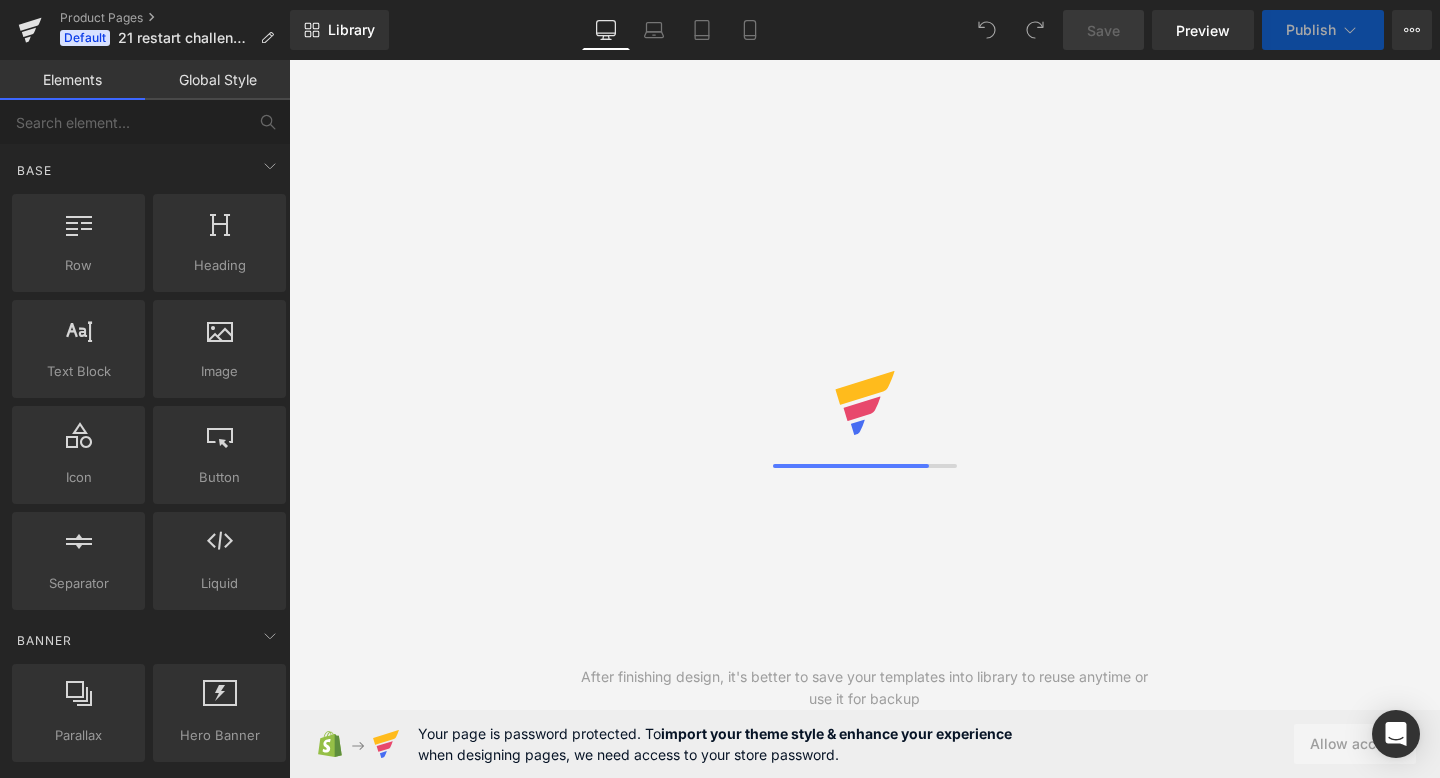 scroll, scrollTop: 0, scrollLeft: 0, axis: both 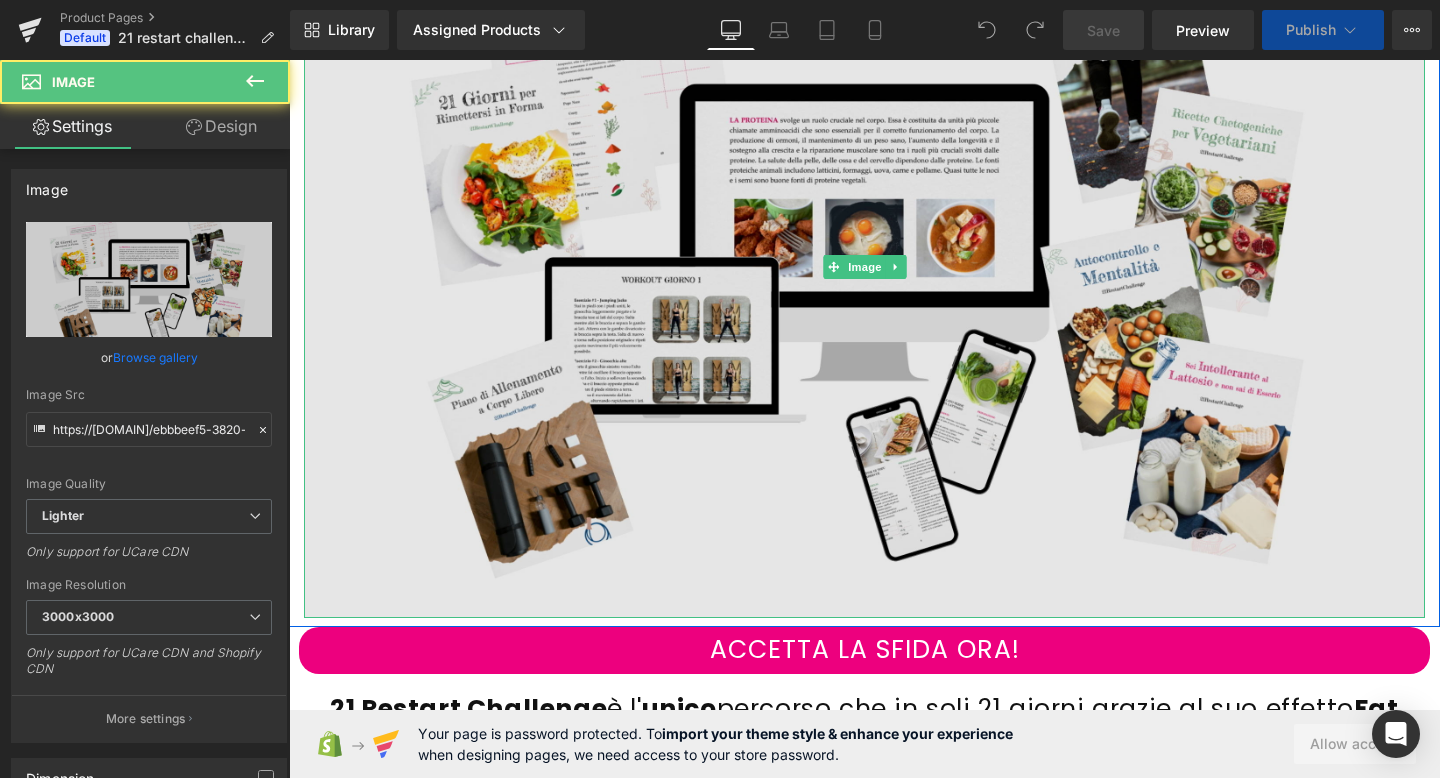 drag, startPoint x: 289, startPoint y: 60, endPoint x: 809, endPoint y: 535, distance: 704.2904 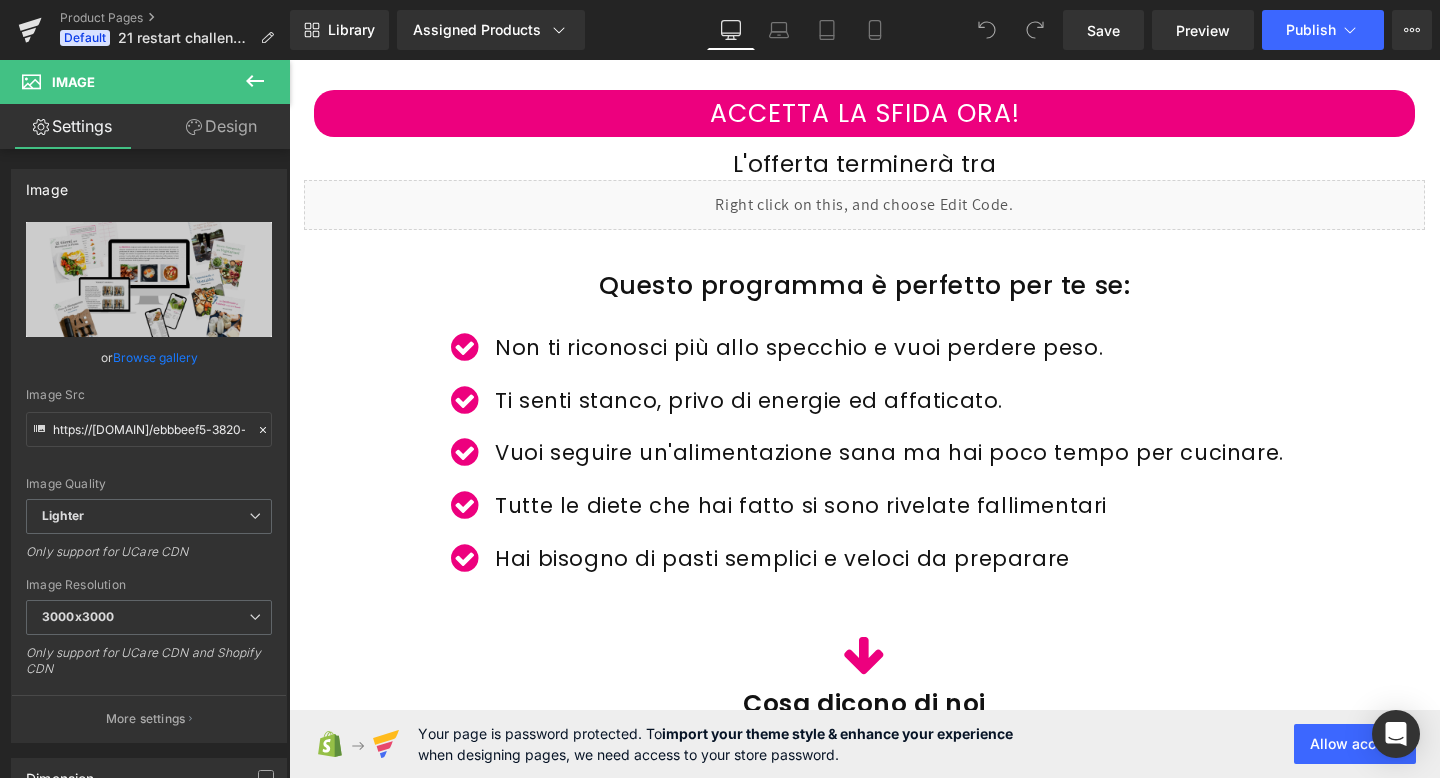 scroll, scrollTop: 1693, scrollLeft: 0, axis: vertical 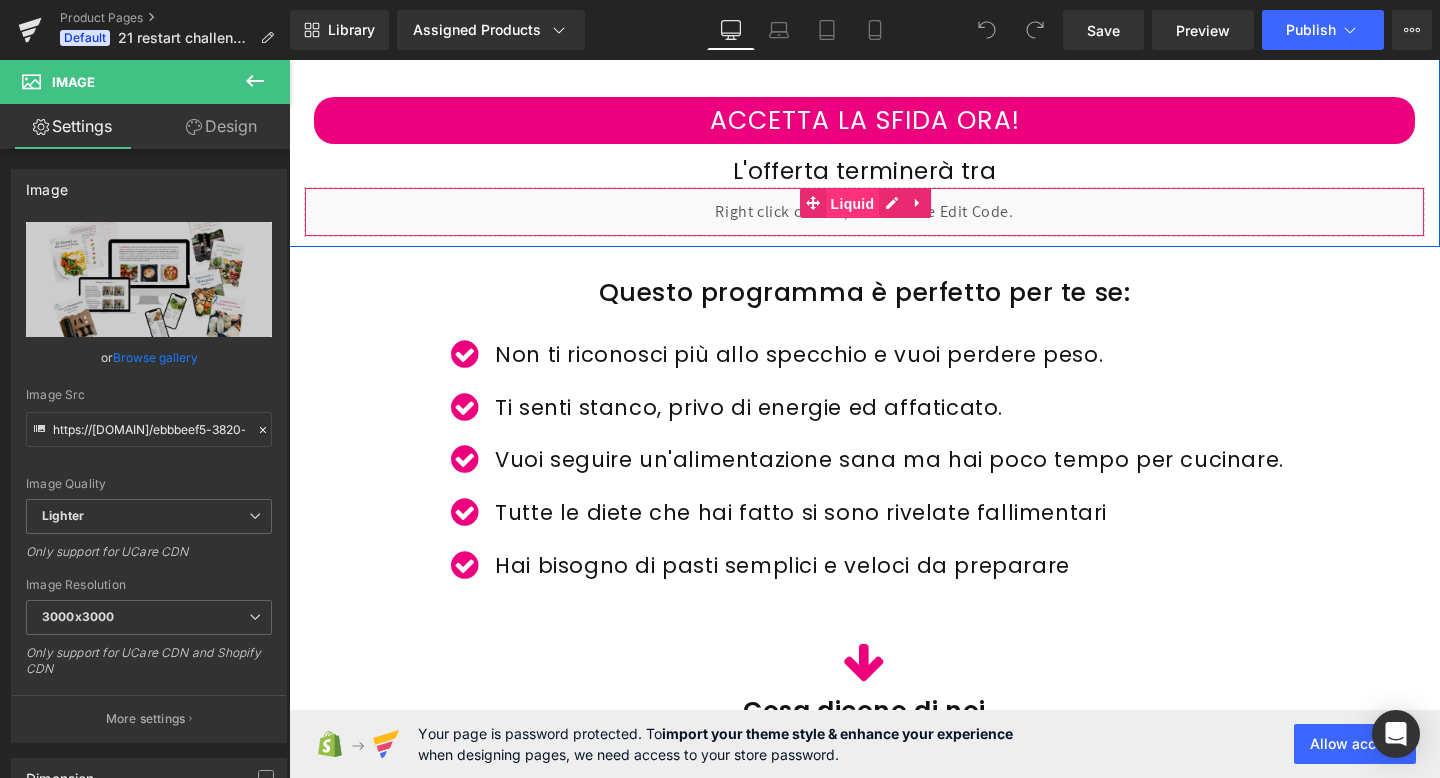 click on "Liquid" at bounding box center (853, 204) 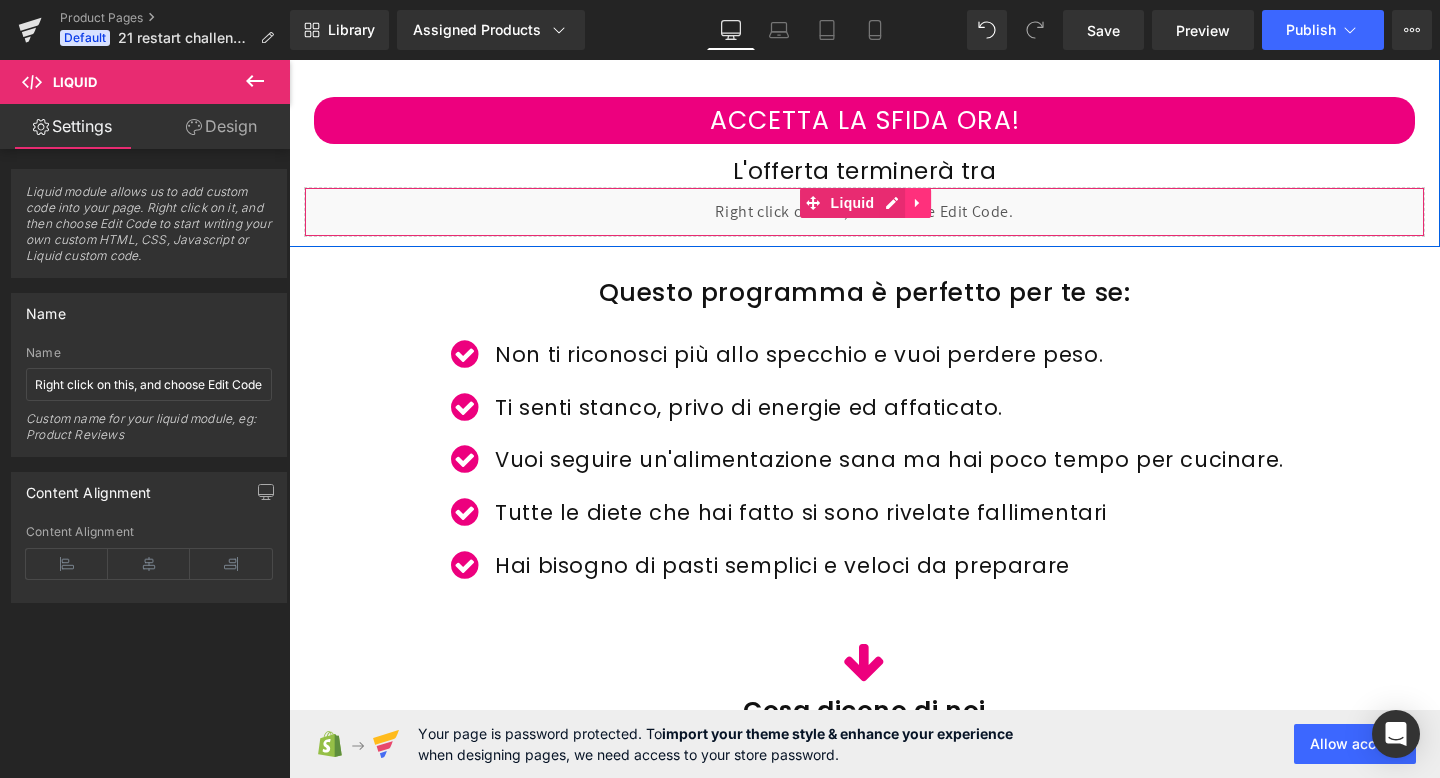 click 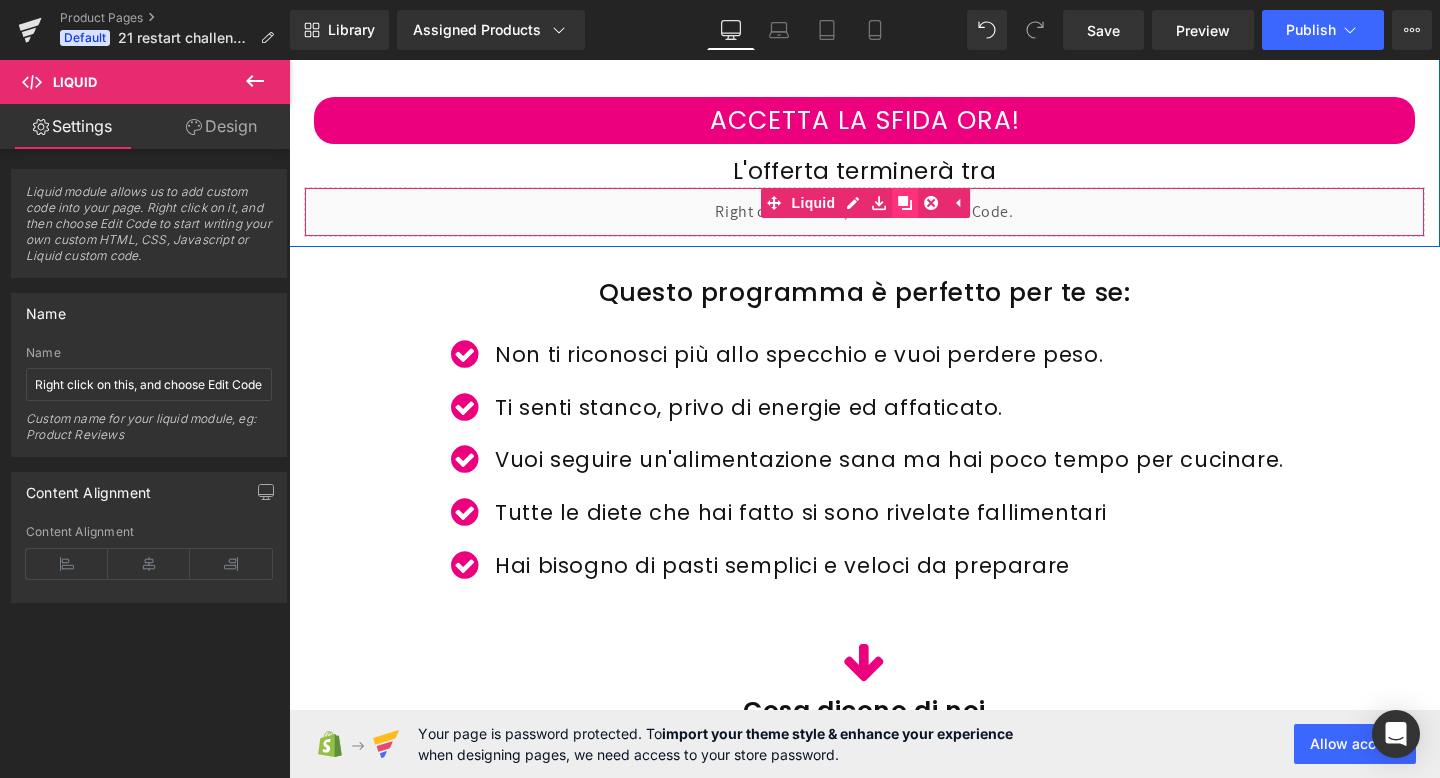 click 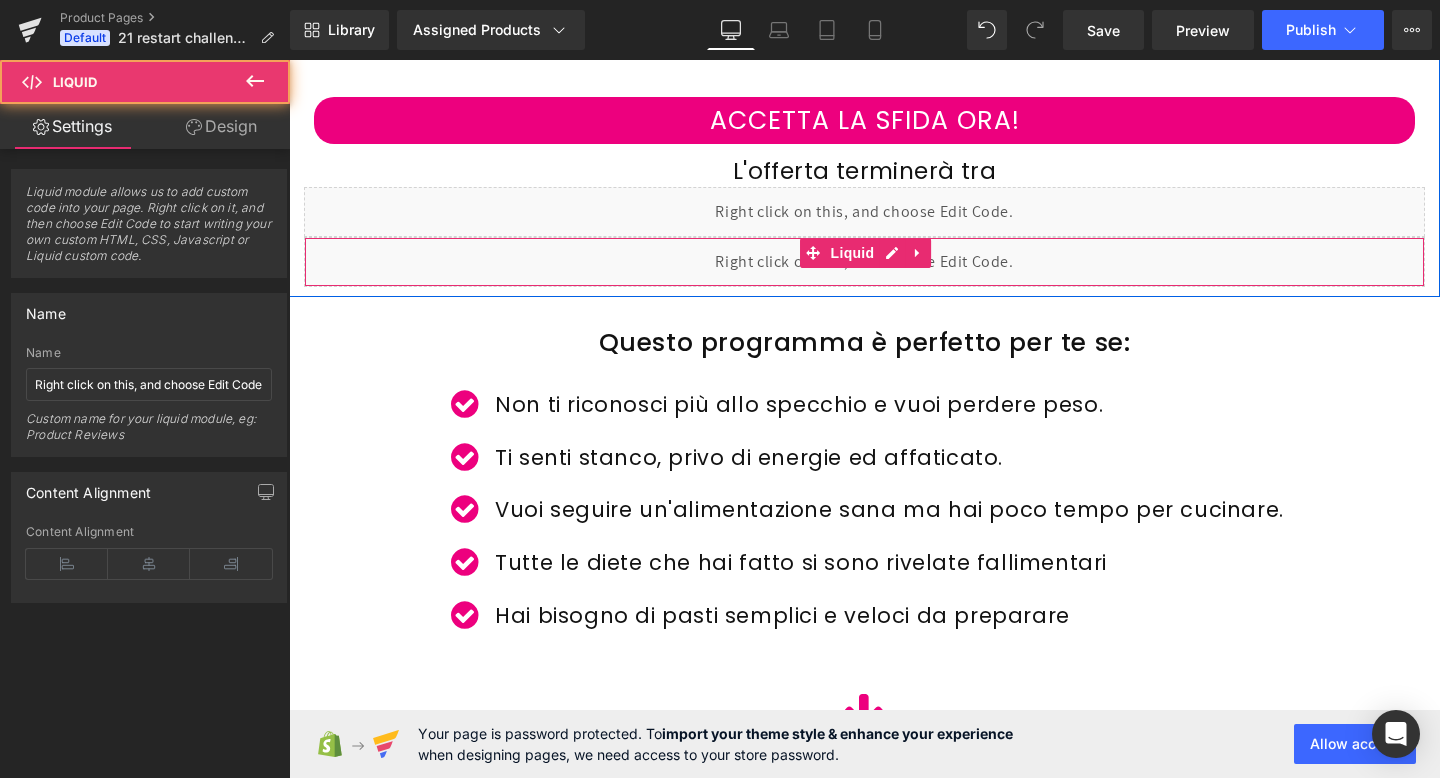 click on "Liquid" at bounding box center (864, 262) 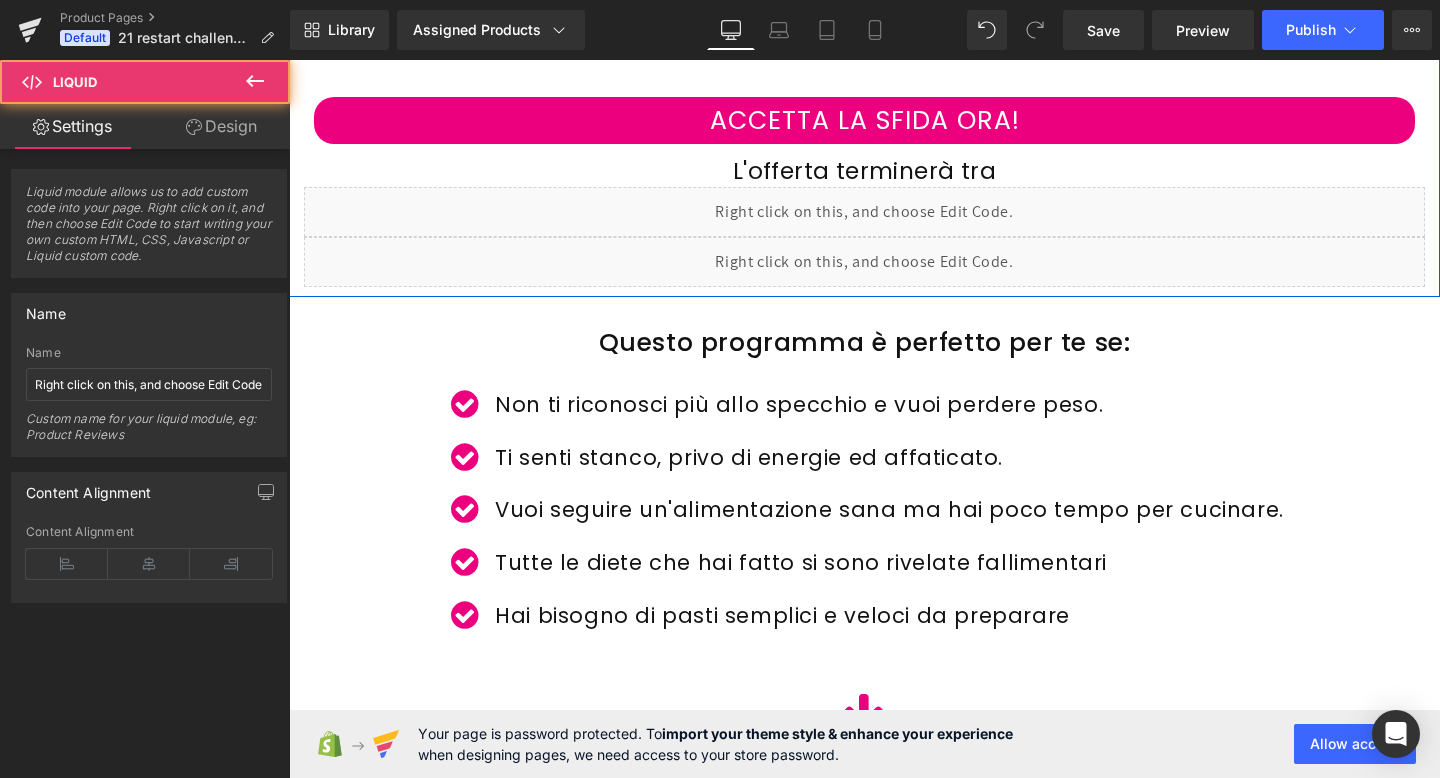 click on "Liquid" at bounding box center (864, 262) 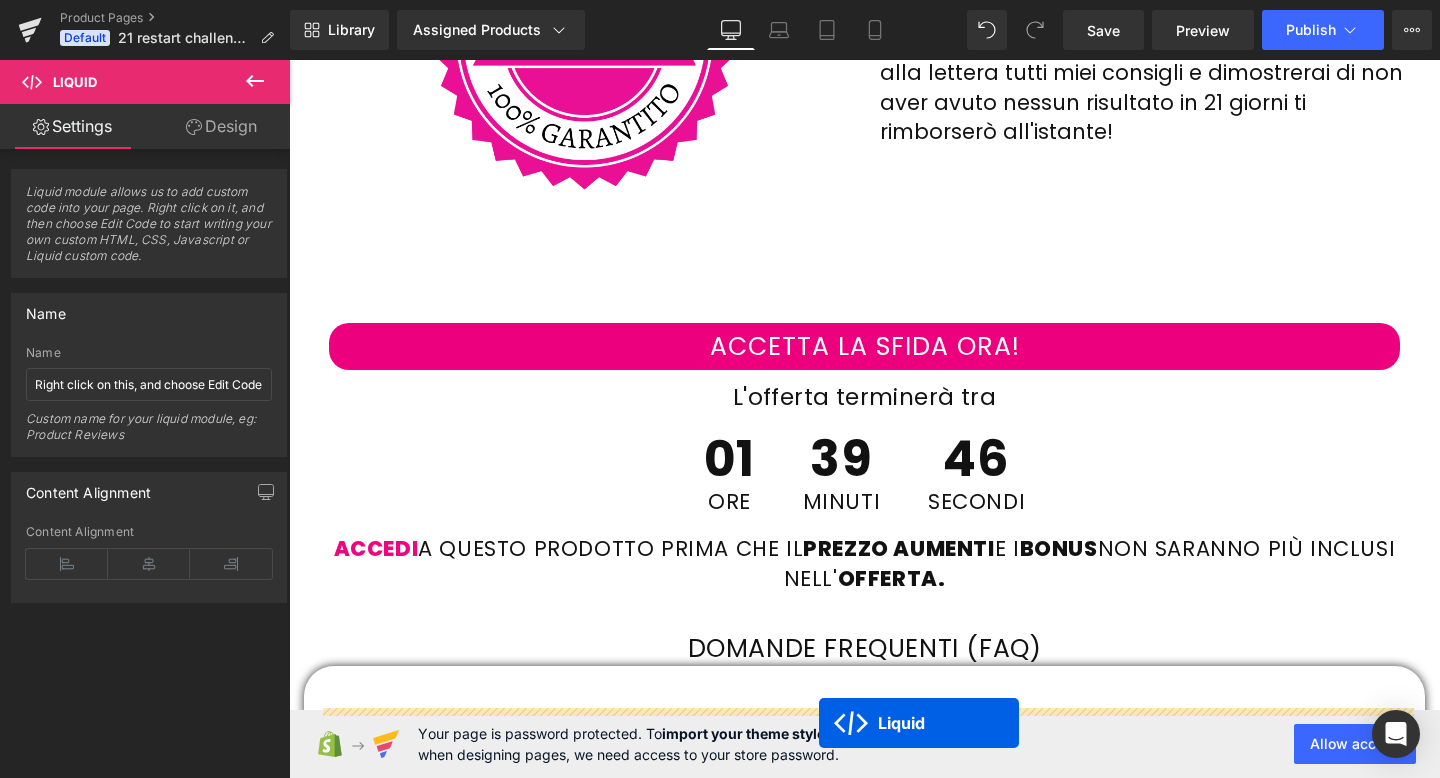 scroll, scrollTop: 13853, scrollLeft: 0, axis: vertical 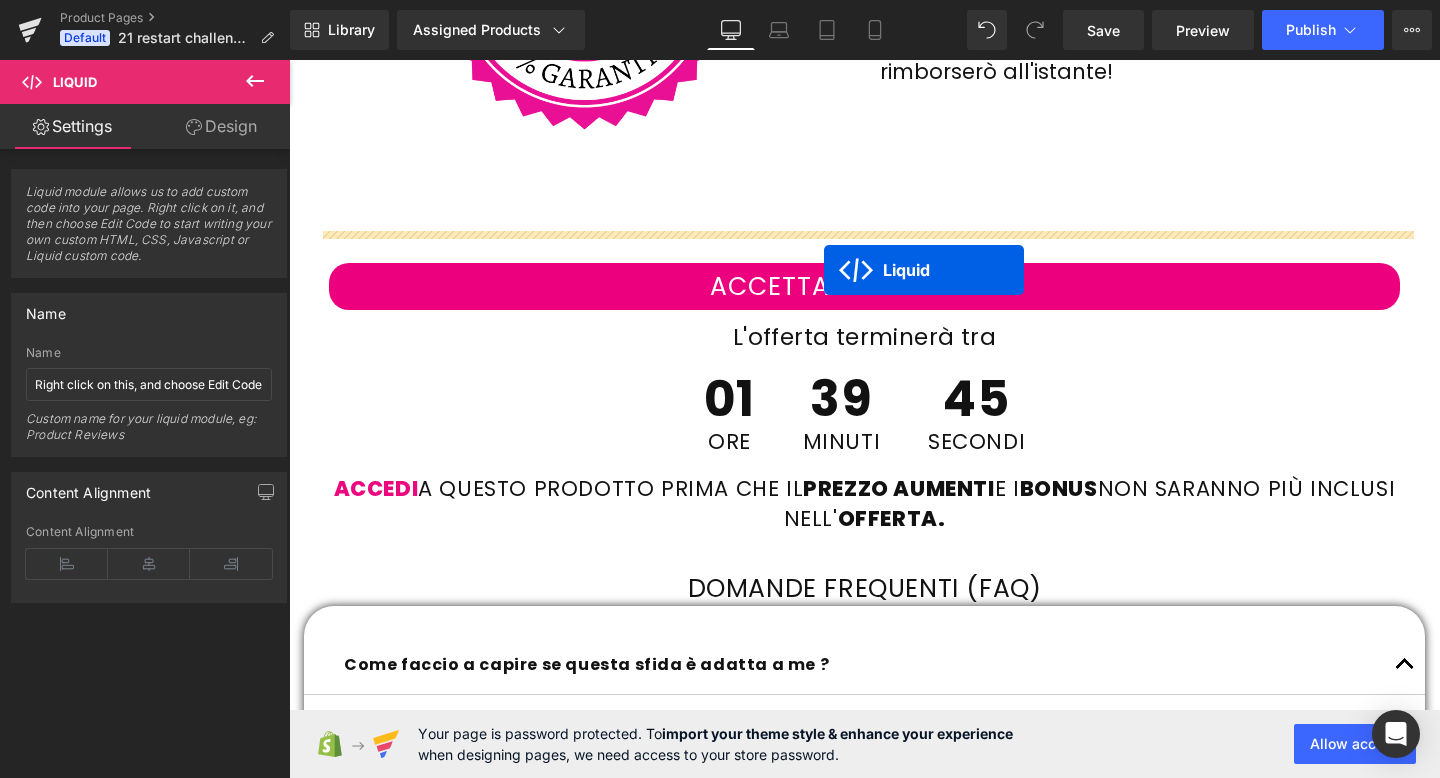 drag, startPoint x: 816, startPoint y: 257, endPoint x: 824, endPoint y: 270, distance: 15.264338 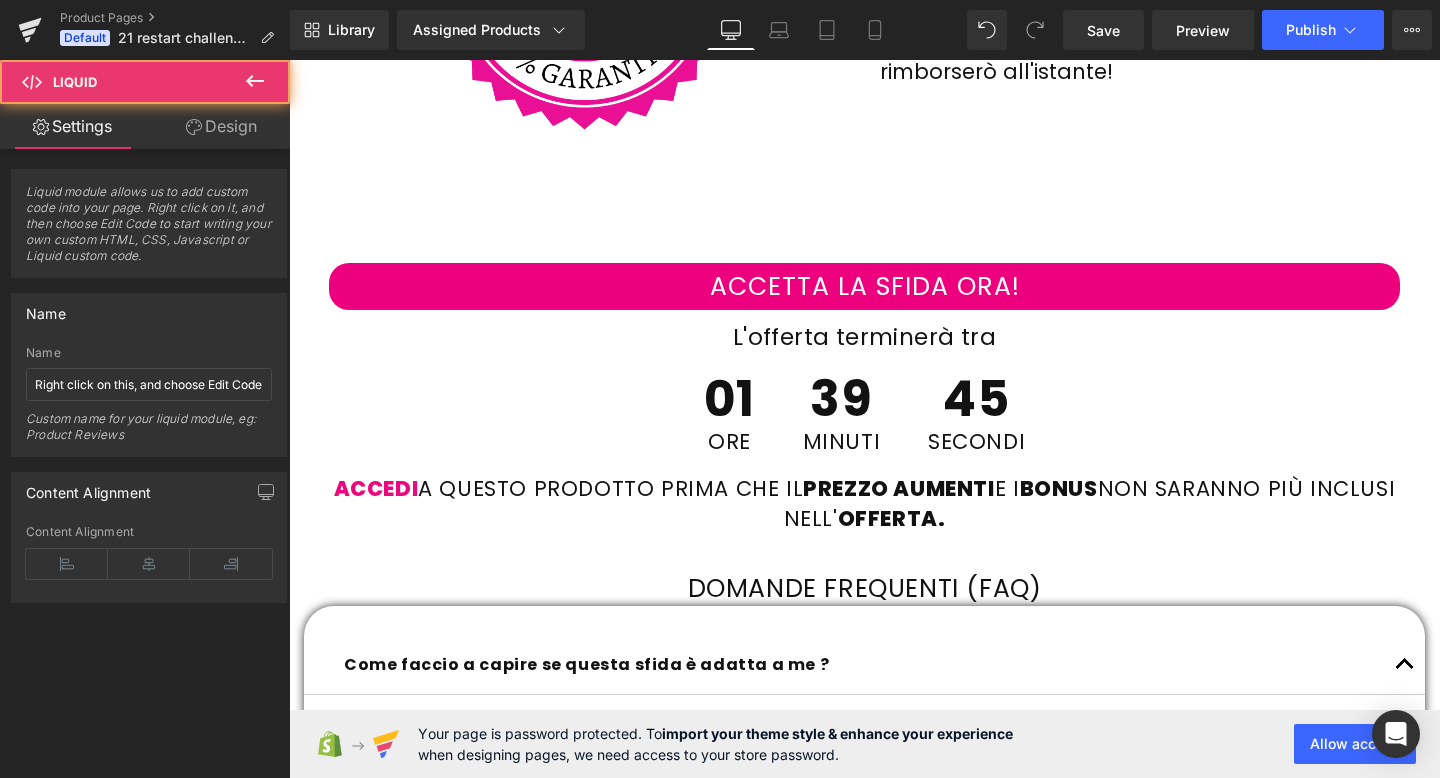 scroll, scrollTop: 13803, scrollLeft: 0, axis: vertical 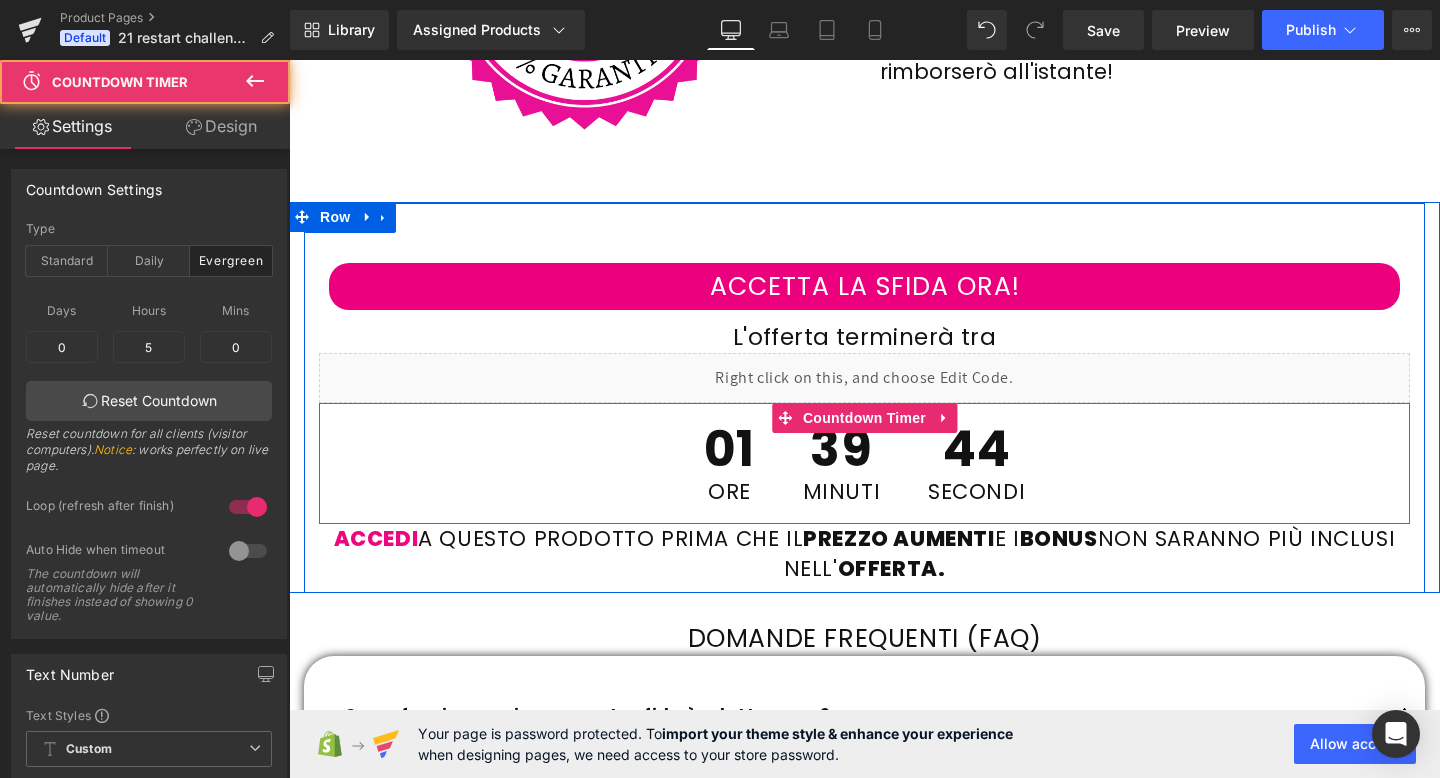 click on "39" at bounding box center [842, 453] 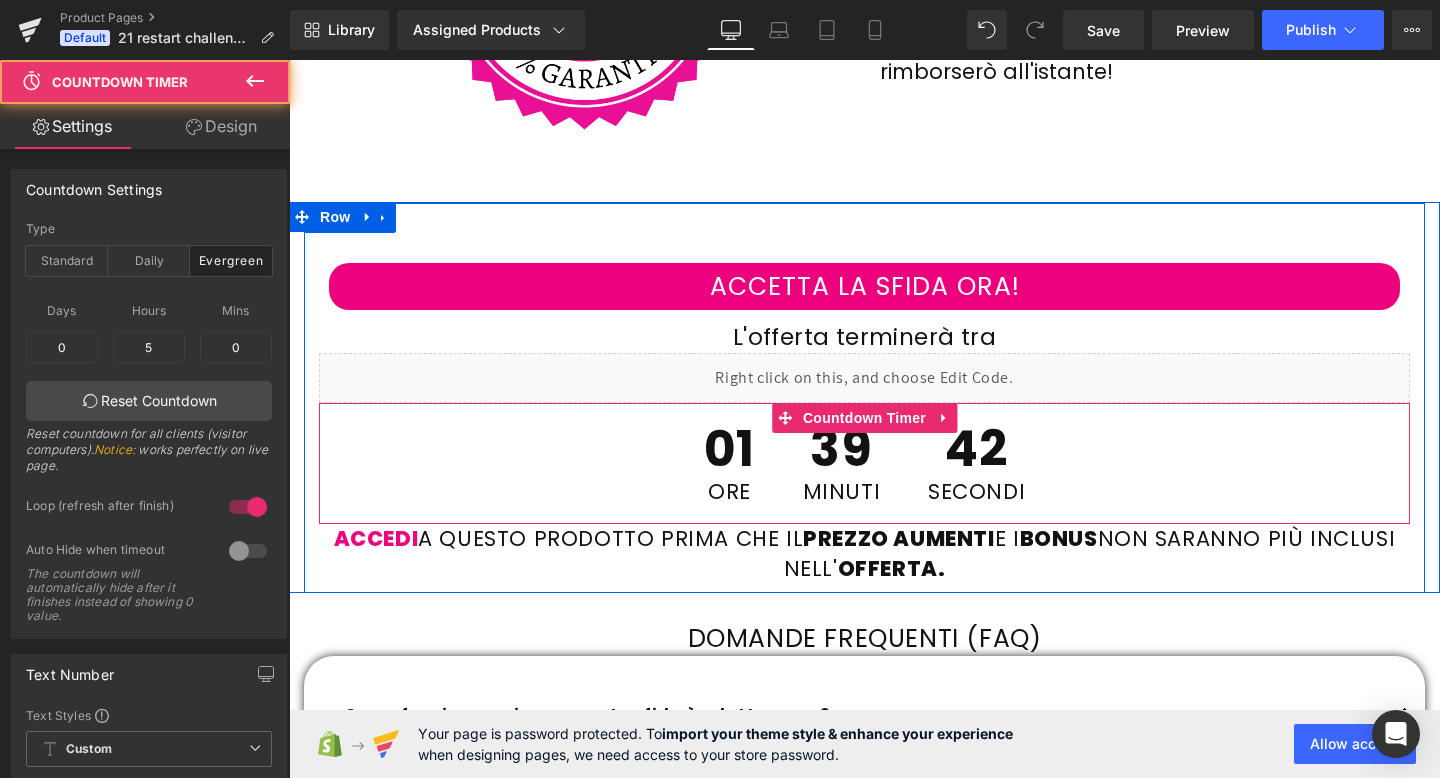 click on "42" at bounding box center (976, 453) 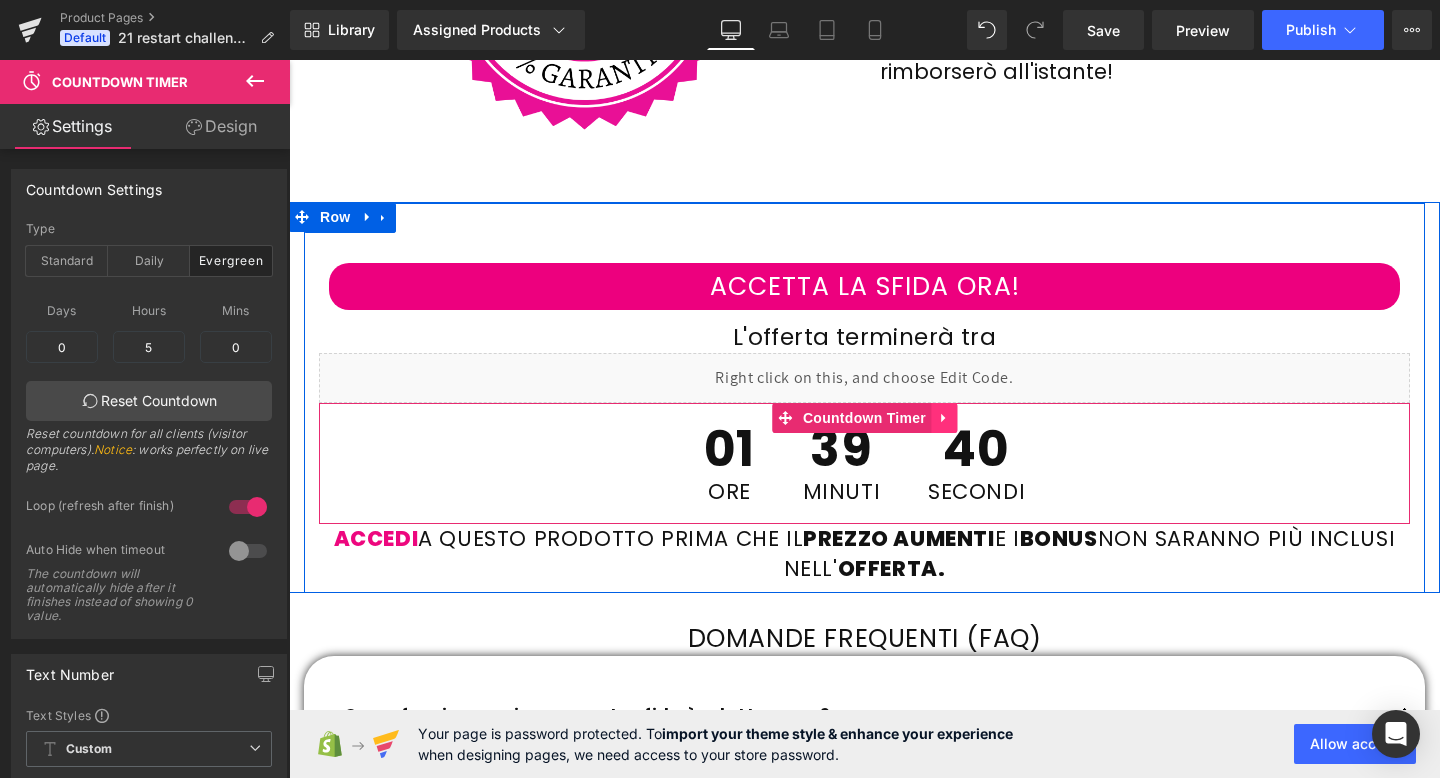 click at bounding box center [944, 418] 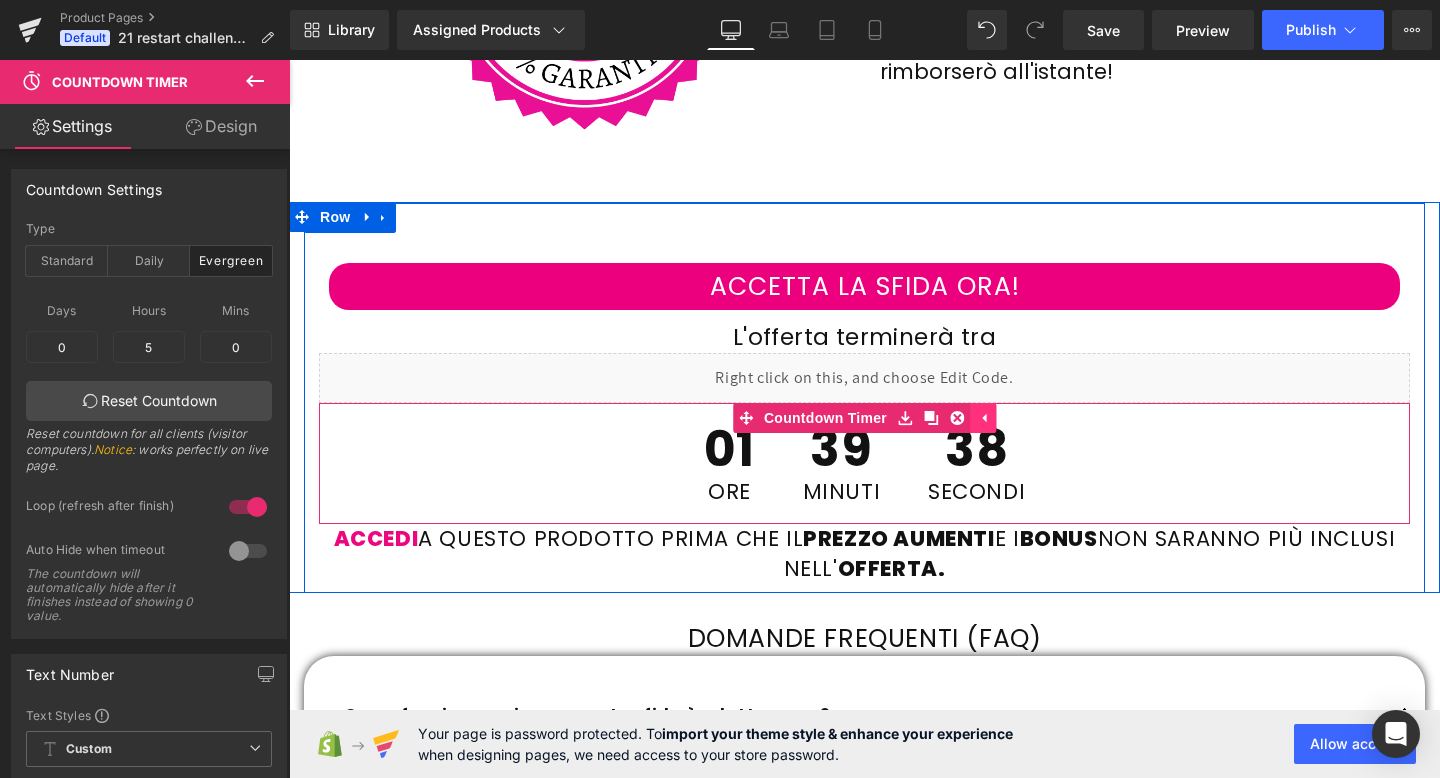 click 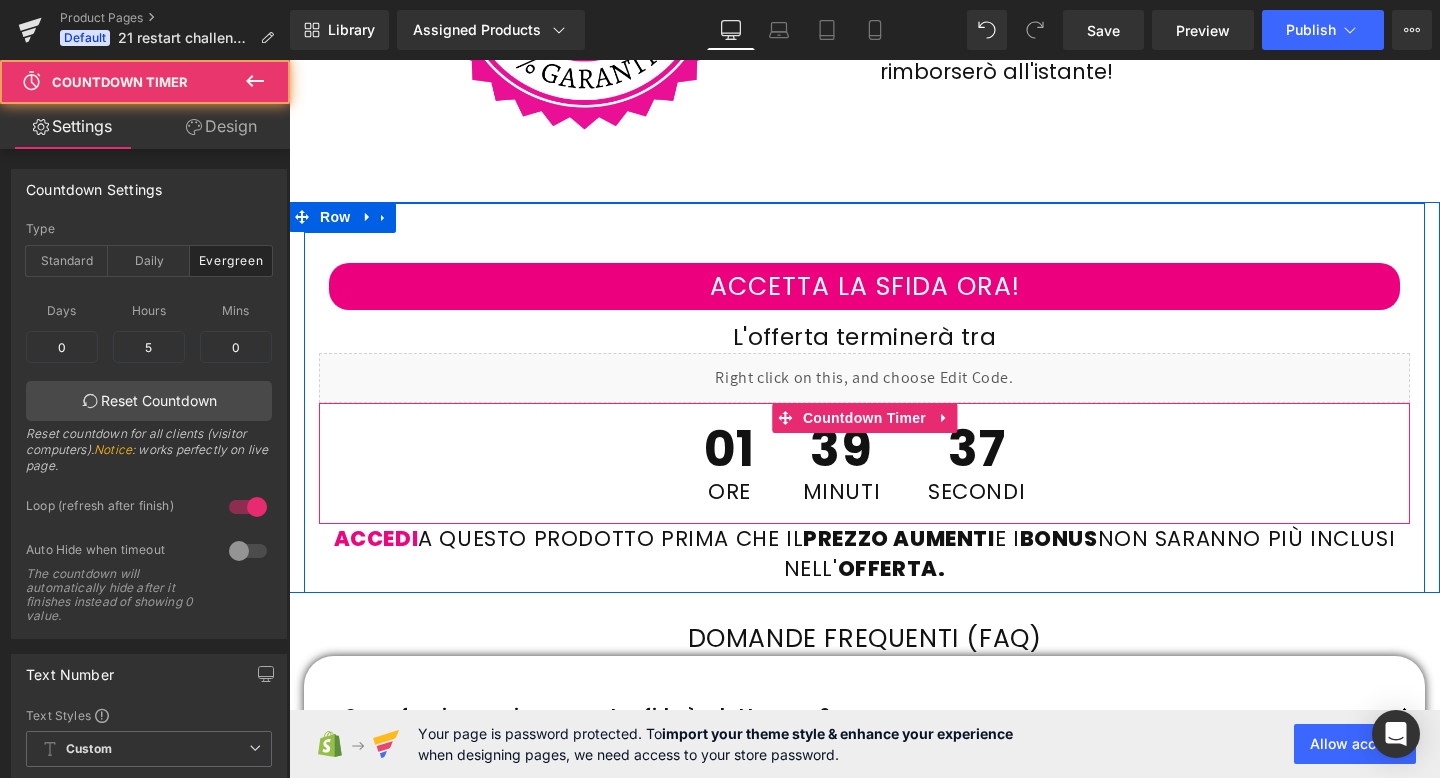 click on "37" at bounding box center [976, 453] 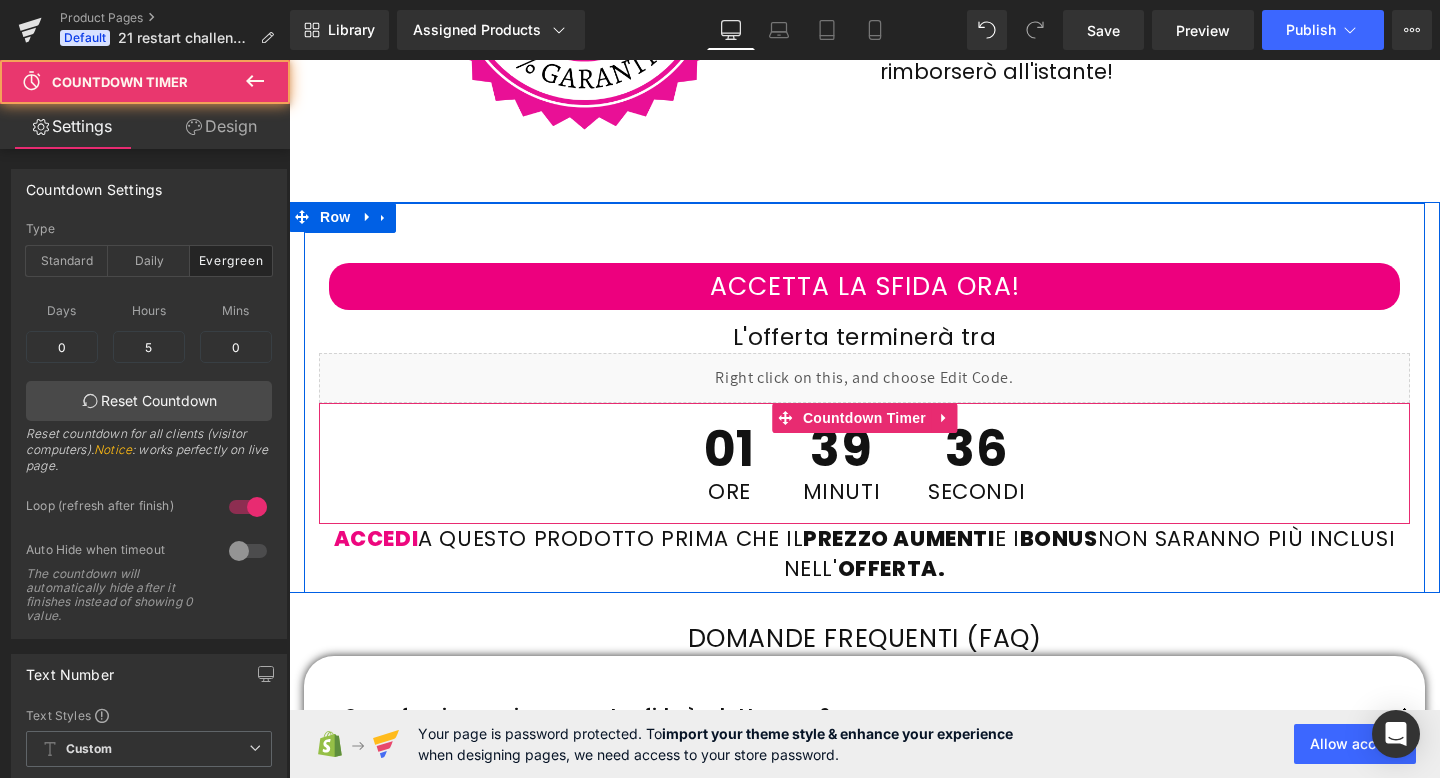 click on "39 Minuti" at bounding box center [842, 463] 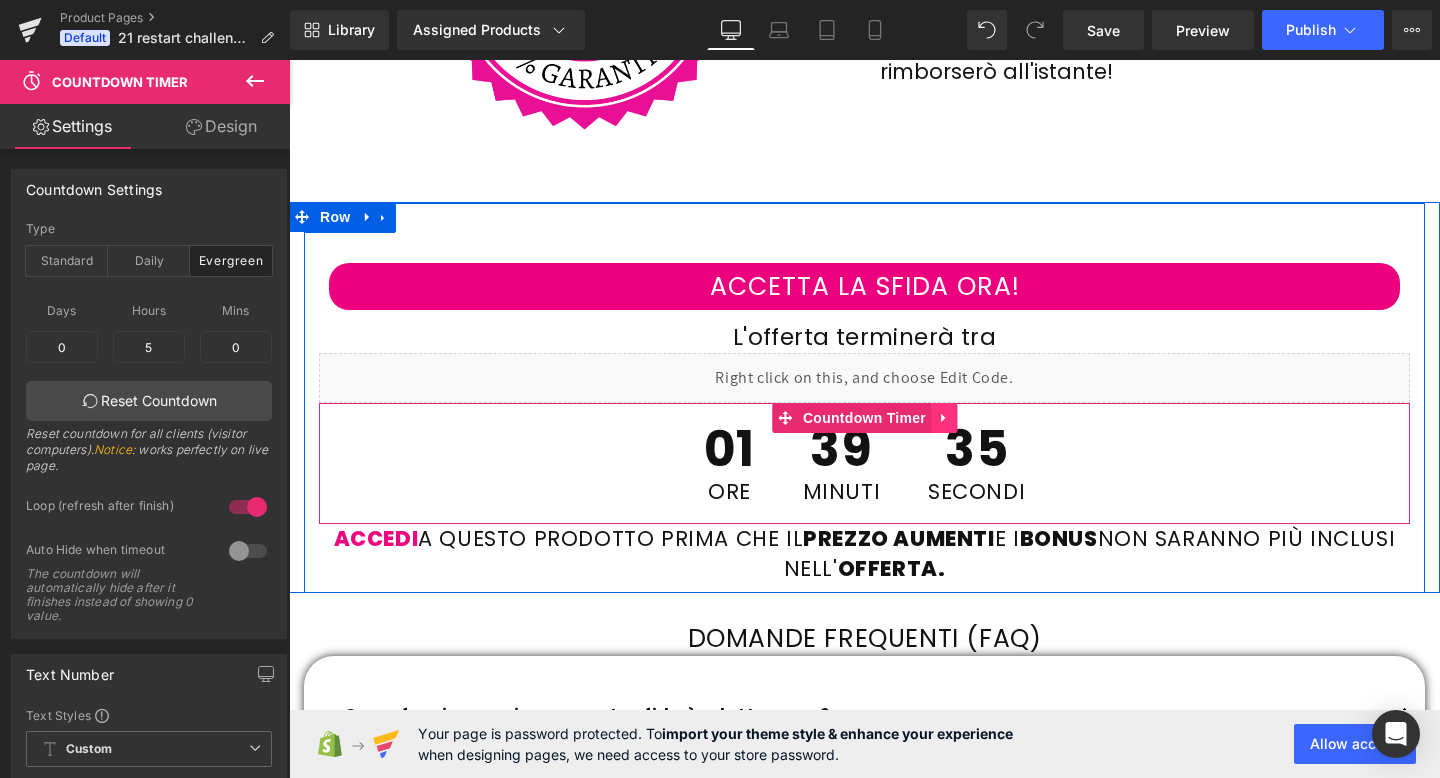 click 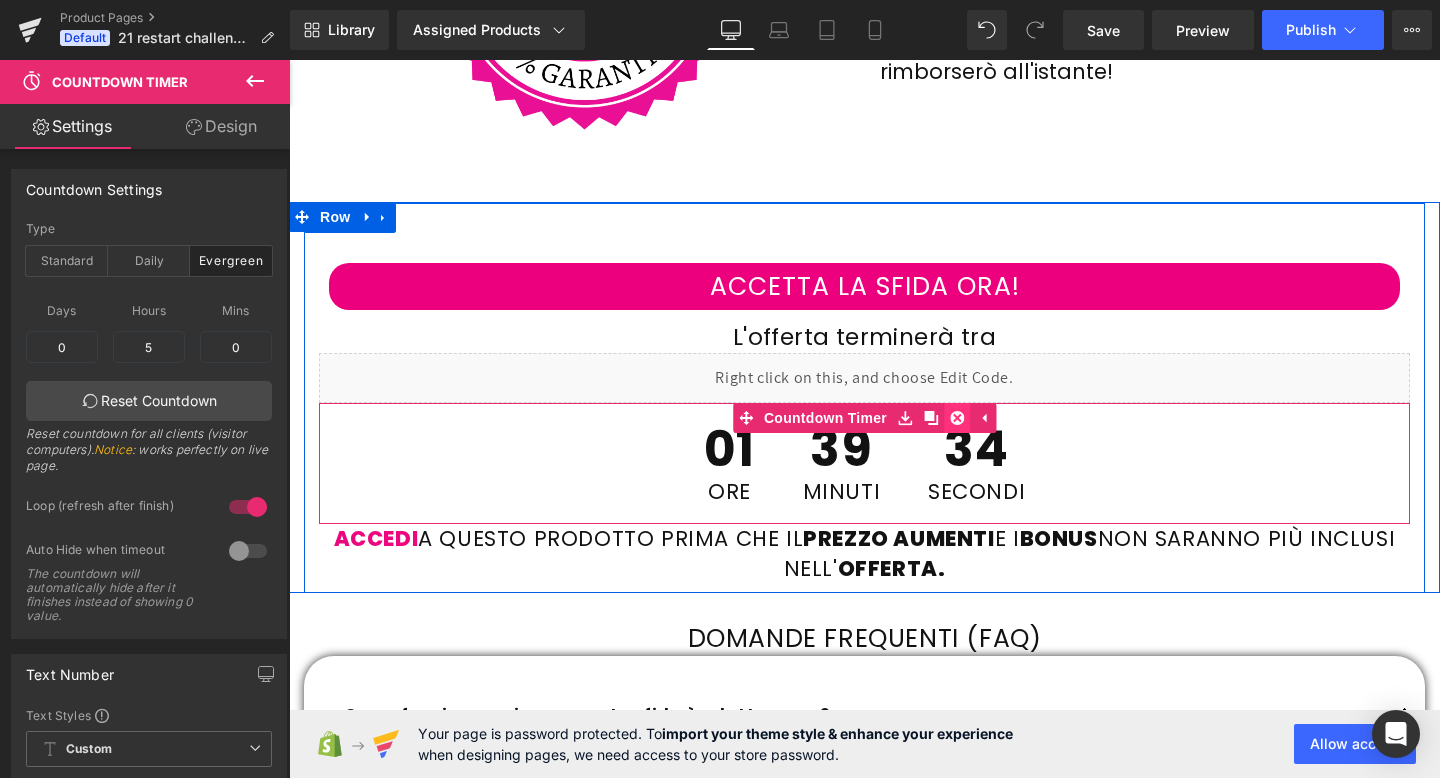click 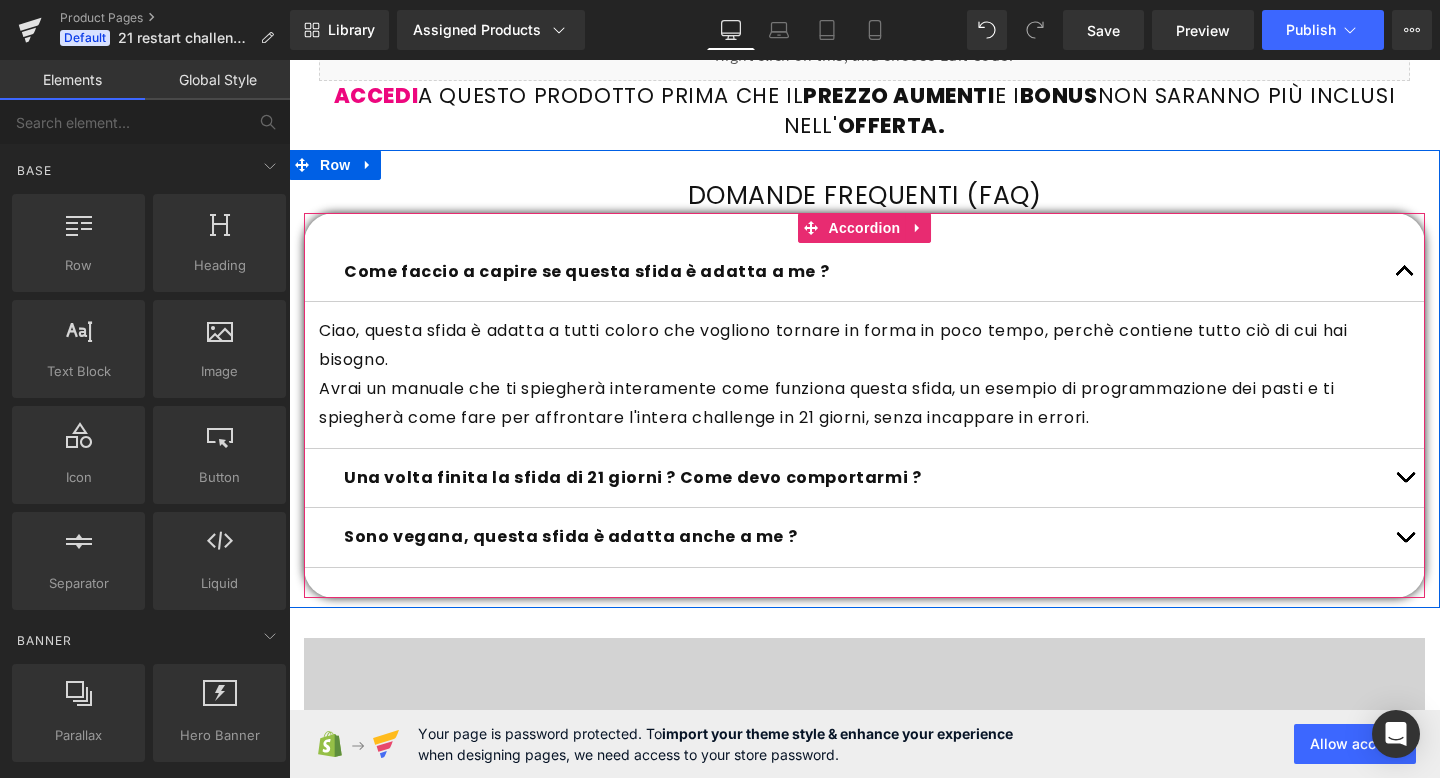 scroll, scrollTop: 14149, scrollLeft: 0, axis: vertical 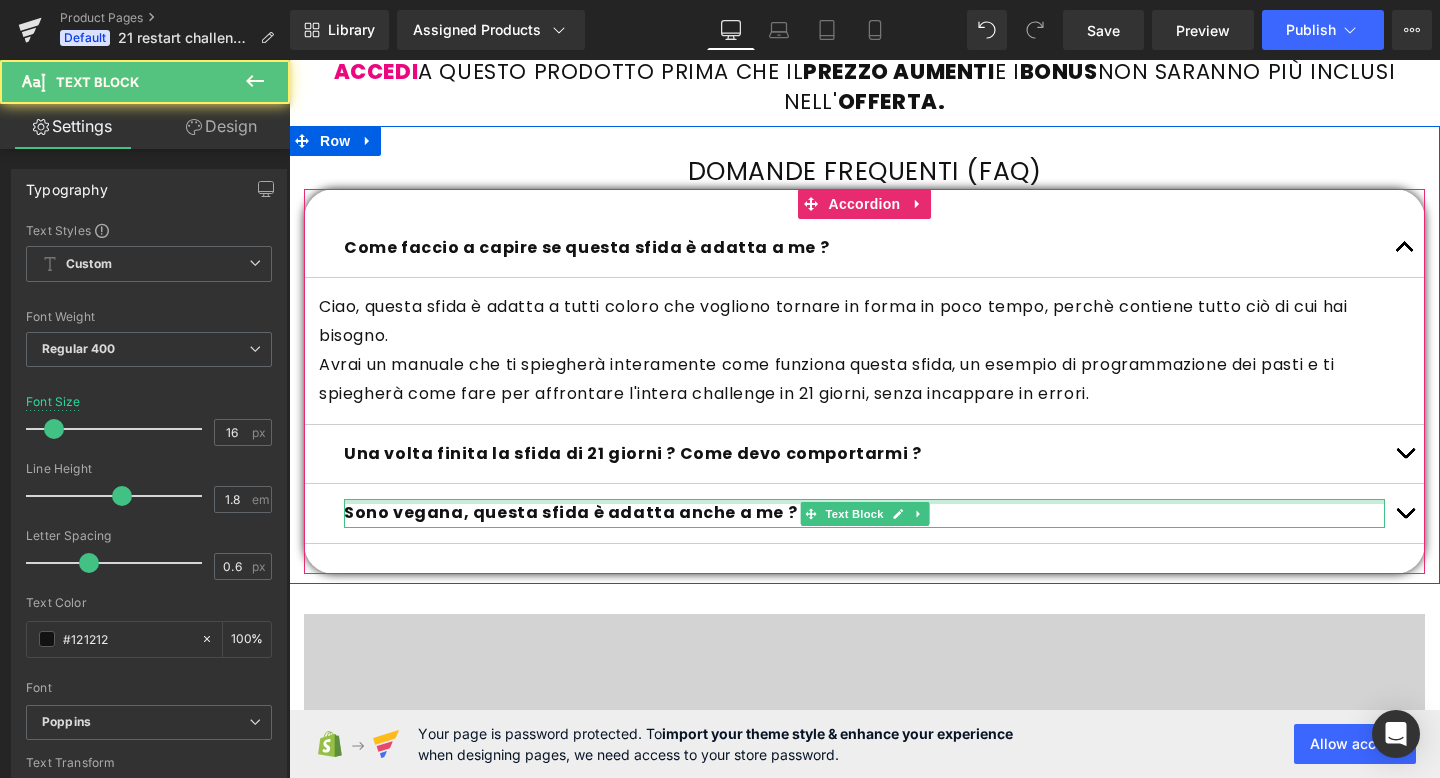 click on "Sono vegana, questa sfida è adatta anche a me ?
Text Block" at bounding box center (864, 513) 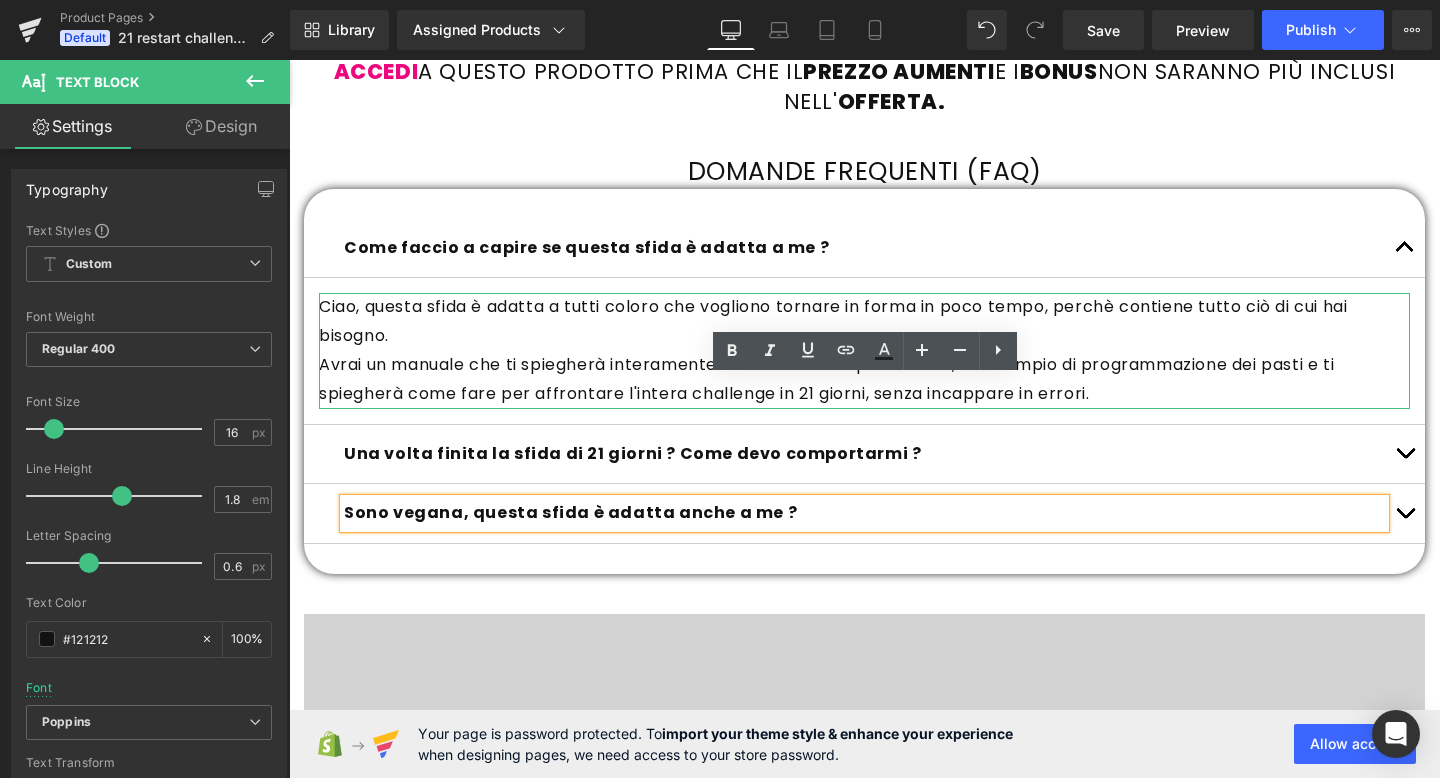 click on "Ciao, questa sfida è adatta a tutti coloro che vogliono tornare in forma in poco tempo, perchè contiene tutto ciò di cui hai bisogno." at bounding box center [864, 322] 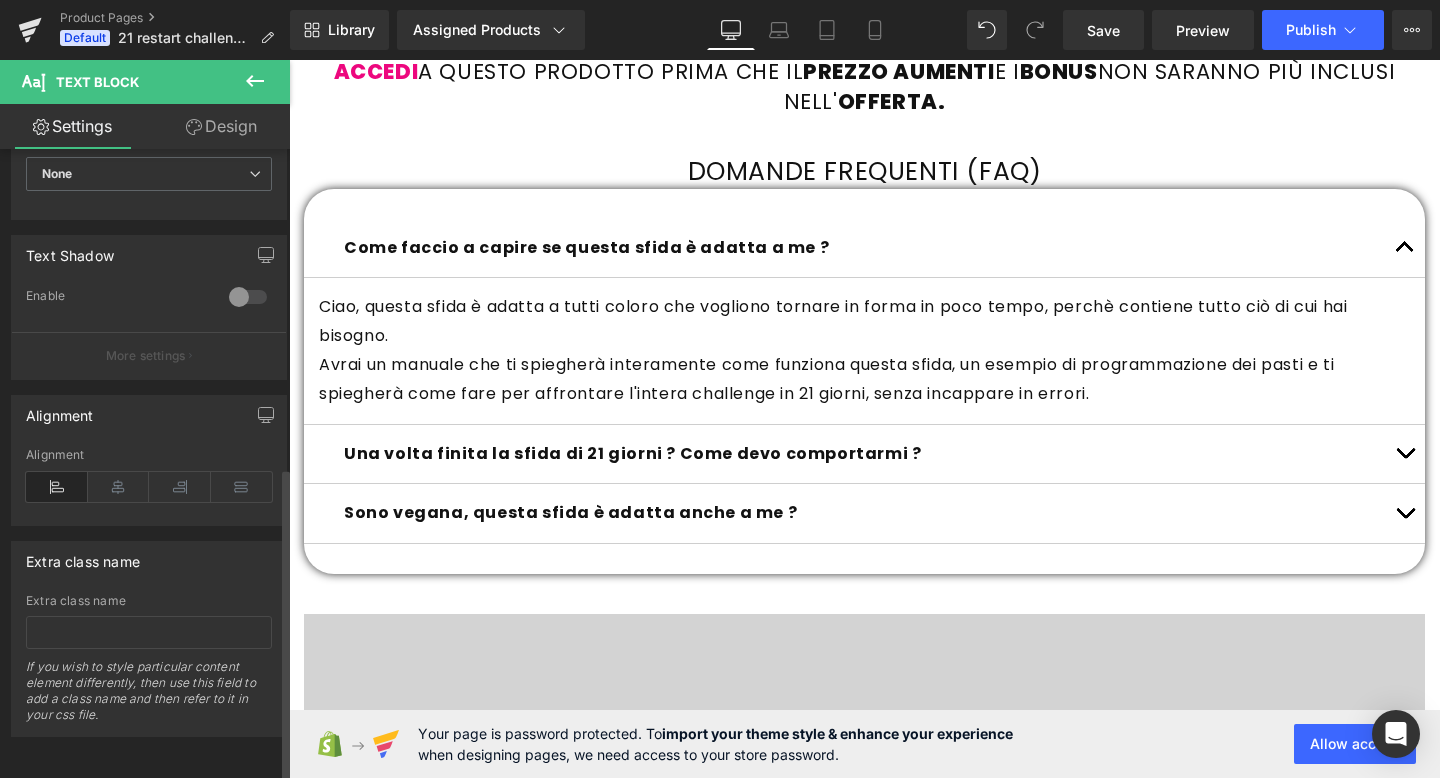 scroll, scrollTop: 533, scrollLeft: 0, axis: vertical 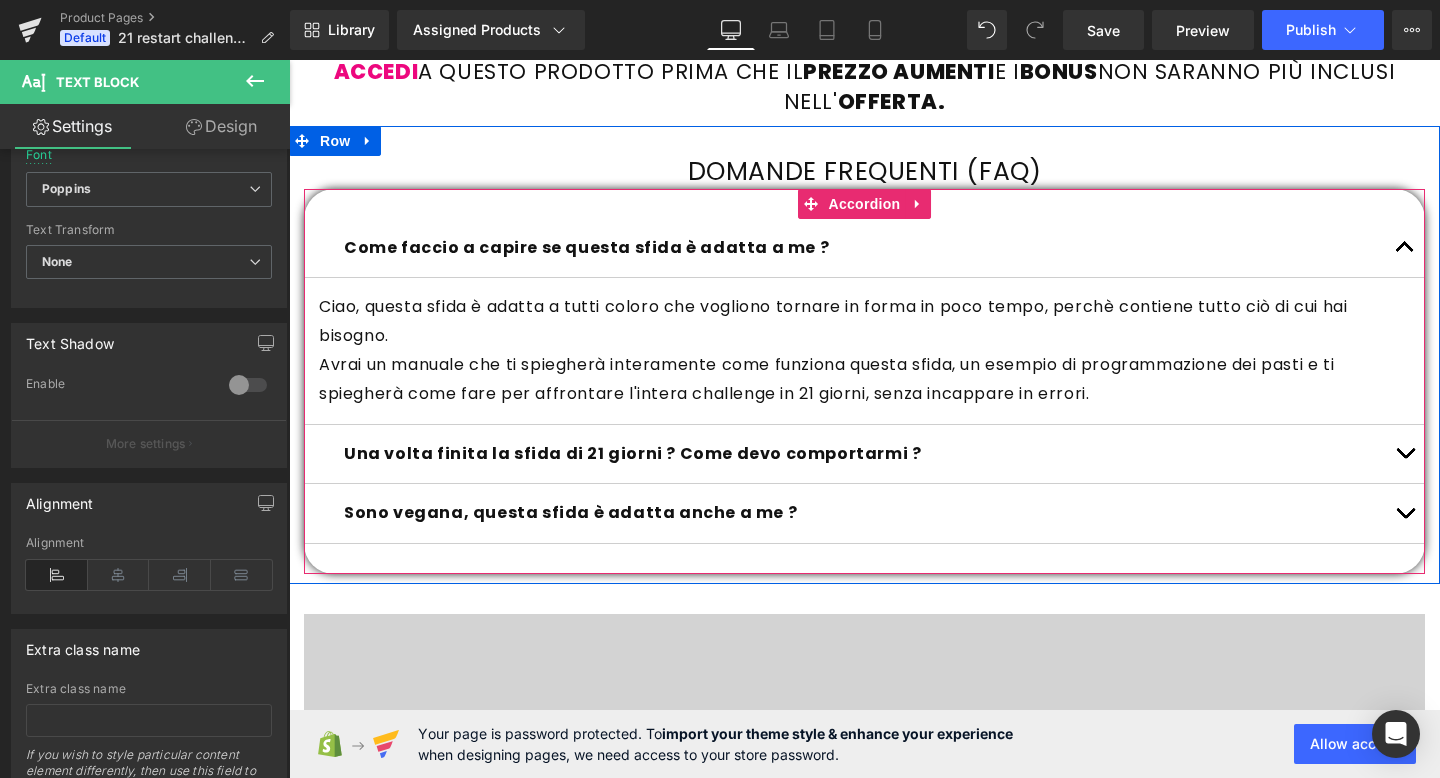 click on "Una volta finita la sfida di 21 giorni ? Come devo comportarmi ?" at bounding box center [632, 453] 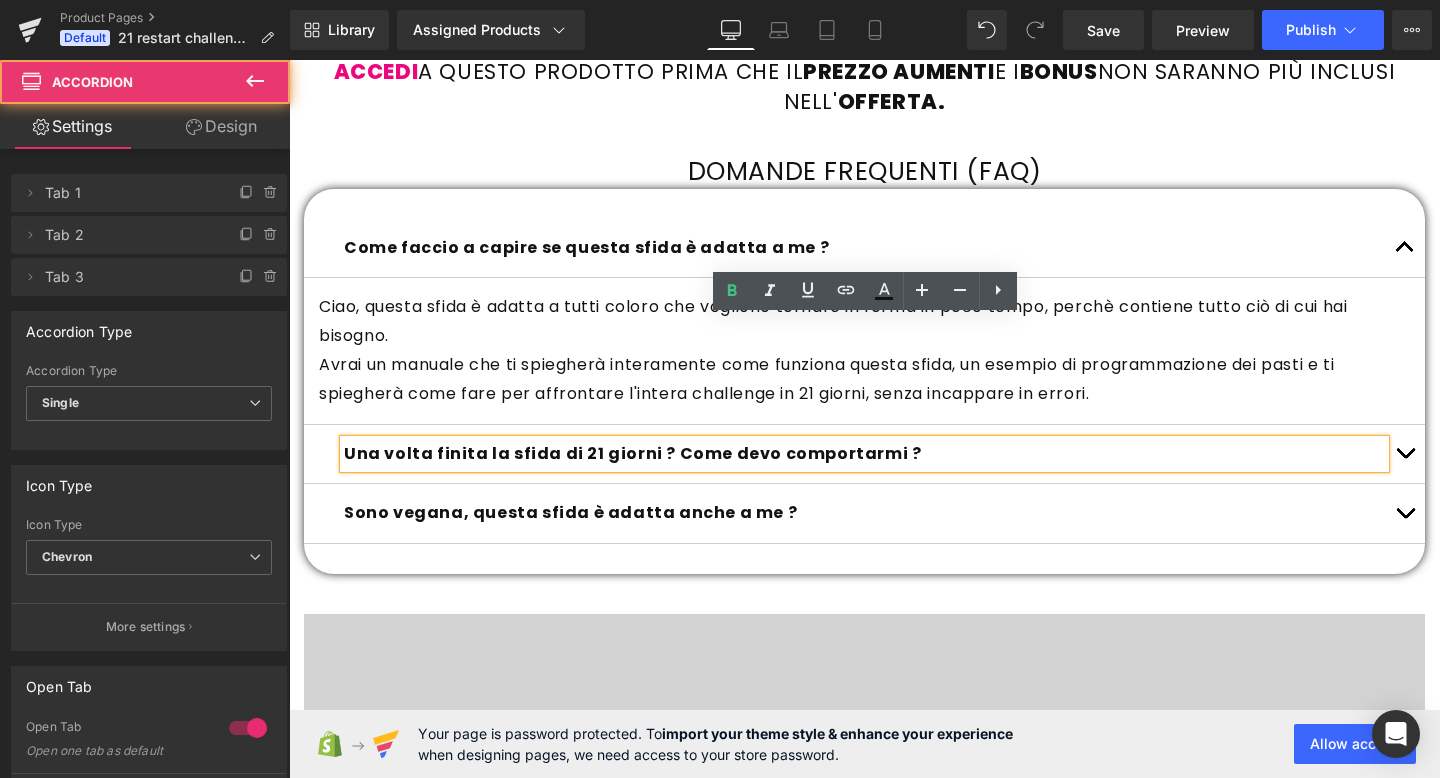 click at bounding box center [1405, 454] 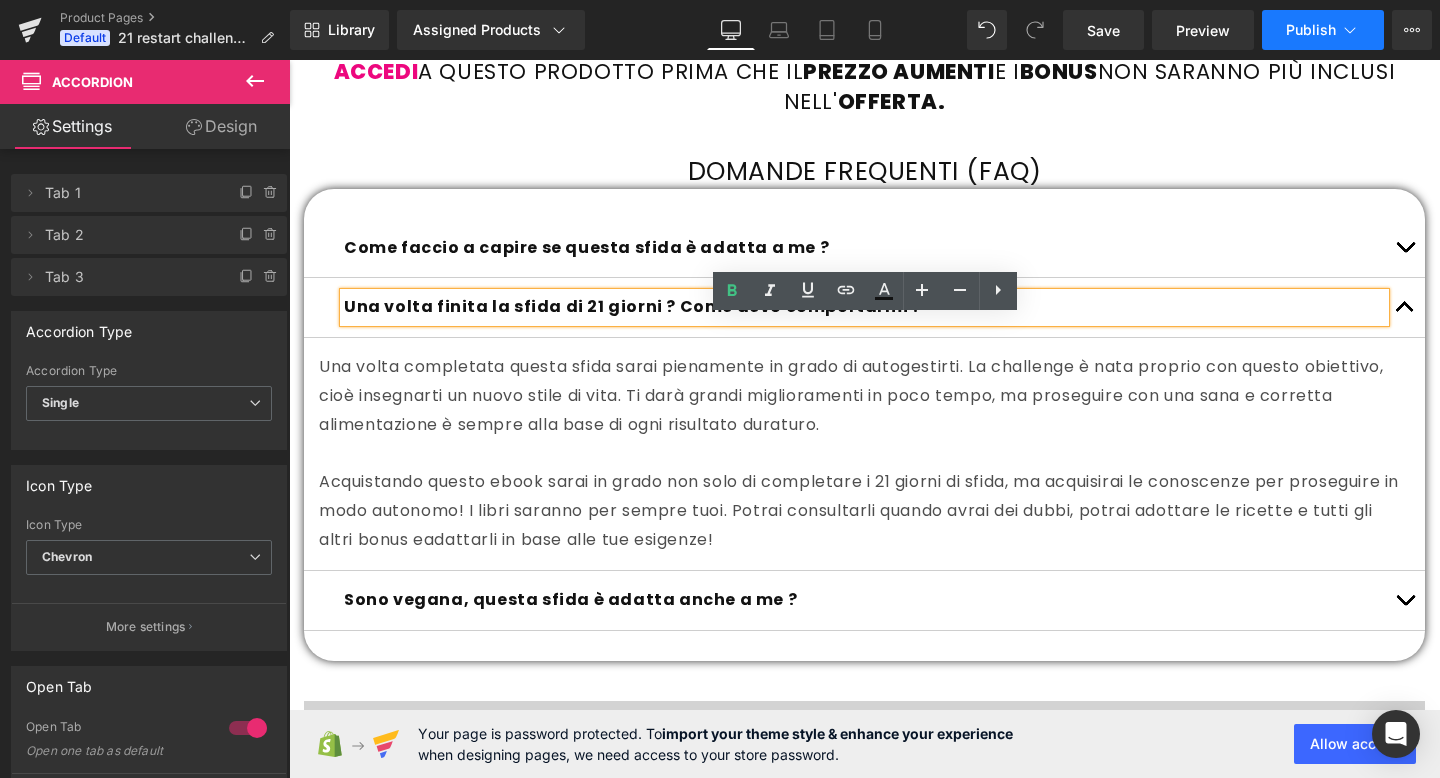 click on "Publish" at bounding box center (1311, 30) 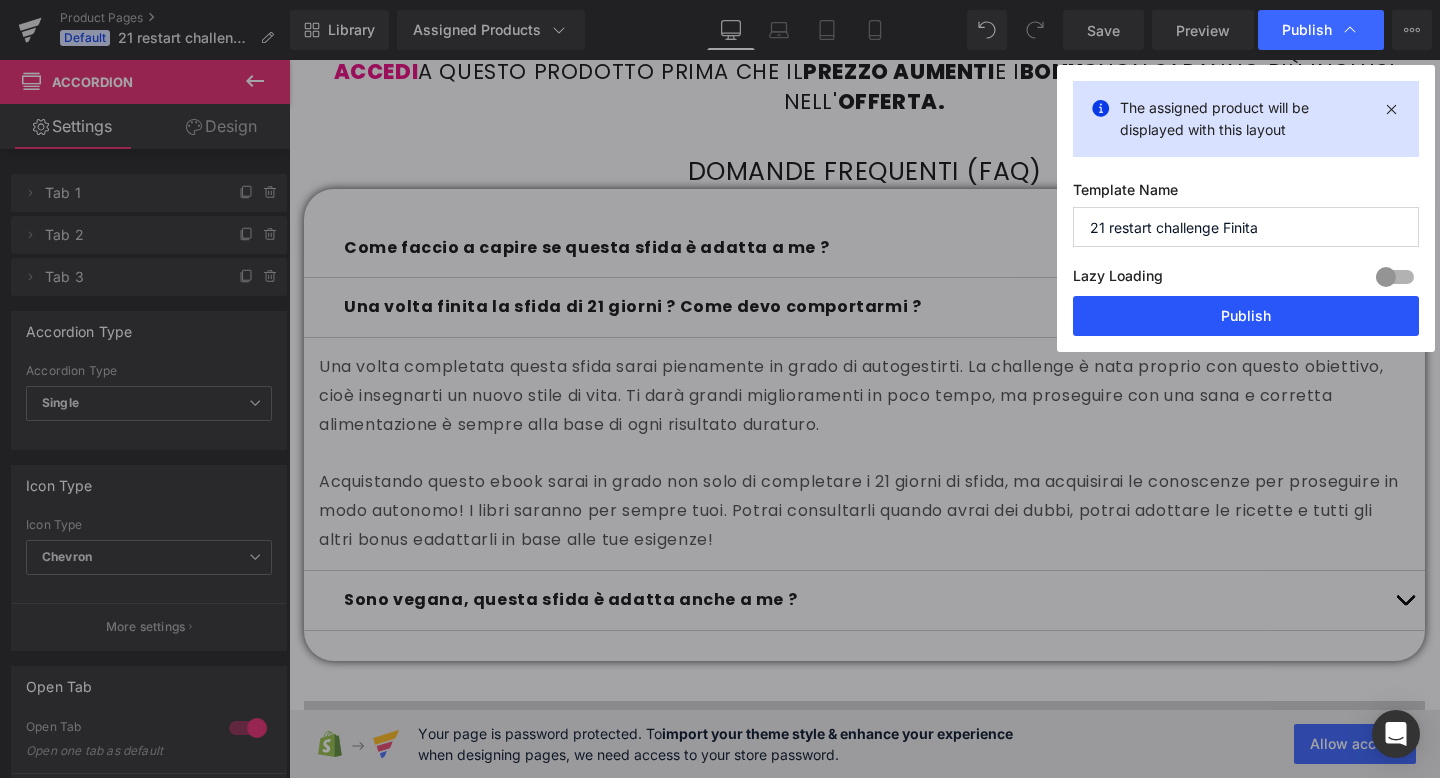 click on "Publish" at bounding box center (1246, 316) 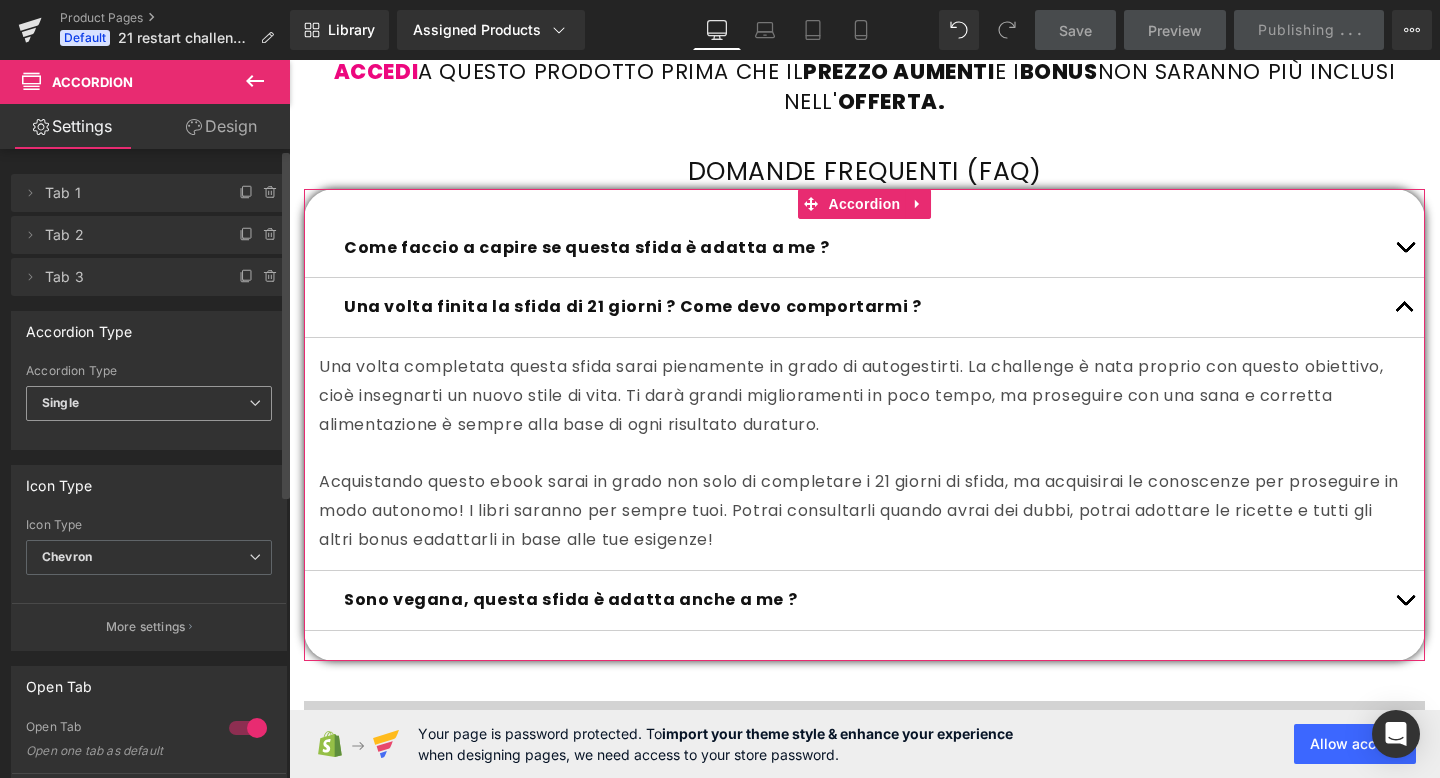 click on "Single" at bounding box center (149, 403) 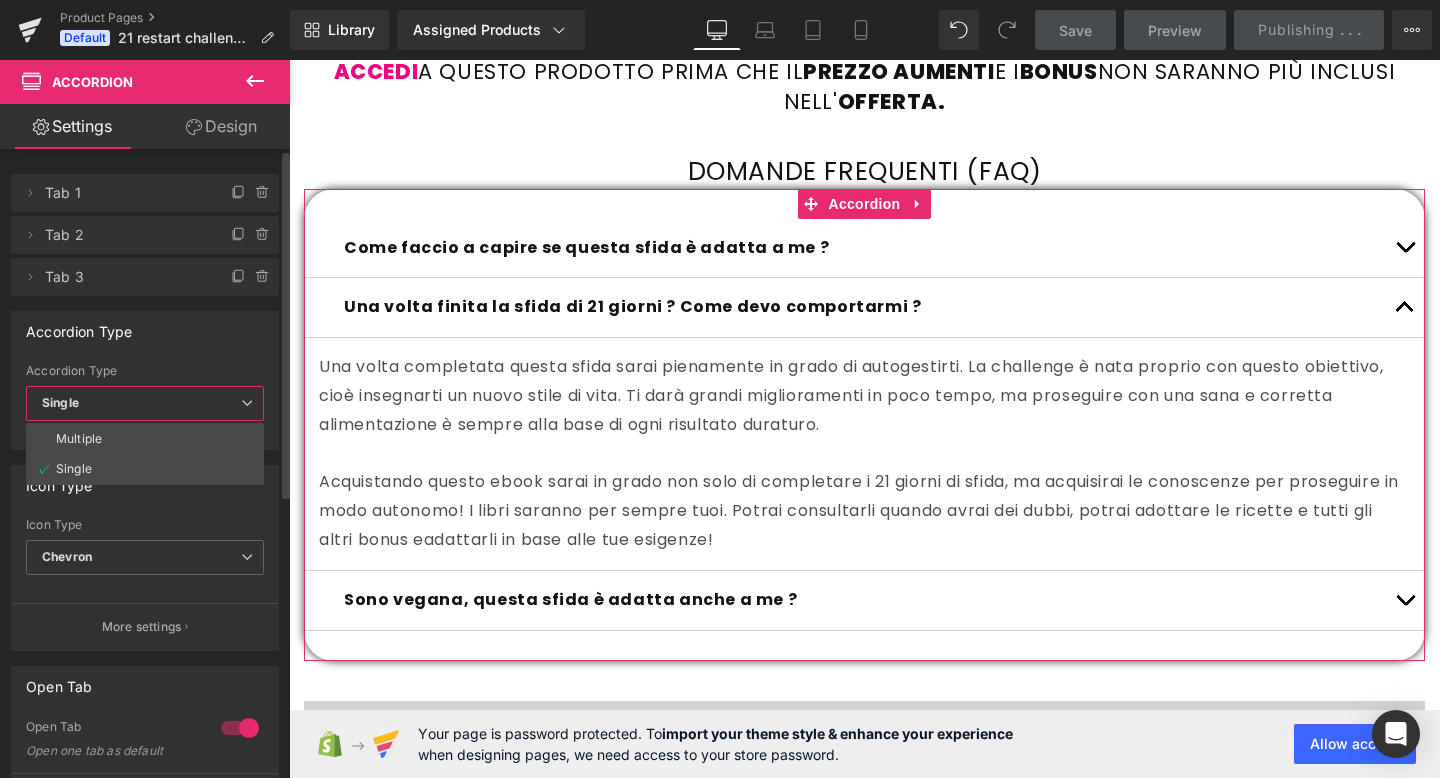 click on "Single" at bounding box center [145, 403] 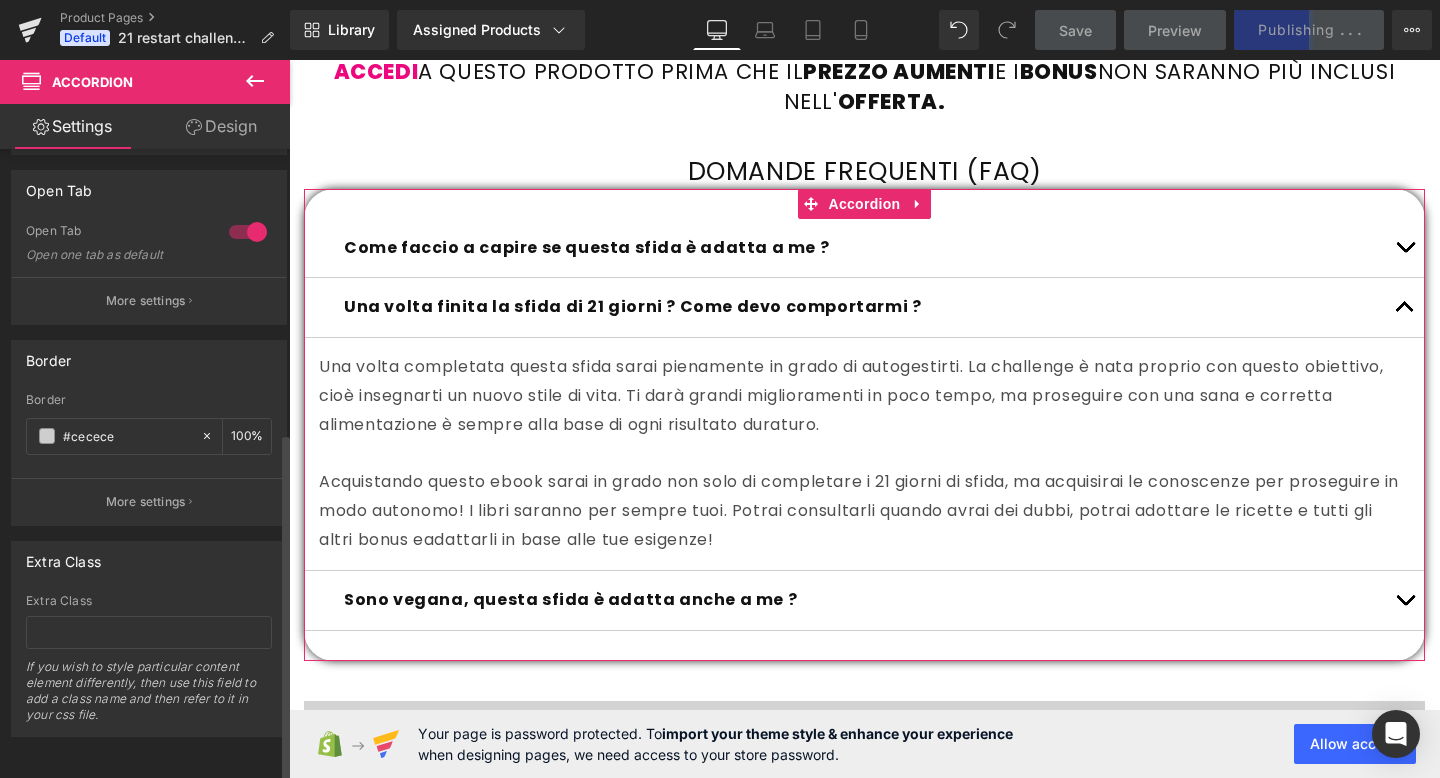 scroll, scrollTop: 0, scrollLeft: 0, axis: both 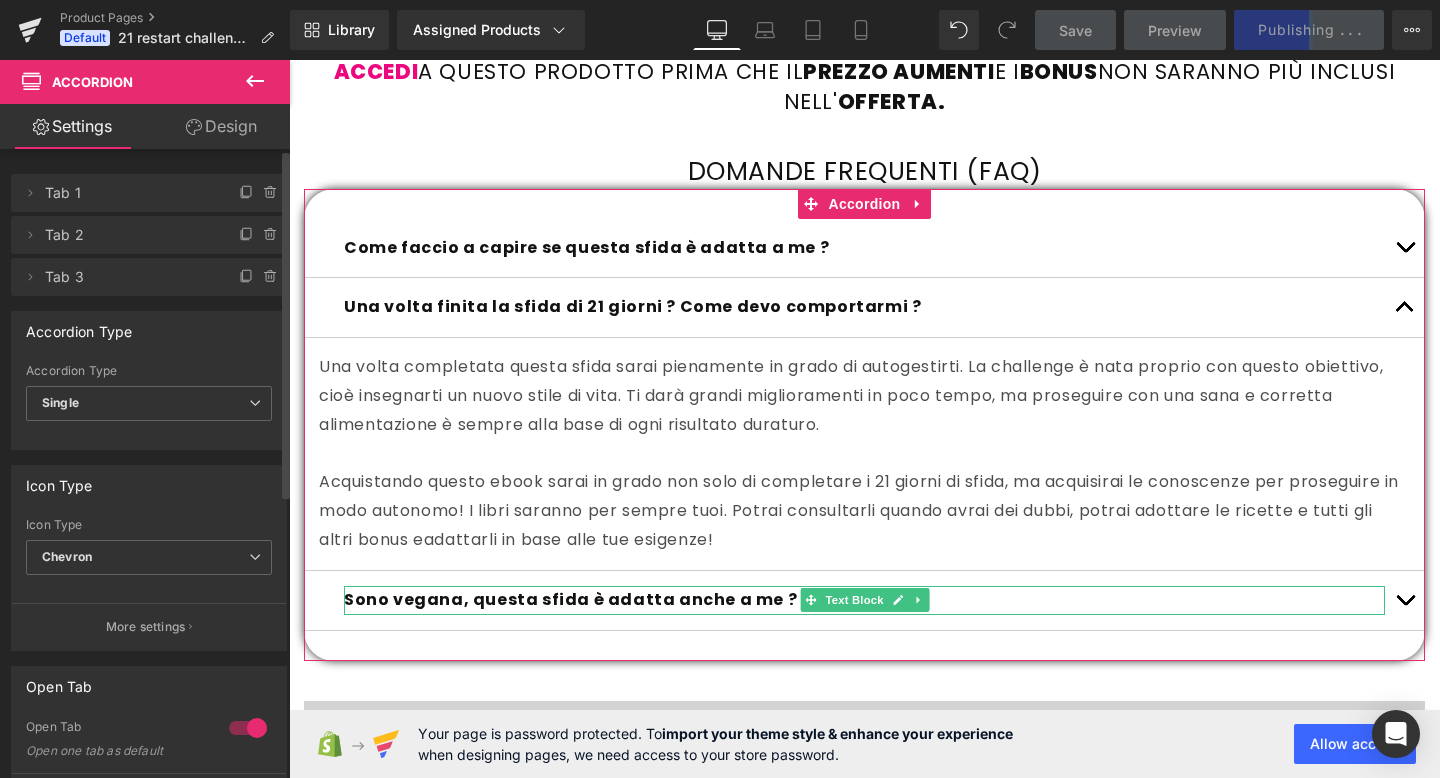 click on "Tab 3" at bounding box center [129, 277] 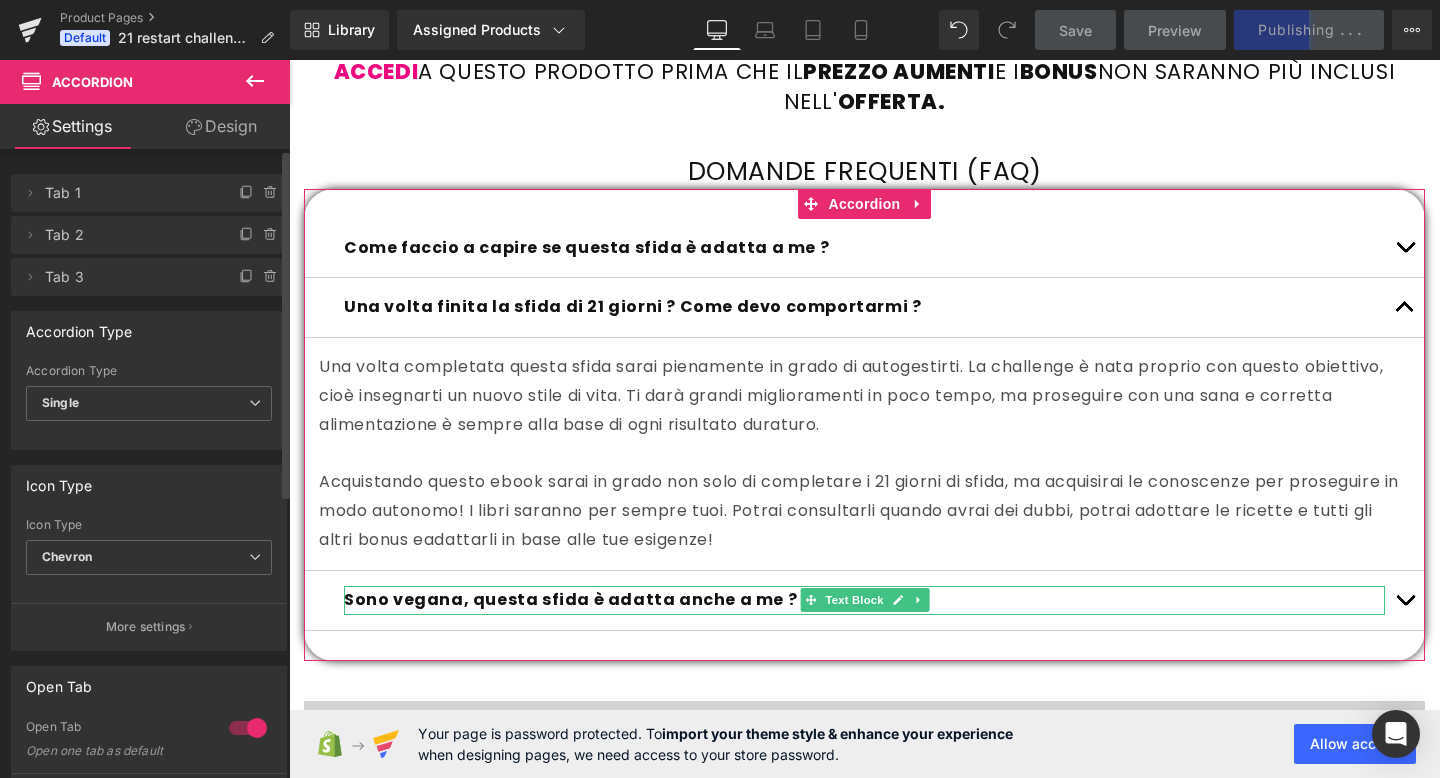 click on "Tab 3" at bounding box center [129, 277] 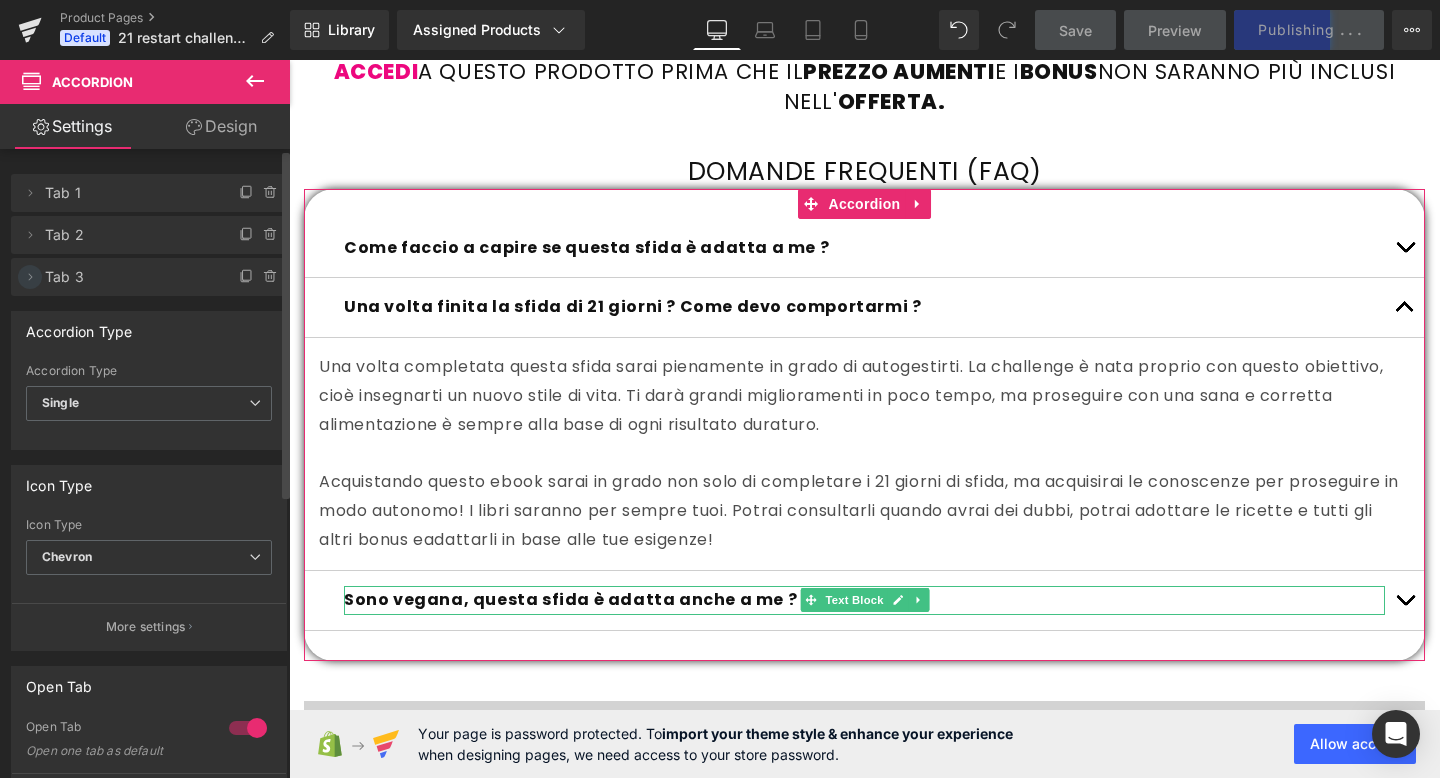 click 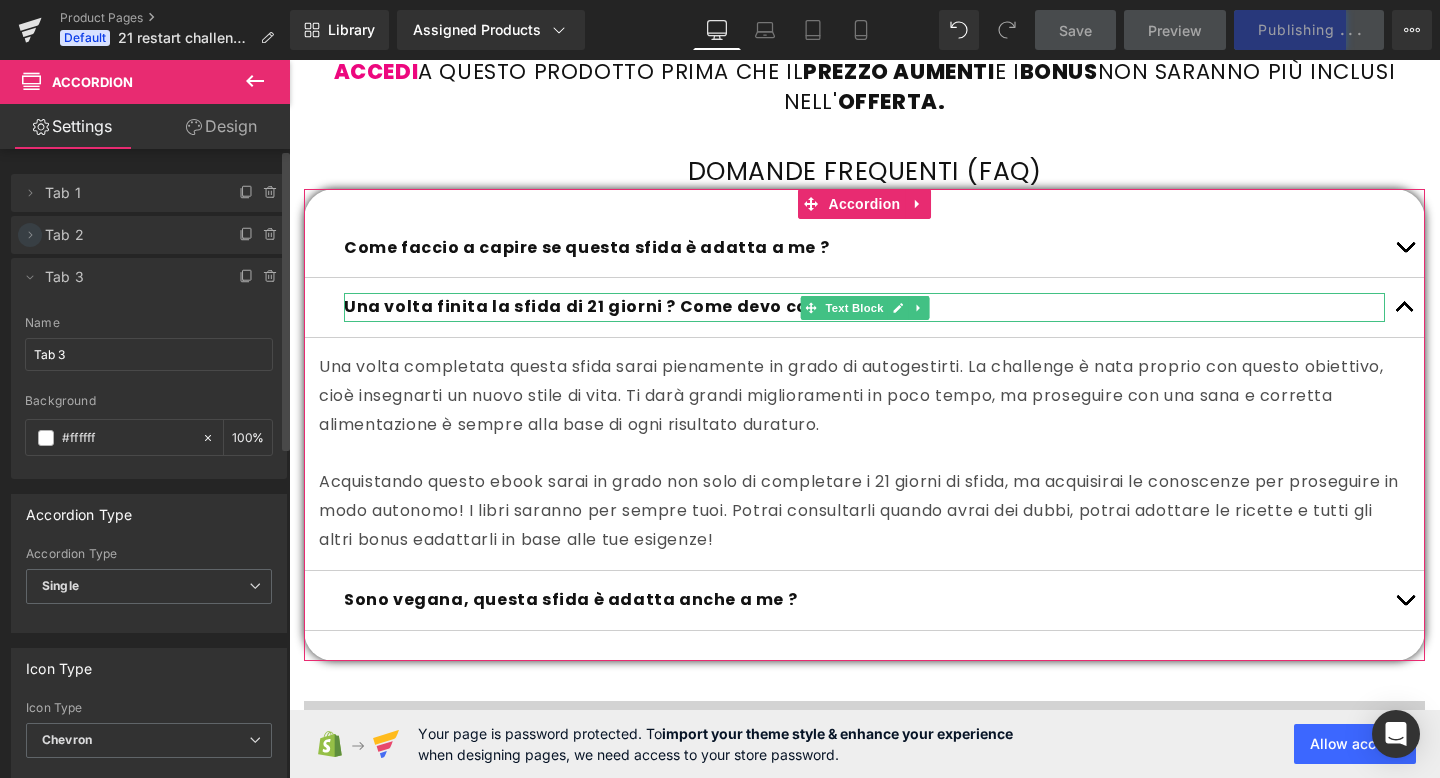 click at bounding box center [30, 235] 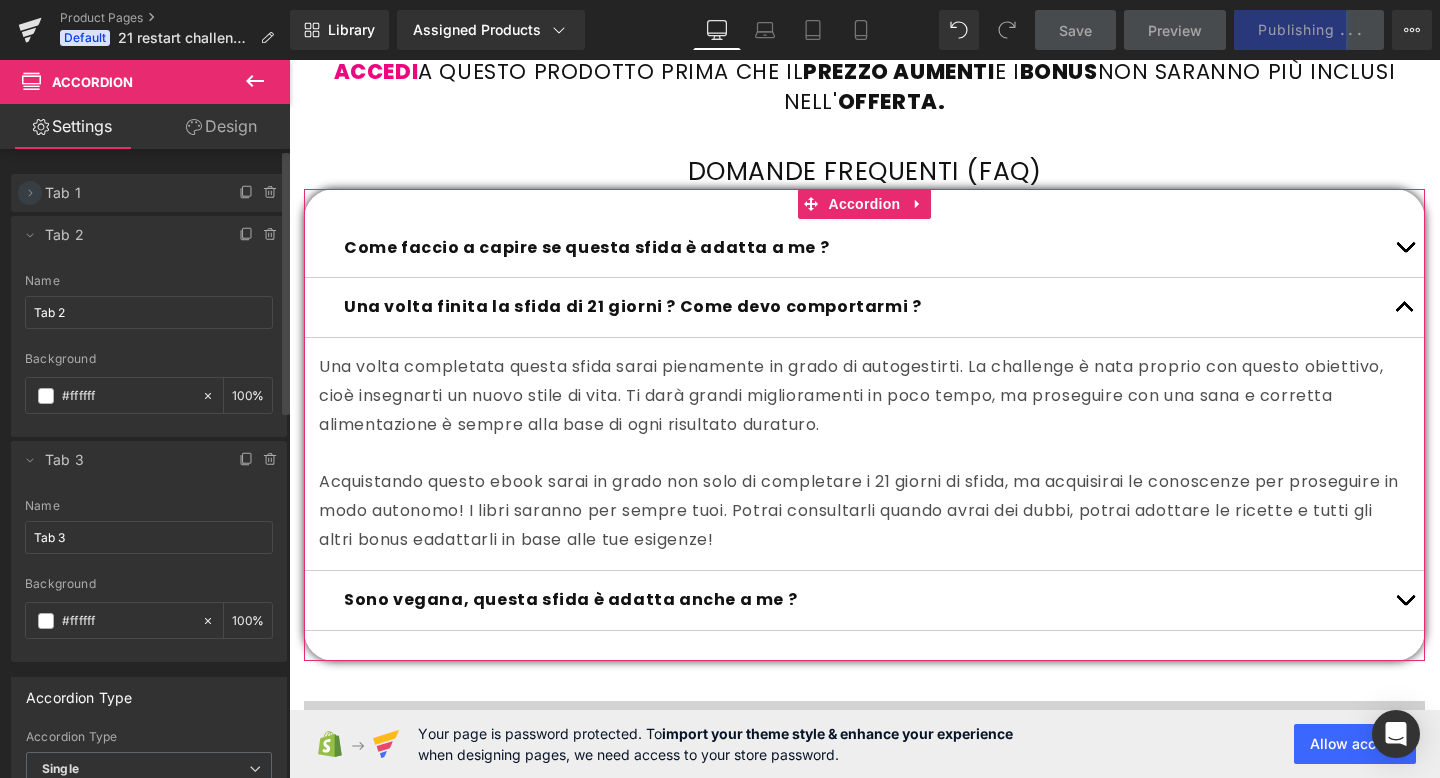 click 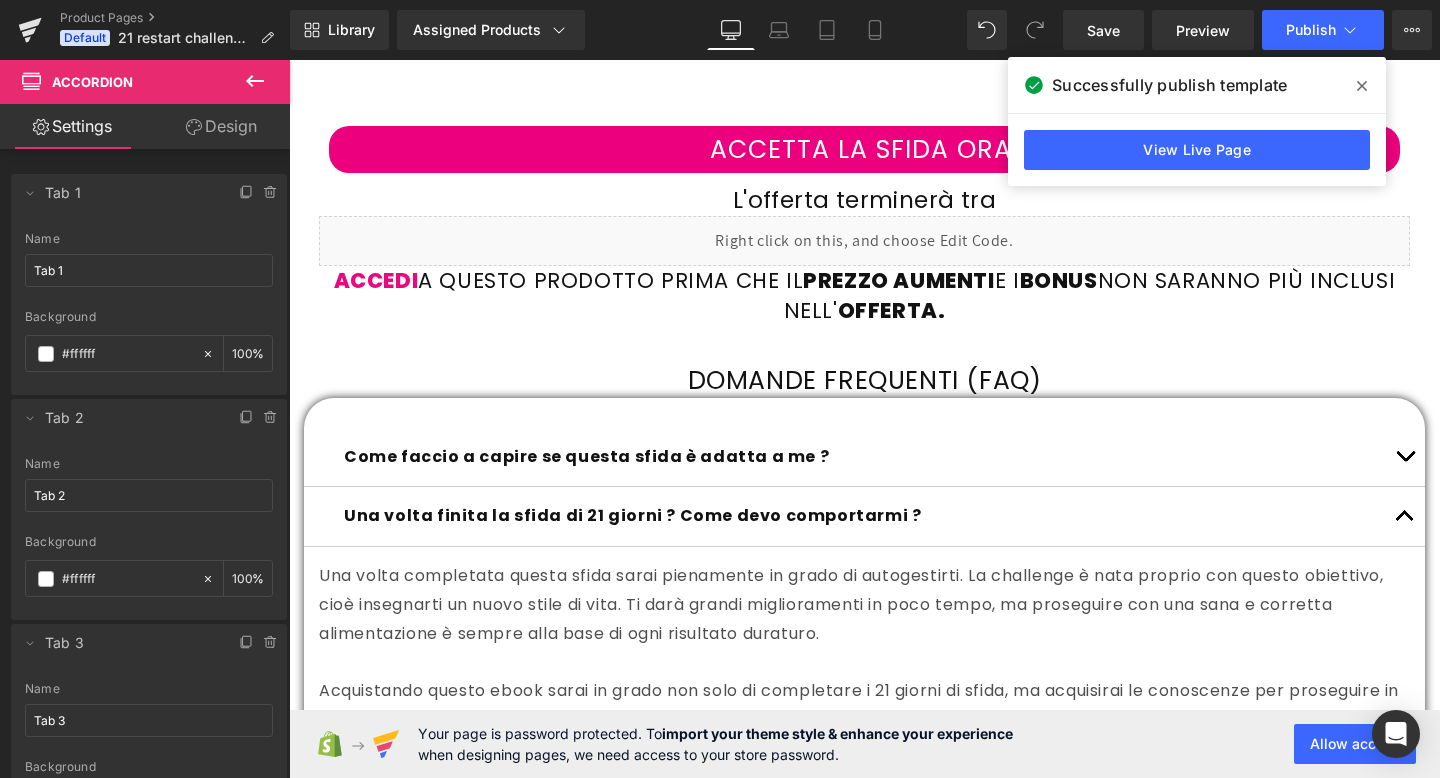 scroll, scrollTop: 13819, scrollLeft: 0, axis: vertical 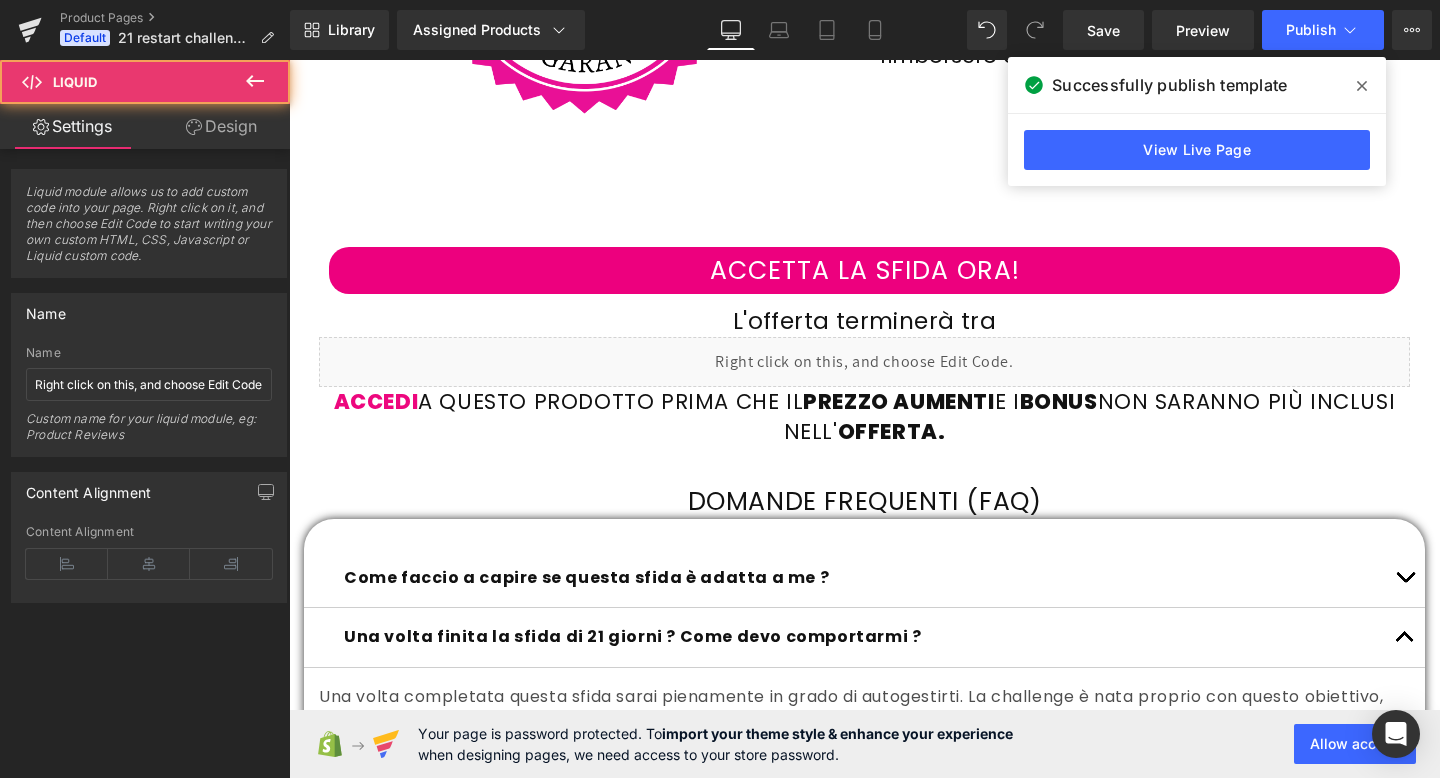 click on "Liquid" at bounding box center (864, 362) 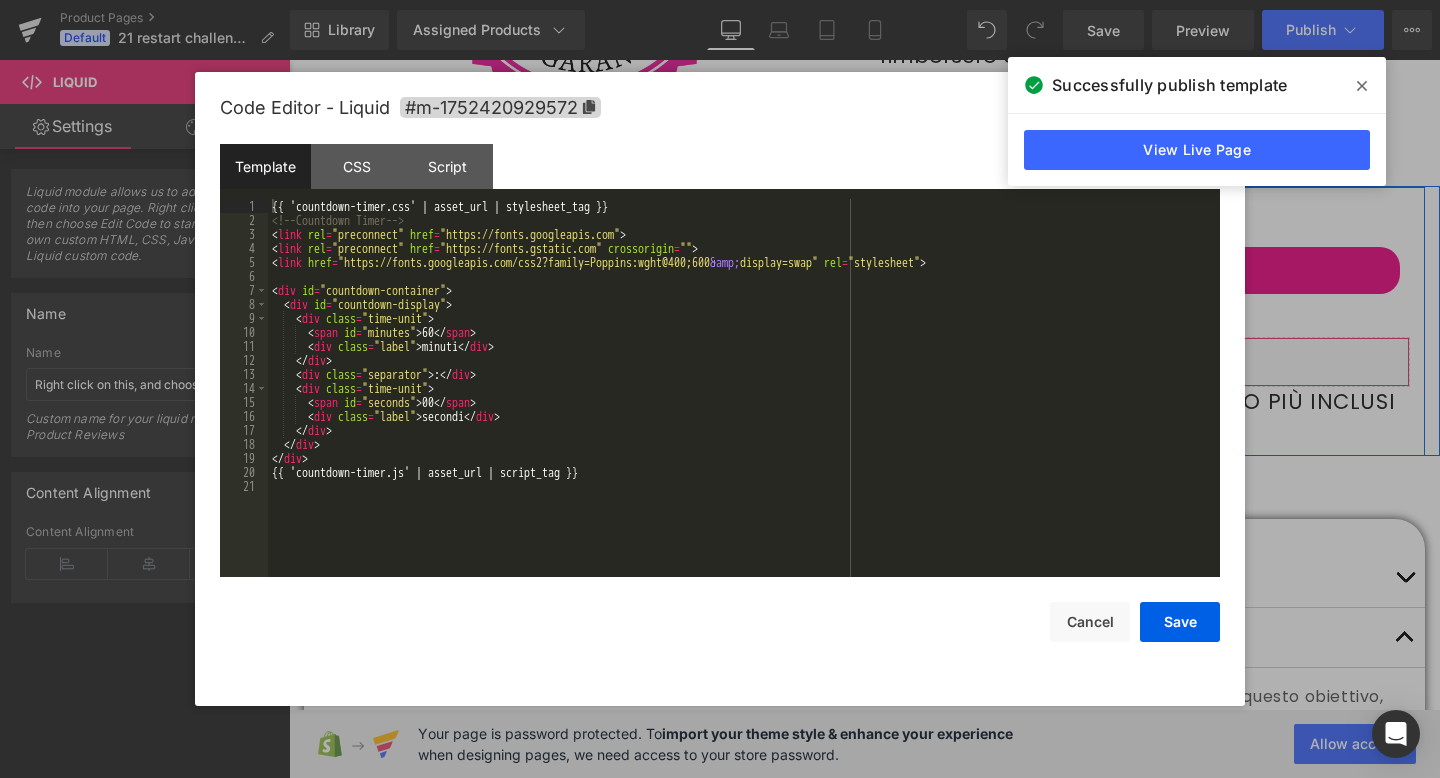click on "Liquid" at bounding box center [864, 362] 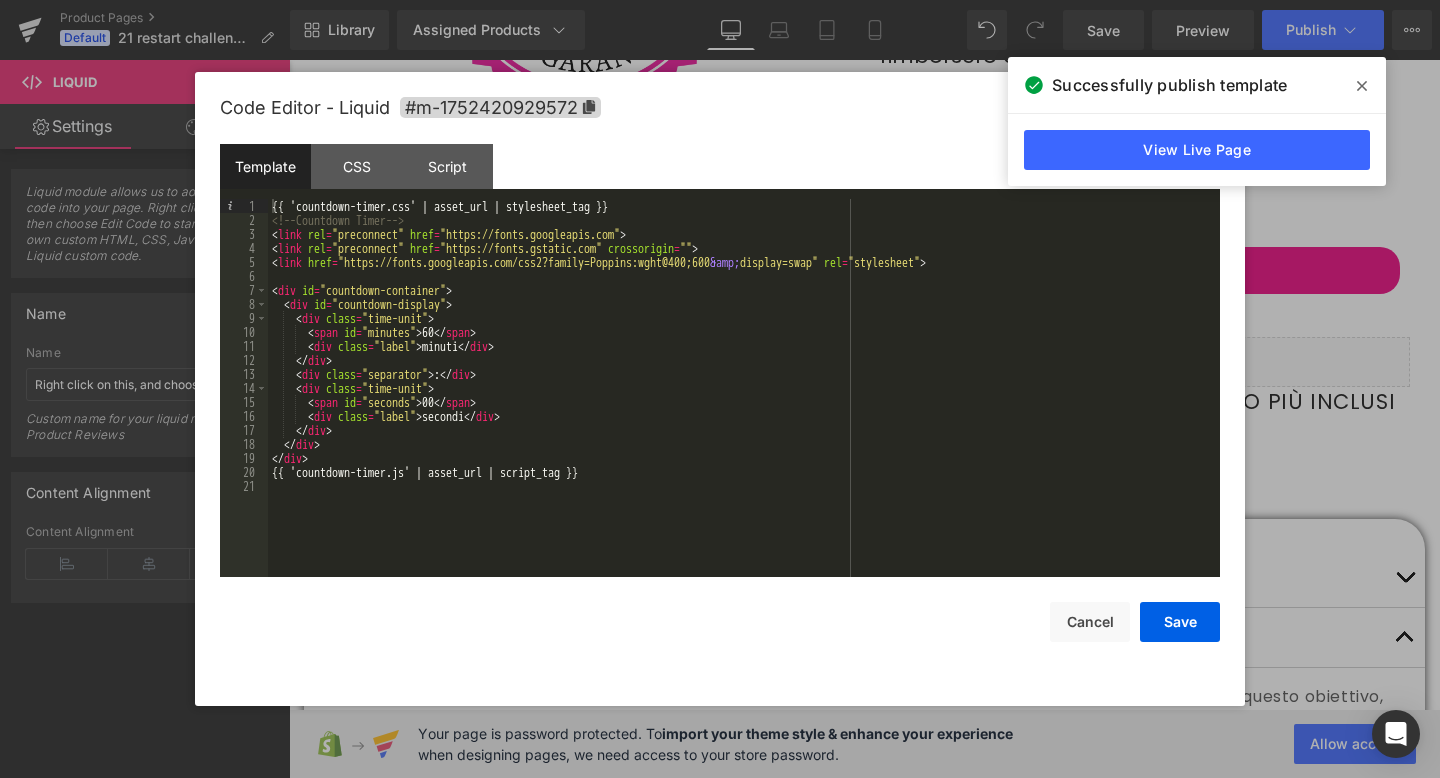 click on "{{ 'countdown-timer.css' | asset_url | stylesheet_tag }} <!--  Countdown Timer  --> < link   rel = "preconnect"   href = "https://fonts.googleapis.com" > < link   rel = "preconnect"   href = "https://fonts.gstatic.com"   crossorigin = "" > < link   href = "https://fonts.googleapis.com/css2?family=Poppins:wght@400;600 &amp; display=swap"   rel = "stylesheet" > < div   id = "countdown-container" >    < div   id = "countdown-display" >       < div   class = "time-unit" >          < span   id = "minutes" > 60 </ span >          < div   class = "label" > minuti </ div >       </ div >       < div   class = "separator" > : </ div >       < div   class = "time-unit" >          < span   id = "seconds" > 00 </ span >          < div   class = "label" > secondi </ div >       </ div >    </ div > </ div > {{ 'countdown-timer.js' | asset_url | script_tag }}" at bounding box center [744, 402] 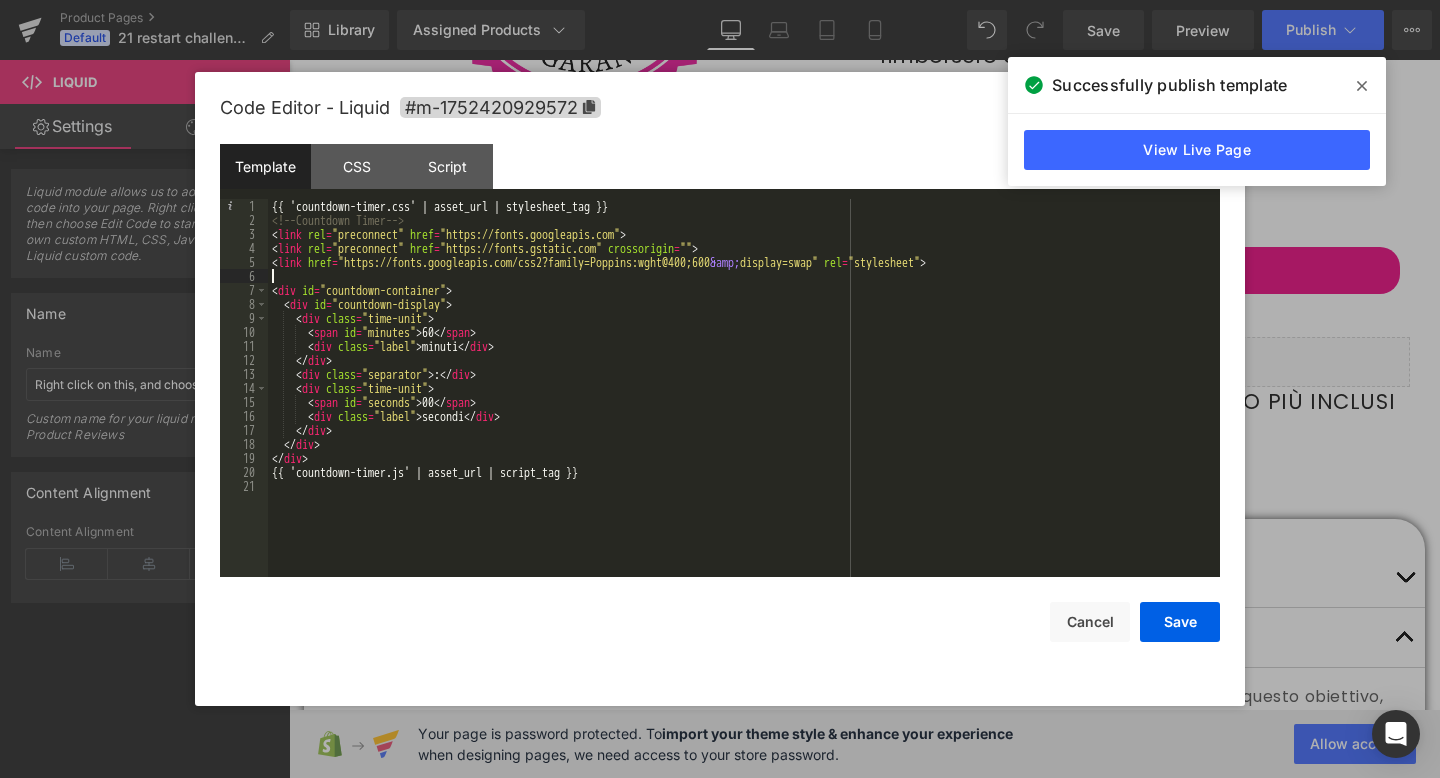 click on "{{ 'countdown-timer.css' | asset_url | stylesheet_tag }} <!--  Countdown Timer  --> < link   rel = "preconnect"   href = "https://fonts.googleapis.com" > < link   rel = "preconnect"   href = "https://fonts.gstatic.com"   crossorigin = "" > < link   href = "https://fonts.googleapis.com/css2?family=Poppins:wght@400;600 &amp; display=swap"   rel = "stylesheet" > < div   id = "countdown-container" >    < div   id = "countdown-display" >       < div   class = "time-unit" >          < span   id = "minutes" > 60 </ span >          < div   class = "label" > minuti </ div >       </ div >       < div   class = "separator" > : </ div >       < div   class = "time-unit" >          < span   id = "seconds" > 00 </ span >          < div   class = "label" > secondi </ div >       </ div >    </ div > </ div > {{ 'countdown-timer.js' | asset_url | script_tag }}" at bounding box center (744, 402) 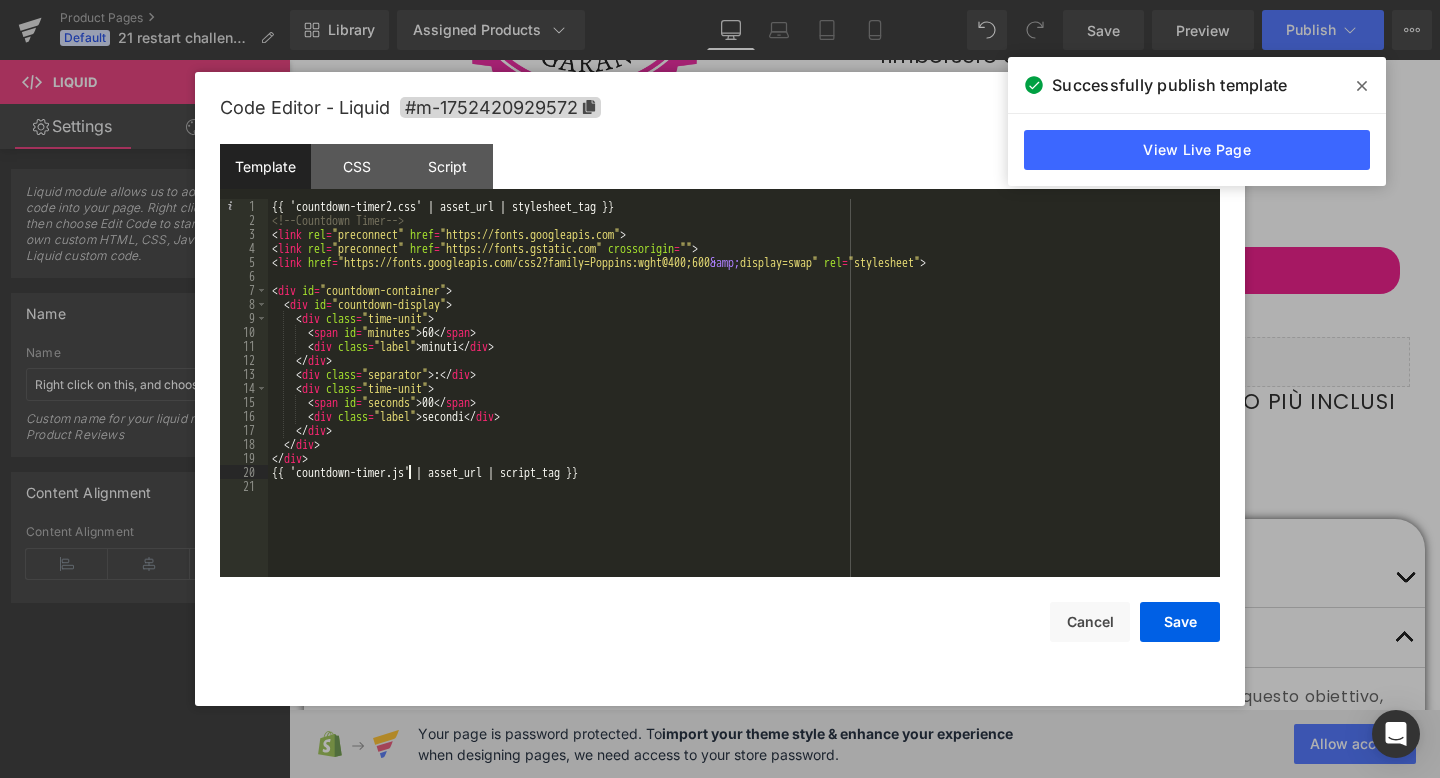 click on "{{ 'countdown-timer2.css' | asset_url | stylesheet_tag }} <!--  Countdown Timer  --> < link   rel = "preconnect"   href = "https://fonts.googleapis.com" > < link   rel = "preconnect"   href = "https://fonts.gstatic.com"   crossorigin = "" > < link   href = "https://fonts.googleapis.com/css2?family=Poppins:wght@400;600 &amp; display=swap"   rel = "stylesheet" > < div   id = "countdown-container" >    < div   id = "countdown-display" >       < div   class = "time-unit" >          < span   id = "minutes" > 60 </ span >          < div   class = "label" > minuti </ div >       </ div >       < div   class = "separator" > : </ div >       < div   class = "time-unit" >          < span   id = "seconds" > 00 </ span >          < div   class = "label" > secondi </ div >       </ div >    </ div > </ div > {{ 'countdown-timer.js' | asset_url | script_tag }}" at bounding box center [744, 402] 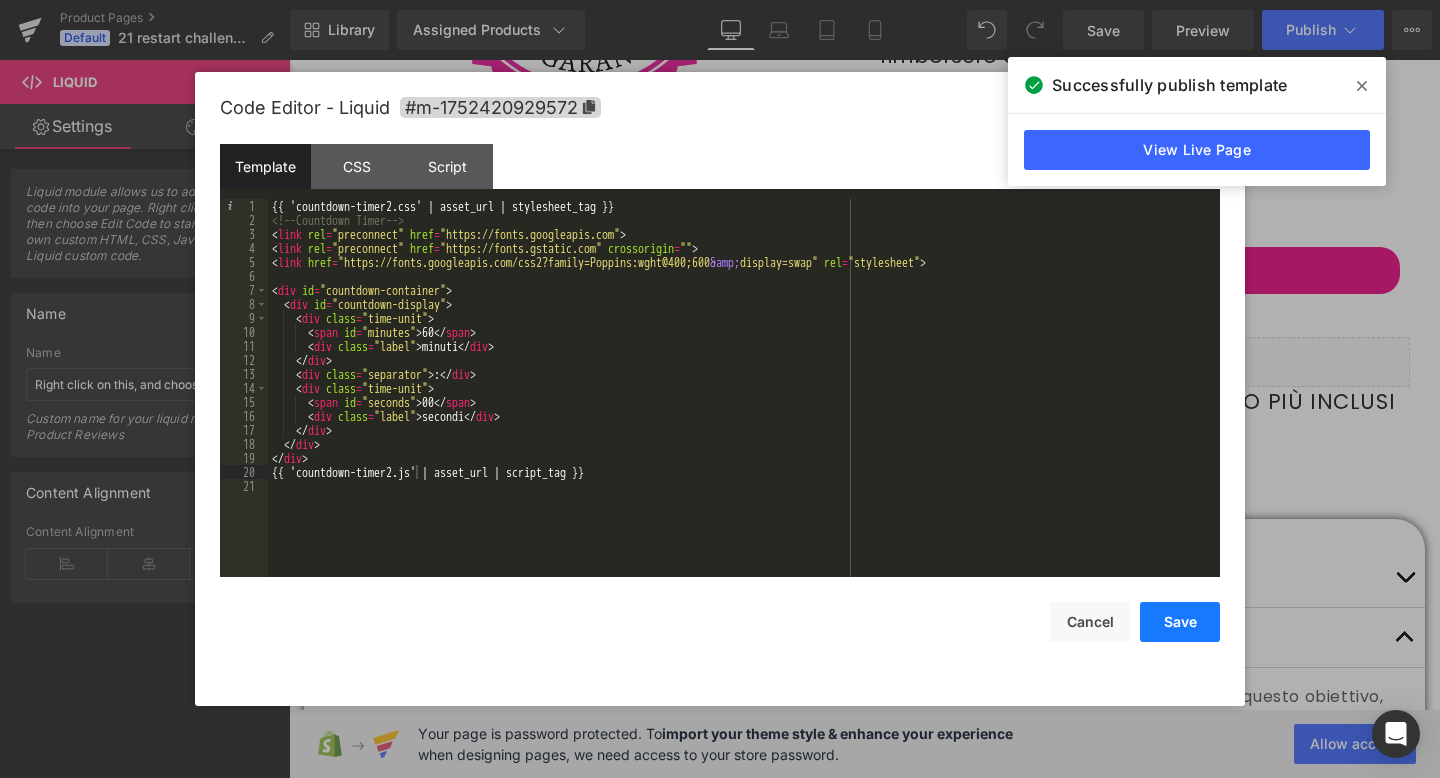 click on "Save" at bounding box center (1180, 622) 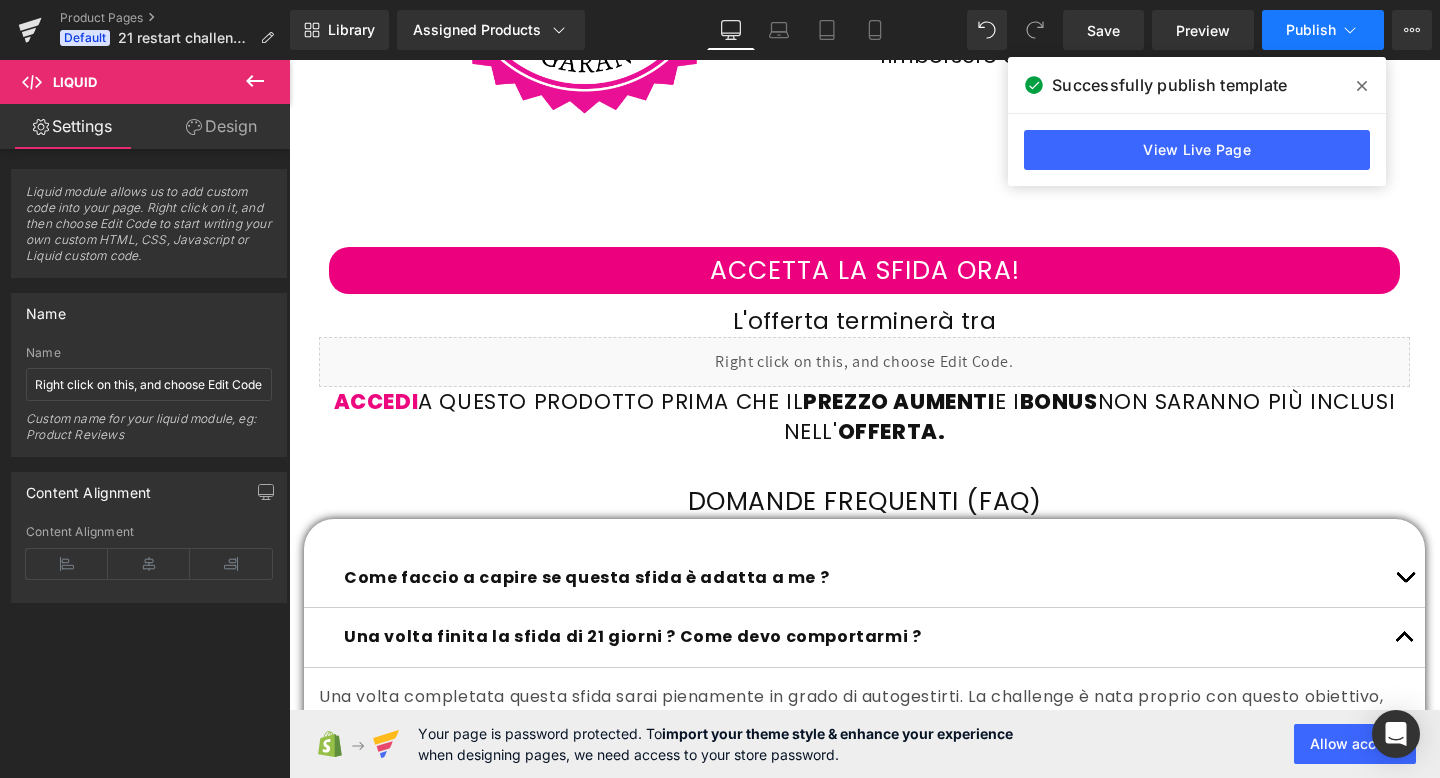 click on "Publish" at bounding box center (1311, 30) 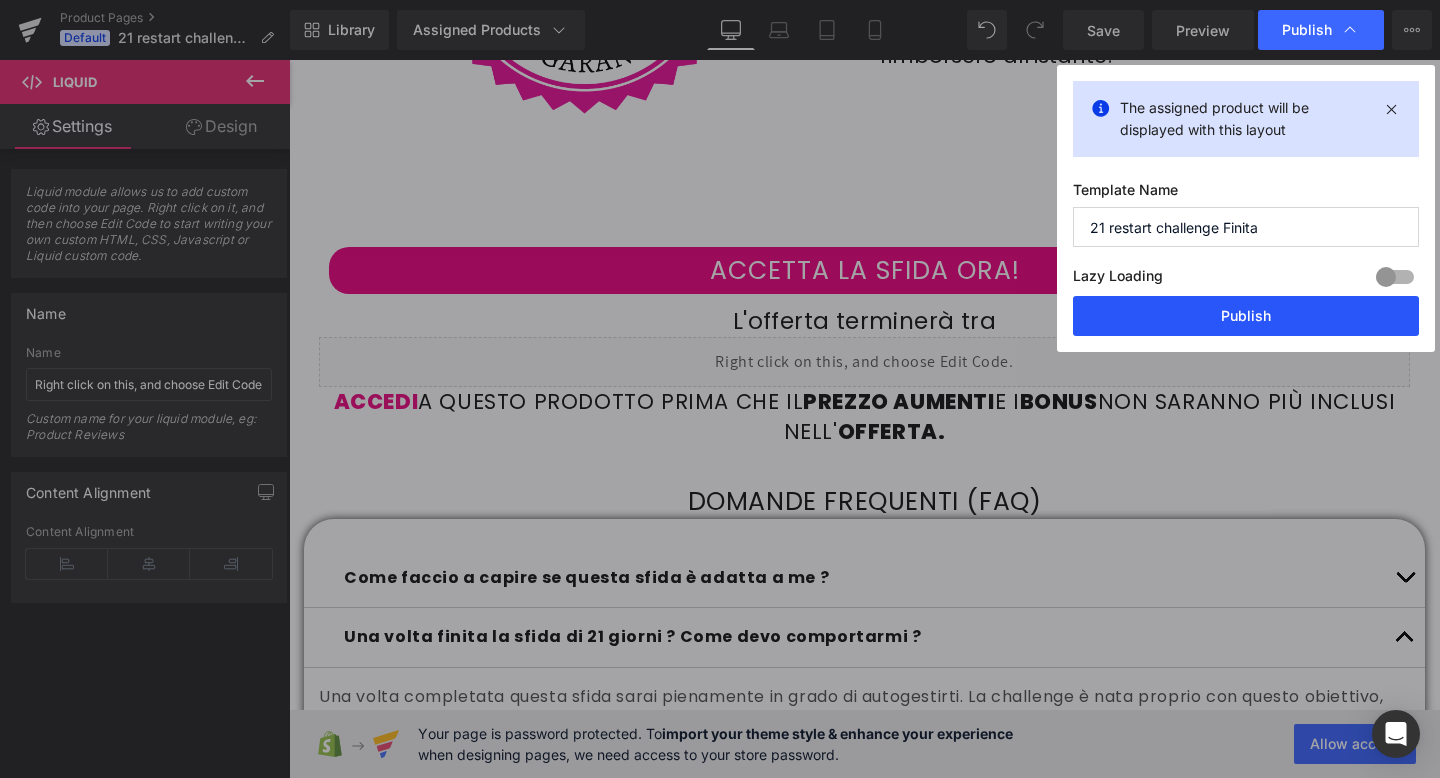 click on "Publish" at bounding box center [1246, 316] 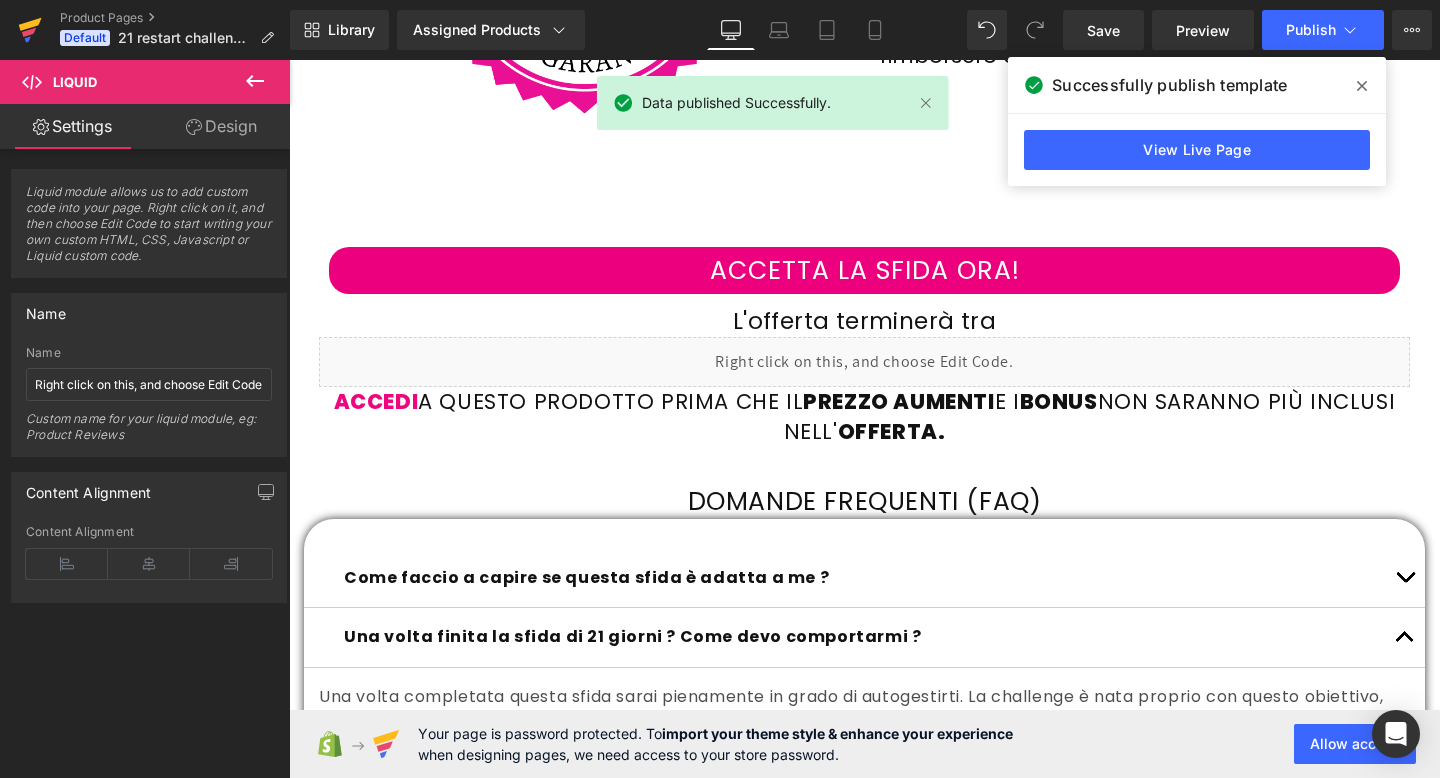 click 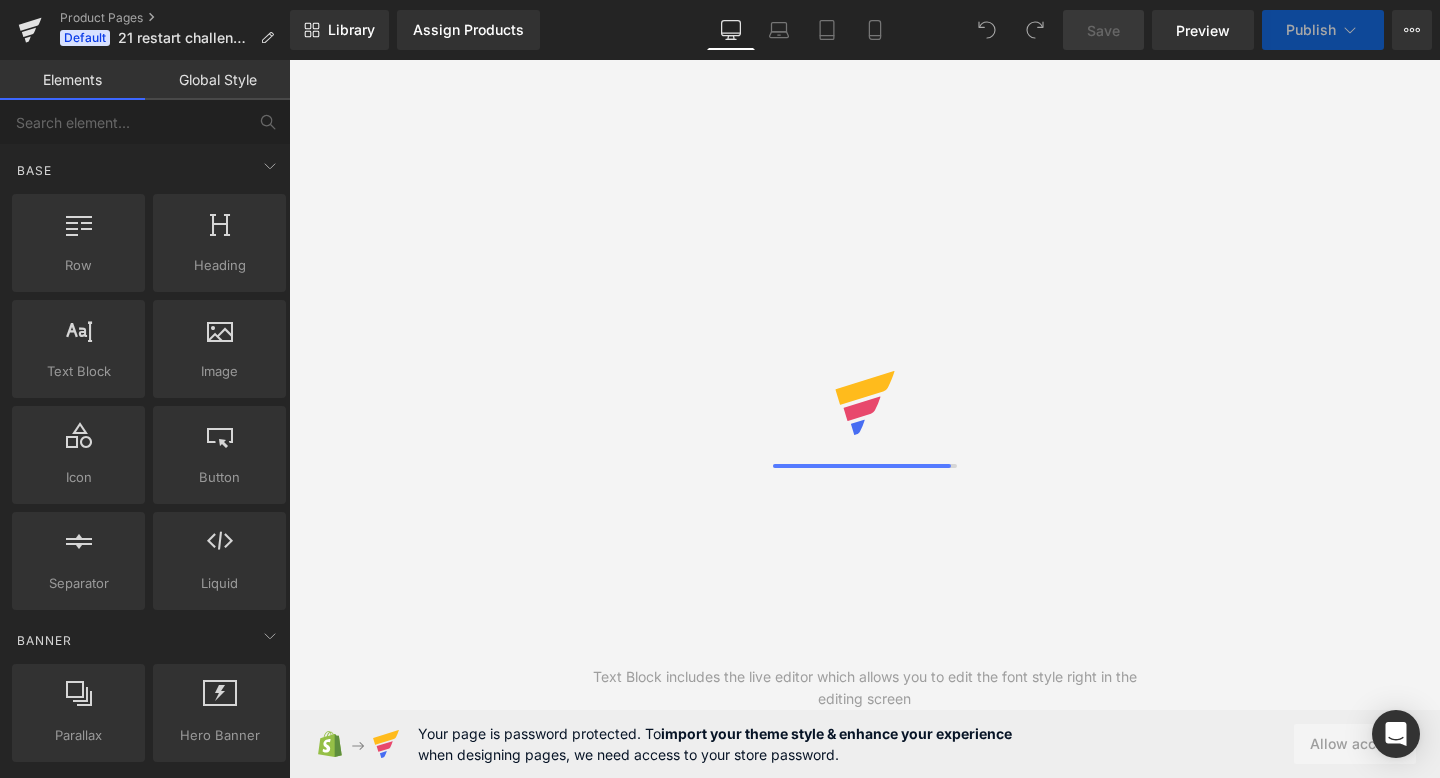 scroll, scrollTop: 0, scrollLeft: 0, axis: both 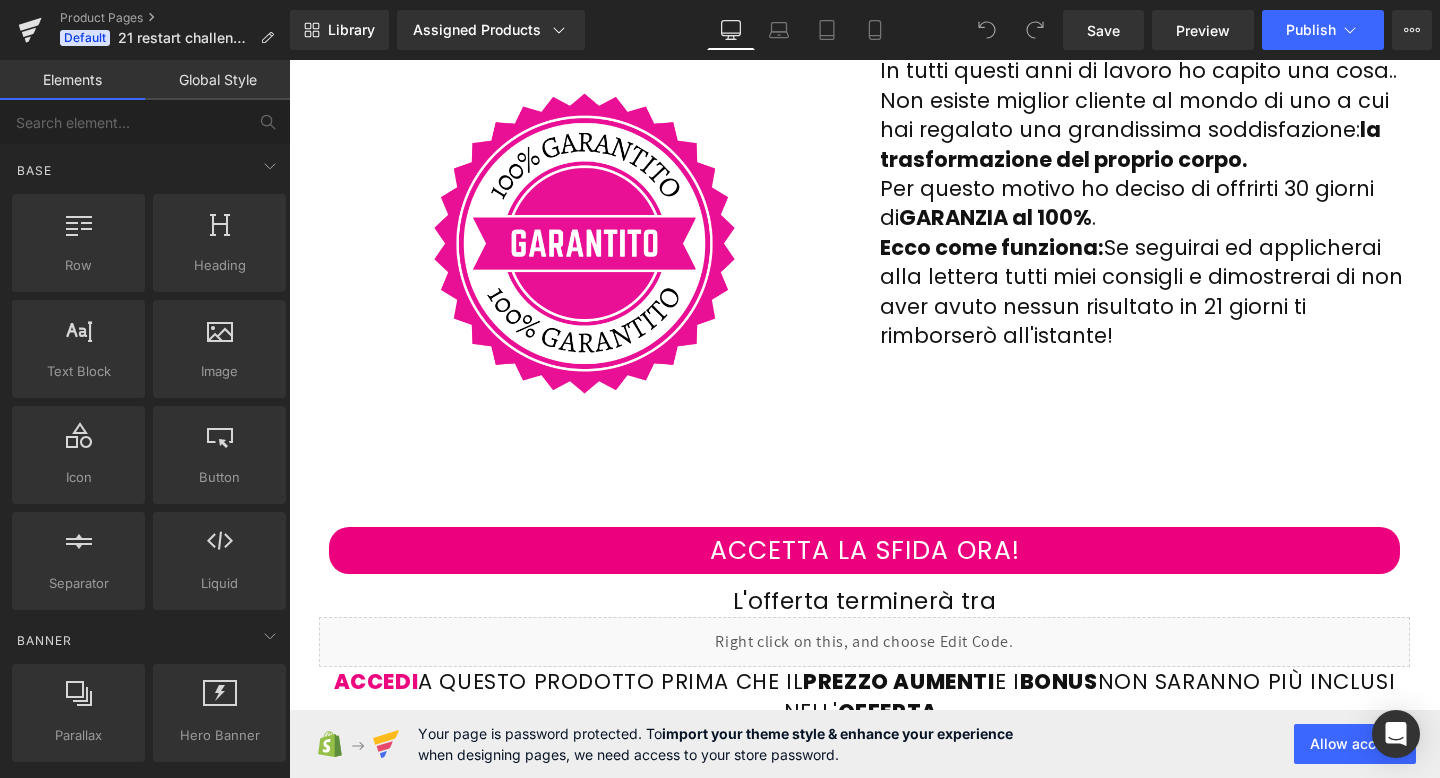 click on "Liquid" at bounding box center (864, 642) 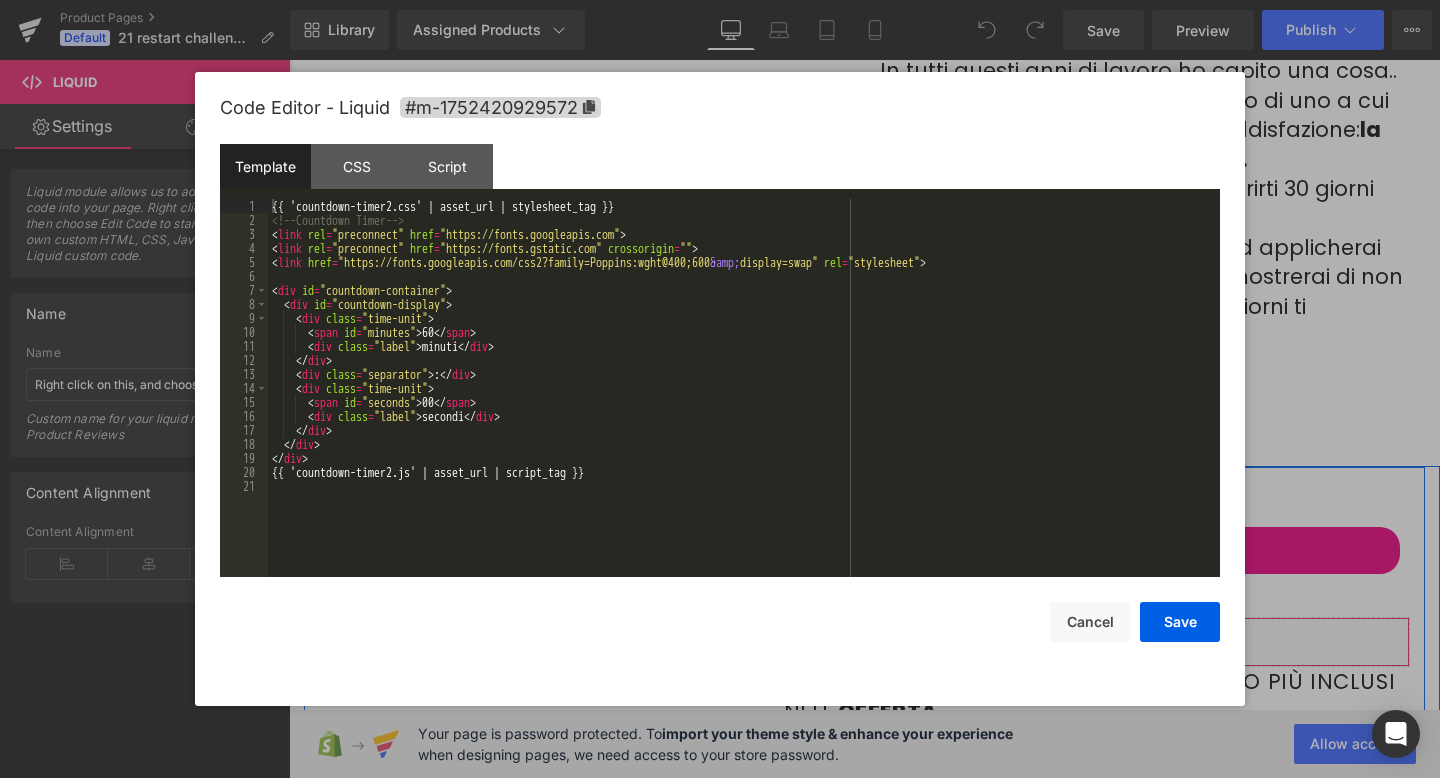 click on "Liquid" at bounding box center (864, 642) 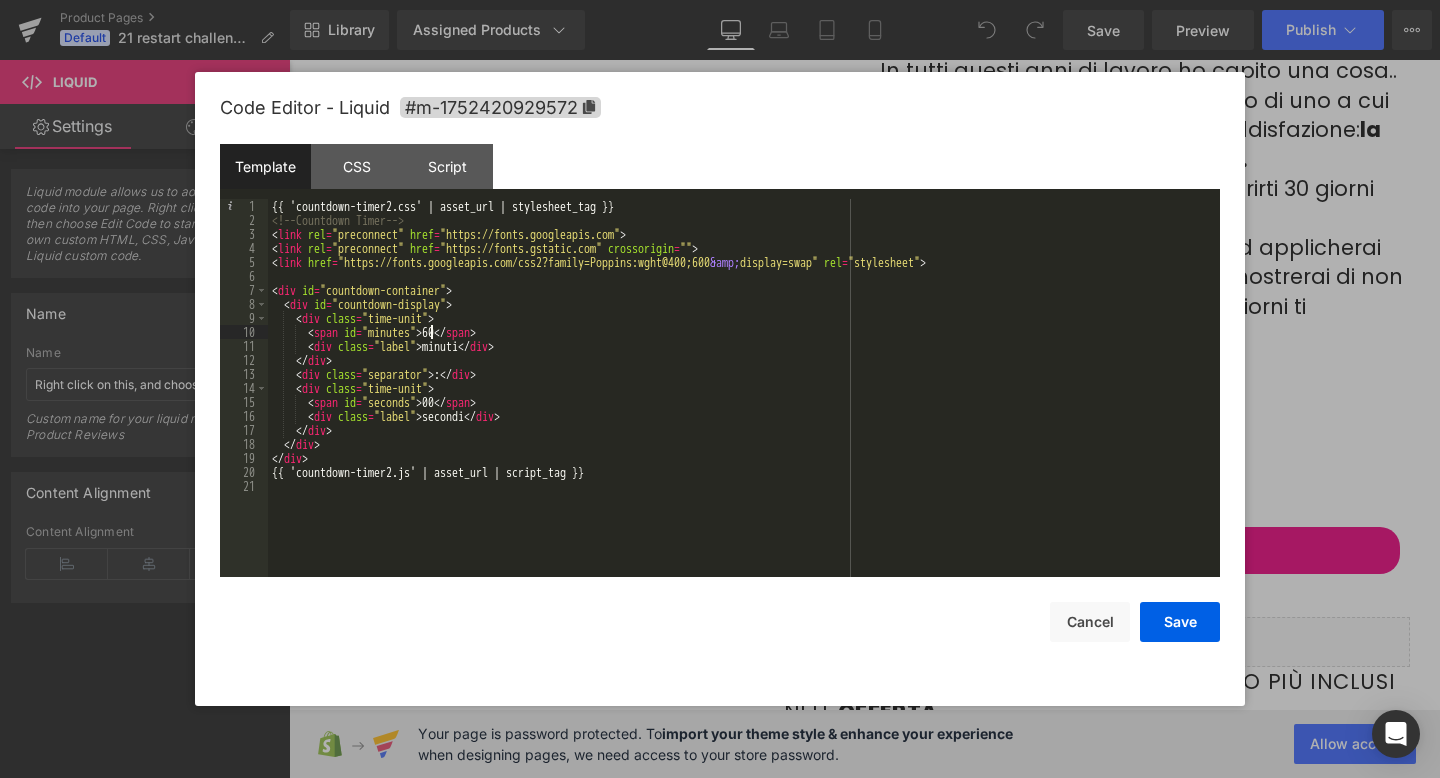 click on "{{ 'countdown-timer2.css' | asset_url | stylesheet_tag }} <!--  Countdown Timer  --> < link   rel = "preconnect"   href = "https://fonts.googleapis.com" > < link   rel = "preconnect"   href = "https://fonts.gstatic.com"   crossorigin = "" > < link   href = "https://fonts.googleapis.com/css2?family=Poppins:wght@400;600 &amp; display=swap"   rel = "stylesheet" > < div   id = "countdown-container" >    < div   id = "countdown-display" >       < div   class = "time-unit" >          < span   id = "minutes" > [NUMBER] </ span >          < div   class = "label" > minuti </ div >       </ div >       < div   class = "separator" > : </ div >       < div   class = "time-unit" >          < span   id = "seconds" > [NUMBER] </ span >          < div   class = "label" > secondi </ div >       </ div >    </ div > </ div > {{ 'countdown-timer2.js' | asset_url | script_tag }}" at bounding box center (744, 402) 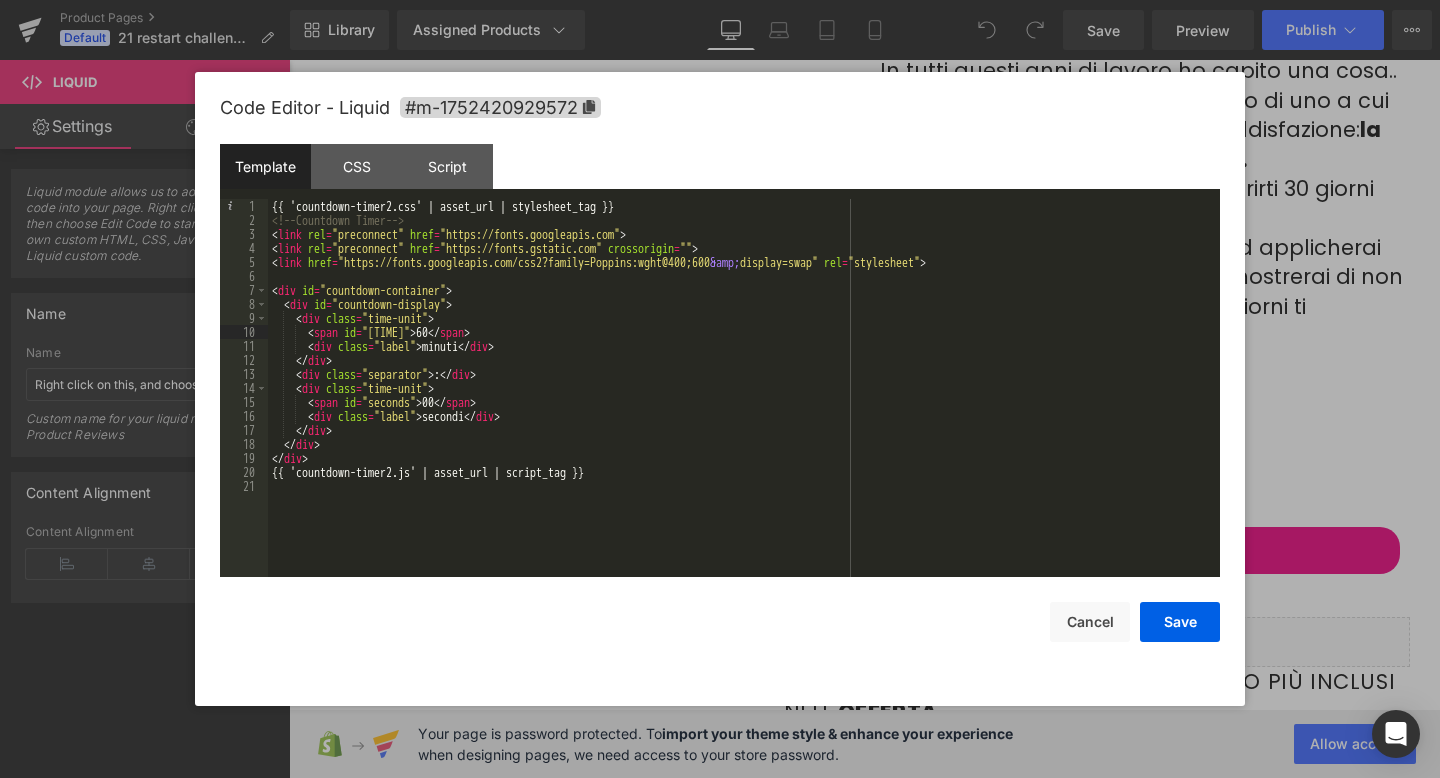 click on "{{ 'countdown-timer2.css' | asset_url | stylesheet_tag }} <!--  Countdown Timer  --> < link   rel = "preconnect"   href = "https://fonts.googleapis.com" > < link   rel = "preconnect"   href = "https://fonts.gstatic.com"   crossorigin = "" > < link   href = "https://fonts.googleapis.com/css2?family=Poppins:wght@400;600 &amp; display=swap"   rel = "stylesheet" > < div   id = "countdown-container" >    < div   id = "countdown-display" >       < div   class = "time-unit" >          < span   id = "minutes2" > [NUMBER] </ span >          < div   class = "label" > minuti </ div >       </ div >       < div   class = "separator" > : </ div >       < div   class = "time-unit" >          < span   id = "seconds" > [NUMBER] </ span >          < div   class = "label" > secondi </ div >       </ div >    </ div > </ div > {{ 'countdown-timer2.js' | asset_url | script_tag }}" at bounding box center (744, 402) 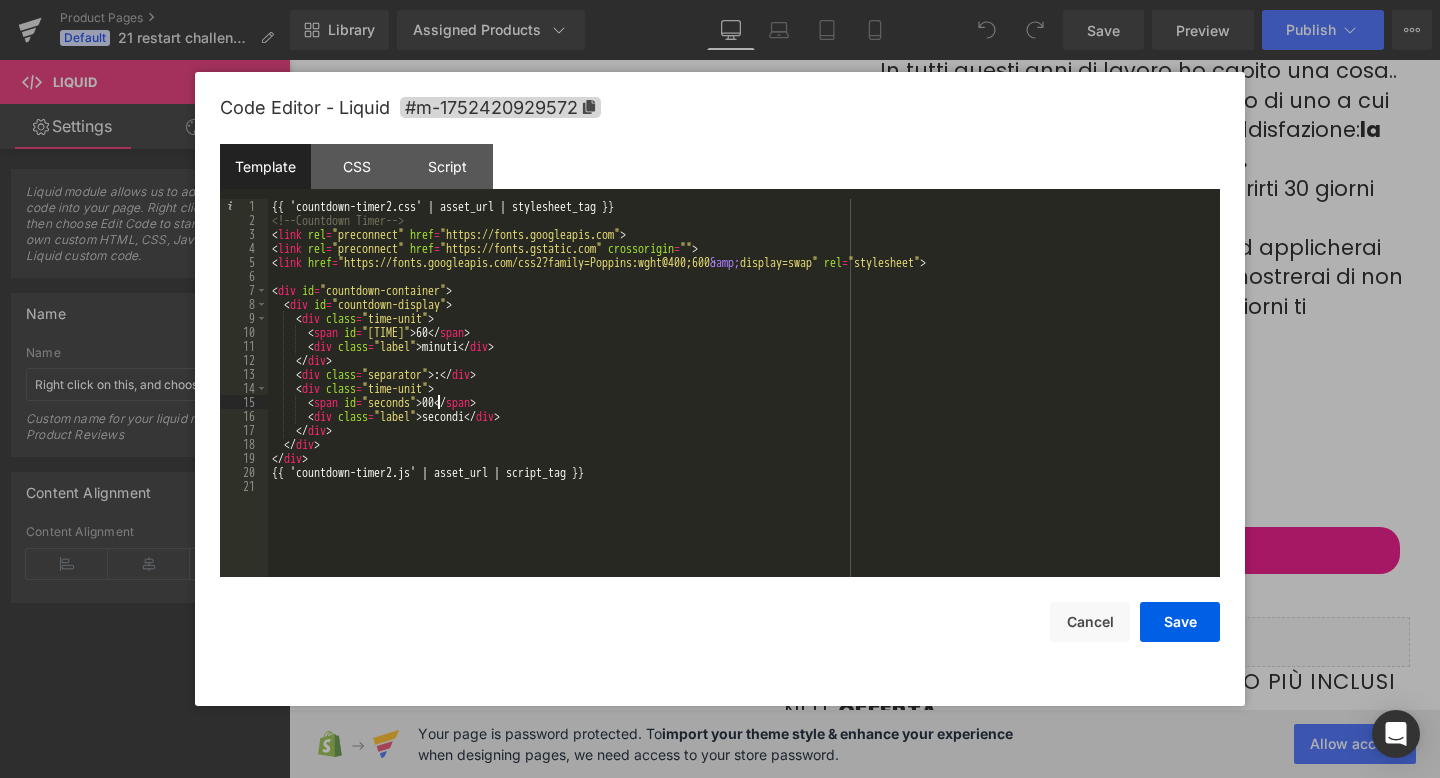 type 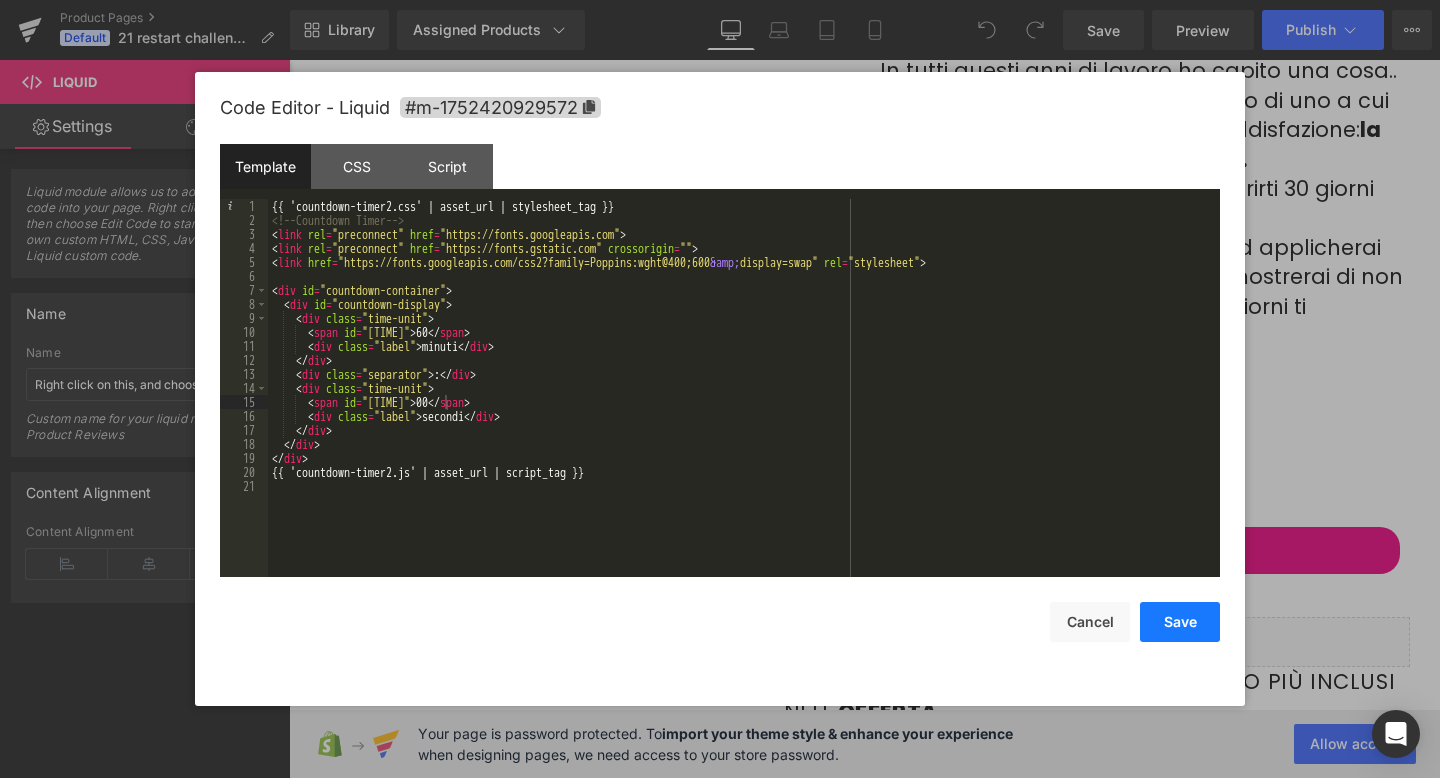 click on "Save" at bounding box center (1180, 622) 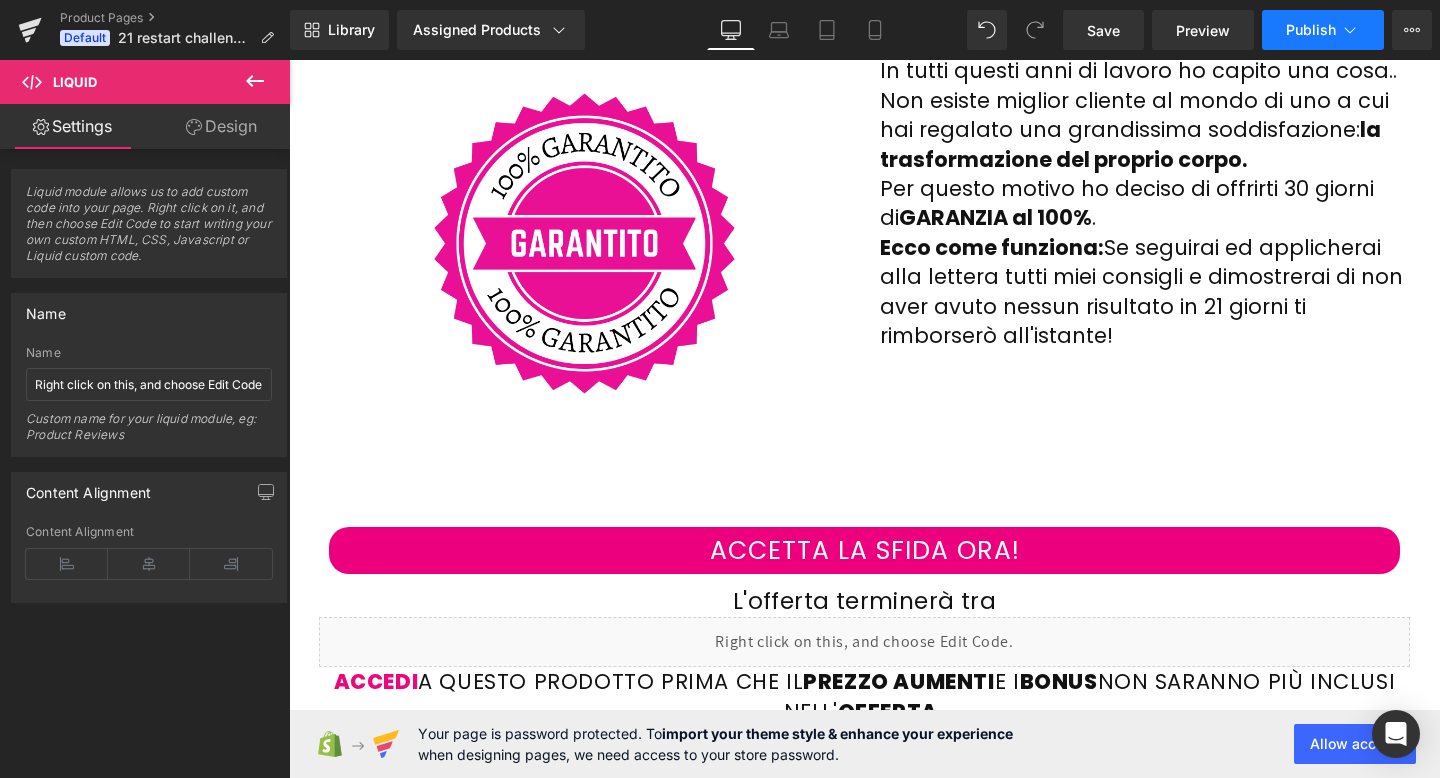click on "Publish" at bounding box center [1323, 30] 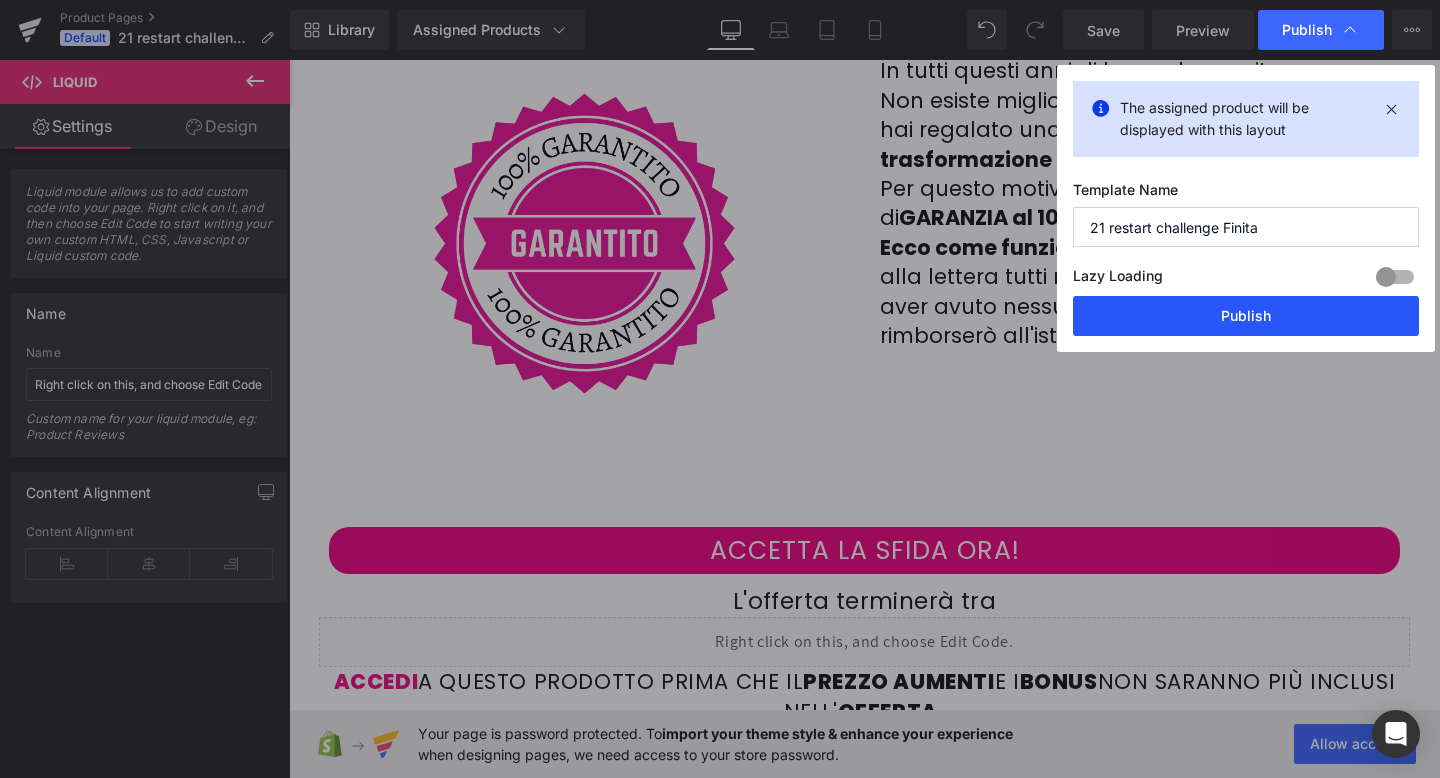 click on "Publish" at bounding box center [1246, 316] 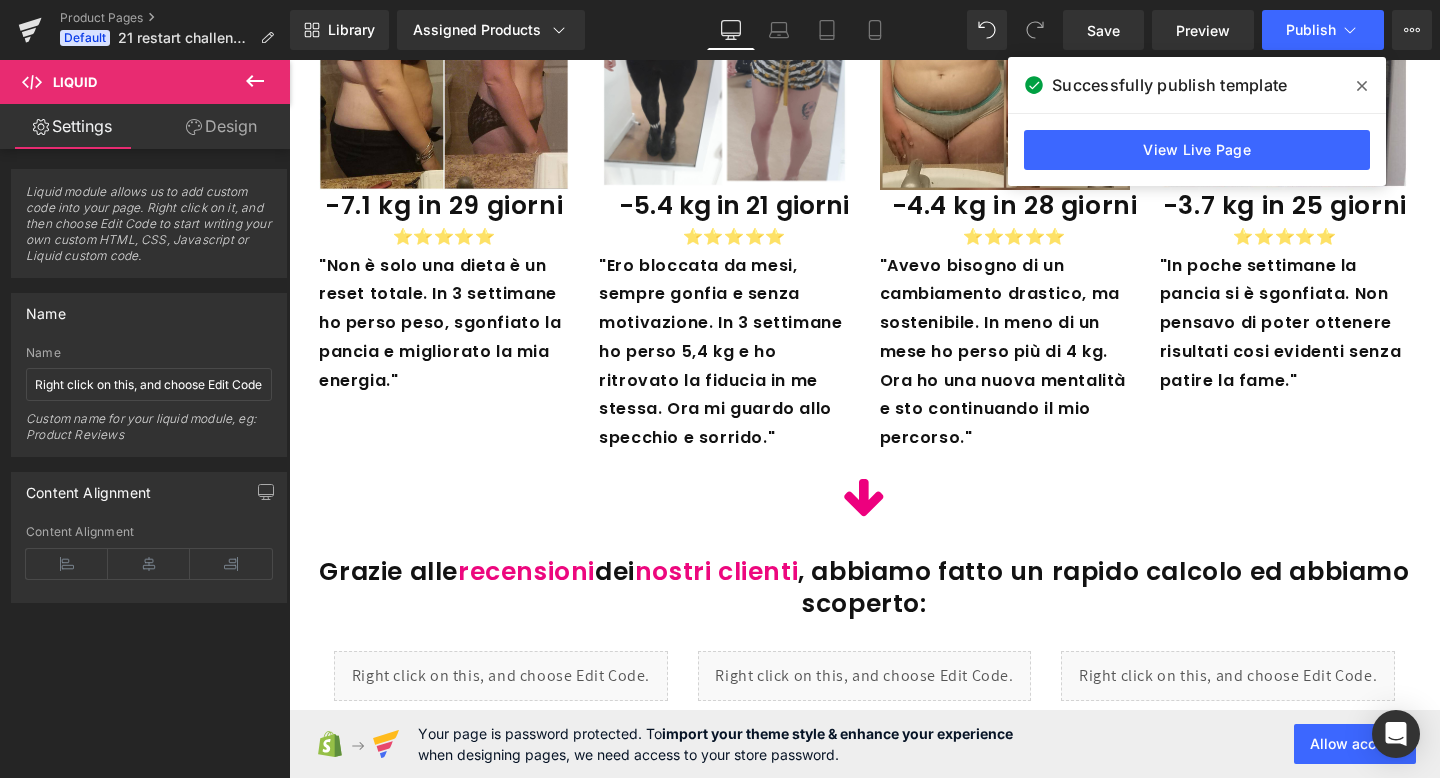 scroll, scrollTop: 1441, scrollLeft: 0, axis: vertical 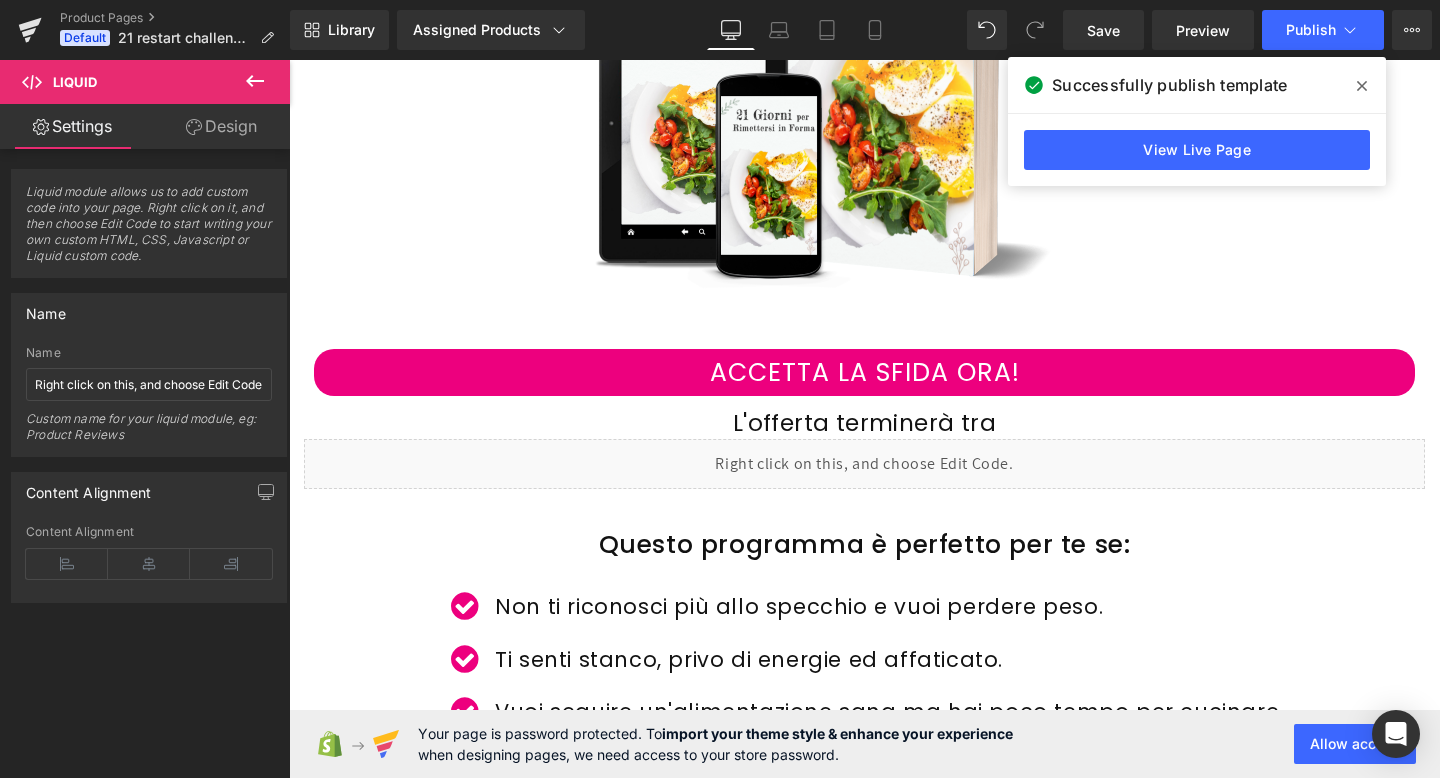 click 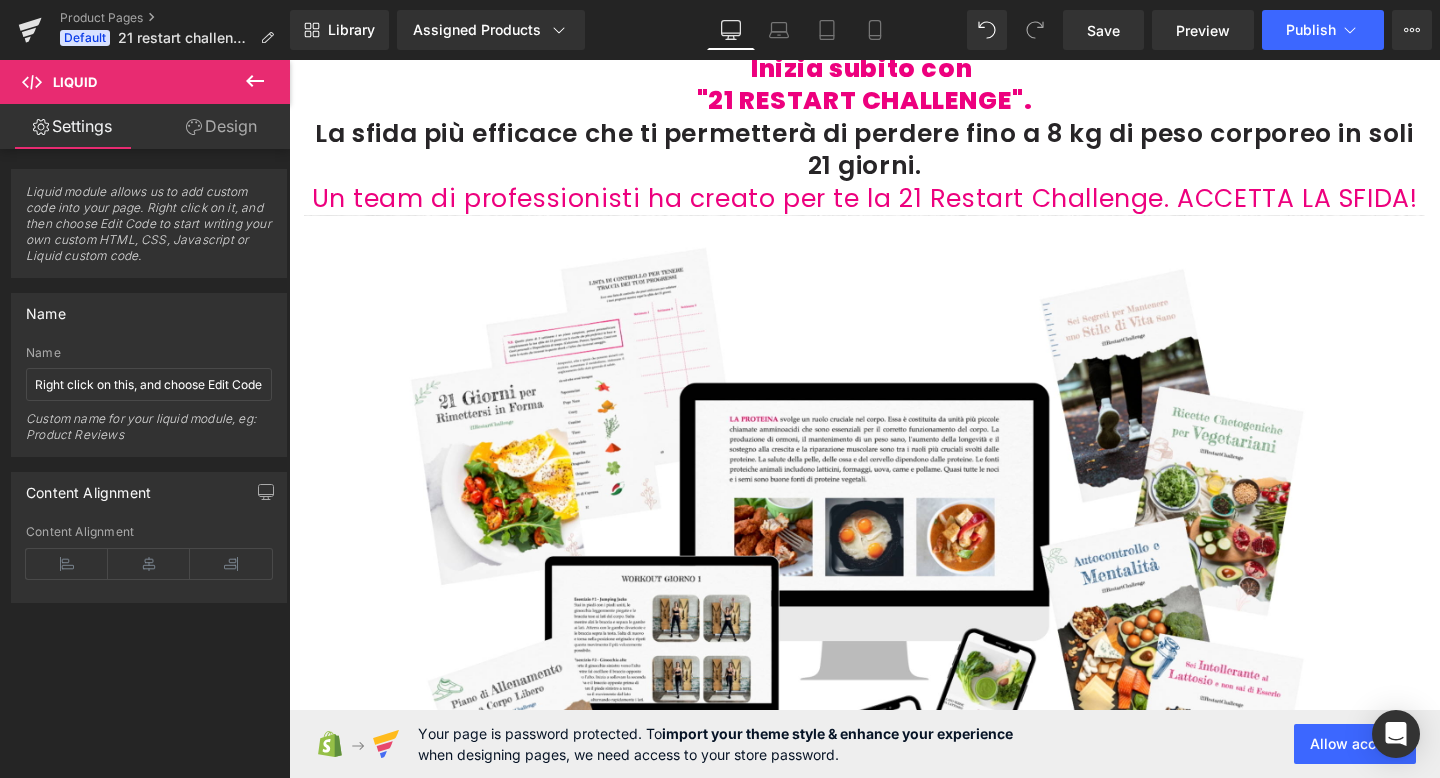 scroll, scrollTop: 0, scrollLeft: 0, axis: both 